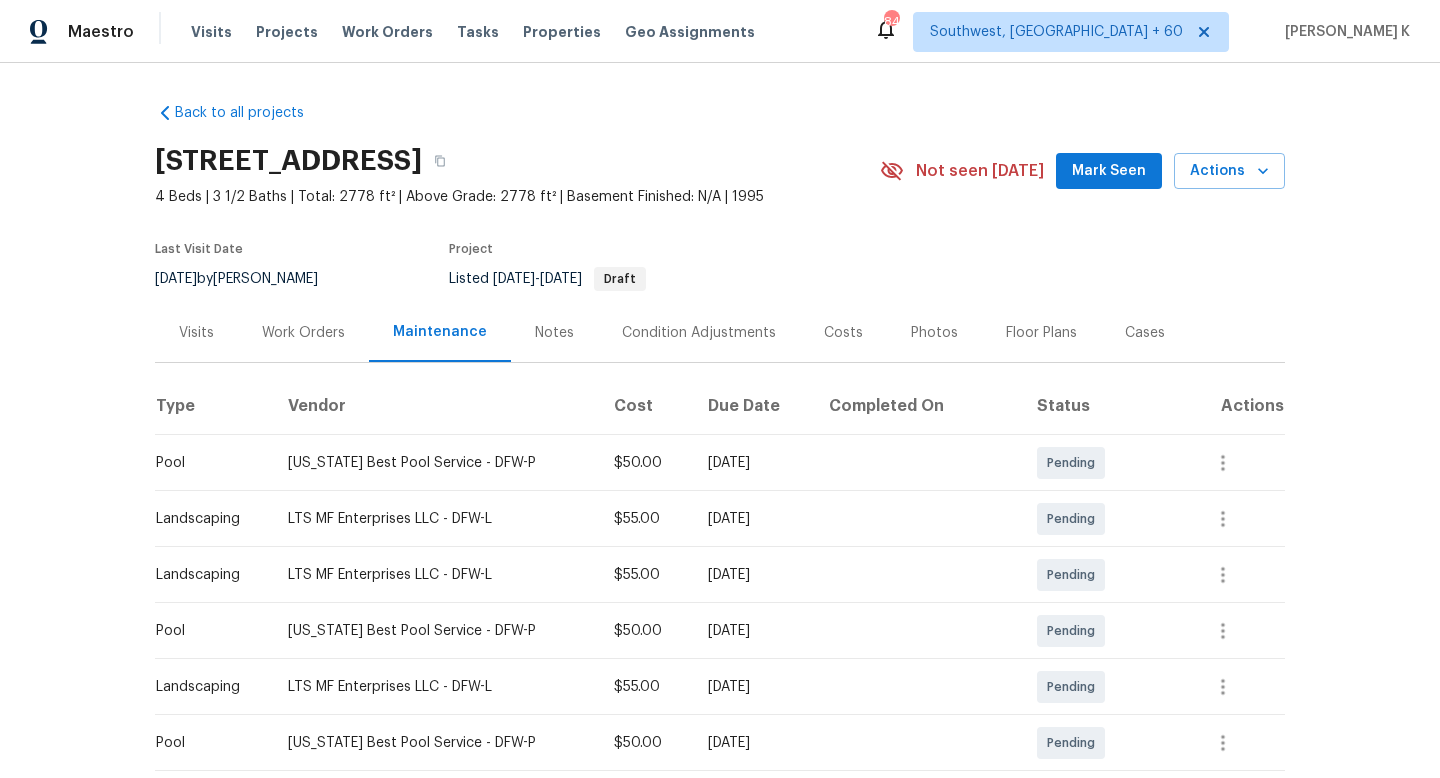 scroll, scrollTop: 0, scrollLeft: 0, axis: both 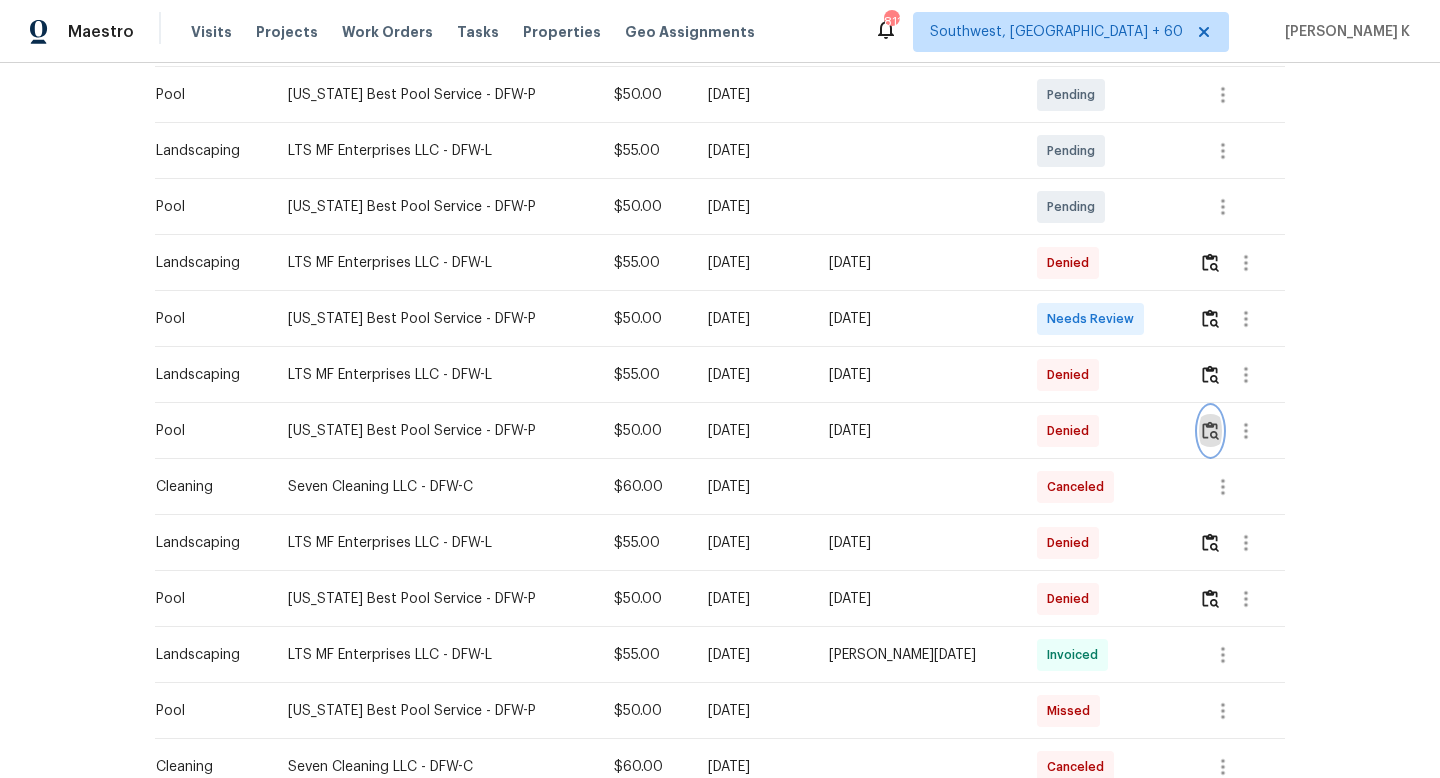 click at bounding box center [1210, 430] 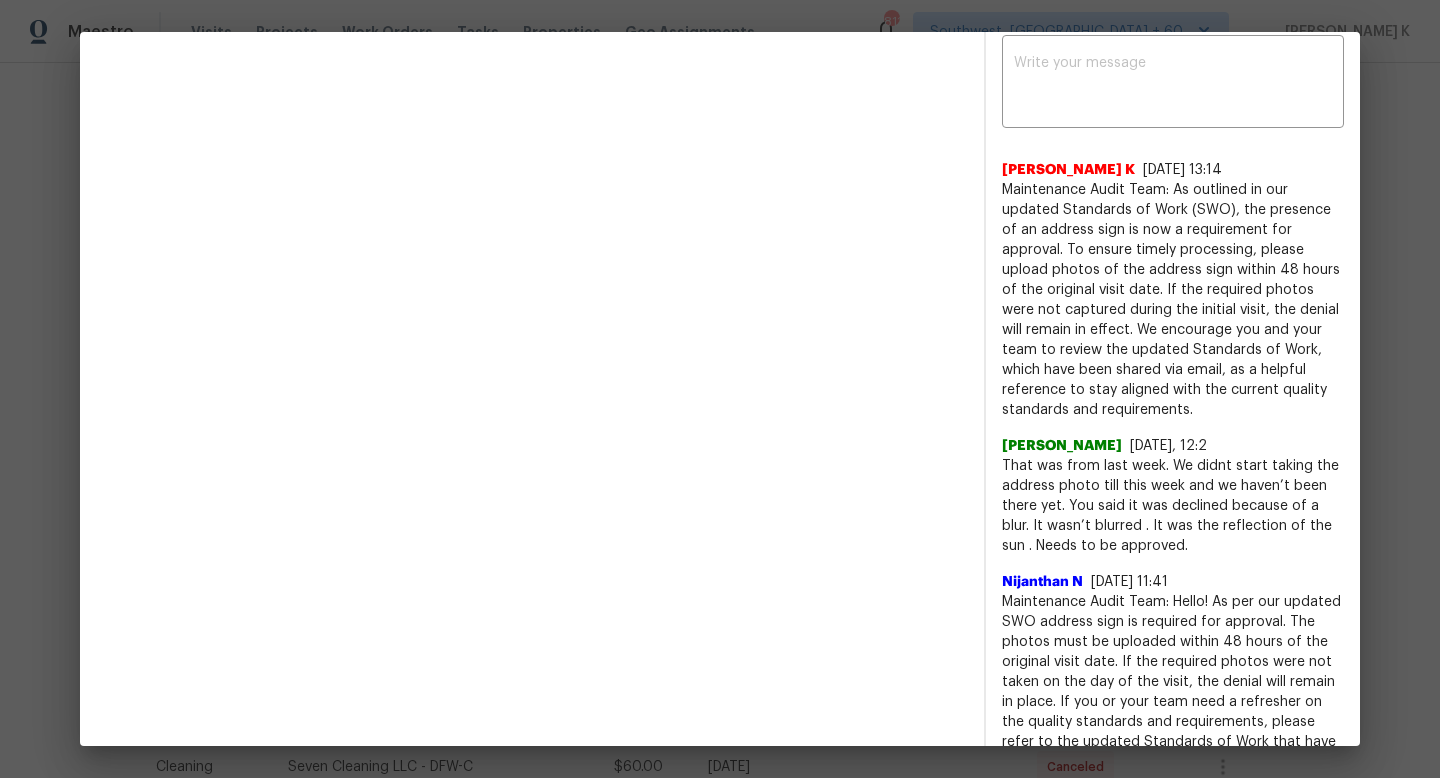 scroll, scrollTop: 718, scrollLeft: 0, axis: vertical 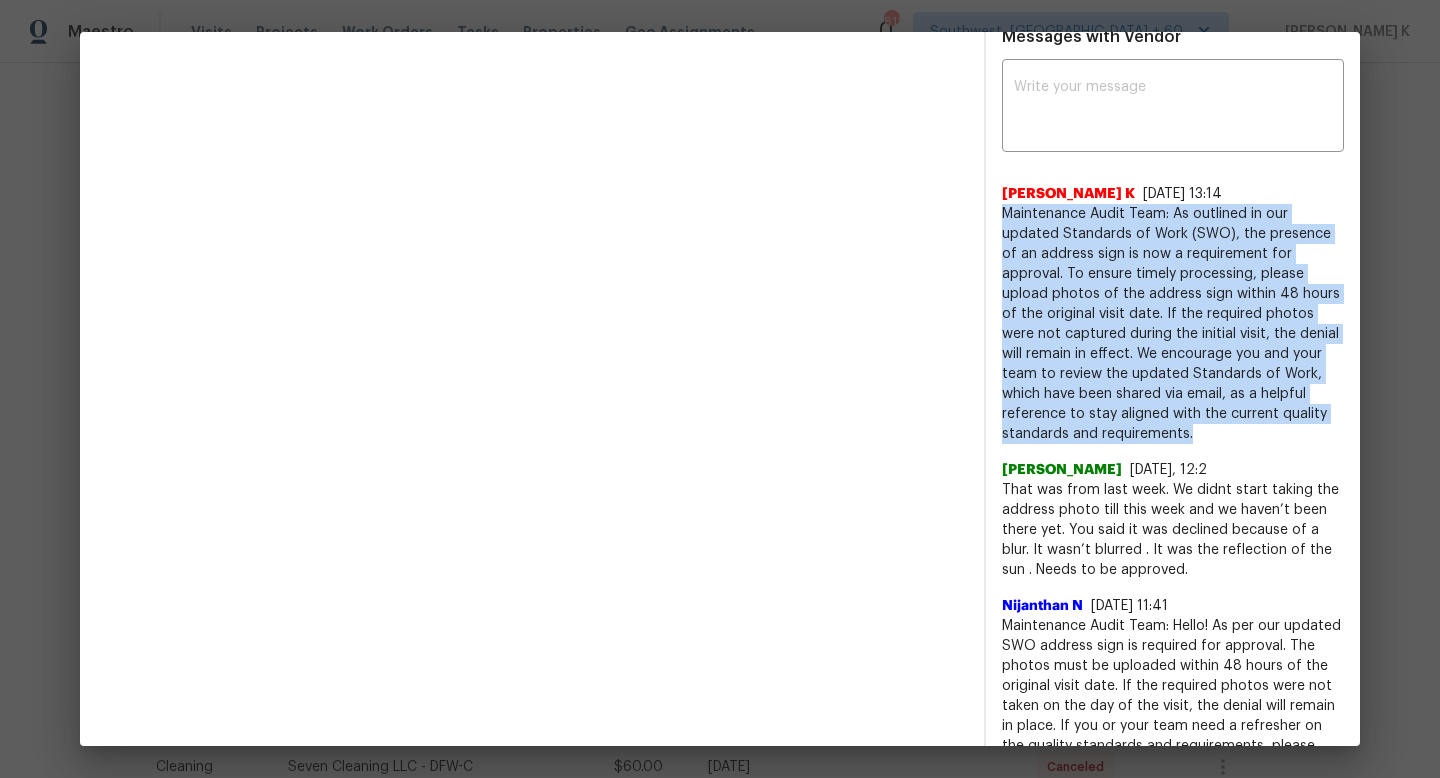 drag, startPoint x: 1002, startPoint y: 212, endPoint x: 1144, endPoint y: 431, distance: 261.00766 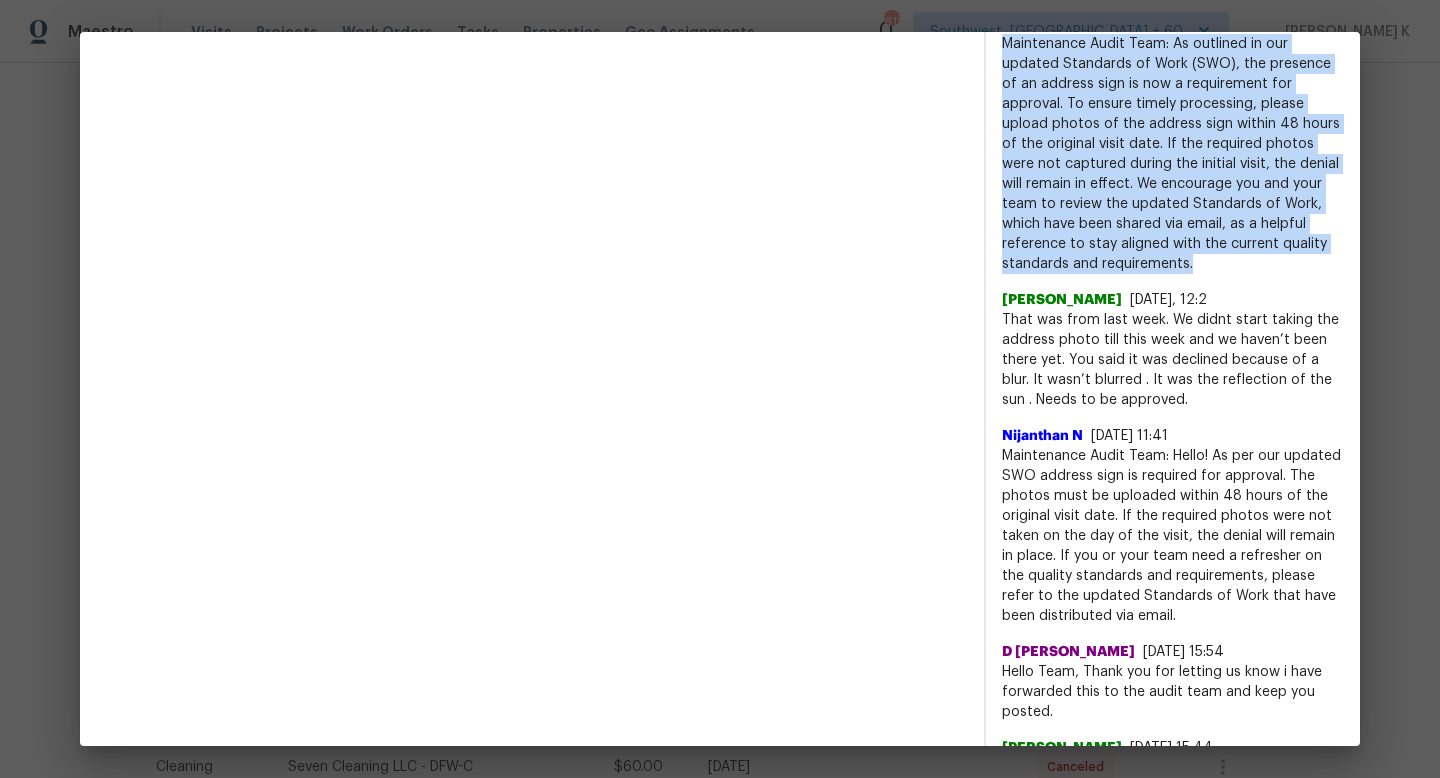 scroll, scrollTop: 889, scrollLeft: 0, axis: vertical 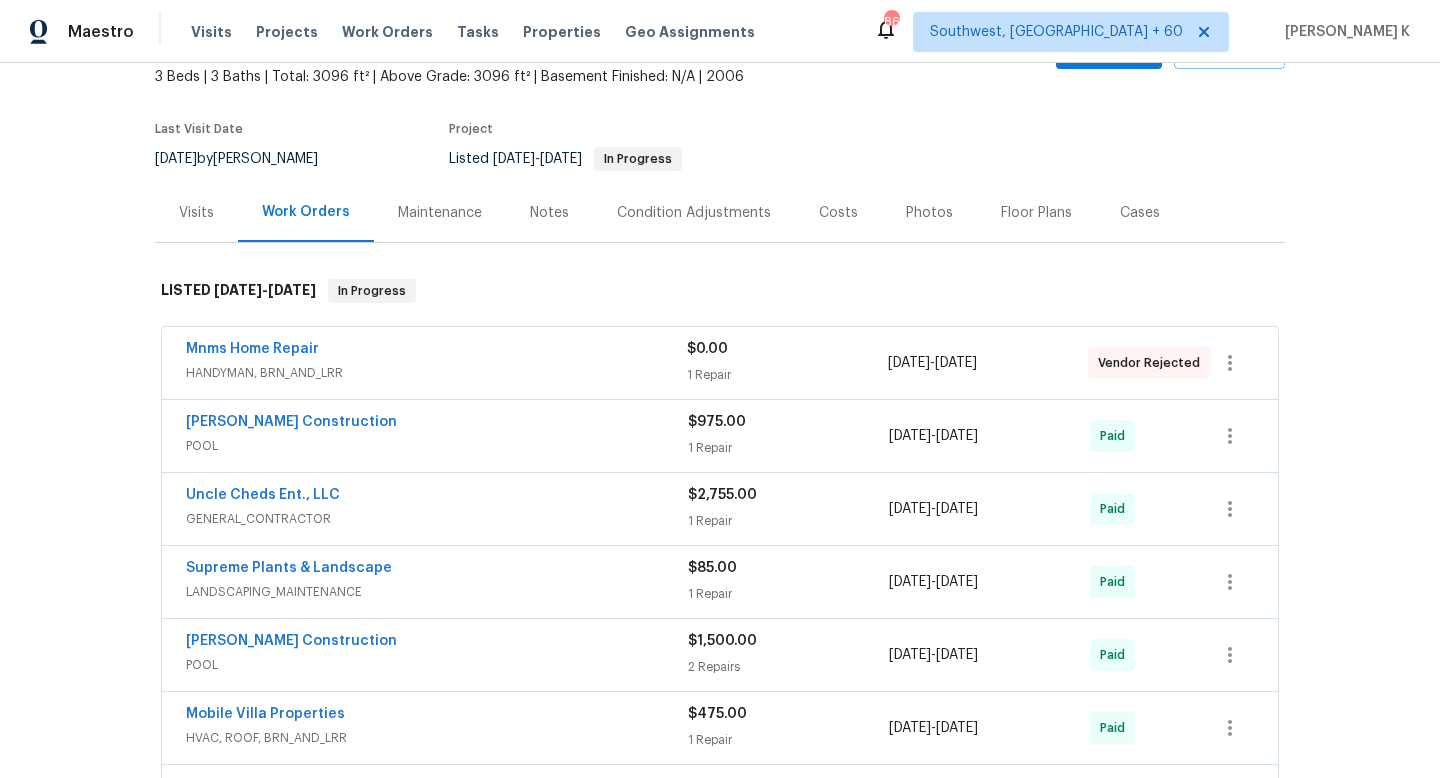 click on "Maintenance" at bounding box center [440, 213] 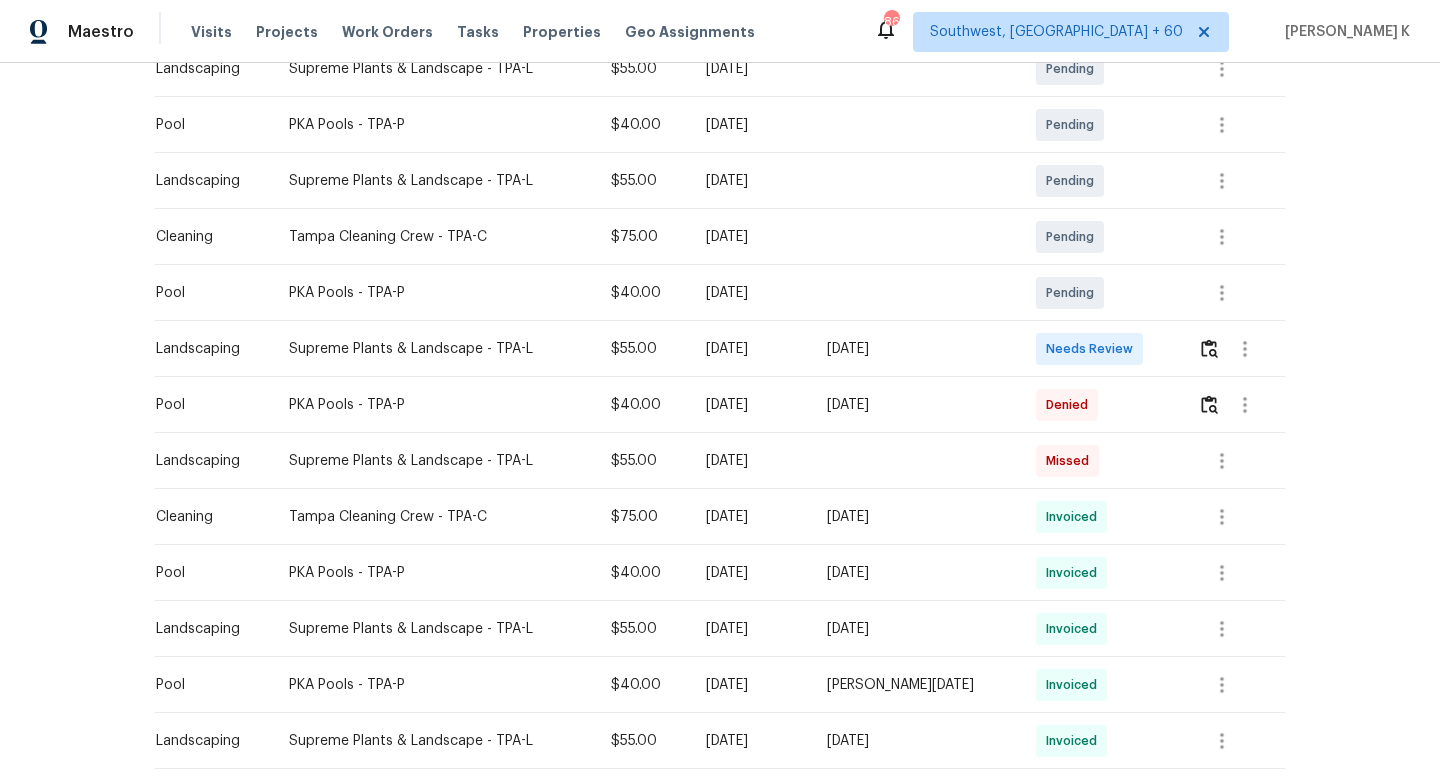 scroll, scrollTop: 565, scrollLeft: 0, axis: vertical 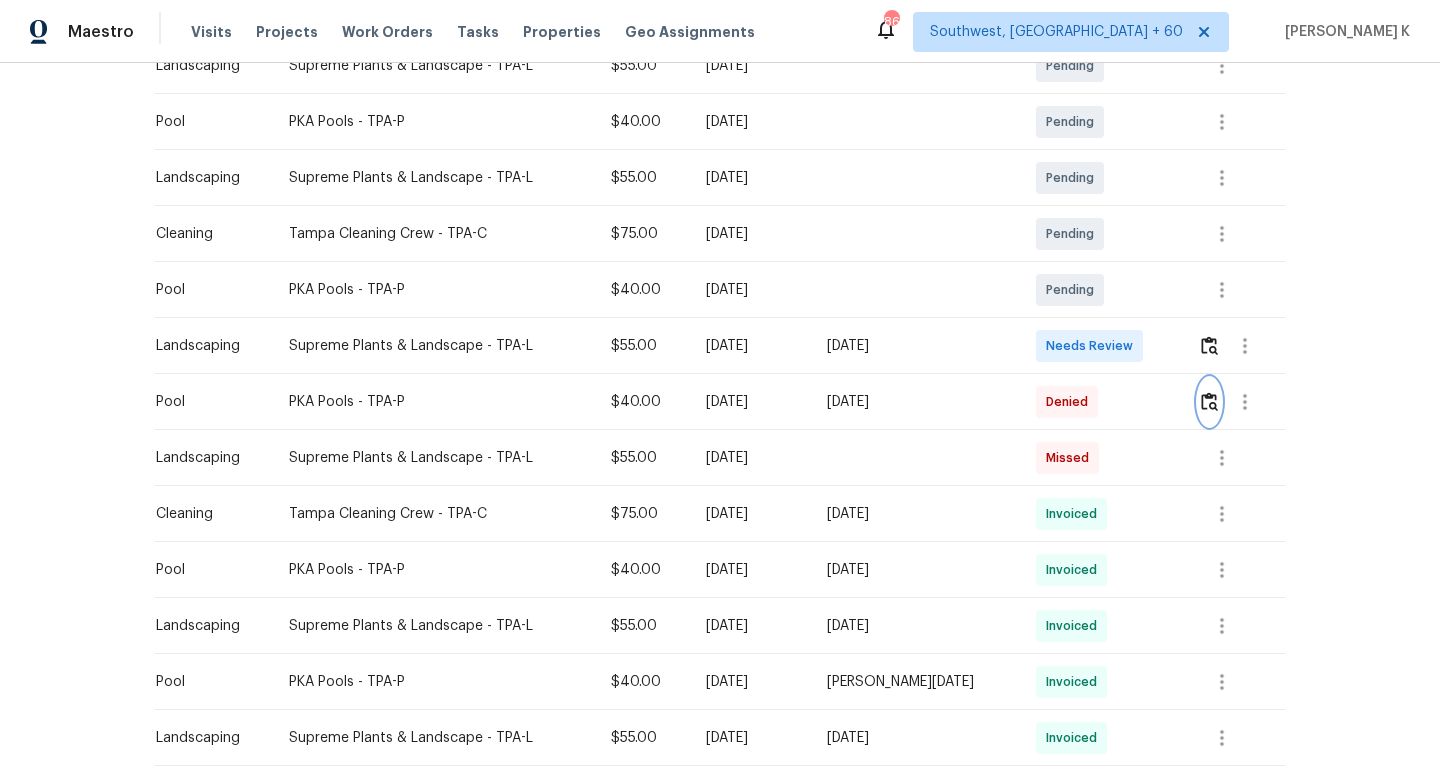 click at bounding box center (1209, 401) 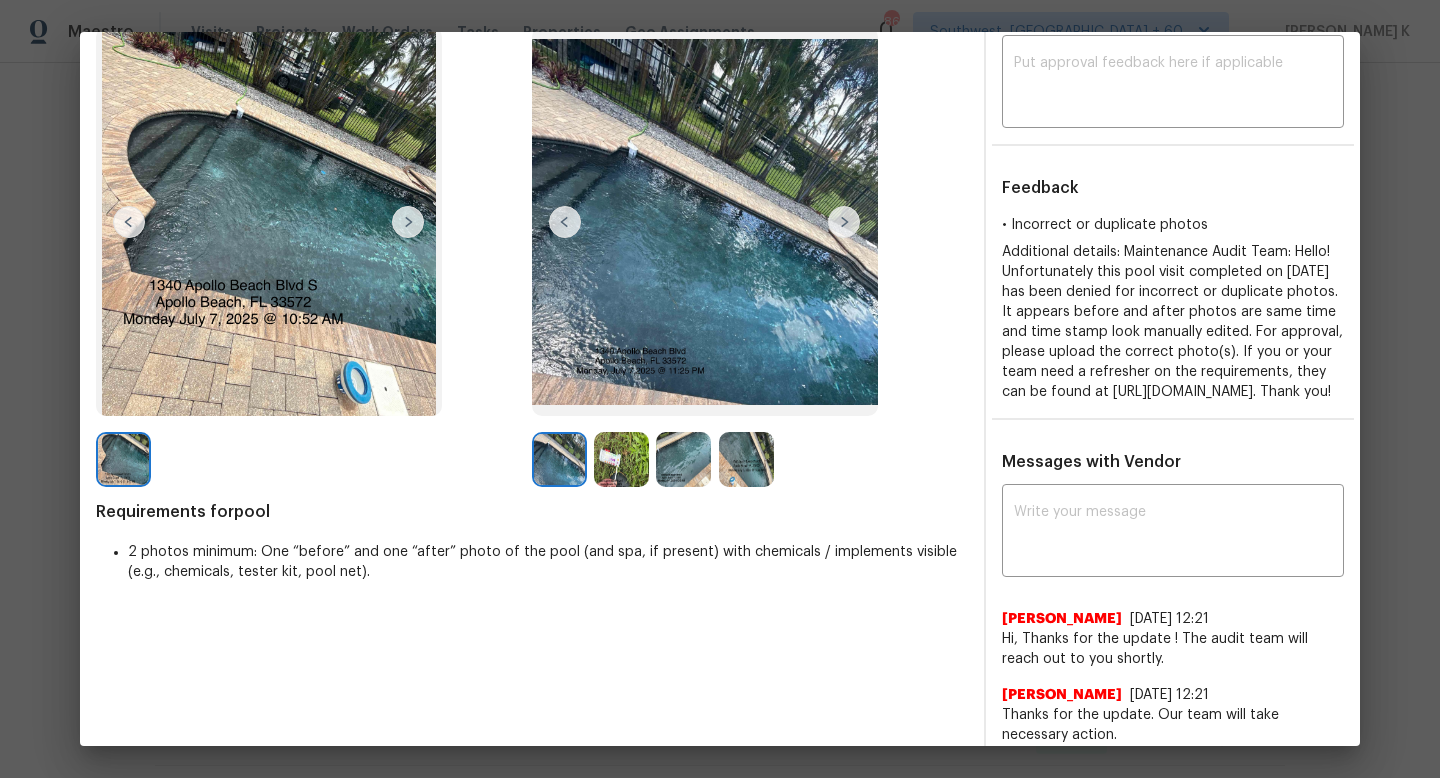 scroll, scrollTop: 0, scrollLeft: 0, axis: both 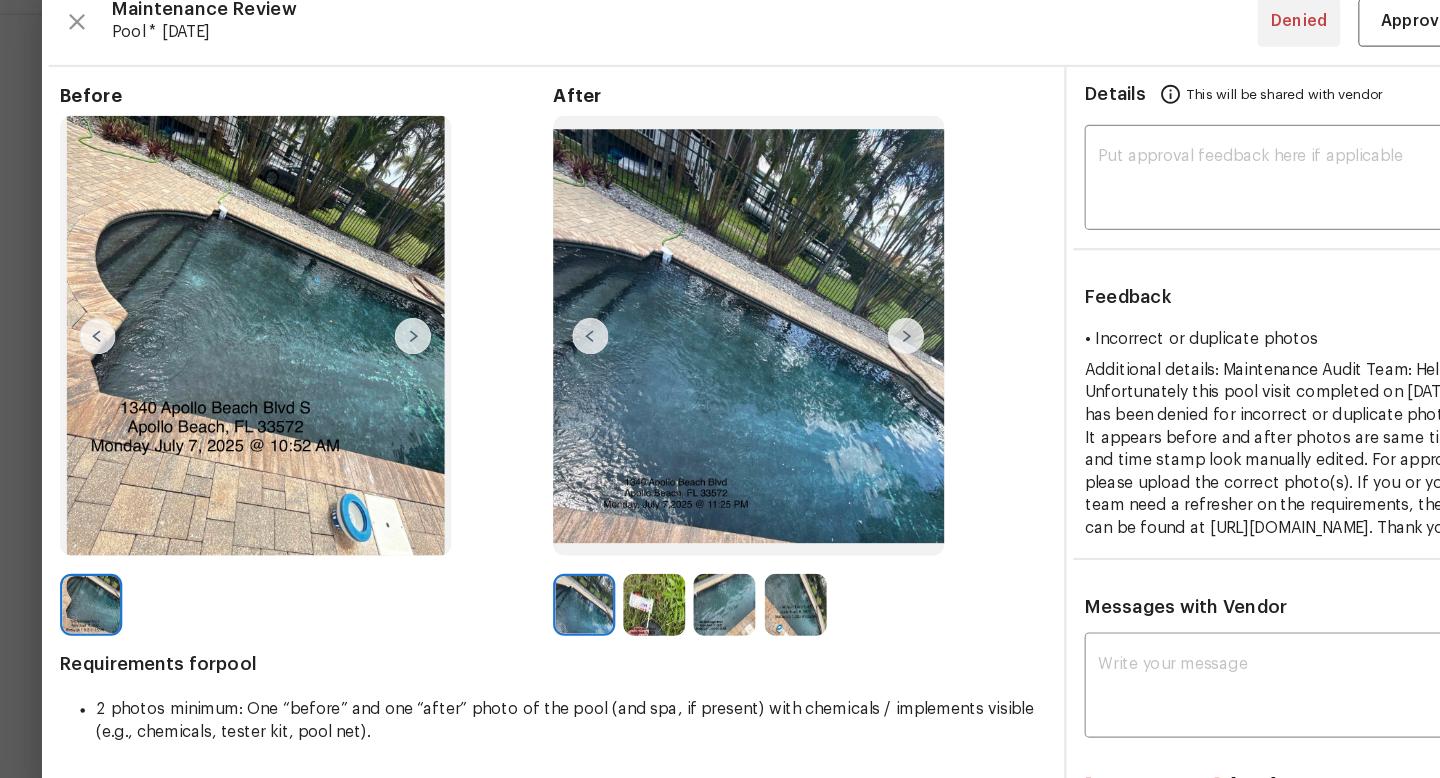 click at bounding box center (844, 347) 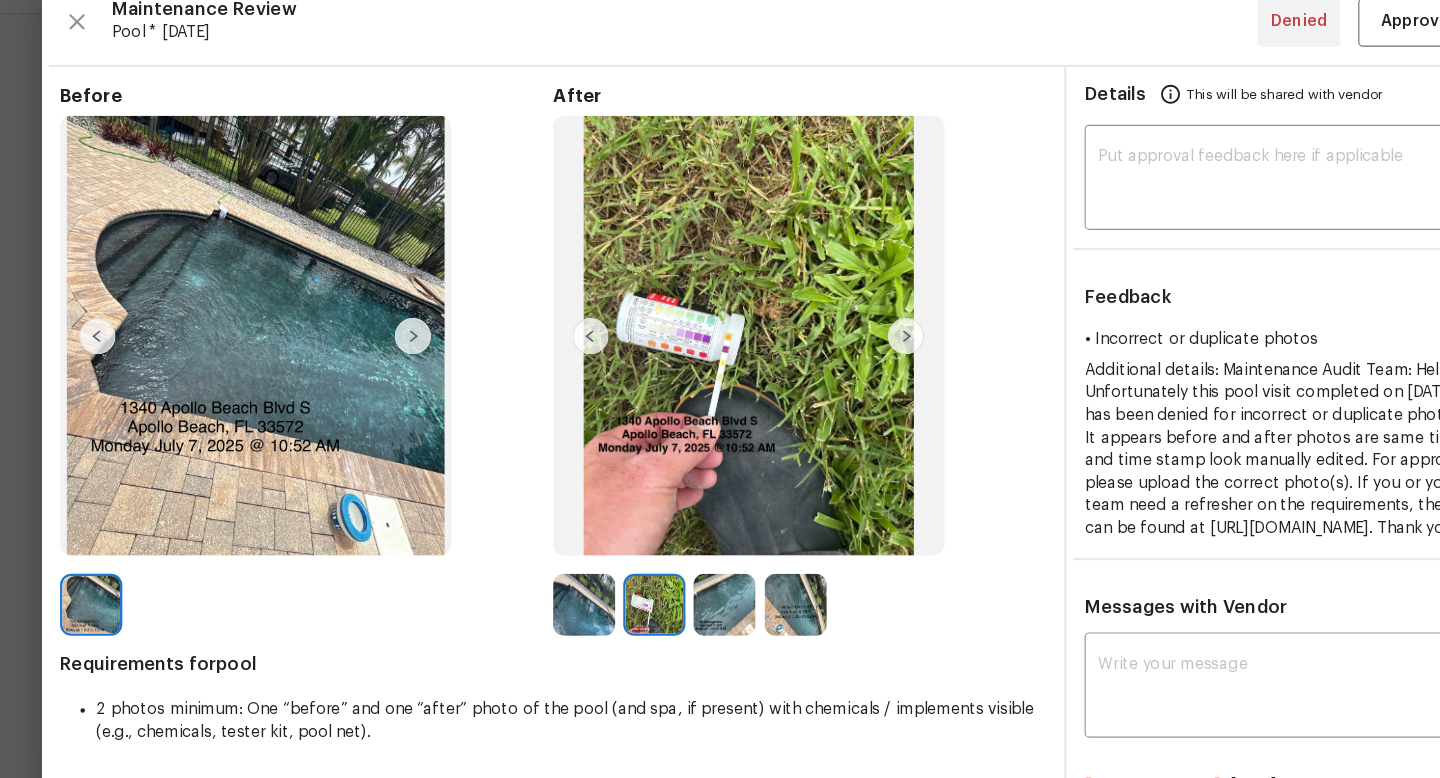 click at bounding box center (844, 347) 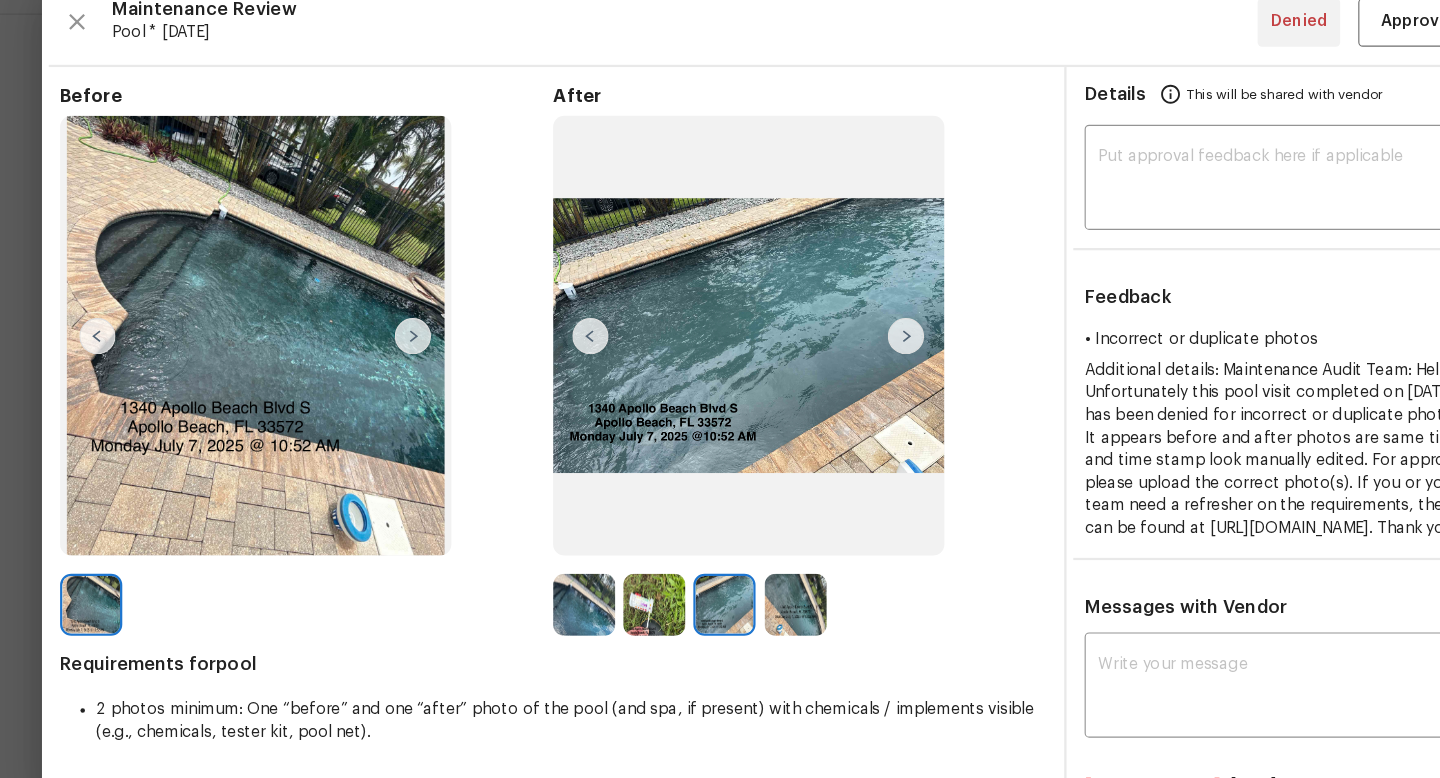 click at bounding box center [844, 347] 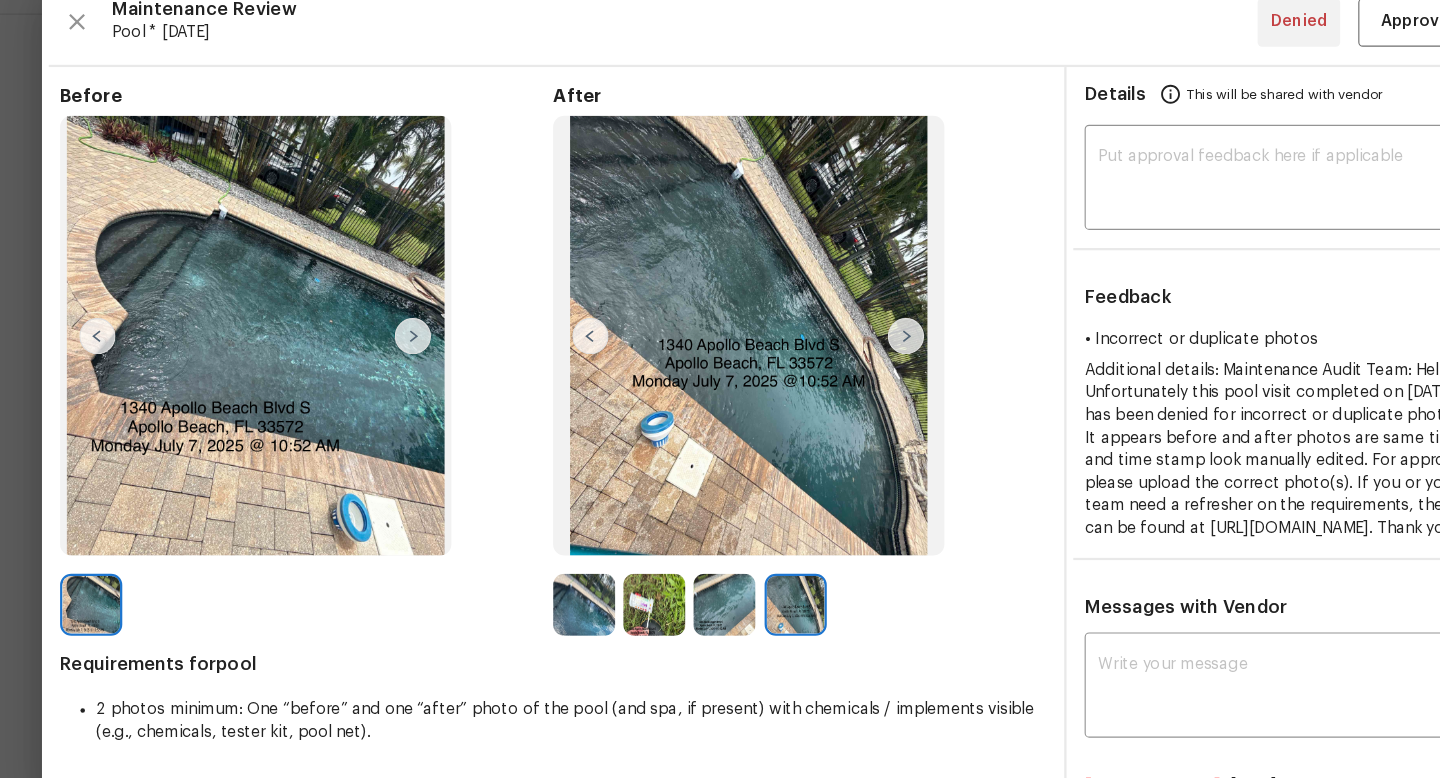 click at bounding box center [746, 584] 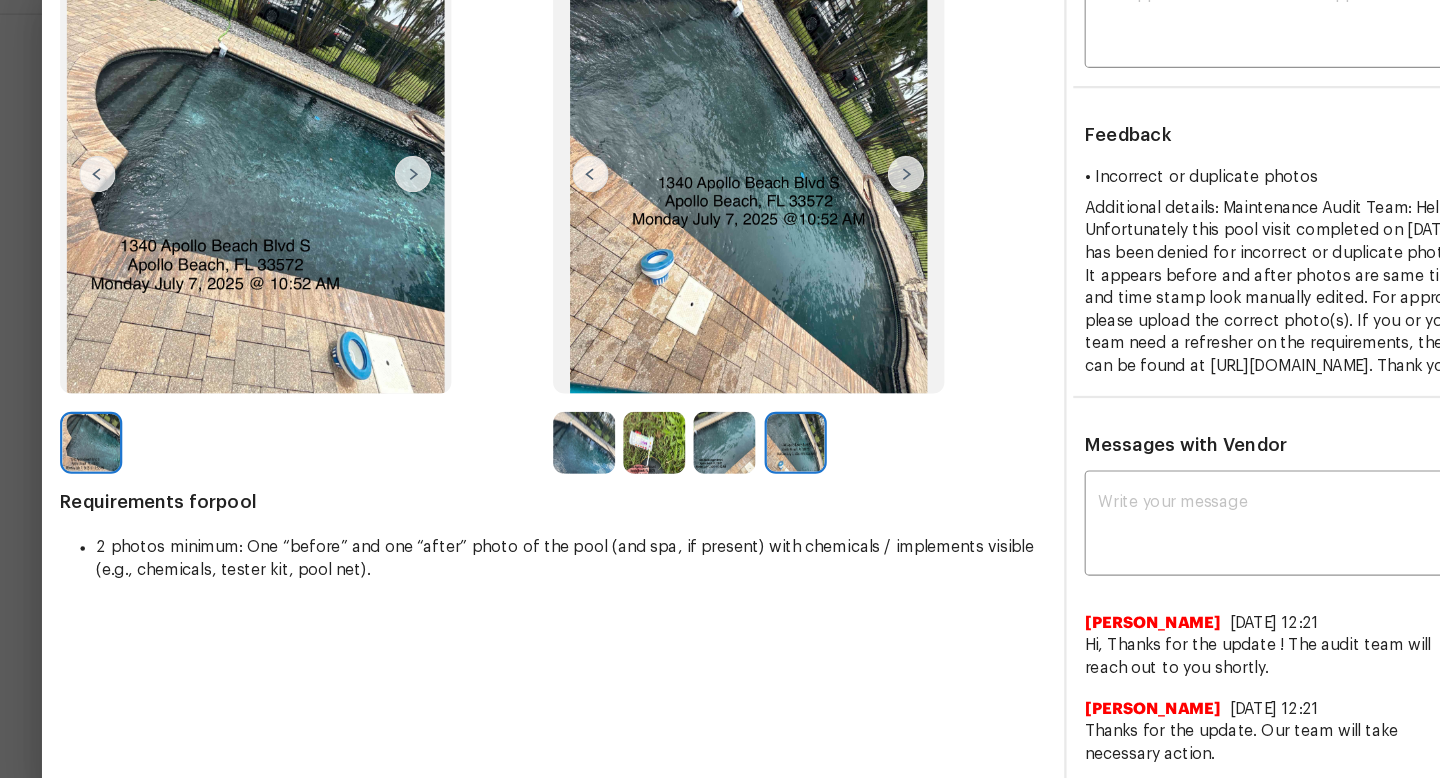 scroll, scrollTop: 26, scrollLeft: 0, axis: vertical 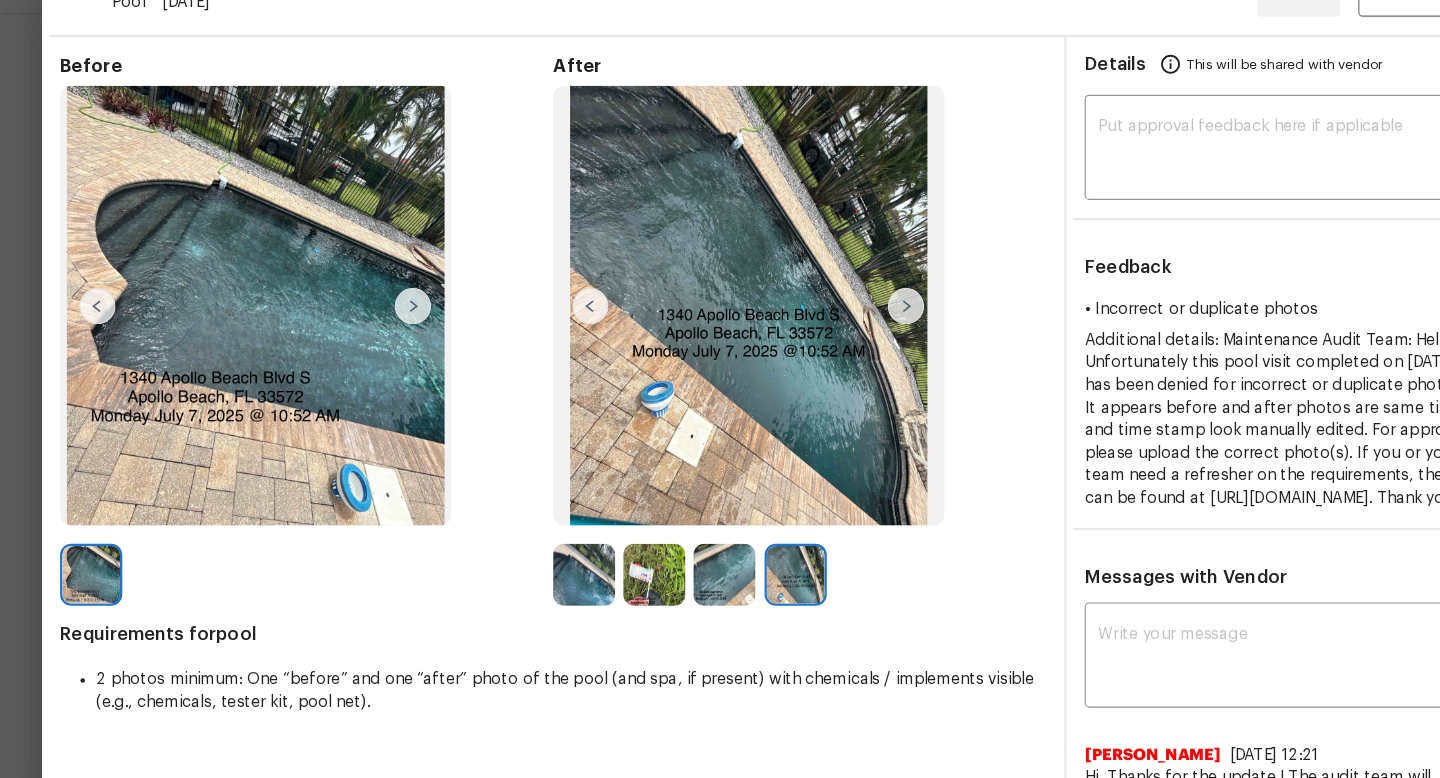 click at bounding box center [559, 558] 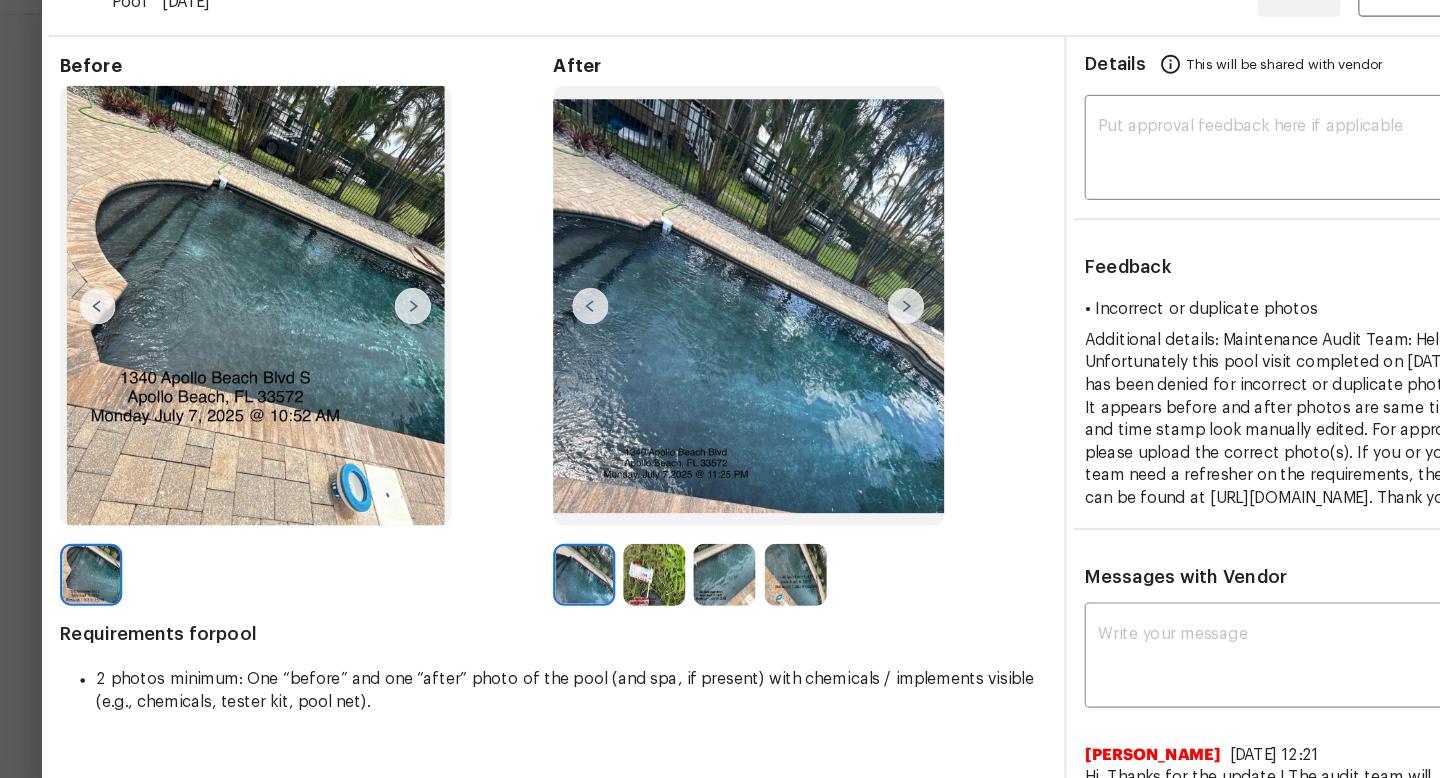 click at bounding box center (621, 558) 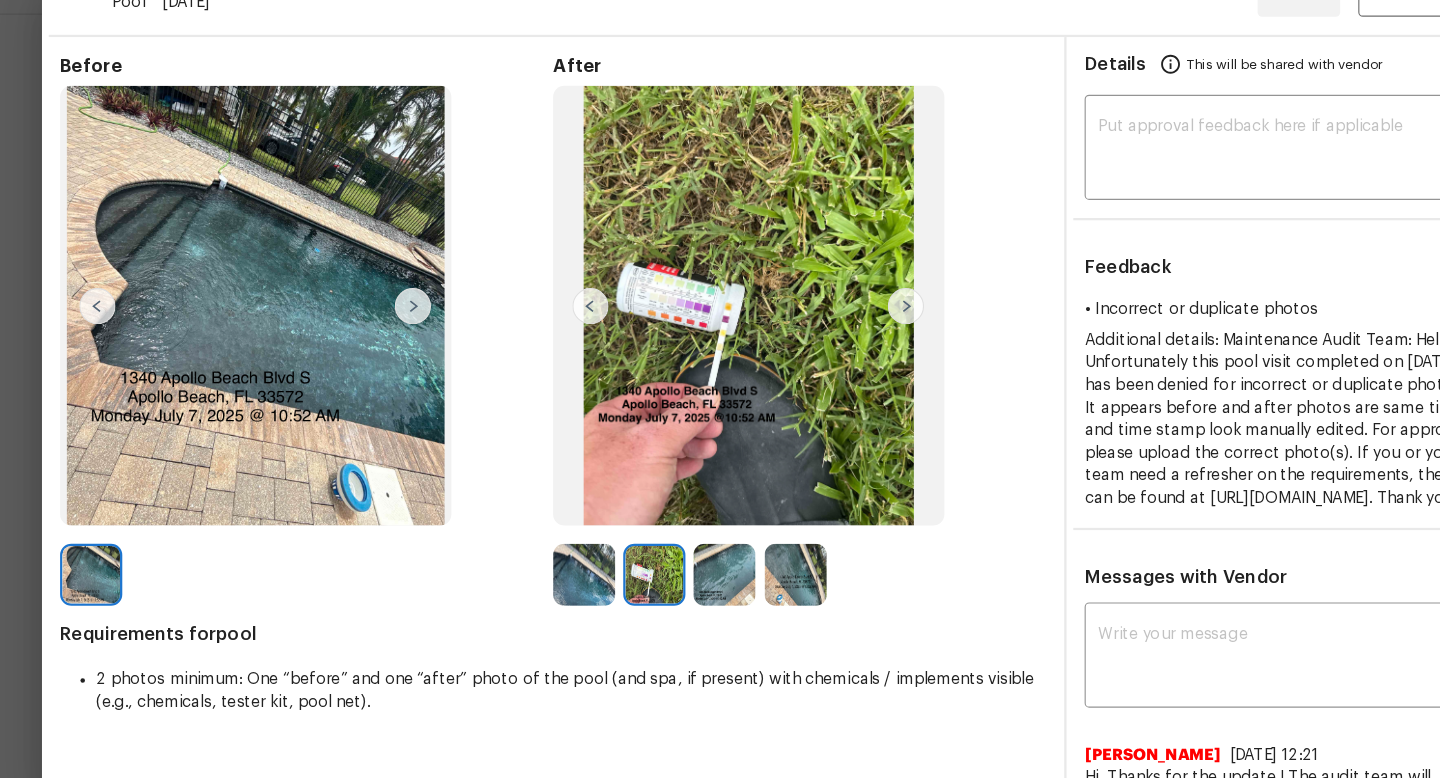 click at bounding box center (683, 558) 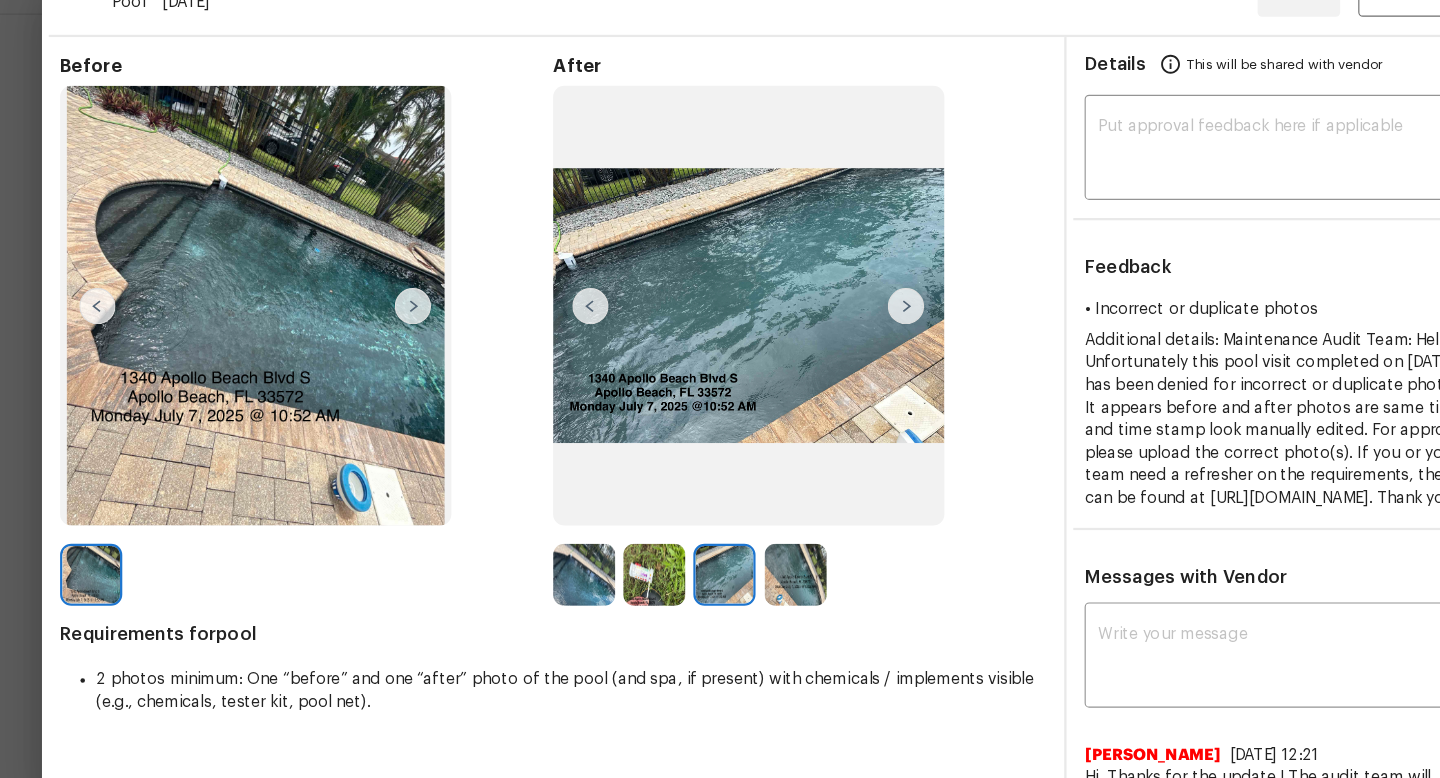 click at bounding box center (746, 558) 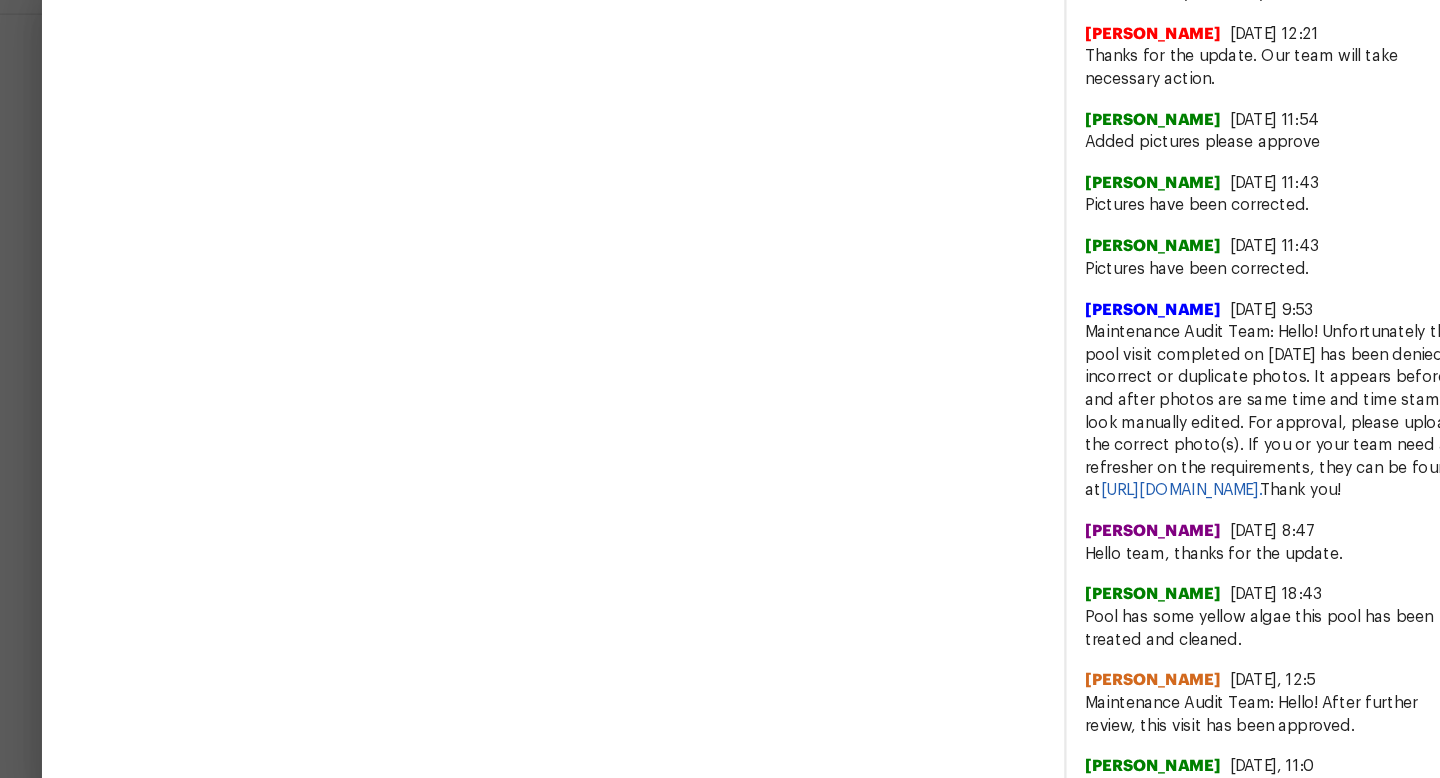 scroll, scrollTop: 754, scrollLeft: 0, axis: vertical 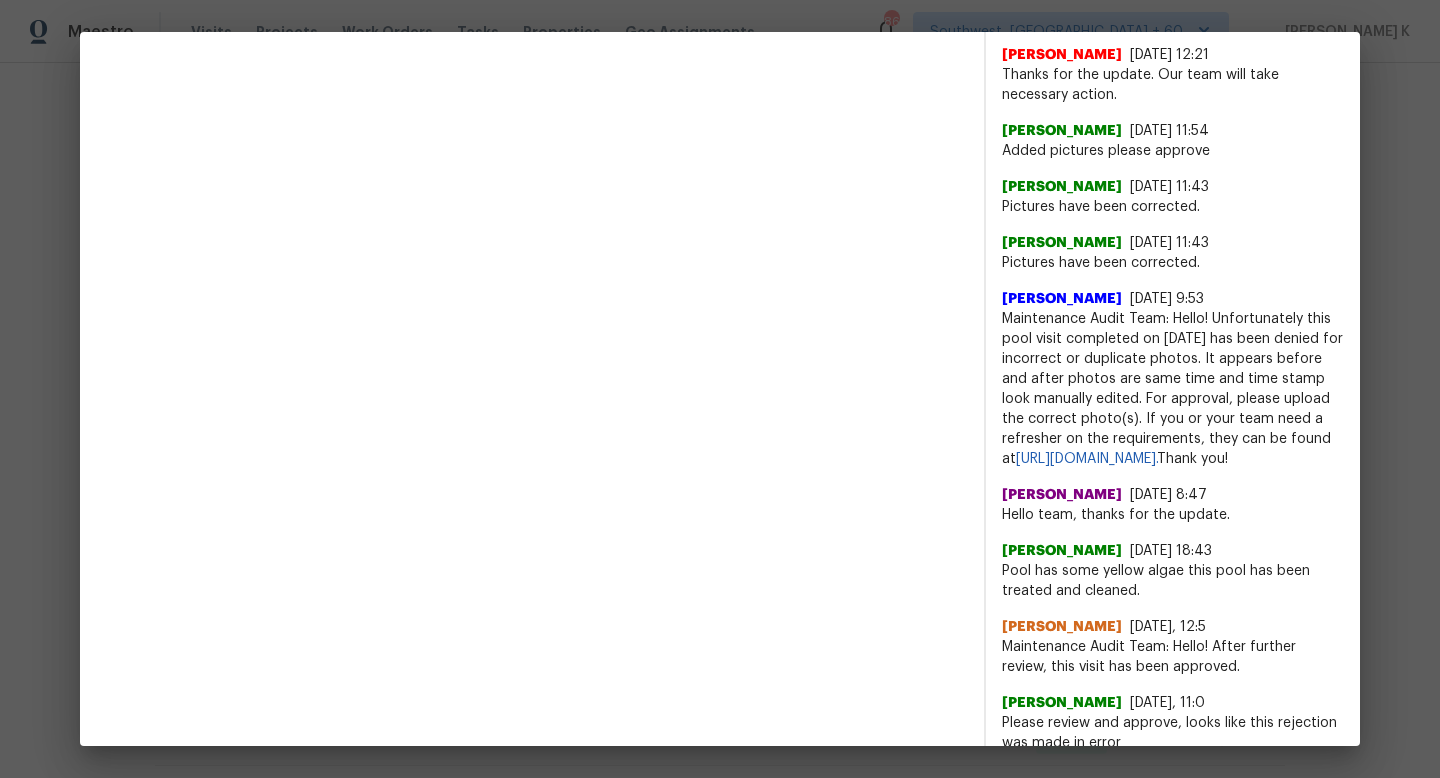 drag, startPoint x: 1003, startPoint y: 359, endPoint x: 1176, endPoint y: 514, distance: 232.28 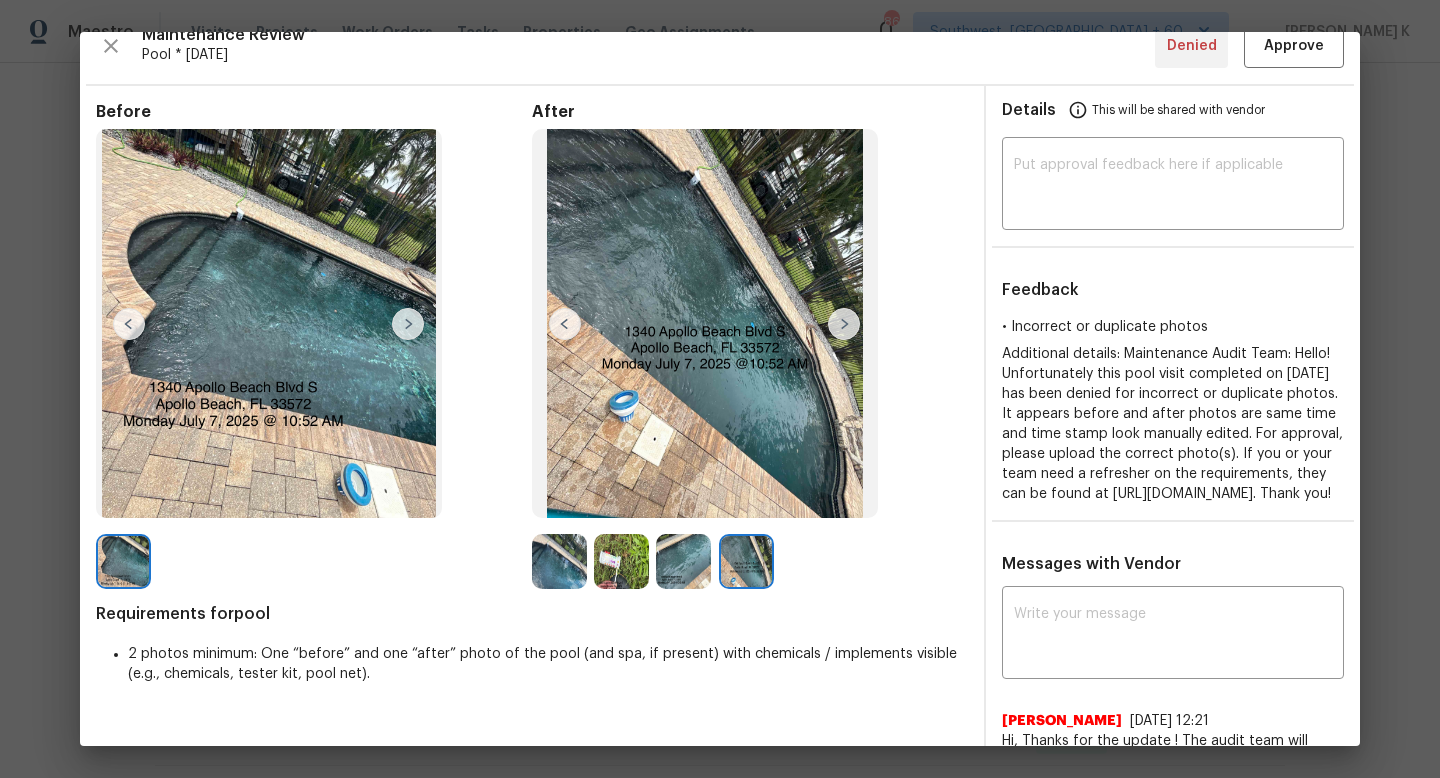 scroll, scrollTop: 0, scrollLeft: 0, axis: both 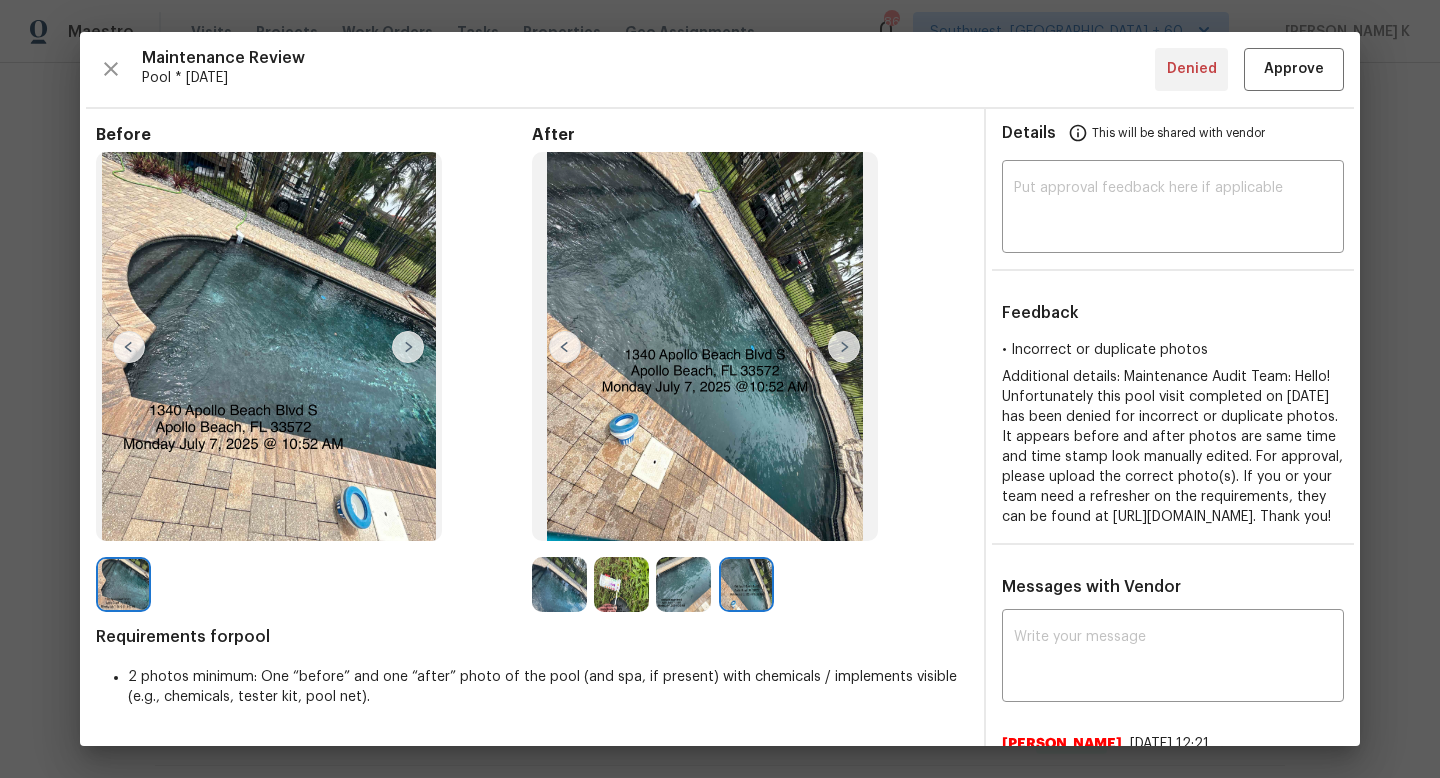 click at bounding box center [844, 347] 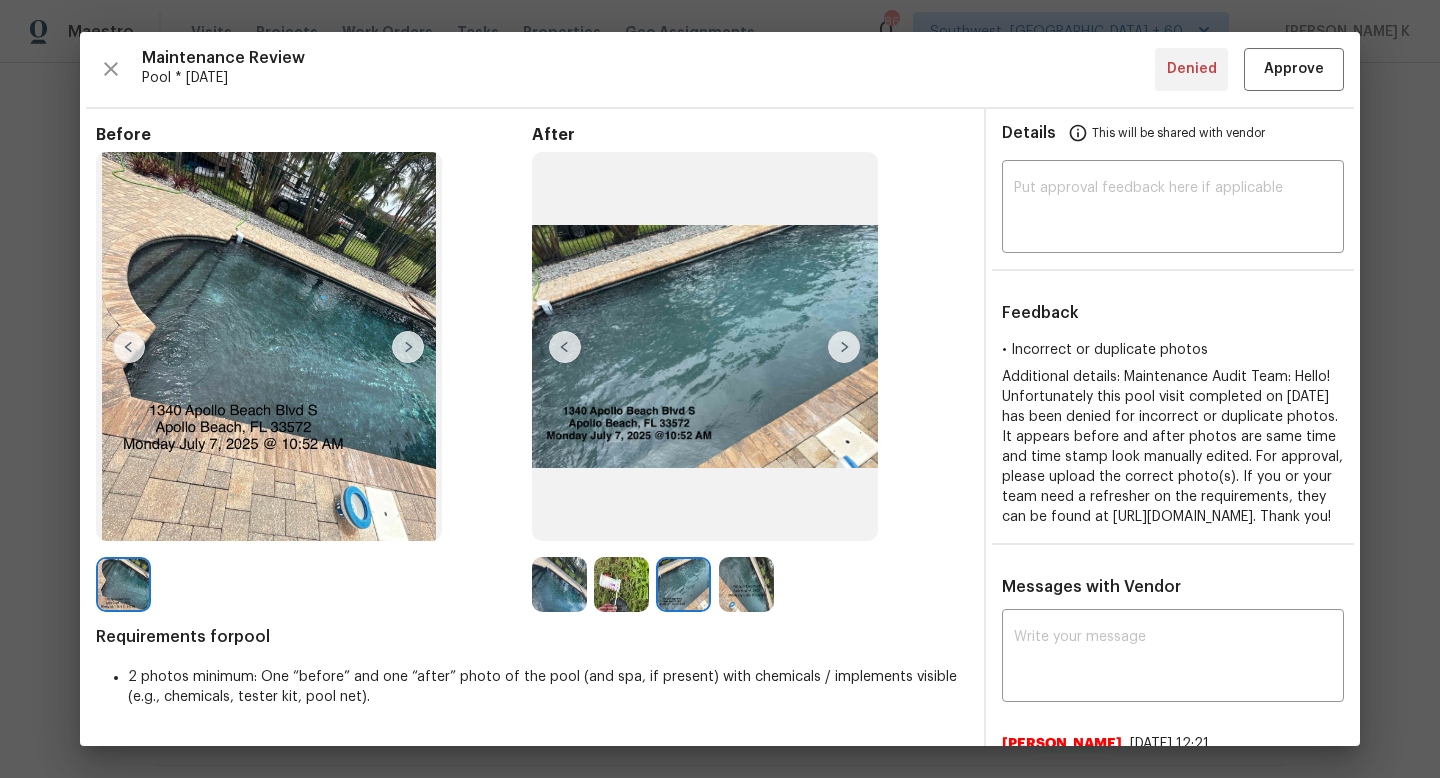click at bounding box center [746, 584] 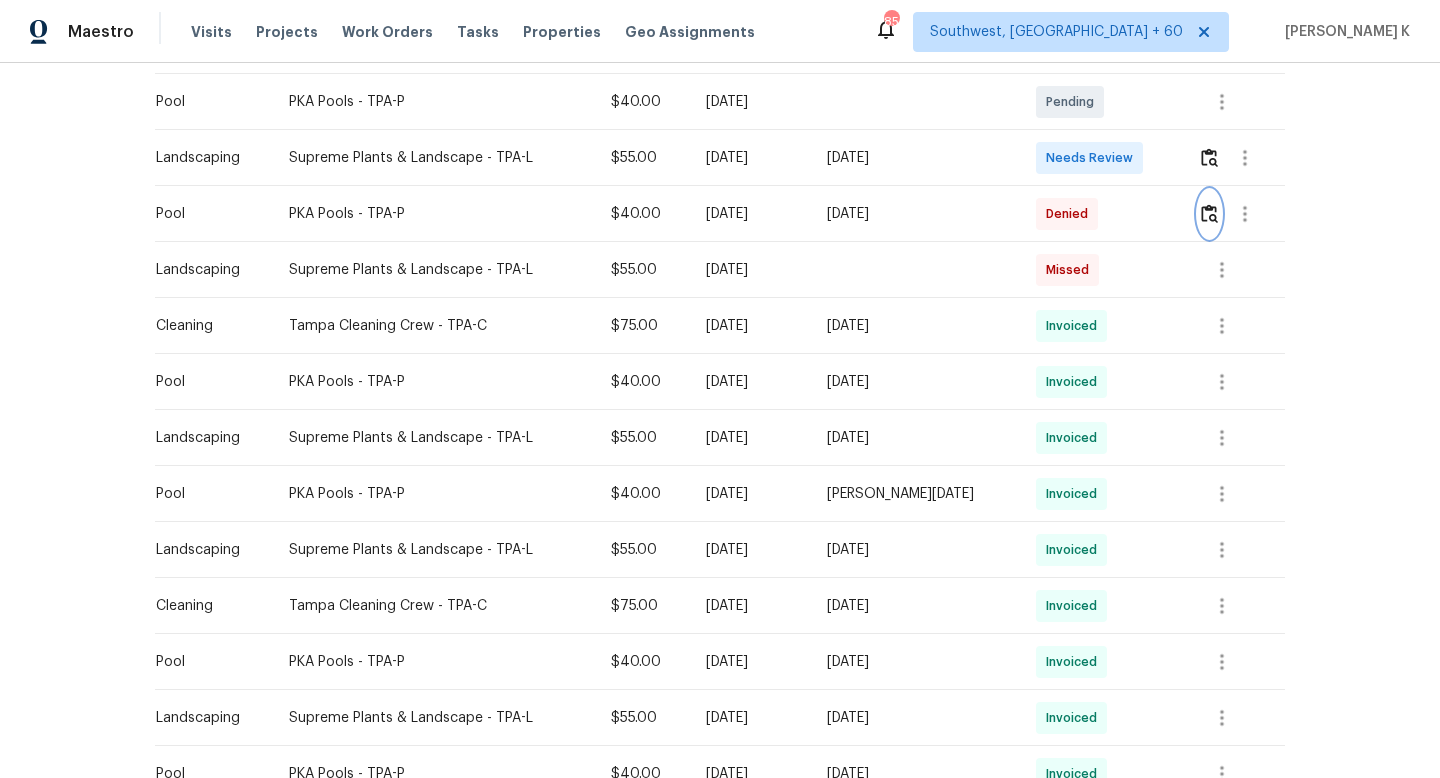 scroll, scrollTop: 757, scrollLeft: 0, axis: vertical 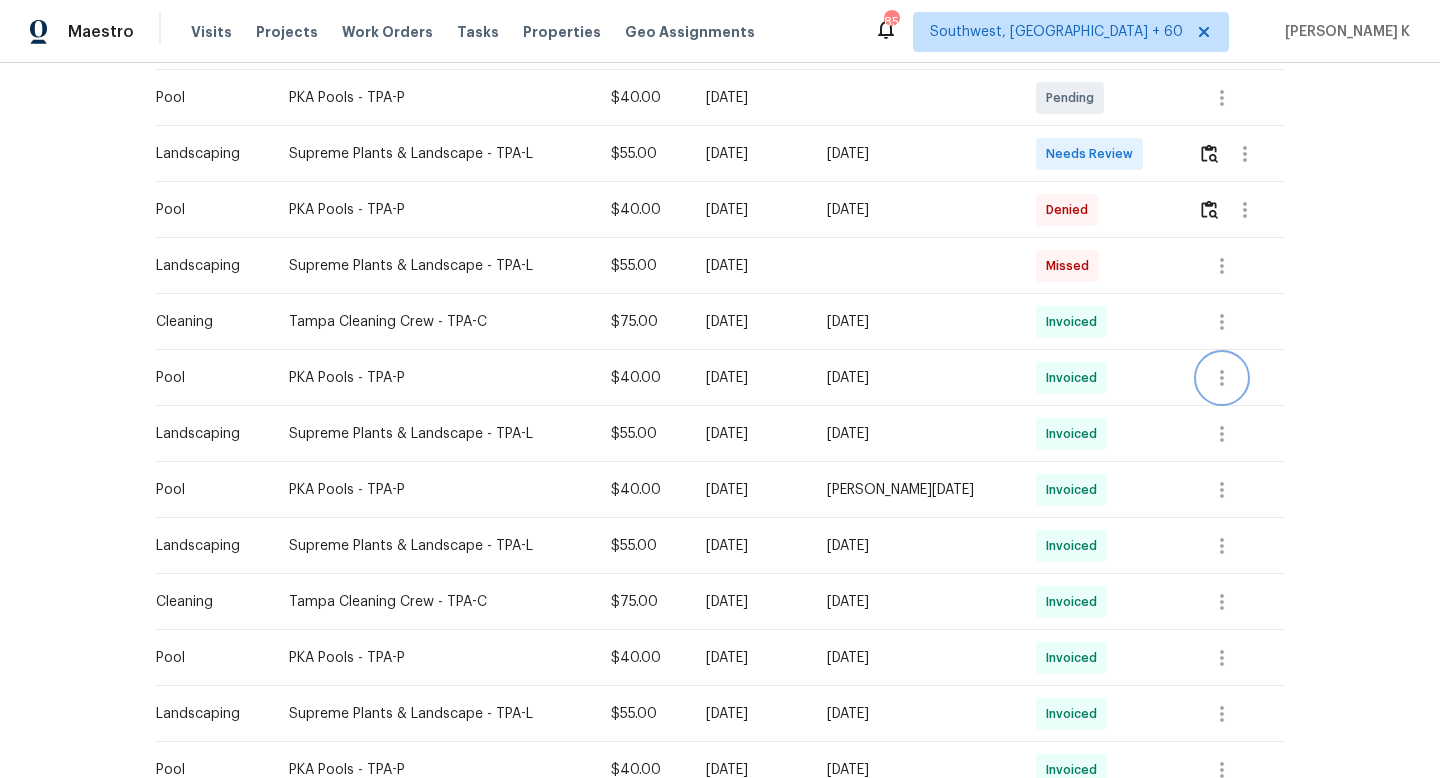 click at bounding box center (1222, 378) 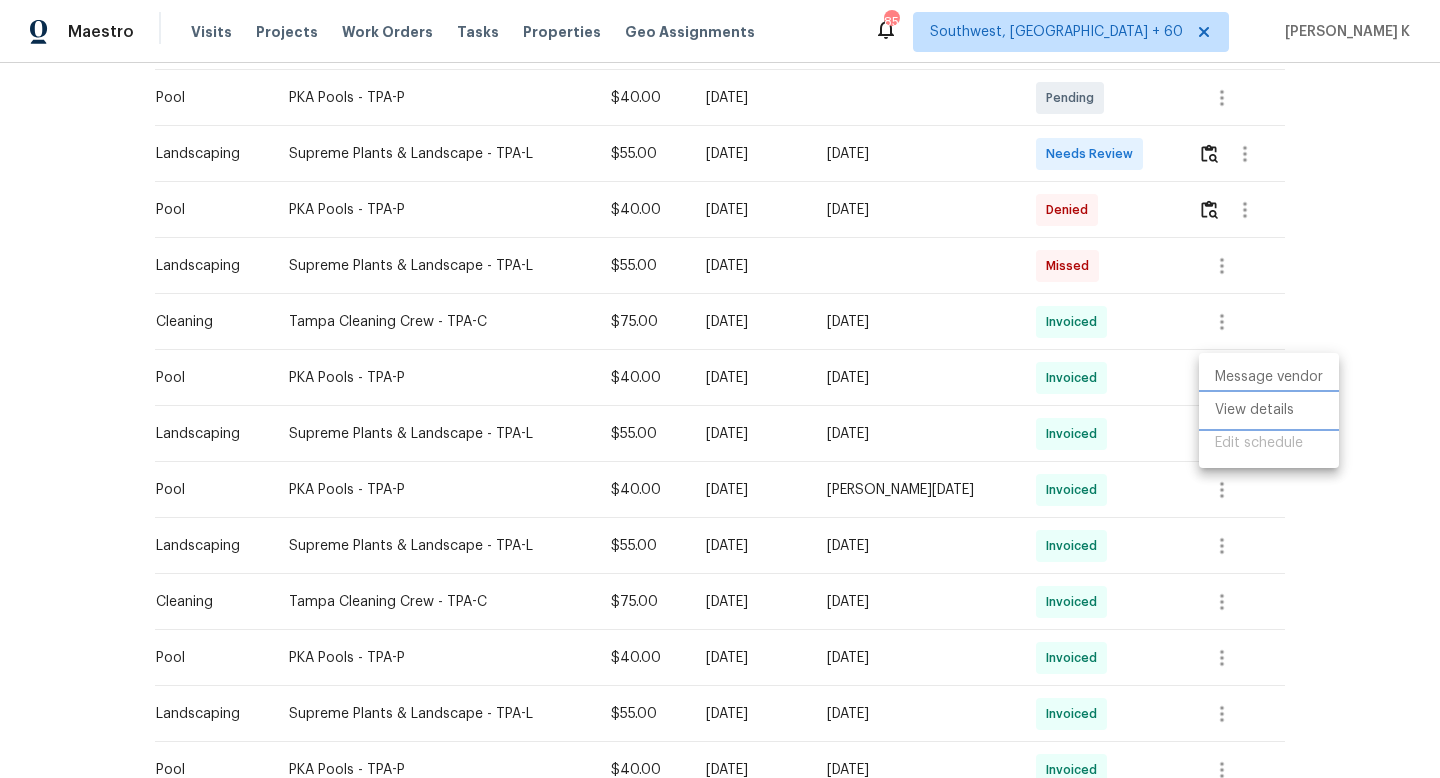 click on "View details" at bounding box center (1269, 410) 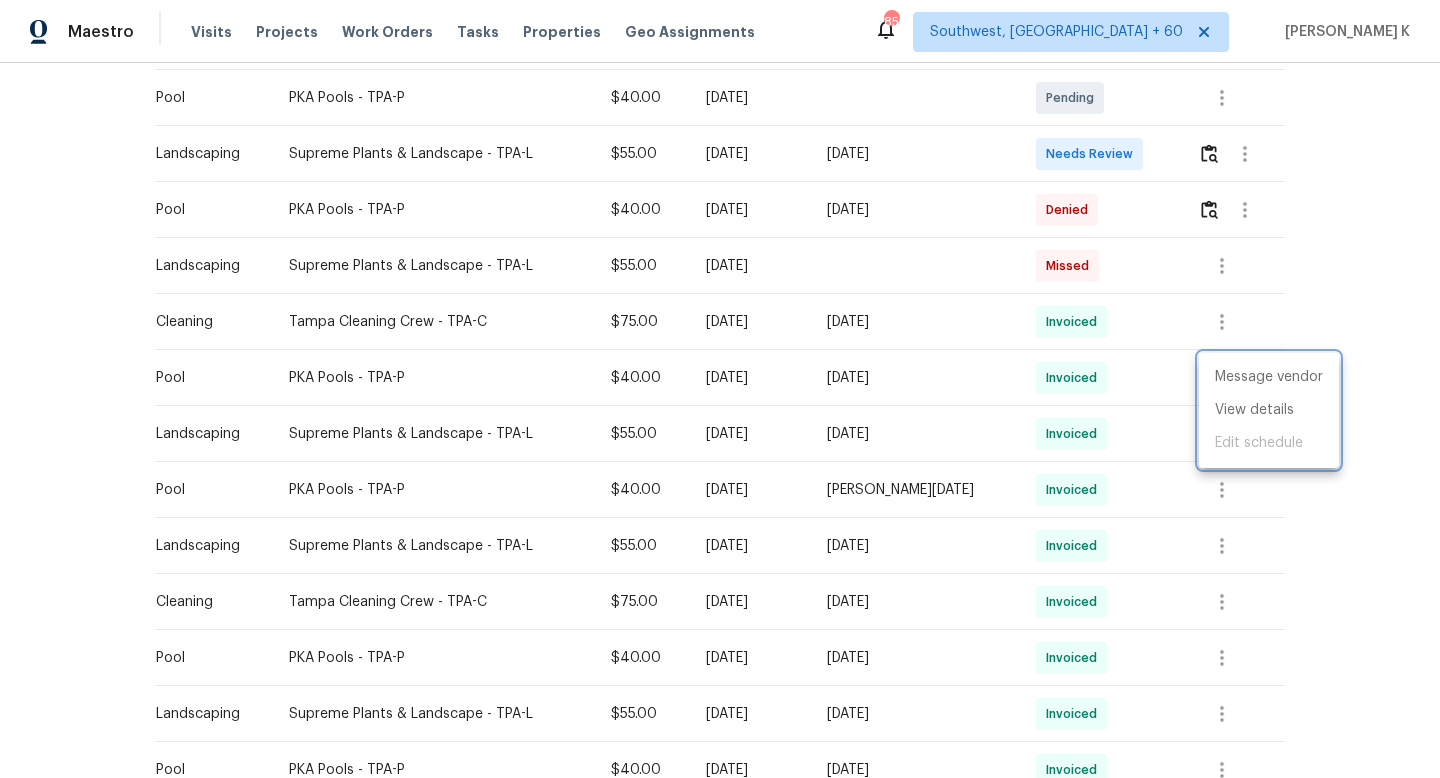click at bounding box center (720, 389) 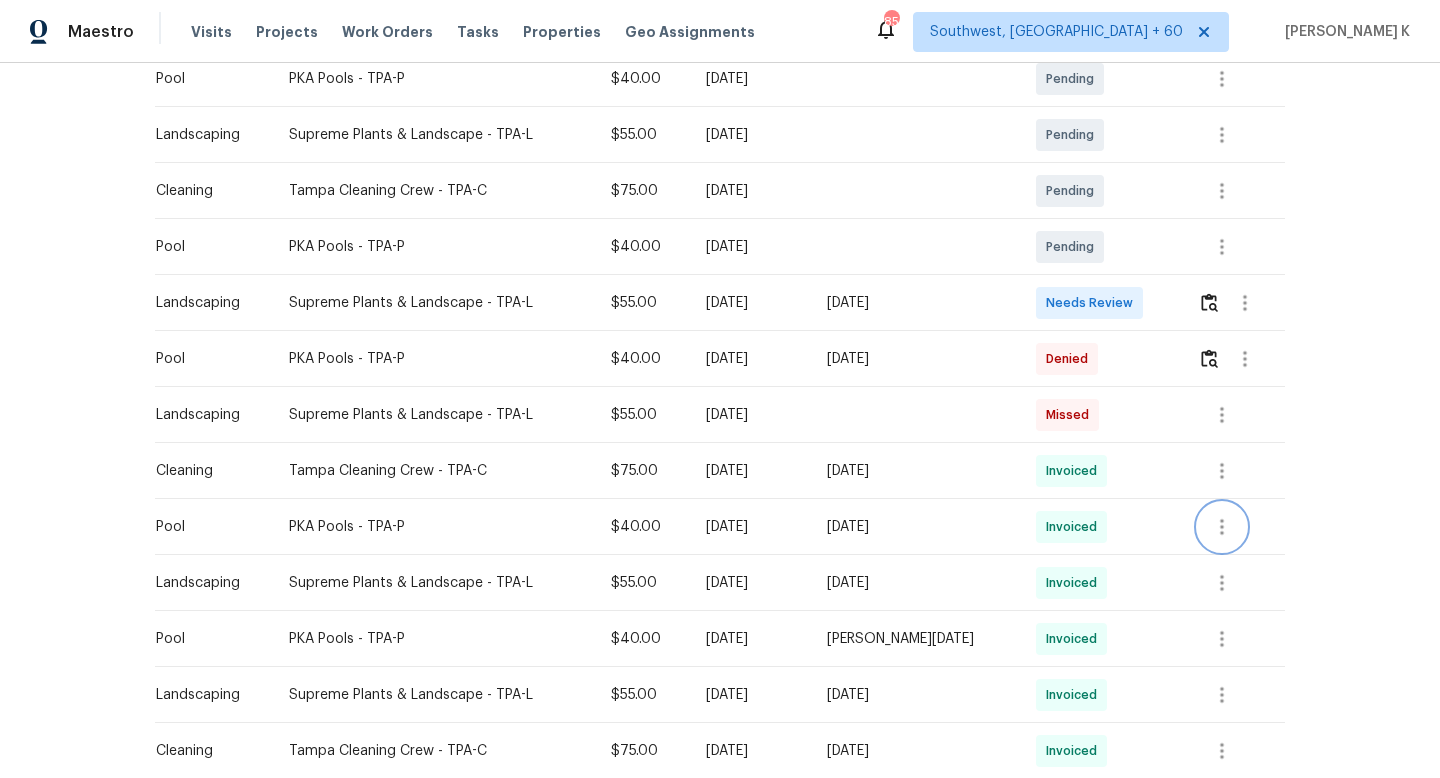 scroll, scrollTop: 703, scrollLeft: 0, axis: vertical 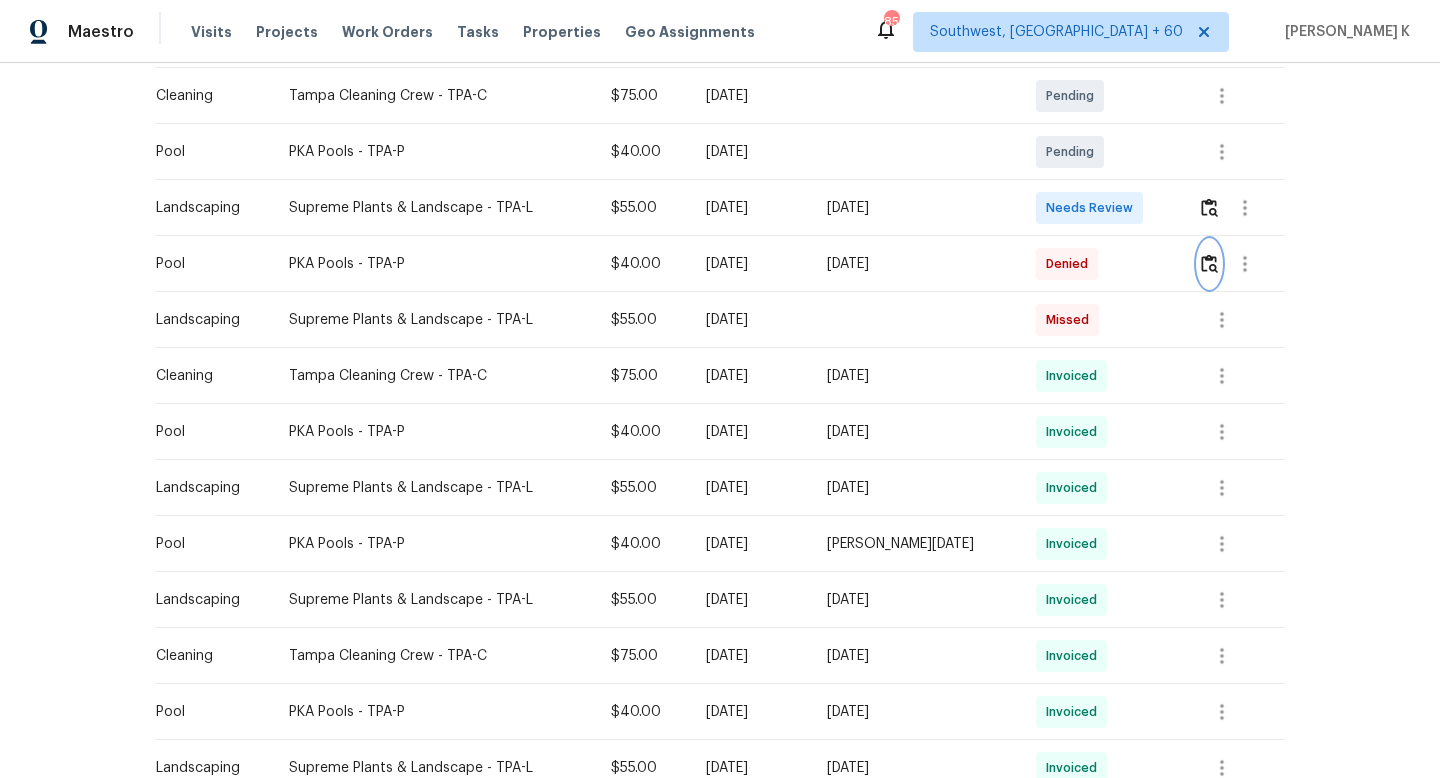 click at bounding box center (1209, 263) 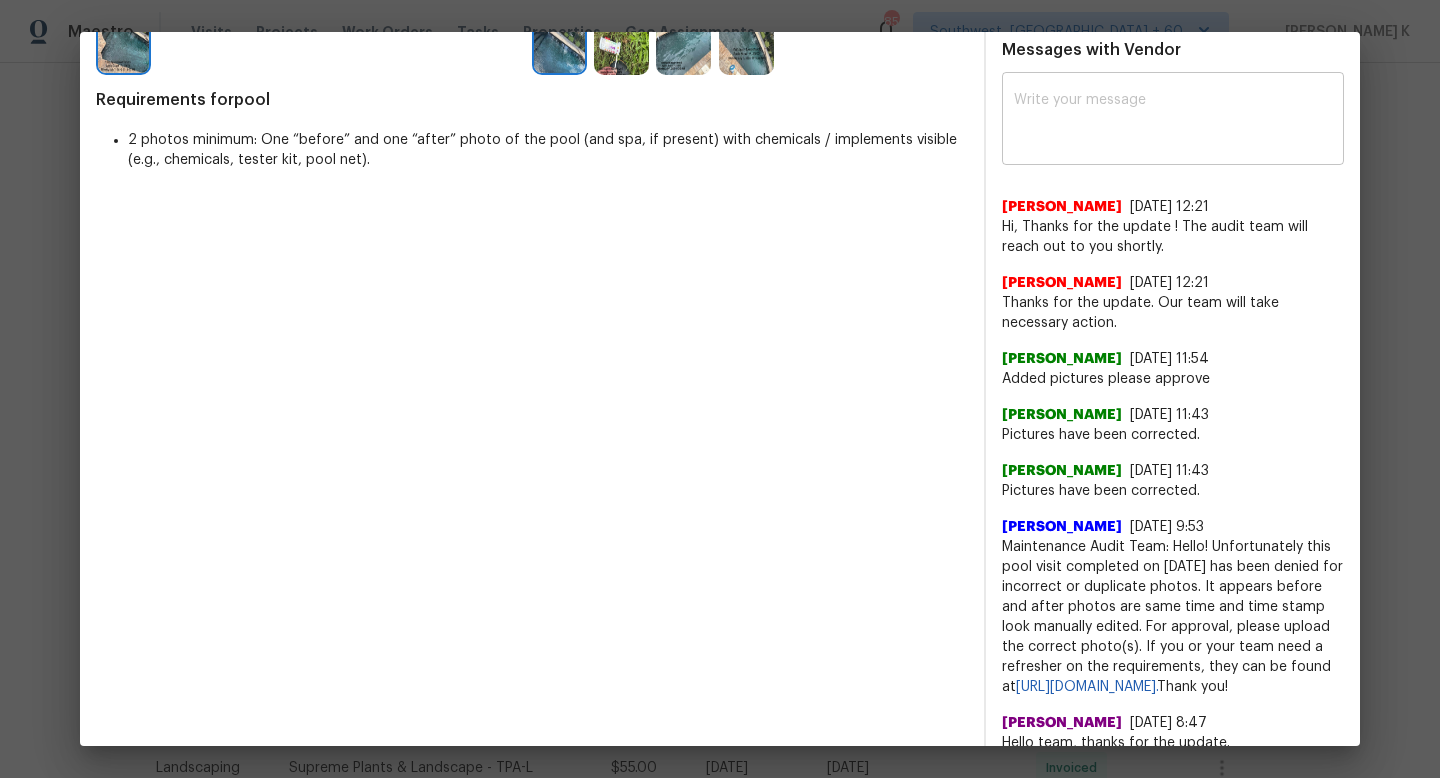 scroll, scrollTop: 546, scrollLeft: 0, axis: vertical 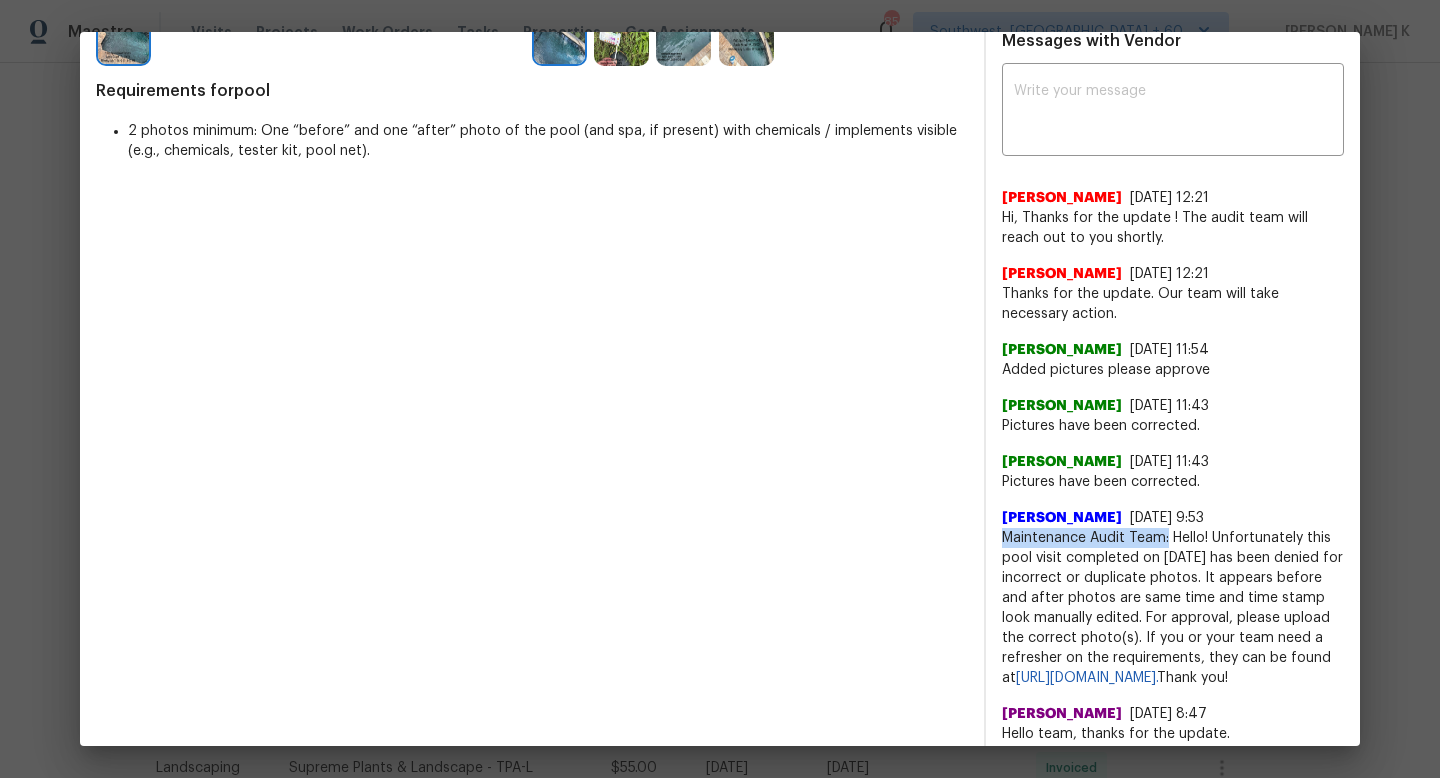 drag, startPoint x: 1003, startPoint y: 578, endPoint x: 1166, endPoint y: 578, distance: 163 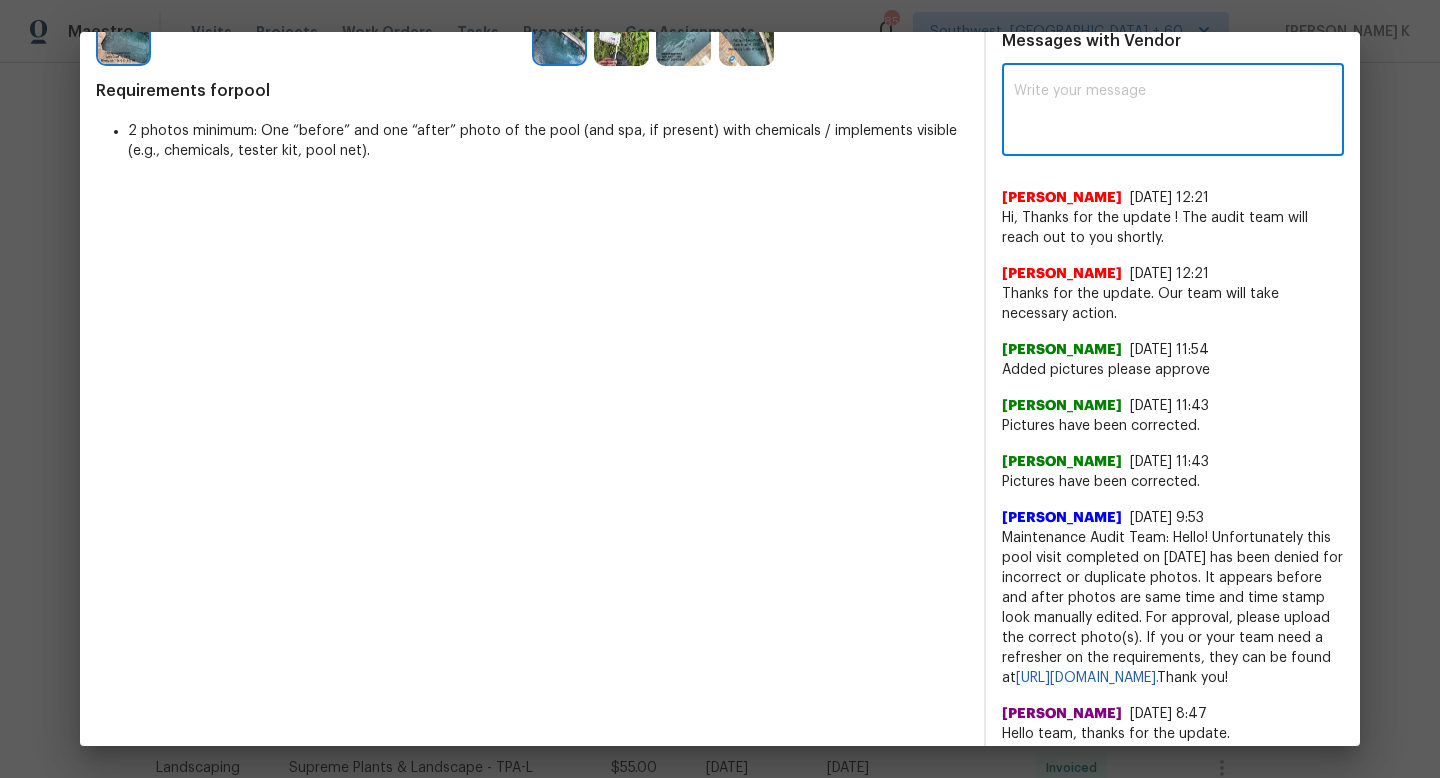 click at bounding box center [1173, 112] 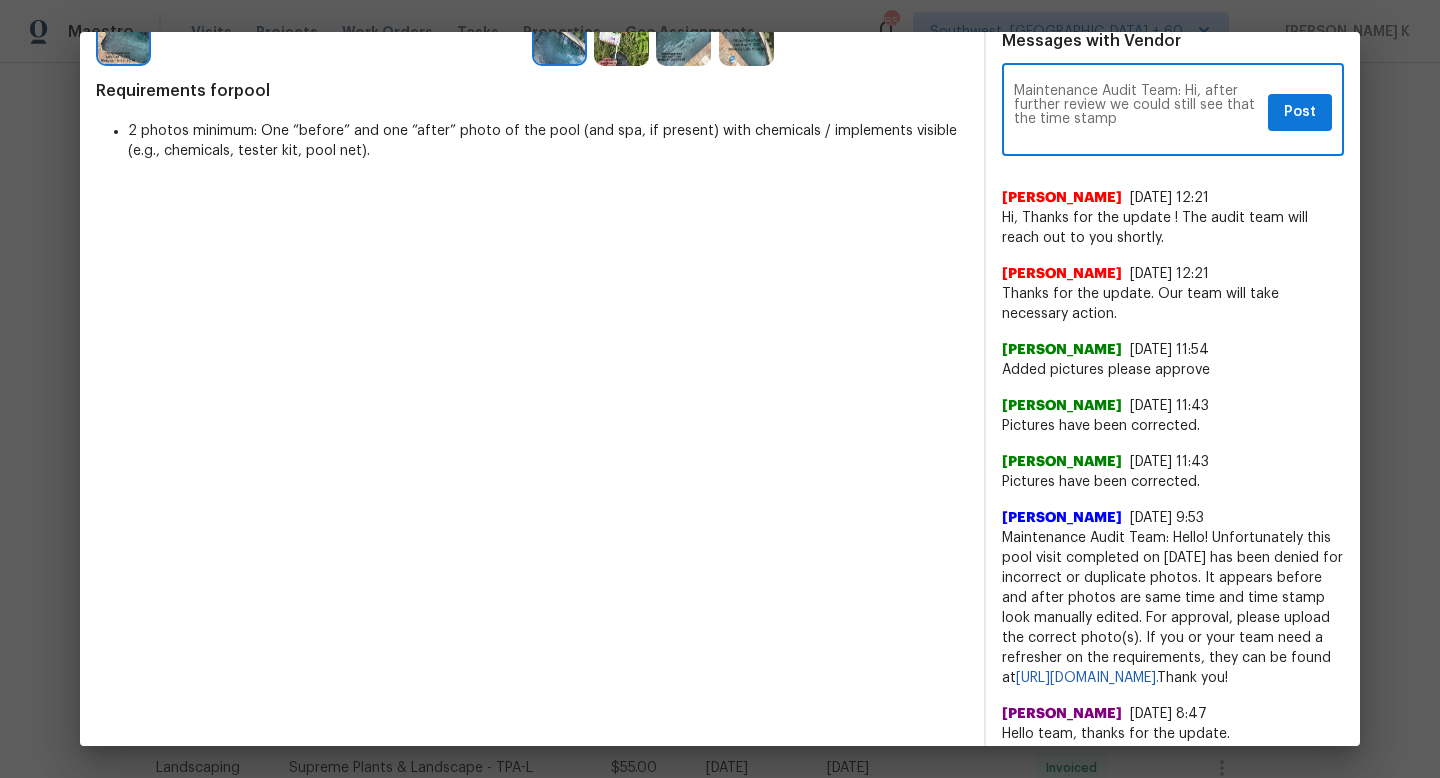 drag, startPoint x: 1114, startPoint y: 147, endPoint x: 1214, endPoint y: 149, distance: 100.02 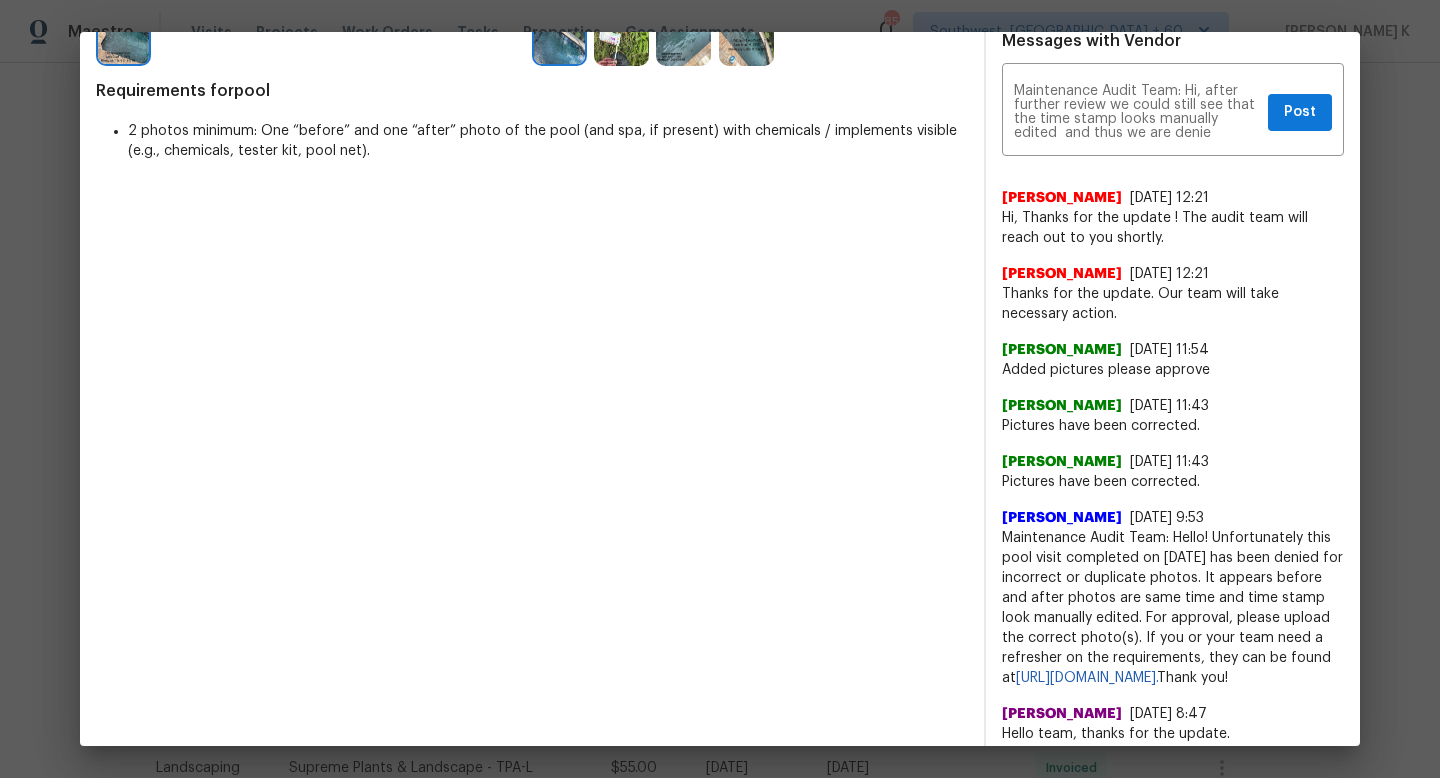 click on "Maintenance Audit Team: Hello! Unfortunately this pool visit completed on 07/09/2025 has been denied for incorrect or duplicate photos. It appears before and after photos are same time and time stamp look manually edited. For approval, please upload the correct photo(s). If you or your team need a refresher on the requirements, they can be found at  https://www.opendoor.com/vendor-help/quality.  Thank you!" at bounding box center [1173, 608] 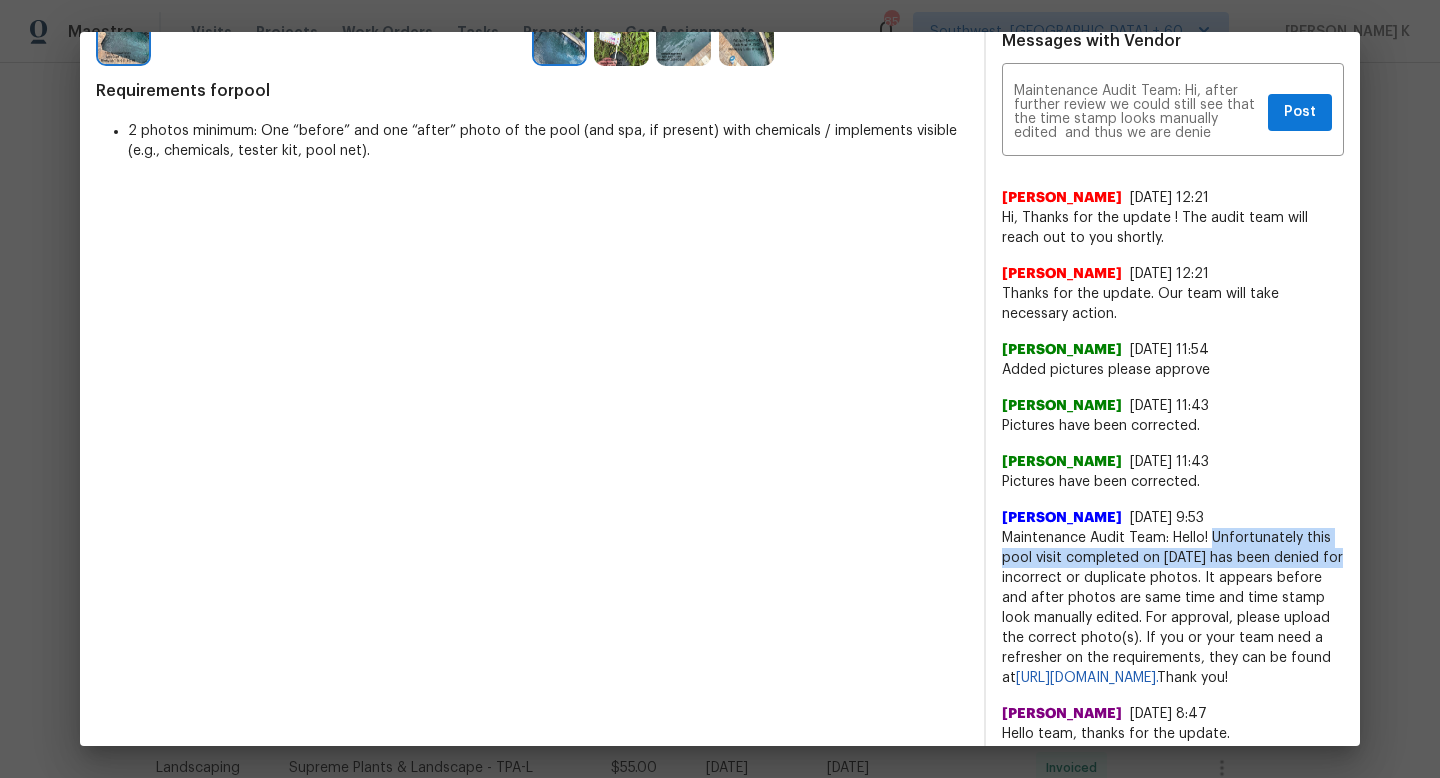 drag, startPoint x: 1215, startPoint y: 574, endPoint x: 1045, endPoint y: 622, distance: 176.64655 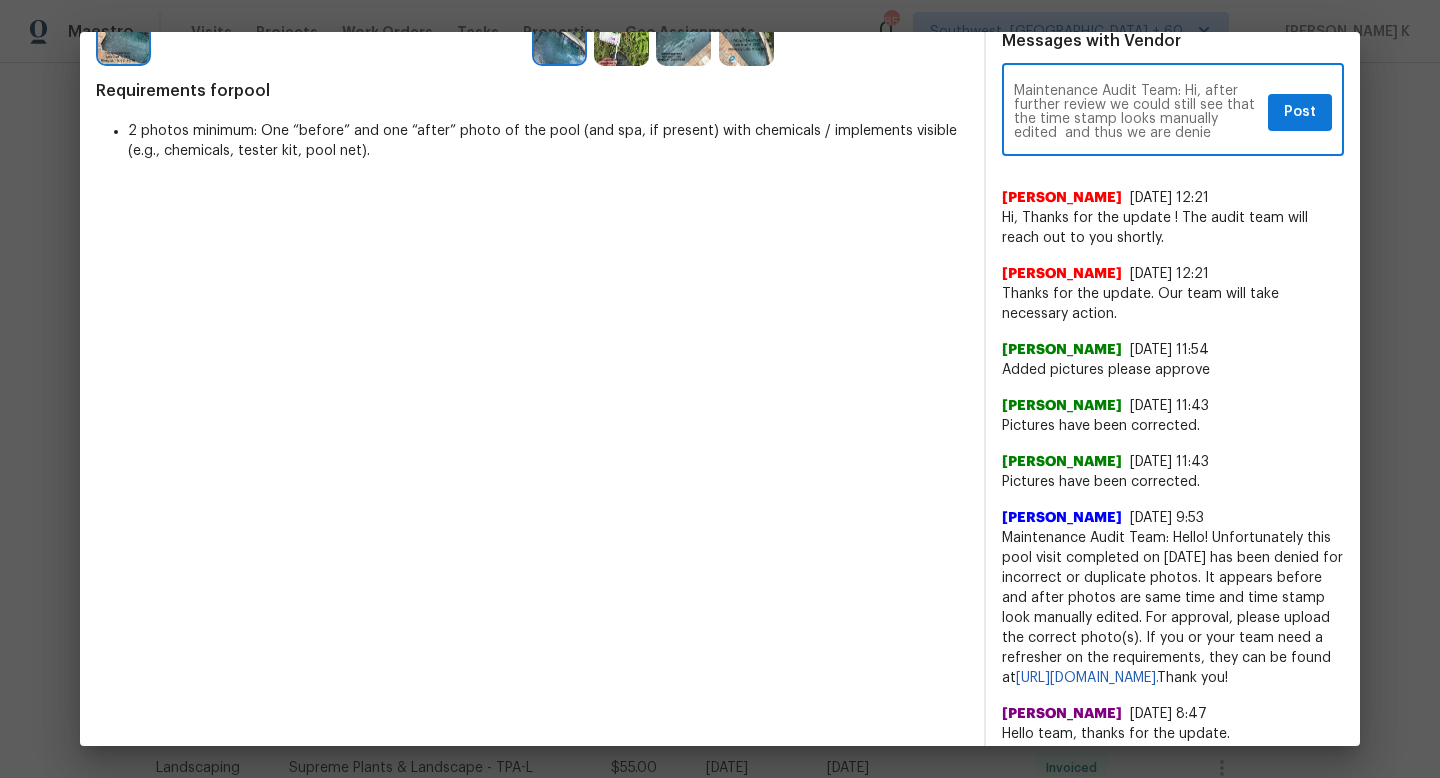 click on "Maintenance Audit Team: Hi, after further review we could still see that the time stamp looks manually edited  and thus we are denie" at bounding box center (1137, 112) 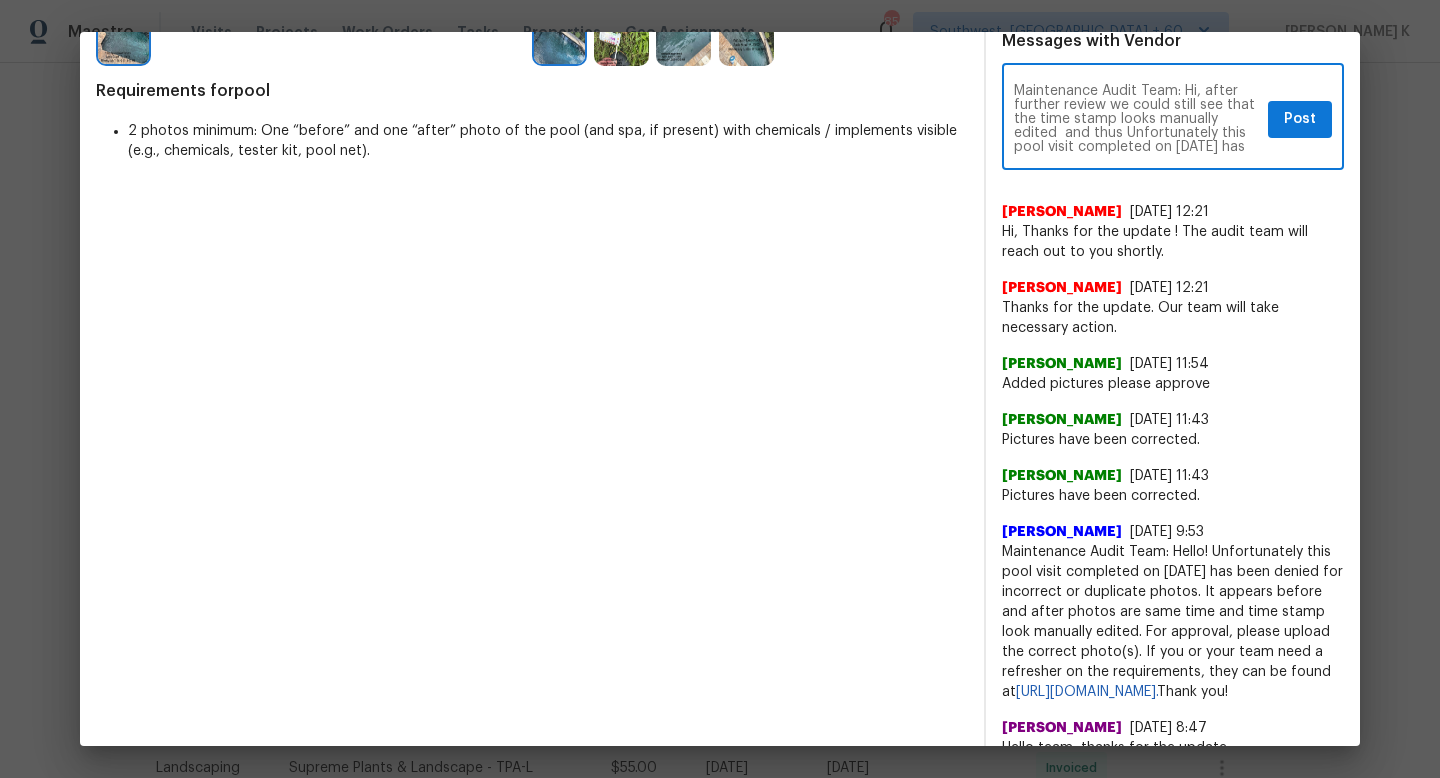 scroll, scrollTop: 14, scrollLeft: 0, axis: vertical 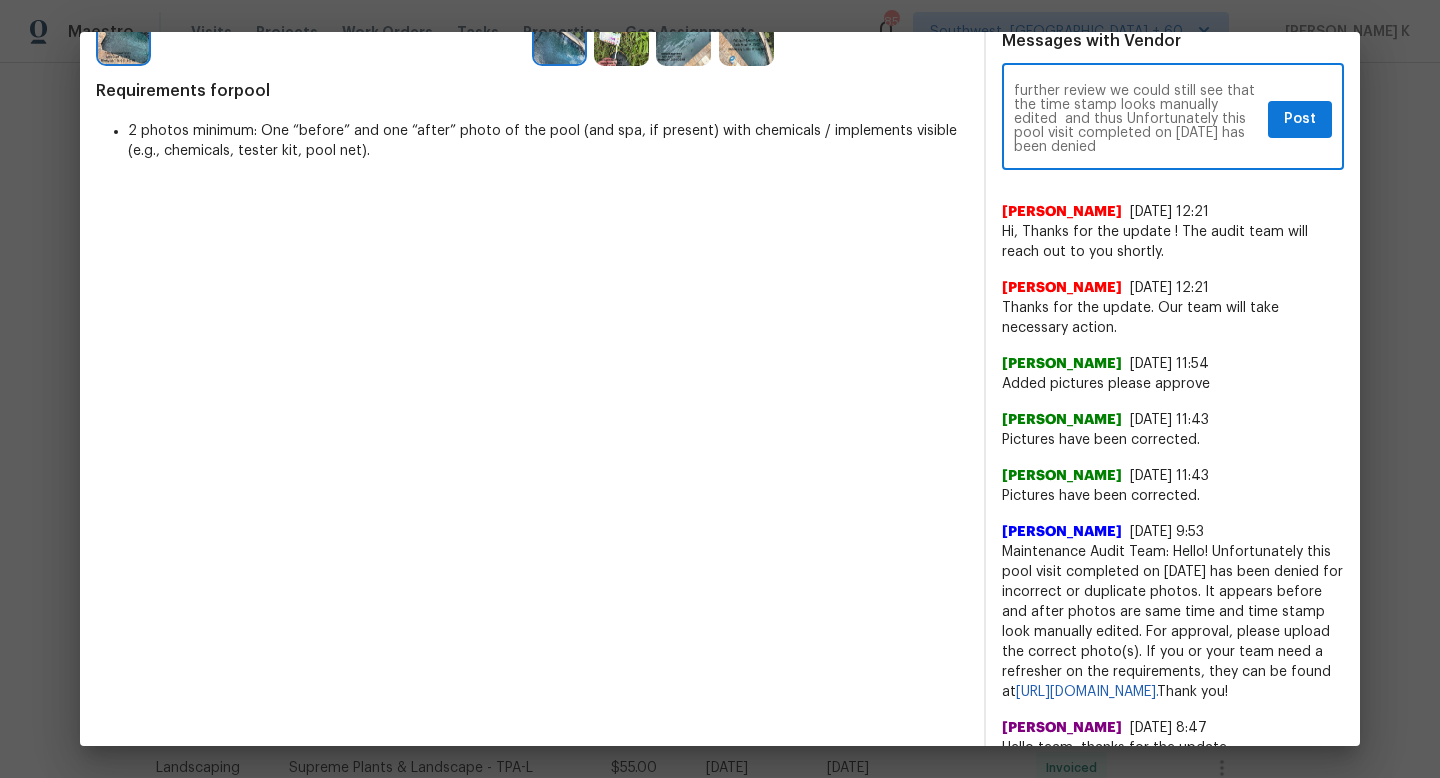 drag, startPoint x: 1072, startPoint y: 160, endPoint x: 1164, endPoint y: 160, distance: 92 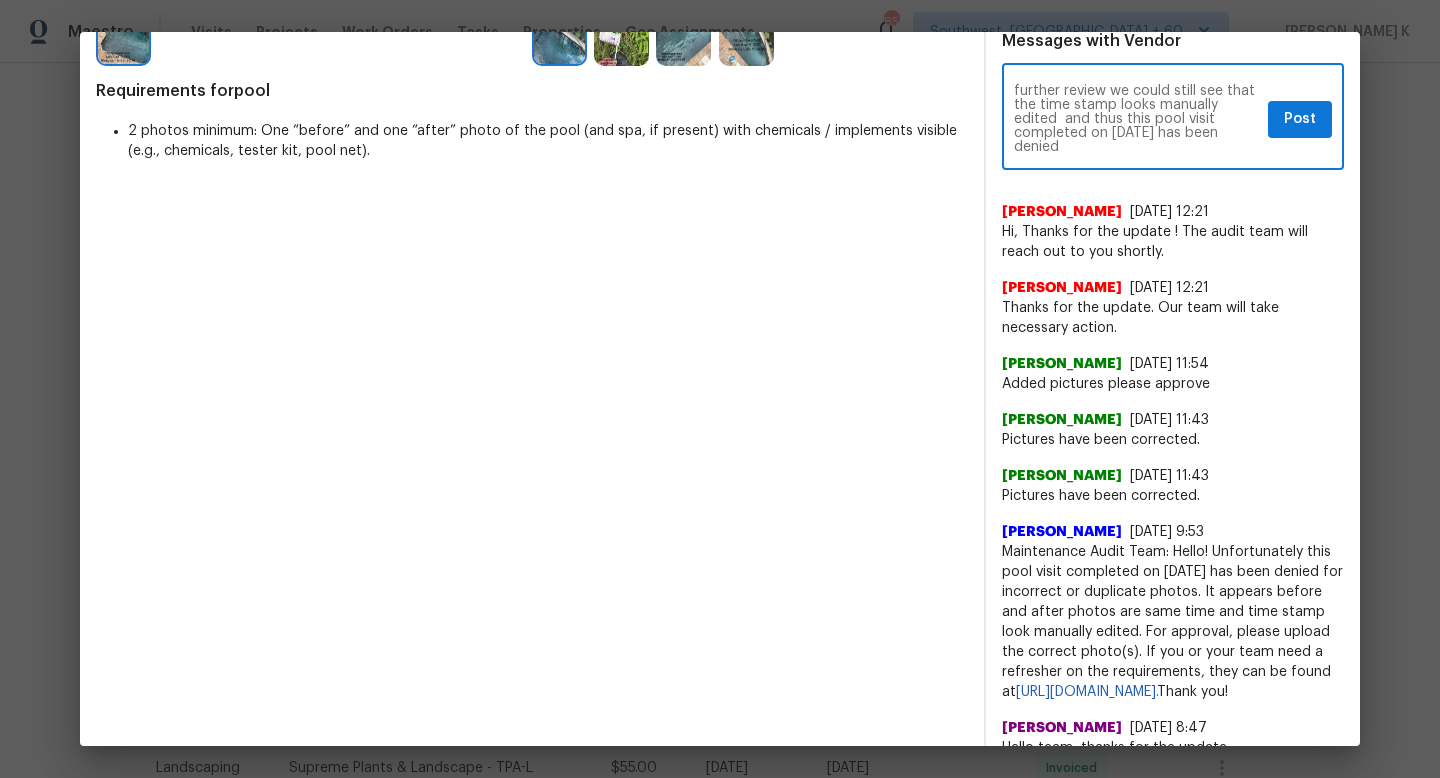 scroll, scrollTop: 0, scrollLeft: 0, axis: both 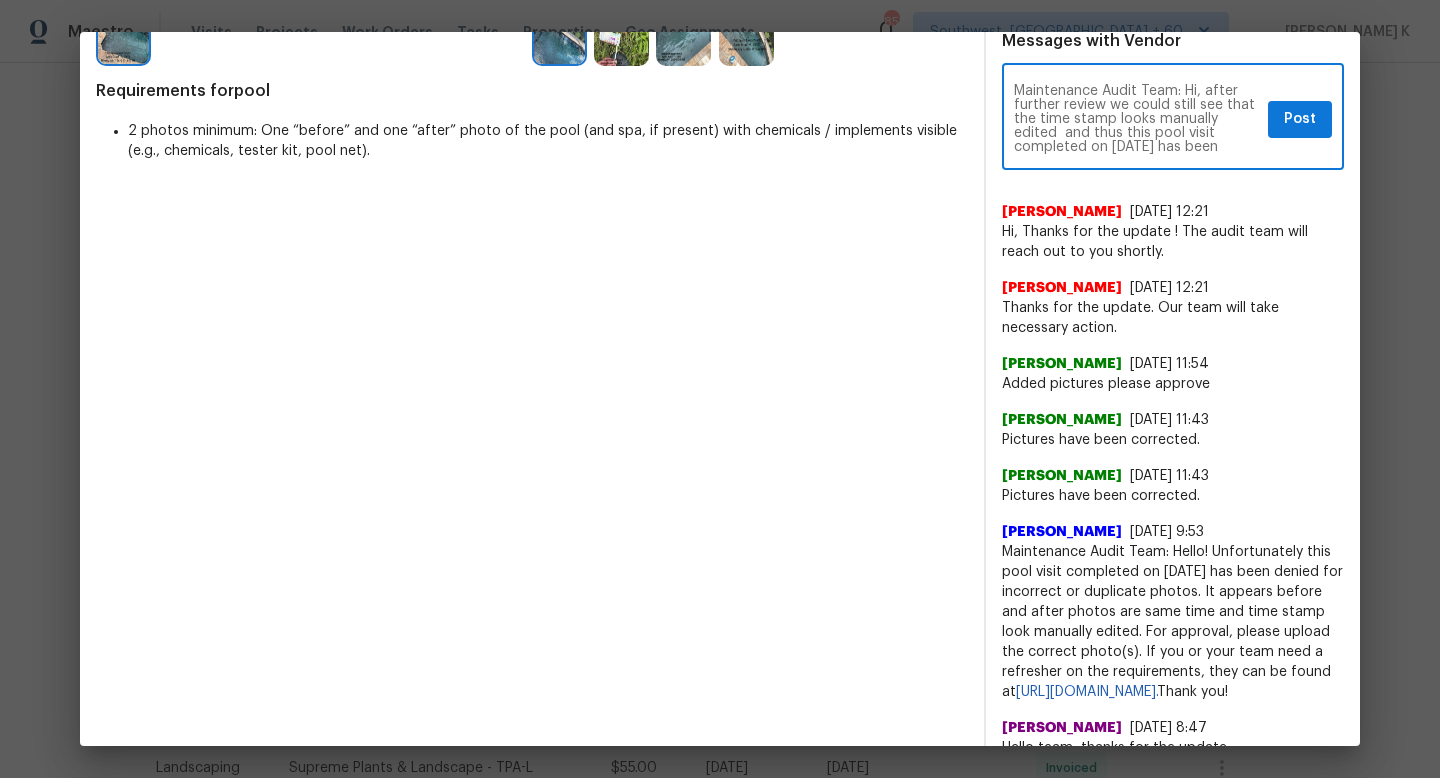 click on "Maintenance Audit Team: Hi, after further review we could still see that the time stamp looks manually edited  and thus this pool visit completed on 07/09/2025 has been denied x Post ​" at bounding box center [1173, 119] 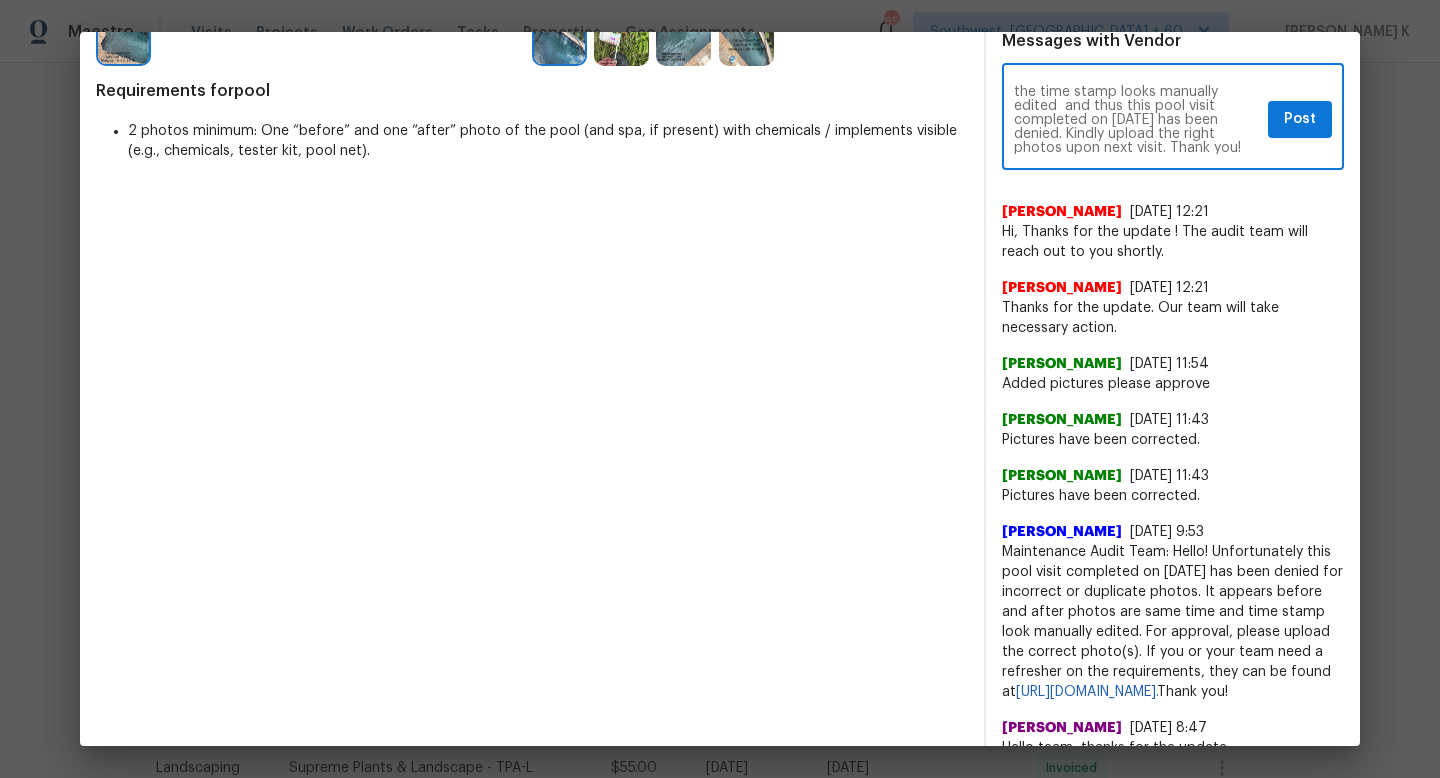 scroll, scrollTop: 28, scrollLeft: 0, axis: vertical 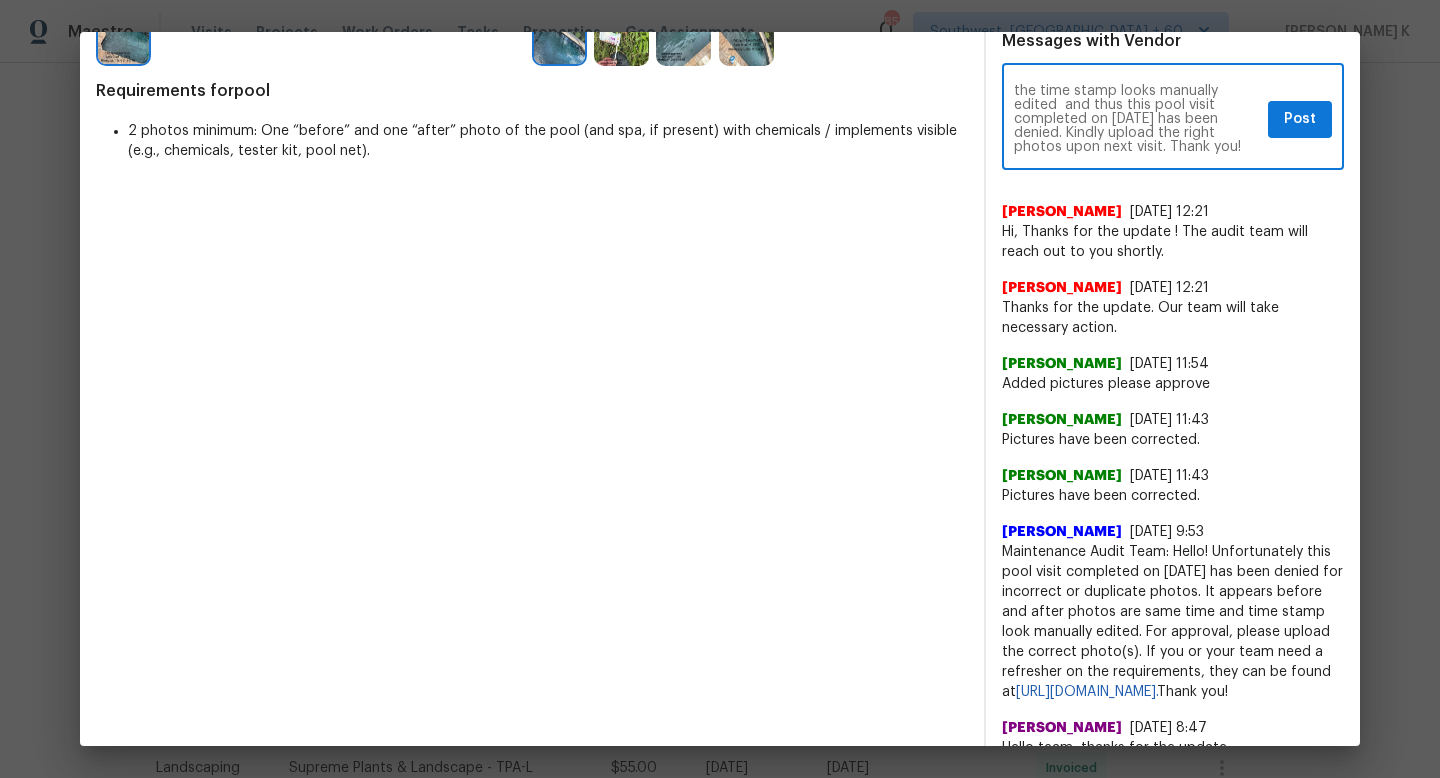 click on "Maintenance Audit Team: Hi, after further review we could still see that the time stamp looks manually edited  and thus this pool visit completed on 07/09/2025 has been denied. Kindly upload the right photos upon next visit. Thank you!" at bounding box center (1137, 119) 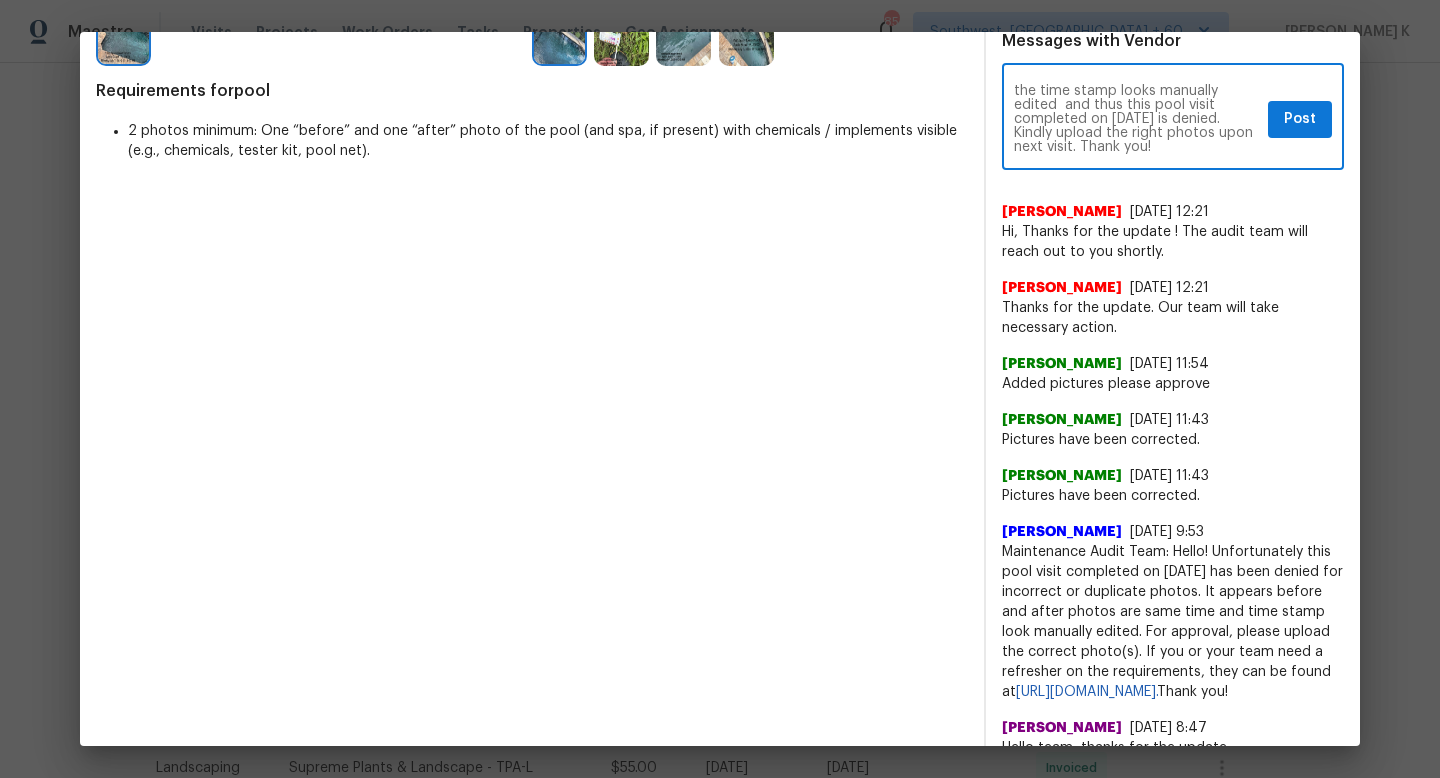 click on "Maintenance Audit Team: Hi, after further review we could still see that the time stamp looks manually edited  and thus this pool visit completed on 07/09/2025 is denied. Kindly upload the right photos upon next visit. Thank you!" at bounding box center (1137, 119) 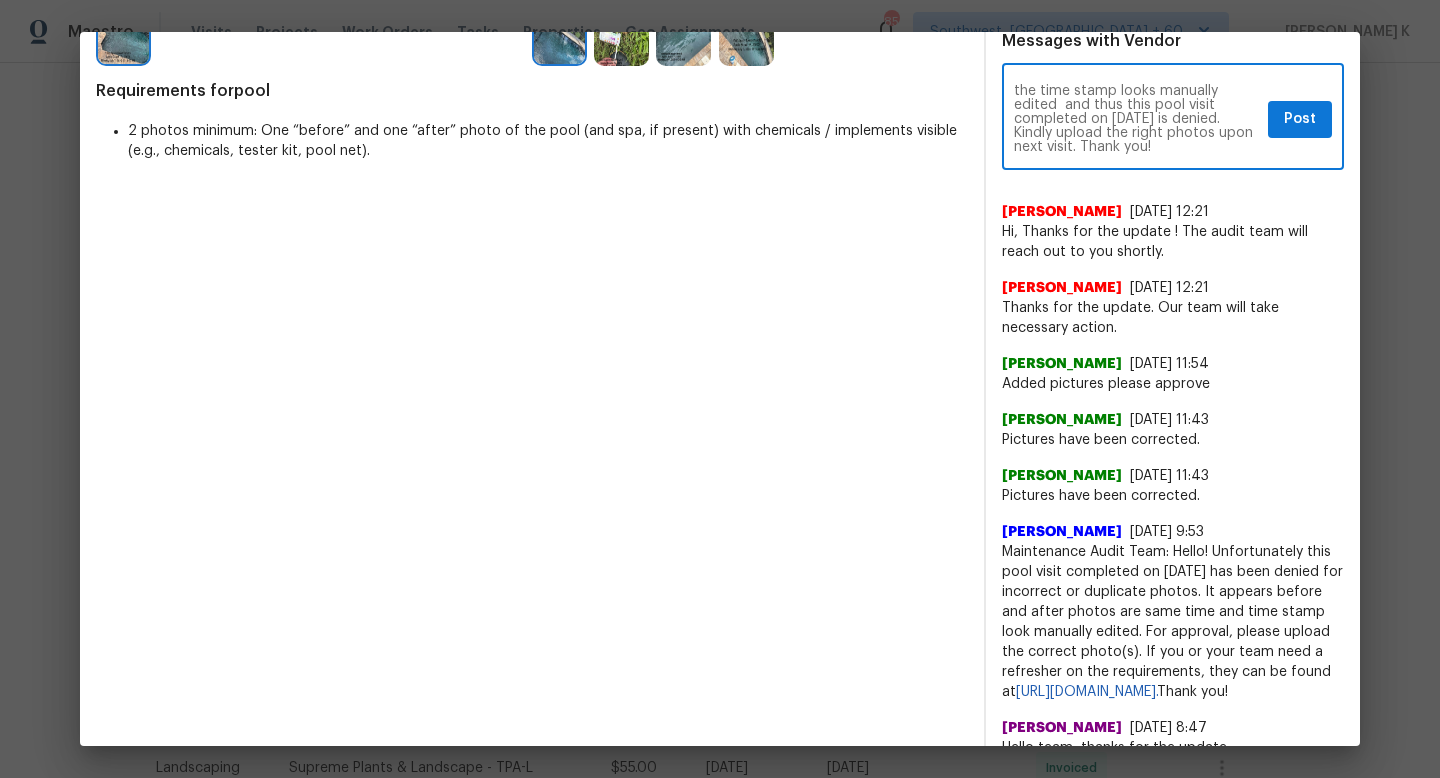 click on "Maintenance Audit Team: Hi, after further review we could still see that the time stamp looks manually edited  and thus this pool visit completed on 07/09/2025 is denied. Kindly upload the right photos upon next visit. Thank you!" at bounding box center (1137, 119) 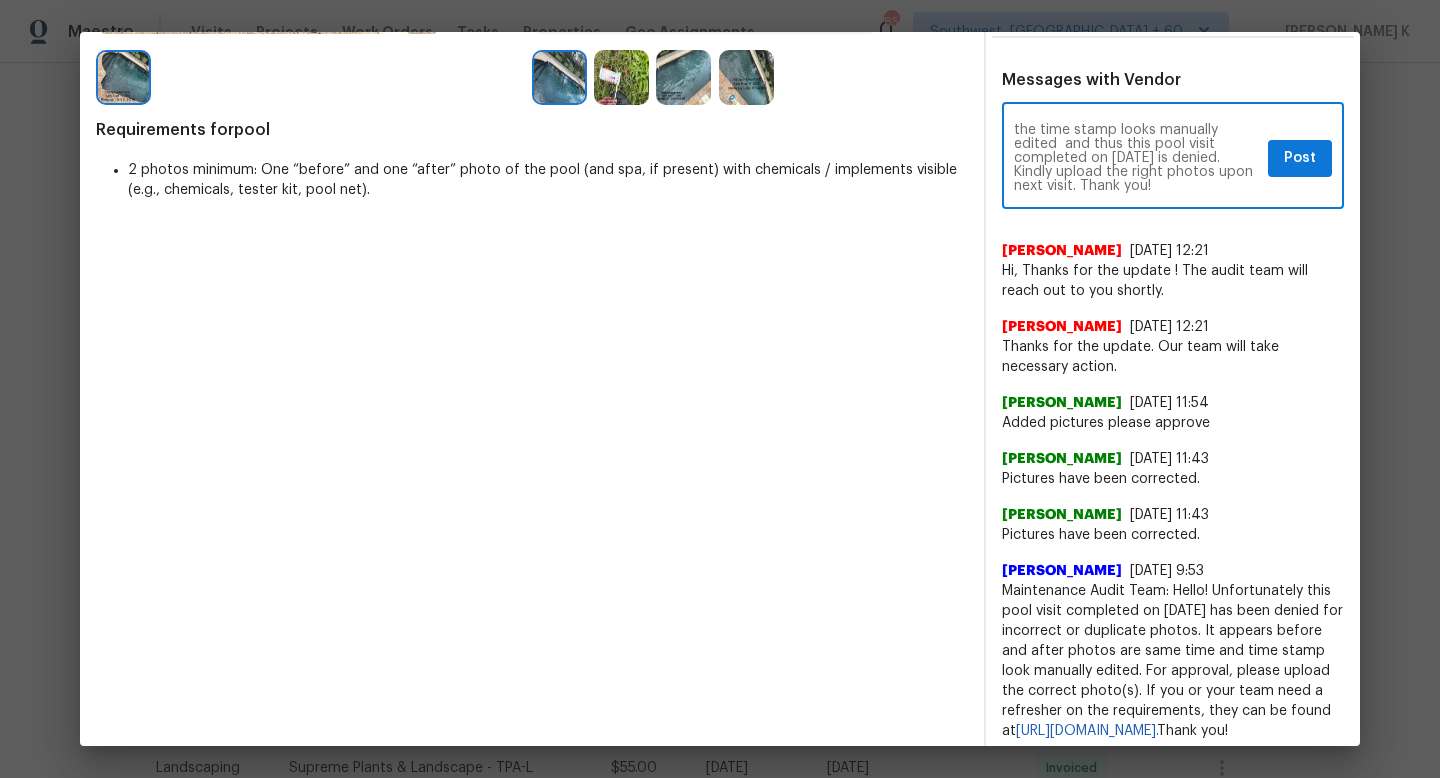 scroll, scrollTop: 503, scrollLeft: 0, axis: vertical 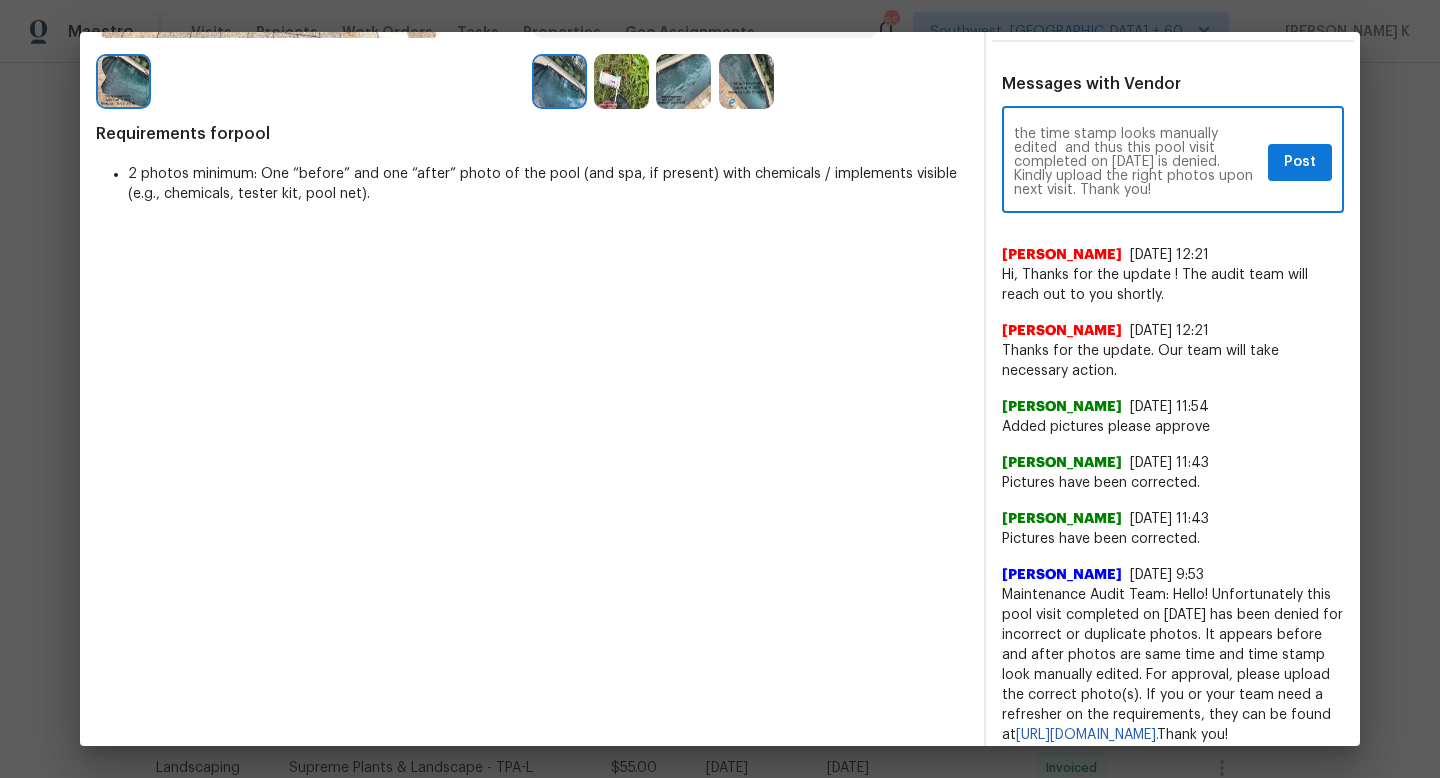 click on "Maintenance Audit Team: Hi, after further review we could still see that the time stamp looks manually edited  and thus this pool visit completed on 07/09/2025 is denied. Kindly upload the right photos upon next visit. Thank you!" at bounding box center [1137, 162] 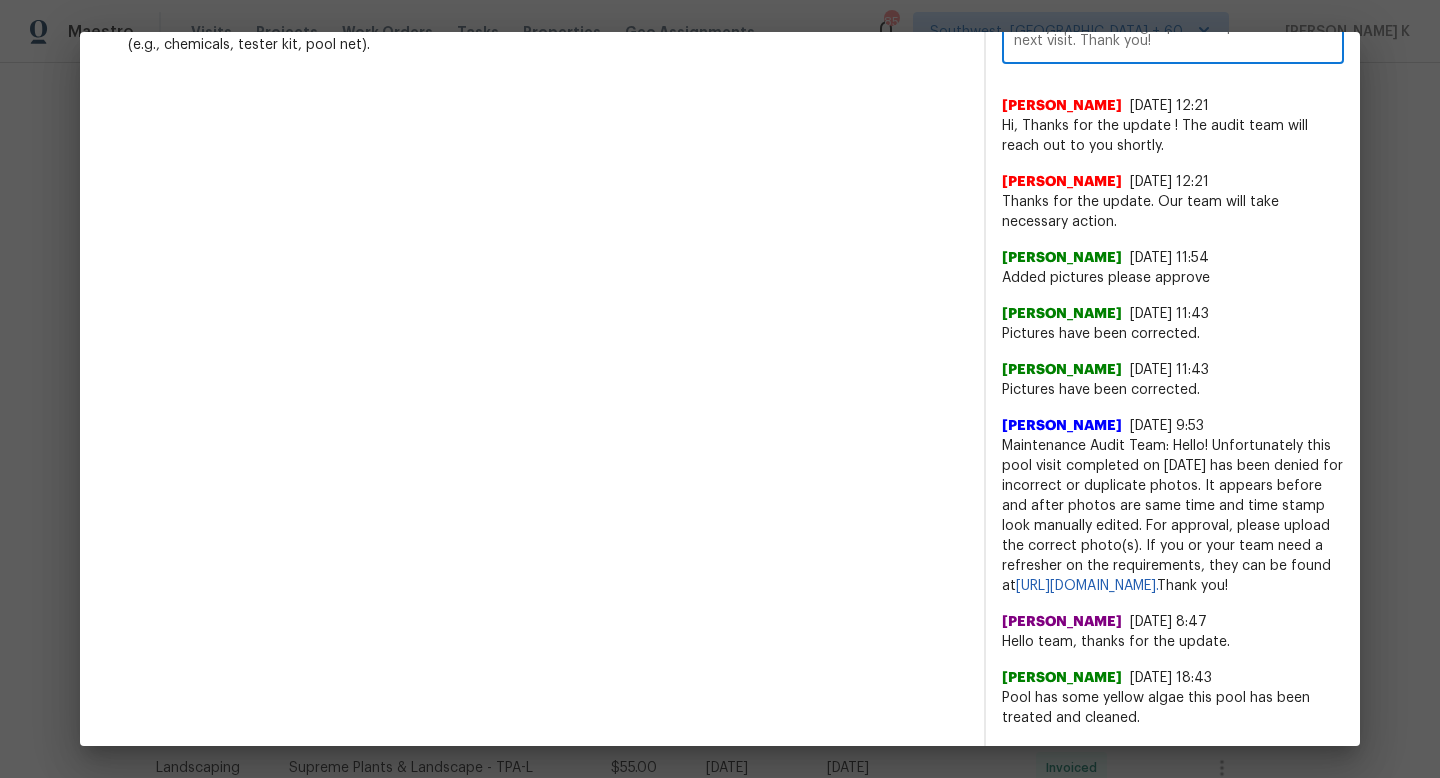 scroll, scrollTop: 656, scrollLeft: 0, axis: vertical 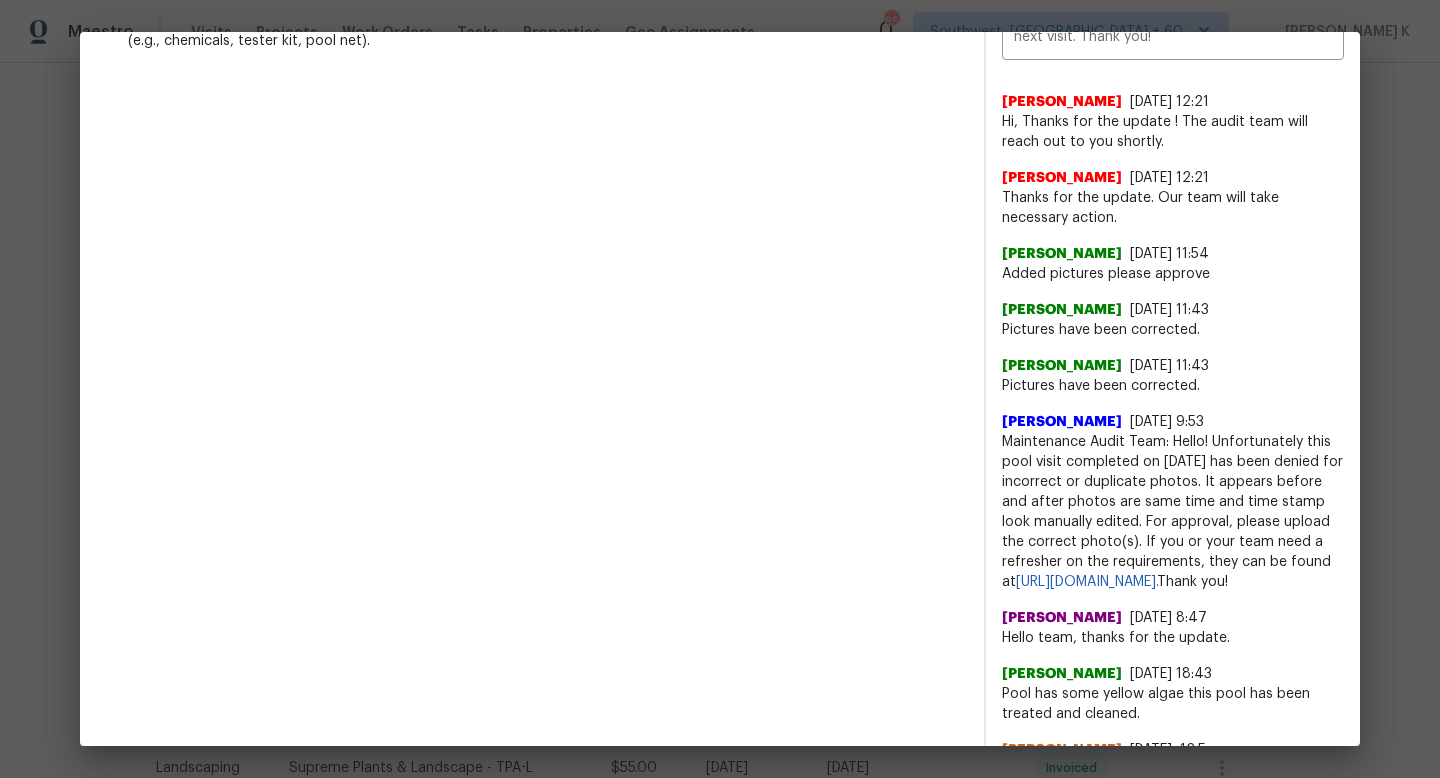 drag, startPoint x: 1192, startPoint y: 563, endPoint x: 1258, endPoint y: 635, distance: 97.67292 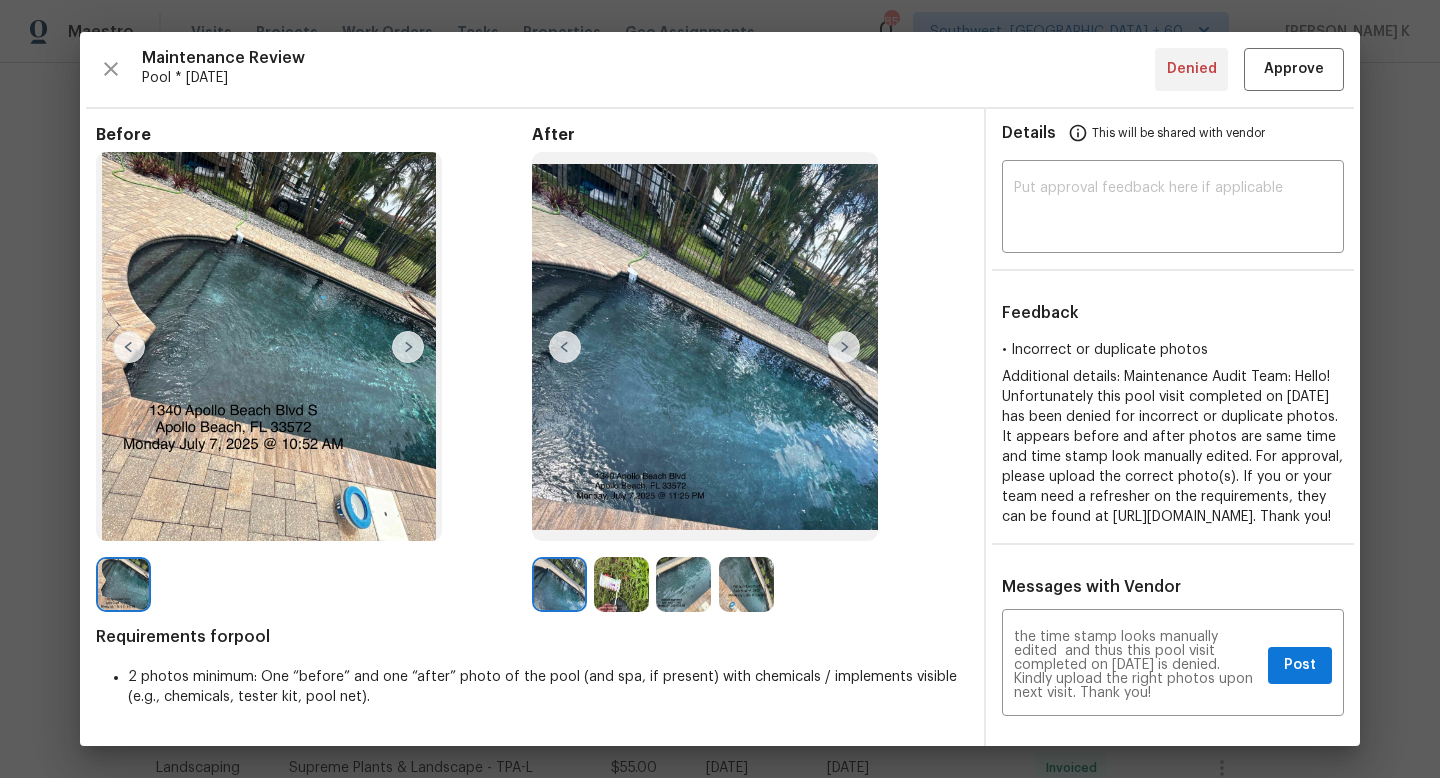 scroll, scrollTop: 226, scrollLeft: 0, axis: vertical 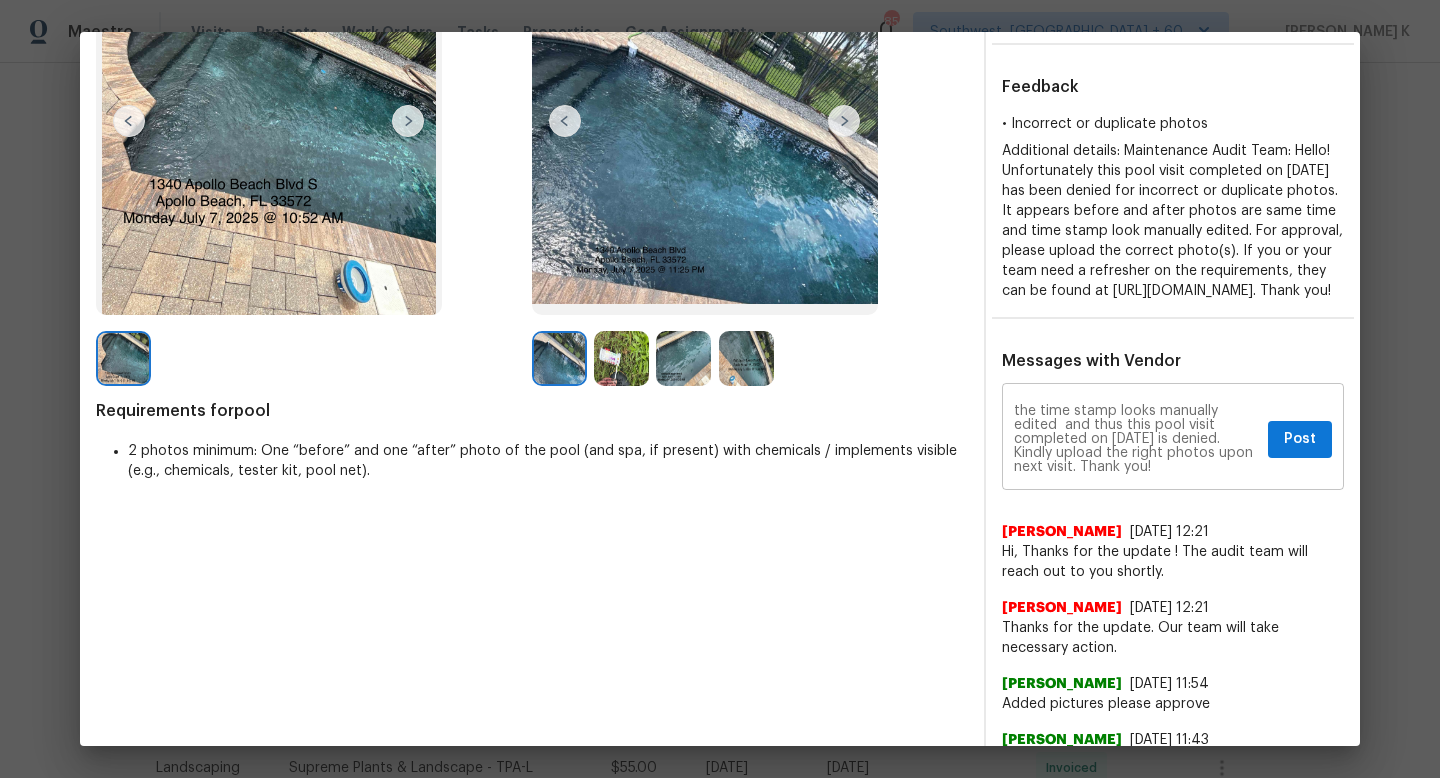 click on "Maintenance Audit Team: Hi, after further review we could still see that the time stamp looks manually edited  and thus this pool visit completed on 07/09/2025 is denied. Kindly upload the right photos upon next visit. Thank you!" at bounding box center [1137, 439] 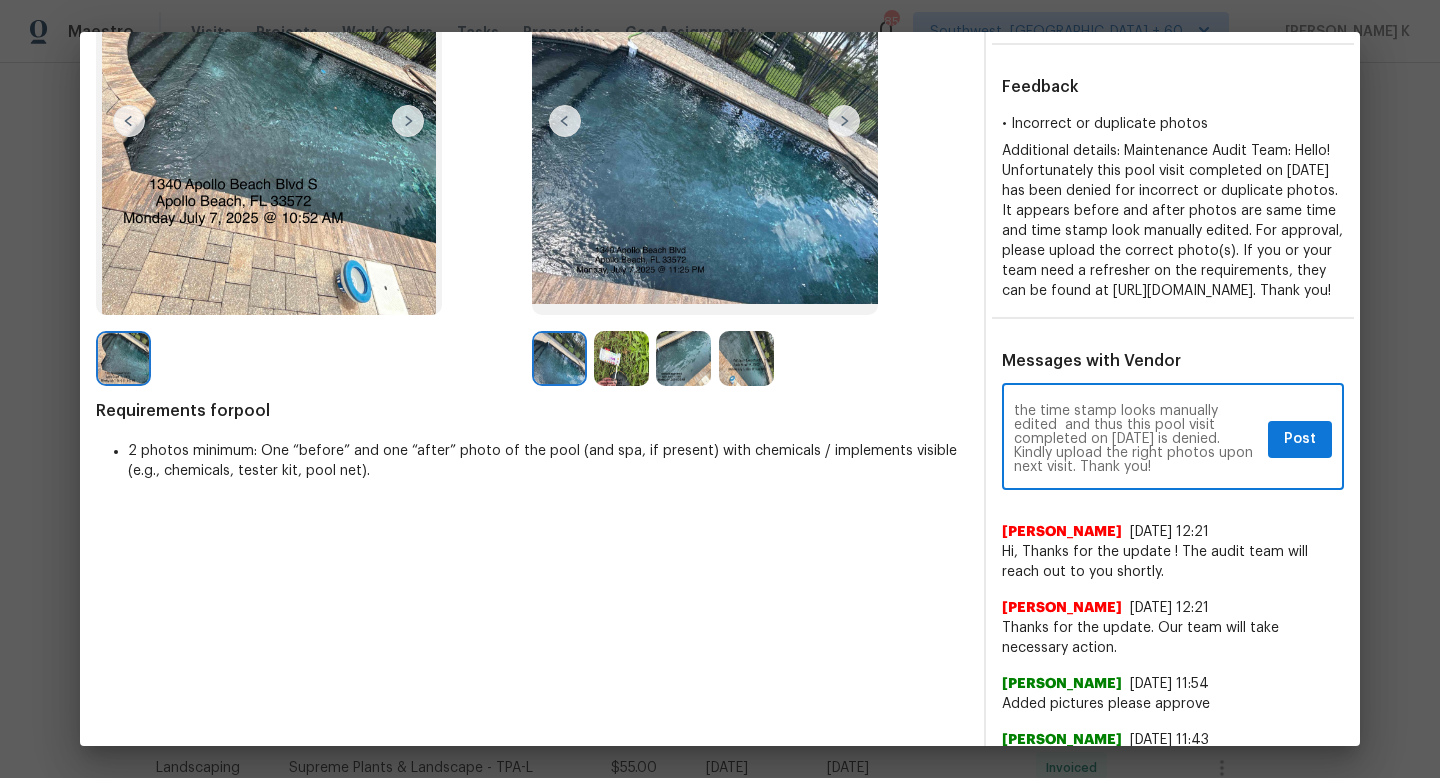 click on "Maintenance Audit Team: Hi, after further review we could still see that the time stamp looks manually edited  and thus this pool visit completed on 07/09/2025 is denied. Kindly upload the right photos upon next visit. Thank you!" at bounding box center (1137, 439) 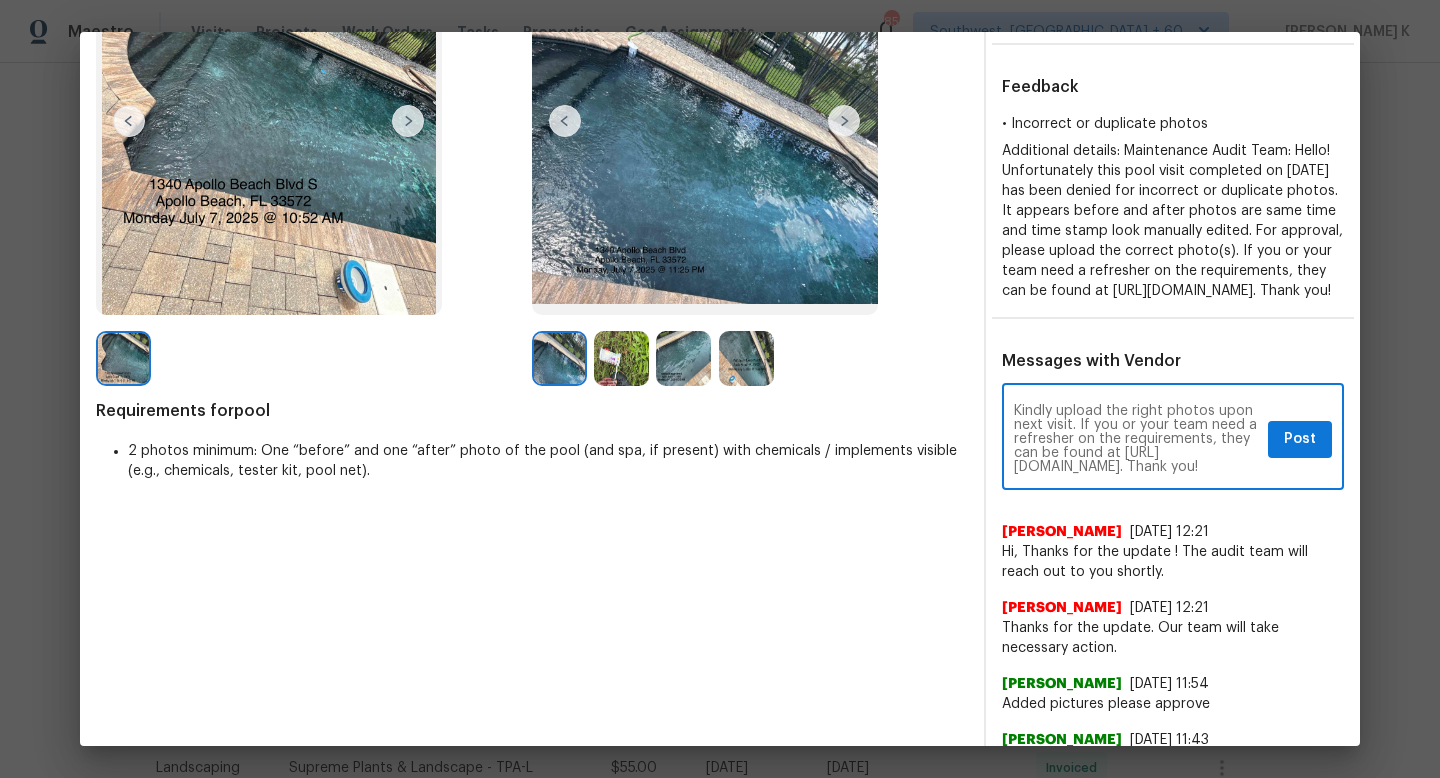 scroll, scrollTop: 0, scrollLeft: 0, axis: both 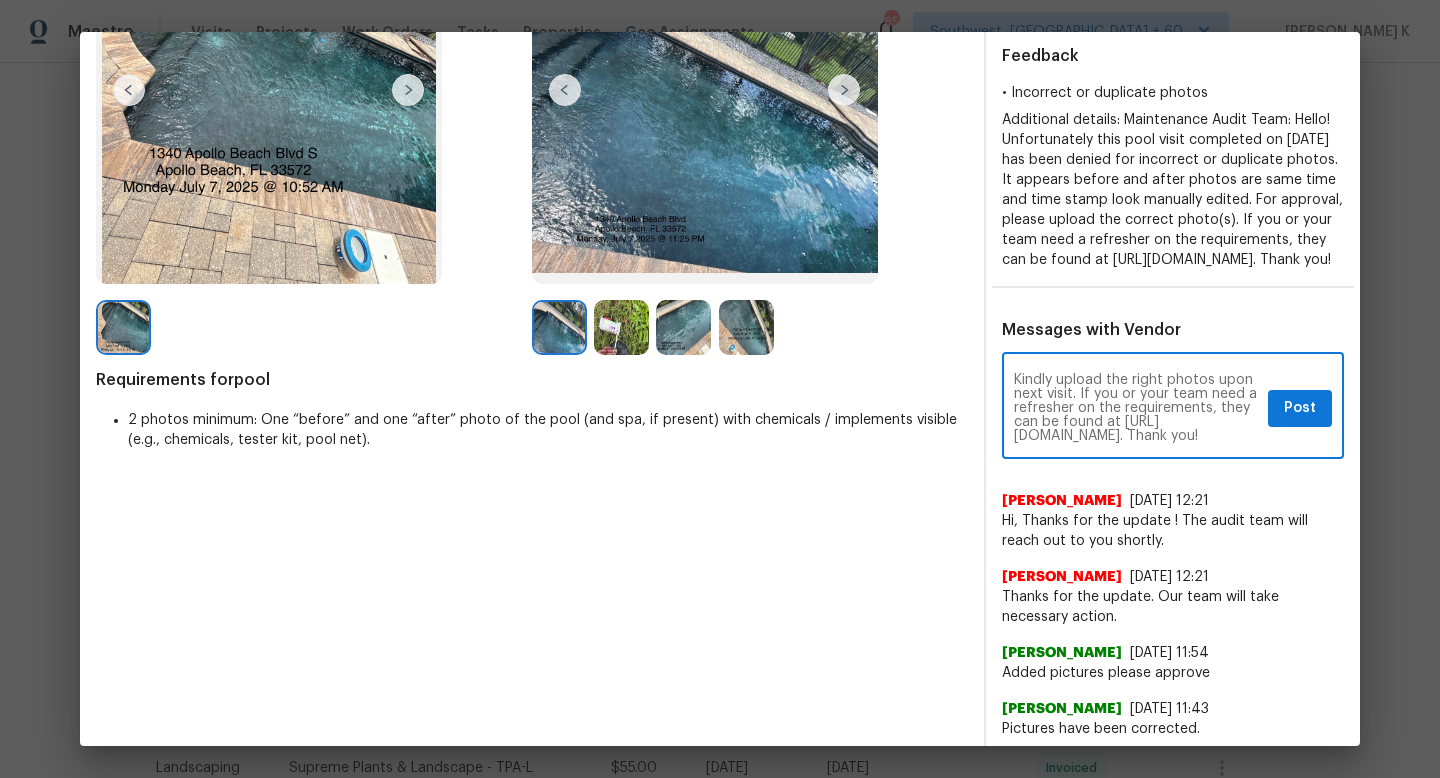 click on "Maintenance Audit Team: Hi, after further review we could still see that the time stamp looks manually edited  and thus this pool visit completed on 07/09/2025 is denied. Kindly upload the right photos upon next visit. If you or your team need a refresher on the requirements, they can be found at https://www.opendoor.com/vendor-help/quality. Thank you!" at bounding box center (1137, 408) 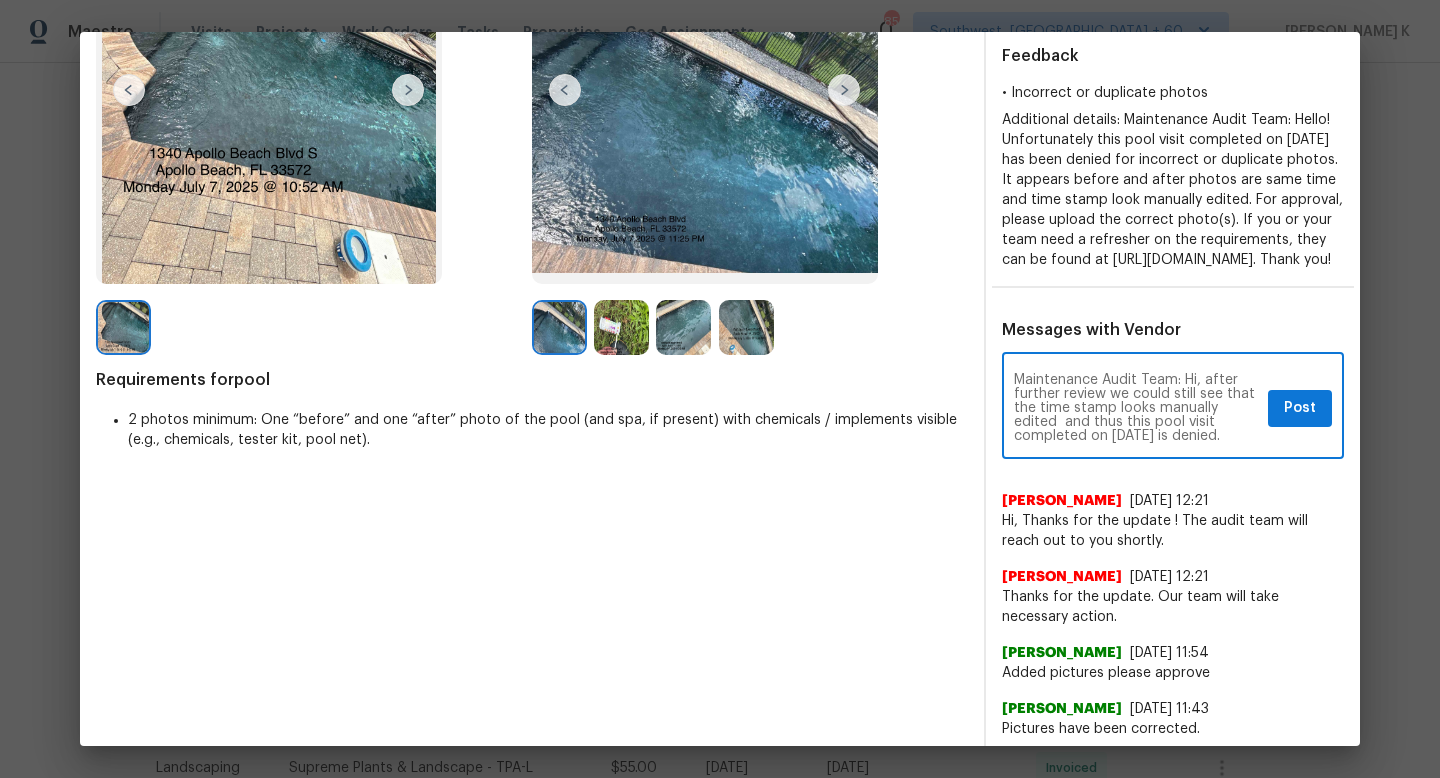 type on "Maintenance Audit Team: Hi, after further review we could still see that the time stamp looks manually edited  and thus this pool visit completed on 07/09/2025 is denied. Kindly upload the right photos upon next visit. If you or your team need a refresher on the requirements, they can be found at https://www.opendoor.com/vendor-help/quality. Thank you!" 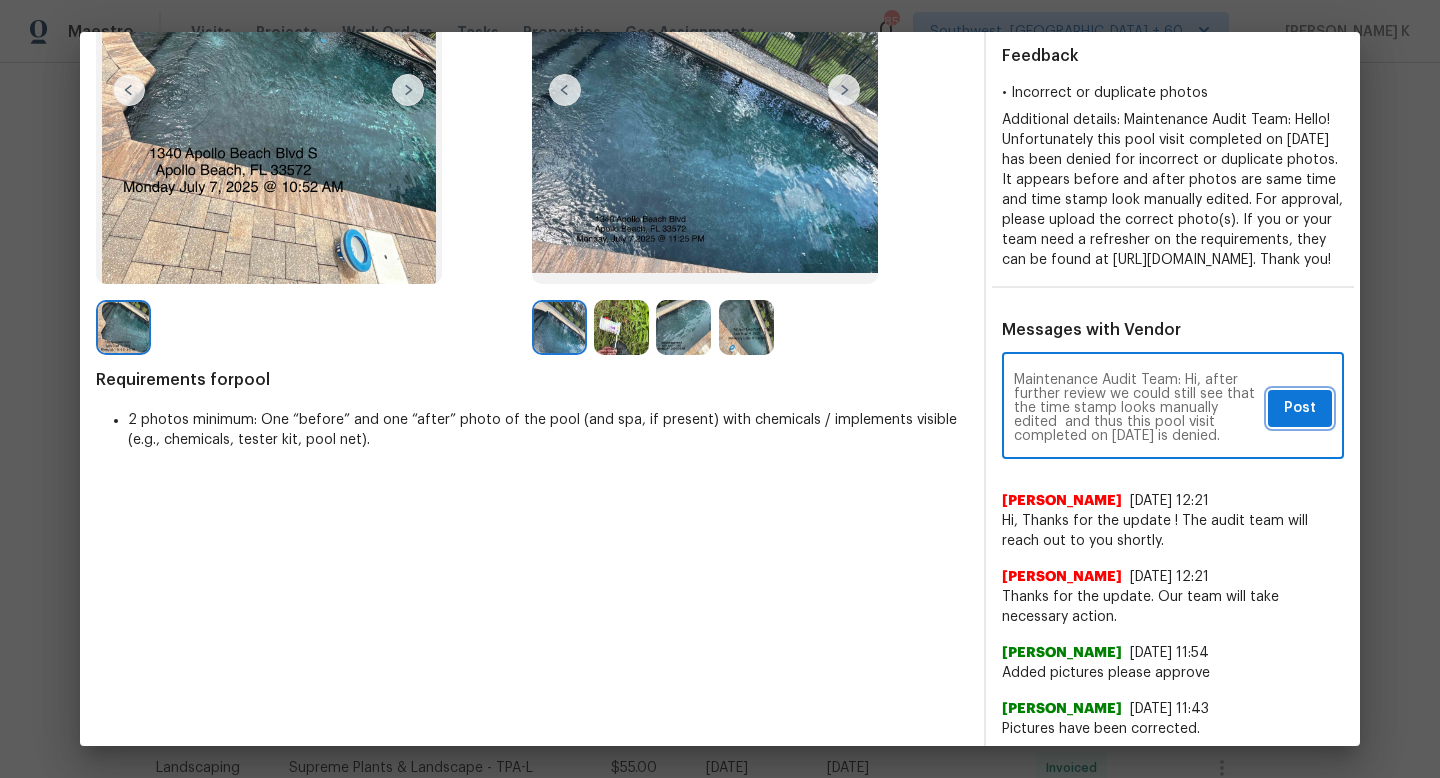 click on "Post" at bounding box center (1300, 408) 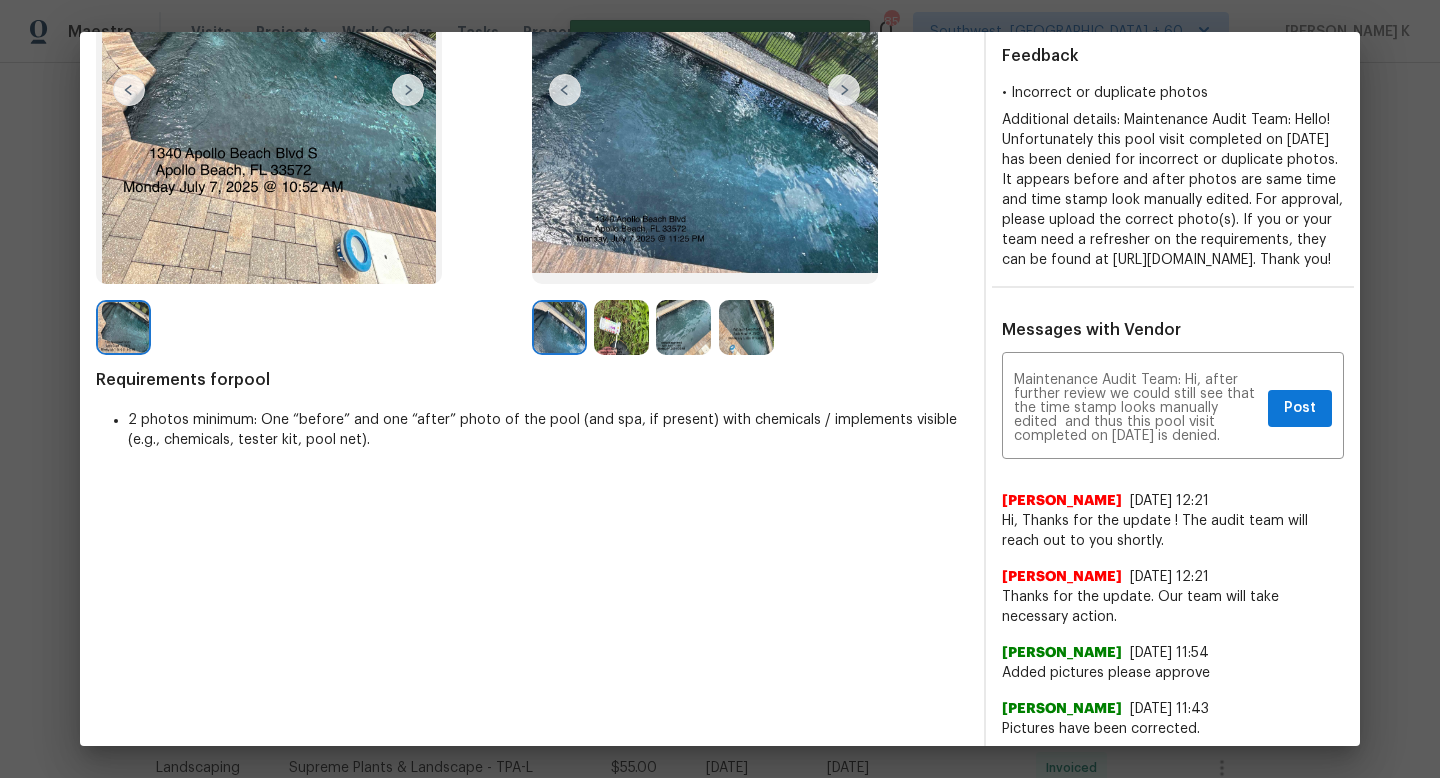 scroll, scrollTop: 0, scrollLeft: 0, axis: both 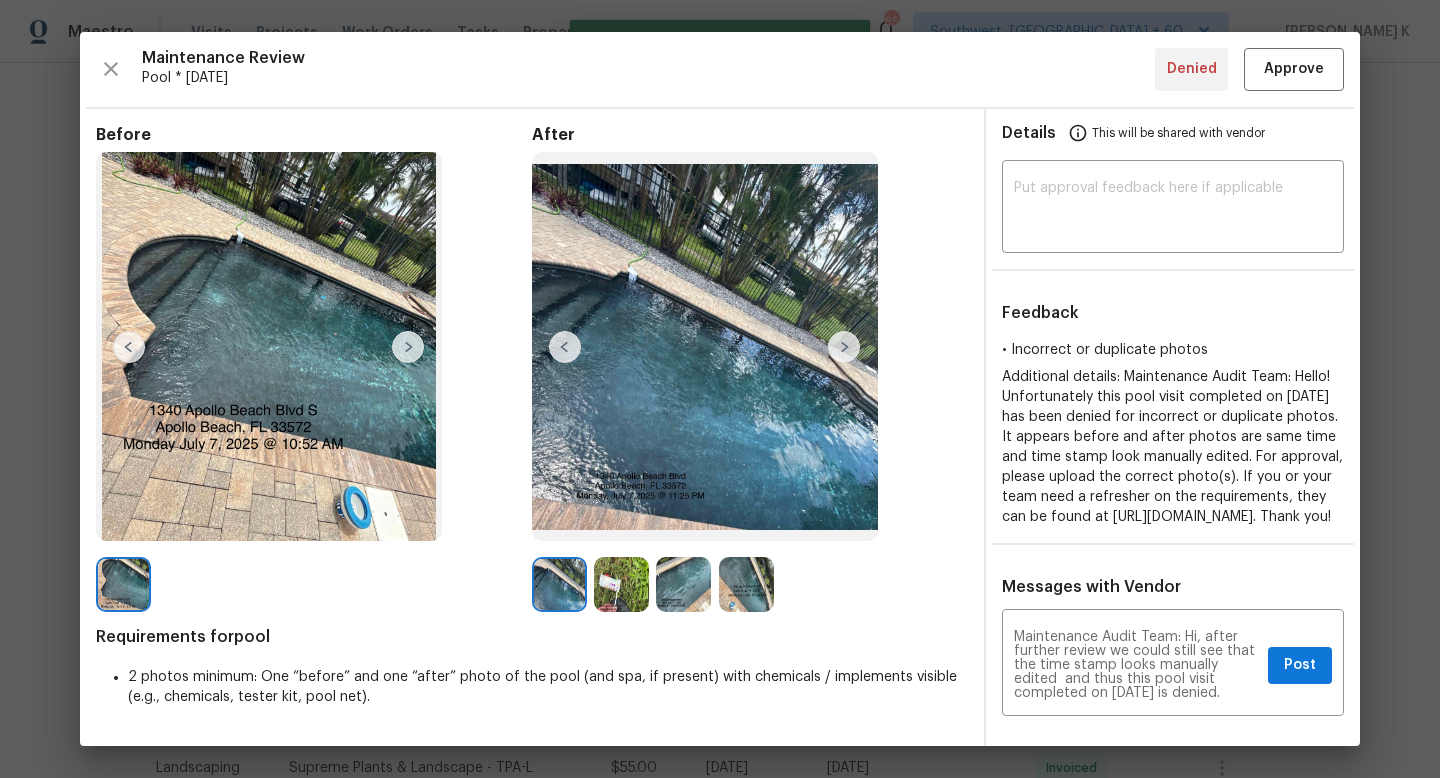 type 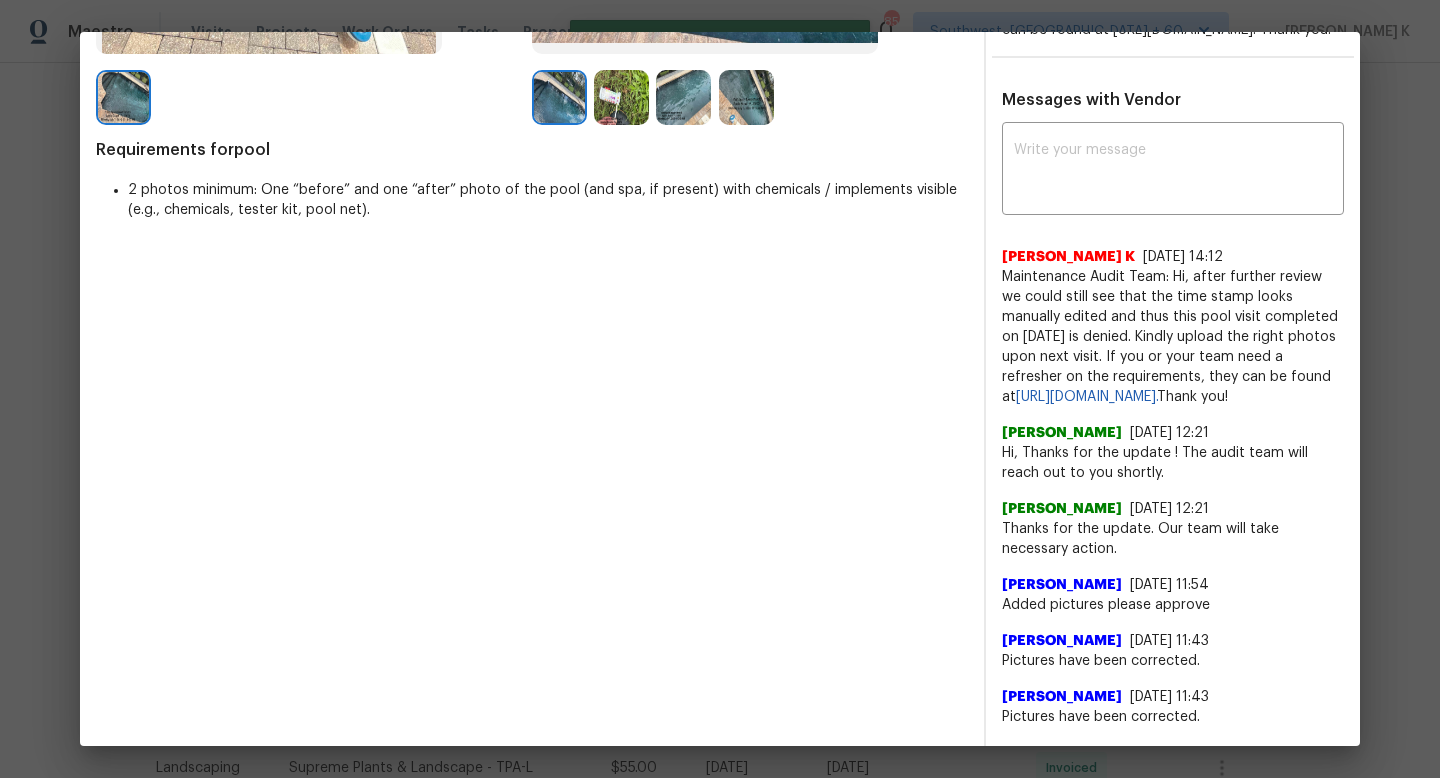 scroll, scrollTop: 0, scrollLeft: 0, axis: both 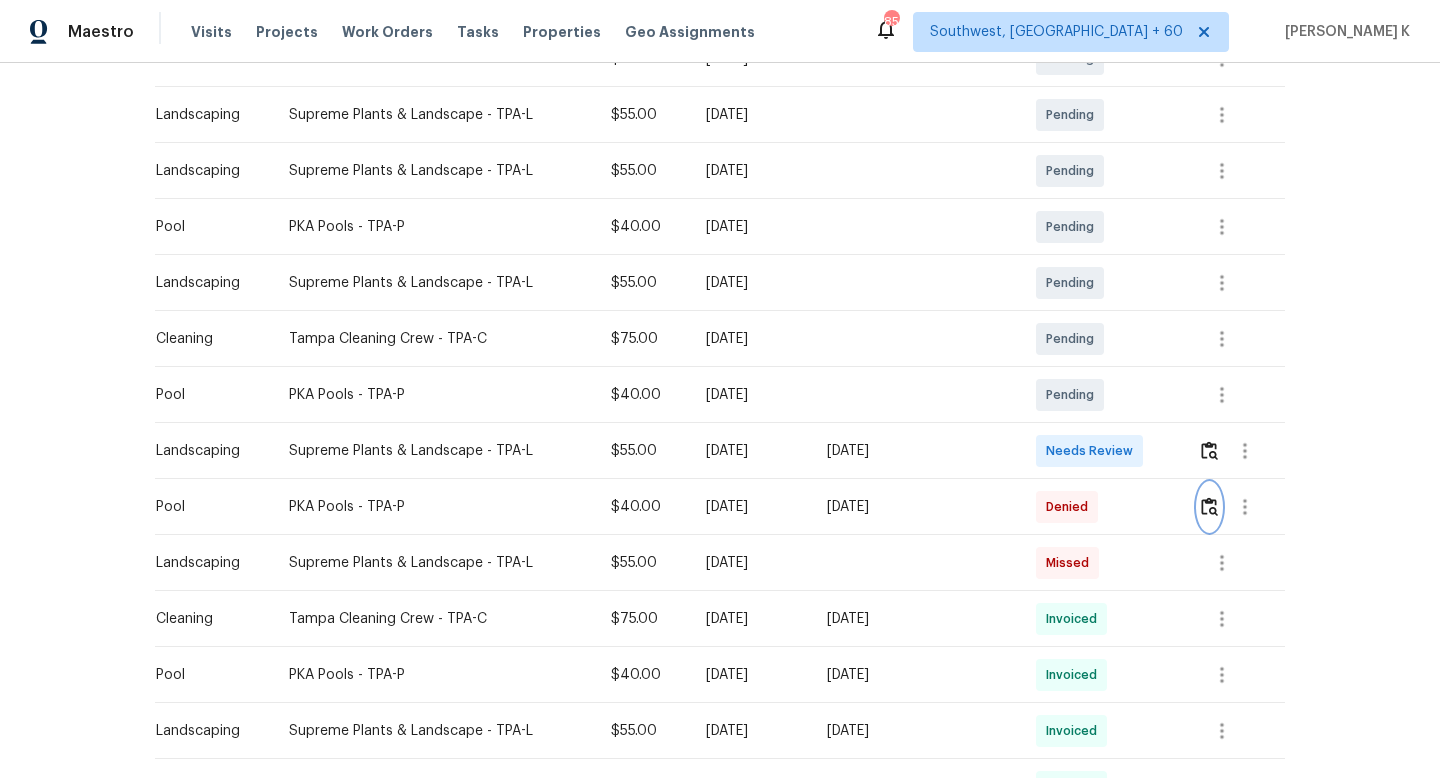 click at bounding box center (1209, 506) 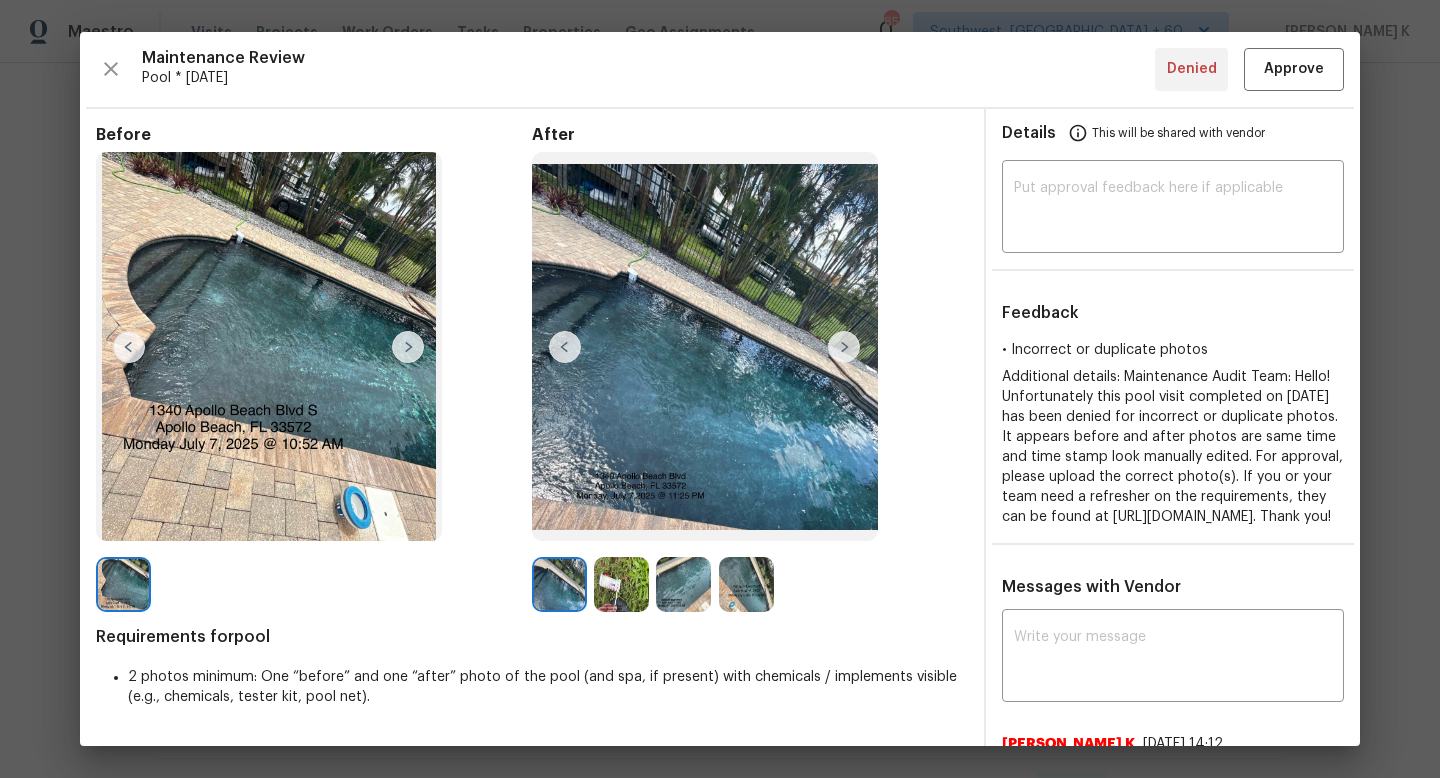 scroll, scrollTop: 469, scrollLeft: 0, axis: vertical 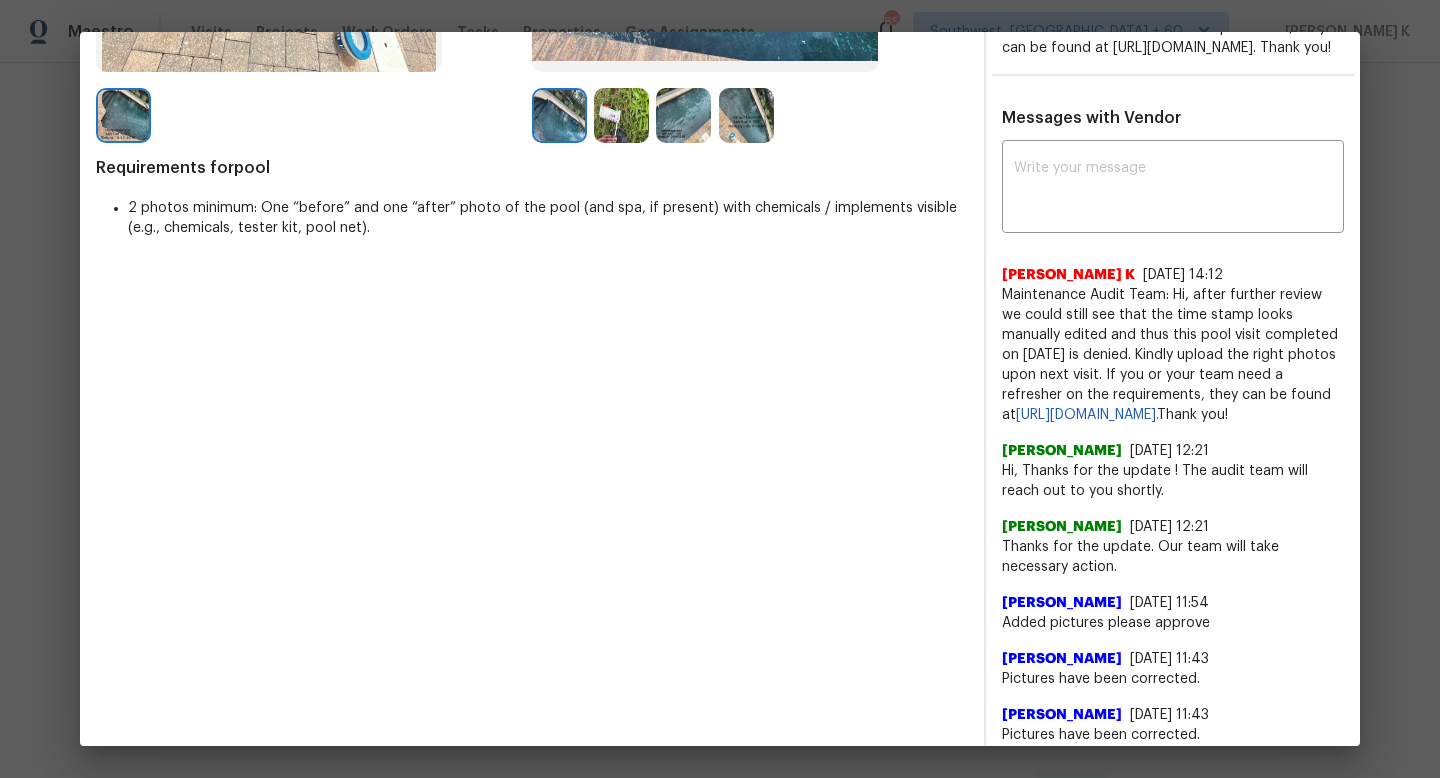 drag, startPoint x: 1002, startPoint y: 334, endPoint x: 1115, endPoint y: 465, distance: 173.00288 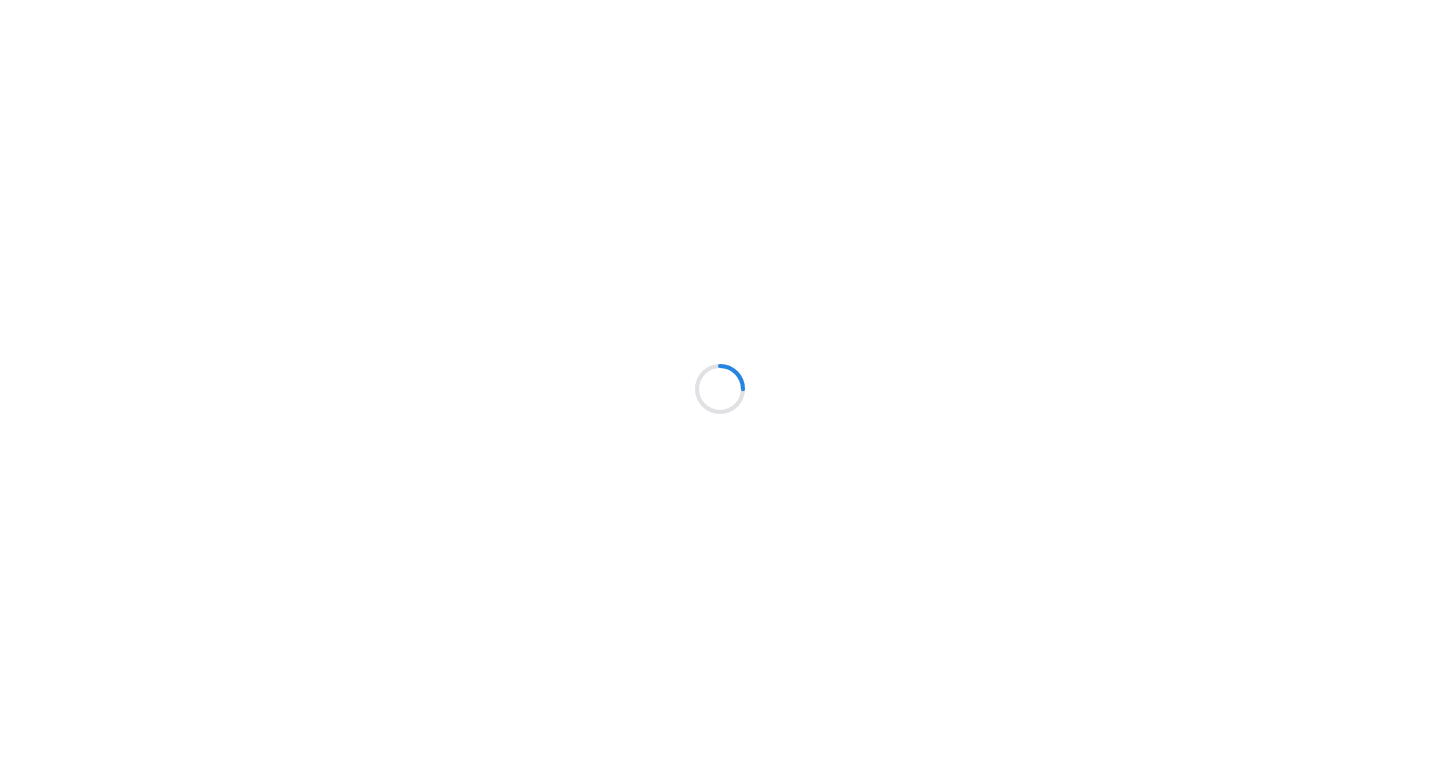 scroll, scrollTop: 0, scrollLeft: 0, axis: both 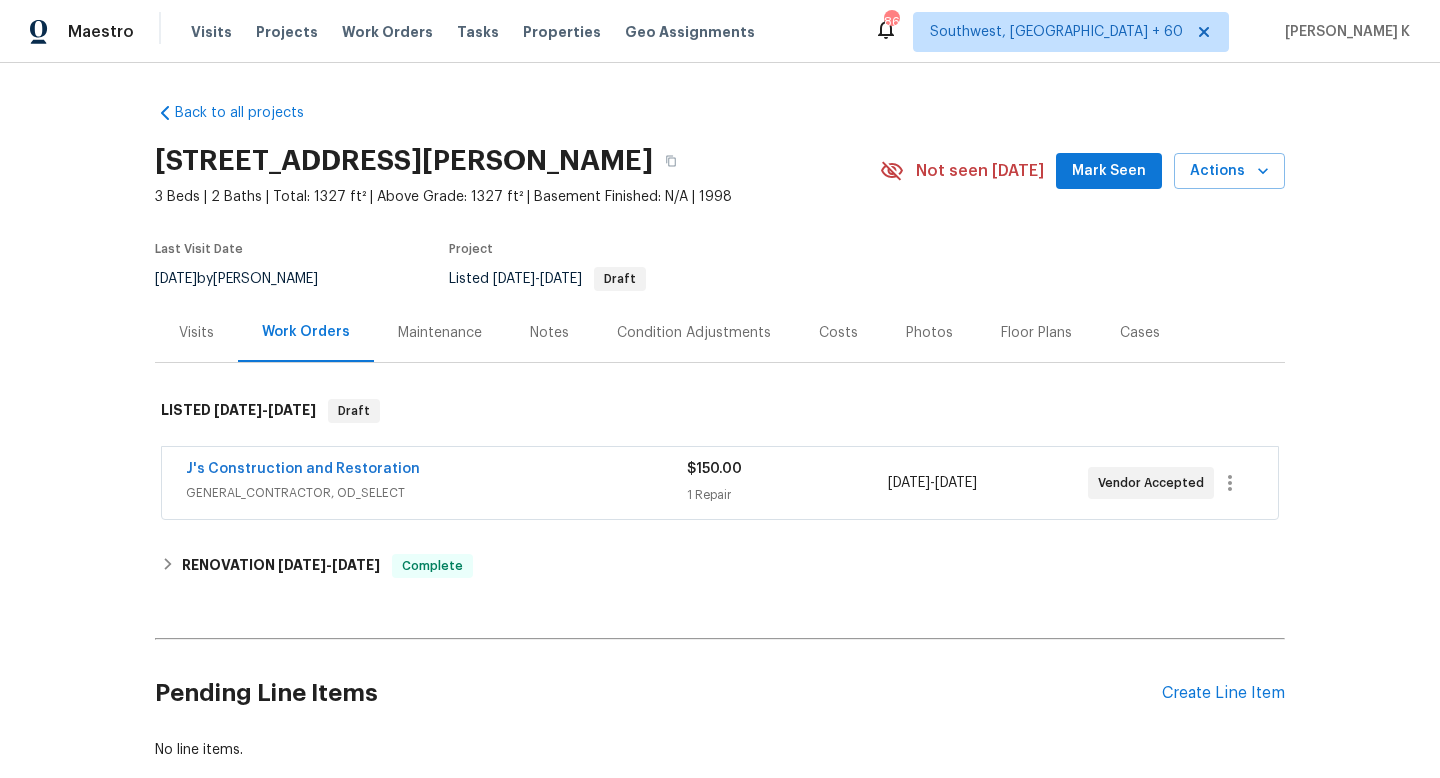 click on "Maintenance" at bounding box center (440, 332) 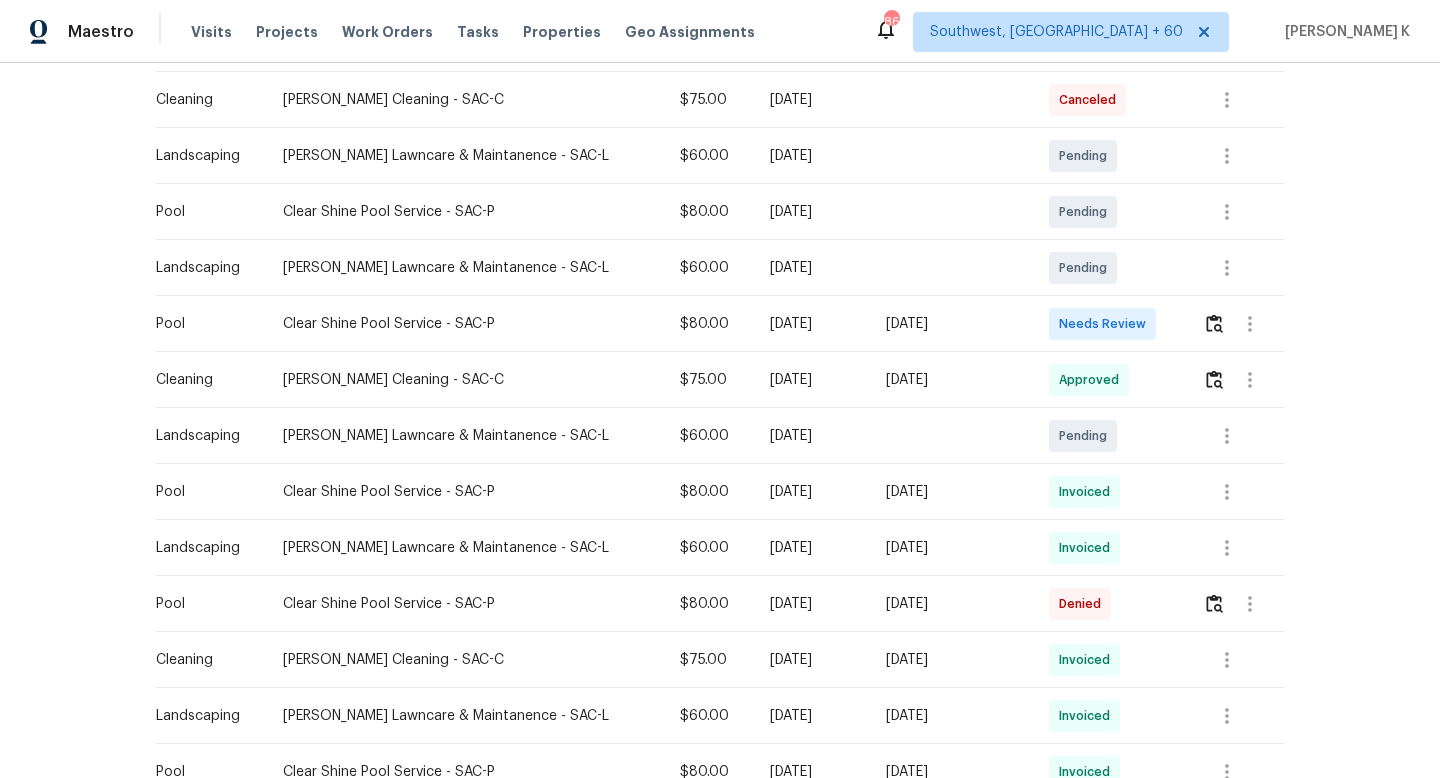 scroll, scrollTop: 640, scrollLeft: 0, axis: vertical 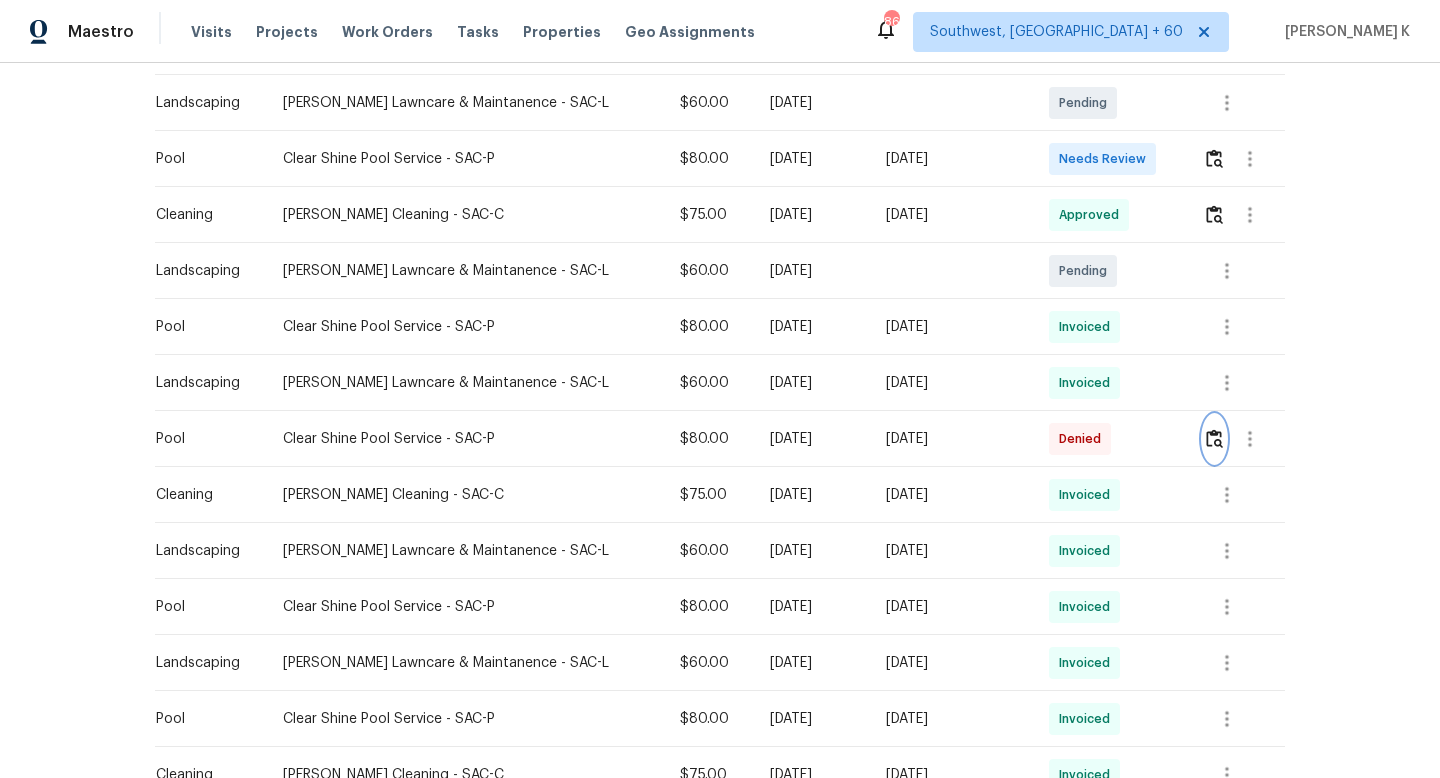 click at bounding box center (1214, 438) 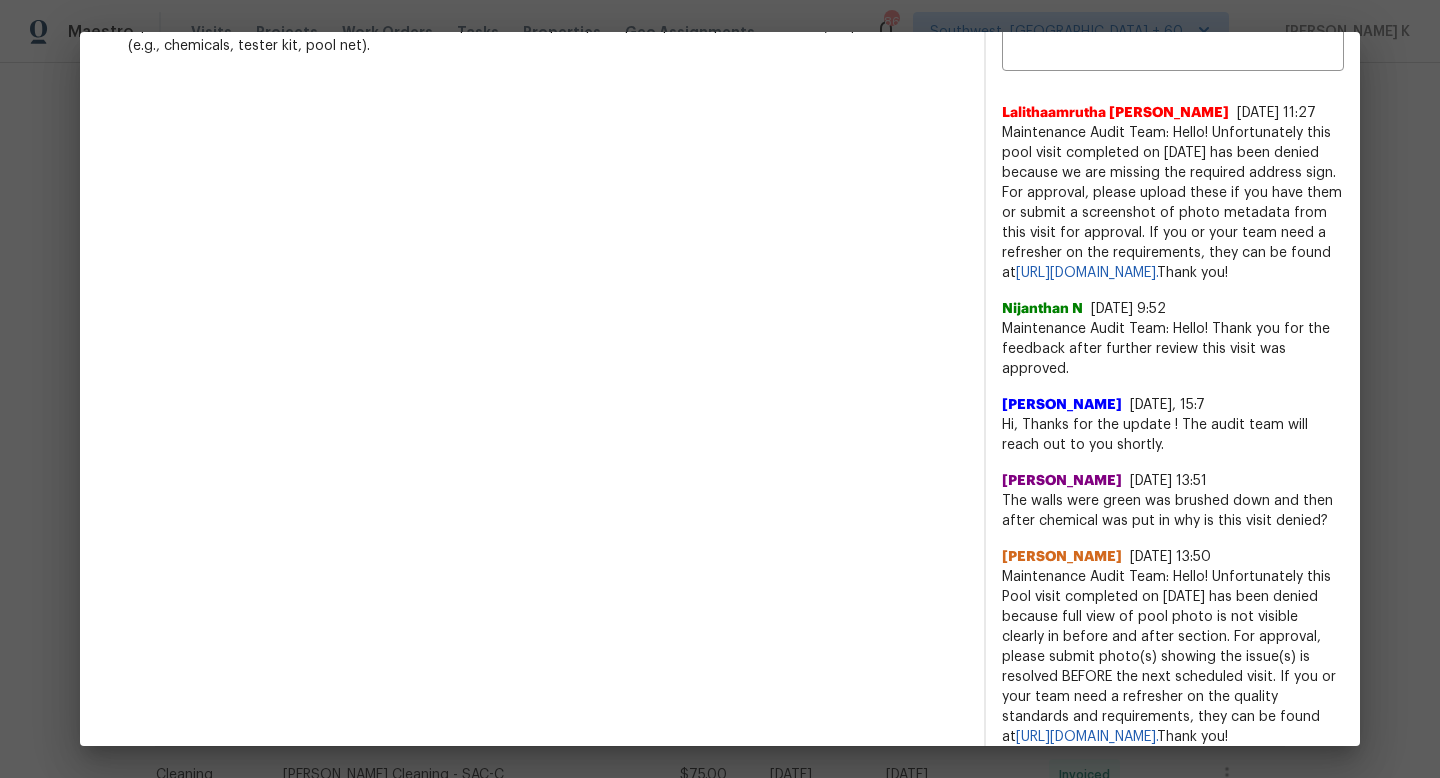 scroll, scrollTop: 103, scrollLeft: 0, axis: vertical 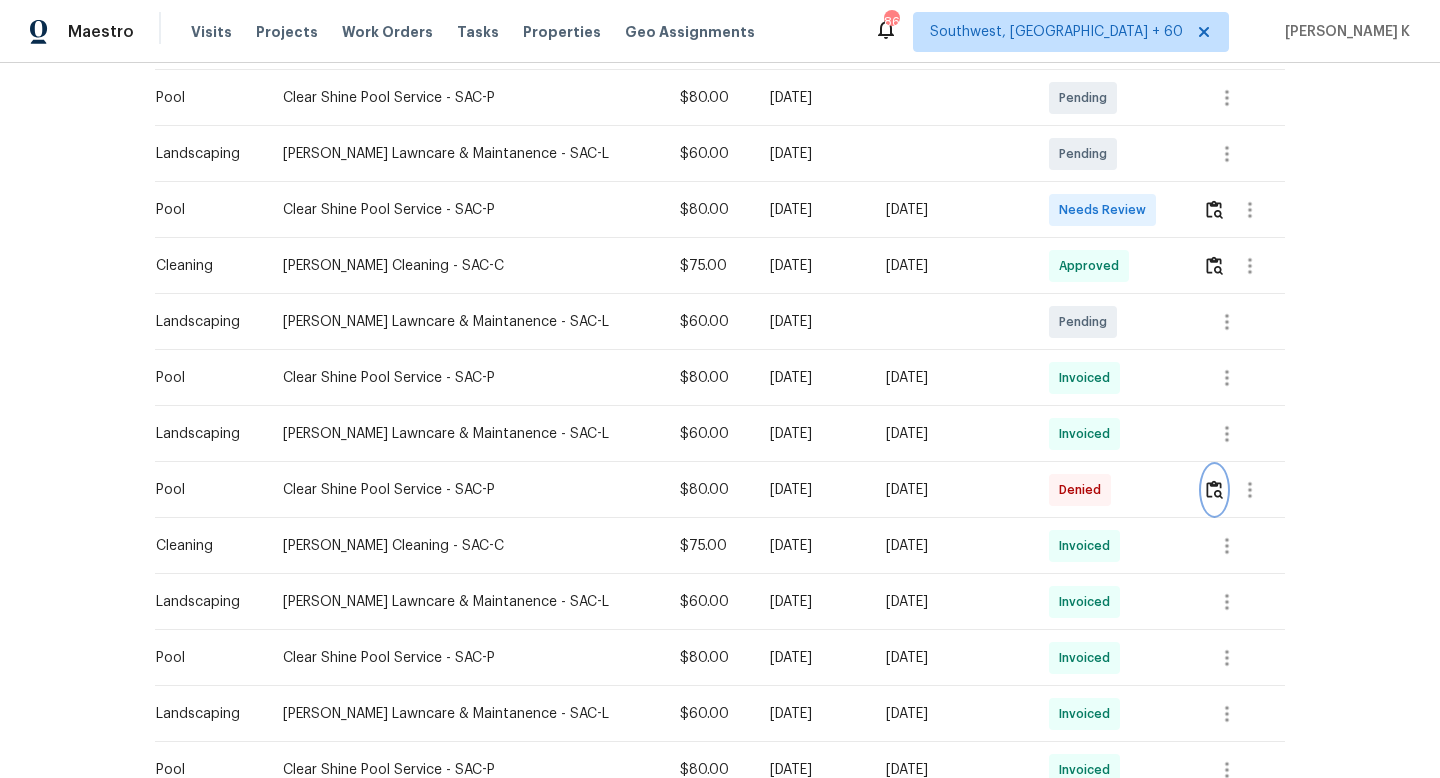 click at bounding box center [1214, 489] 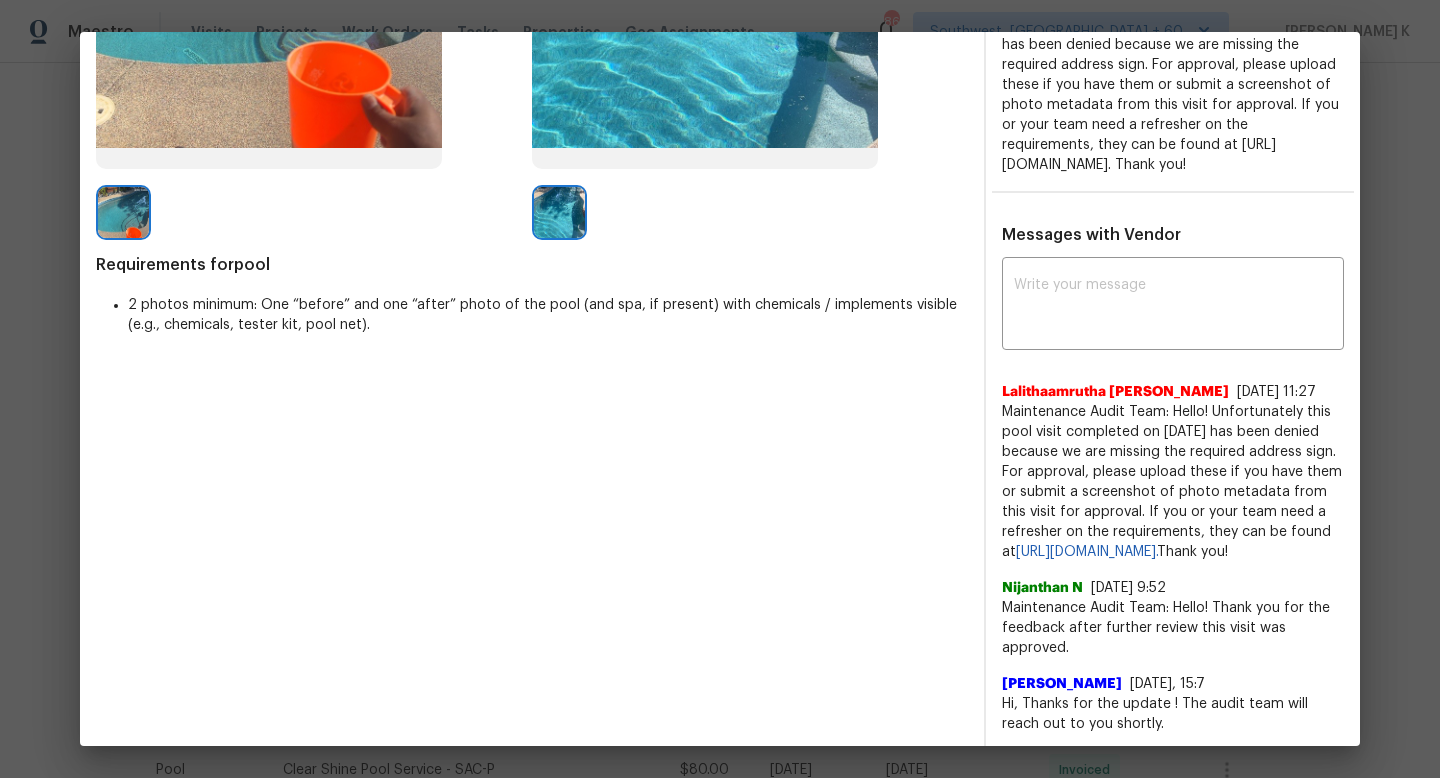 scroll, scrollTop: 376, scrollLeft: 0, axis: vertical 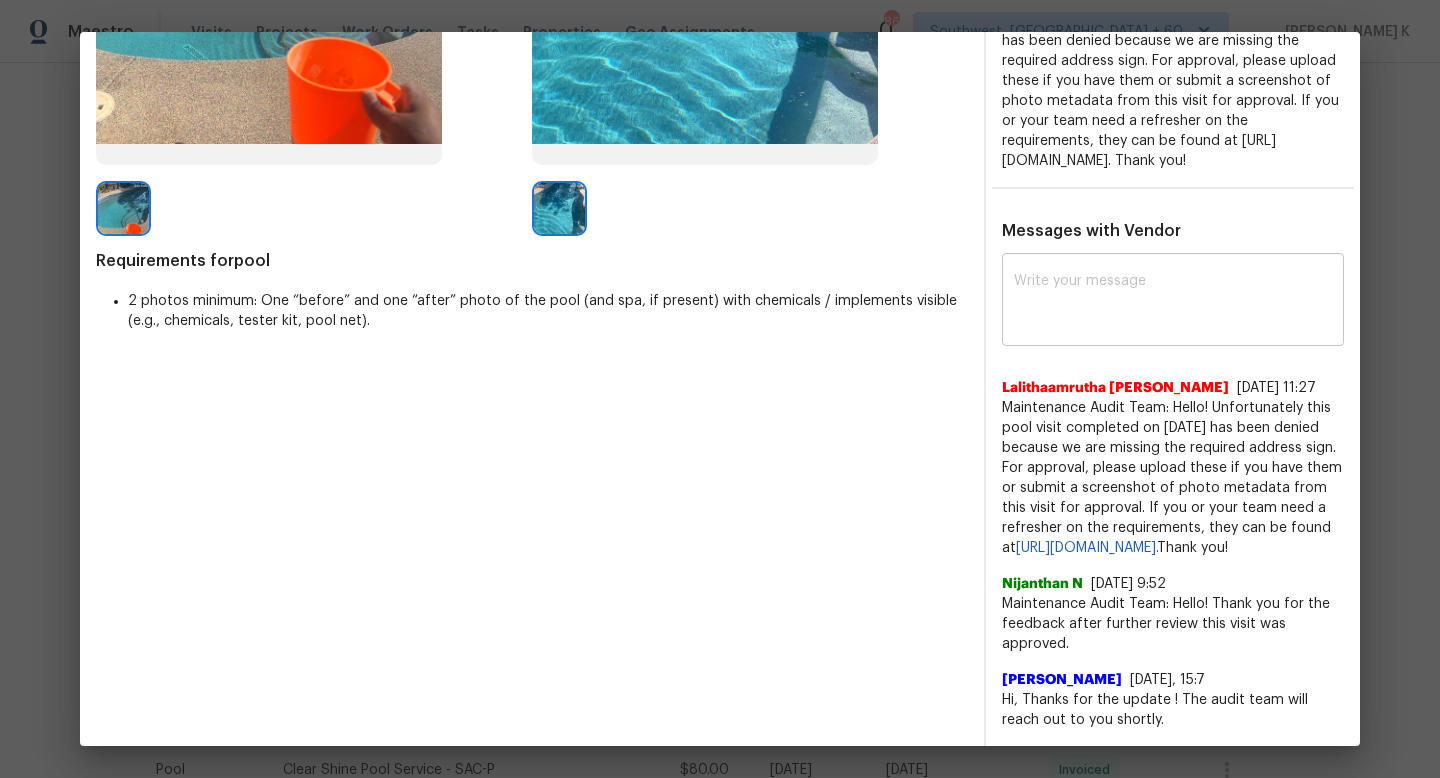 click on "x ​" at bounding box center (1173, 302) 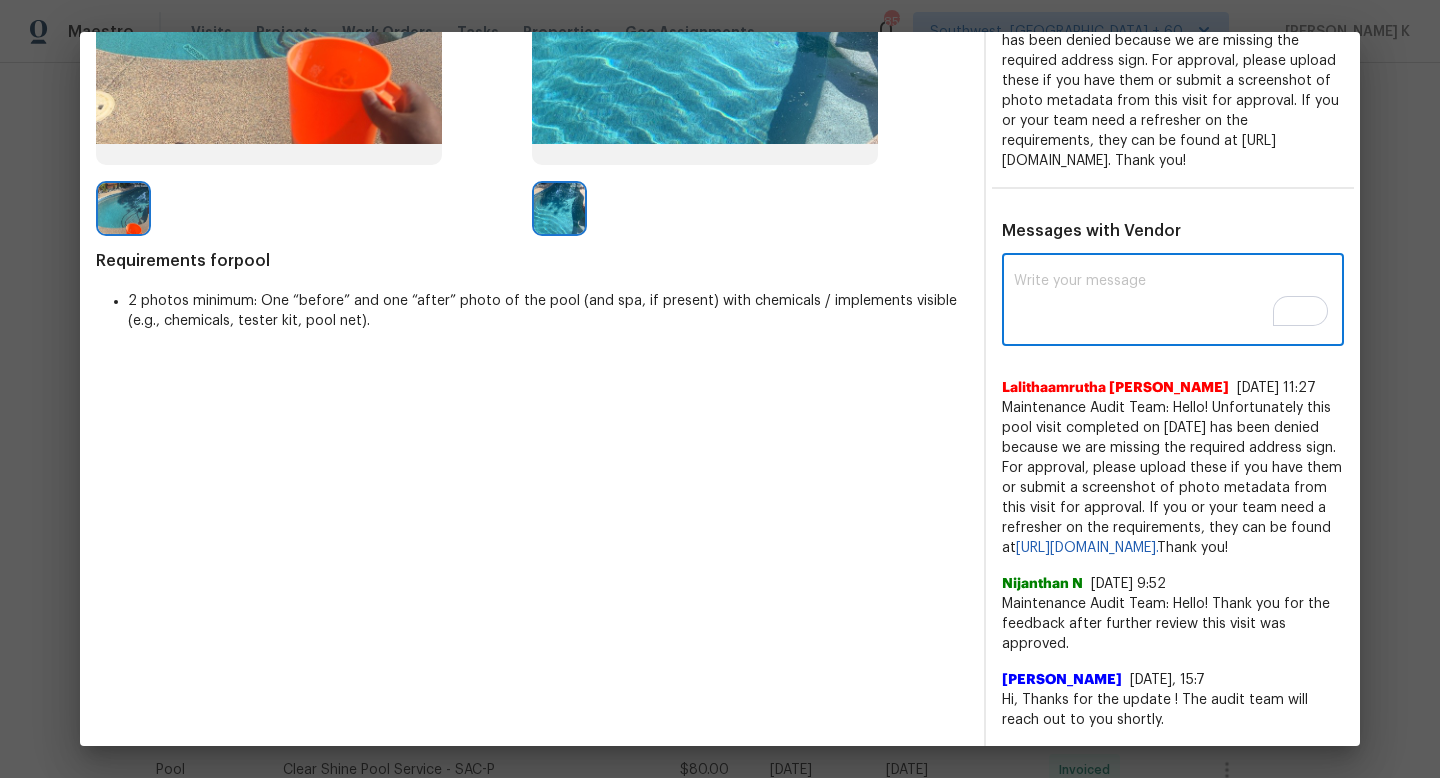 click at bounding box center [1173, 302] 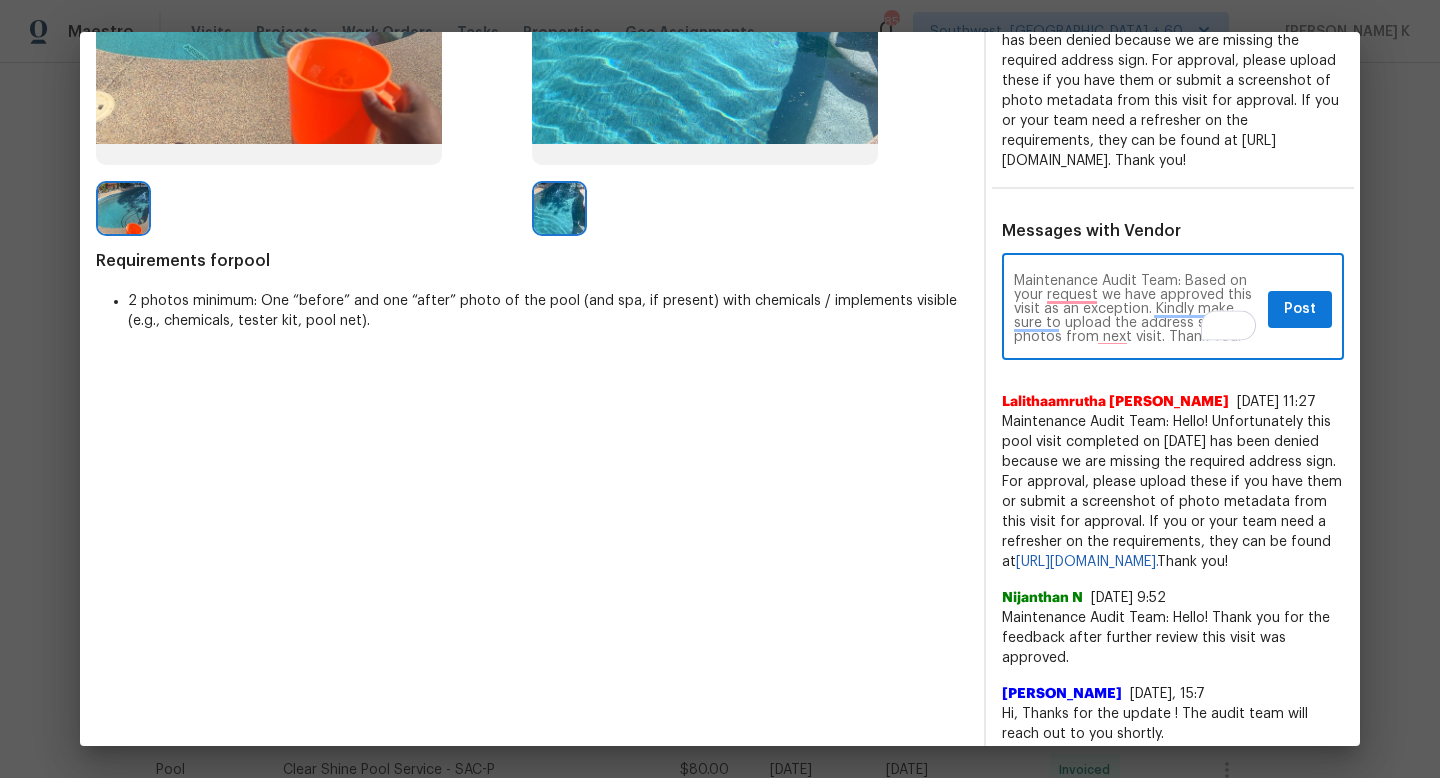 type on "Maintenance Audit Team: Based on your request we have approved this visit as an exception. Kindly make sure to upload the address sign photos from next visit. Thank You!" 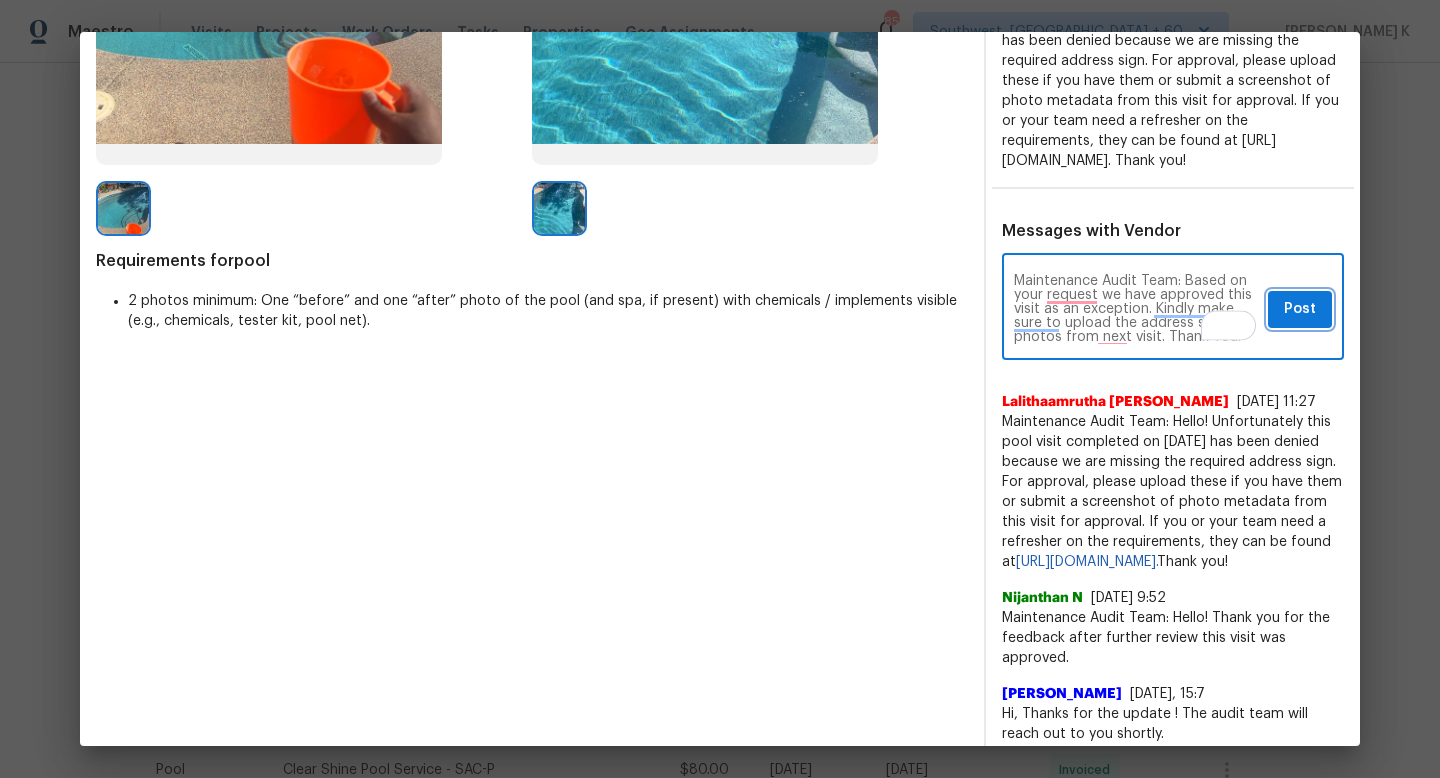 click on "Post" at bounding box center (1300, 309) 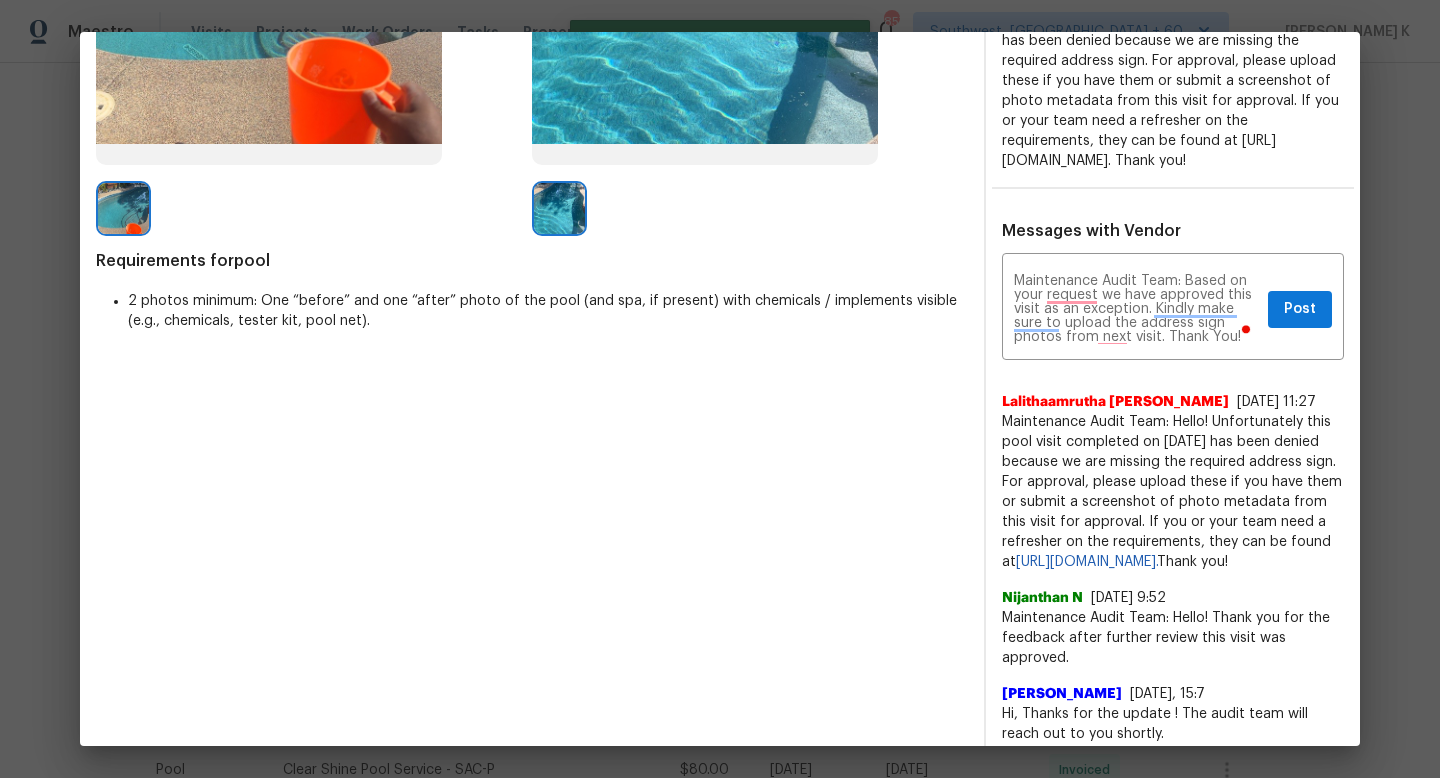 type 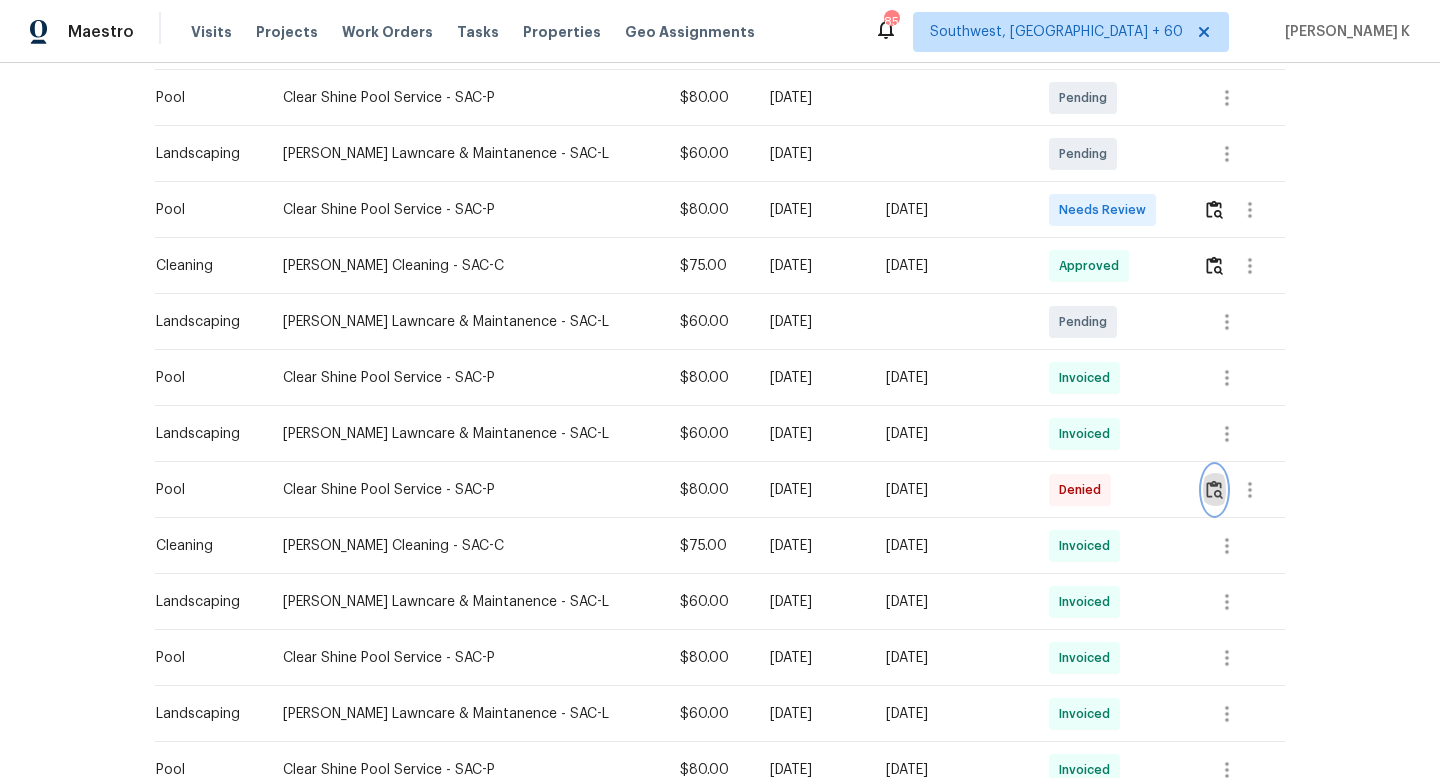click at bounding box center (1214, 489) 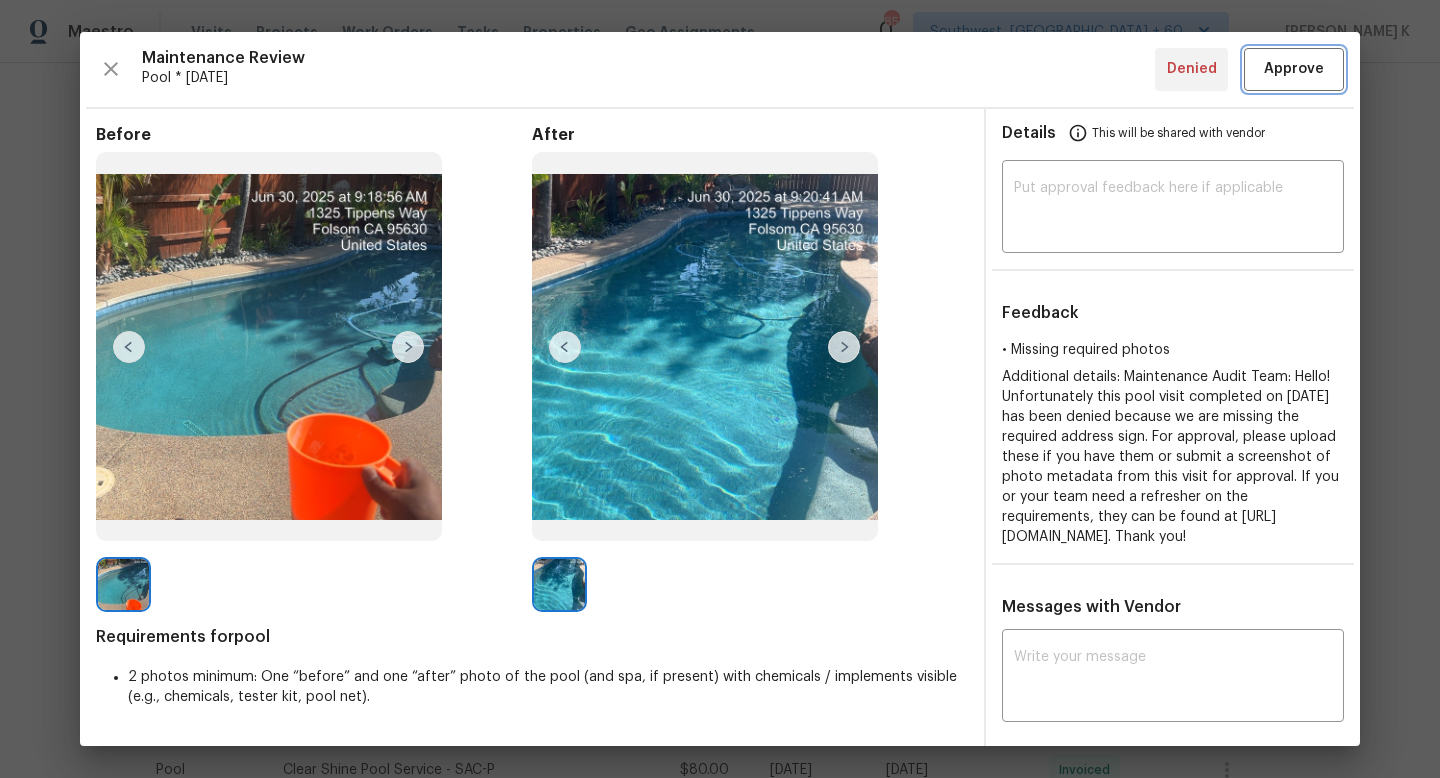 click on "Approve" at bounding box center (1294, 69) 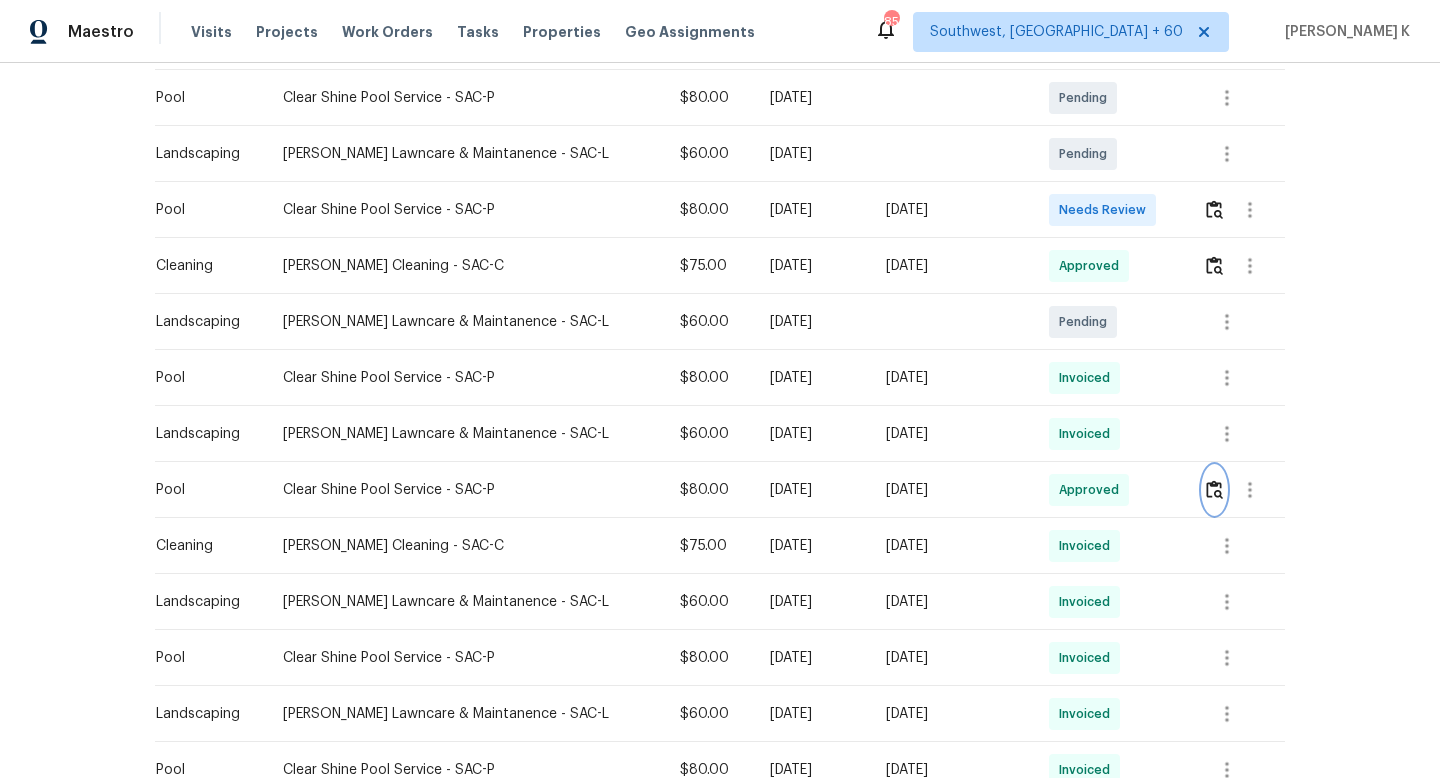 scroll, scrollTop: 0, scrollLeft: 0, axis: both 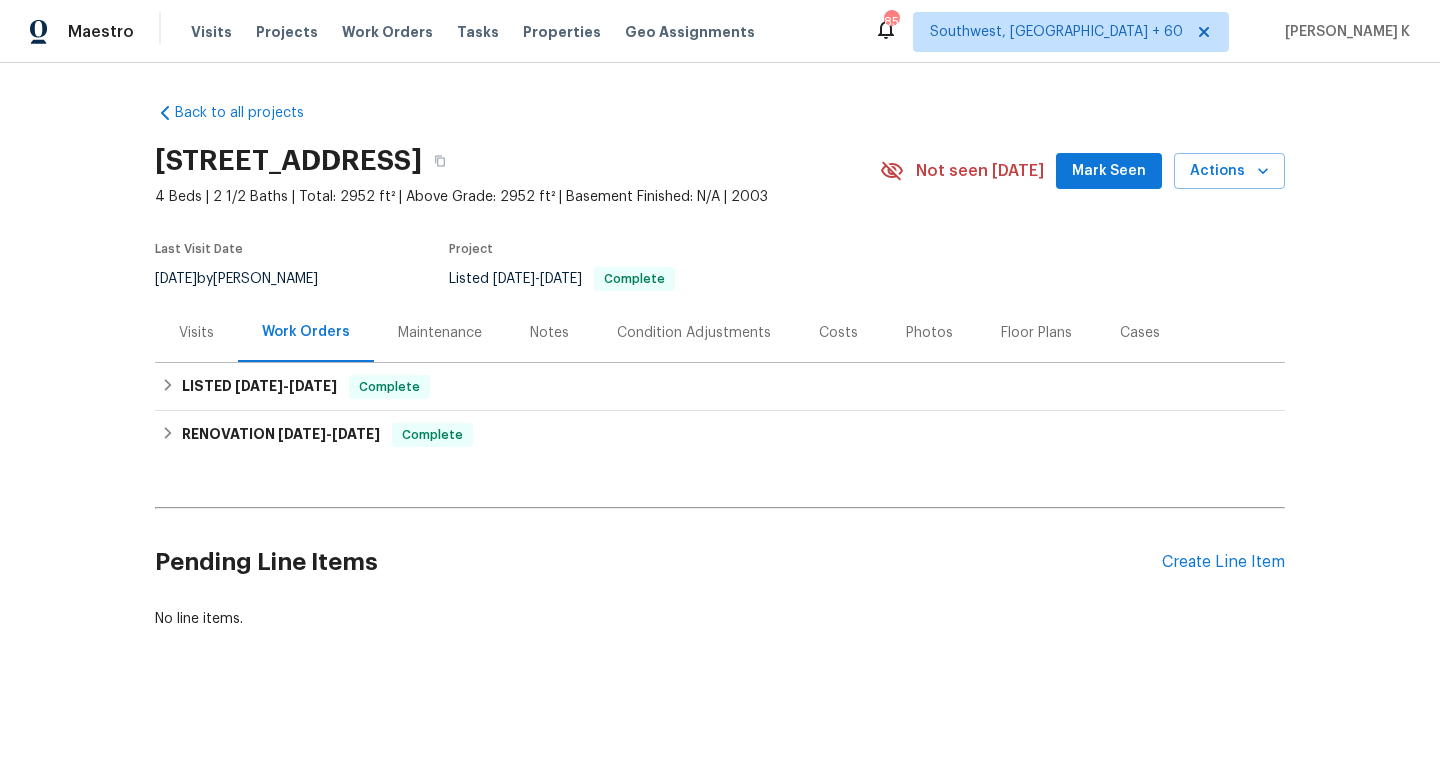 click on "Maintenance" at bounding box center (440, 332) 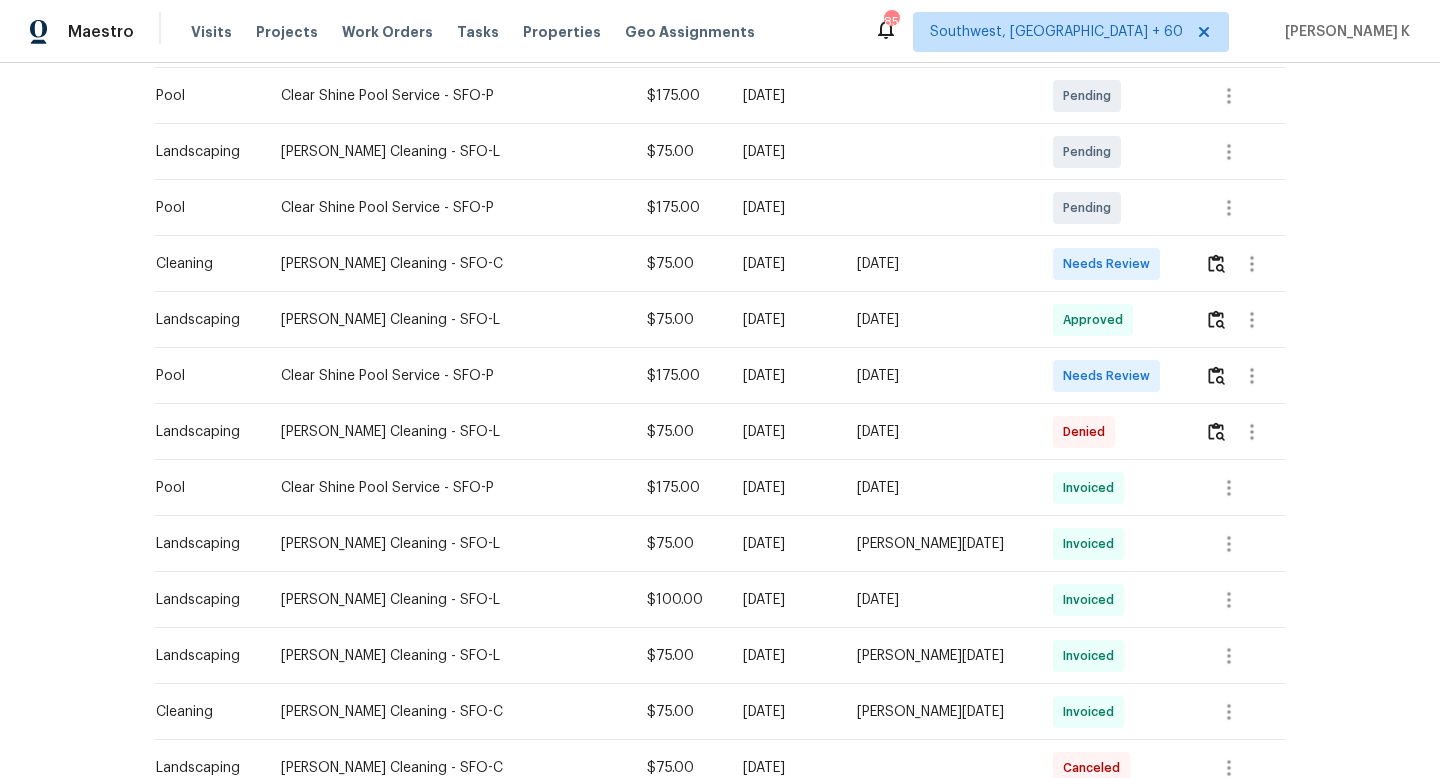scroll, scrollTop: 601, scrollLeft: 0, axis: vertical 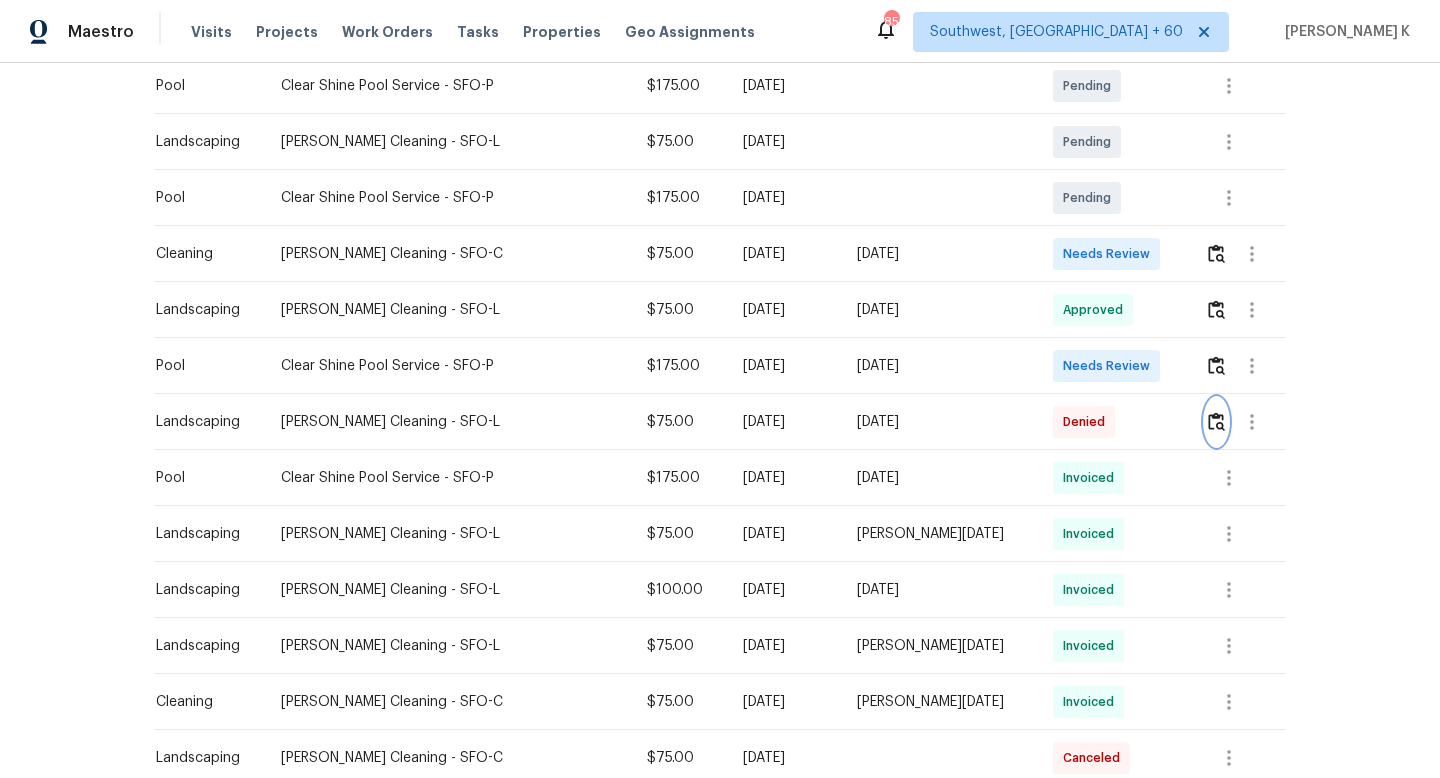 click at bounding box center (1216, 421) 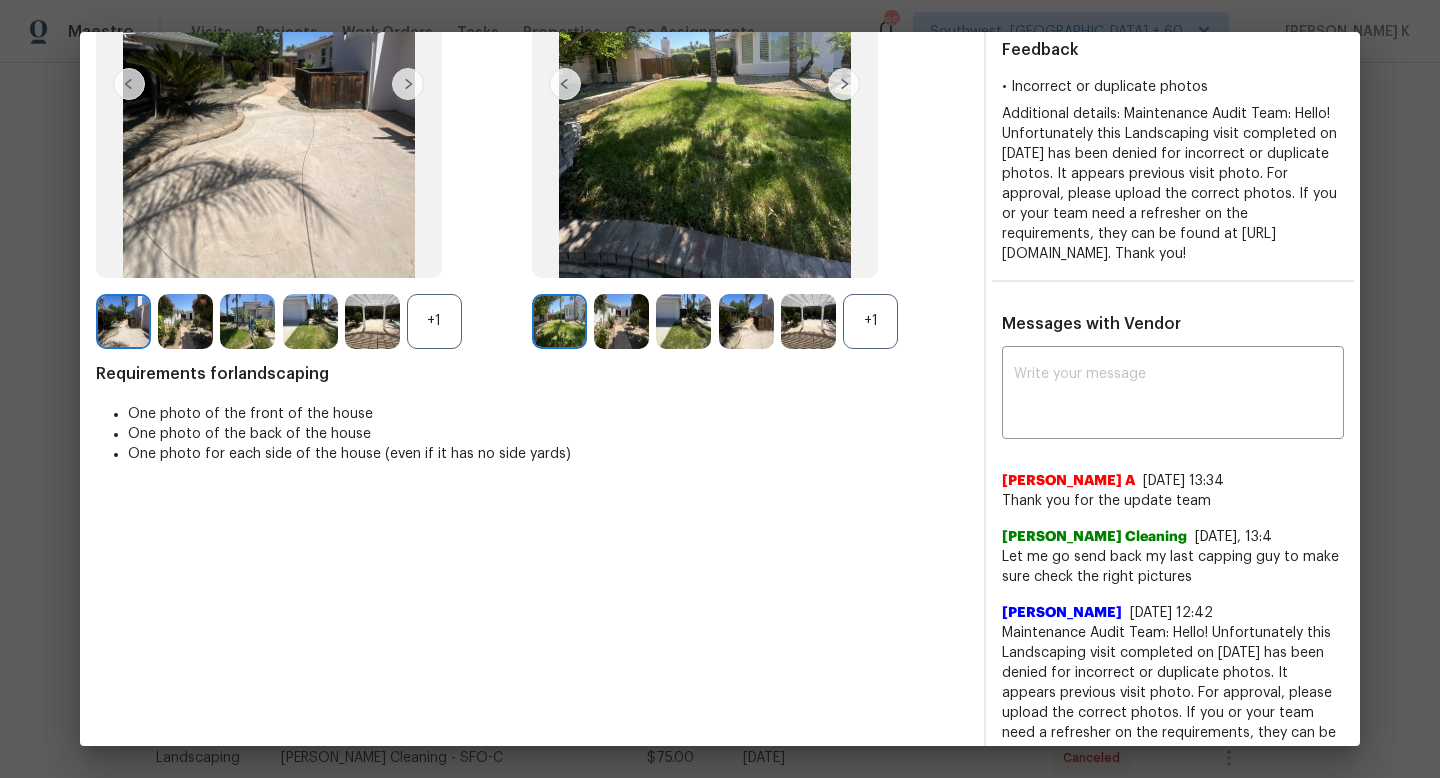 scroll, scrollTop: 264, scrollLeft: 0, axis: vertical 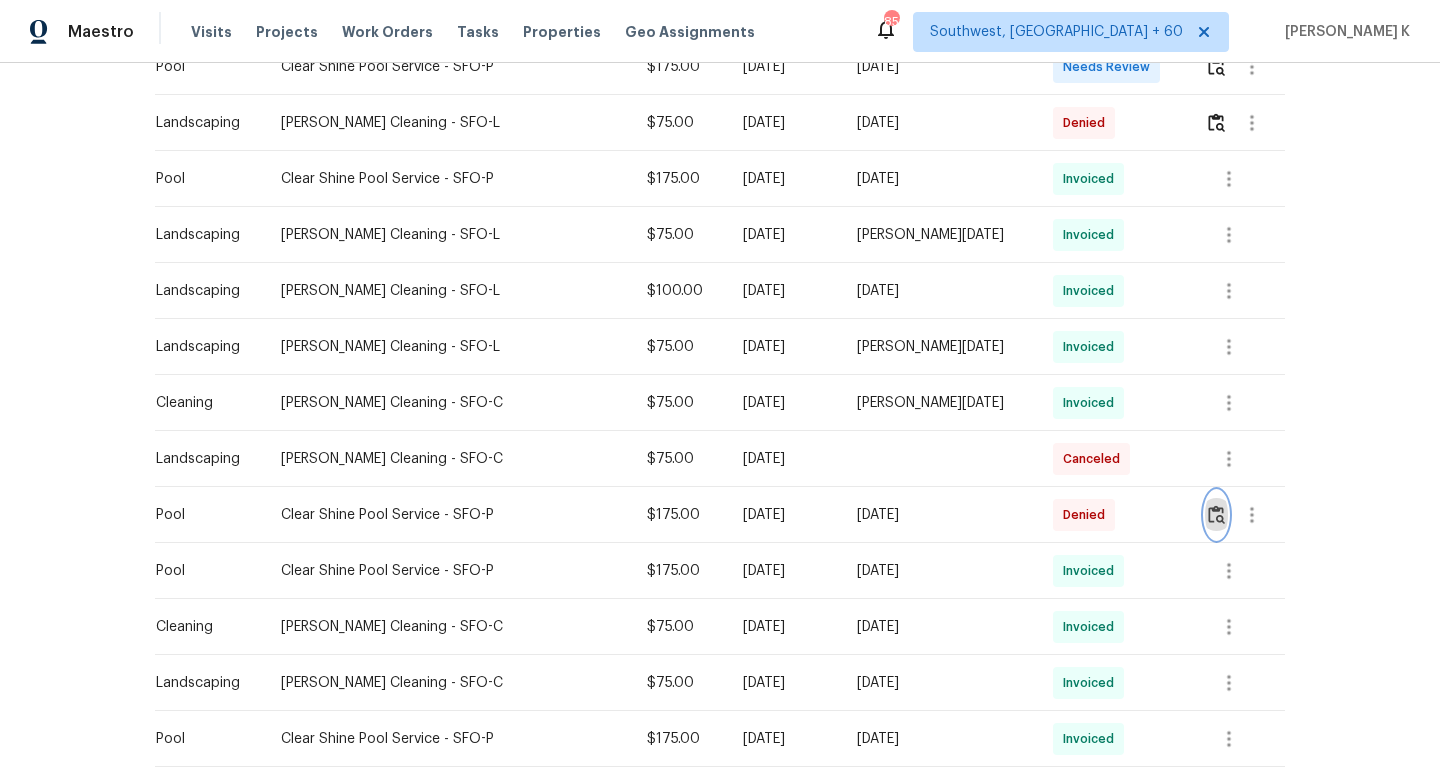 click at bounding box center [1216, 514] 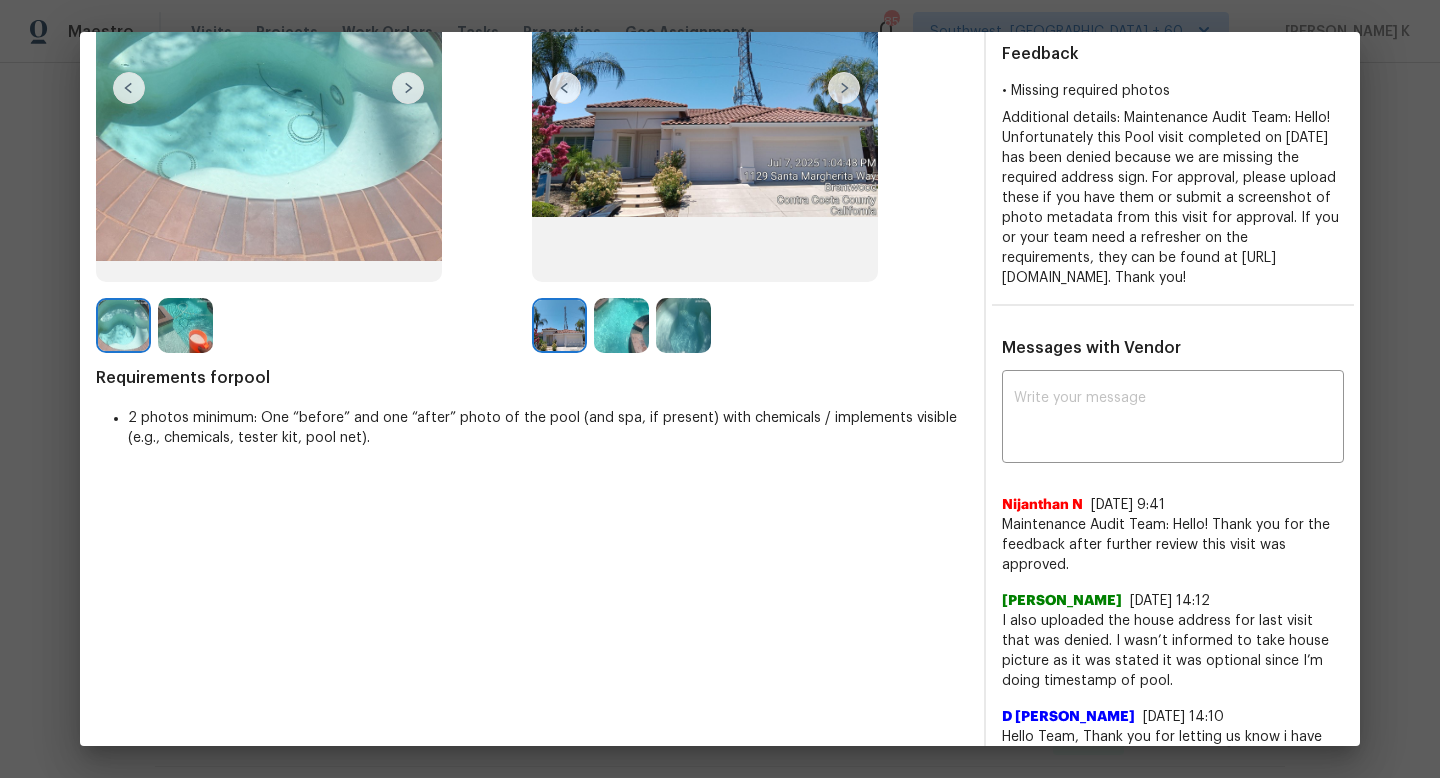 scroll, scrollTop: 260, scrollLeft: 0, axis: vertical 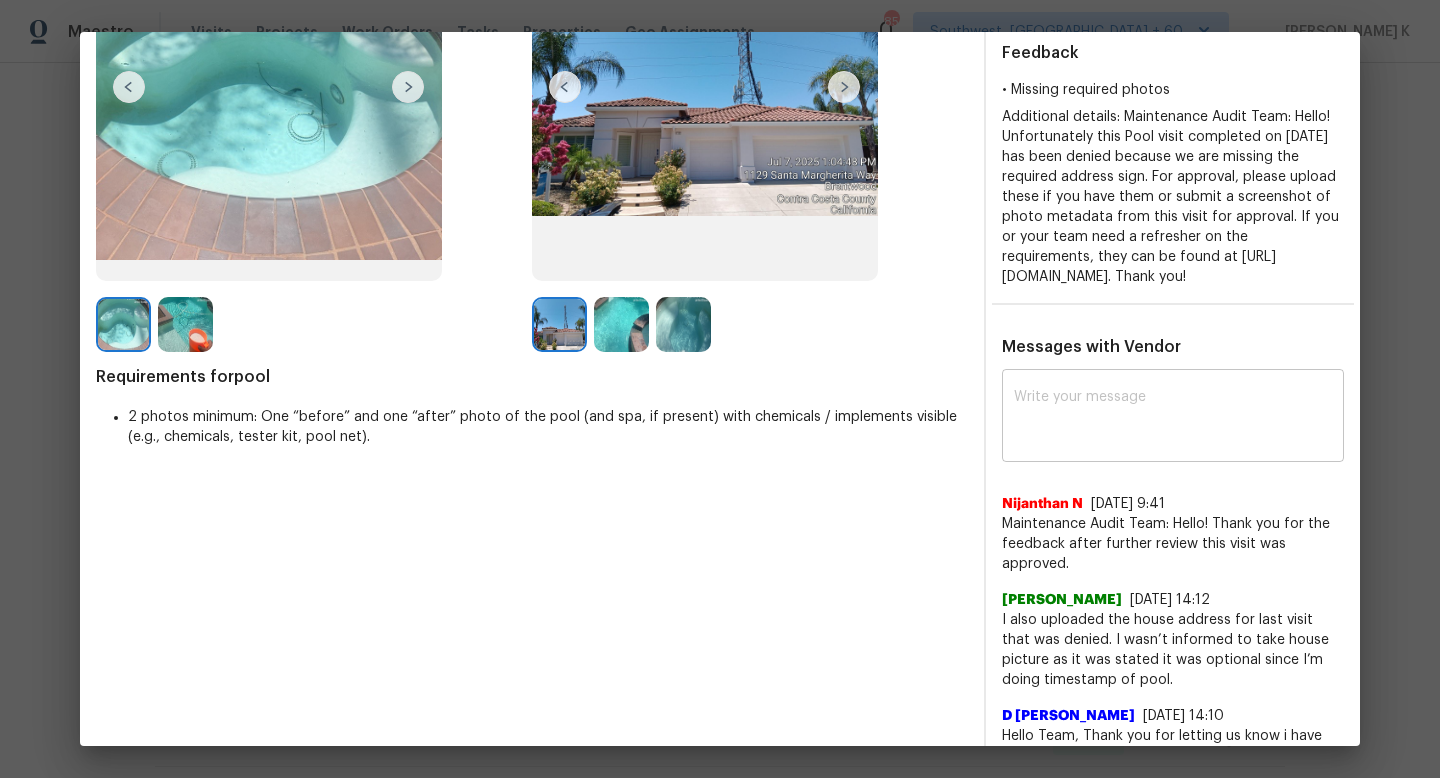 click at bounding box center (1173, 418) 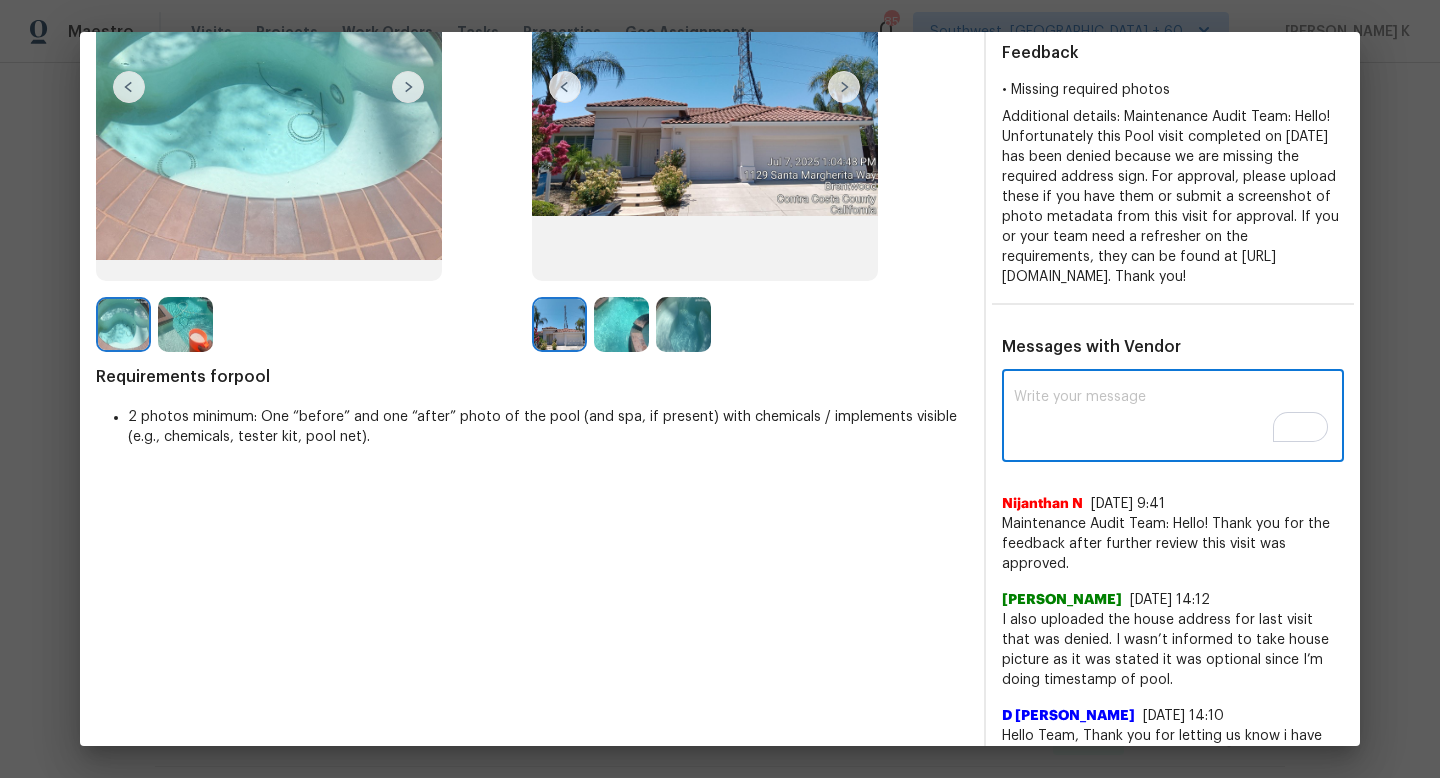 click at bounding box center (1173, 418) 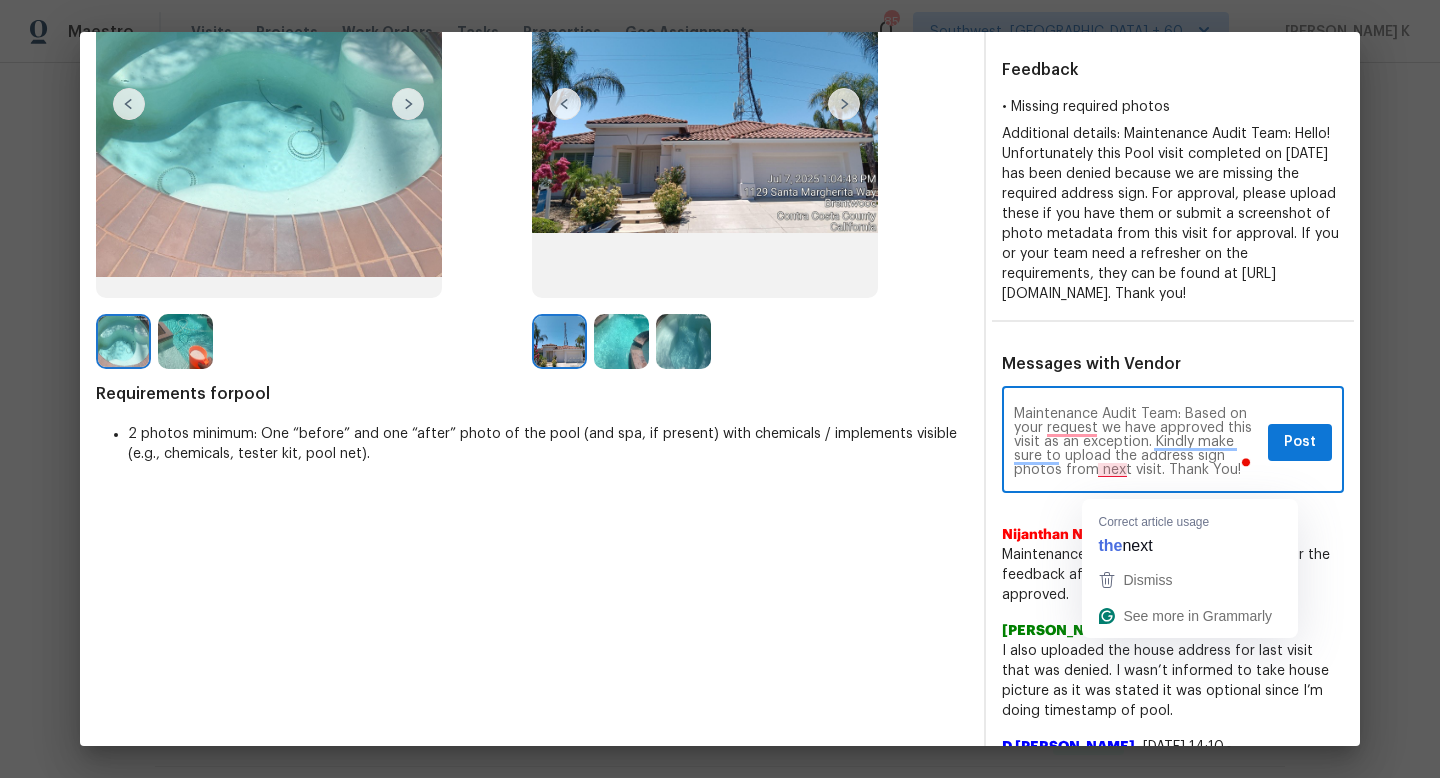 scroll, scrollTop: 265, scrollLeft: 0, axis: vertical 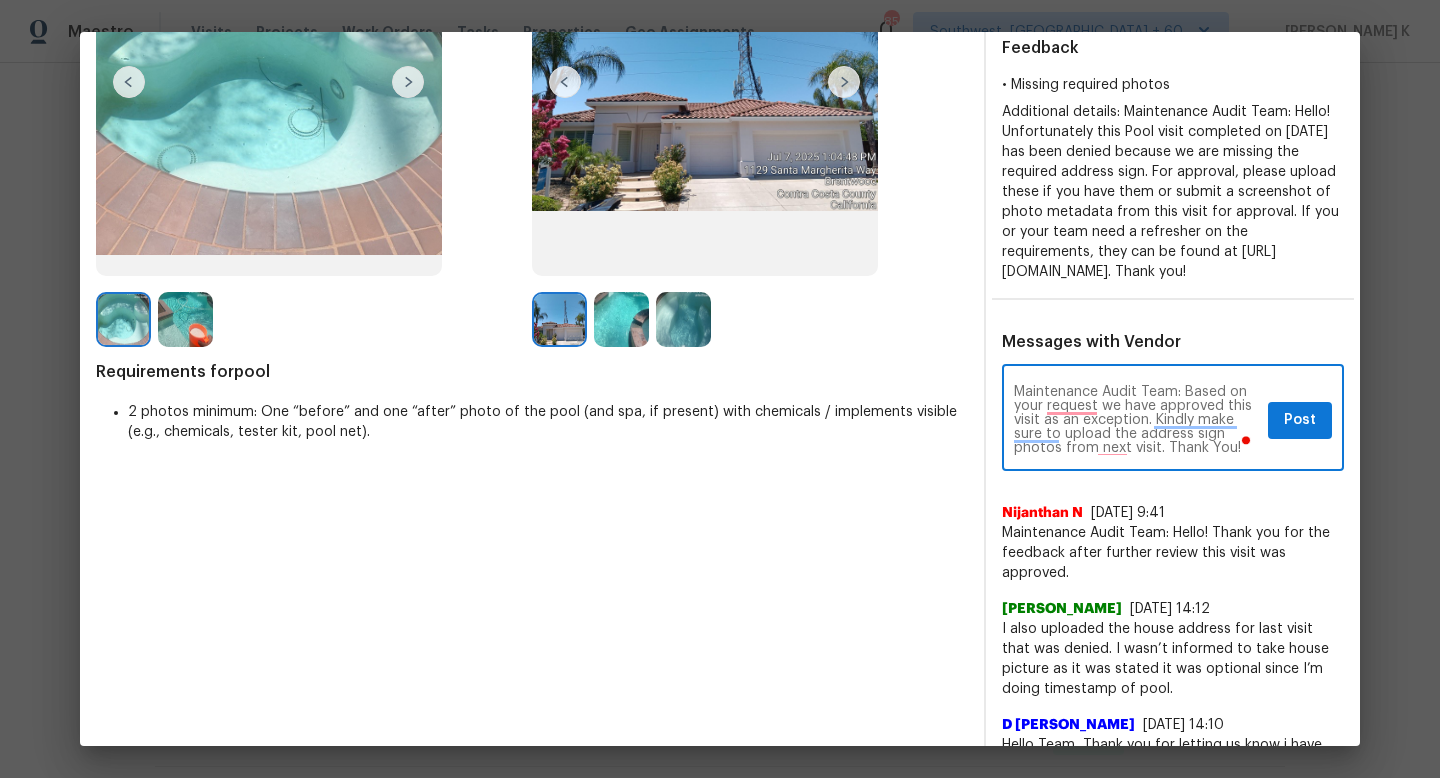 type on "Maintenance Audit Team: Based on your request we have approved this visit as an exception. Kindly make sure to upload the address sign photos from next visit. Thank You!" 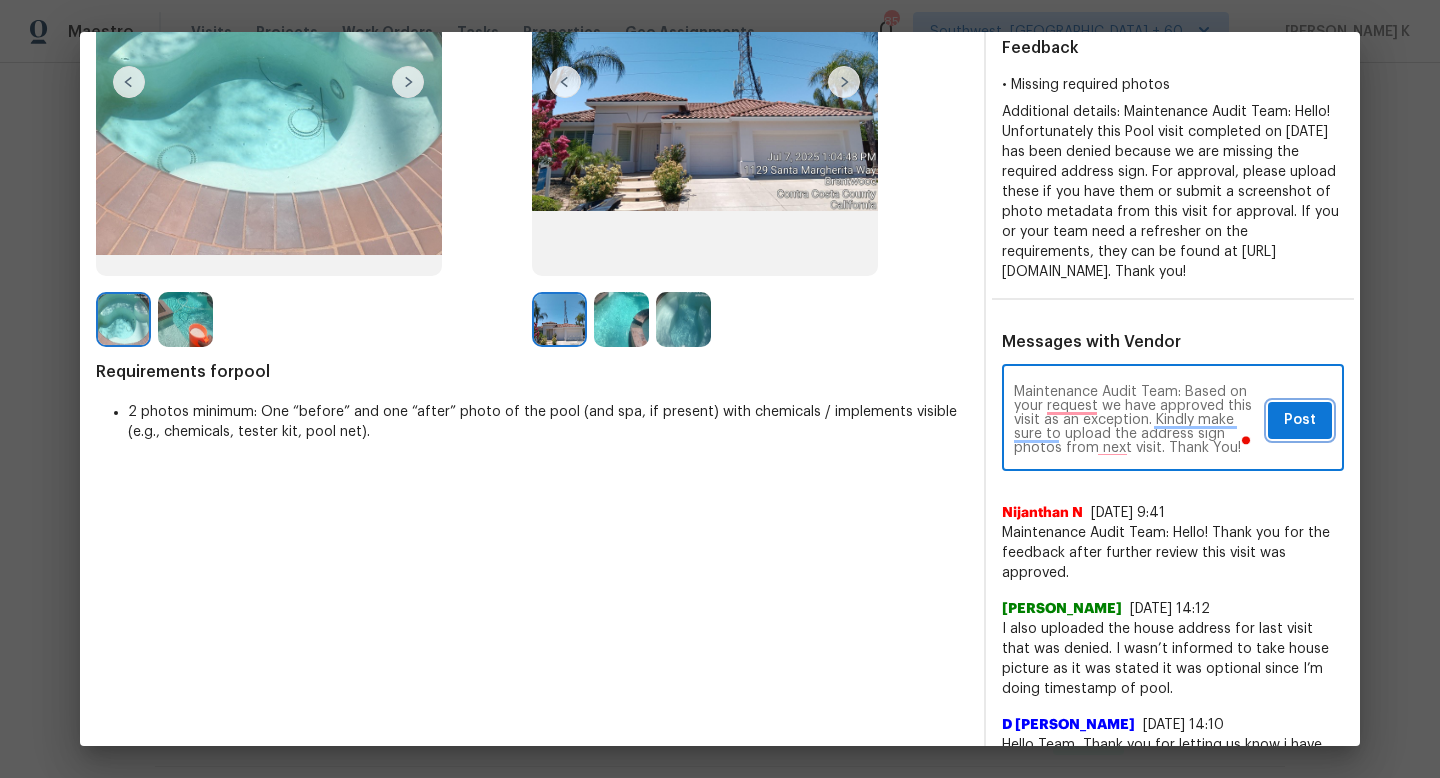 click on "Post" at bounding box center (1300, 420) 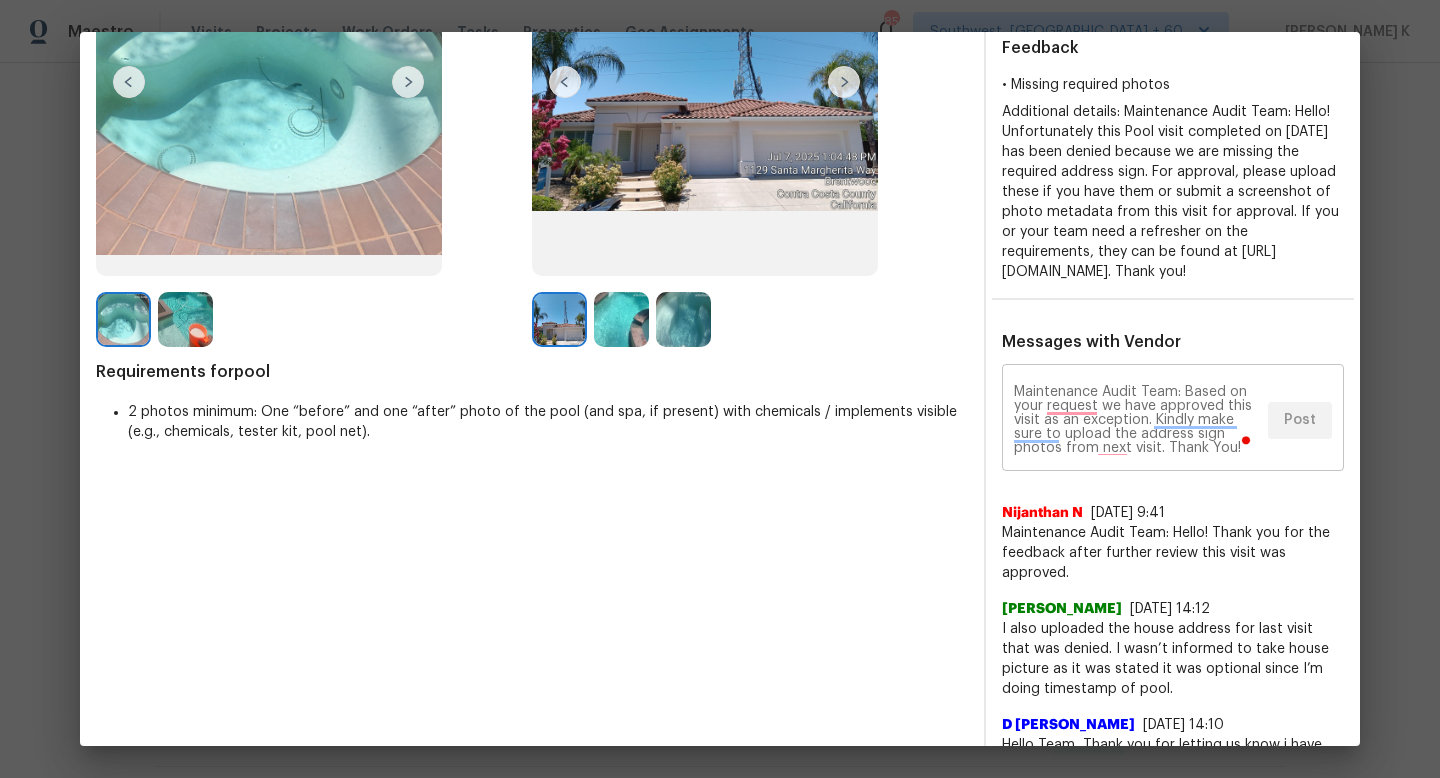 scroll, scrollTop: 0, scrollLeft: 0, axis: both 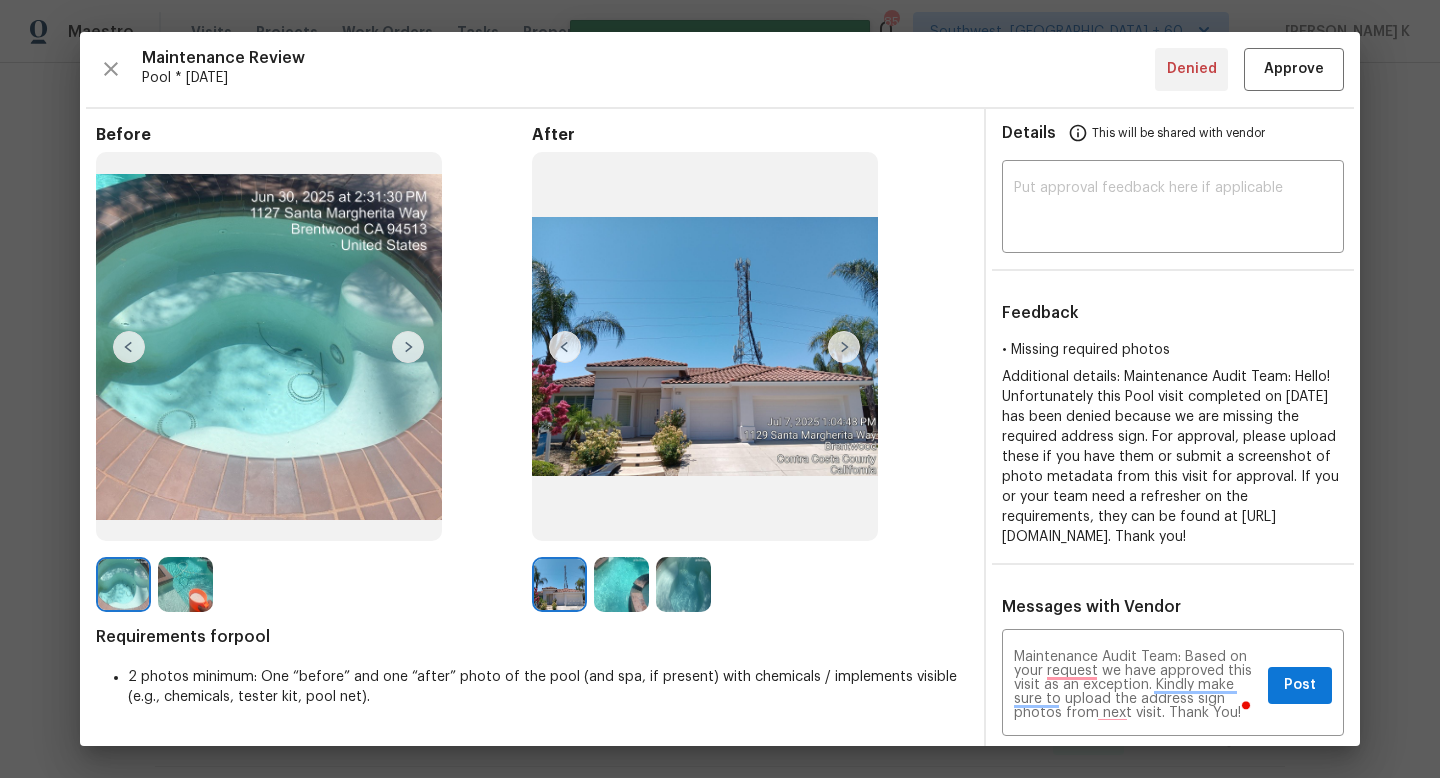 type 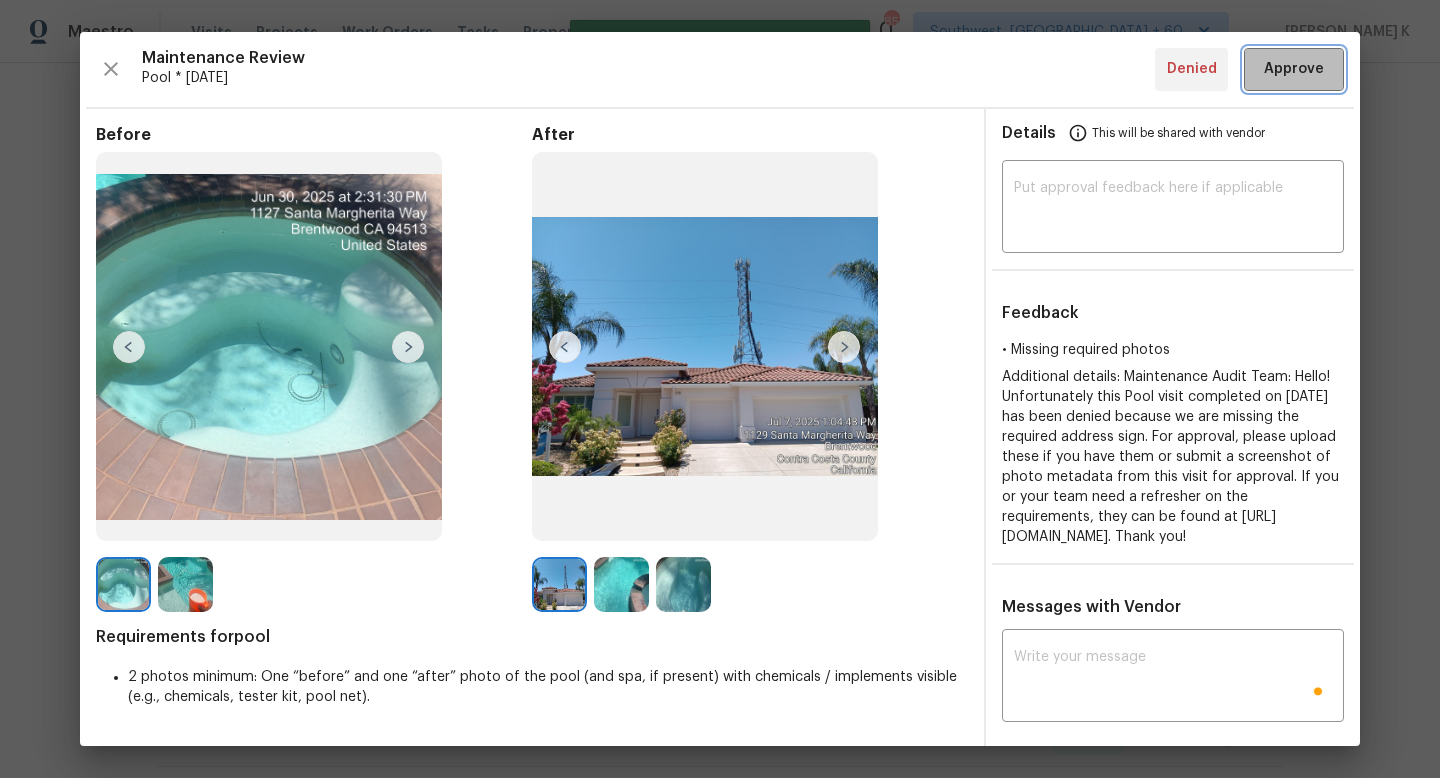 click on "Approve" at bounding box center [1294, 69] 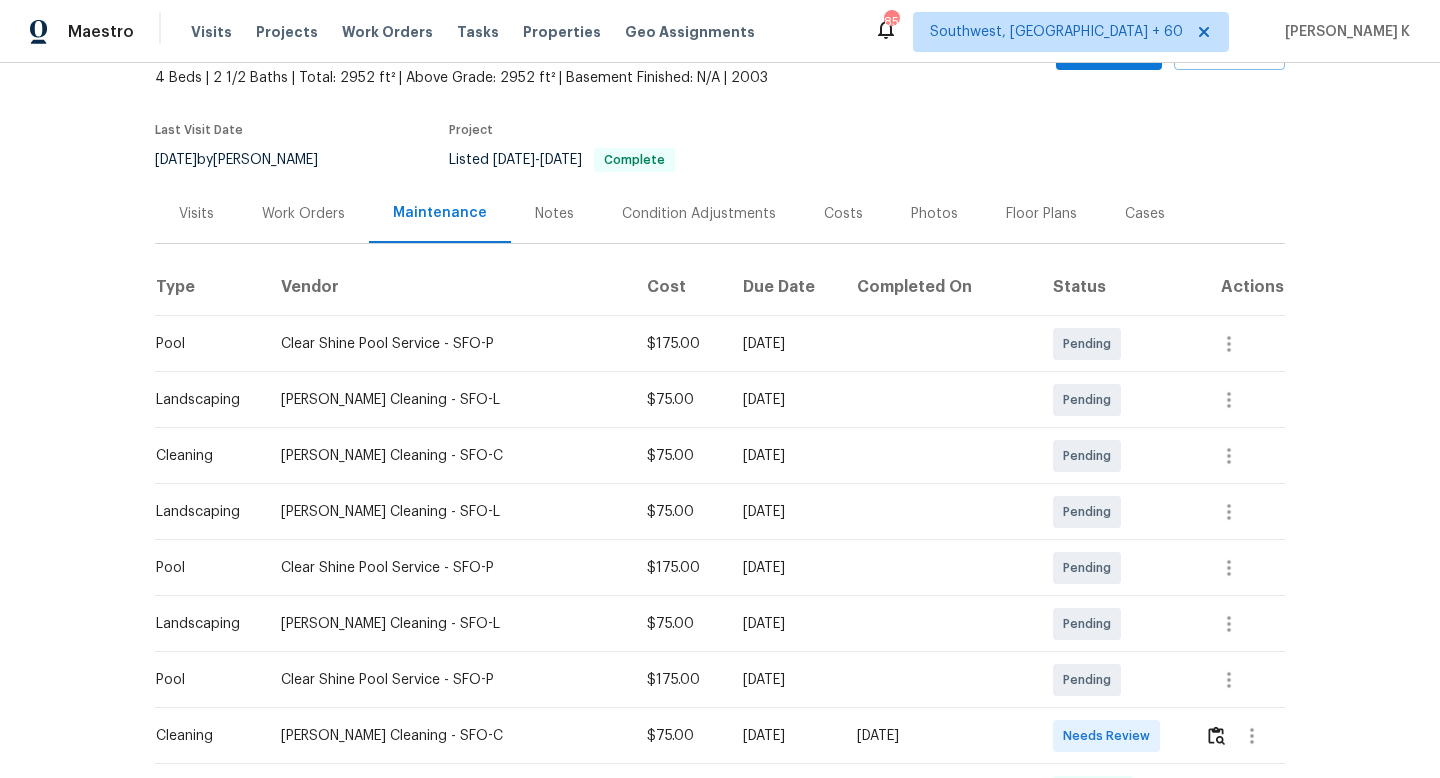 scroll, scrollTop: 0, scrollLeft: 0, axis: both 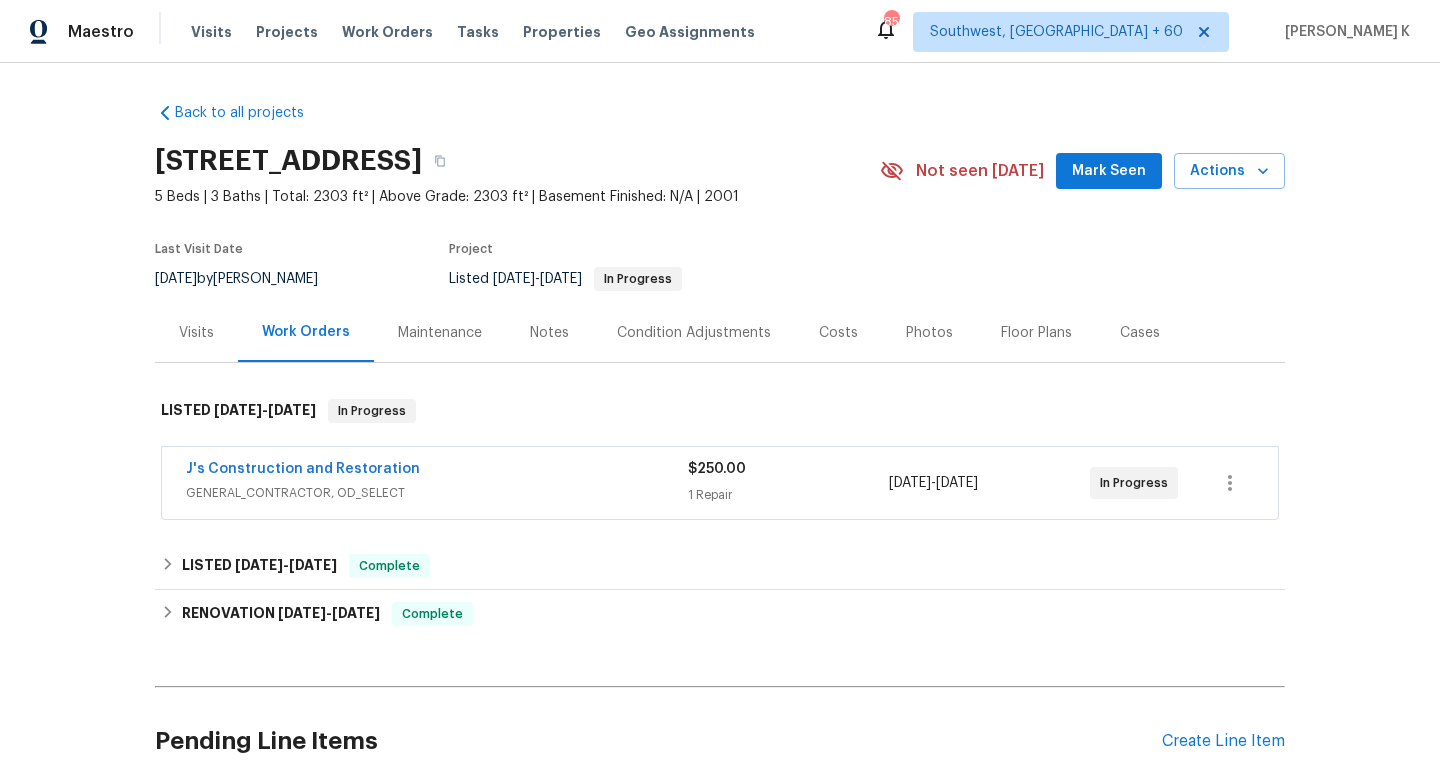 click on "Maintenance" at bounding box center [440, 333] 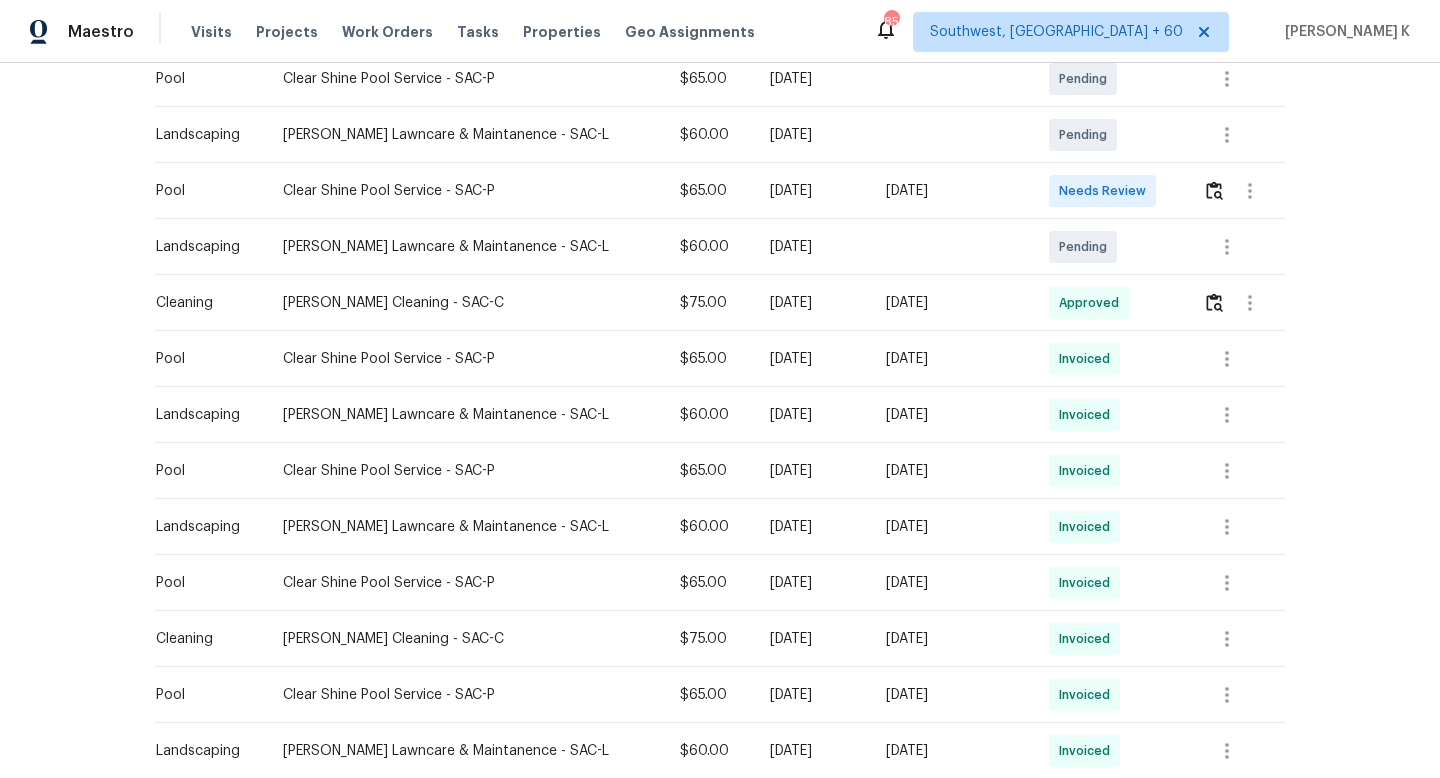 scroll, scrollTop: 1212, scrollLeft: 0, axis: vertical 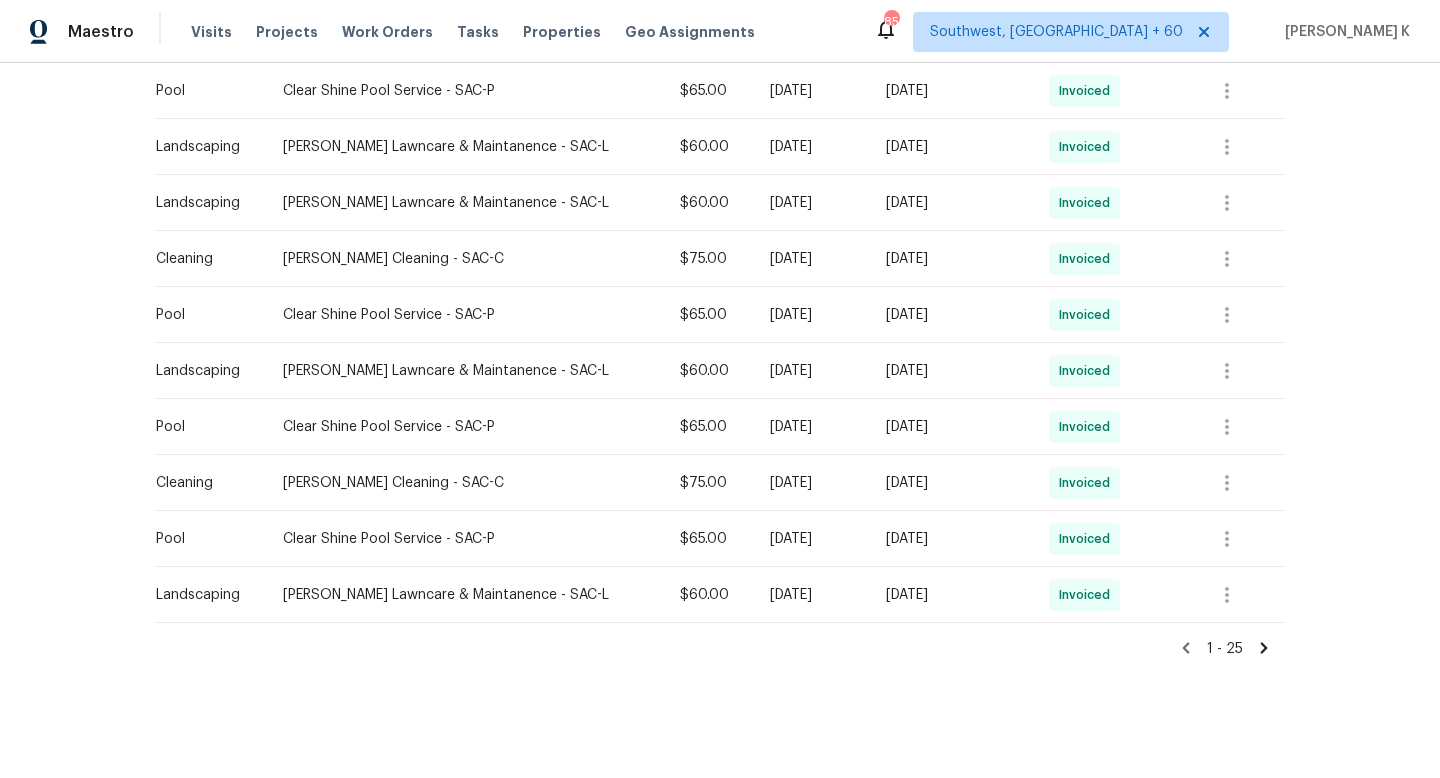 click 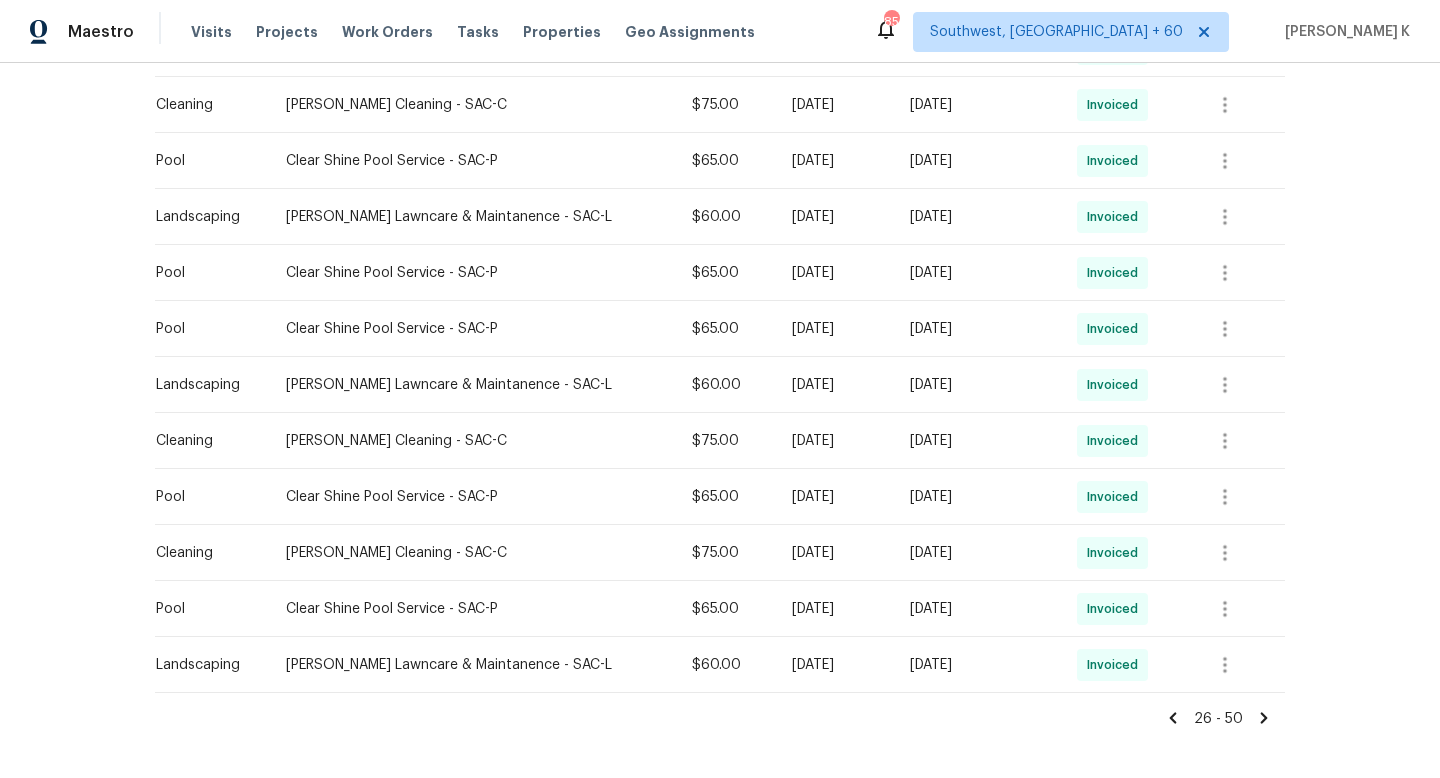 scroll, scrollTop: 1212, scrollLeft: 0, axis: vertical 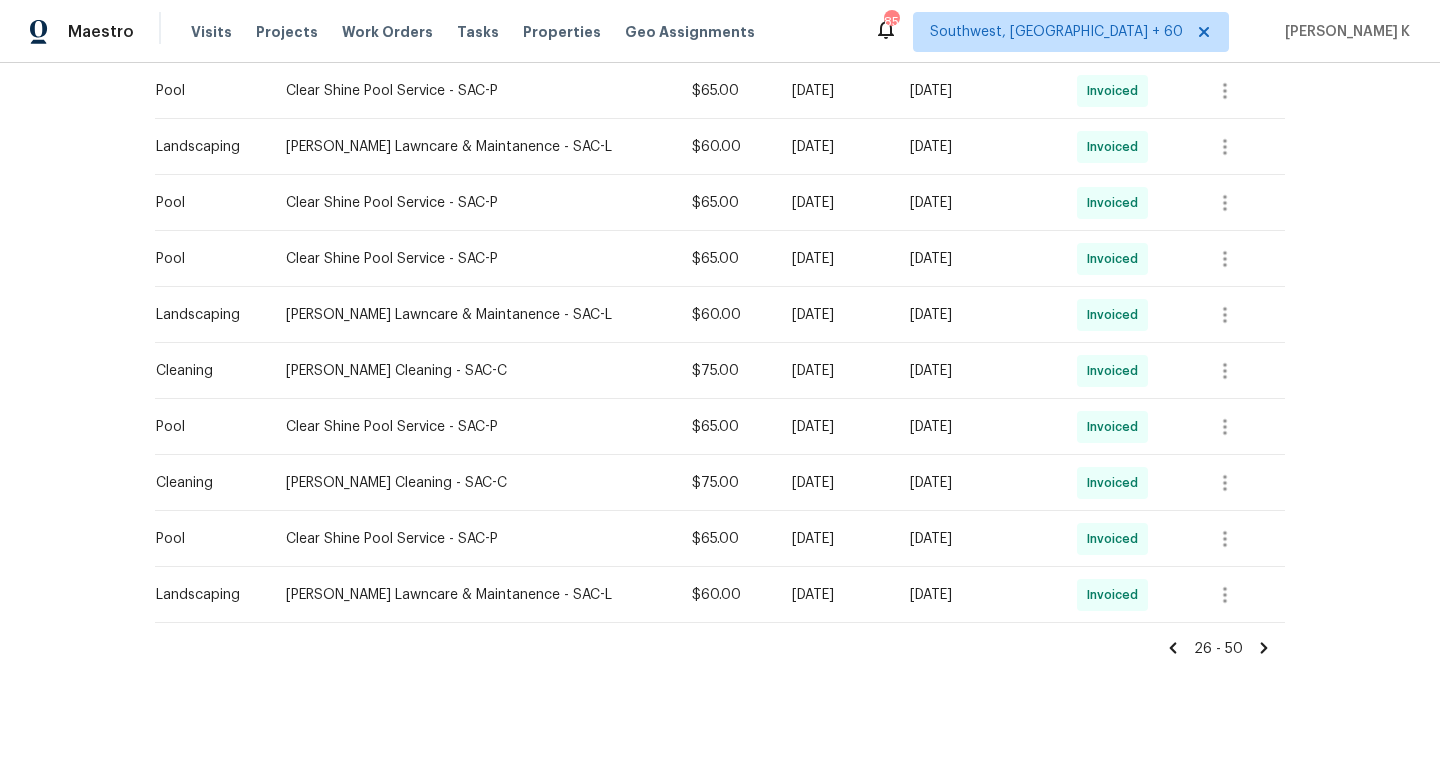 click 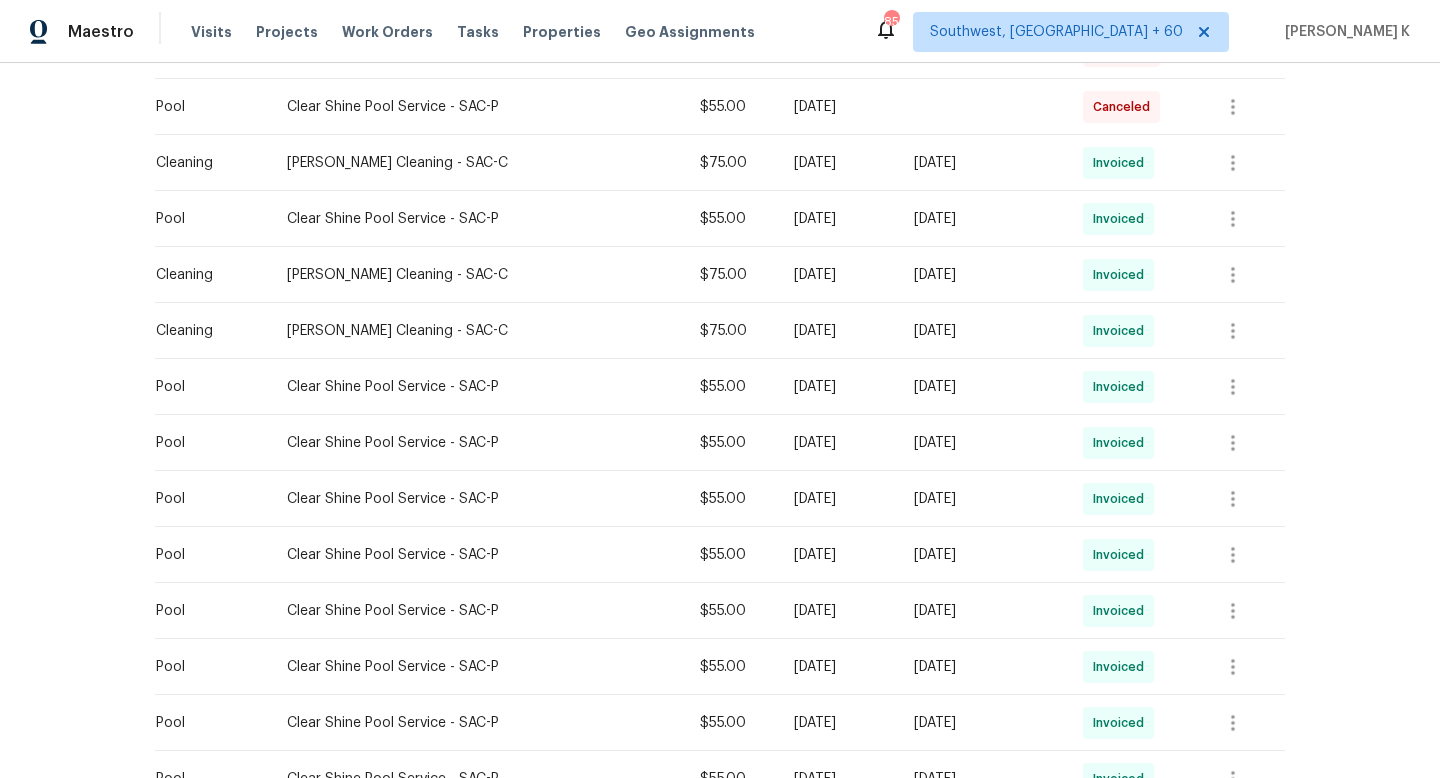 scroll, scrollTop: 1044, scrollLeft: 0, axis: vertical 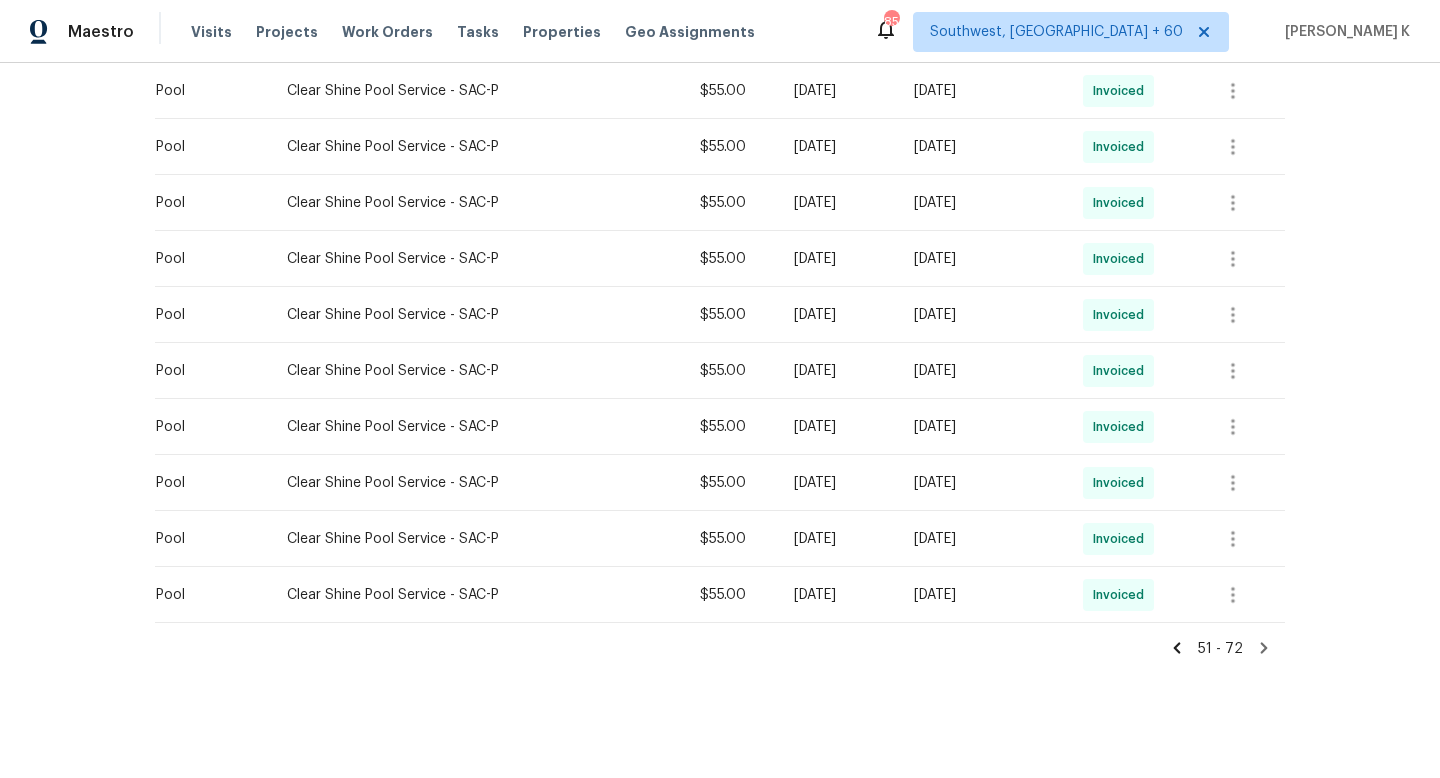 click 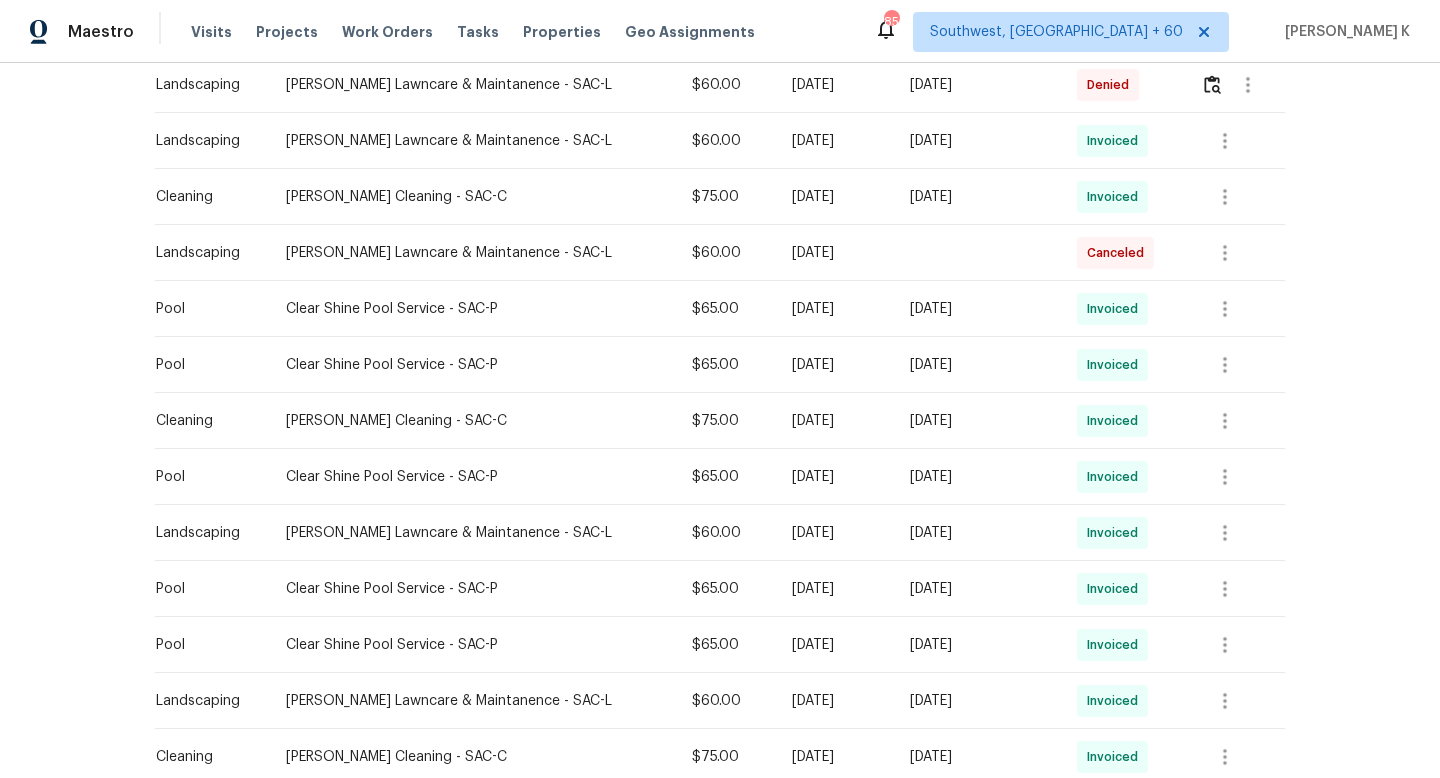 scroll, scrollTop: 1132, scrollLeft: 0, axis: vertical 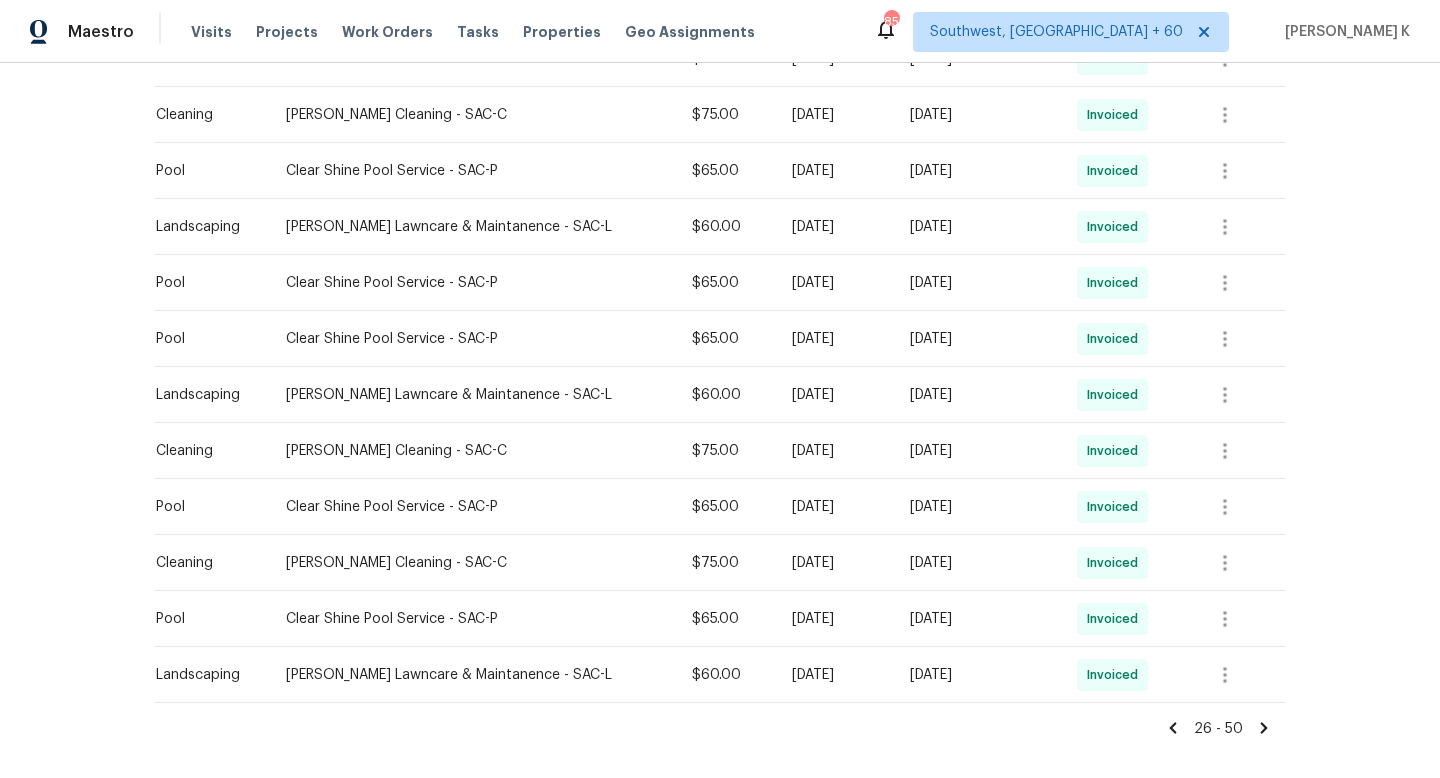 click 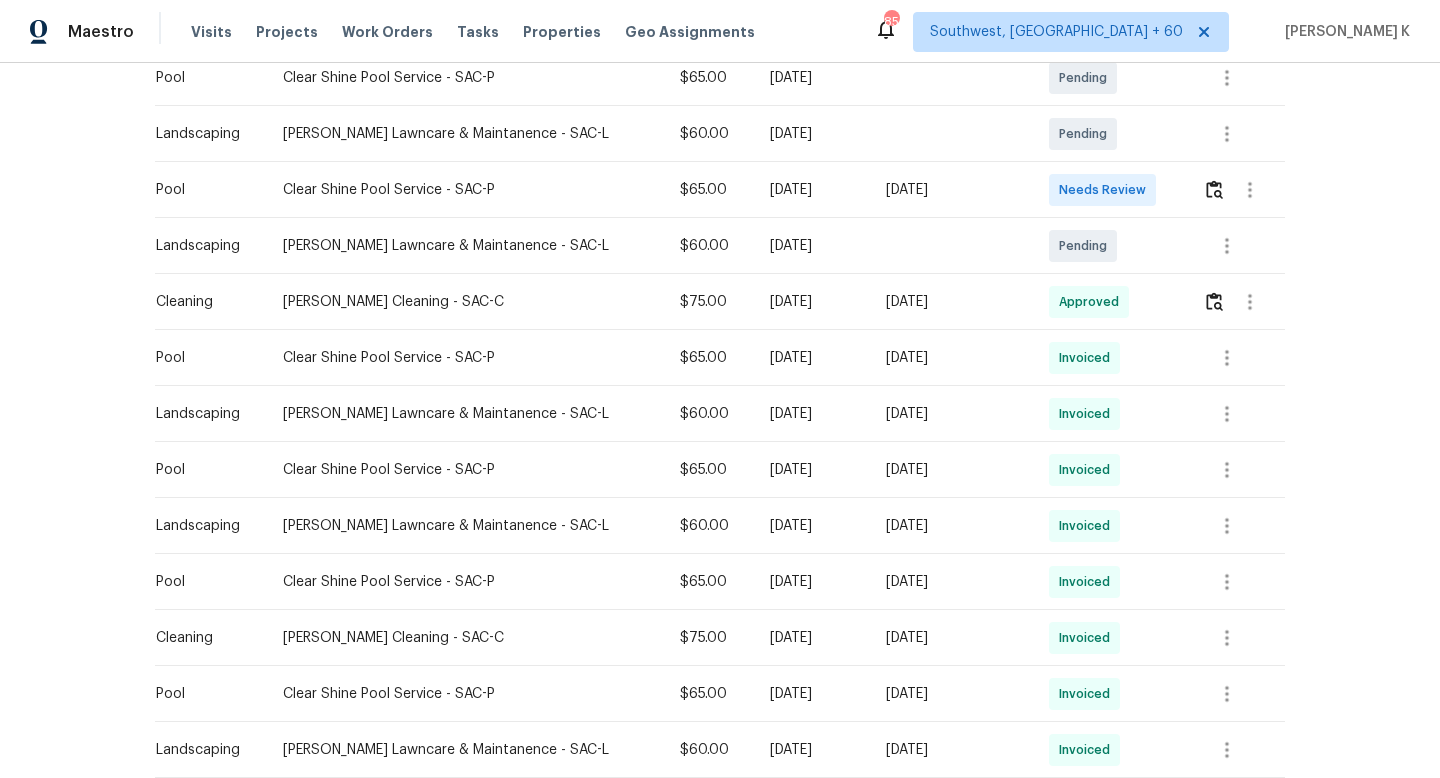 scroll, scrollTop: 596, scrollLeft: 0, axis: vertical 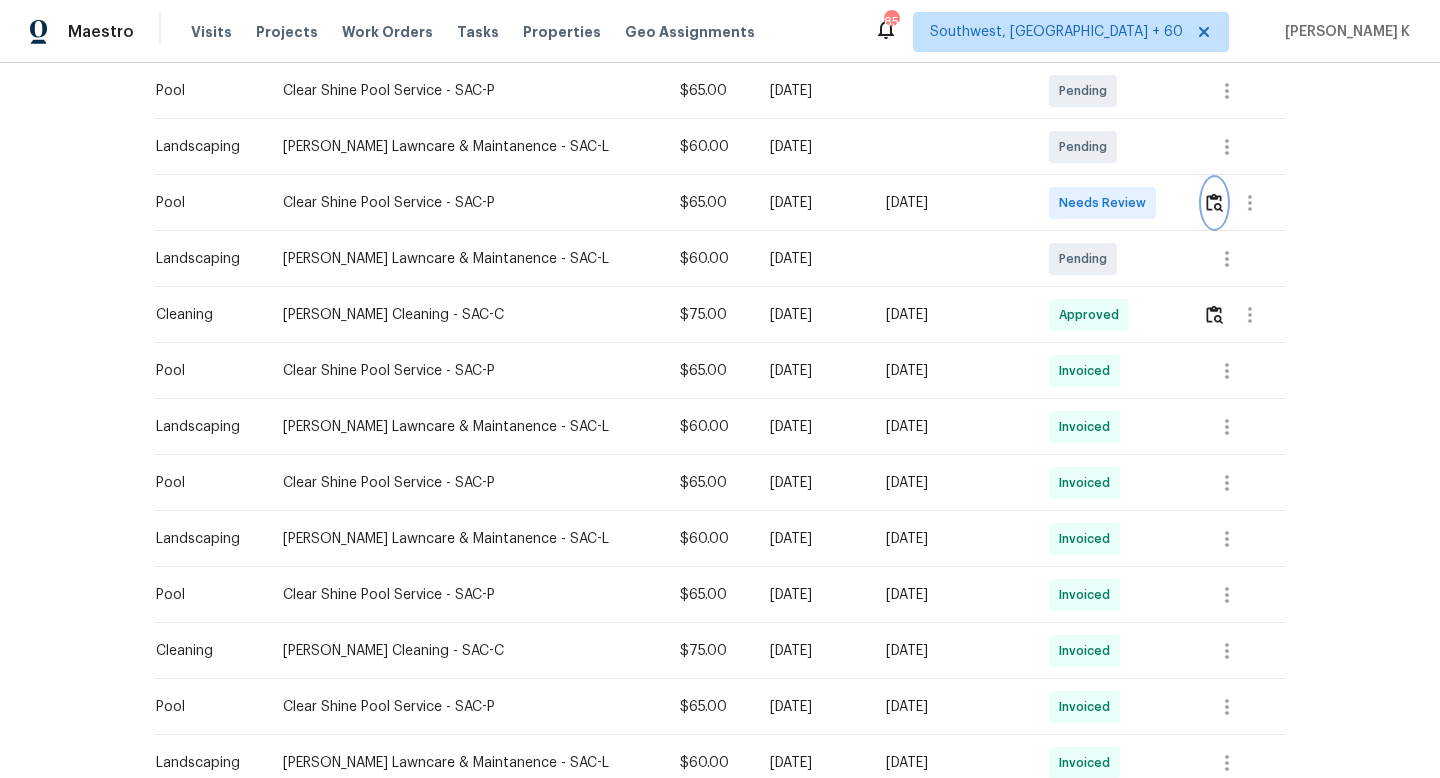 click at bounding box center [1214, 202] 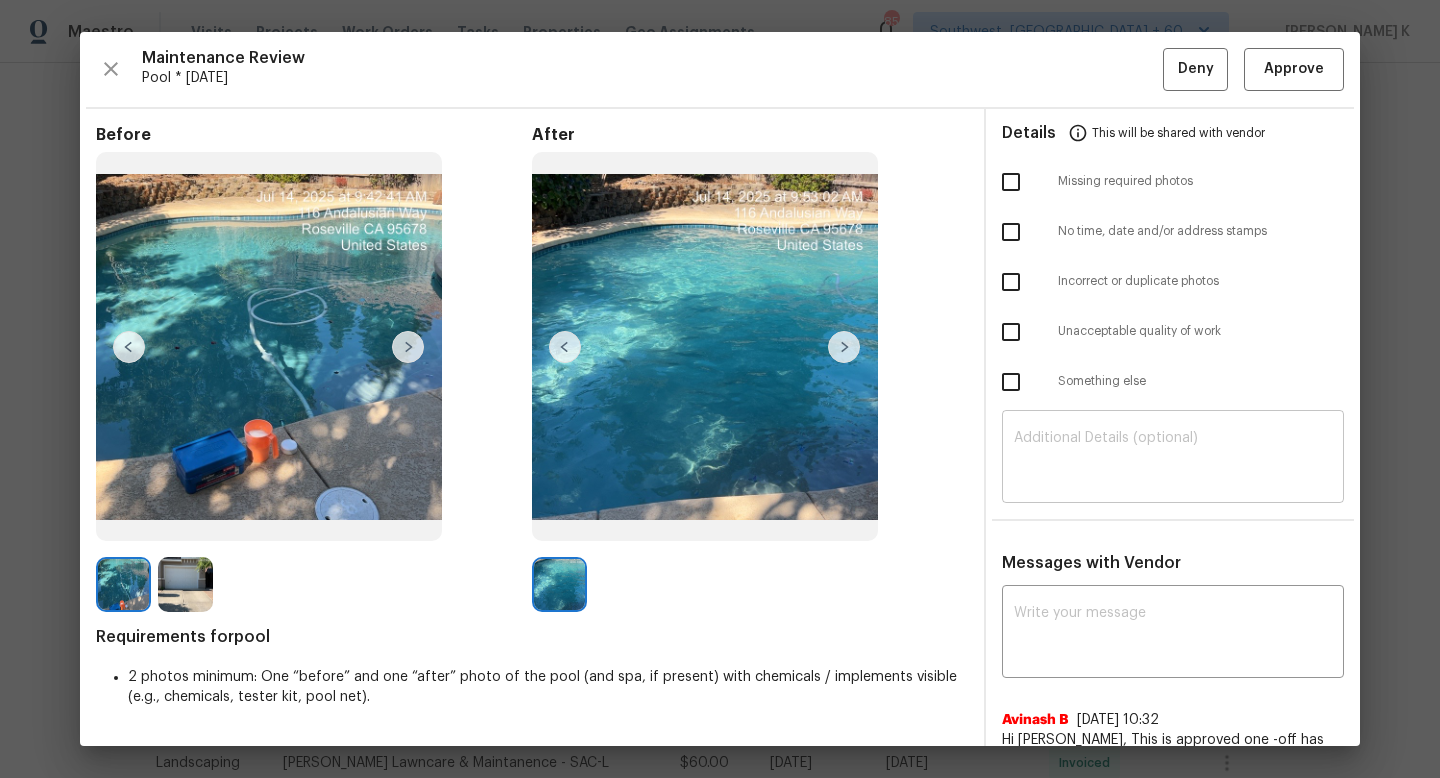 scroll, scrollTop: 247, scrollLeft: 0, axis: vertical 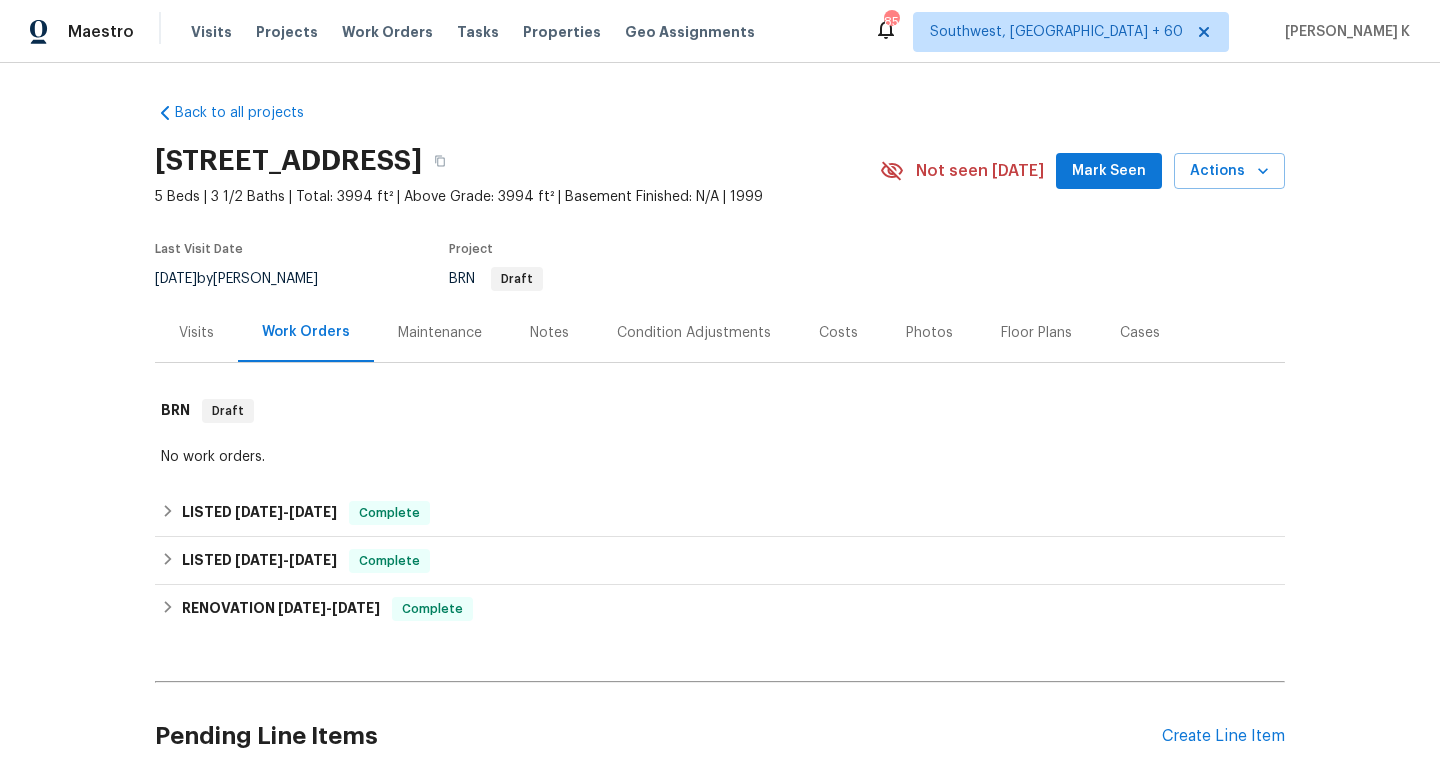 click on "Maintenance" at bounding box center [440, 333] 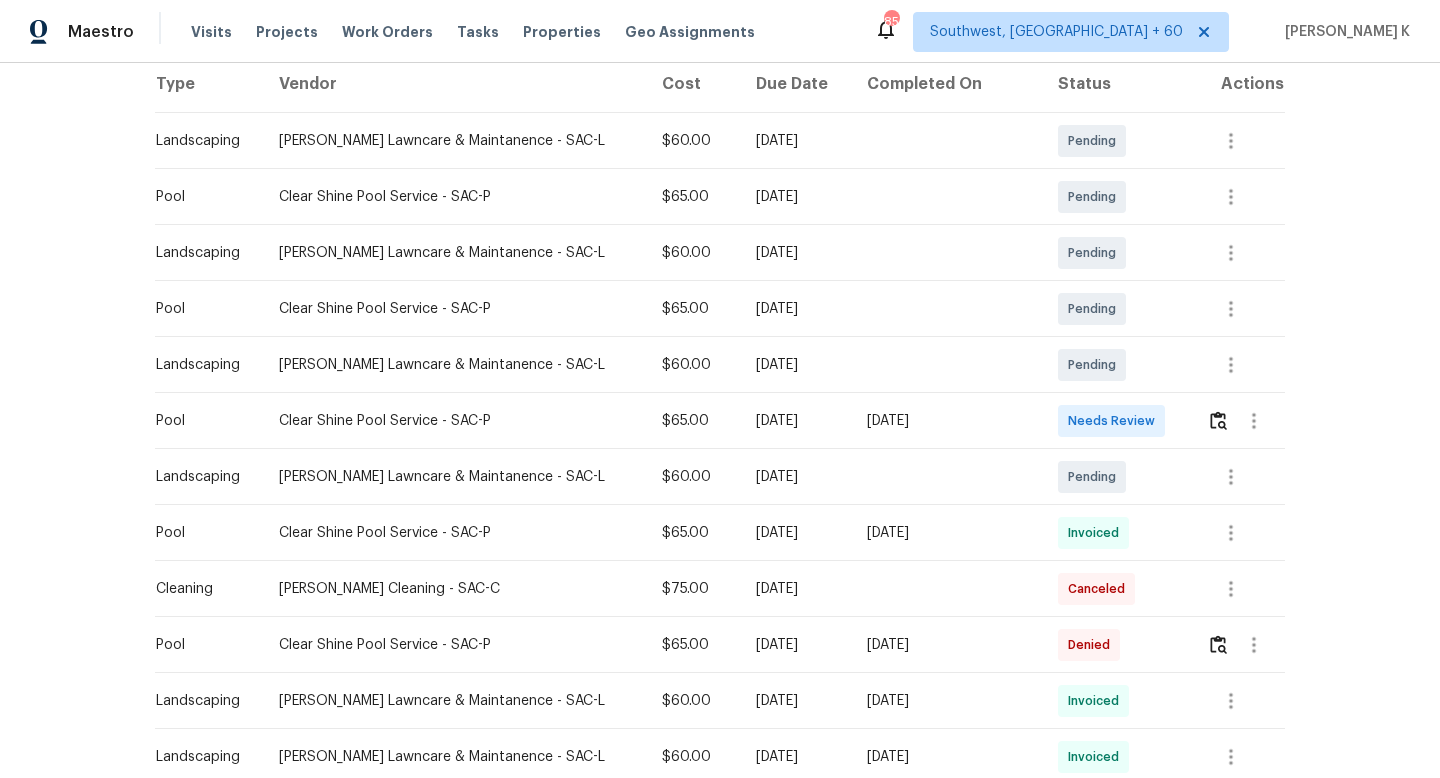 scroll, scrollTop: 443, scrollLeft: 0, axis: vertical 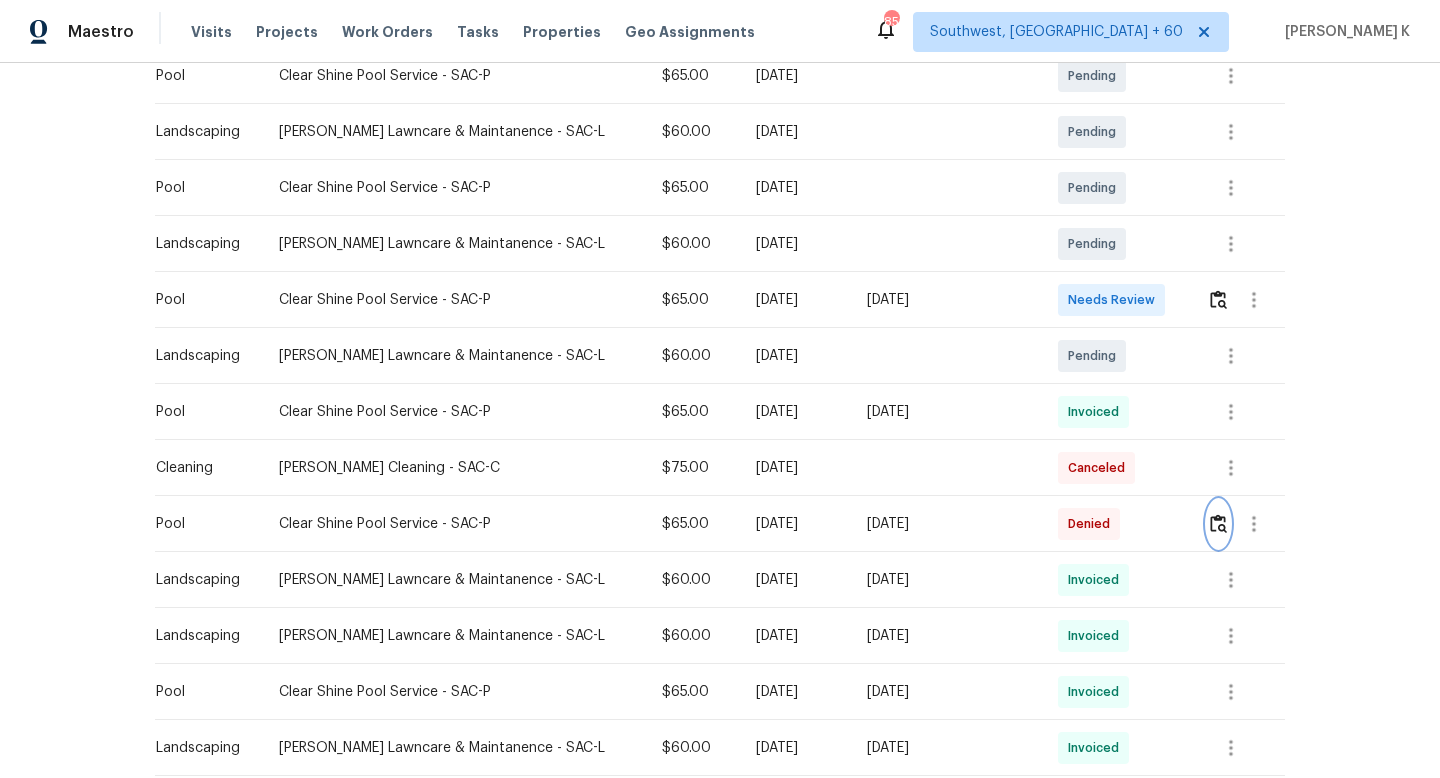 click at bounding box center (1218, 523) 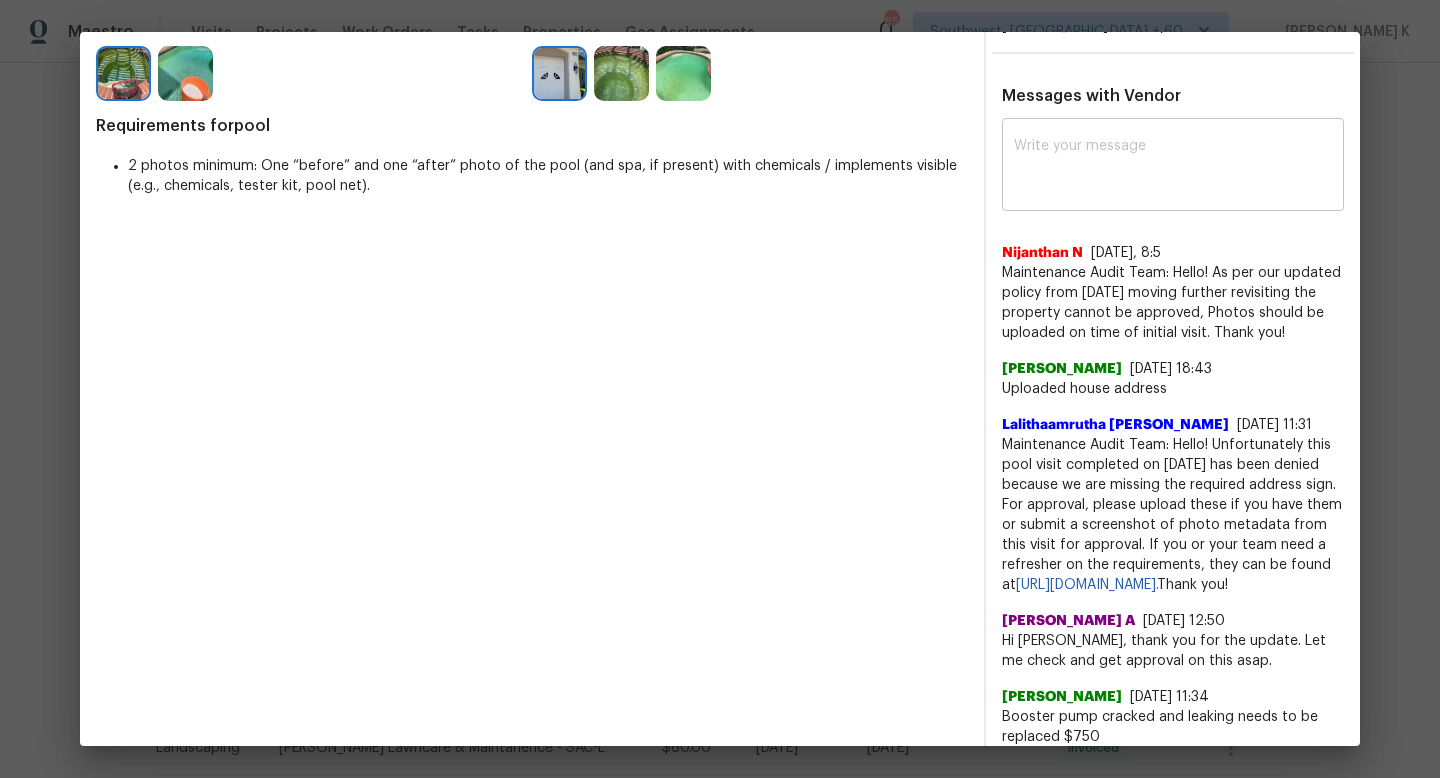 scroll, scrollTop: 512, scrollLeft: 0, axis: vertical 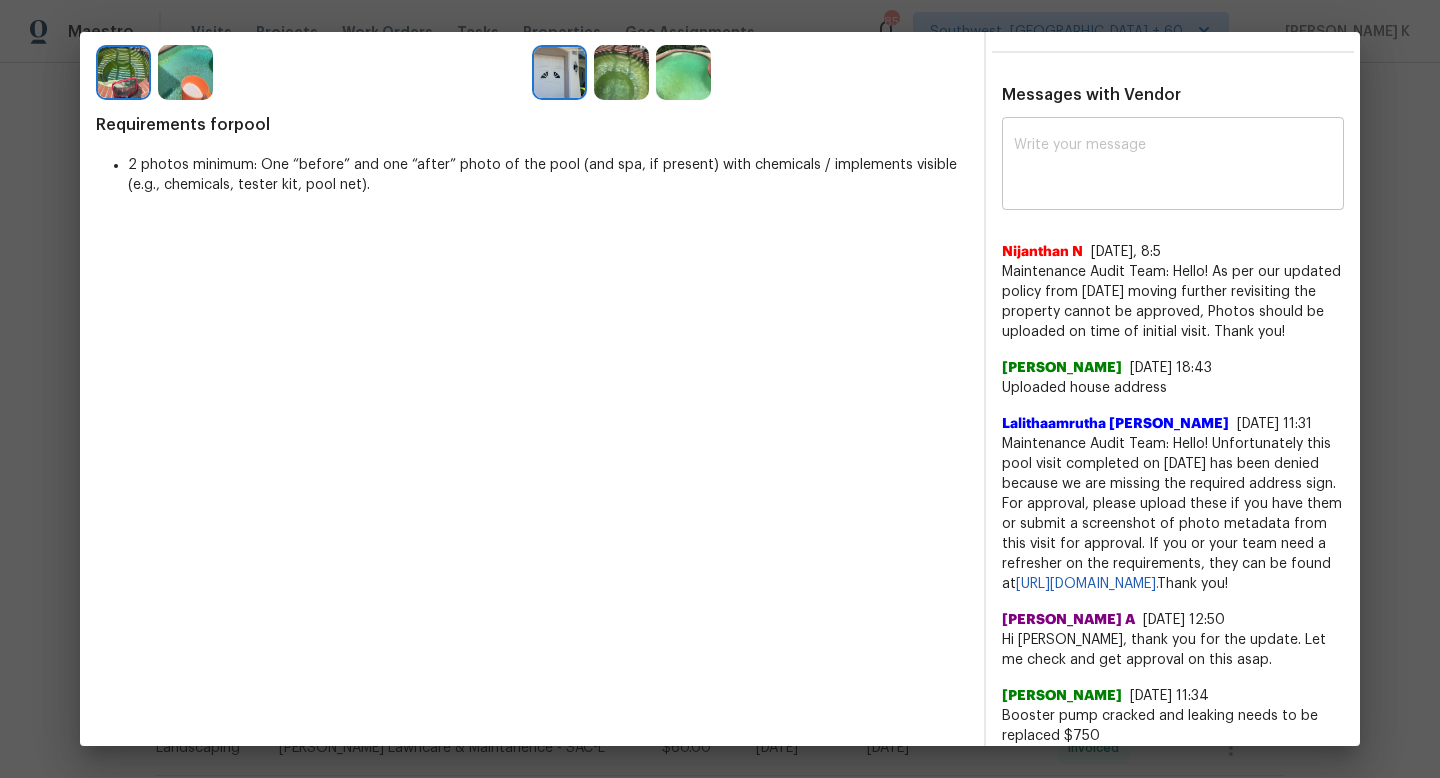 click at bounding box center [1173, 166] 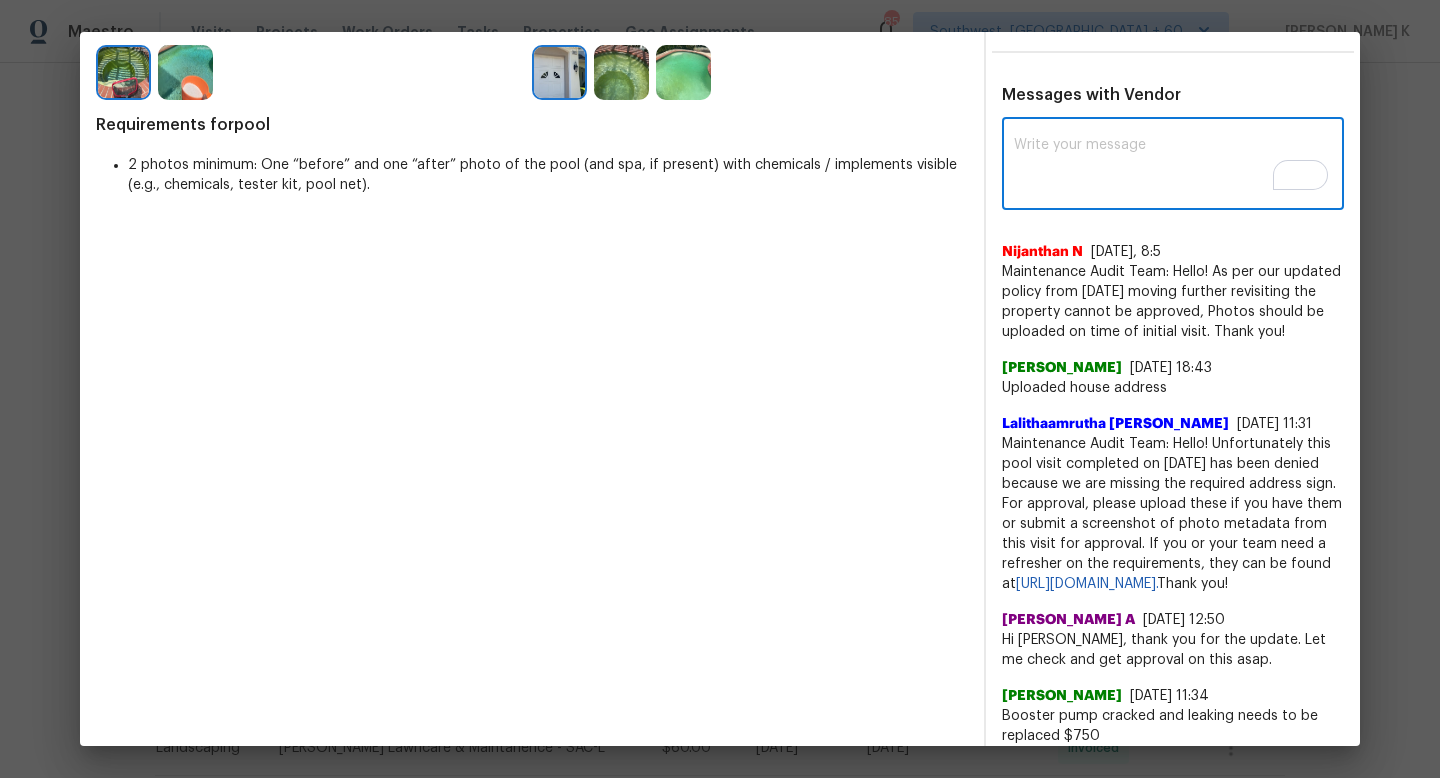 click at bounding box center [1173, 166] 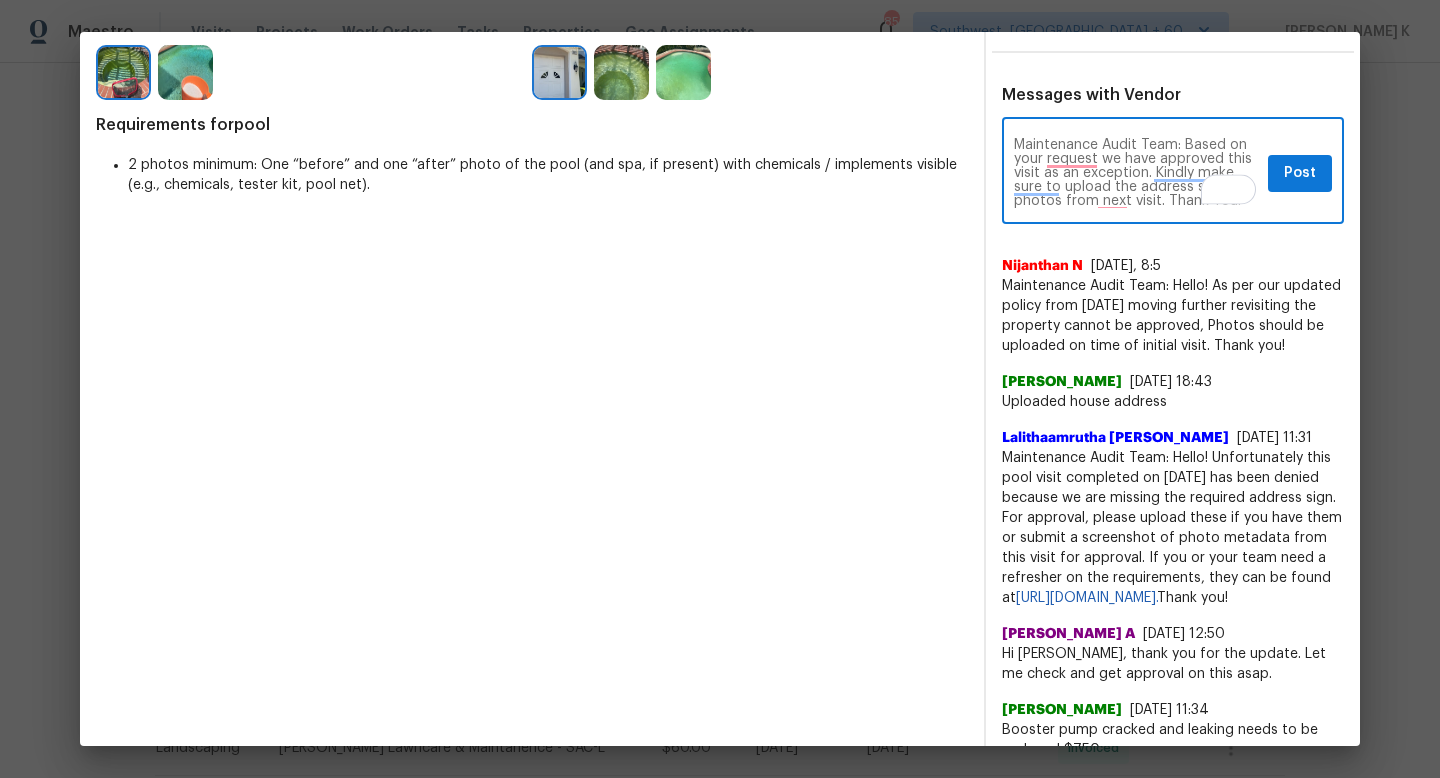 type on "Maintenance Audit Team: Based on your request we have approved this visit as an exception. Kindly make sure to upload the address sign photos from next visit. Thank You!" 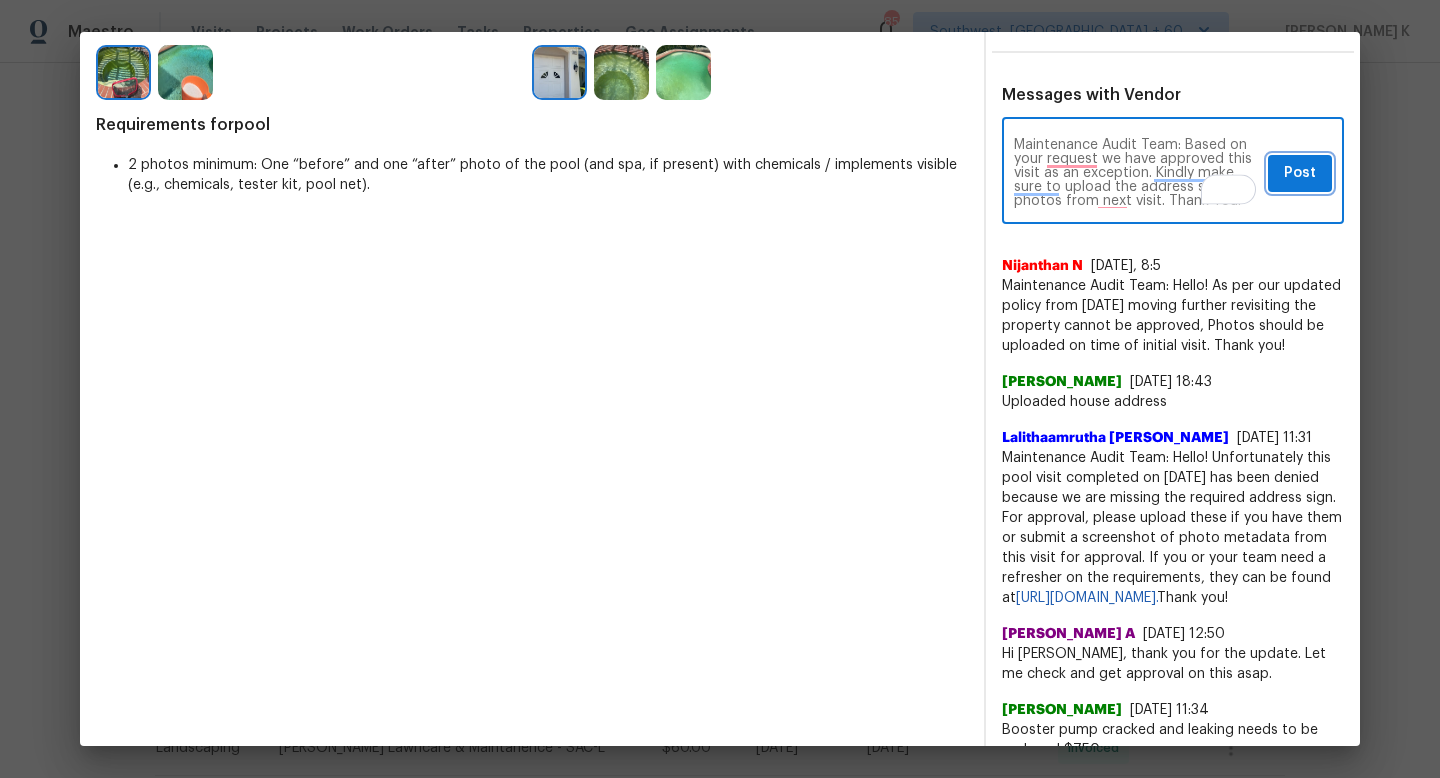 click on "Post" at bounding box center (1300, 173) 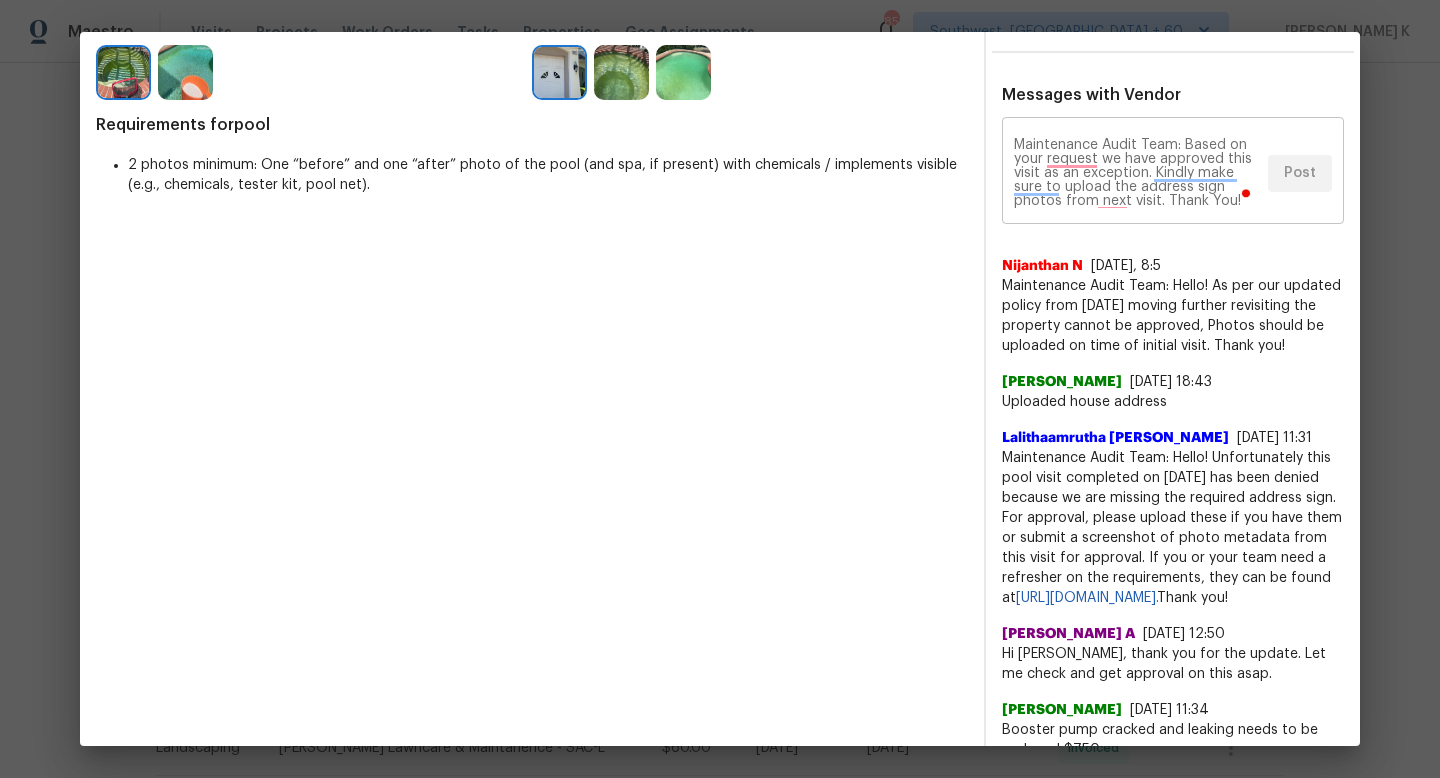 scroll, scrollTop: 0, scrollLeft: 0, axis: both 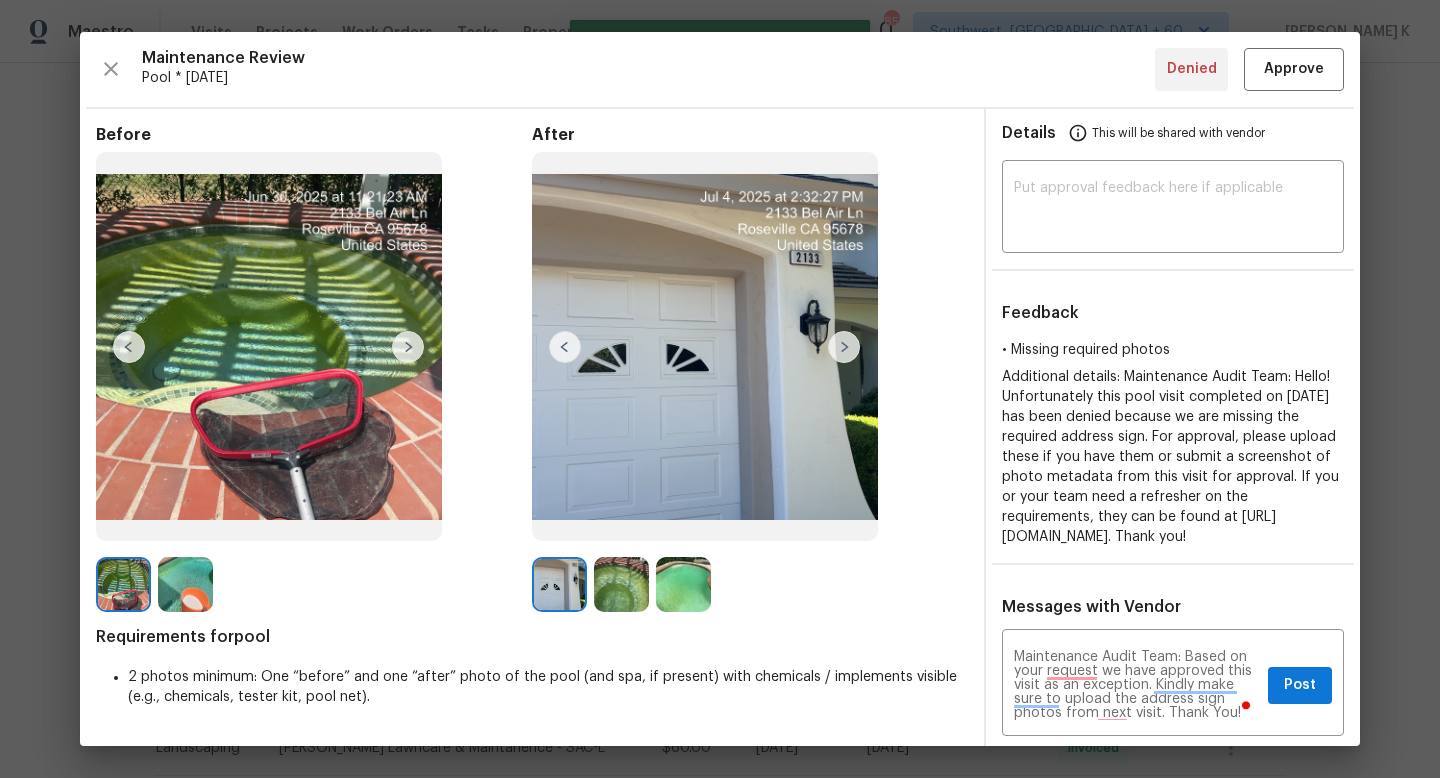 type 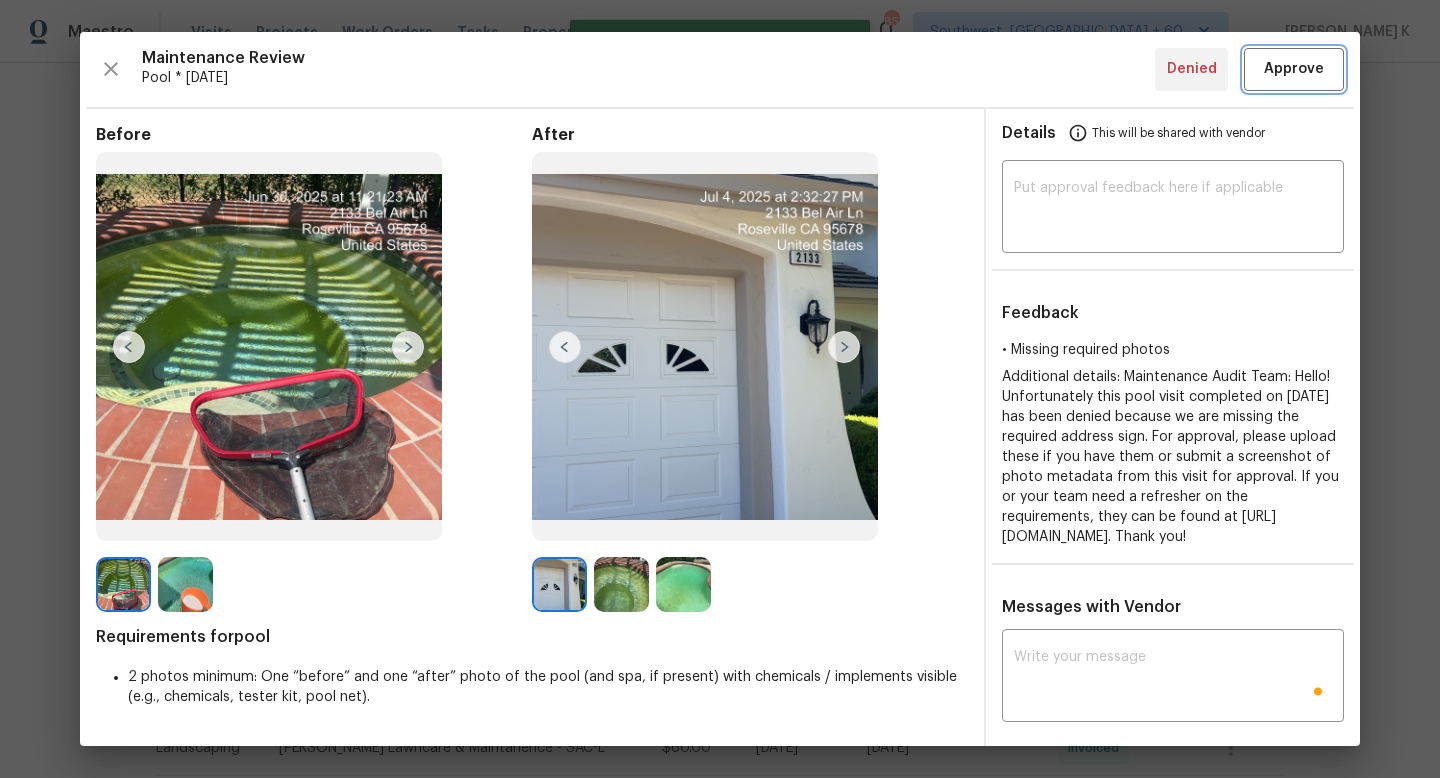 click on "Approve" at bounding box center (1294, 69) 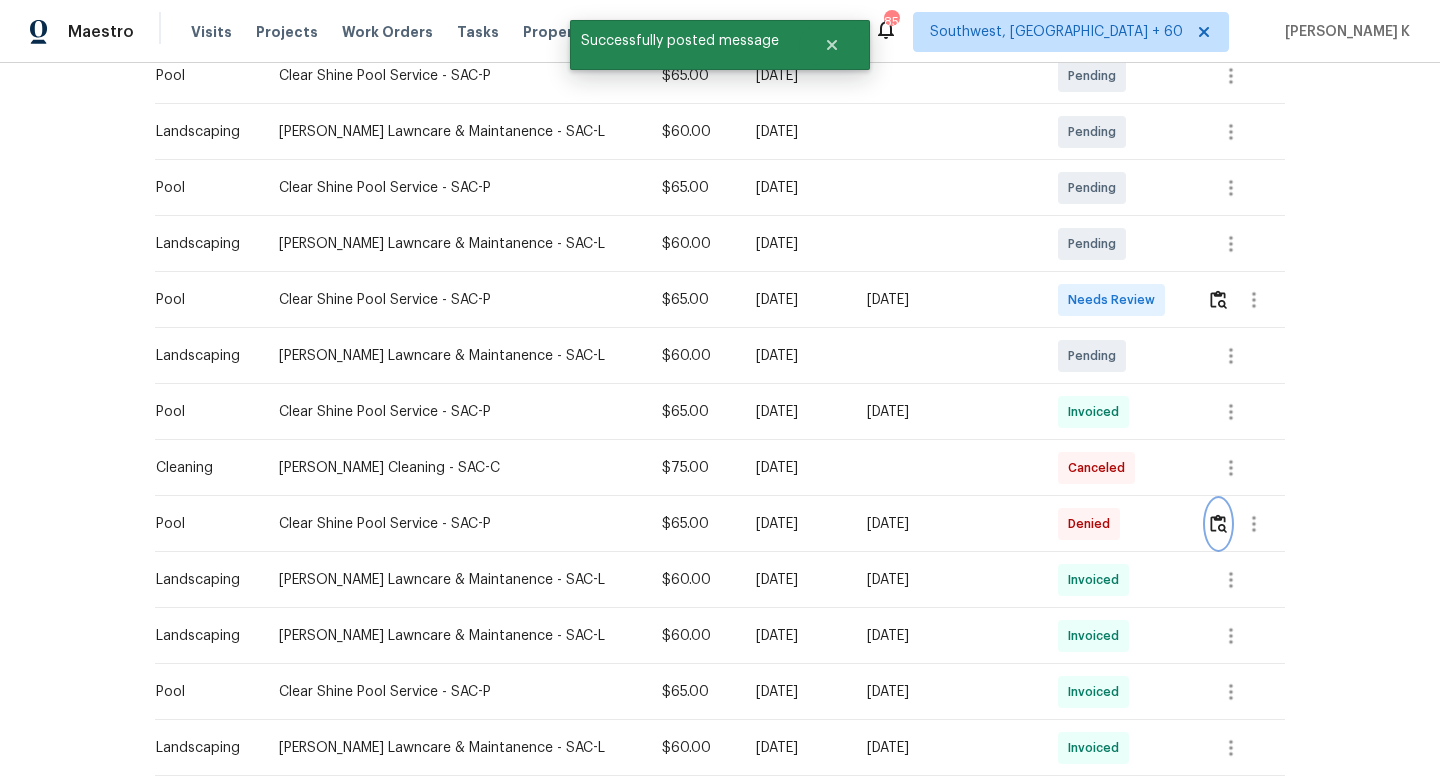 scroll, scrollTop: 0, scrollLeft: 0, axis: both 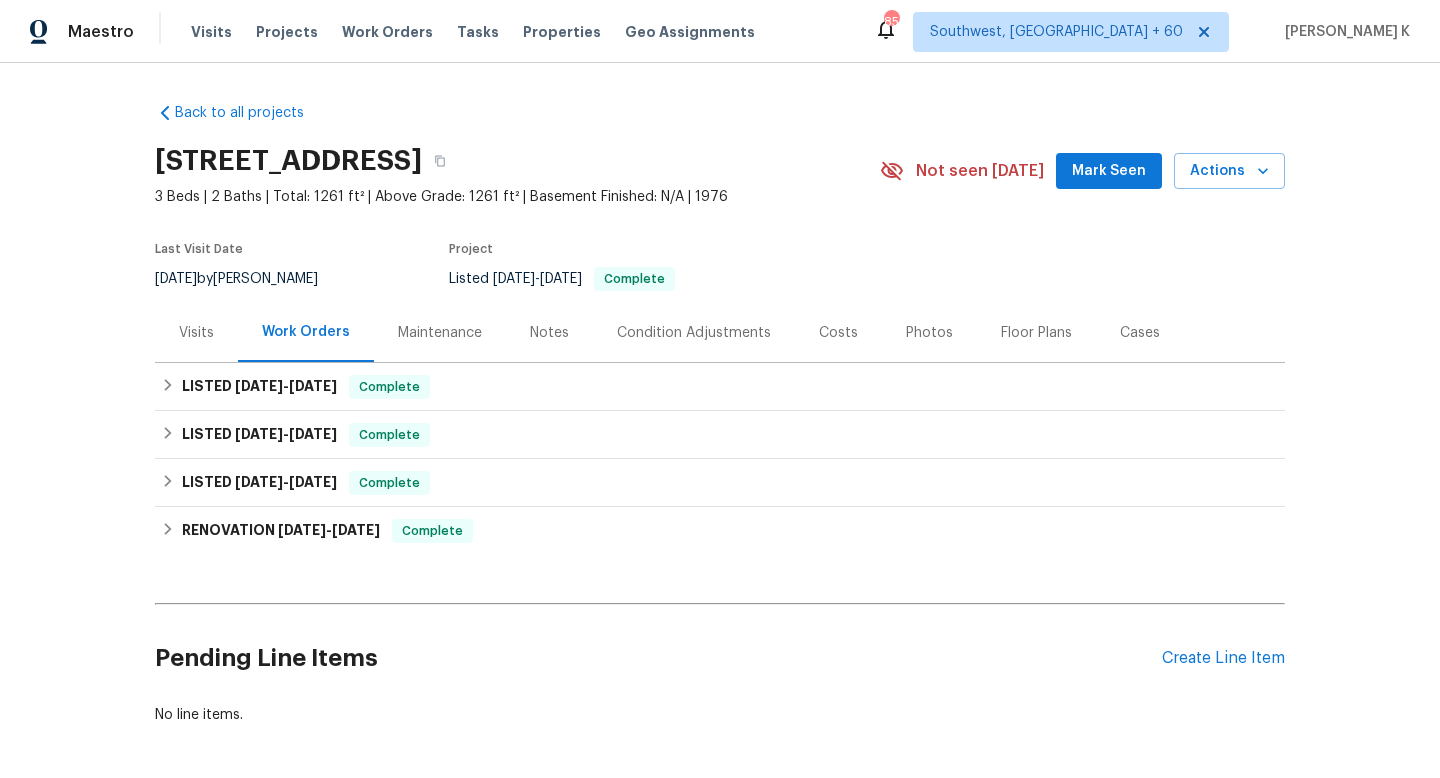 click on "Maintenance" at bounding box center [440, 333] 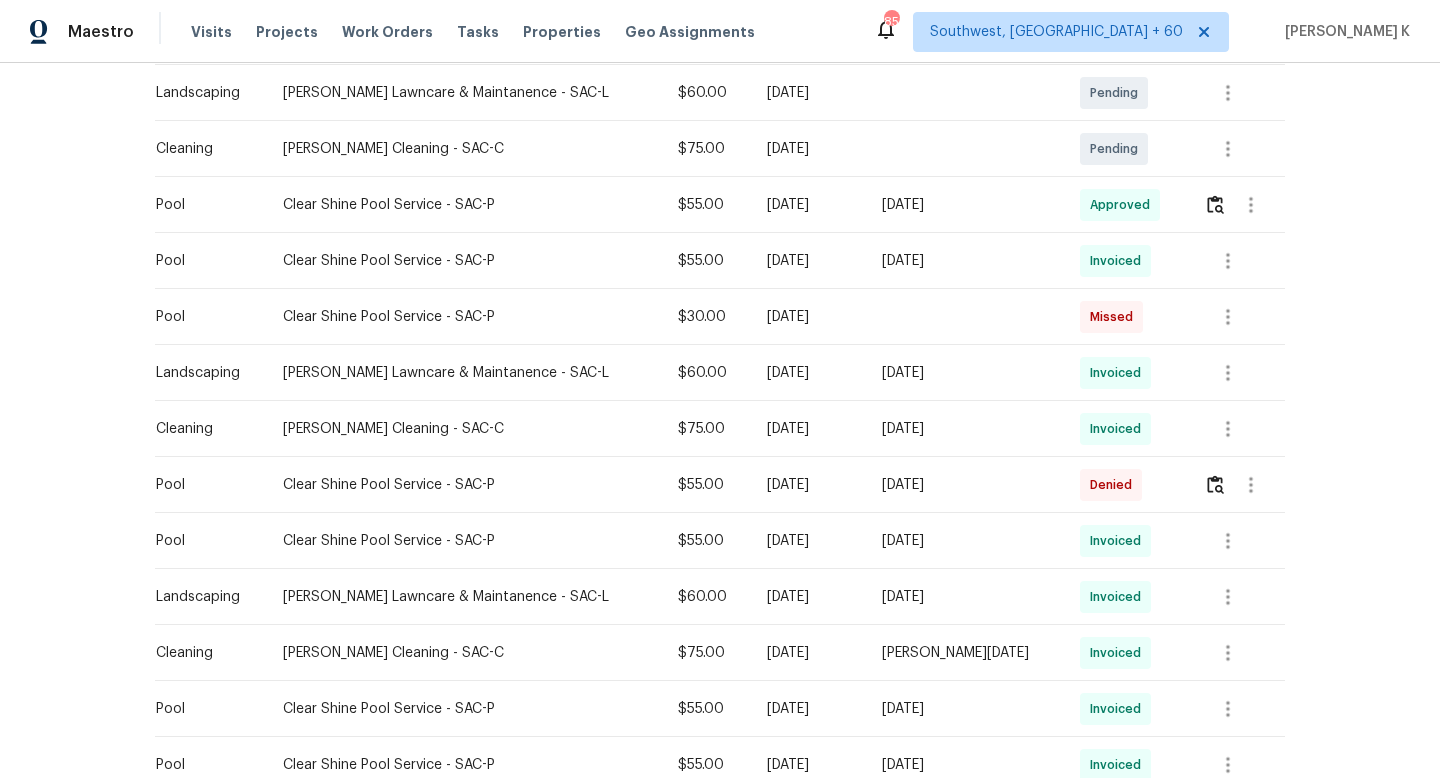 scroll, scrollTop: 612, scrollLeft: 0, axis: vertical 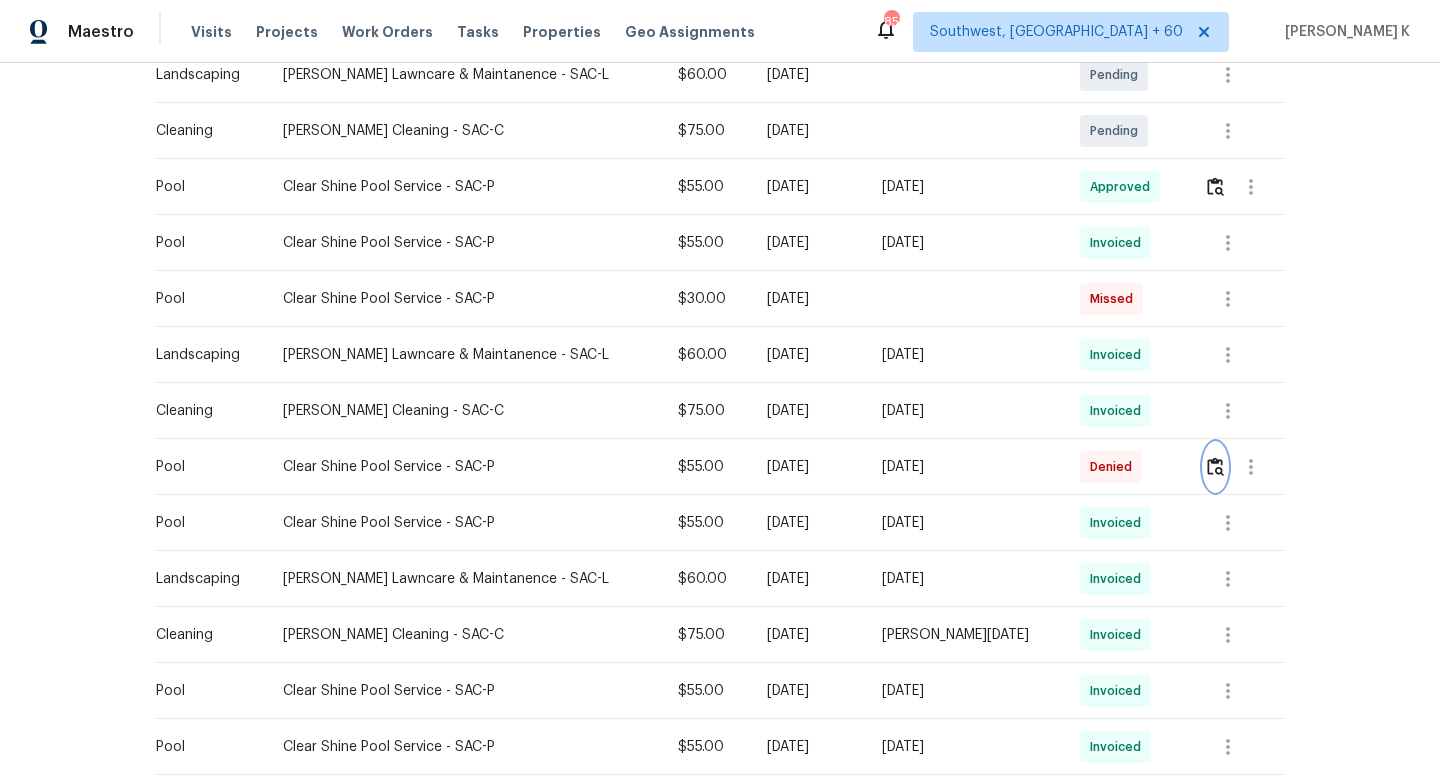 click at bounding box center [1215, 466] 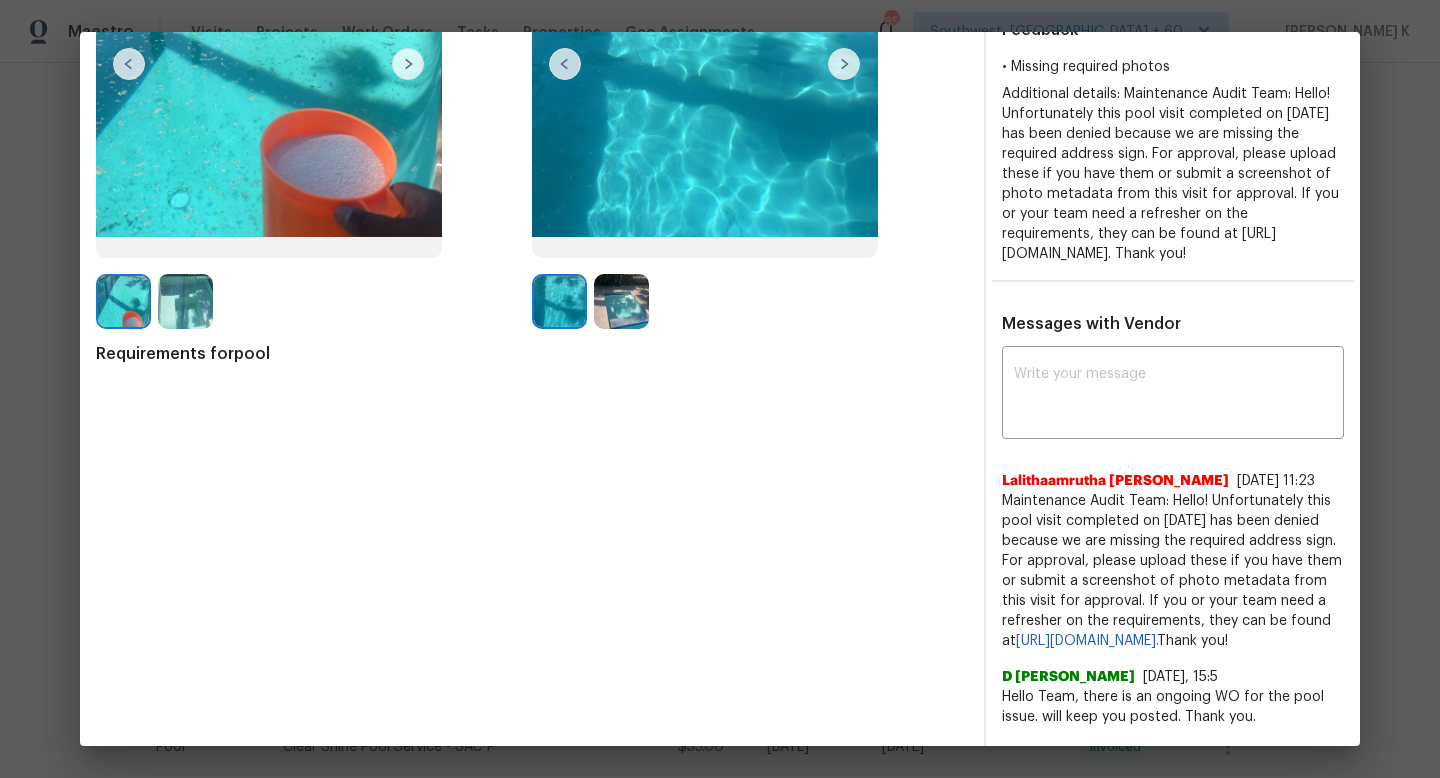 scroll, scrollTop: 427, scrollLeft: 0, axis: vertical 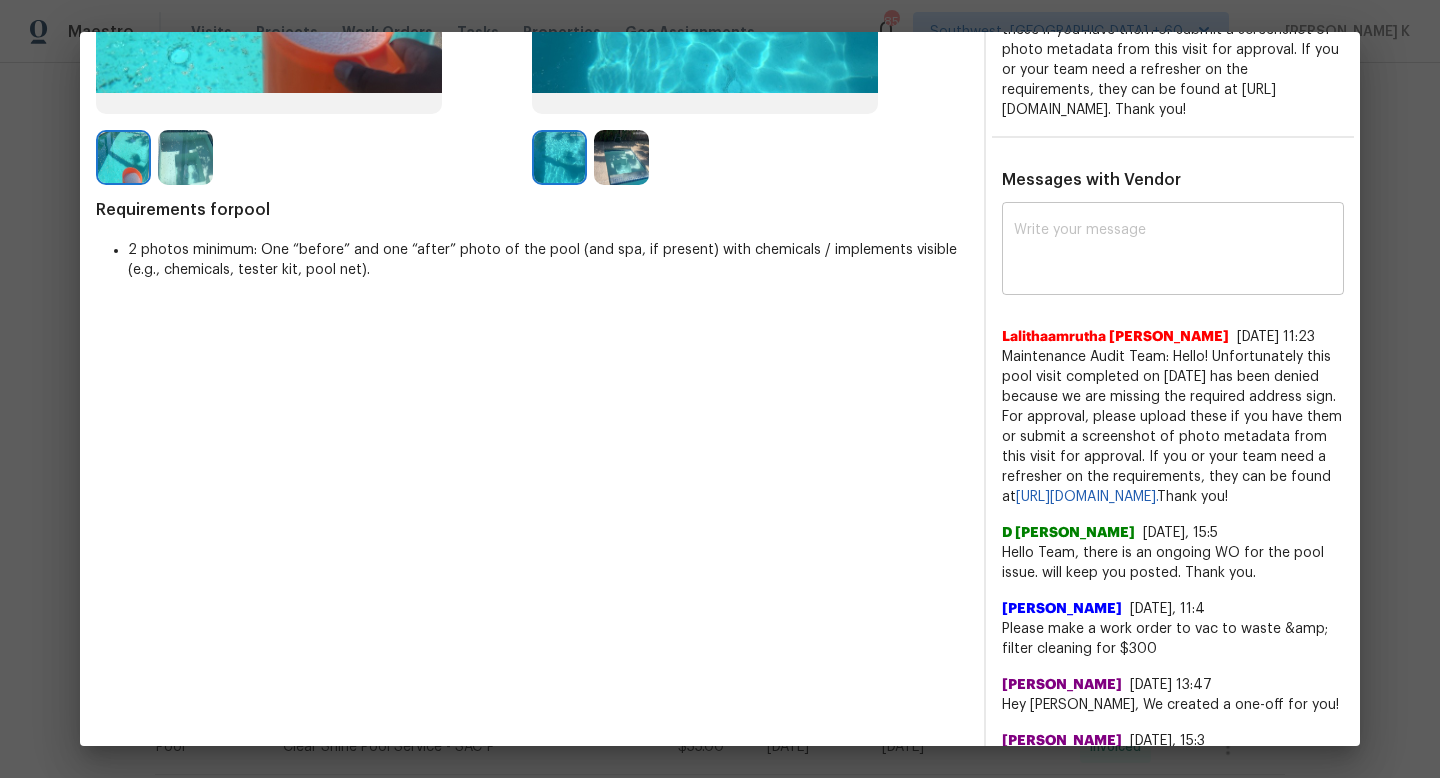 click at bounding box center [1173, 251] 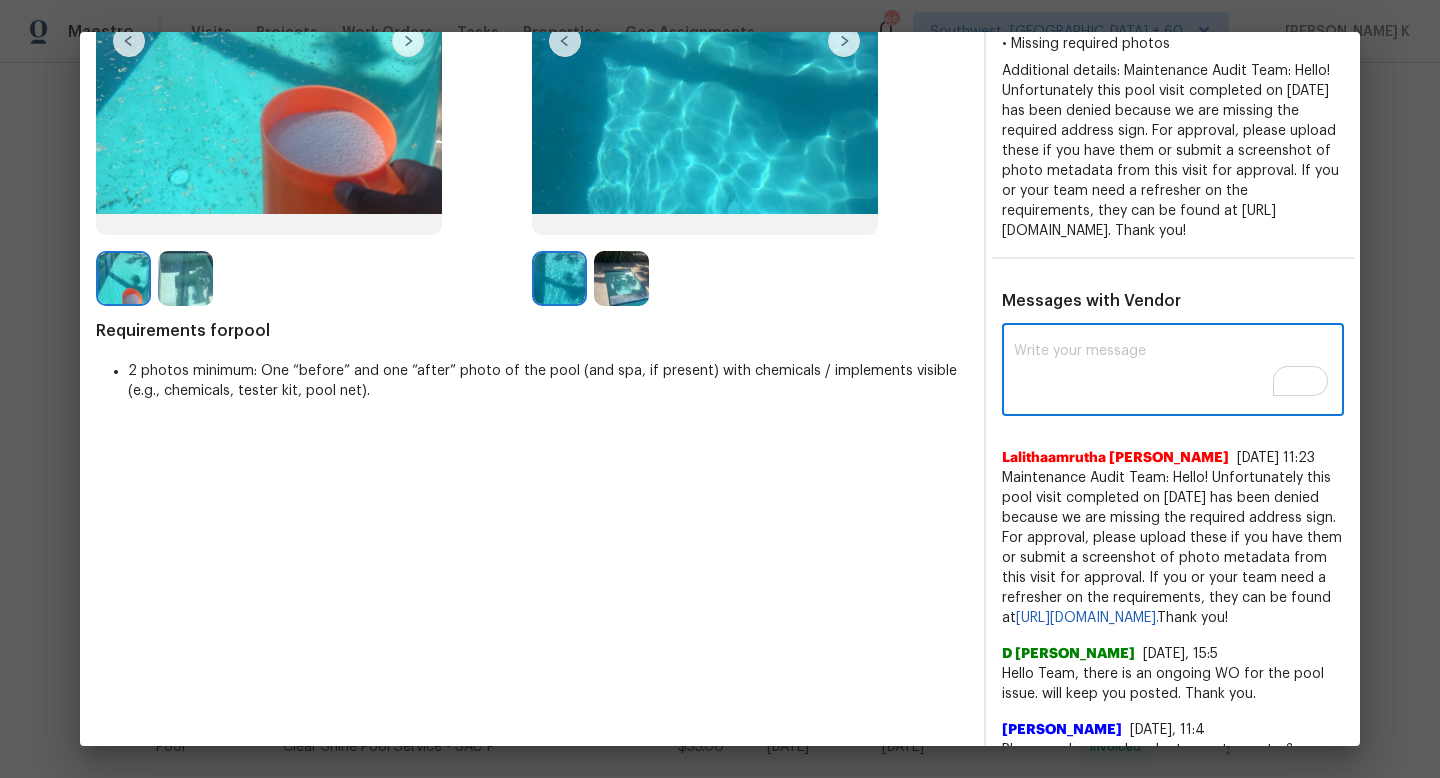 scroll, scrollTop: 304, scrollLeft: 0, axis: vertical 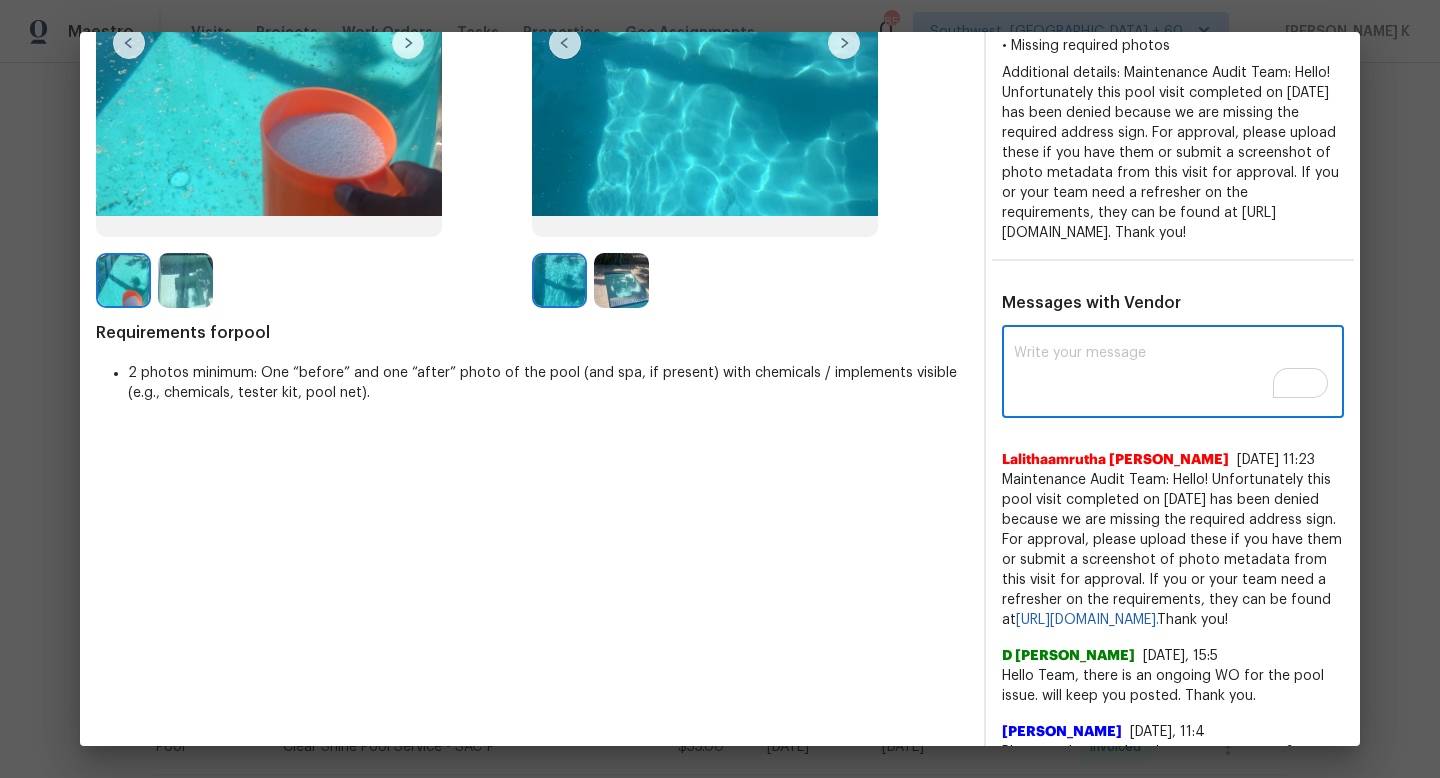 click at bounding box center (1173, 374) 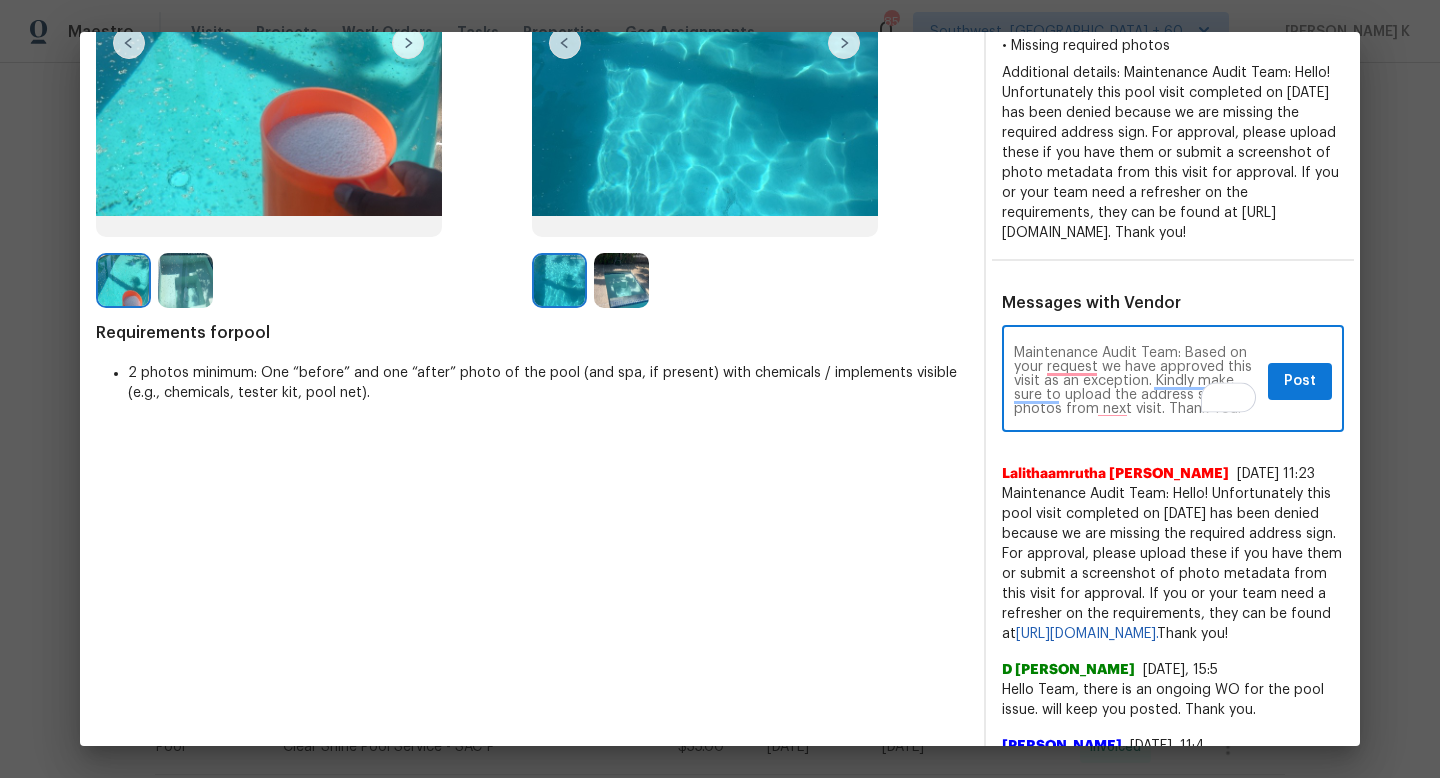type on "Maintenance Audit Team: Based on your request we have approved this visit as an exception. Kindly make sure to upload the address sign photos from next visit. Thank You!" 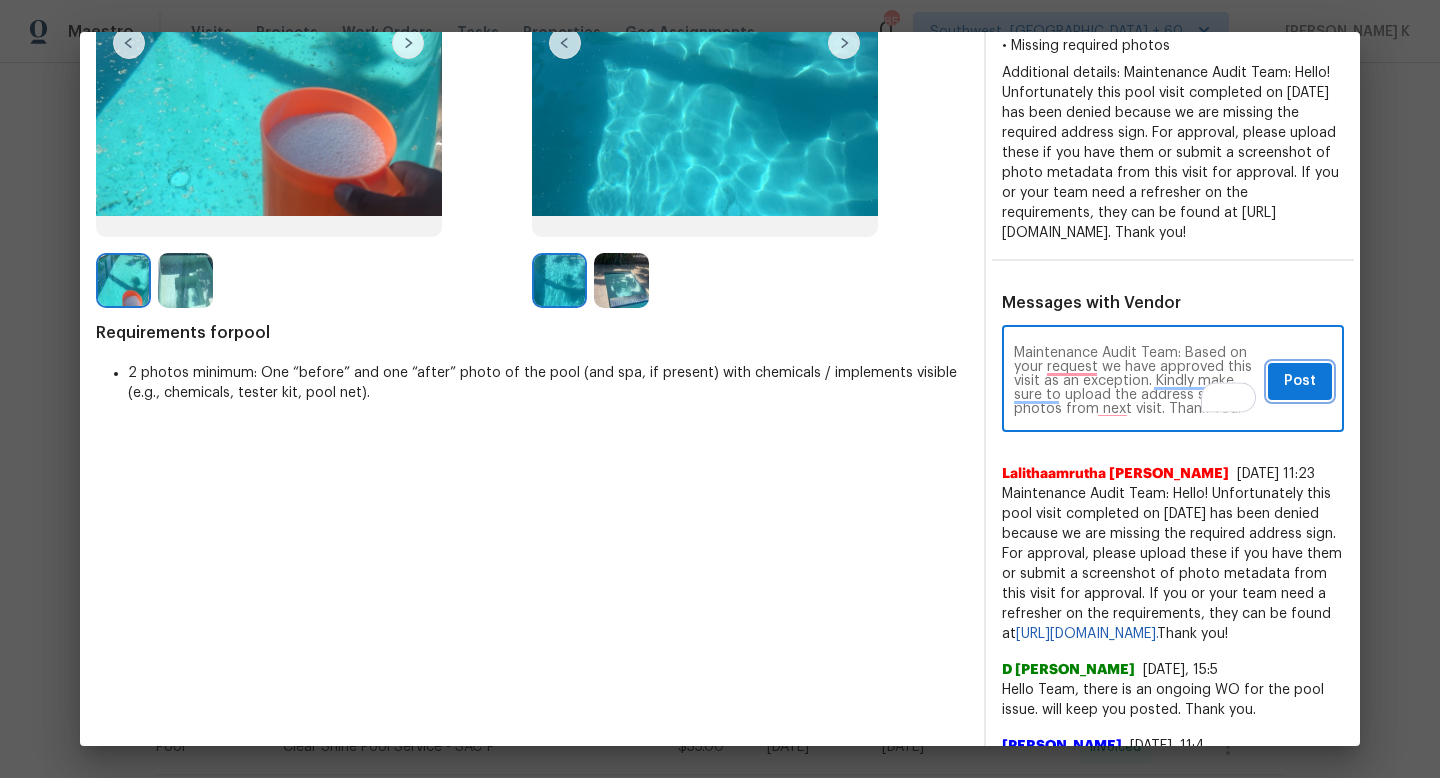click on "Post" at bounding box center (1300, 381) 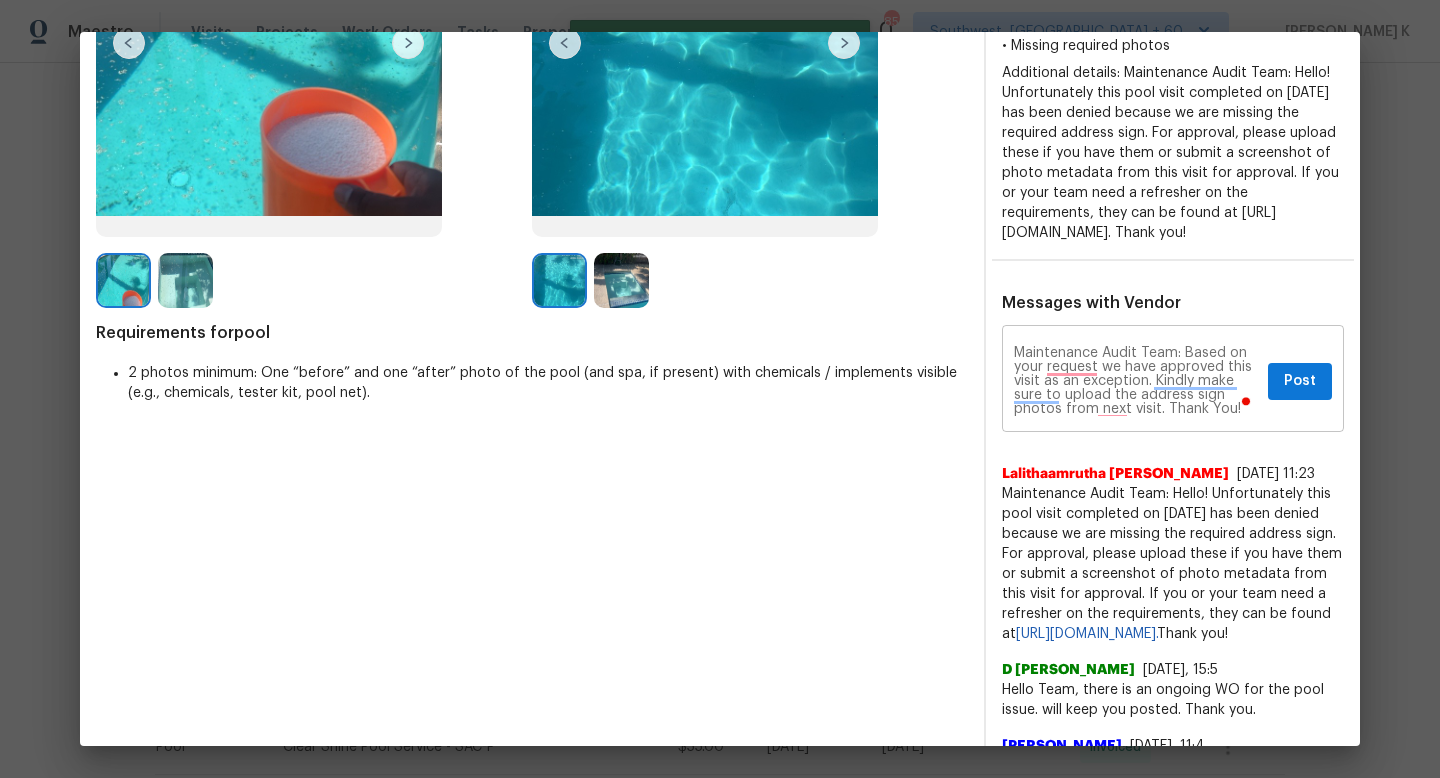 type 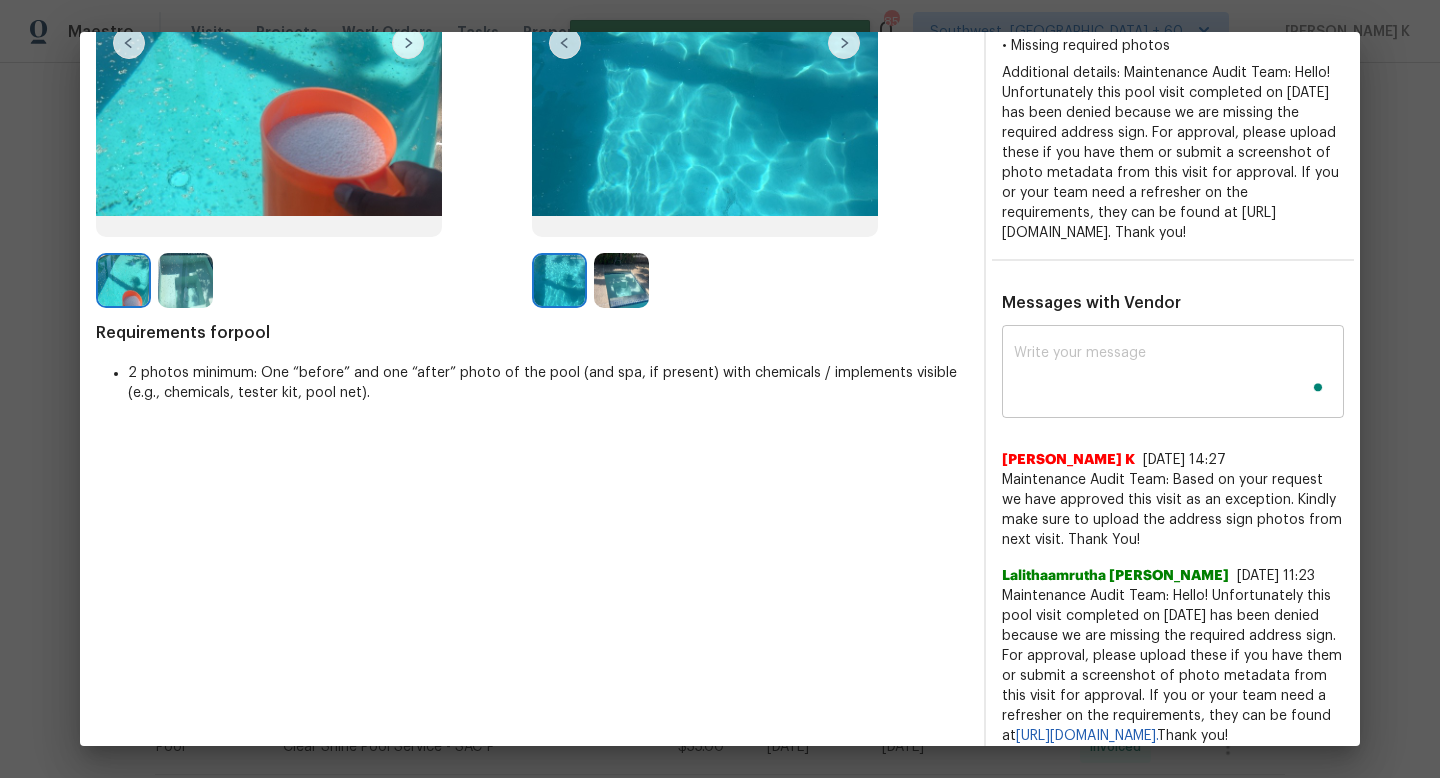 scroll, scrollTop: 0, scrollLeft: 0, axis: both 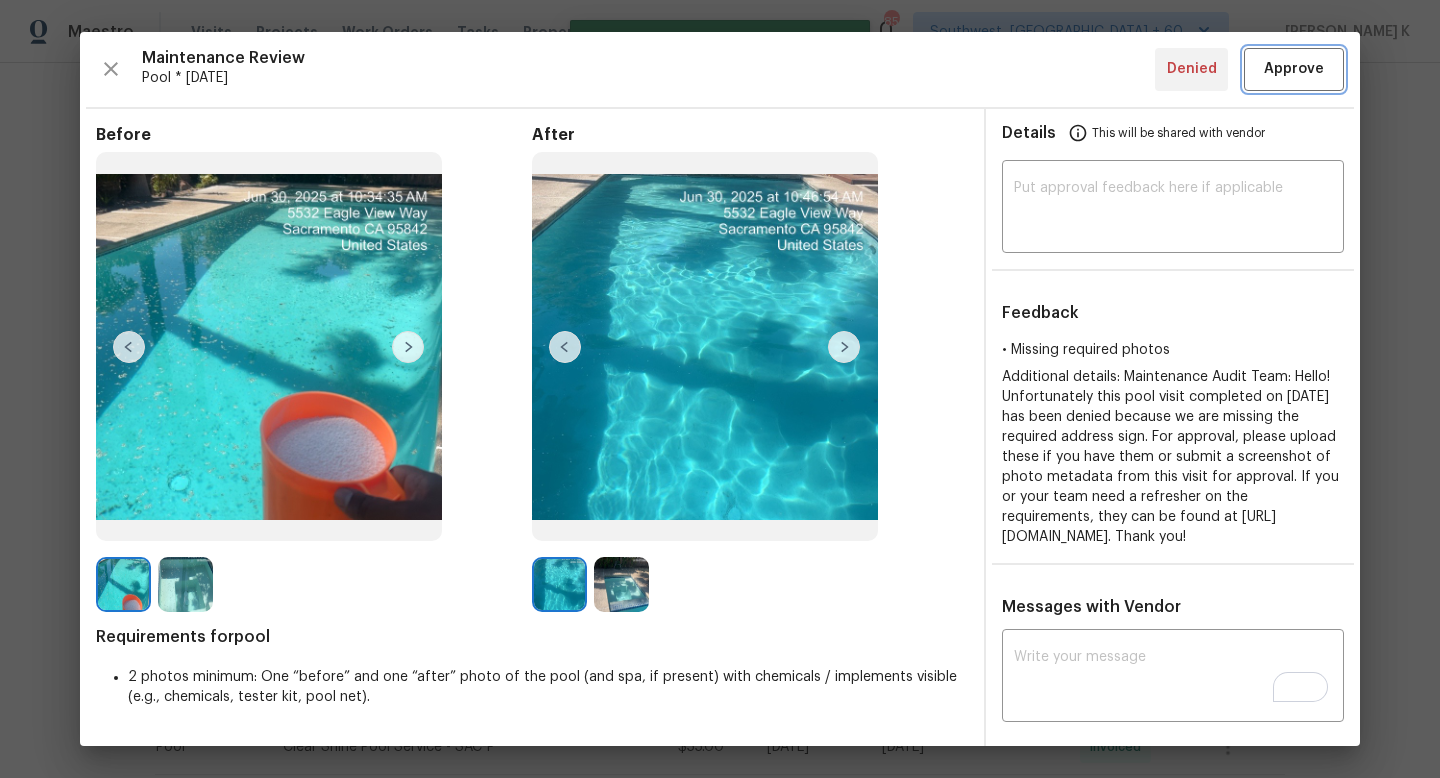 click on "Approve" at bounding box center [1294, 69] 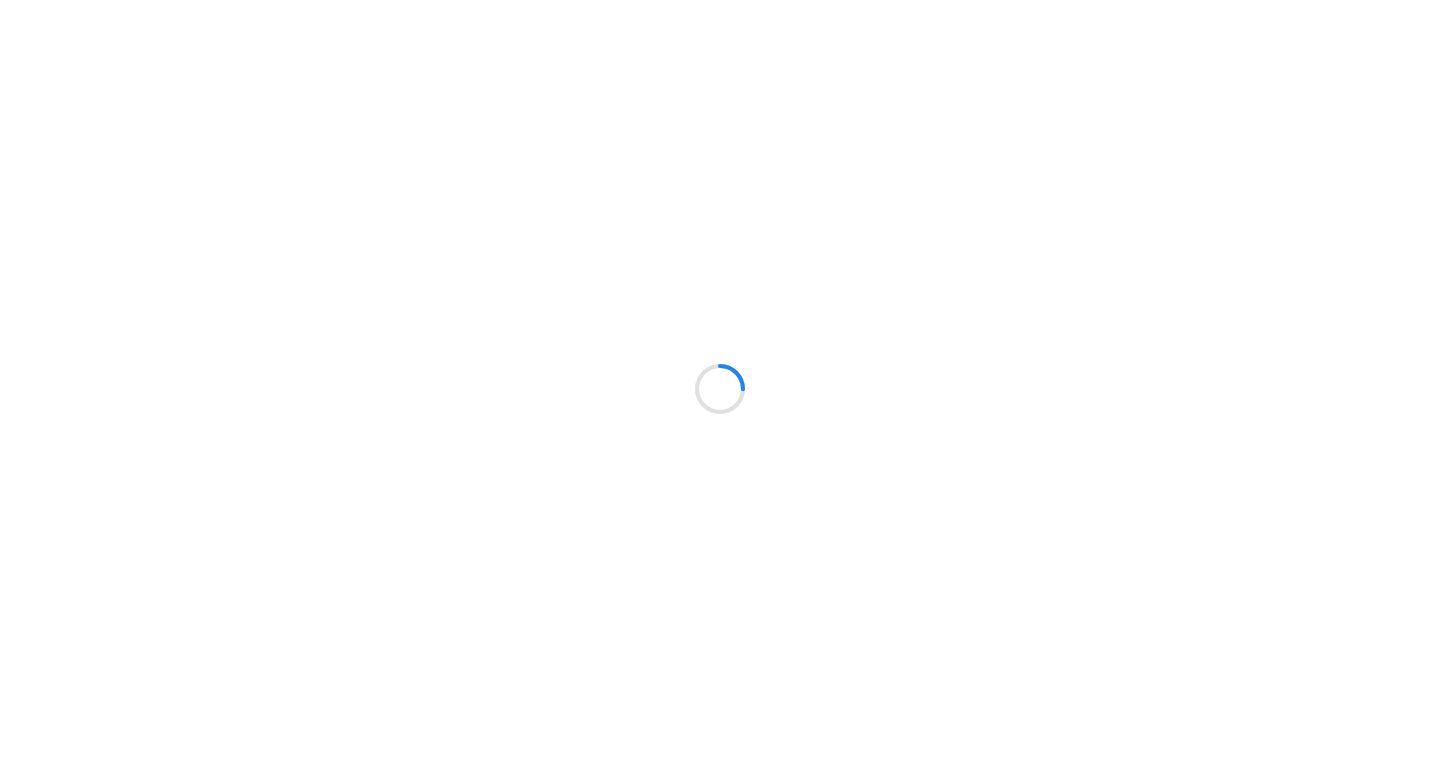 scroll, scrollTop: 0, scrollLeft: 0, axis: both 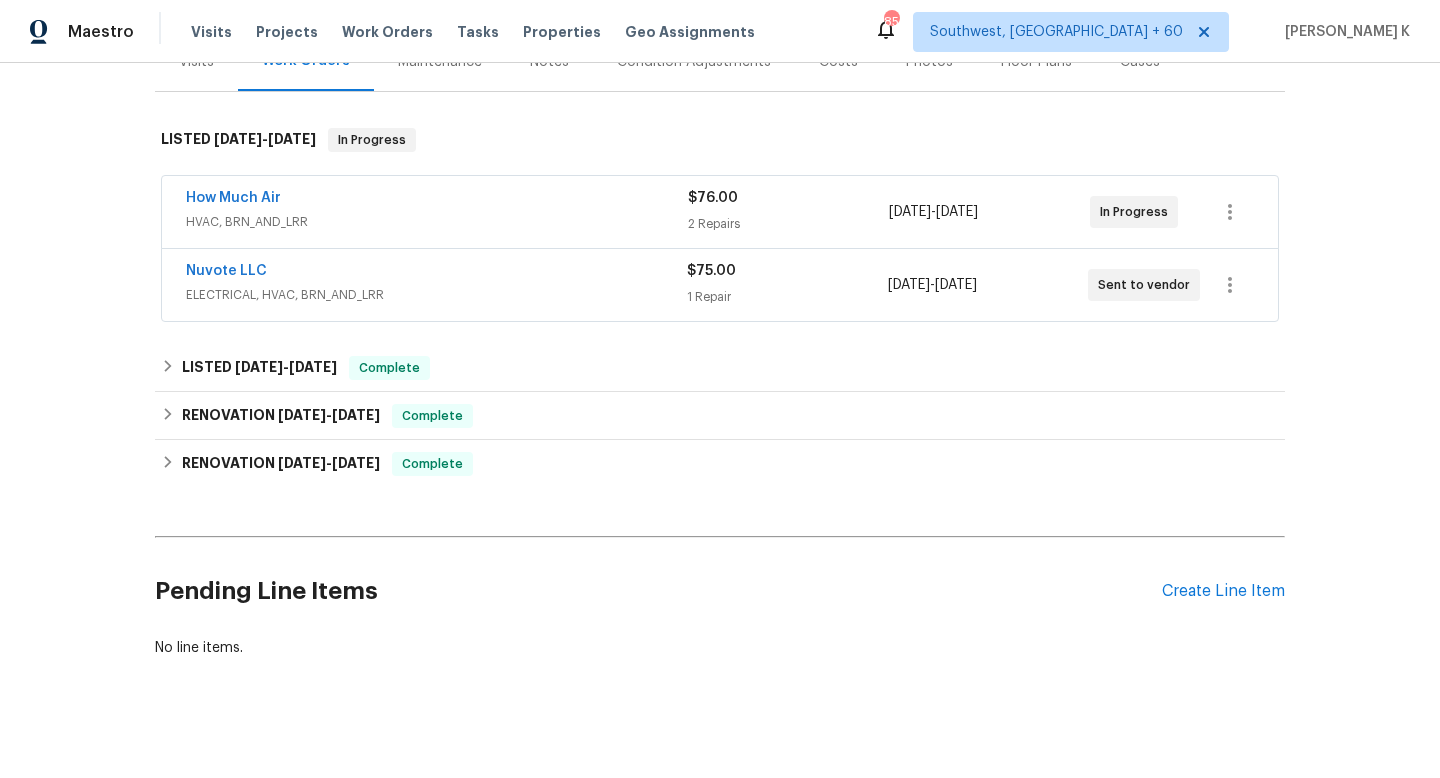 click on "Maintenance" at bounding box center [440, 61] 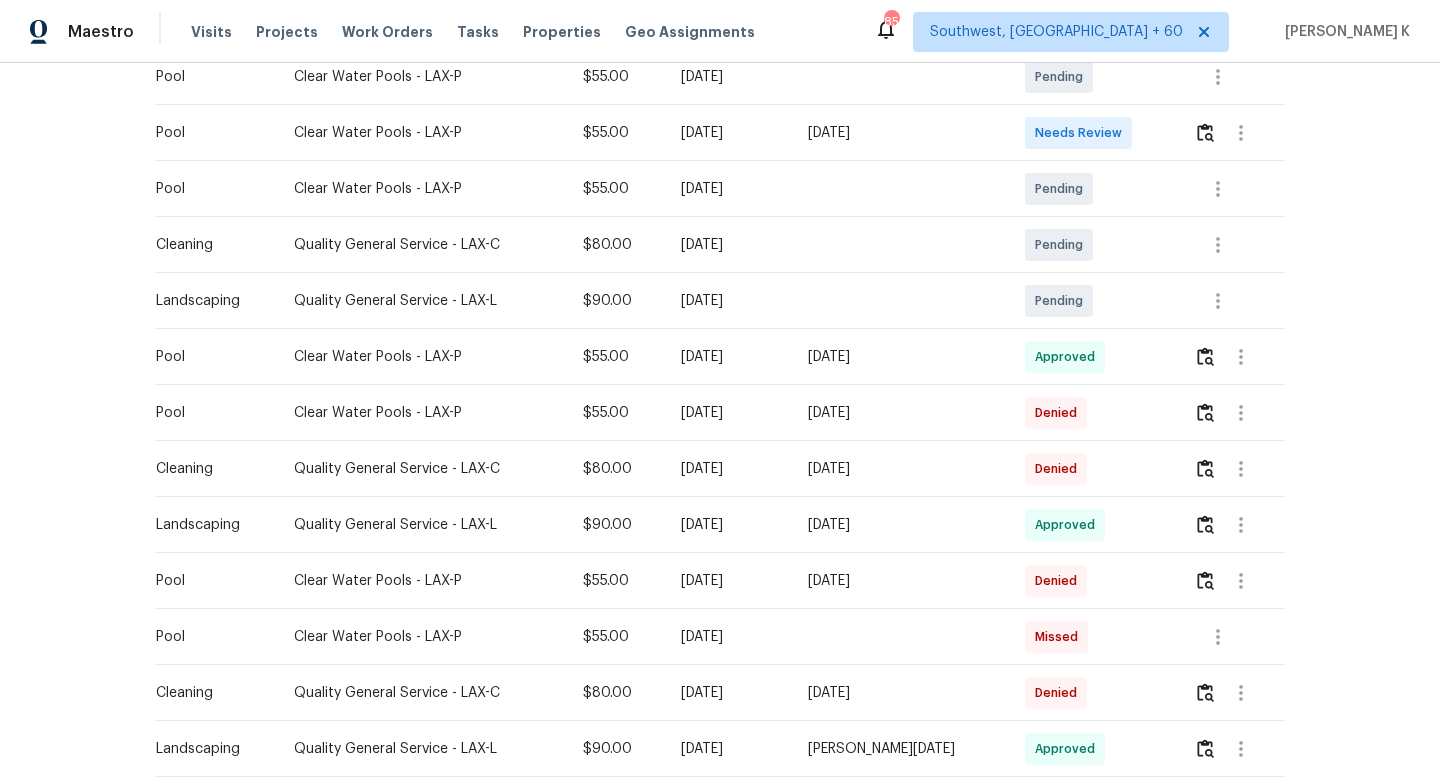 scroll, scrollTop: 512, scrollLeft: 0, axis: vertical 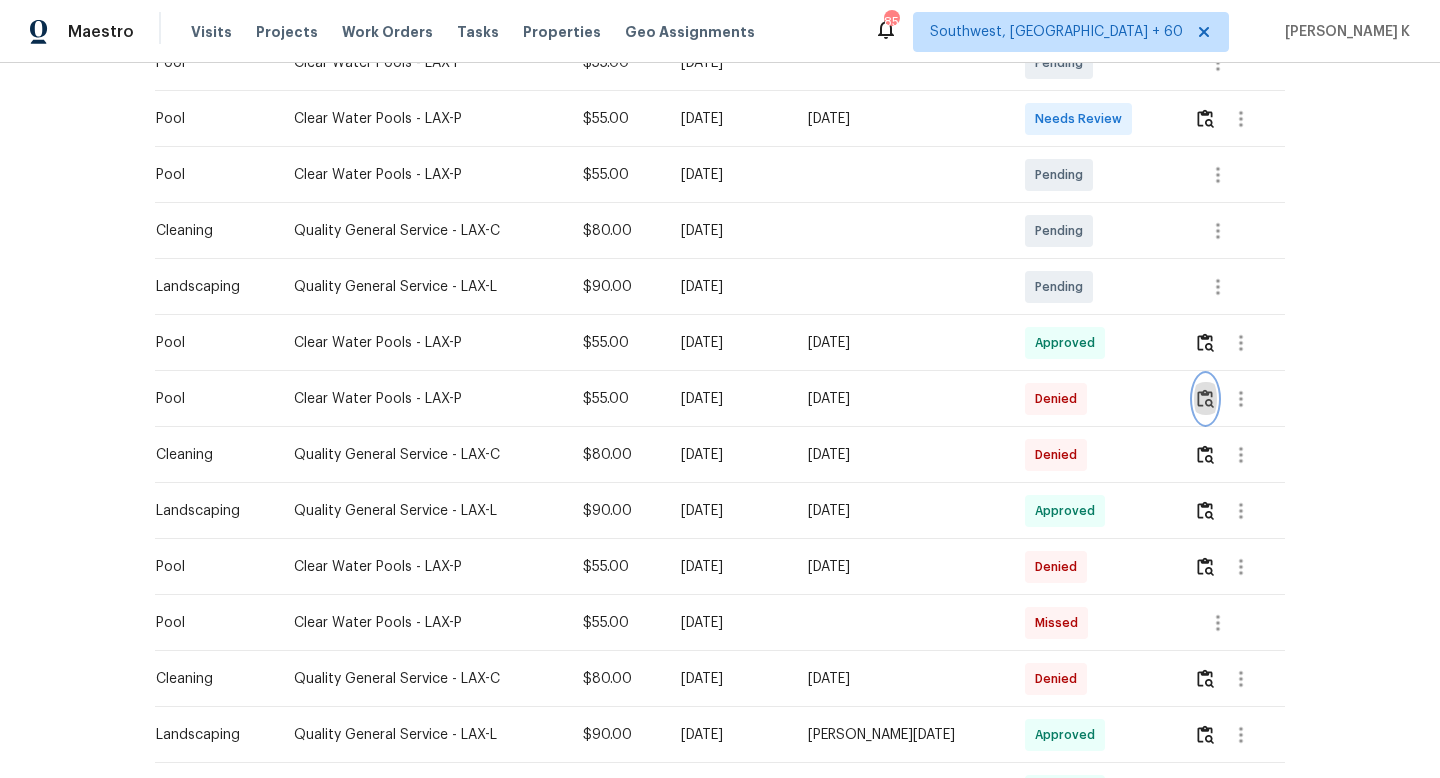 click at bounding box center (1205, 399) 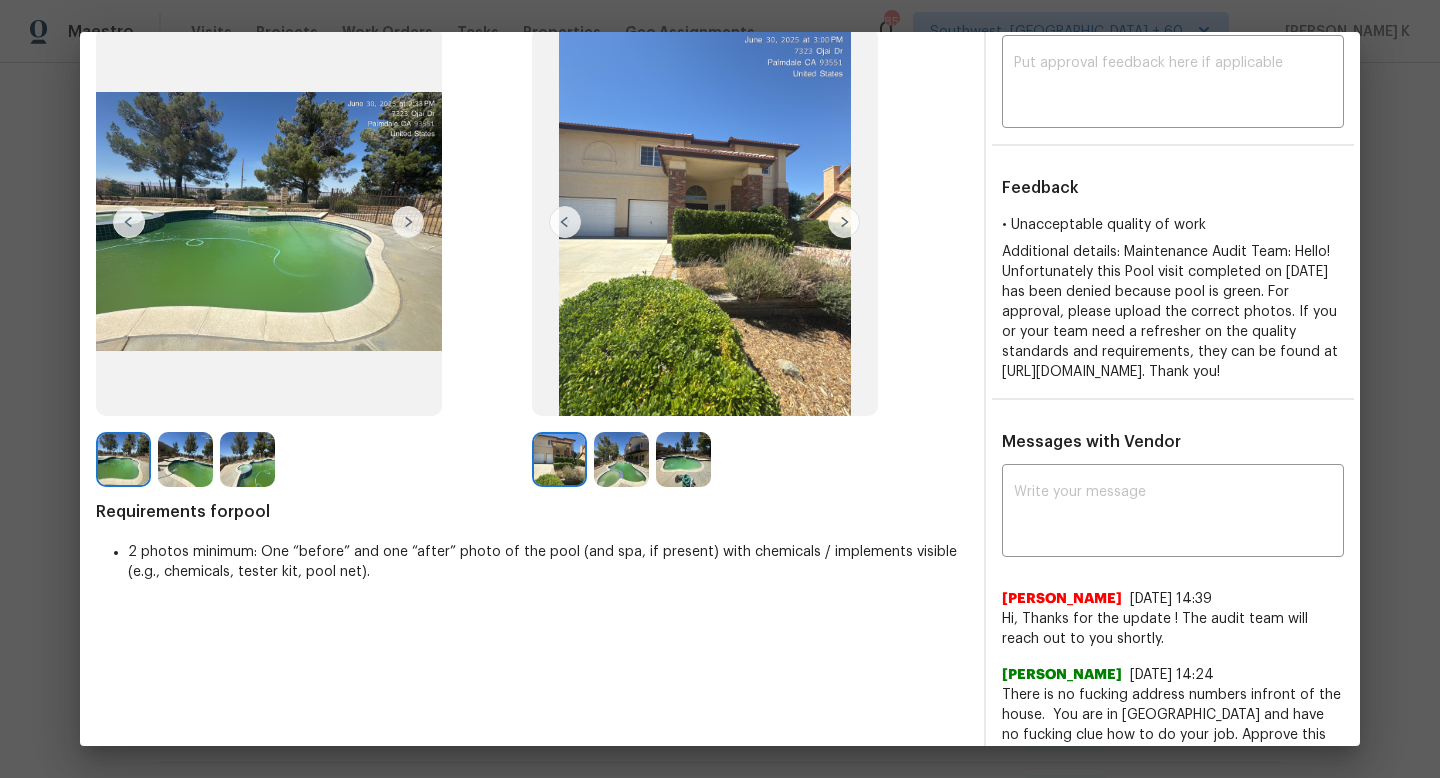 scroll, scrollTop: 0, scrollLeft: 0, axis: both 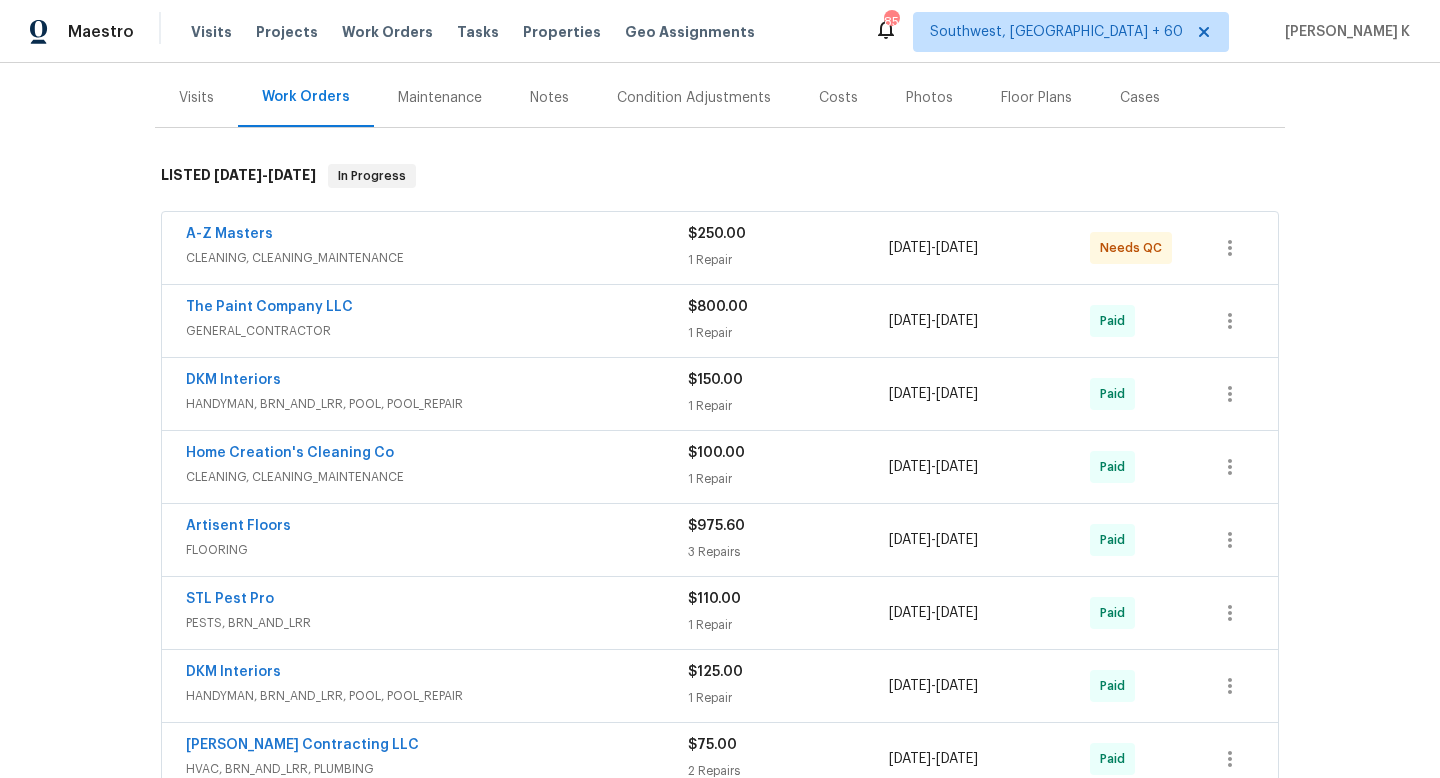 click on "Maintenance" at bounding box center [440, 98] 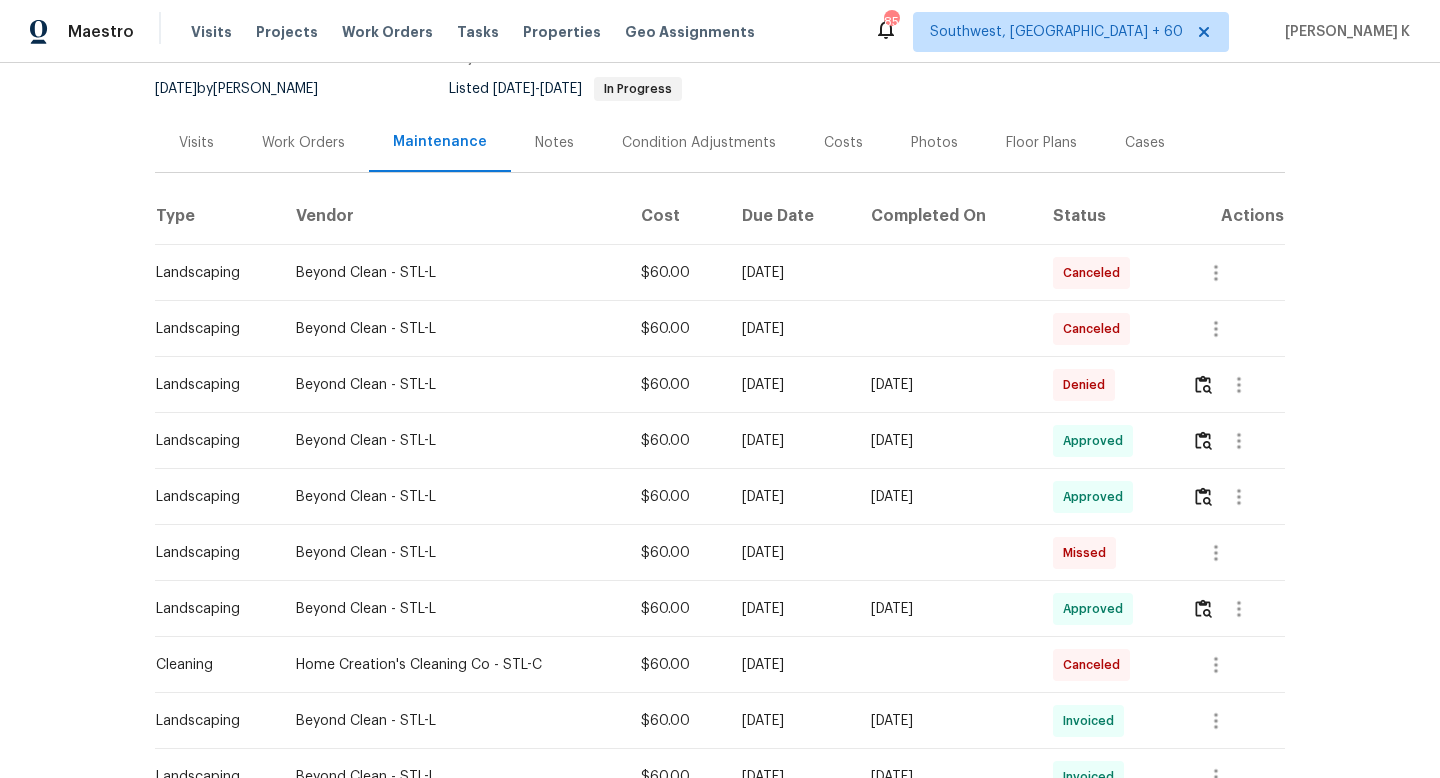 scroll, scrollTop: 222, scrollLeft: 0, axis: vertical 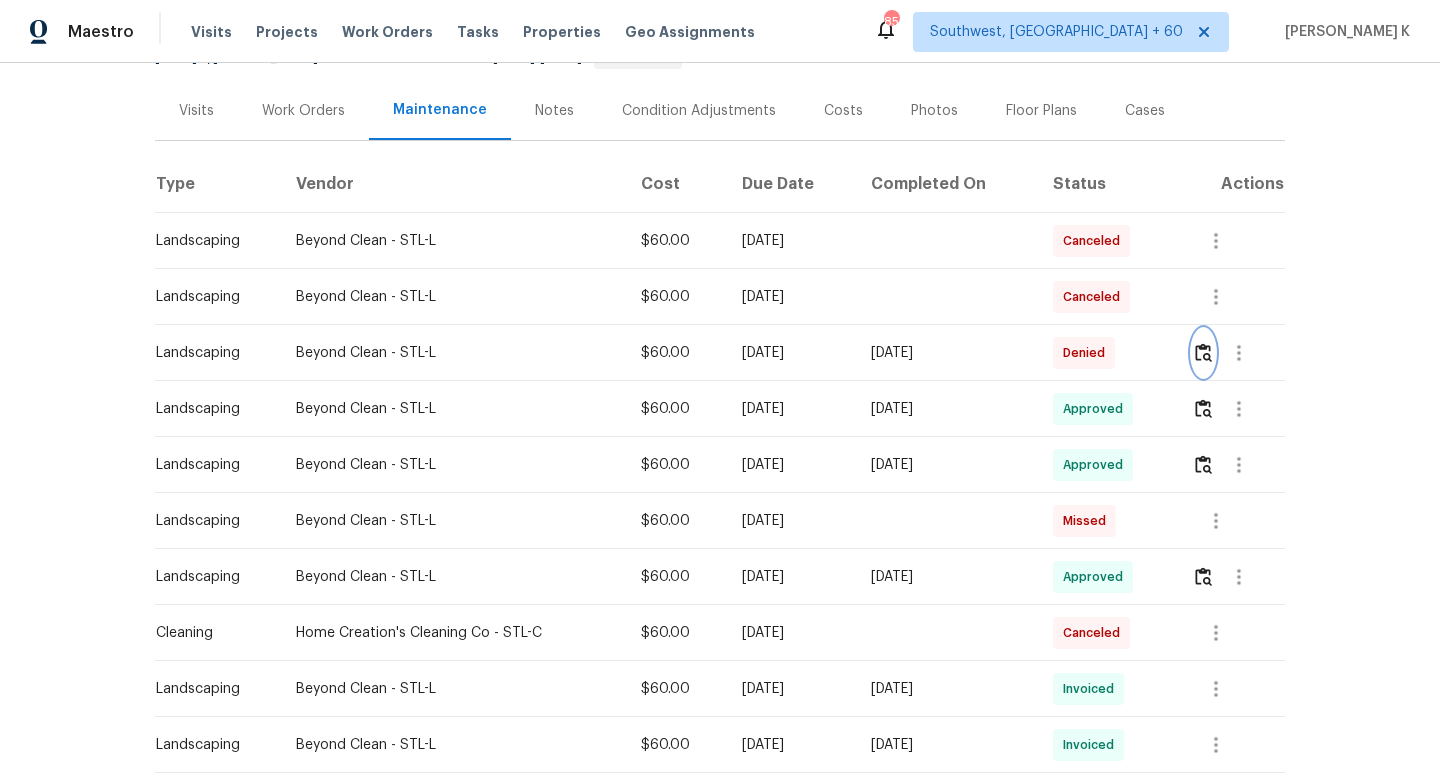 click at bounding box center [1203, 352] 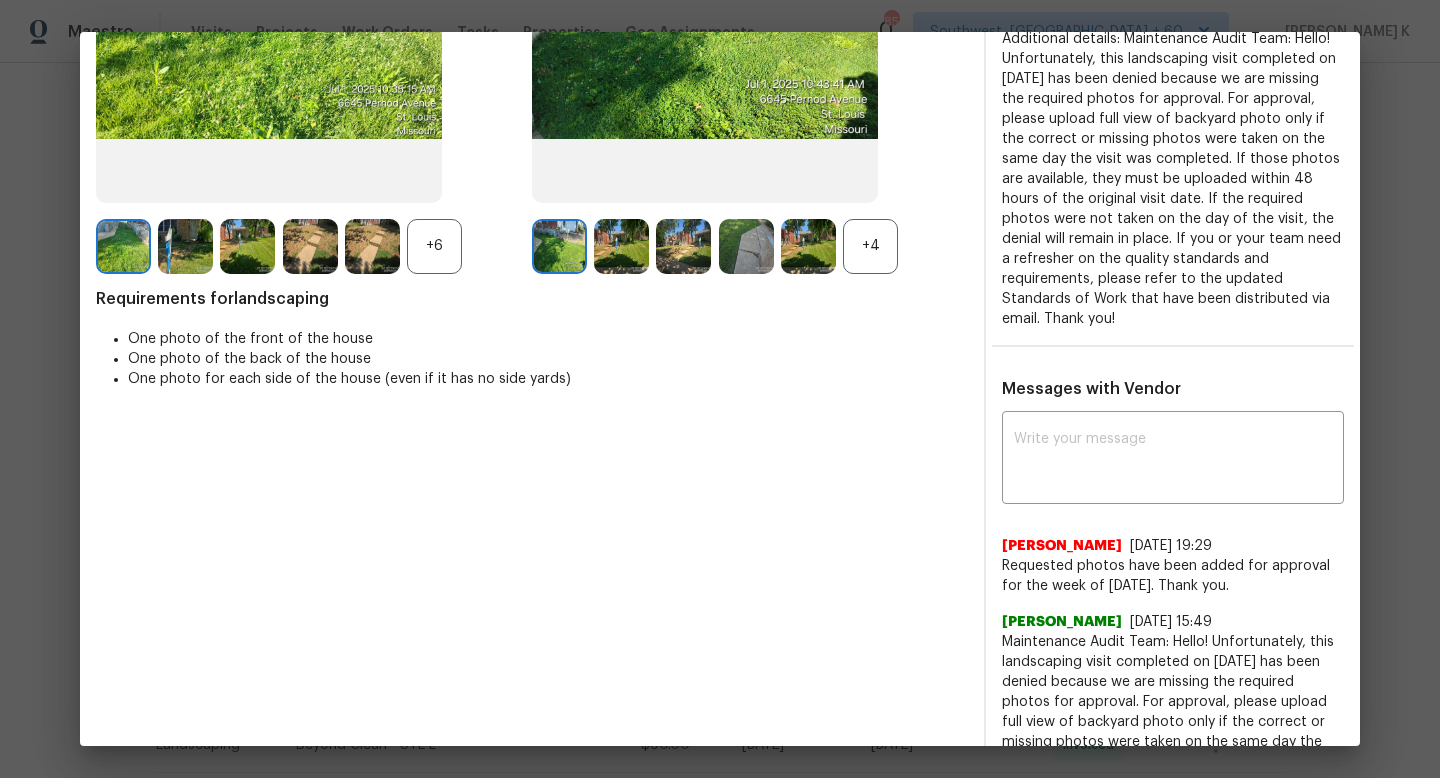 scroll, scrollTop: 0, scrollLeft: 0, axis: both 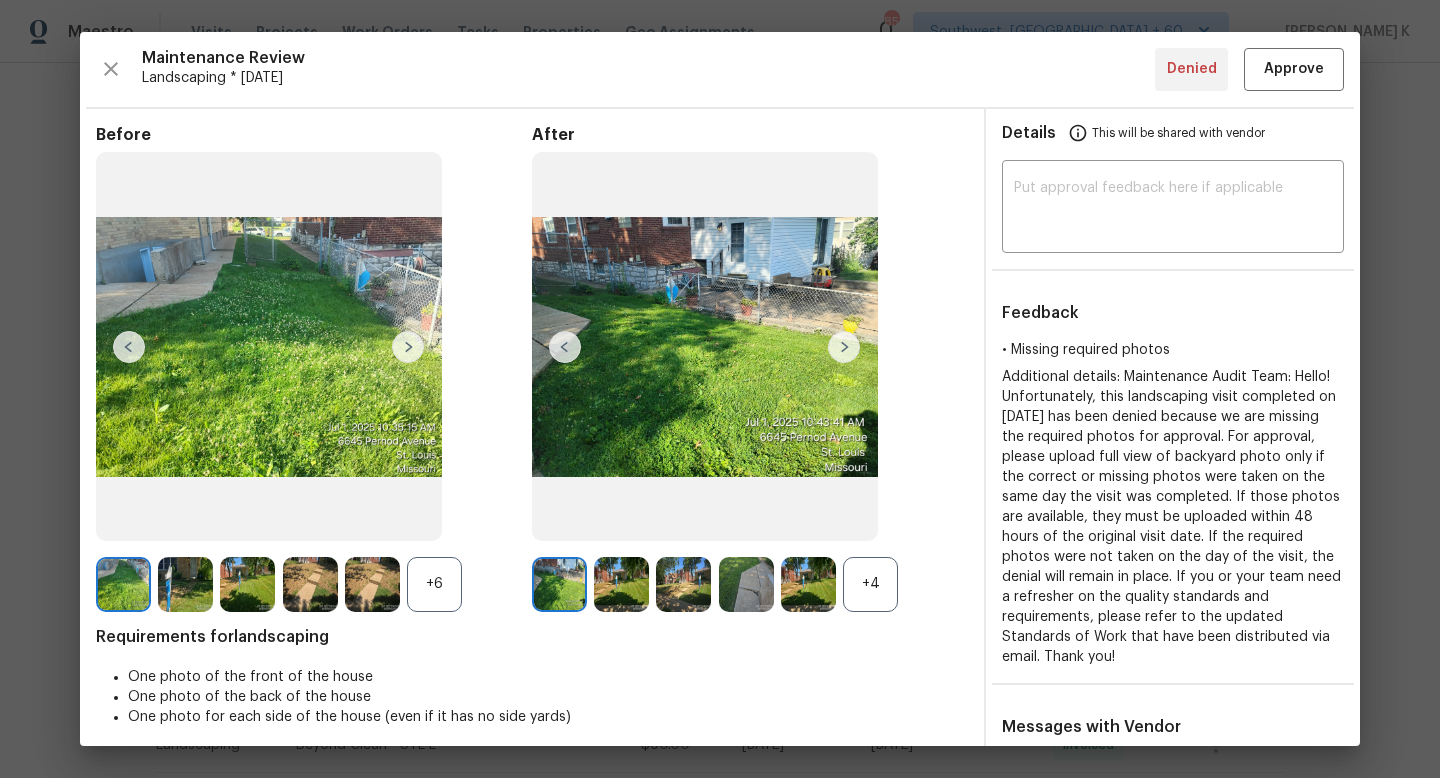 click on "+6" at bounding box center [434, 584] 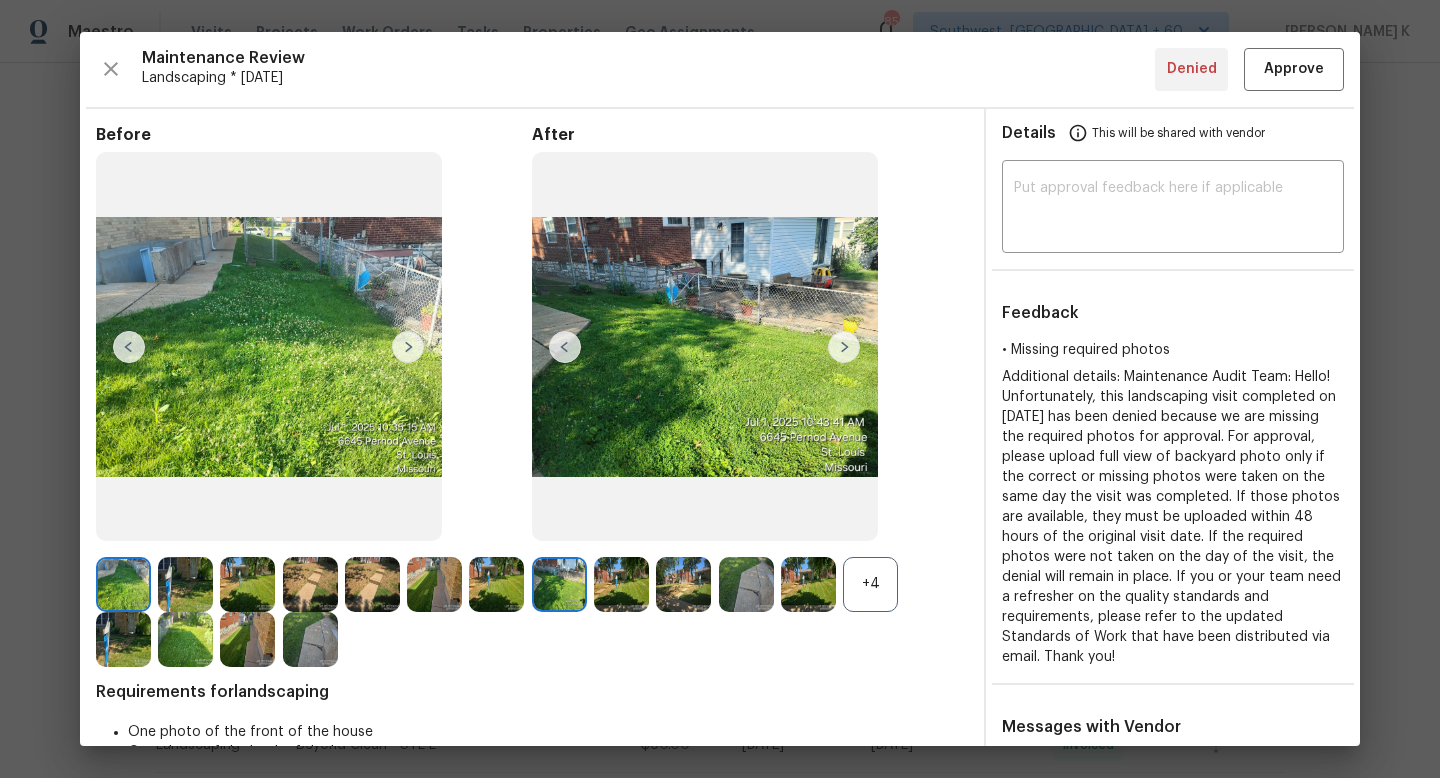click on "+4" at bounding box center (870, 584) 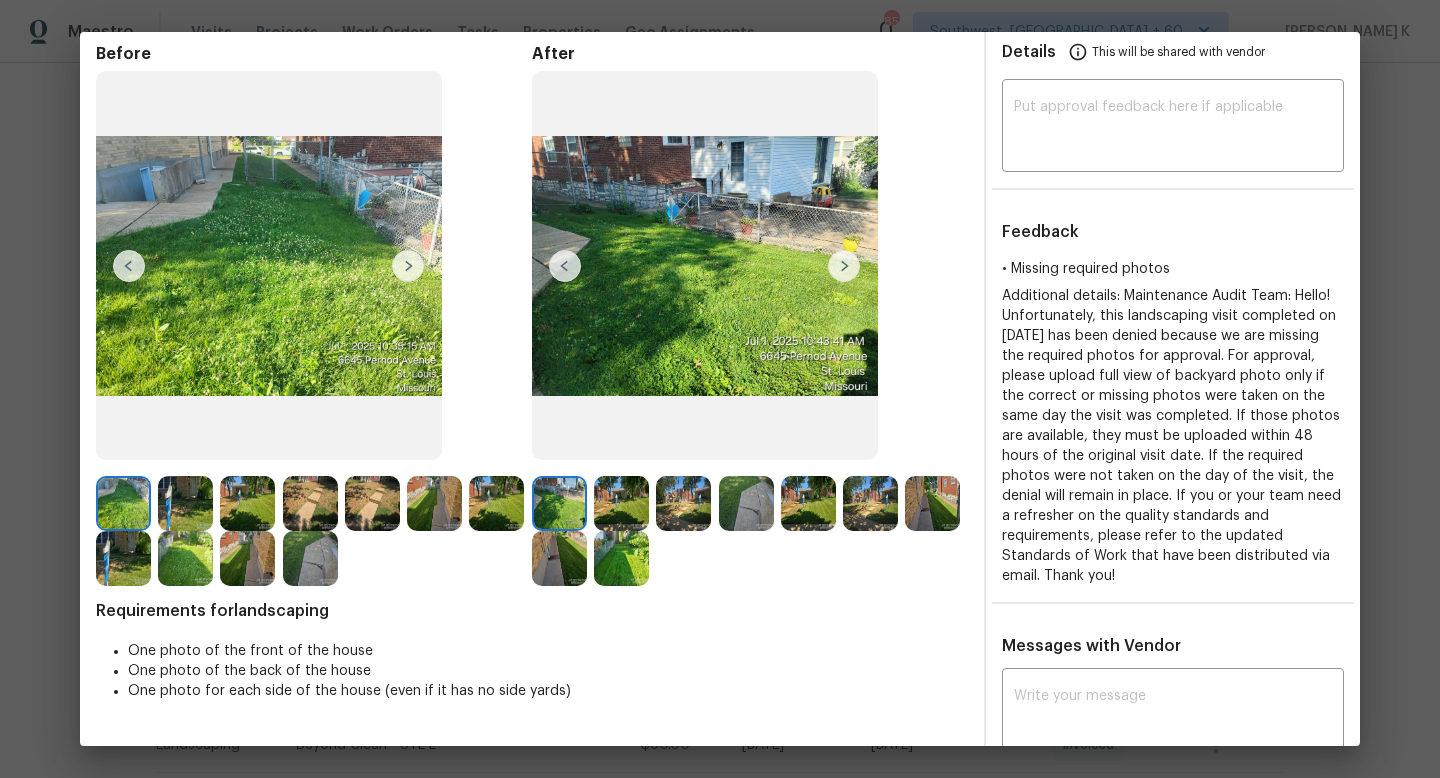 scroll, scrollTop: 73, scrollLeft: 0, axis: vertical 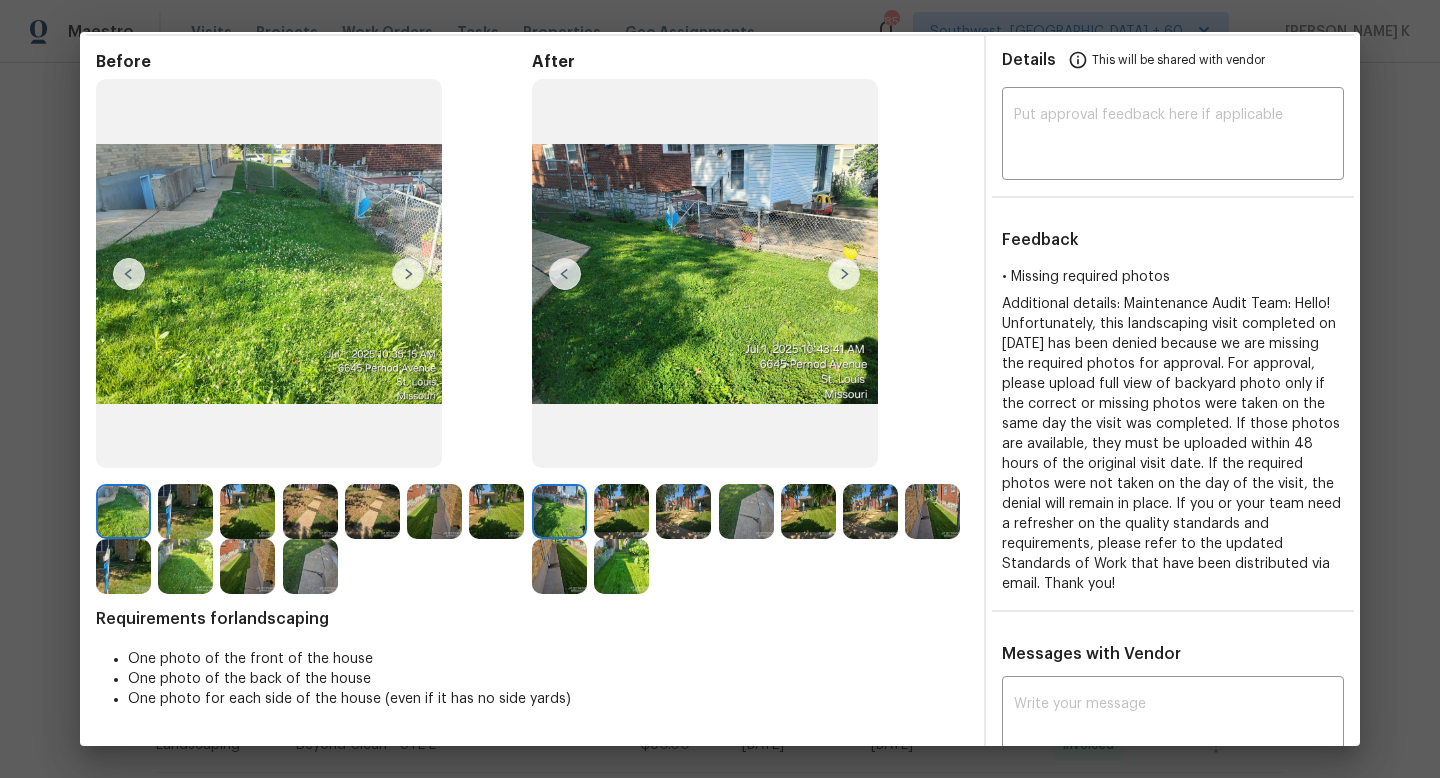 click at bounding box center (408, 274) 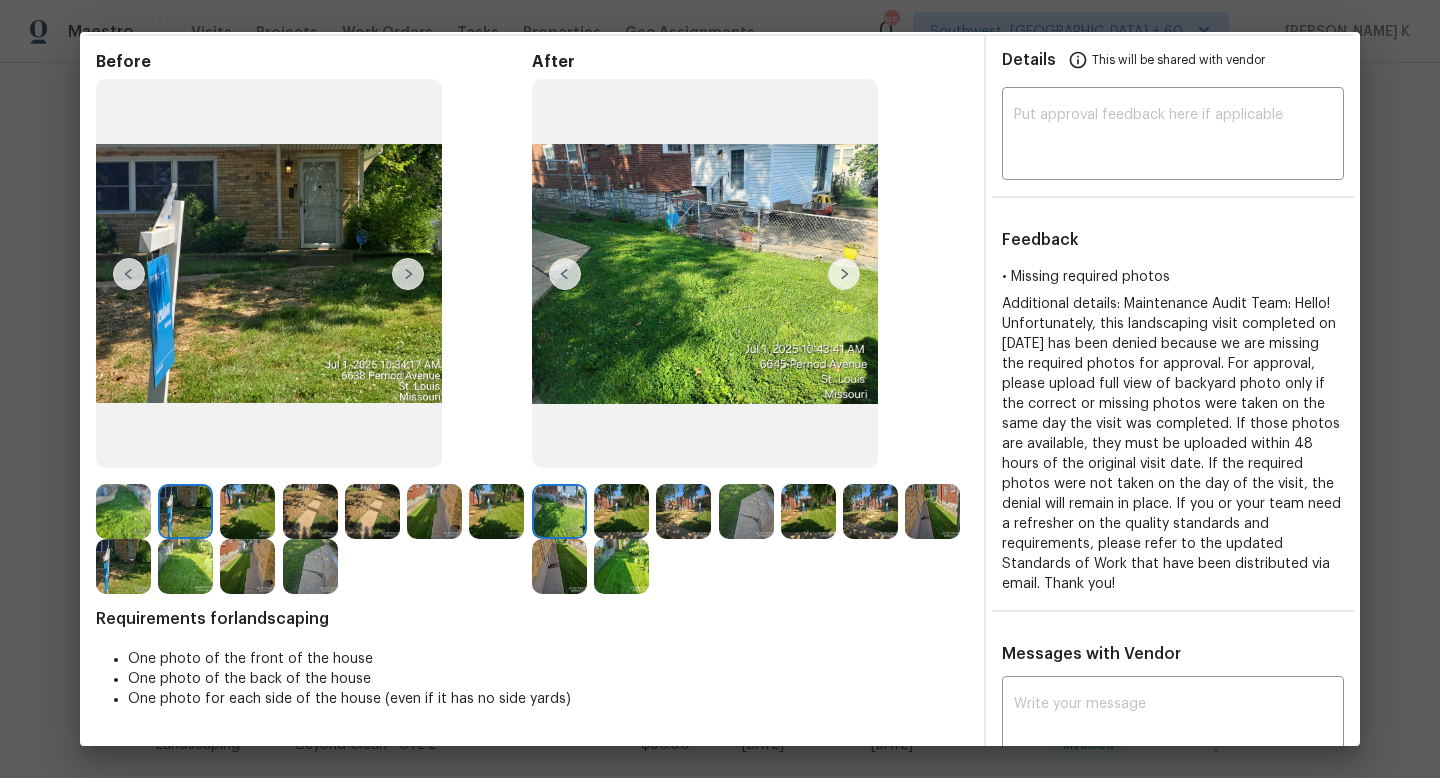 click at bounding box center (844, 274) 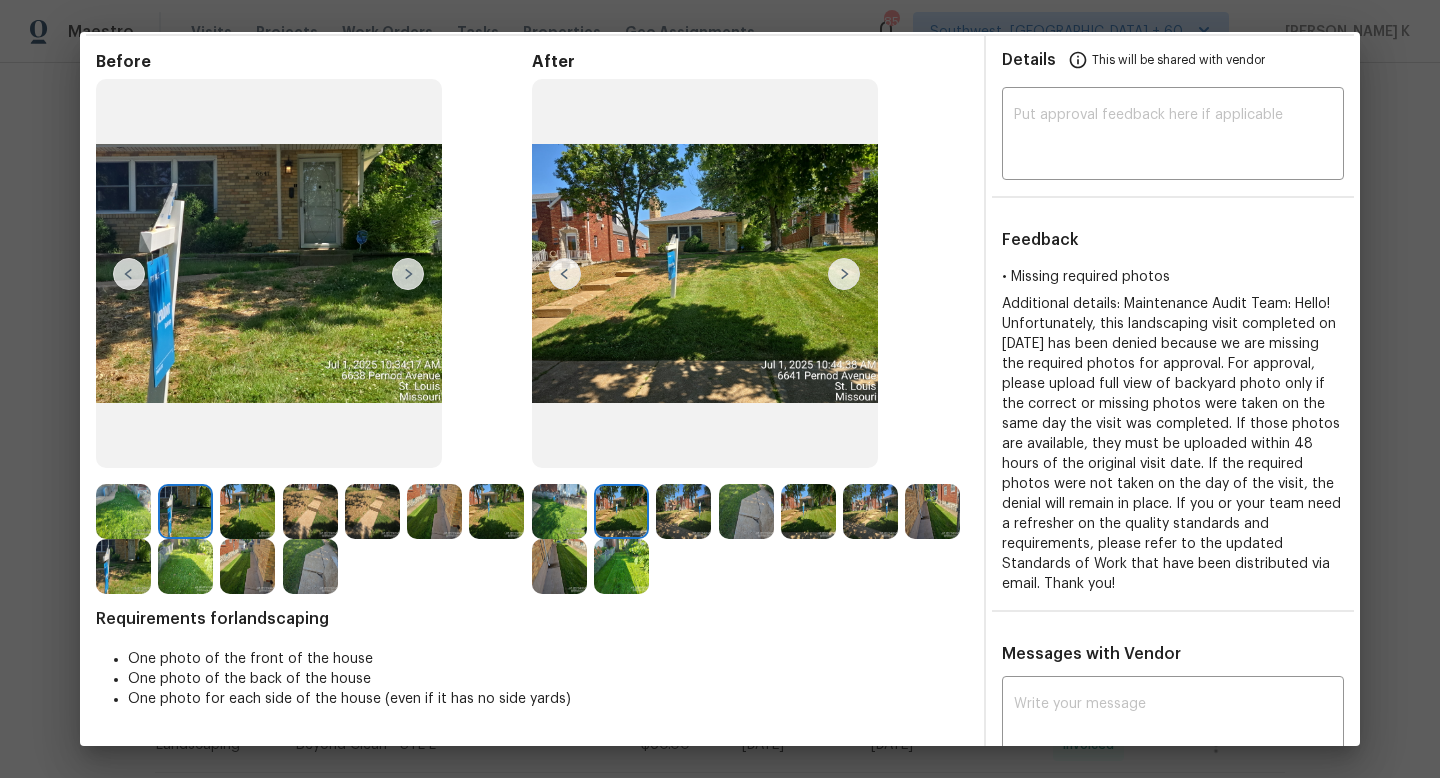 click at bounding box center [408, 274] 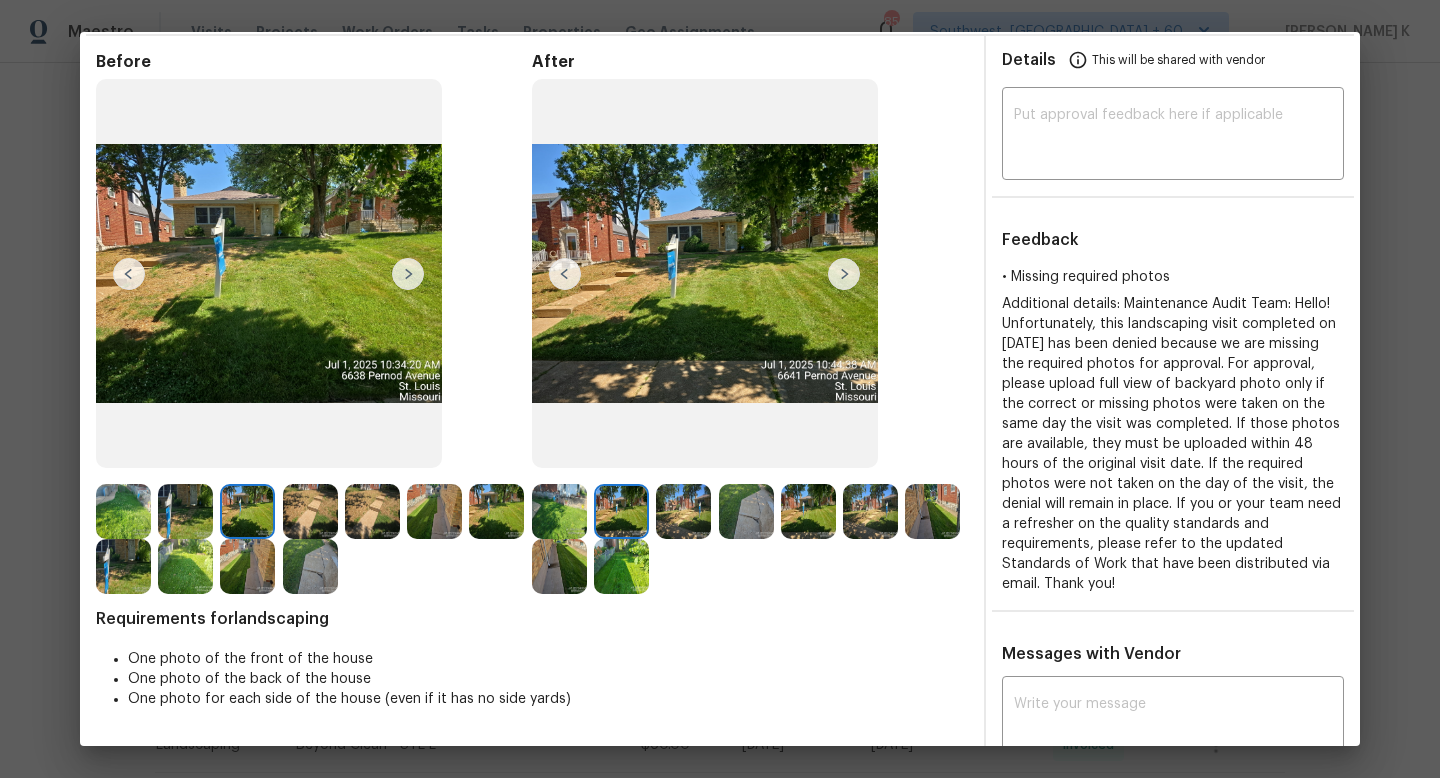 click at bounding box center [844, 274] 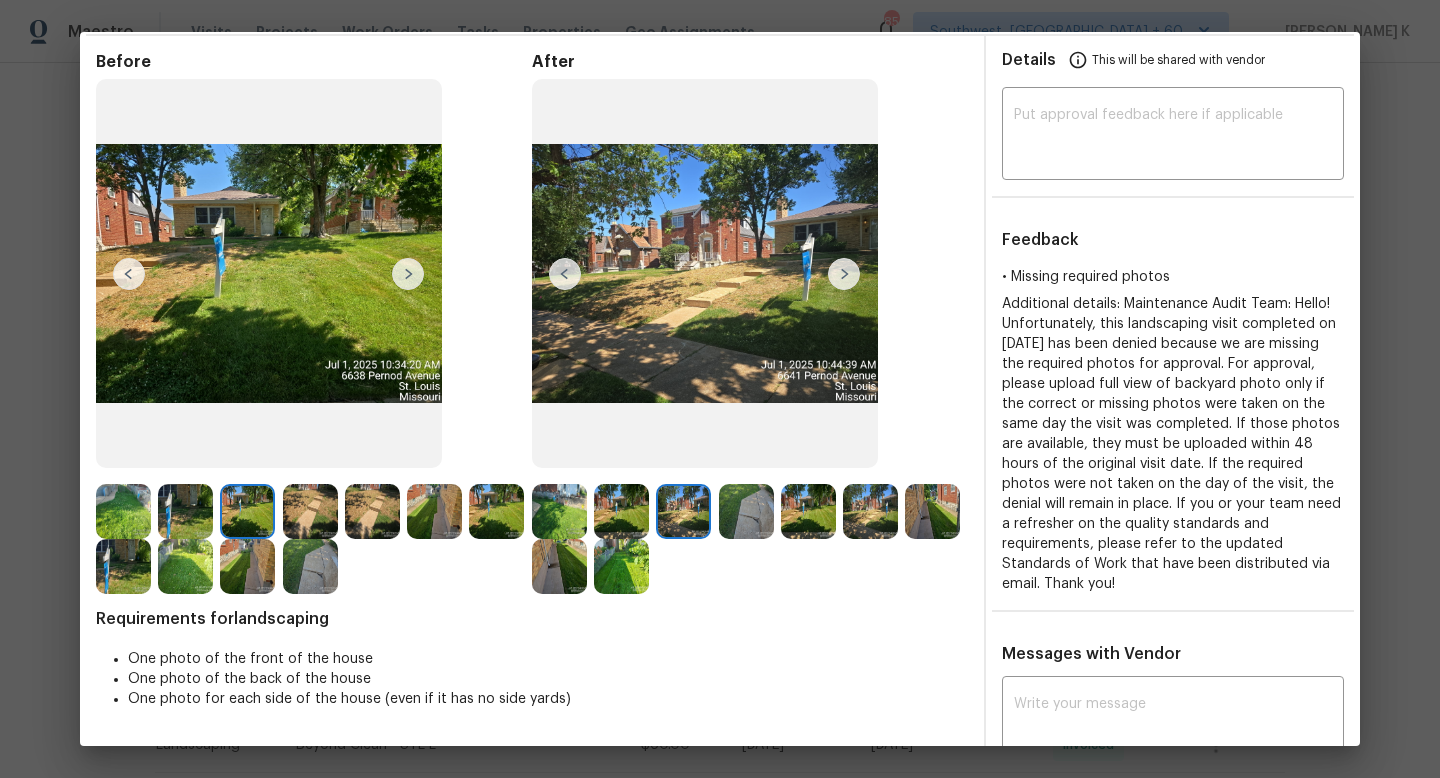 click at bounding box center (844, 274) 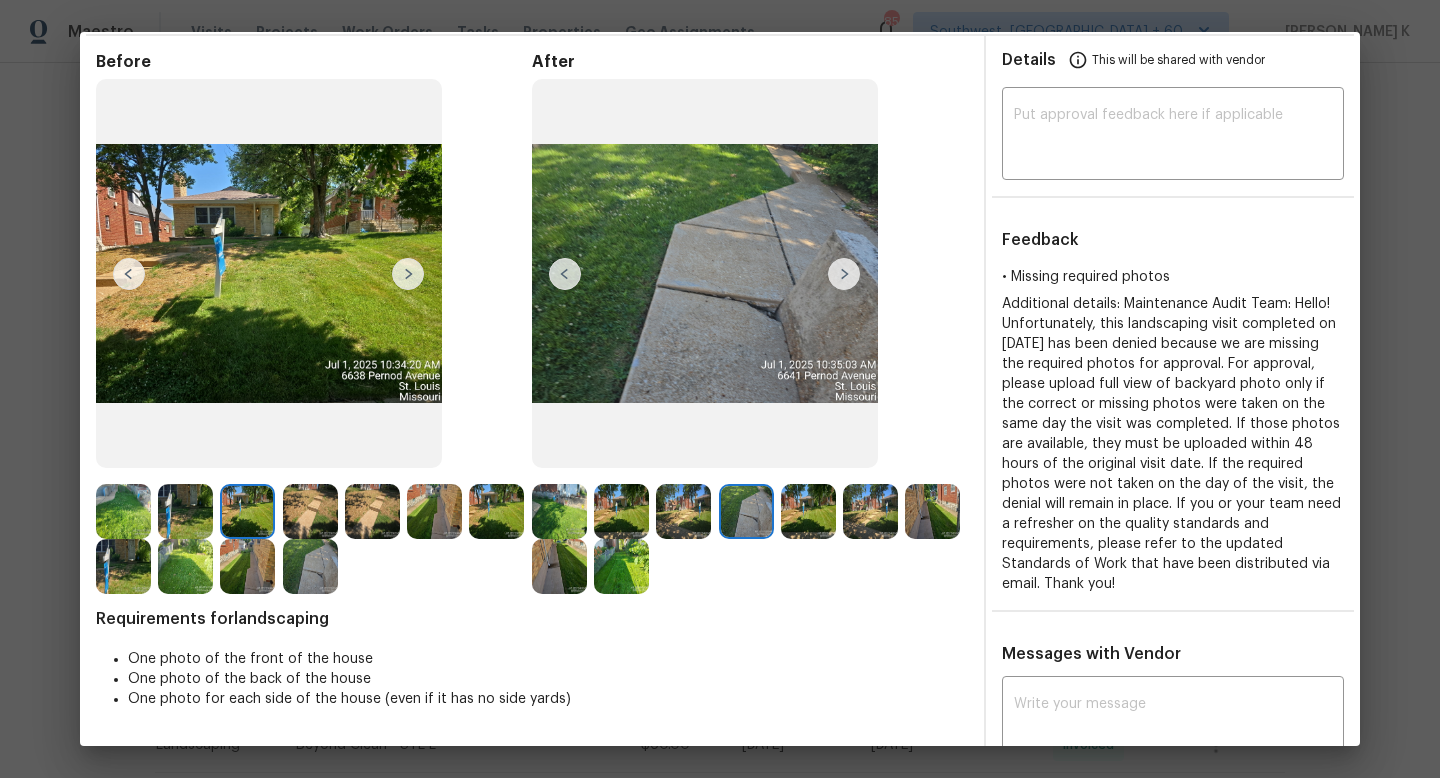 click at bounding box center (621, 566) 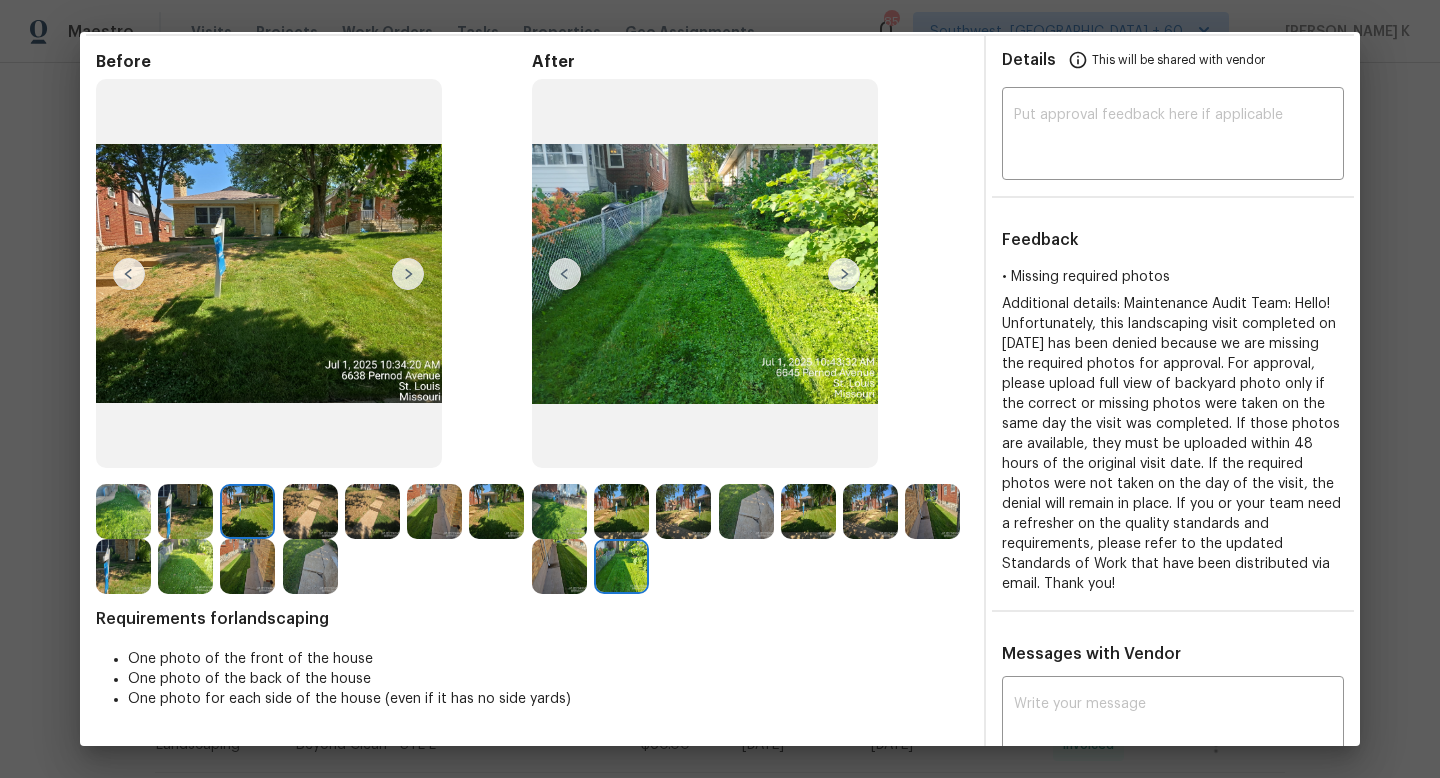 click at bounding box center (559, 566) 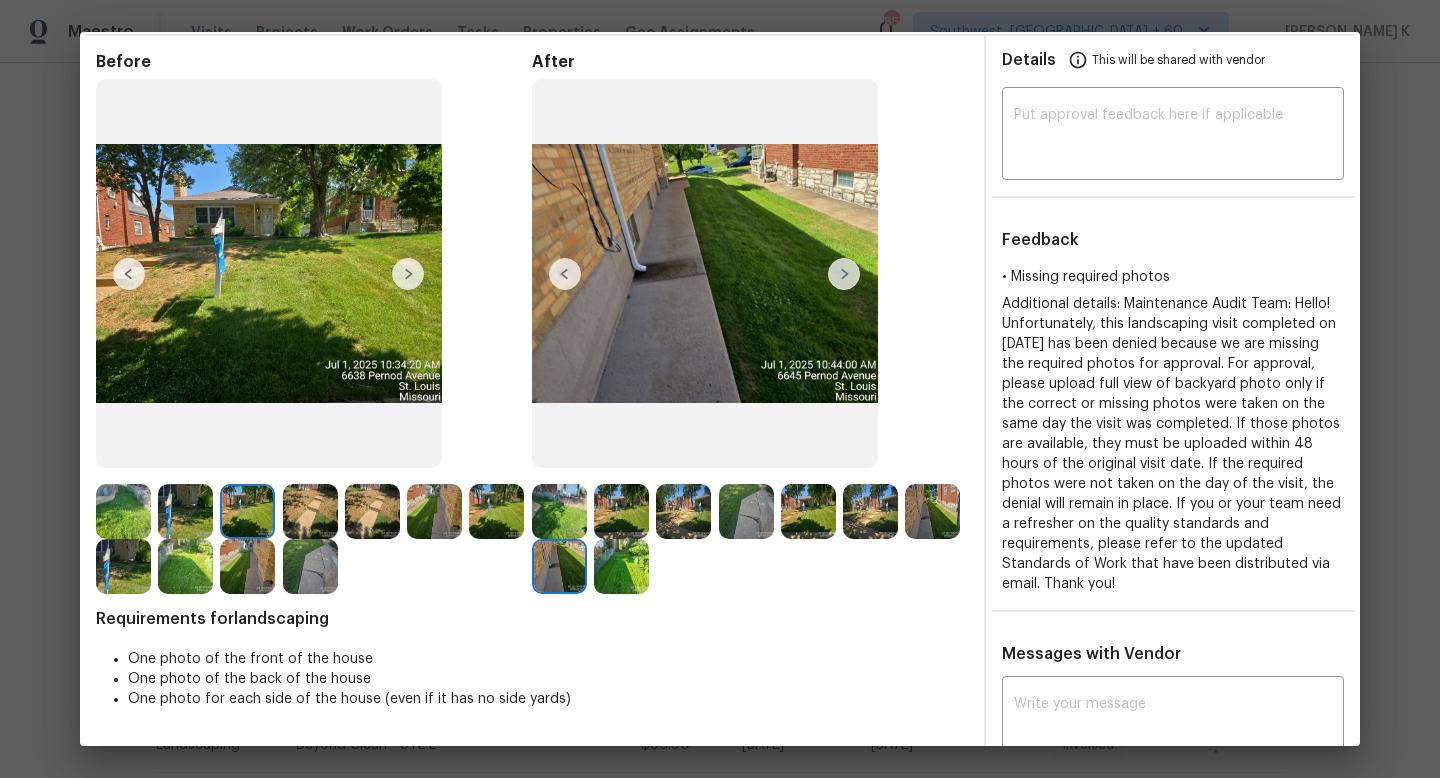 click at bounding box center [932, 511] 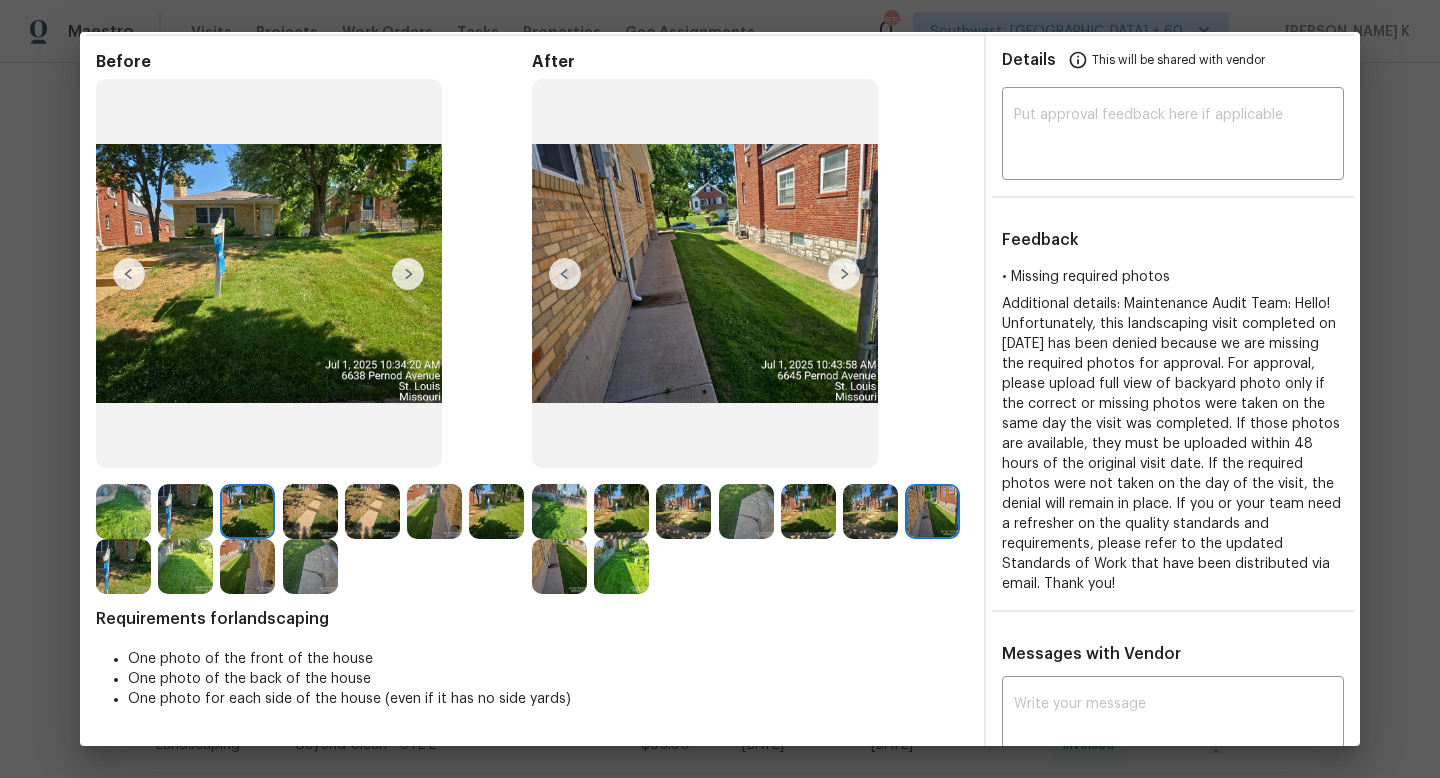 click at bounding box center [870, 511] 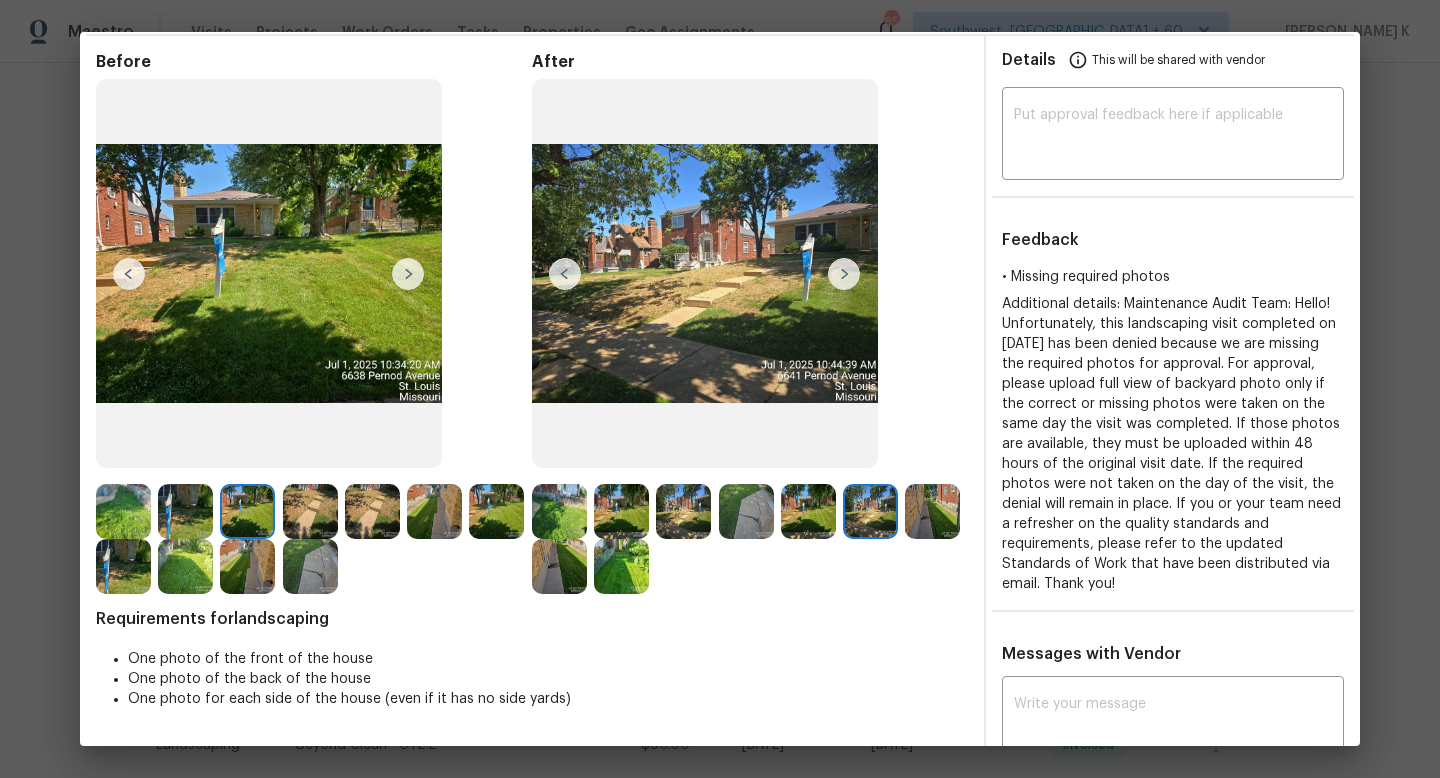 click at bounding box center [808, 511] 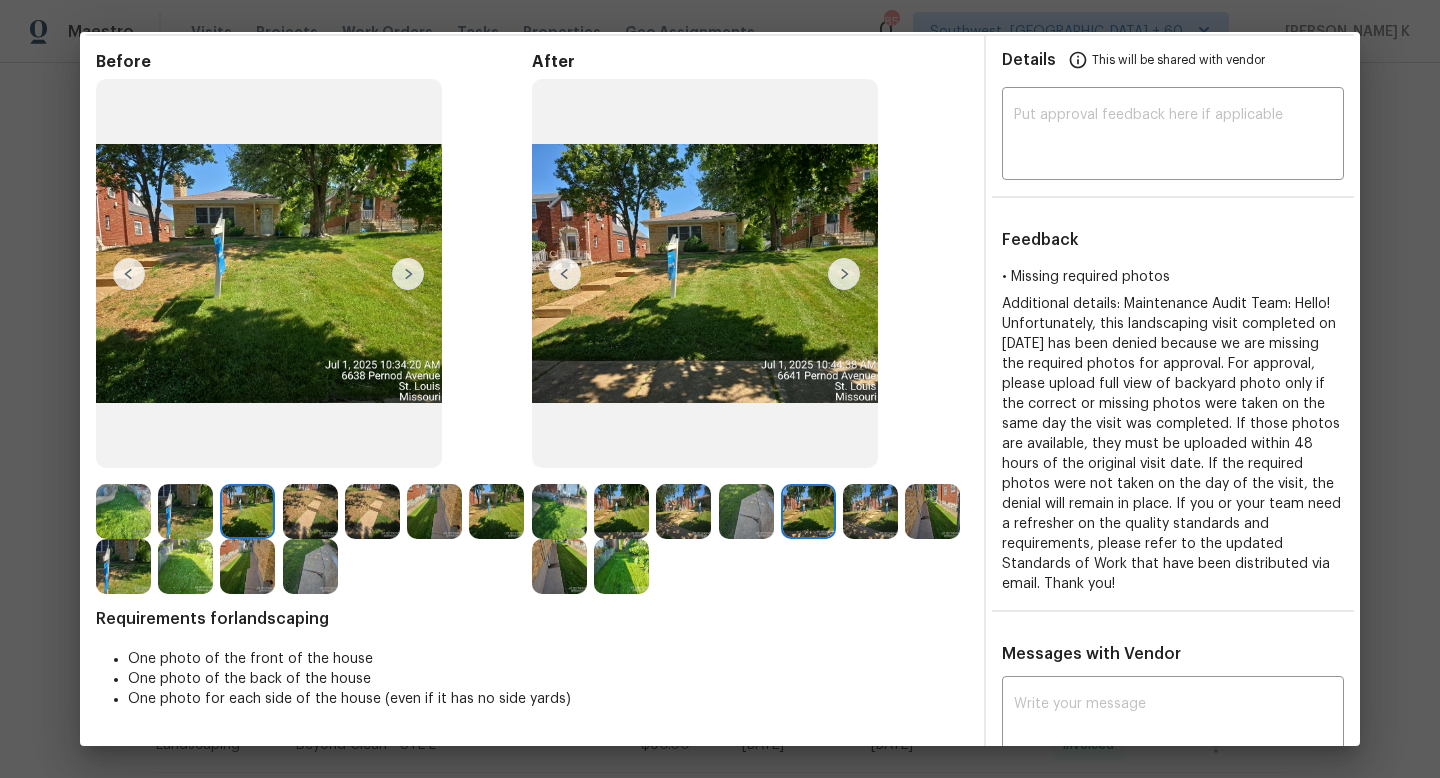 click at bounding box center [746, 511] 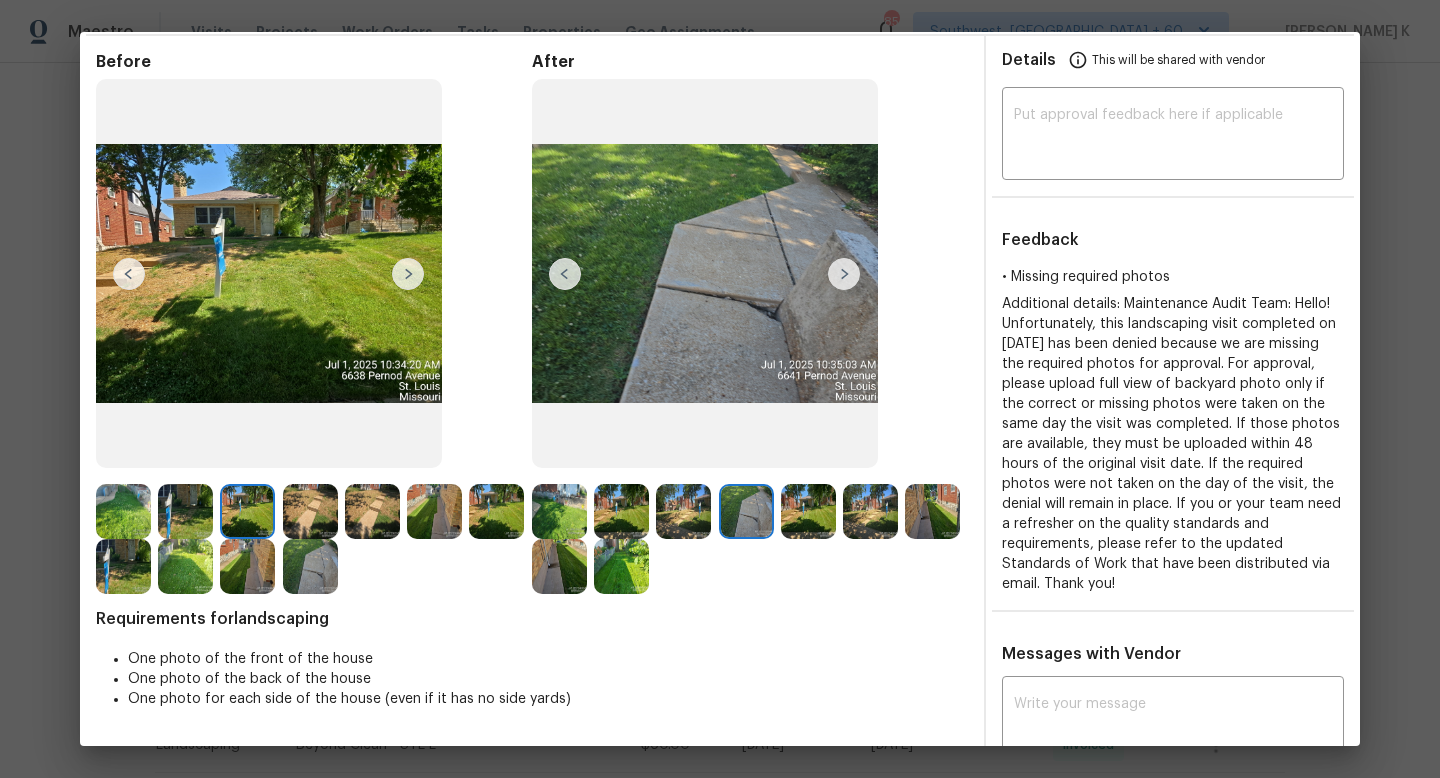 click at bounding box center (559, 566) 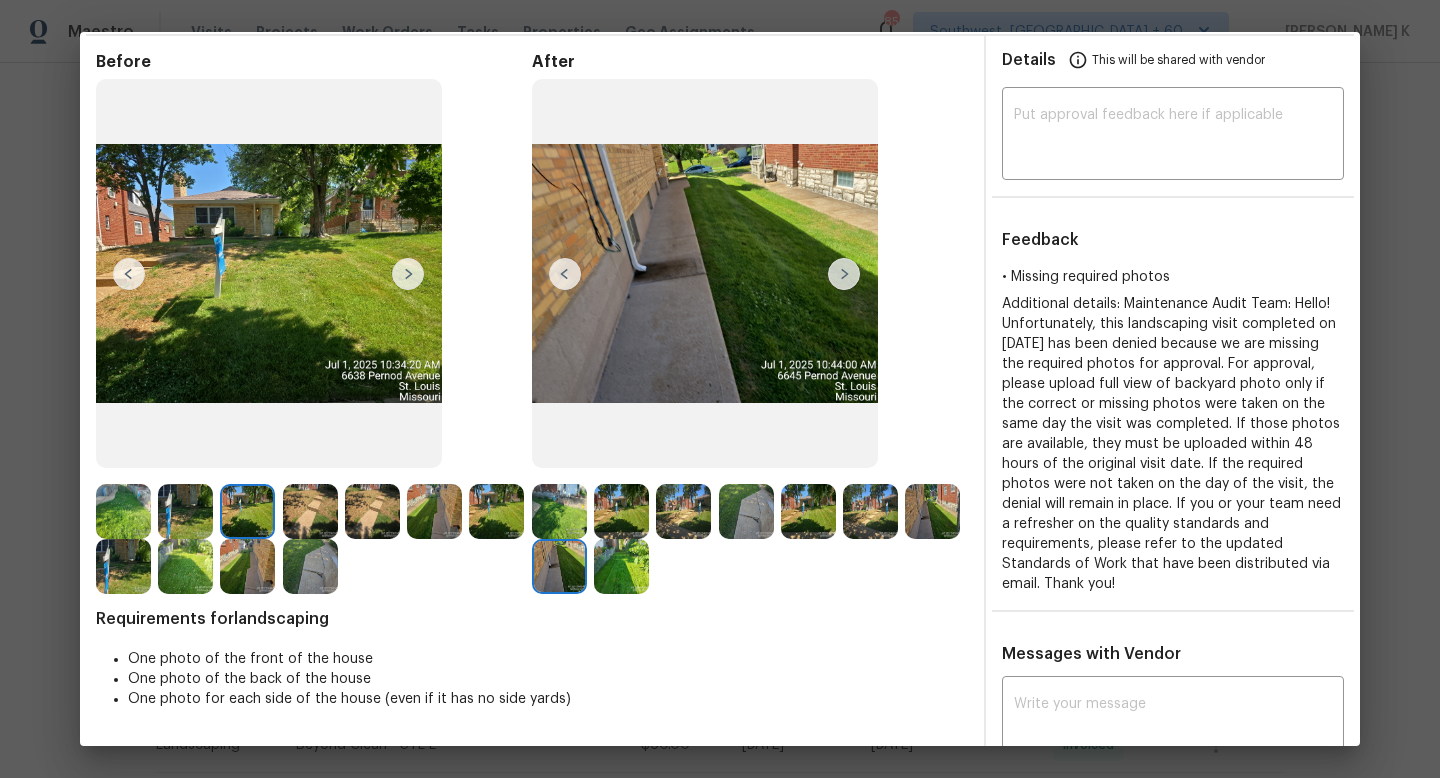 click at bounding box center [621, 566] 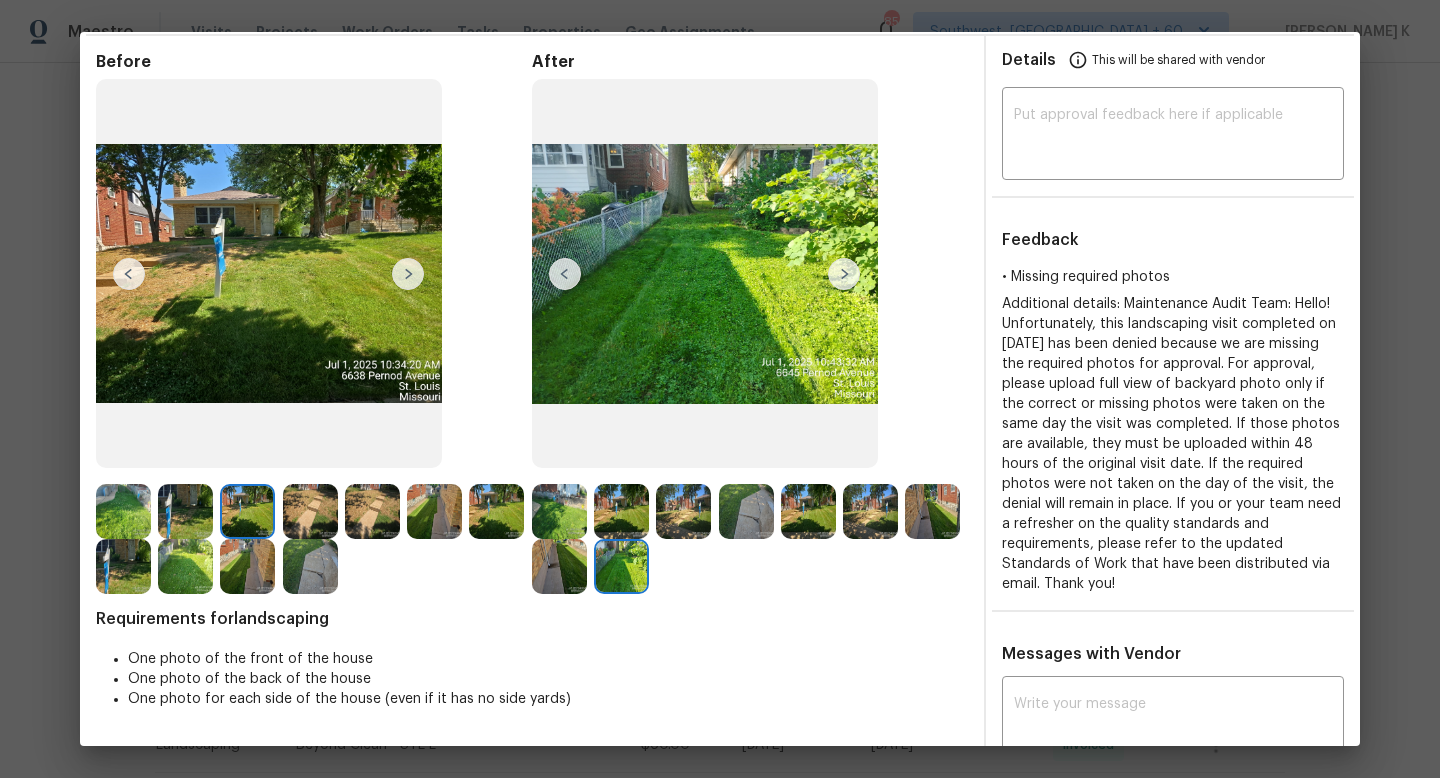 click at bounding box center [310, 566] 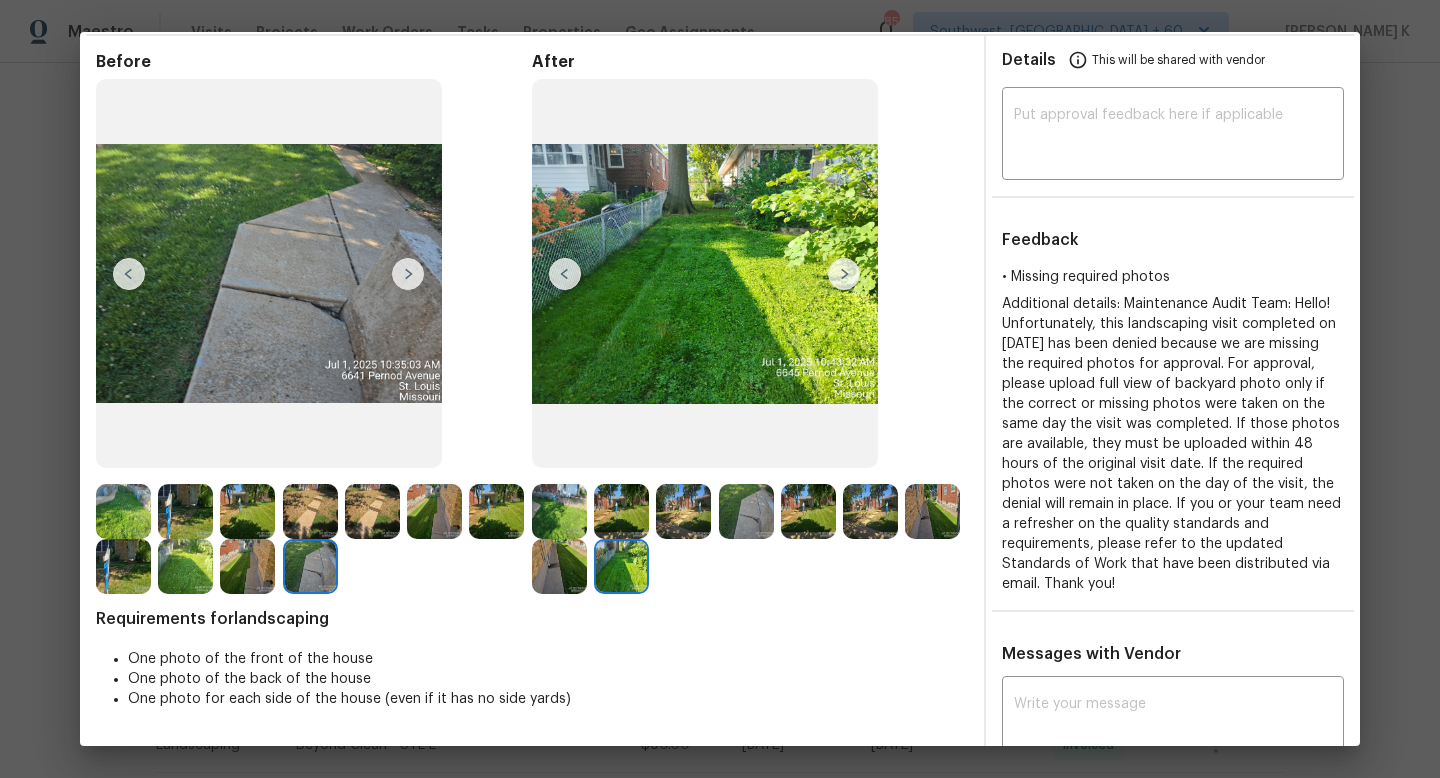 click at bounding box center (247, 566) 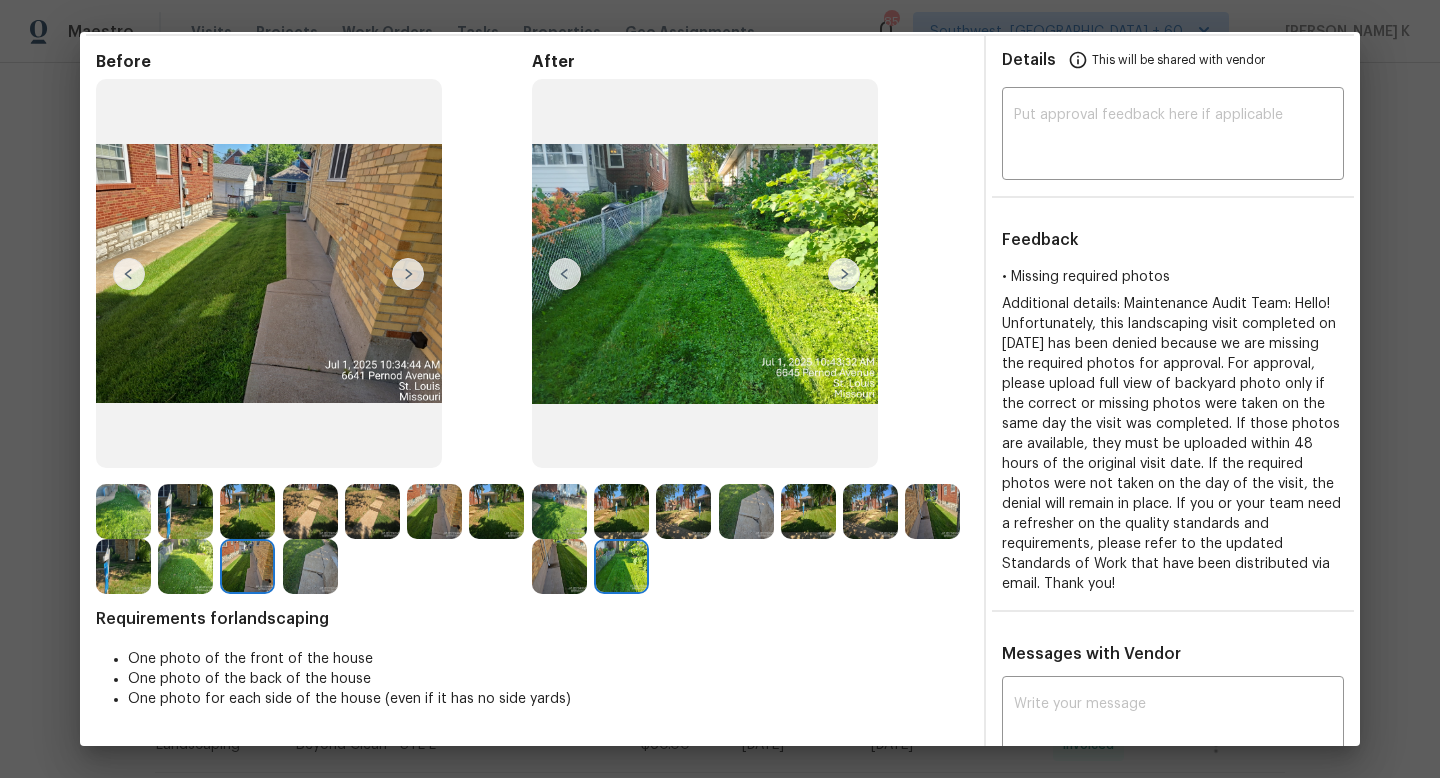 click at bounding box center (185, 566) 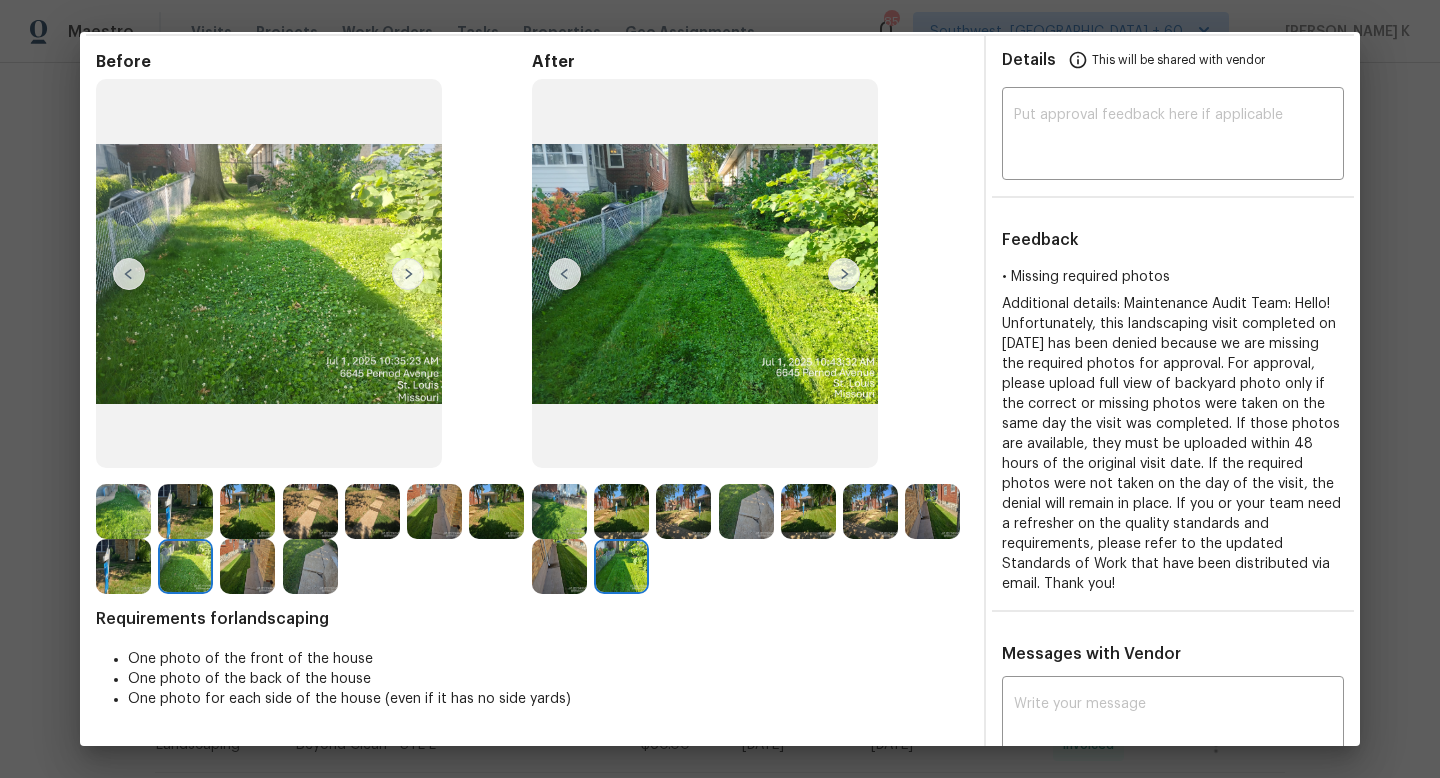 click at bounding box center [123, 566] 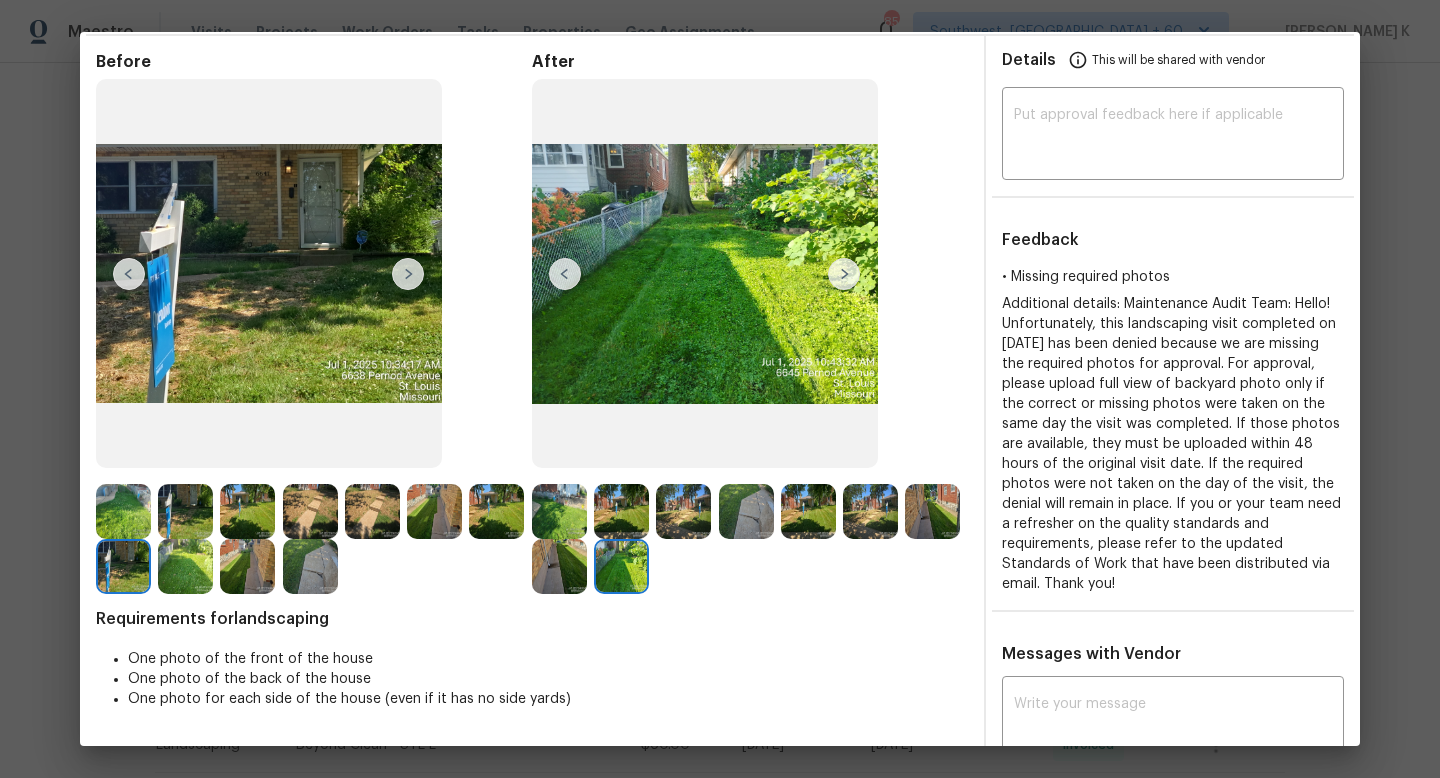 click at bounding box center (310, 566) 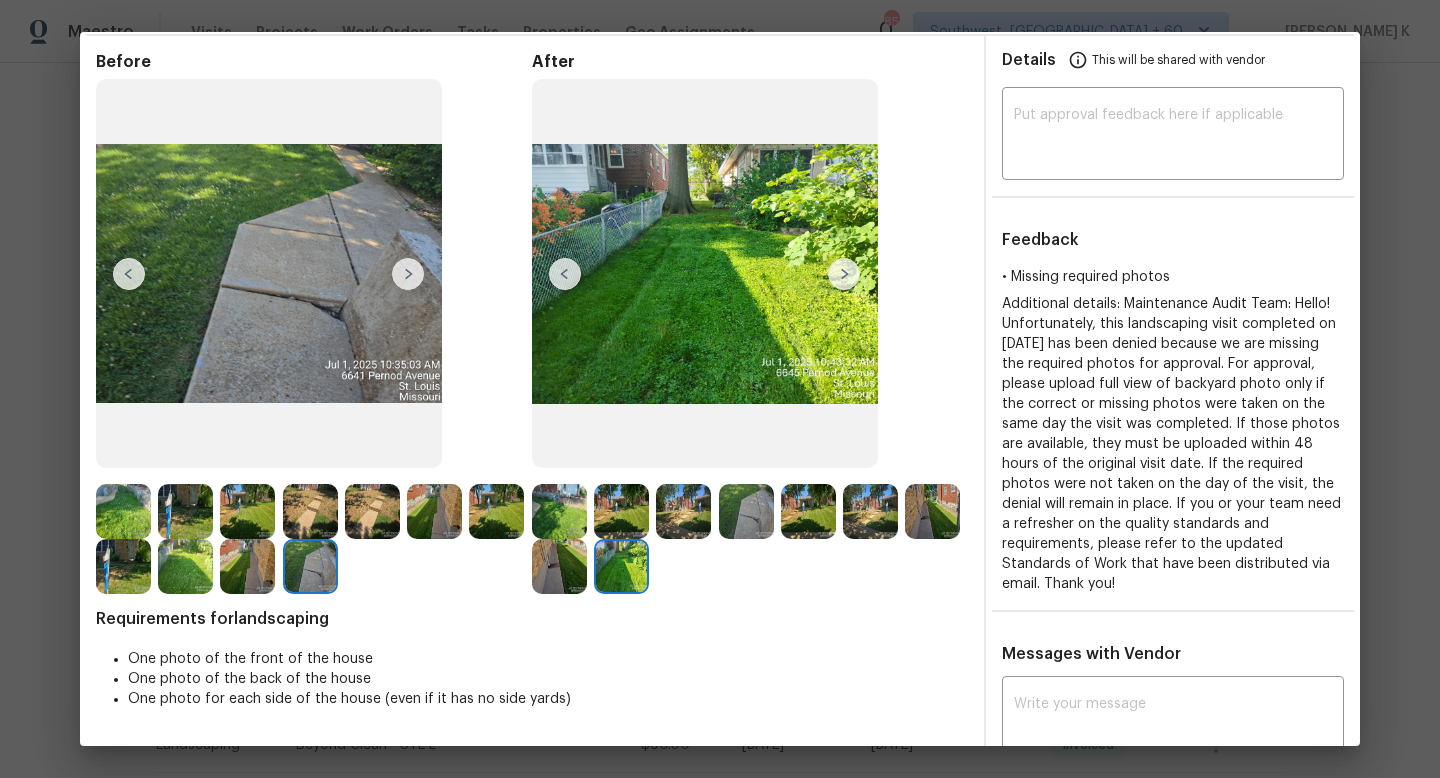 click at bounding box center (621, 566) 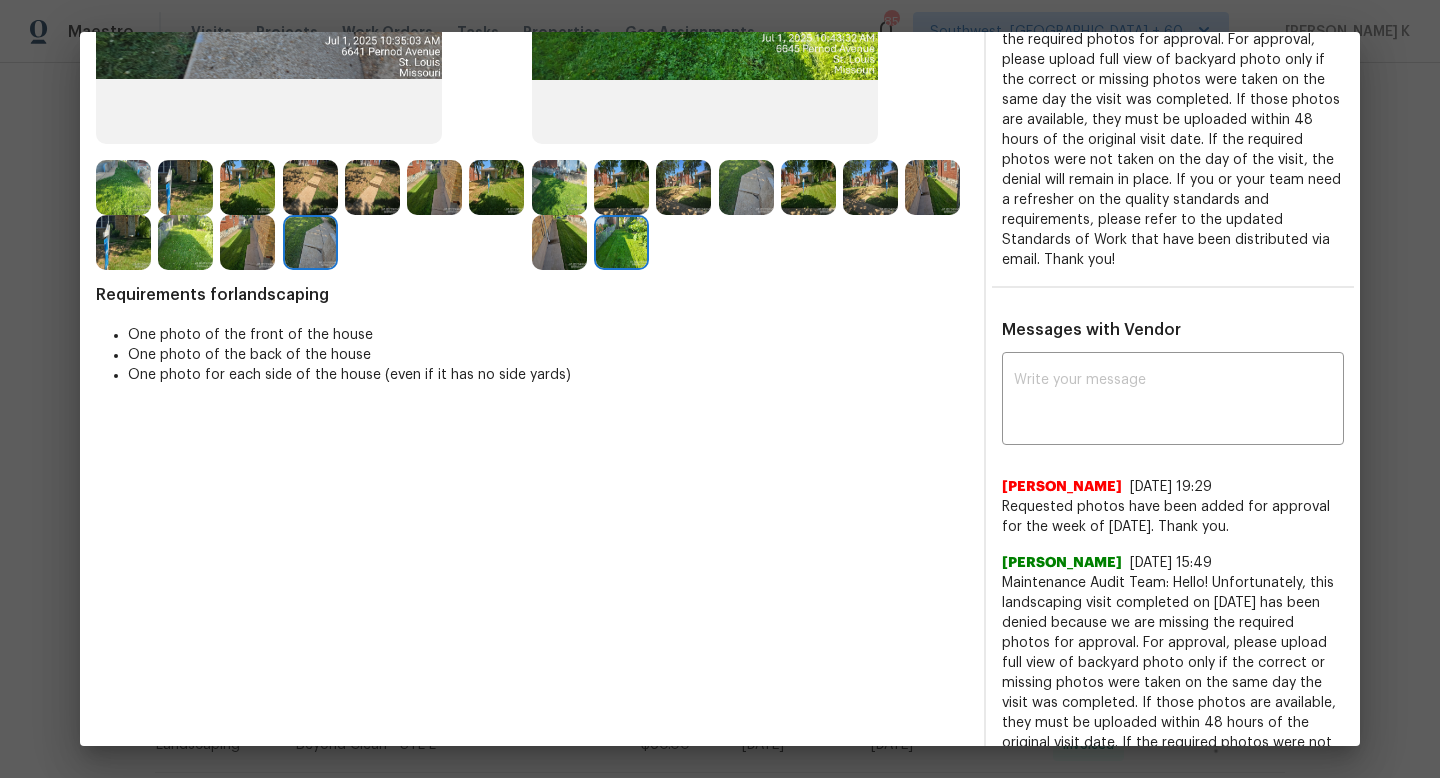 scroll, scrollTop: 569, scrollLeft: 0, axis: vertical 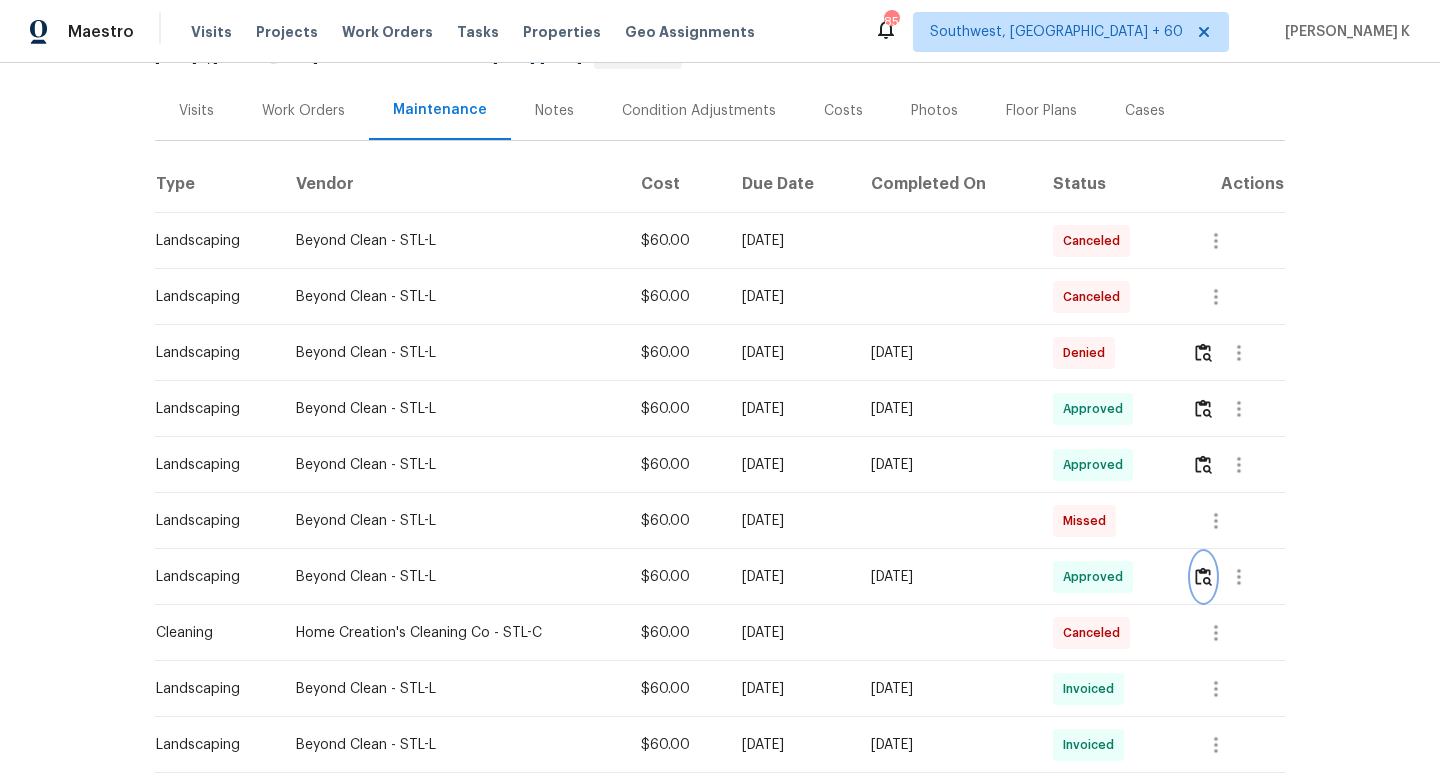click at bounding box center (1203, 576) 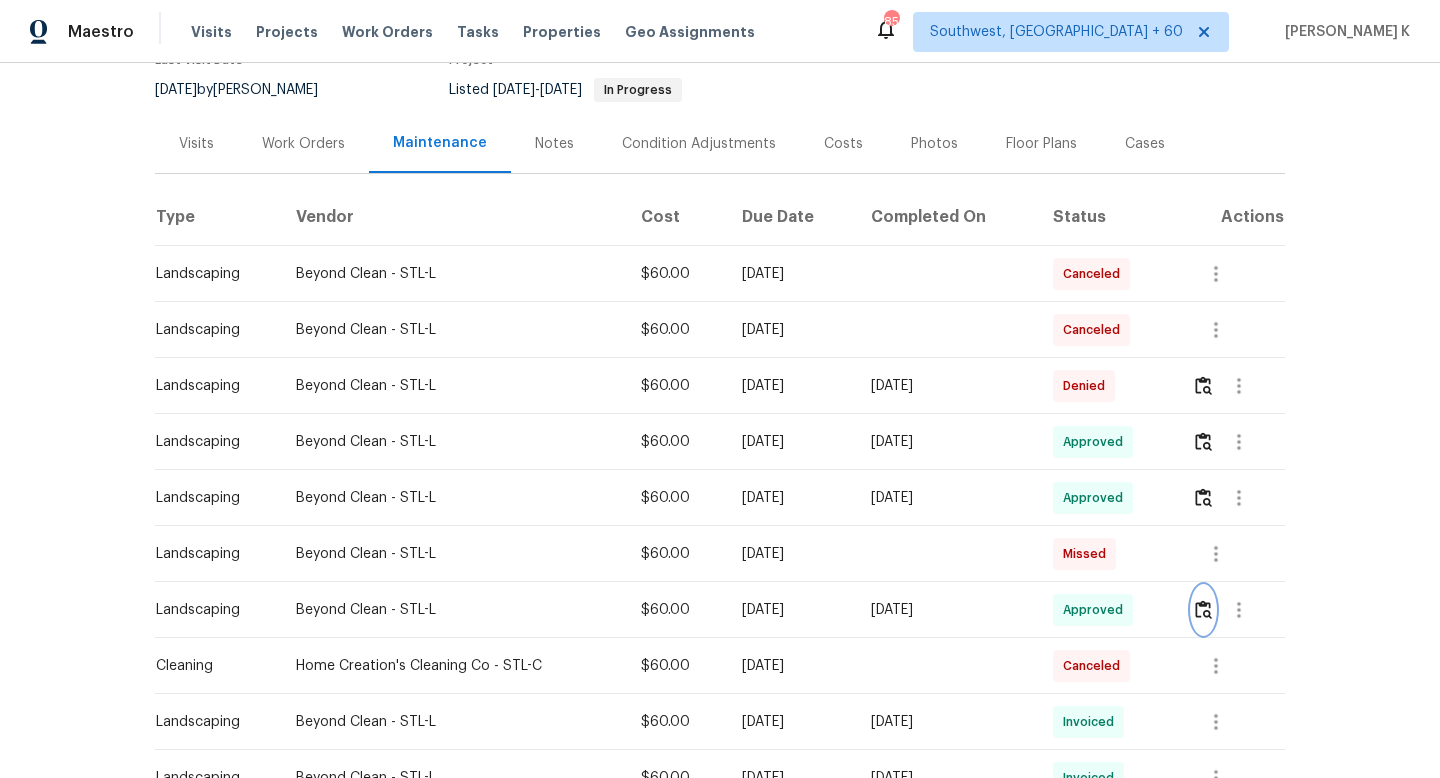 scroll, scrollTop: 179, scrollLeft: 0, axis: vertical 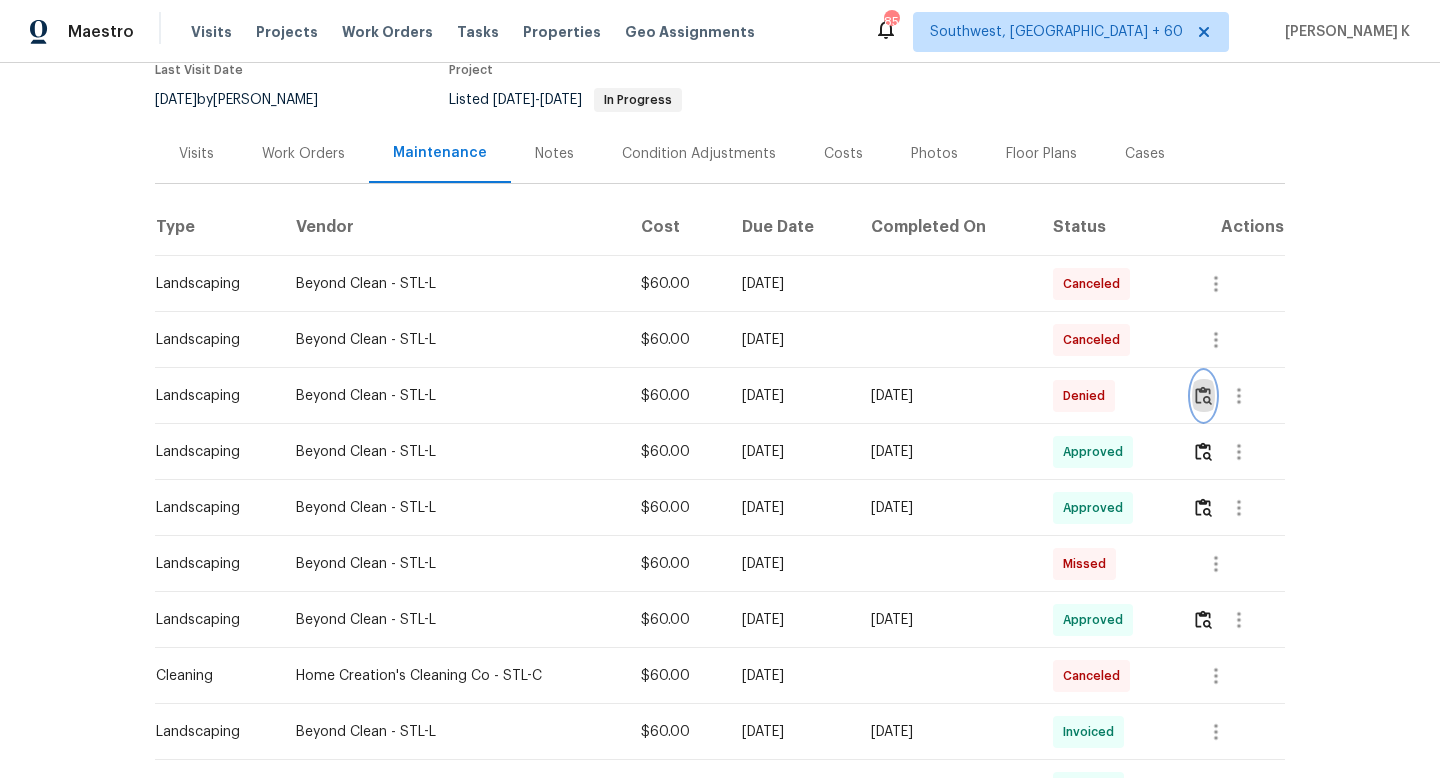 click at bounding box center (1203, 395) 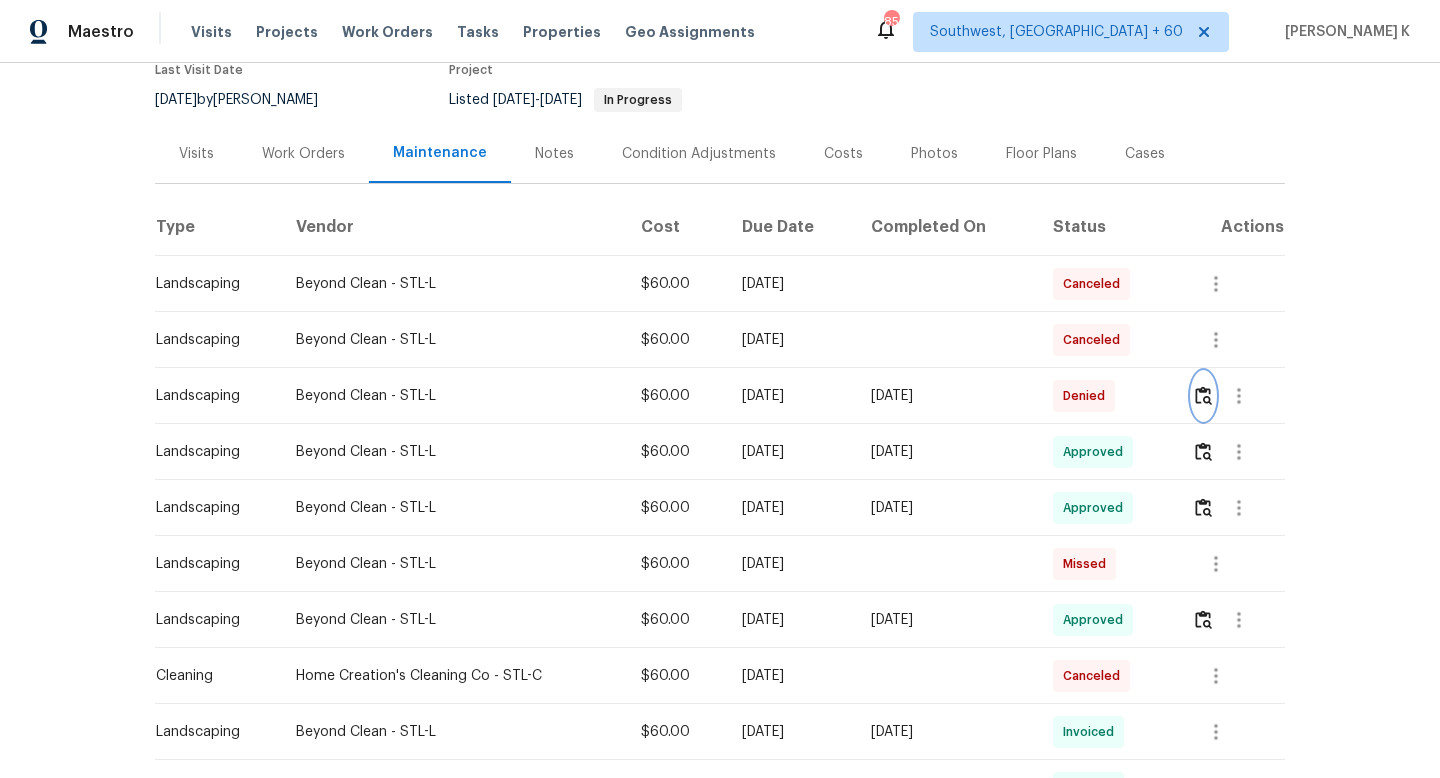 click at bounding box center (1203, 395) 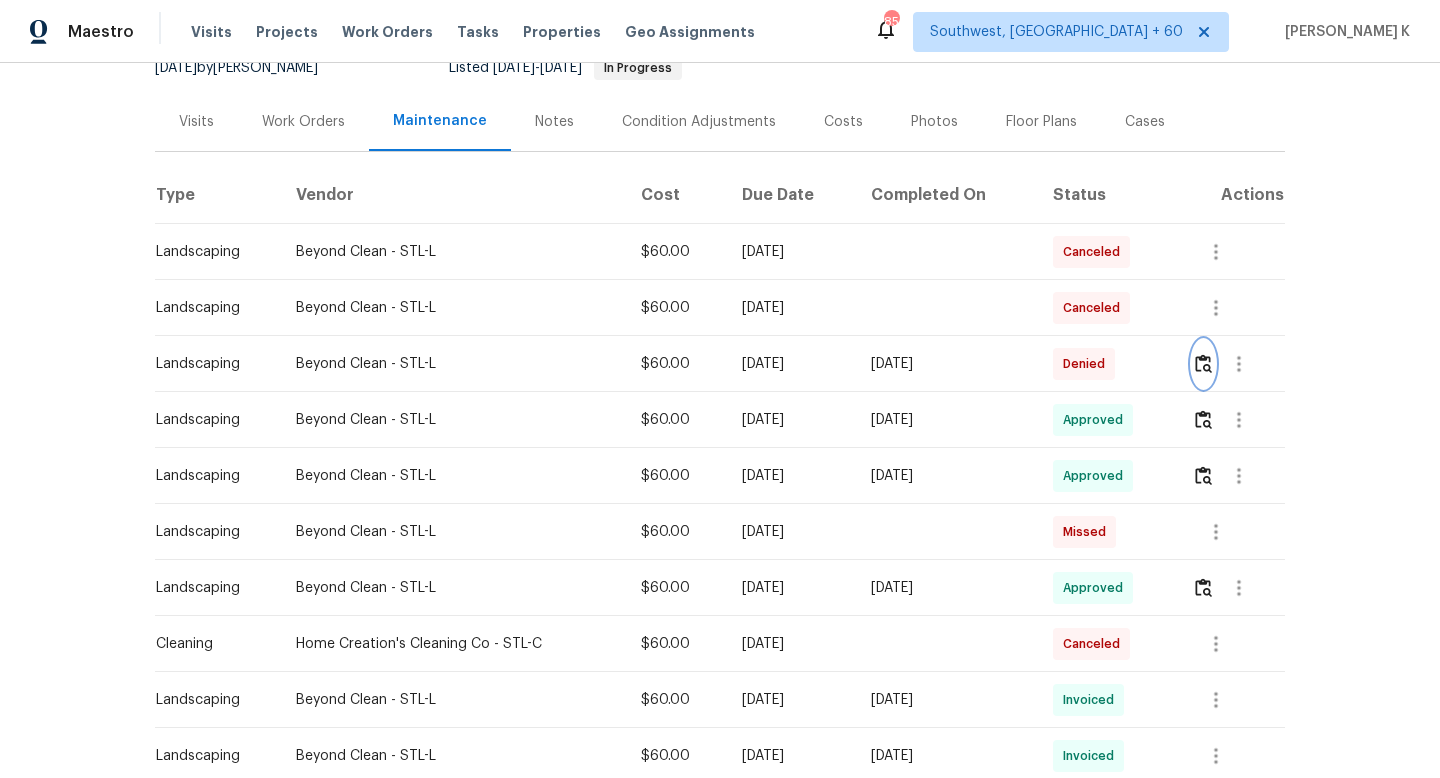 scroll, scrollTop: 206, scrollLeft: 0, axis: vertical 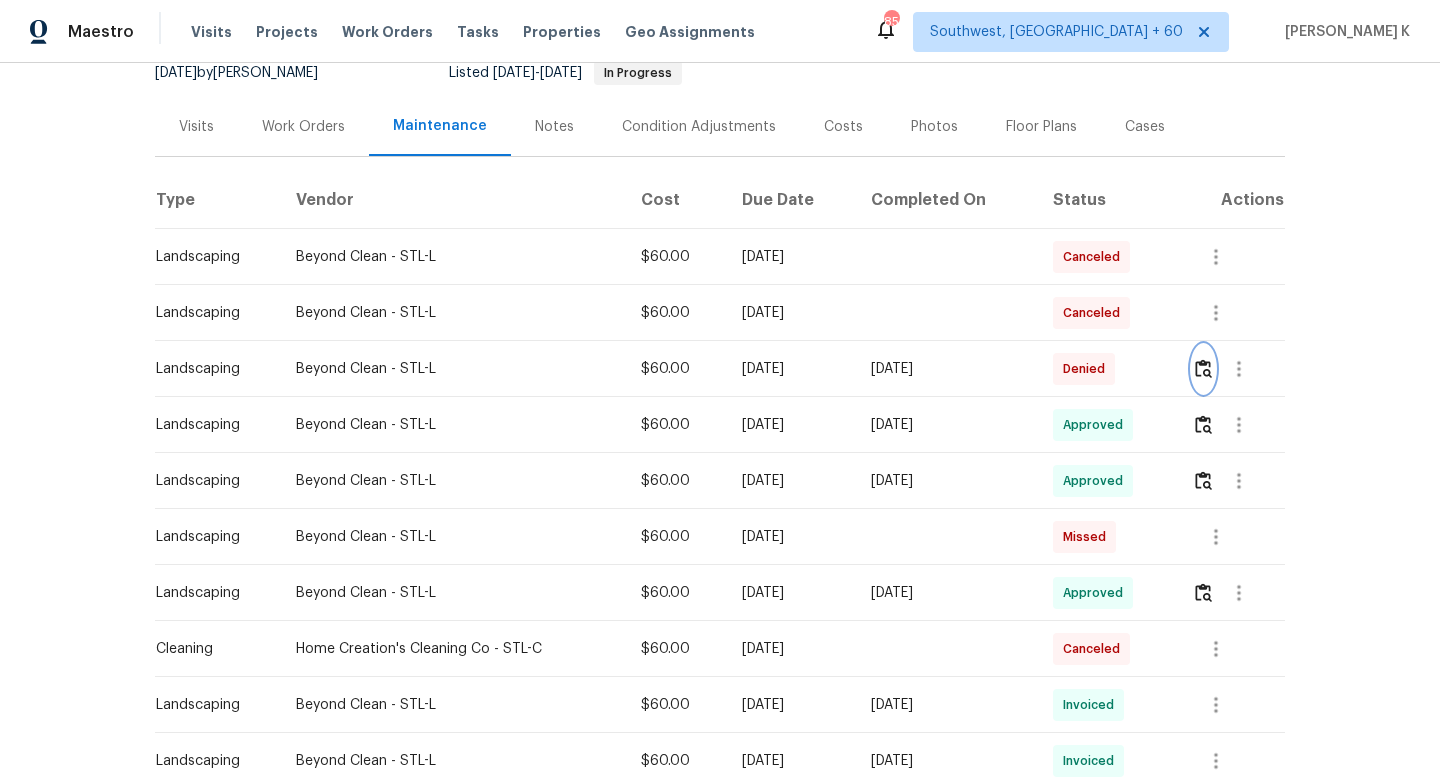 click at bounding box center (1203, 368) 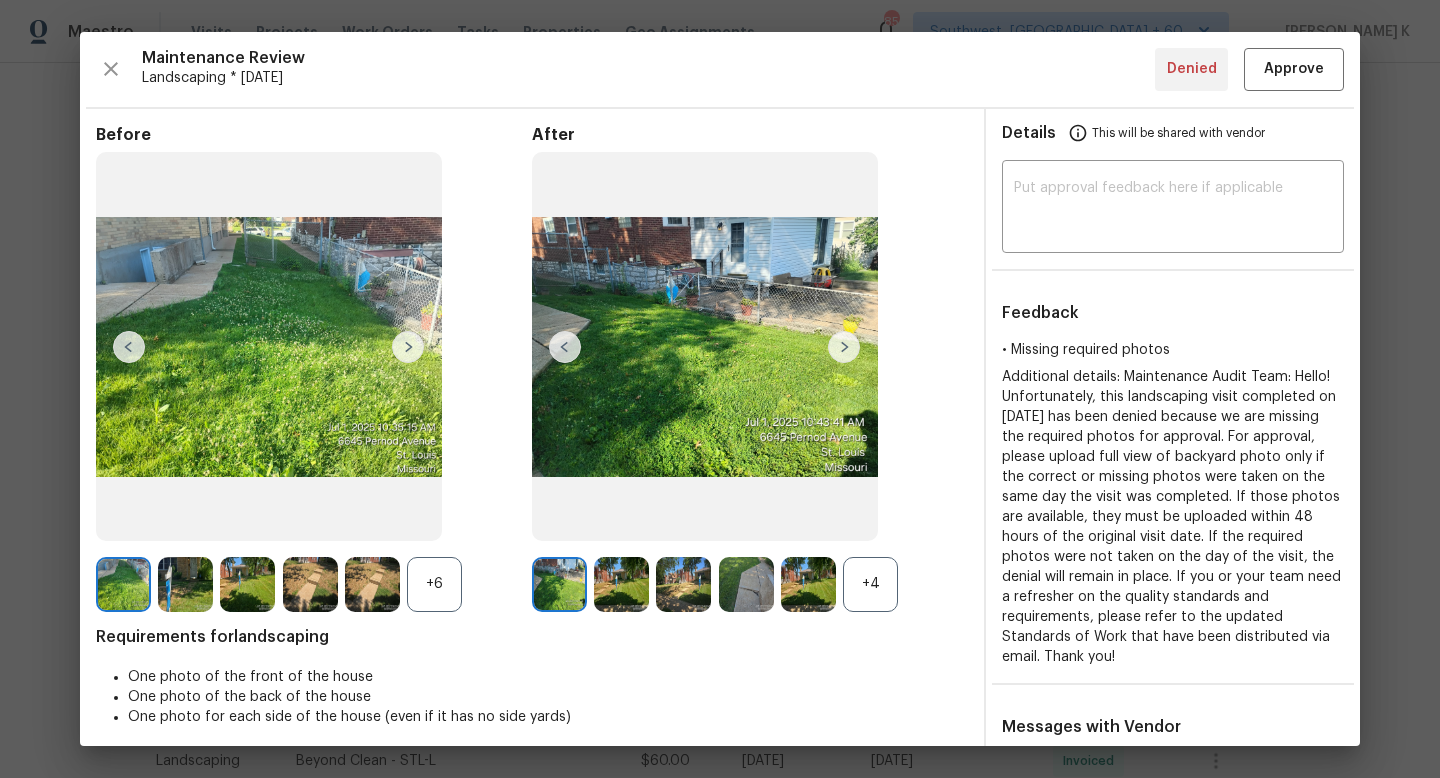click on "+4" at bounding box center (870, 584) 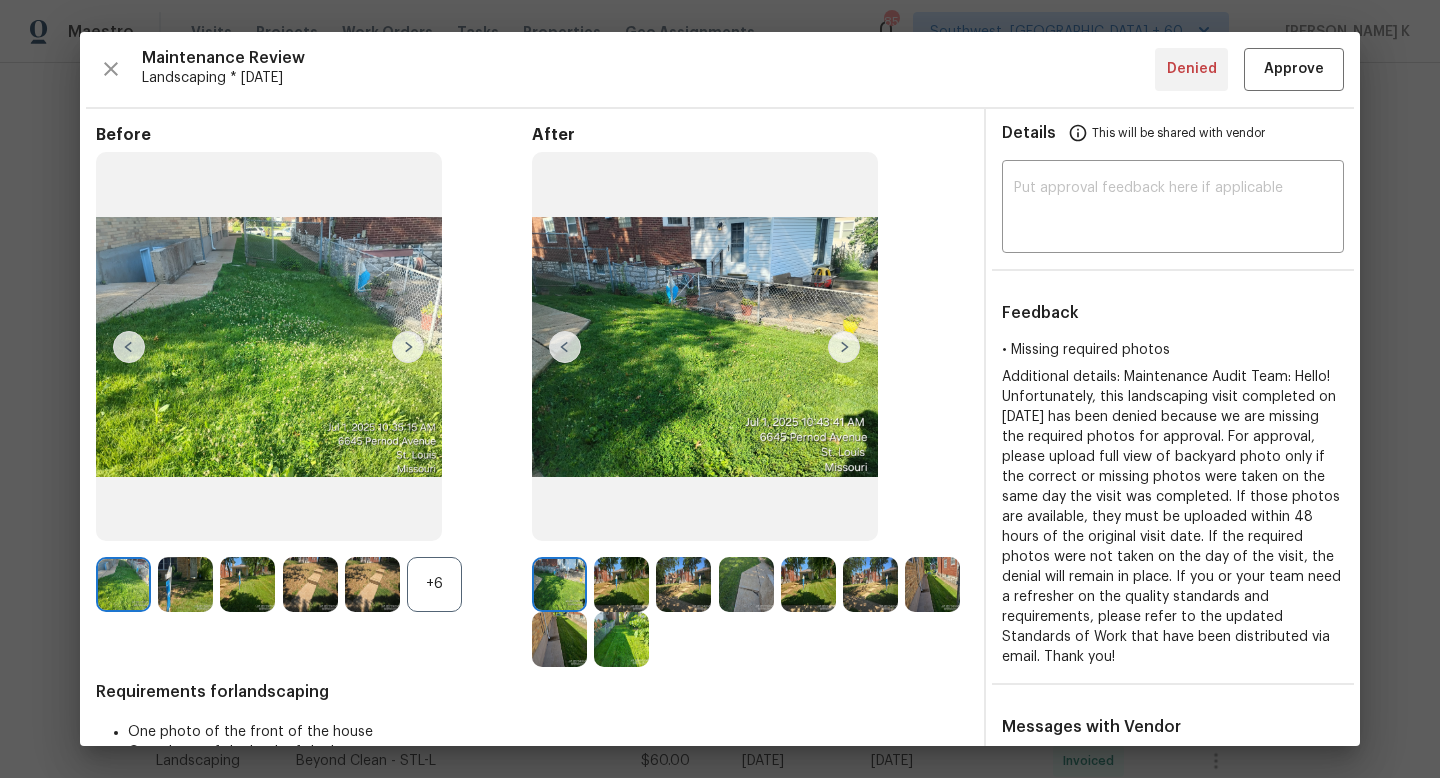 click at bounding box center [844, 347] 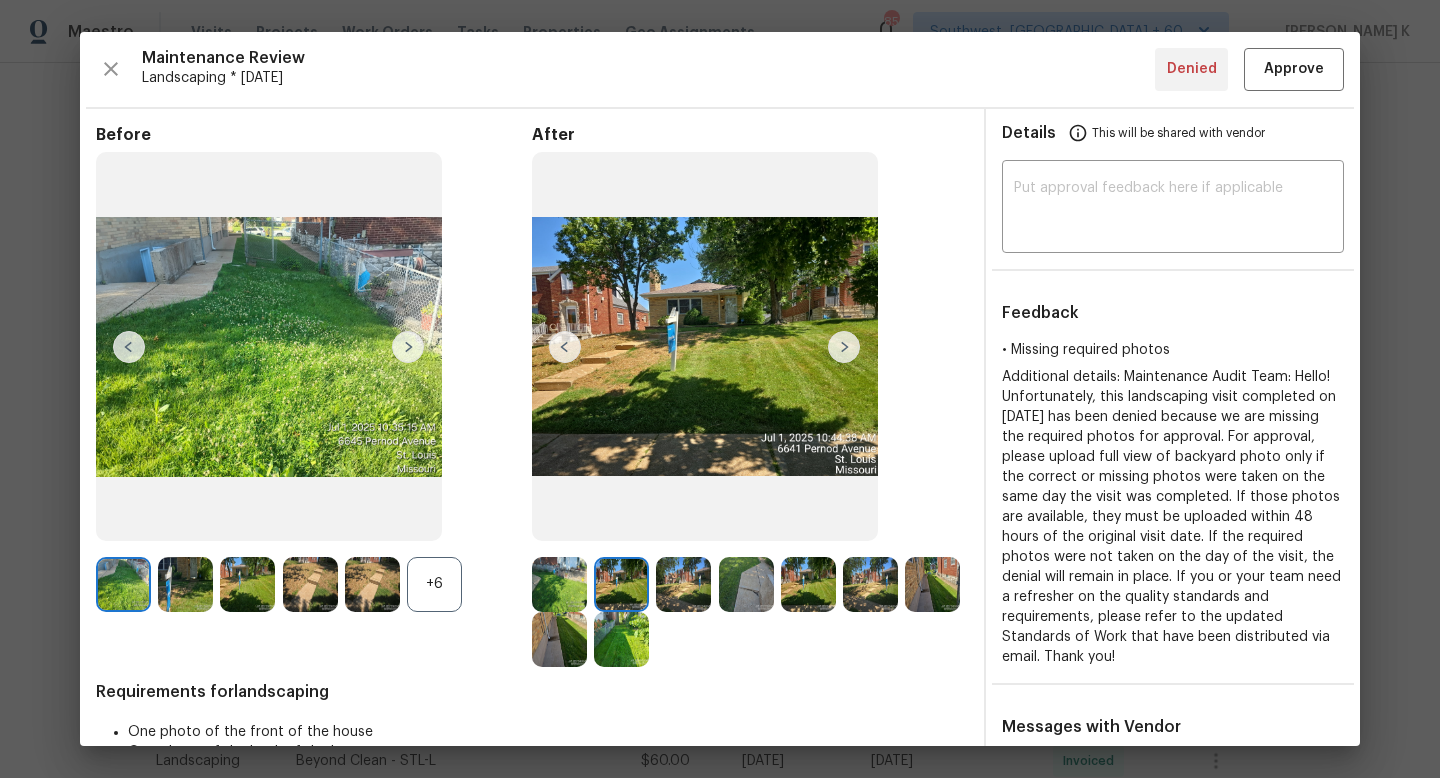 click at bounding box center (844, 347) 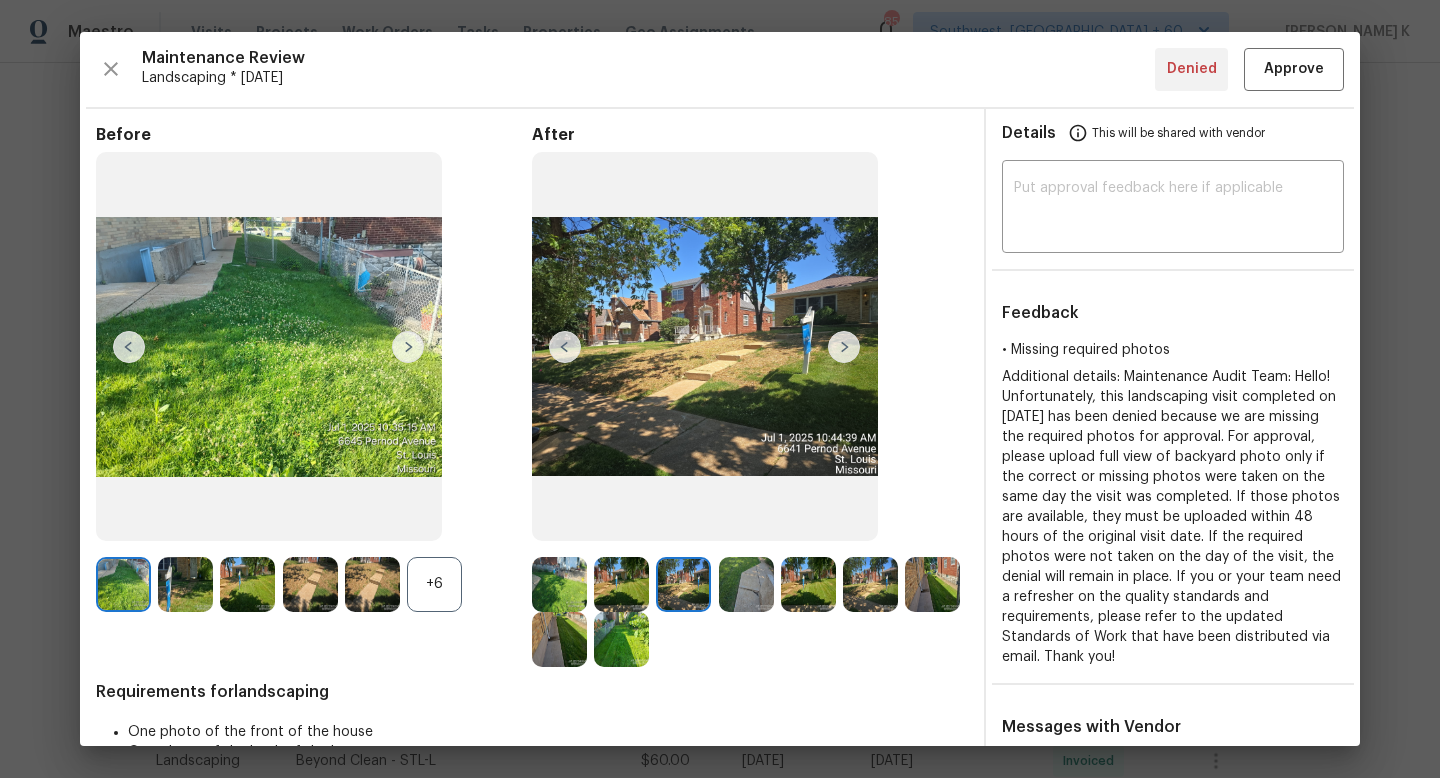 click at bounding box center [844, 347] 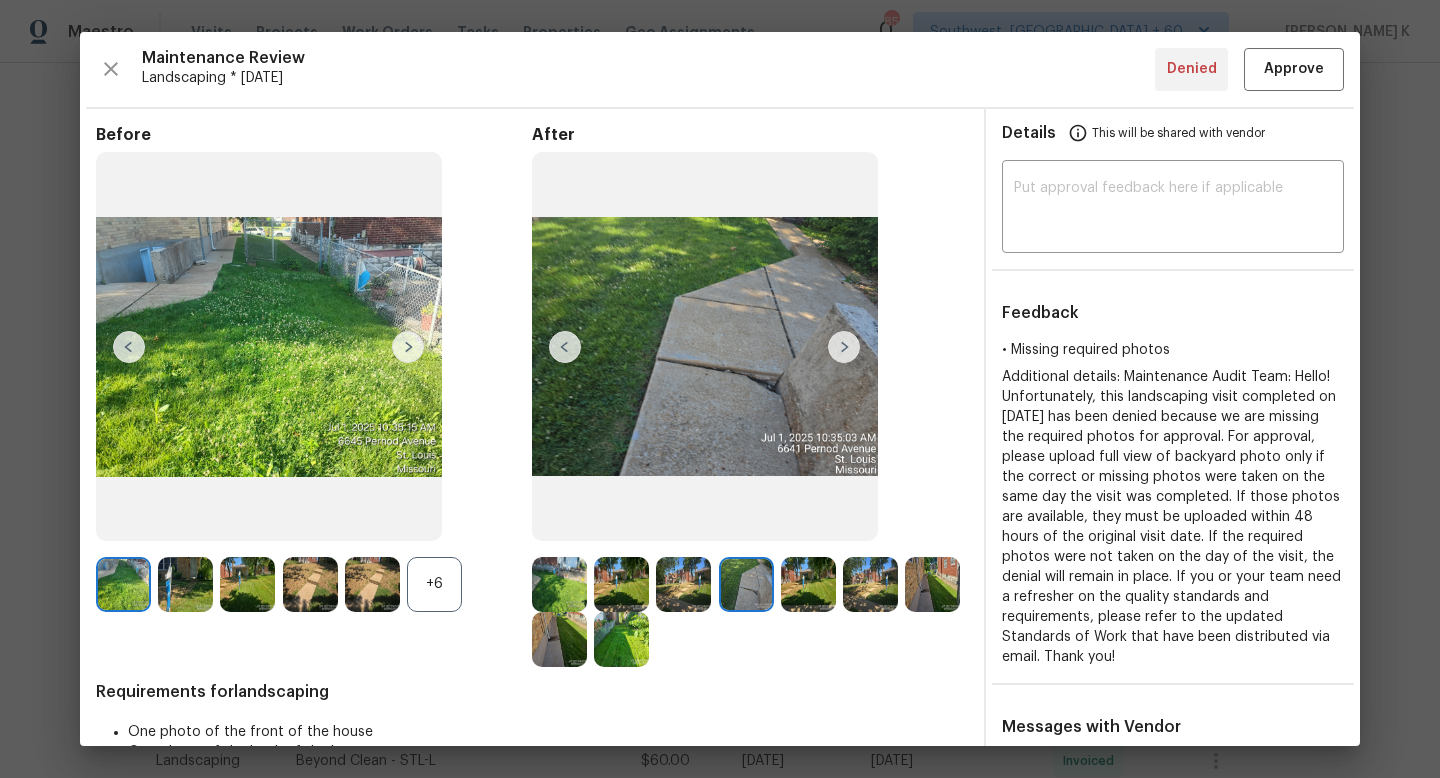 click at bounding box center [844, 347] 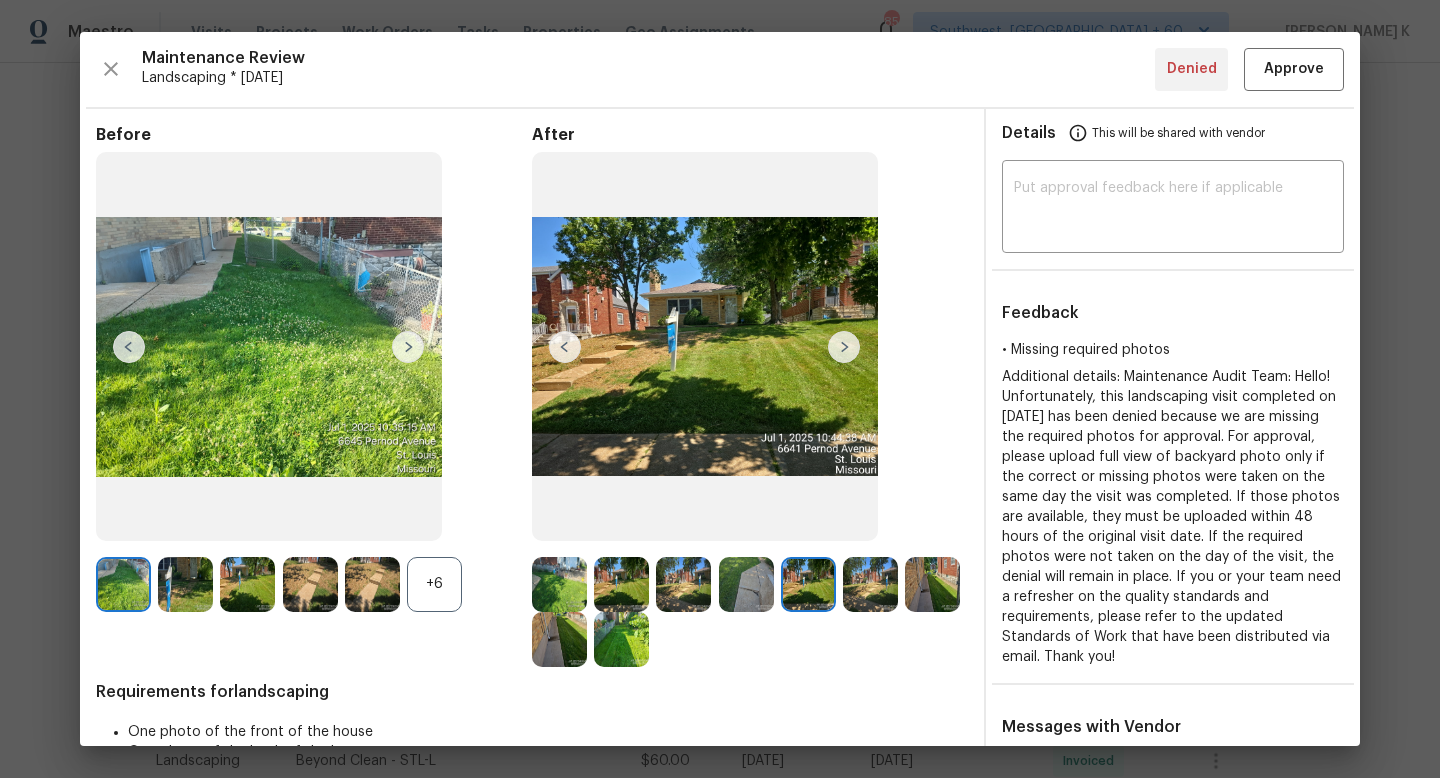 click at bounding box center [844, 347] 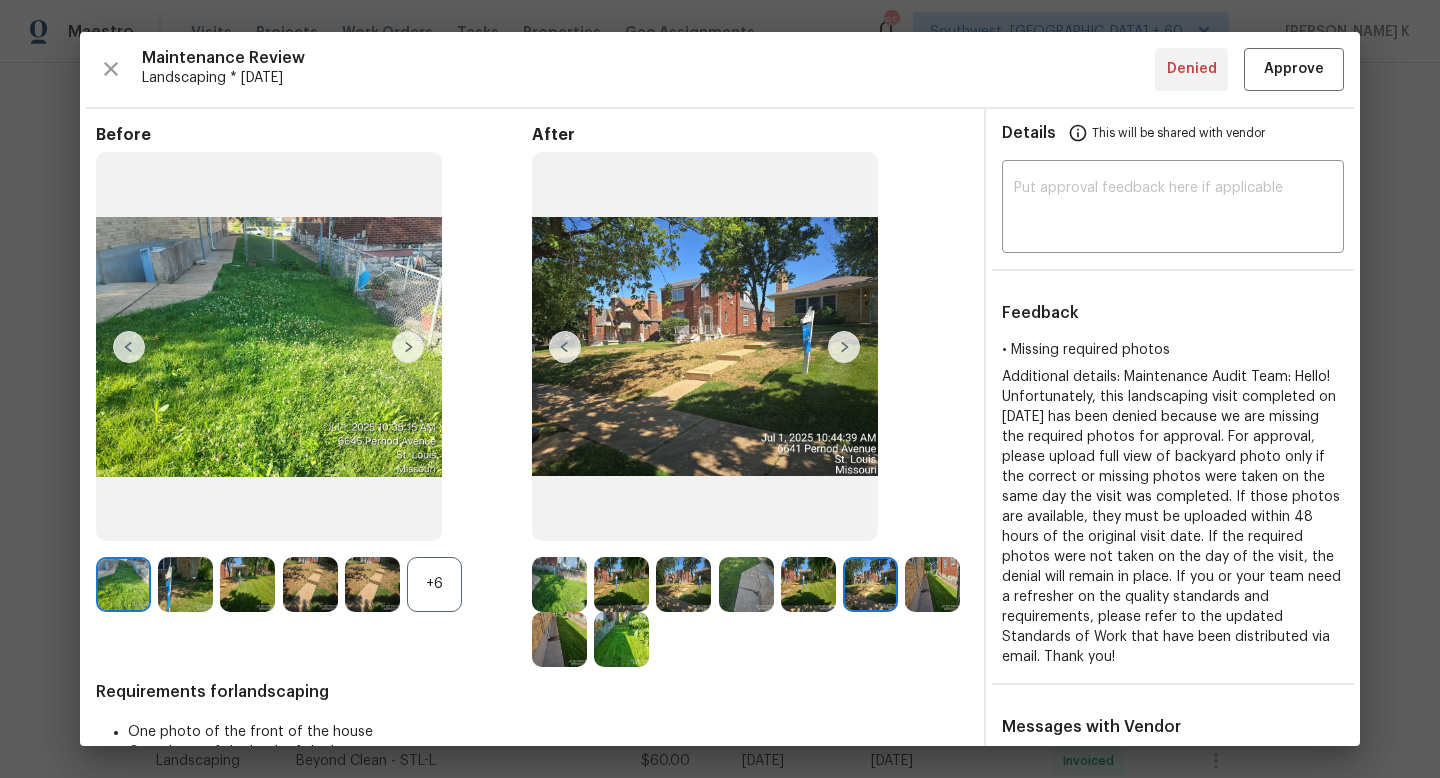 click at bounding box center (844, 347) 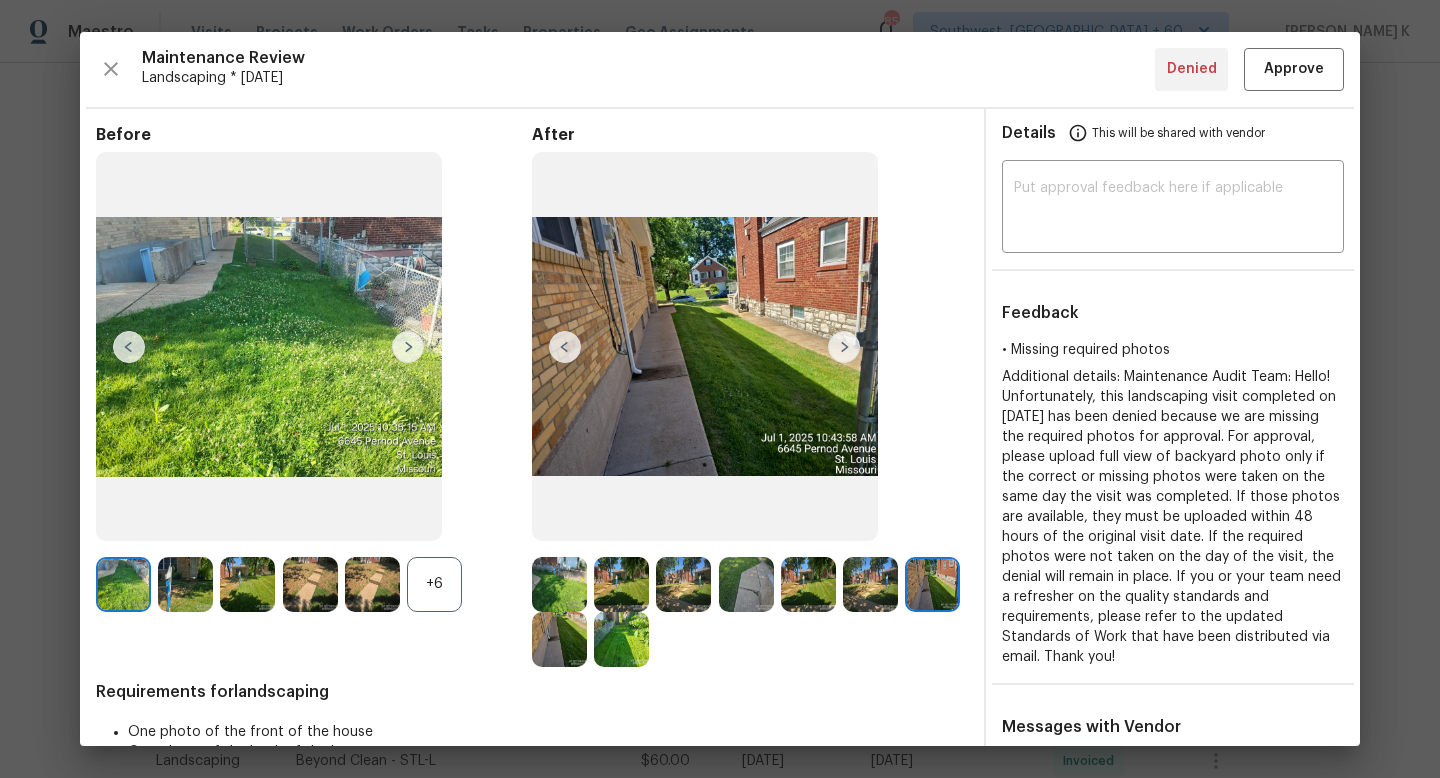 click at bounding box center (932, 584) 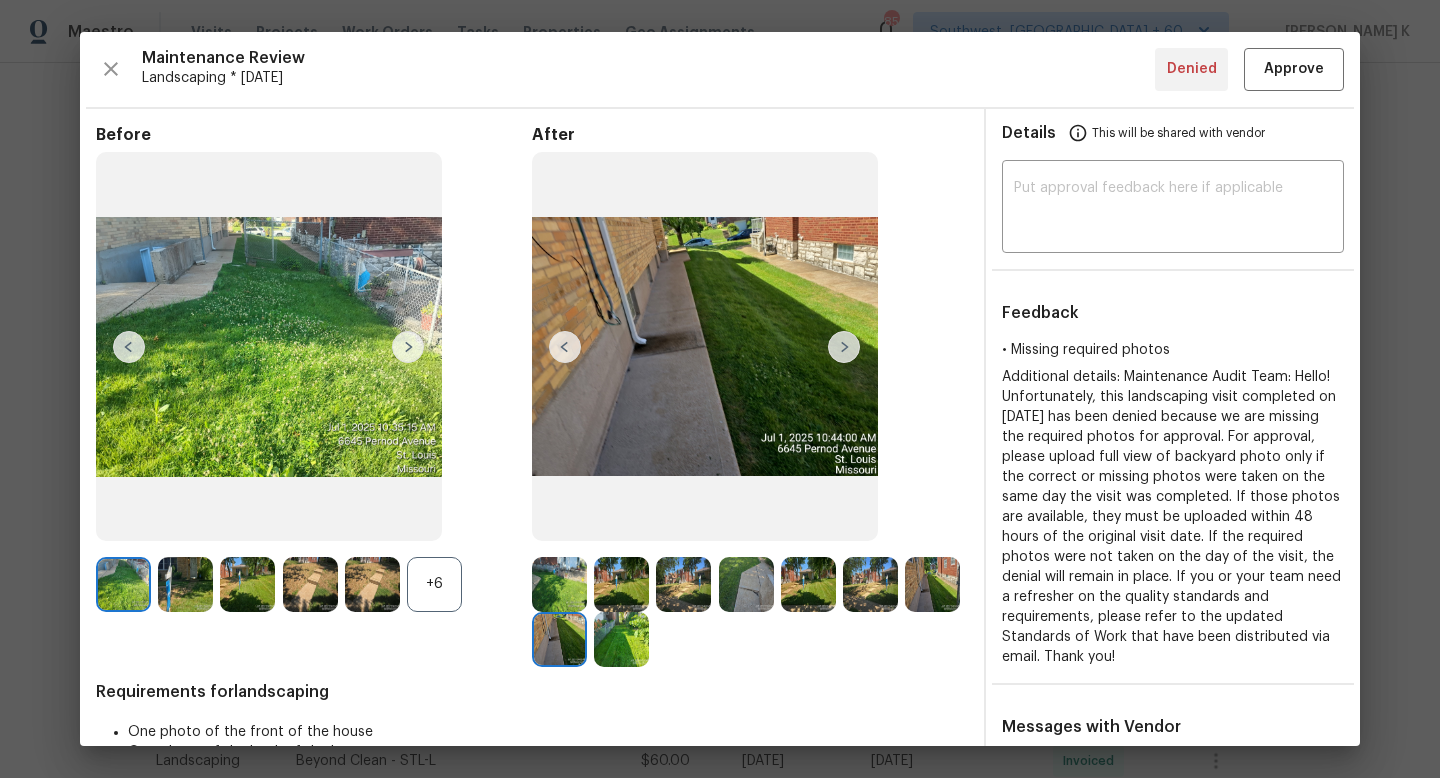 click at bounding box center (621, 639) 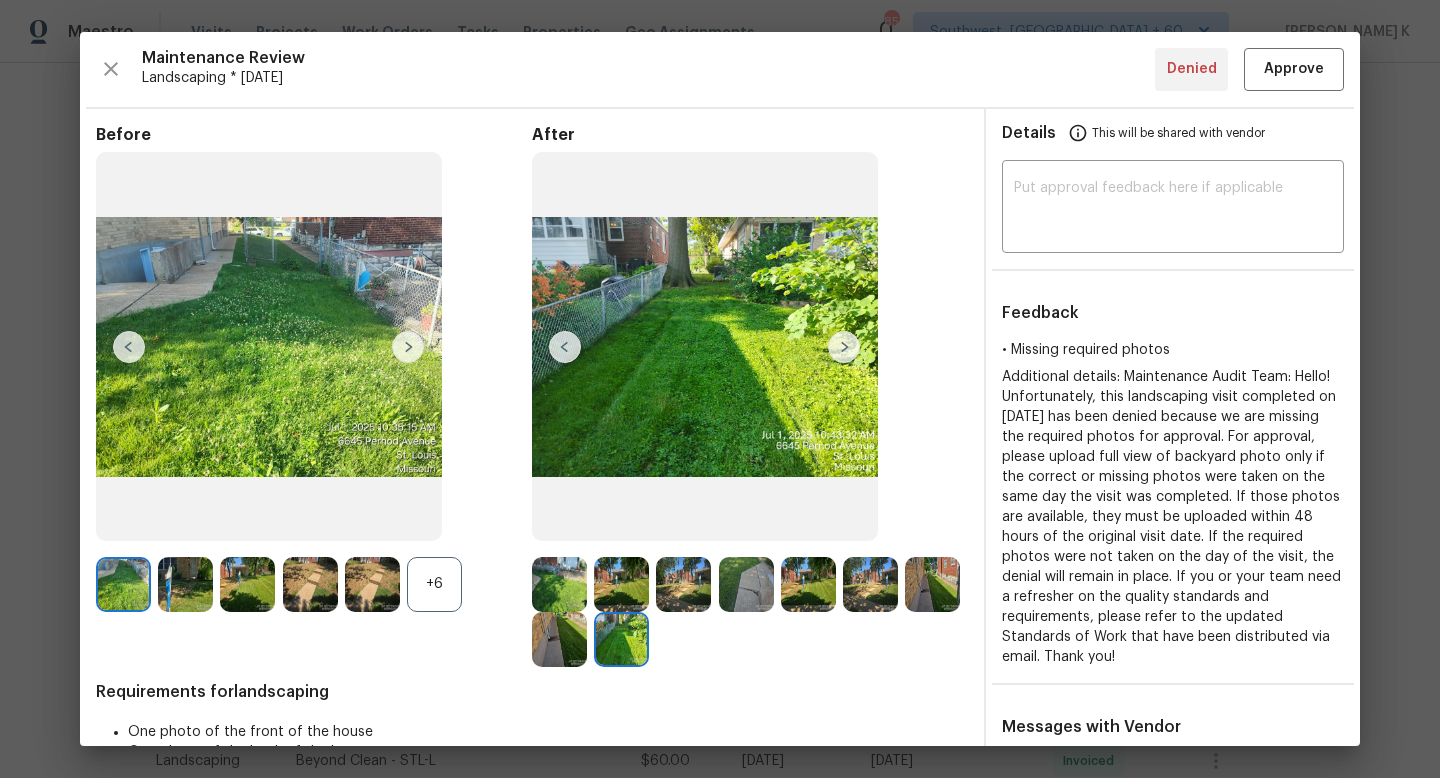 click on "+6" at bounding box center (434, 584) 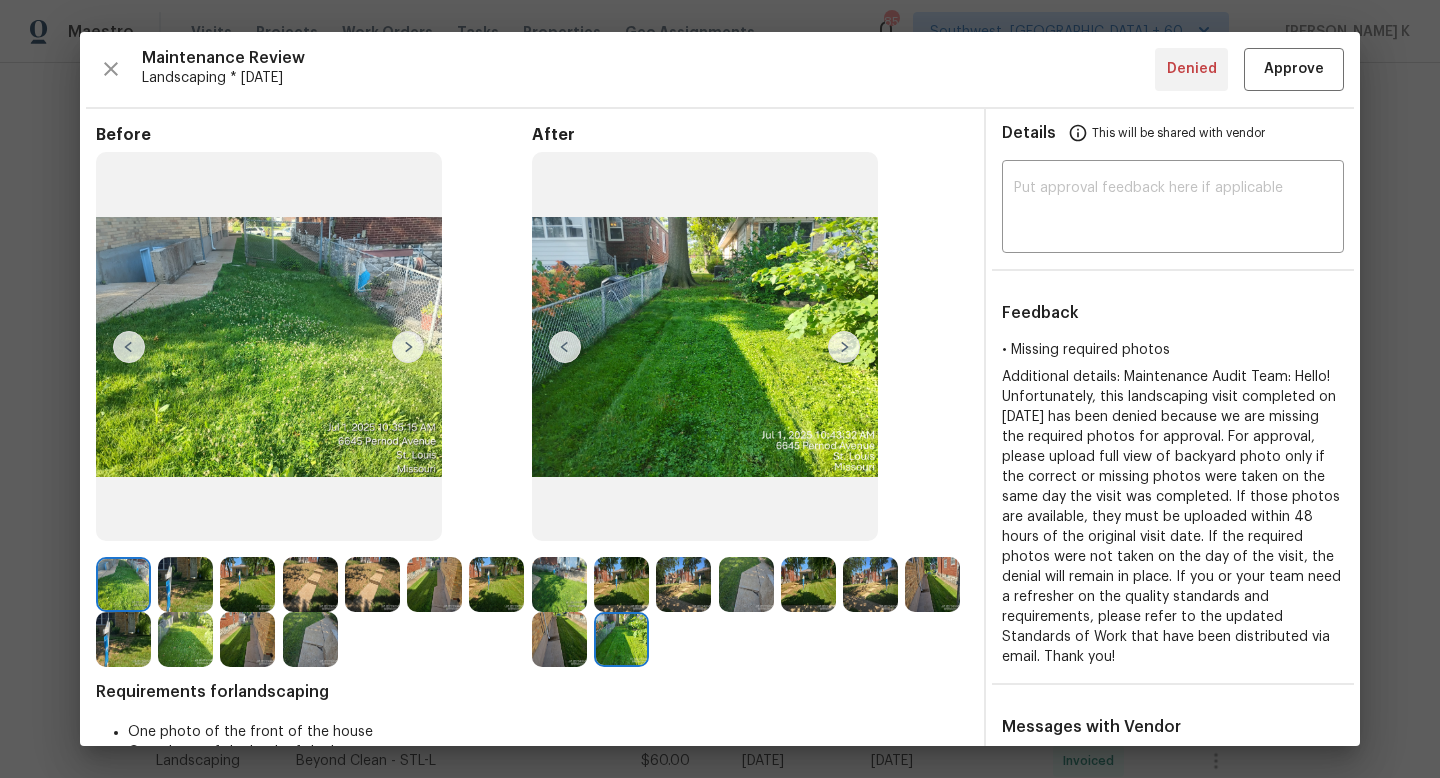 click at bounding box center (310, 639) 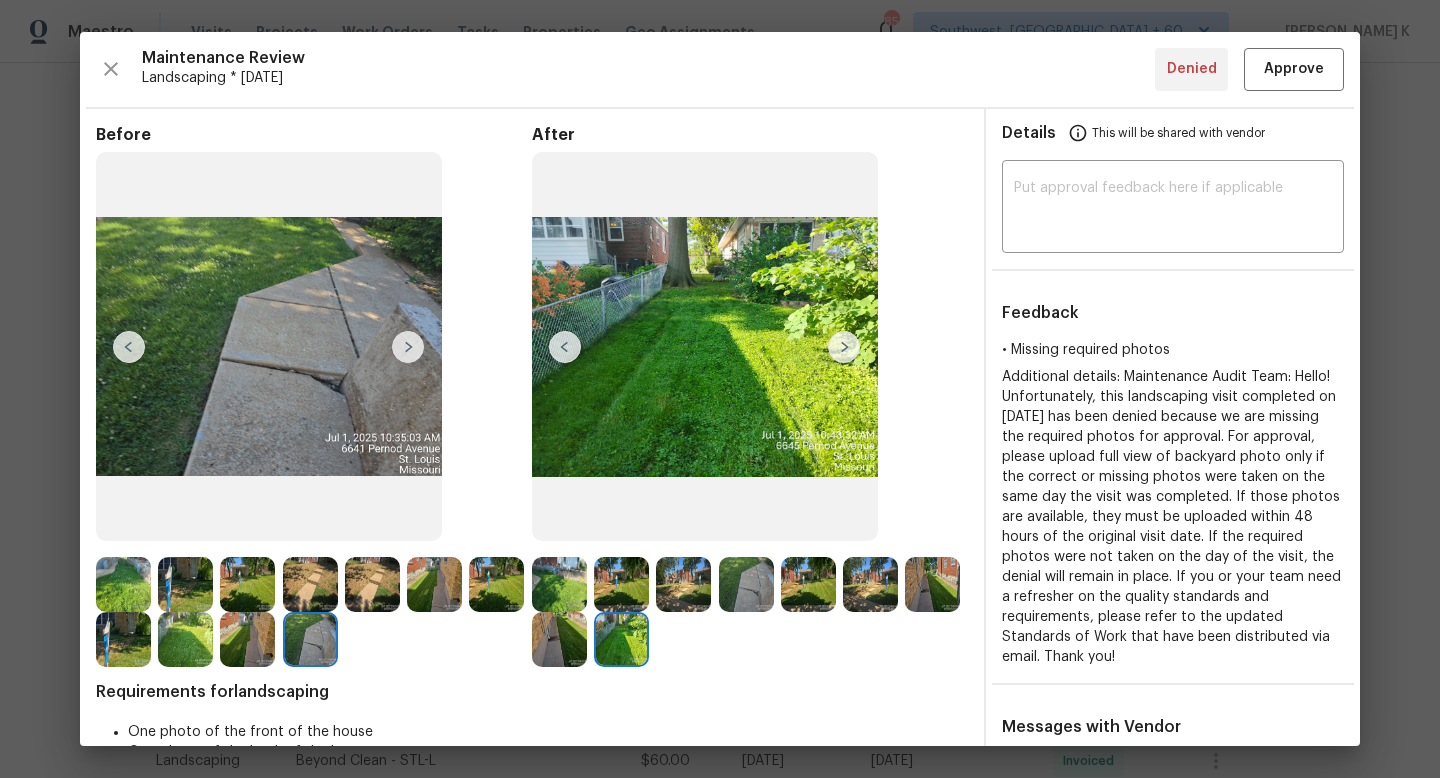 click at bounding box center [247, 639] 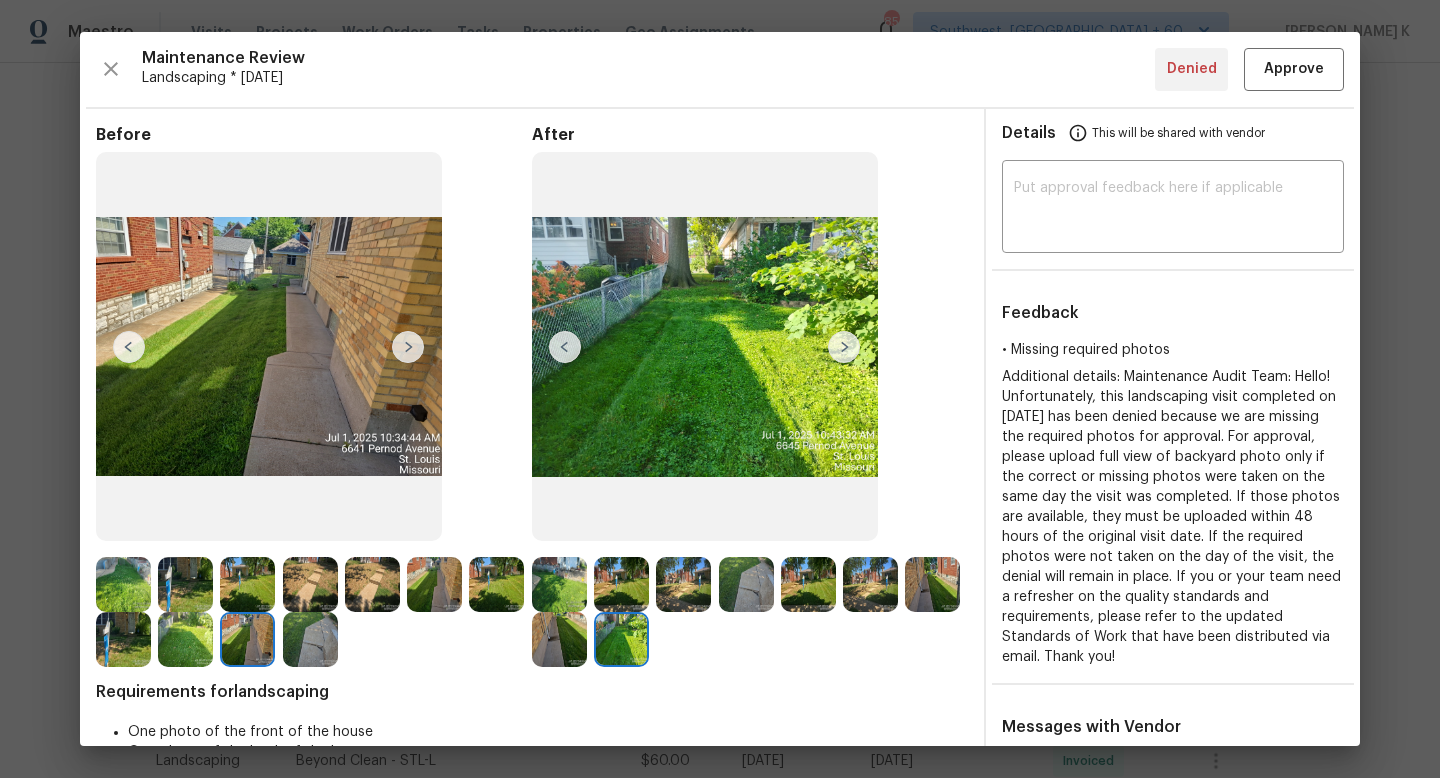 click at bounding box center [185, 639] 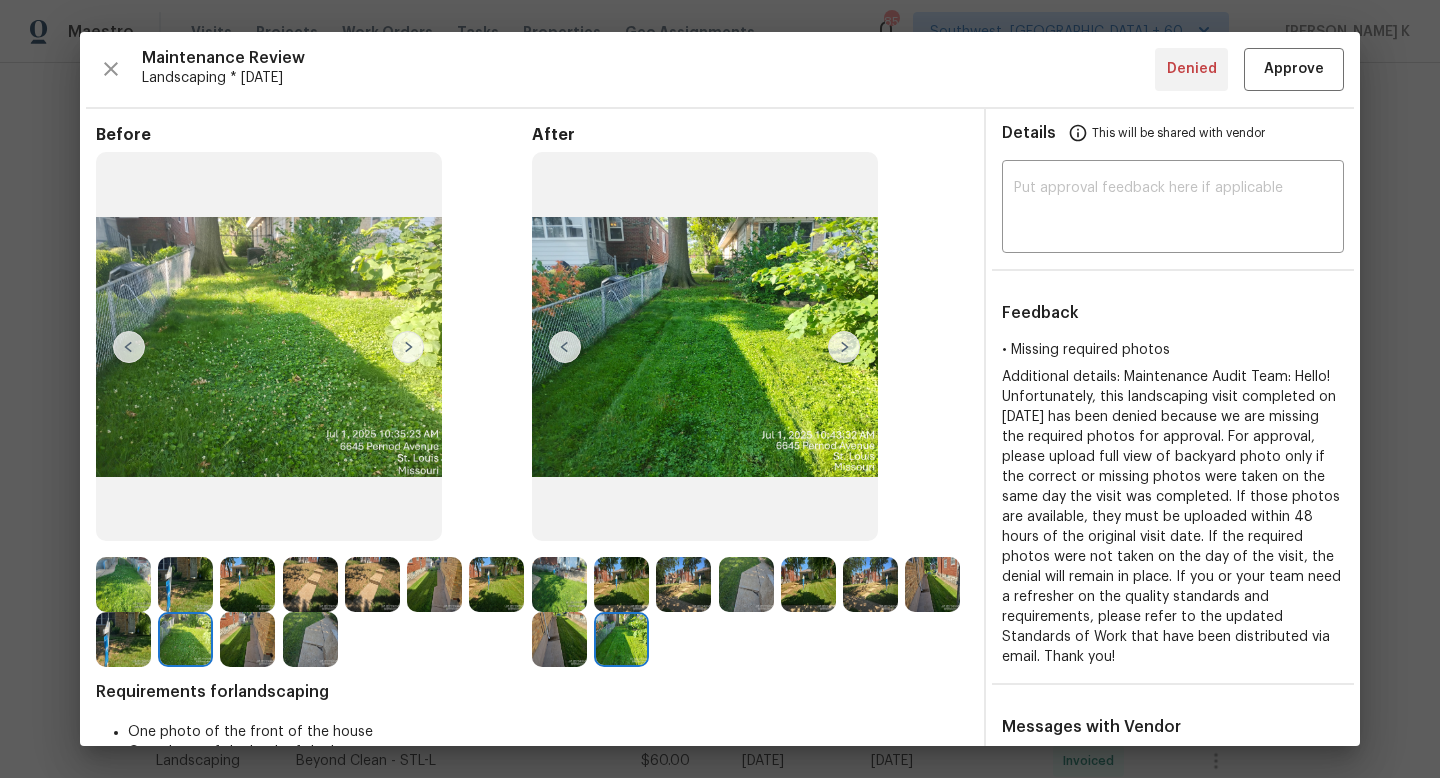 click at bounding box center [123, 639] 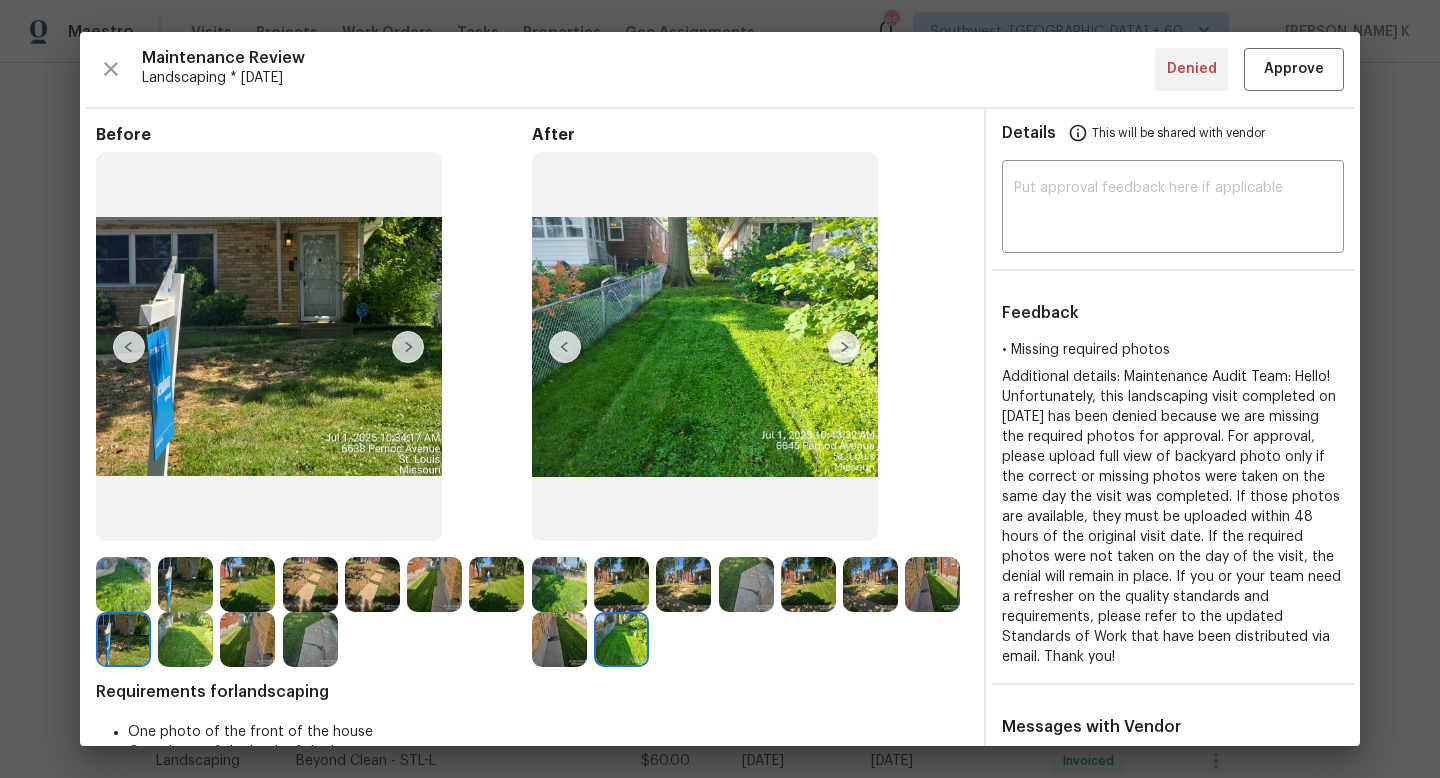 click at bounding box center [185, 639] 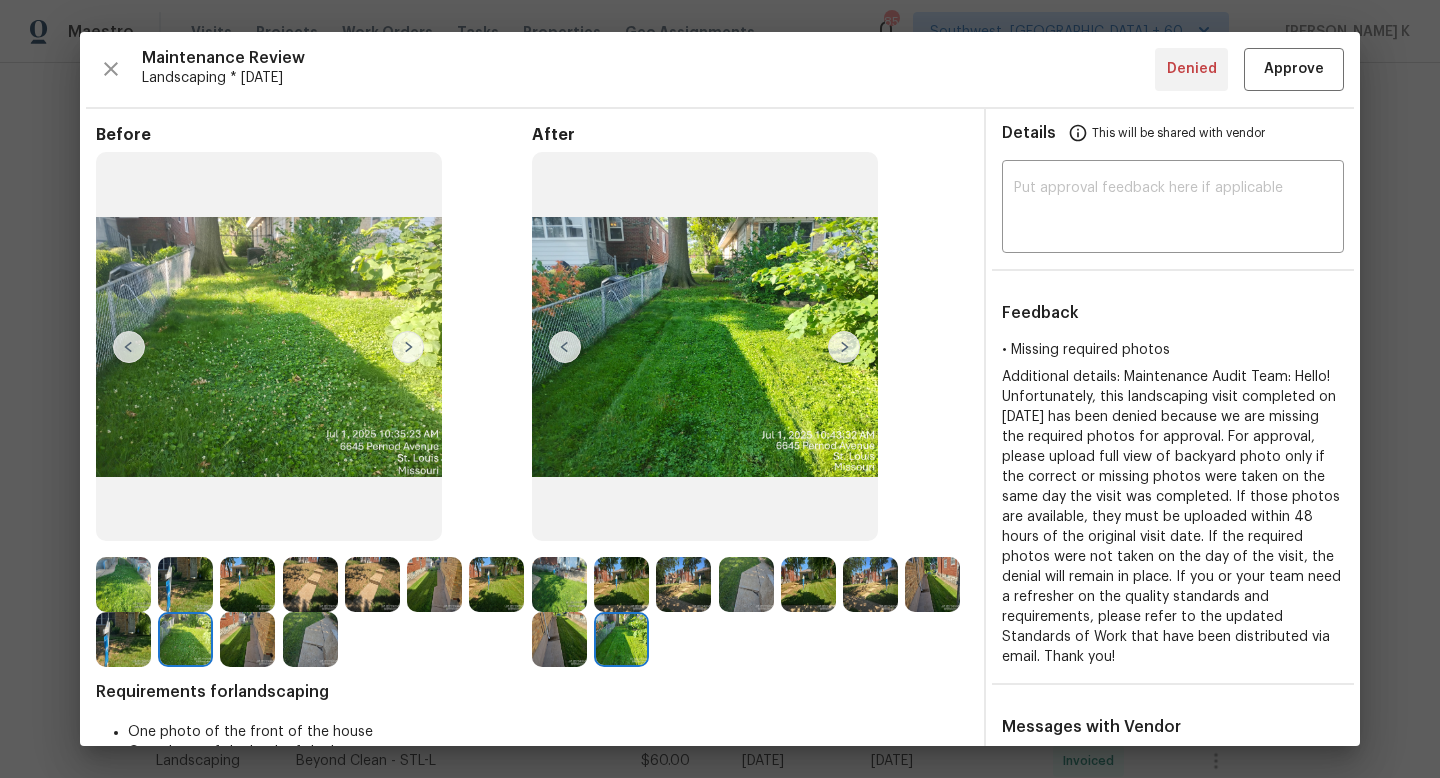 click at bounding box center (247, 639) 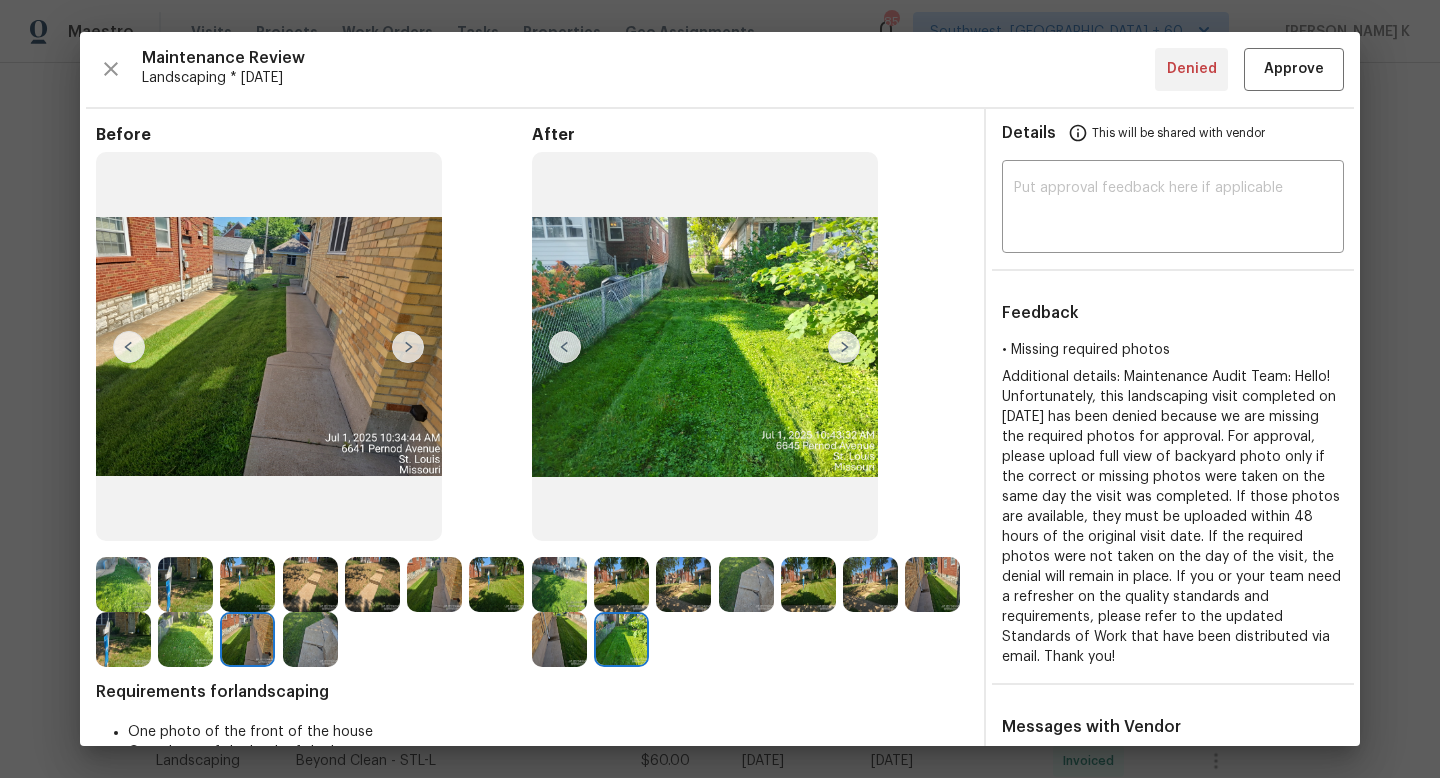 click at bounding box center (247, 639) 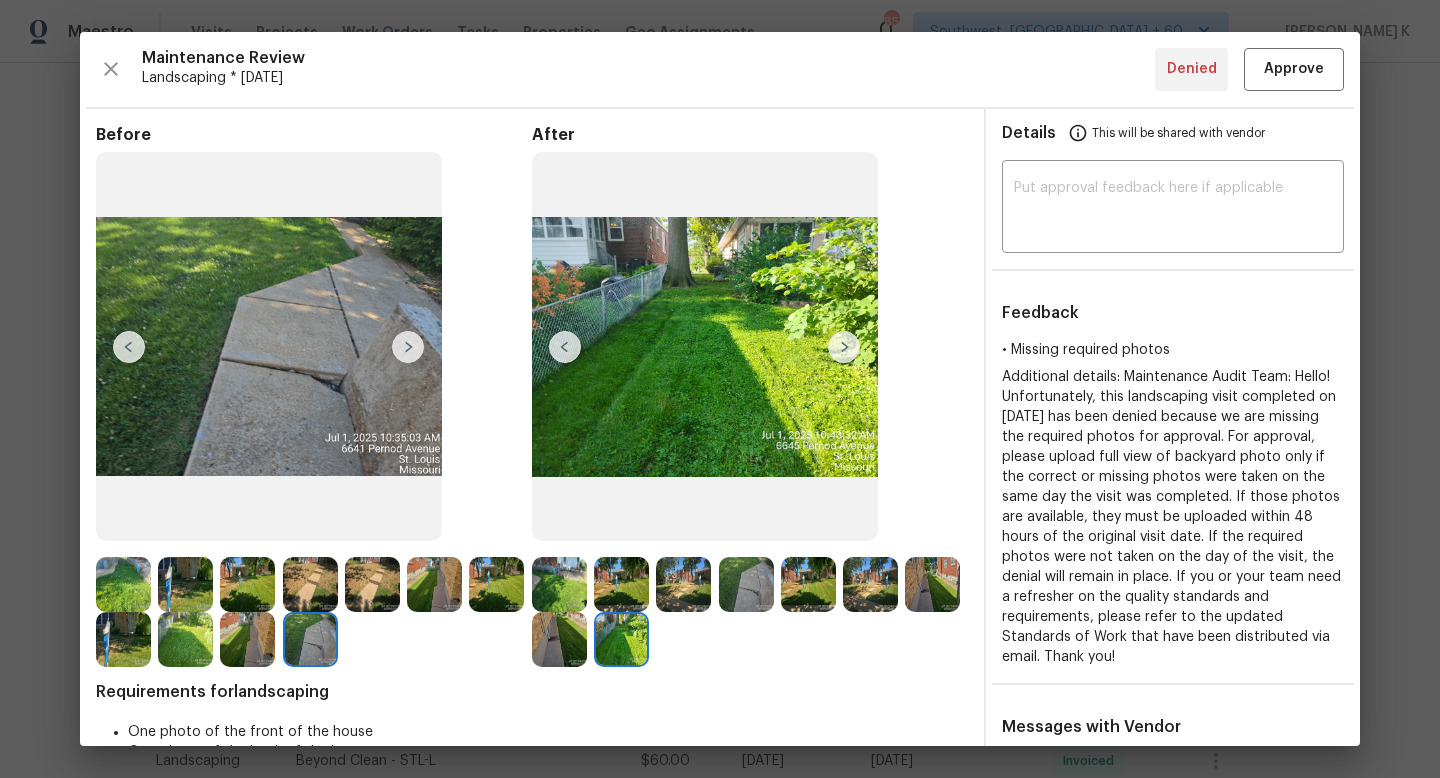 click at bounding box center (621, 584) 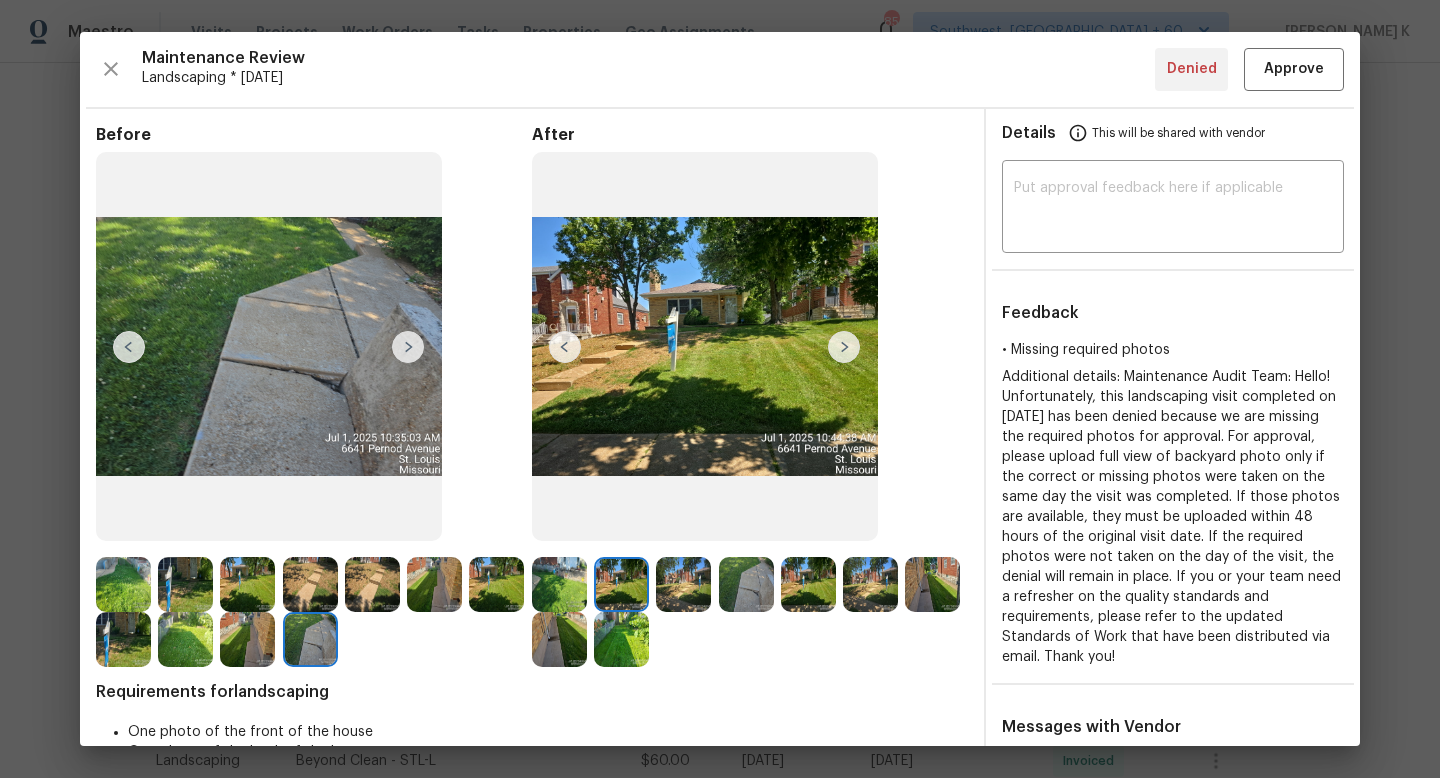 click at bounding box center (621, 639) 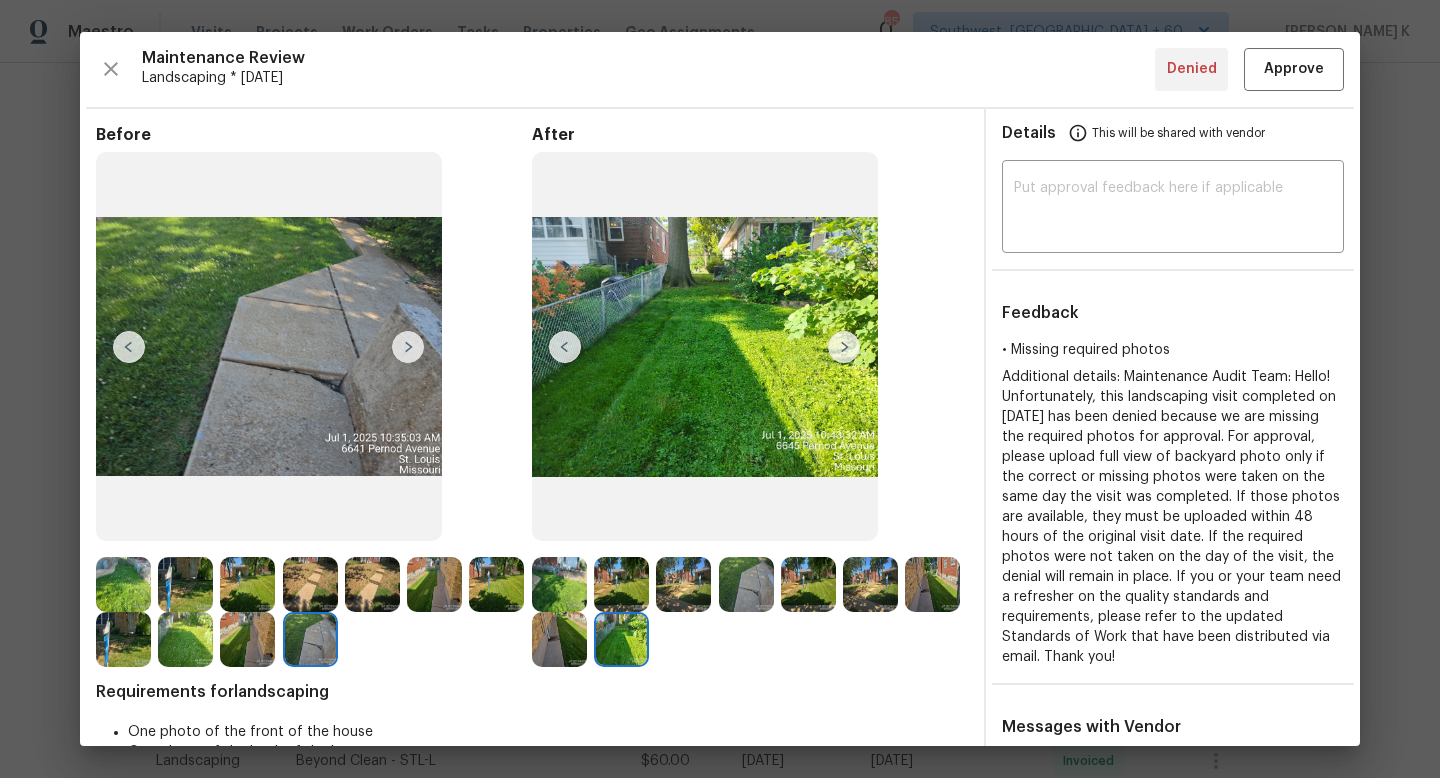 click at bounding box center [621, 584] 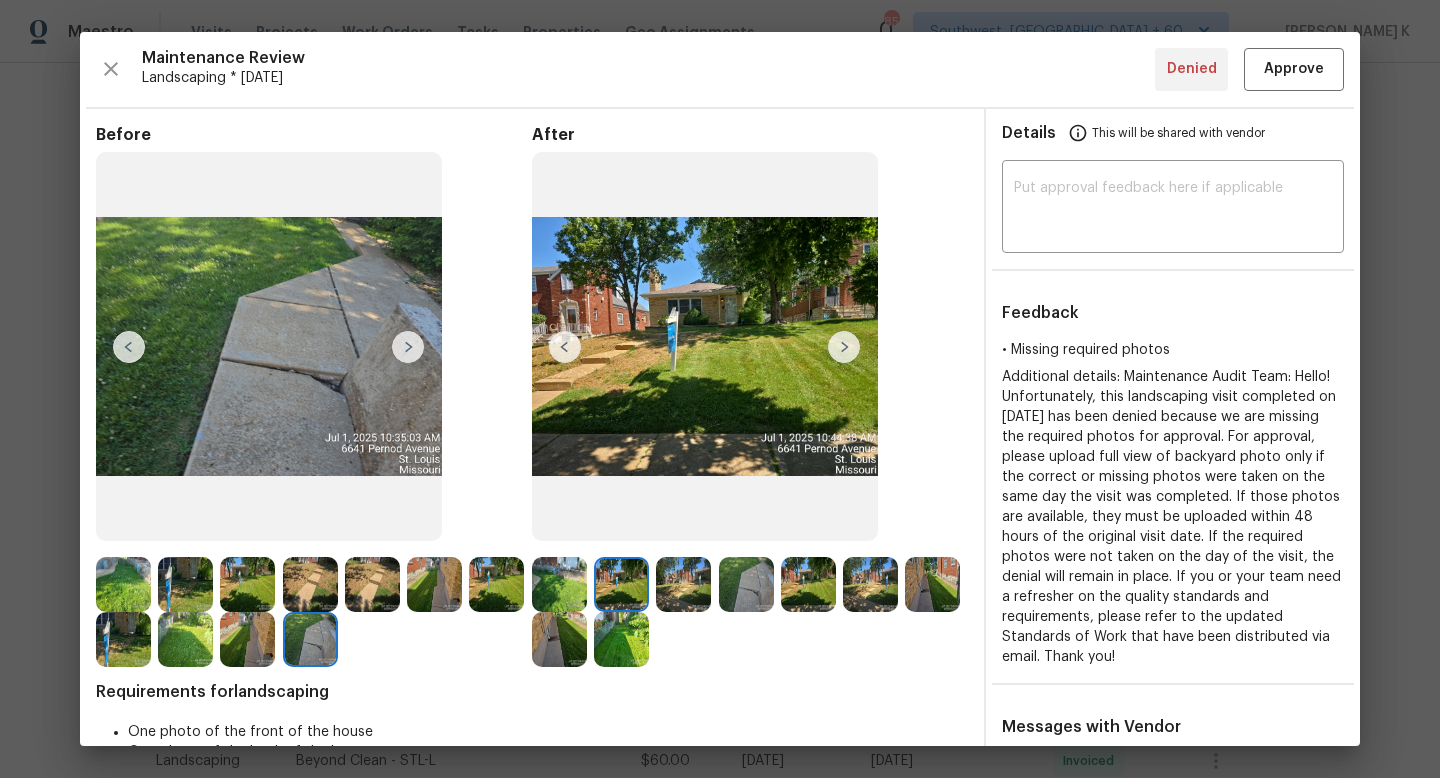 click at bounding box center (621, 639) 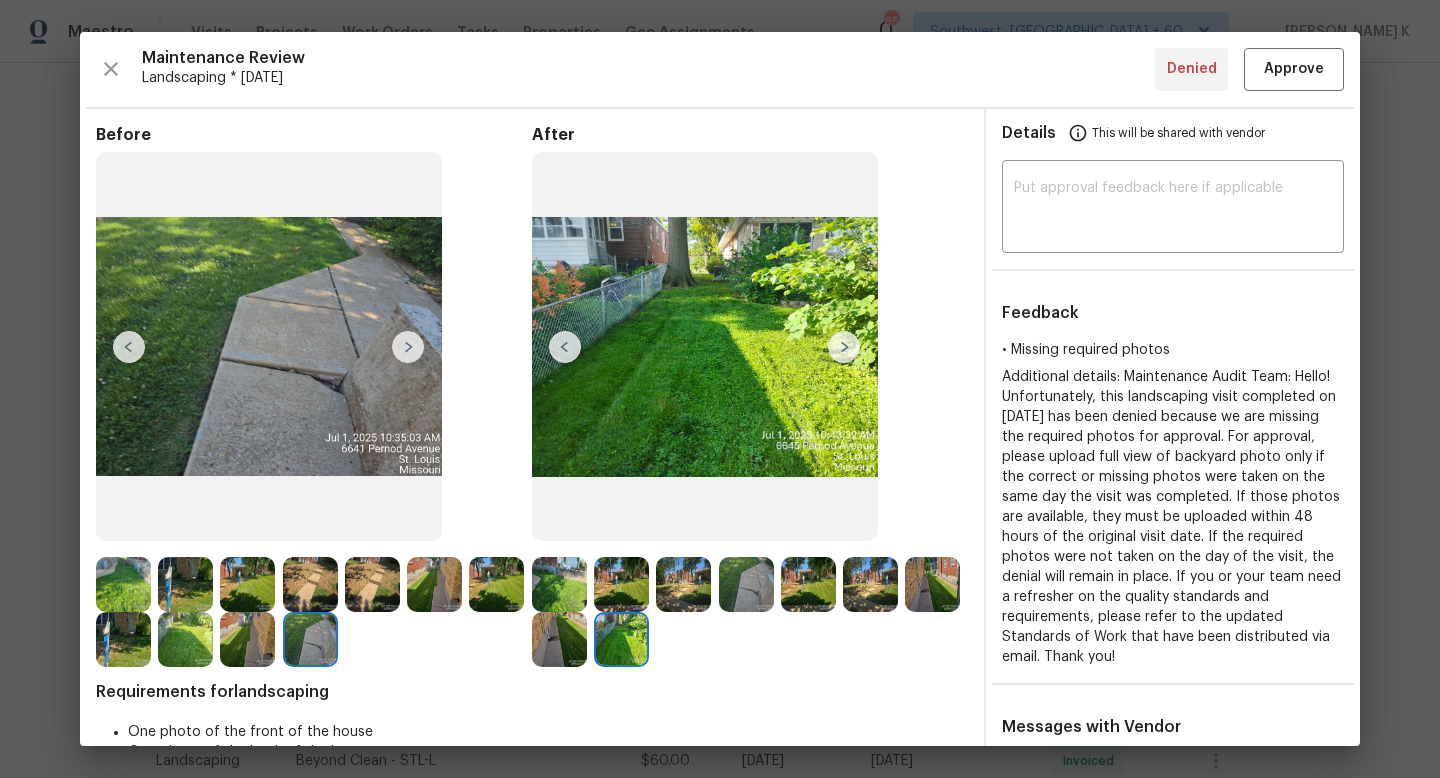click at bounding box center [559, 639] 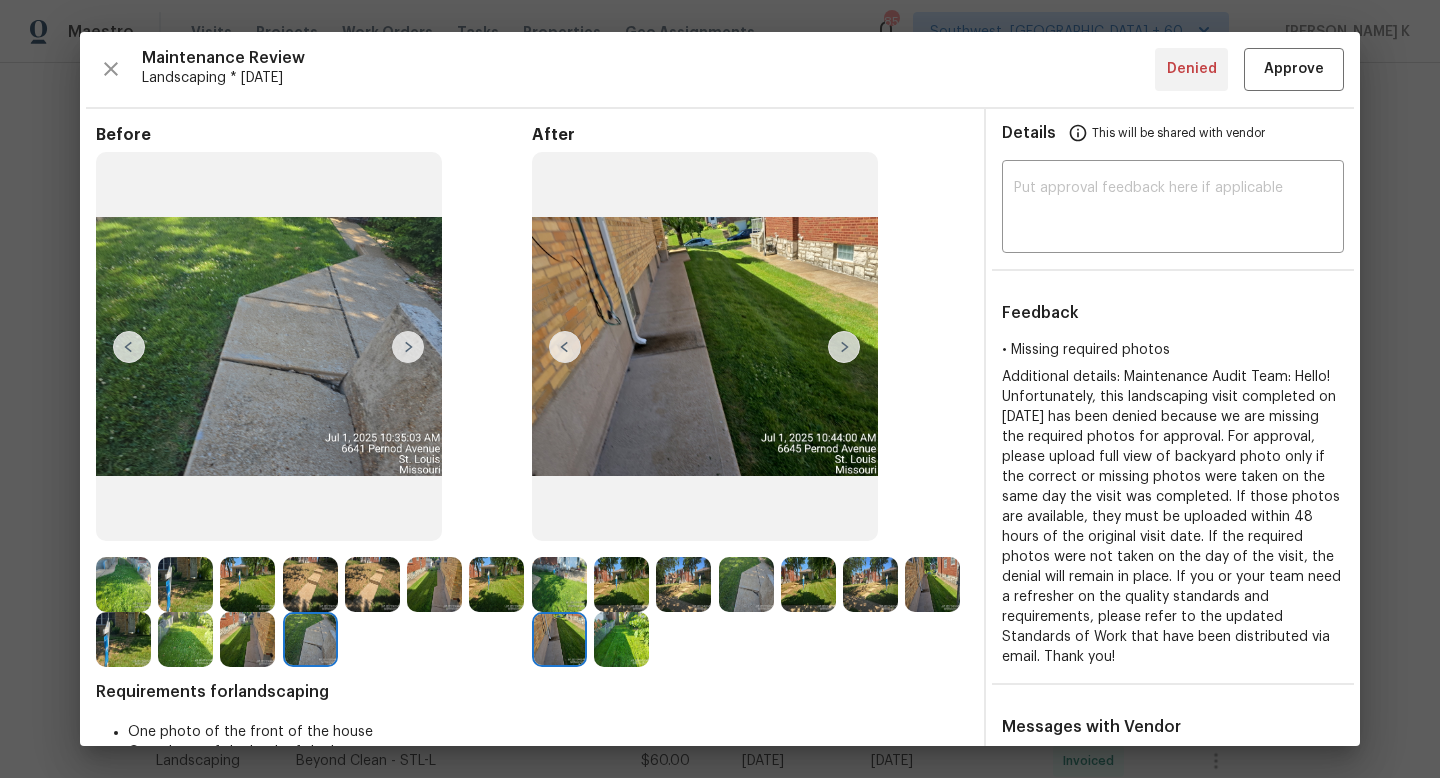 click at bounding box center (621, 639) 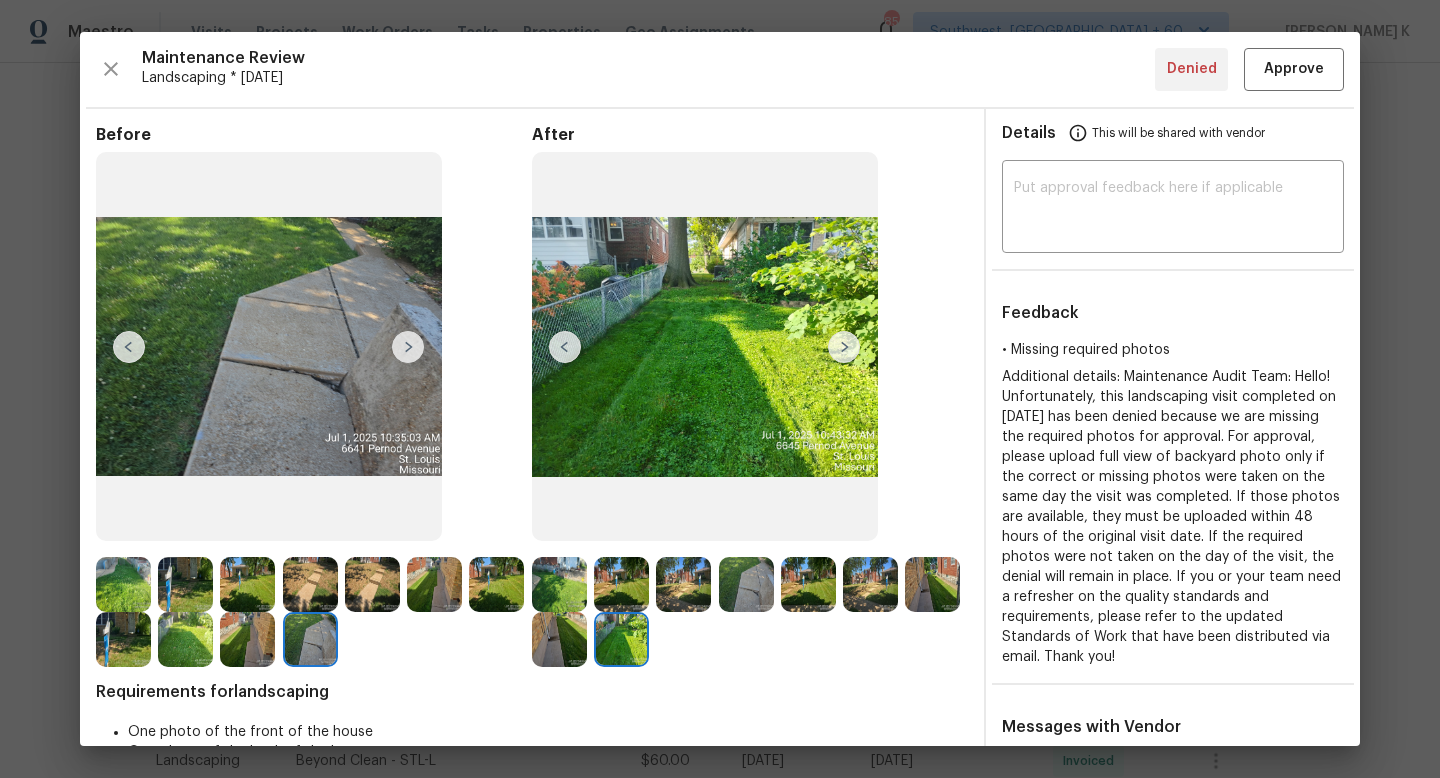 click at bounding box center [559, 584] 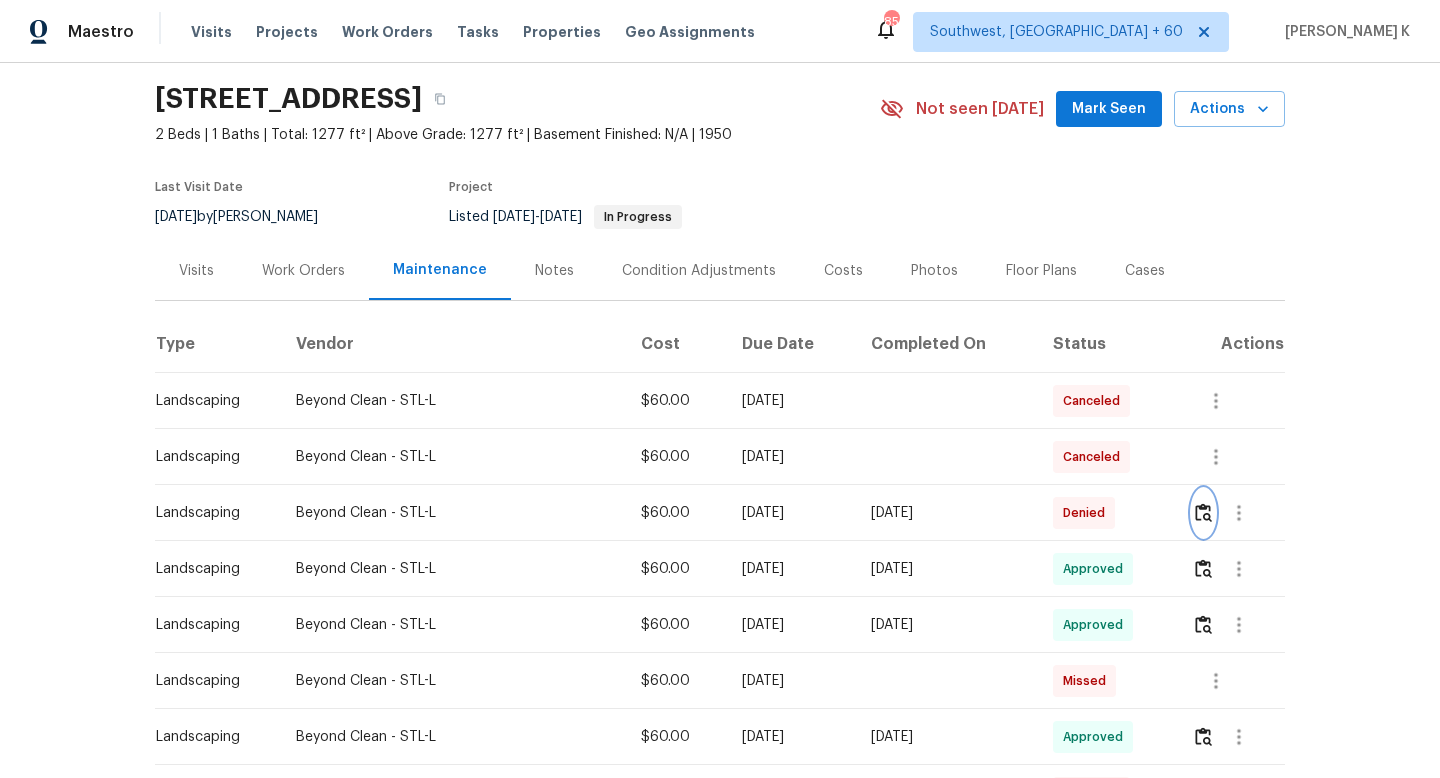scroll, scrollTop: 0, scrollLeft: 0, axis: both 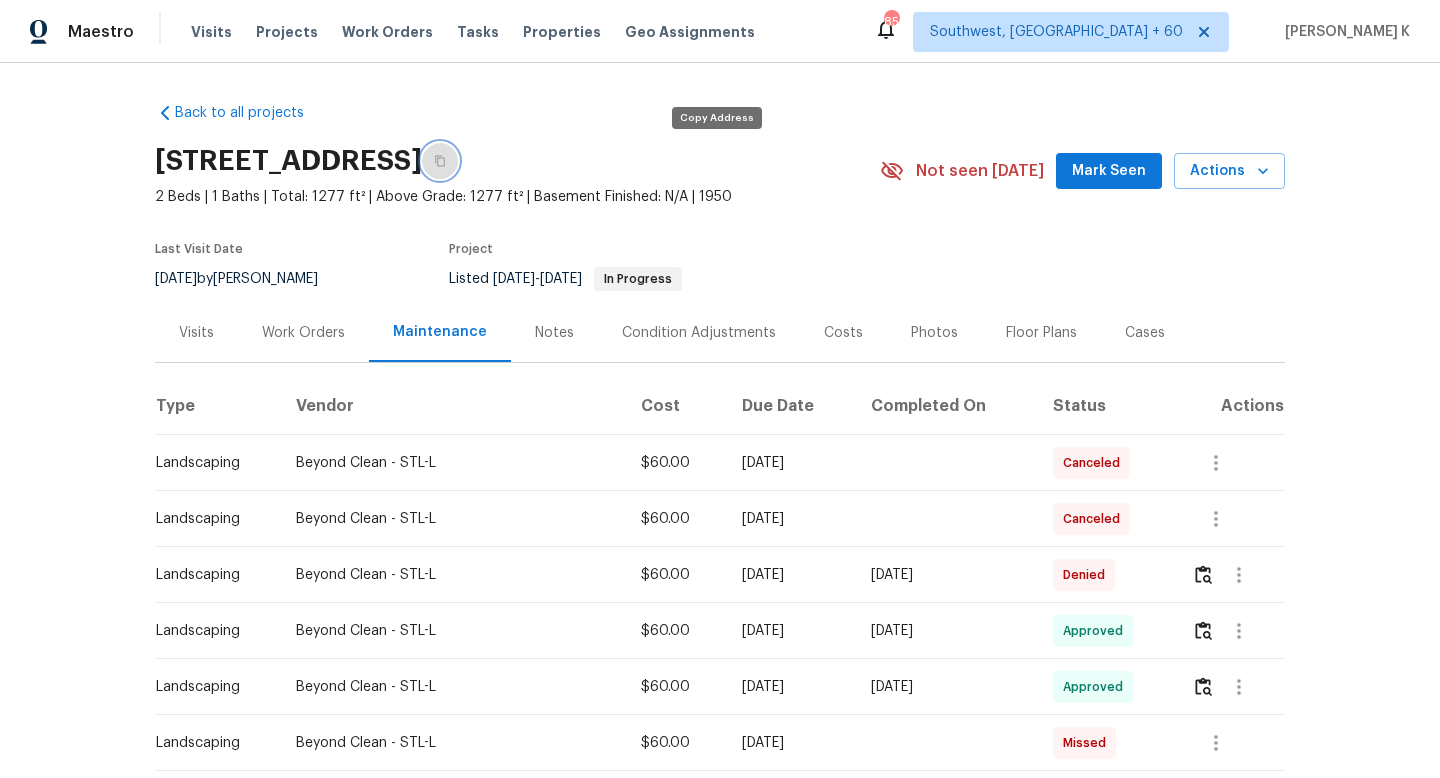 click at bounding box center [440, 161] 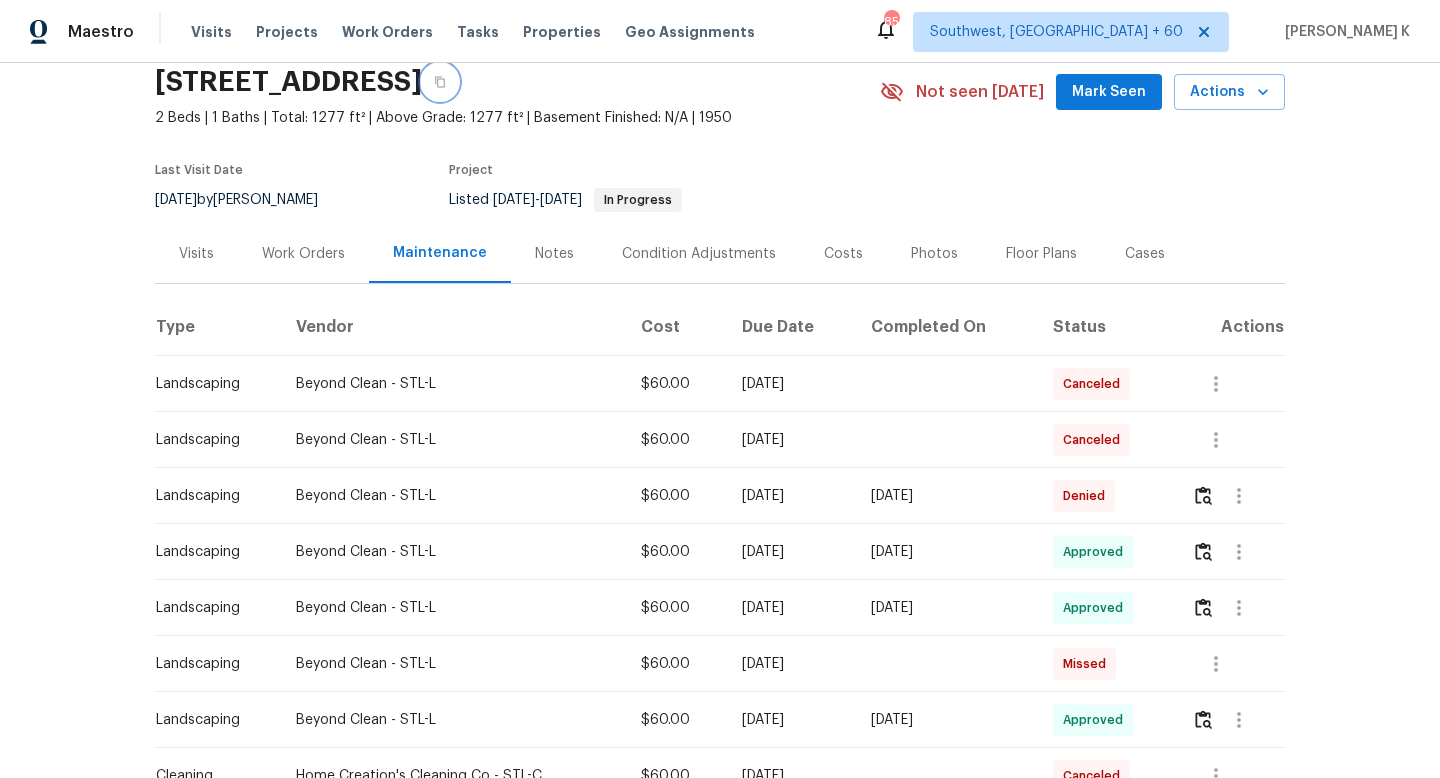 scroll, scrollTop: 149, scrollLeft: 0, axis: vertical 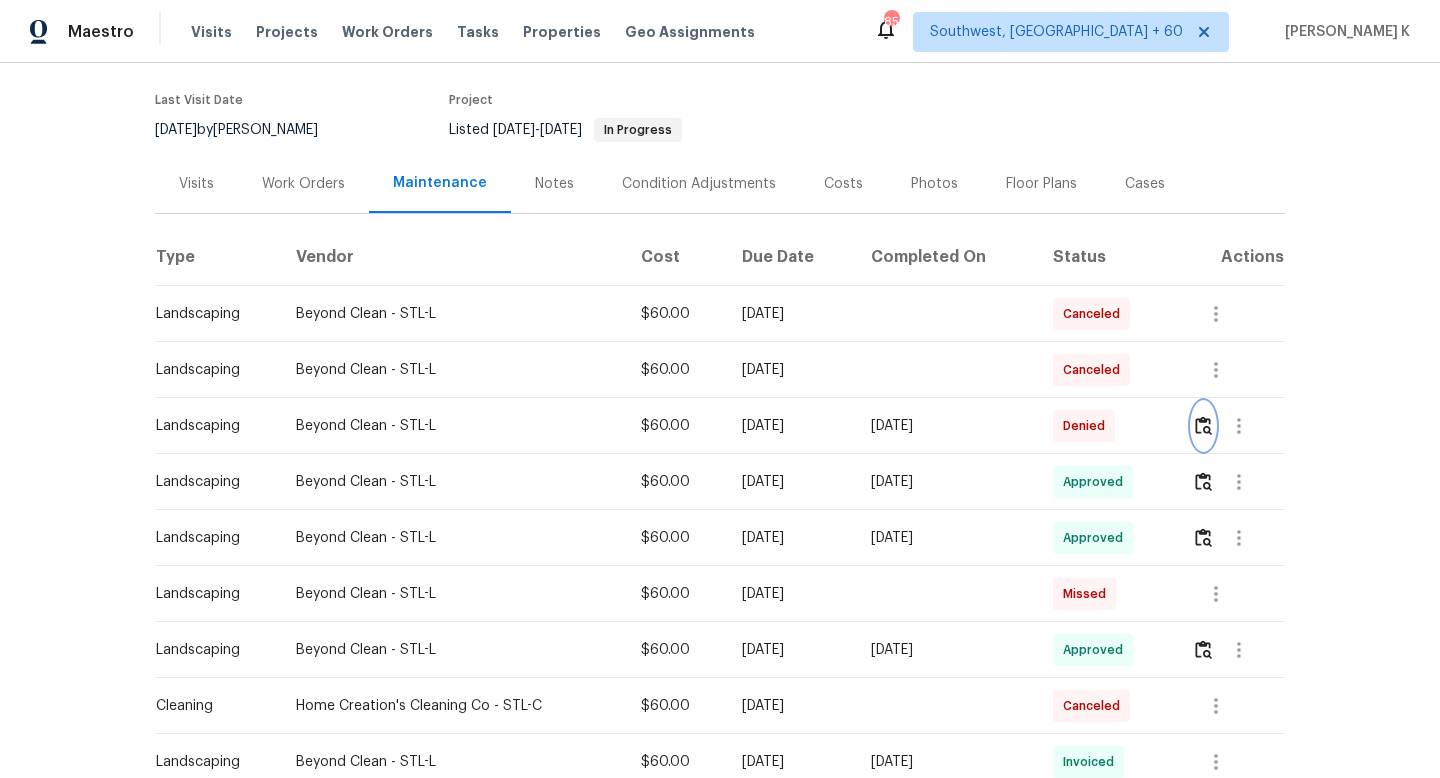 click at bounding box center [1203, 425] 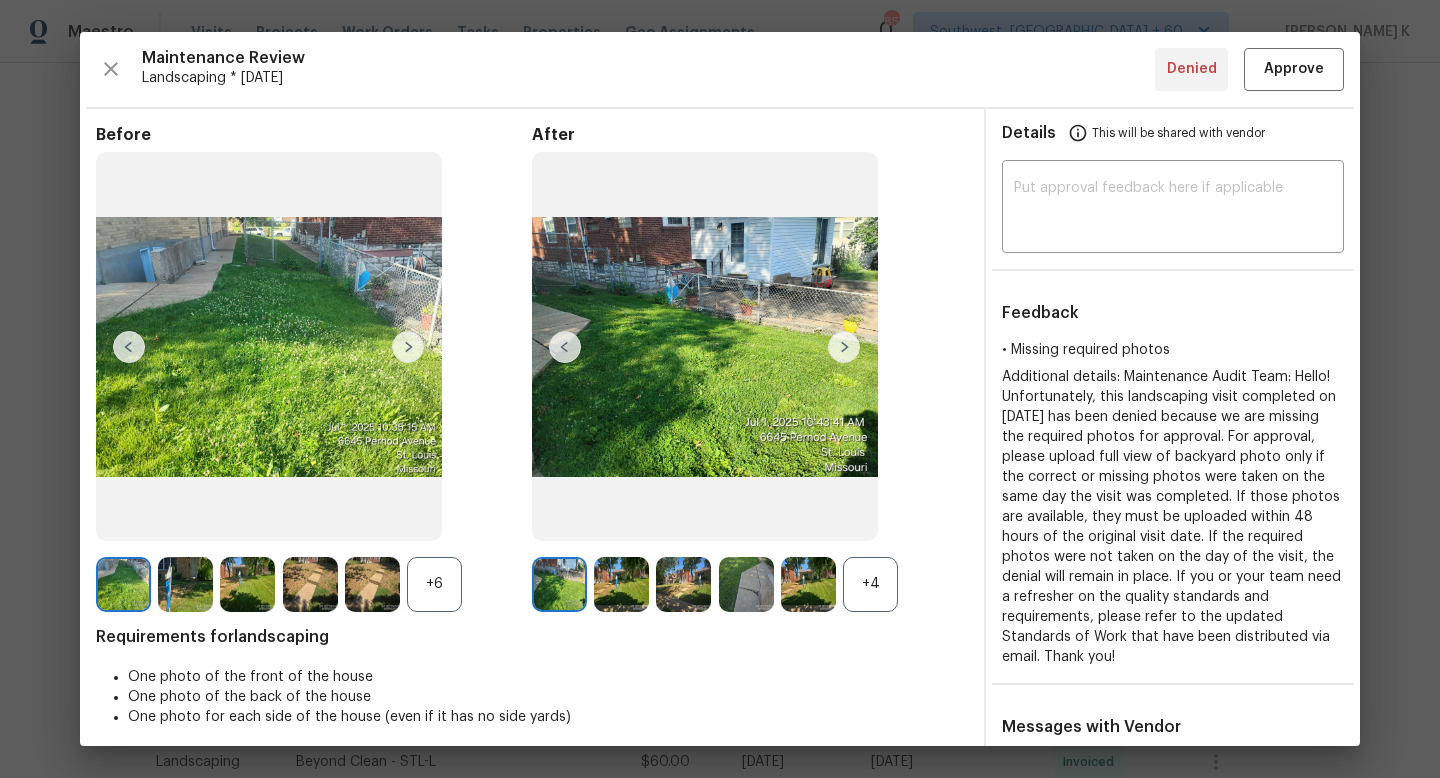 click at bounding box center [621, 584] 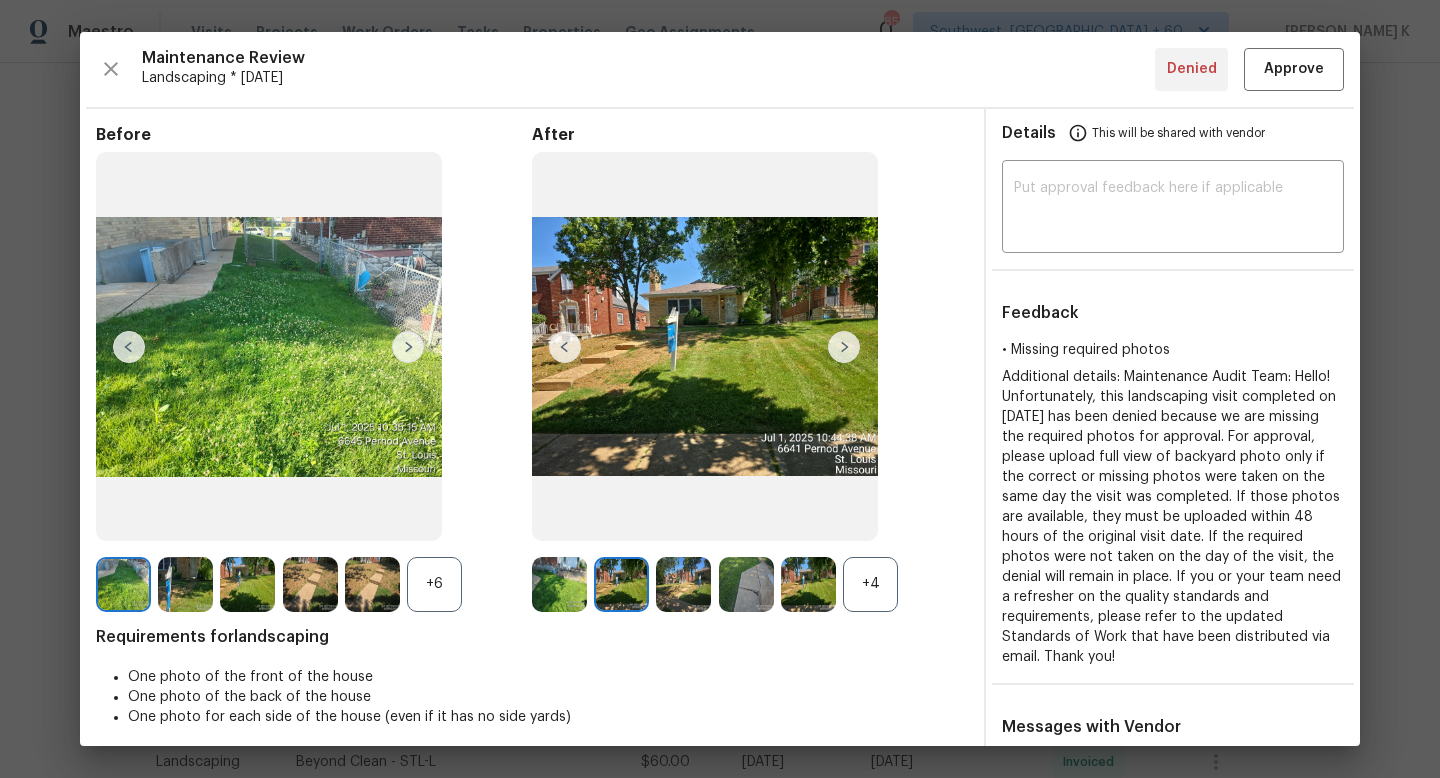 click at bounding box center [683, 584] 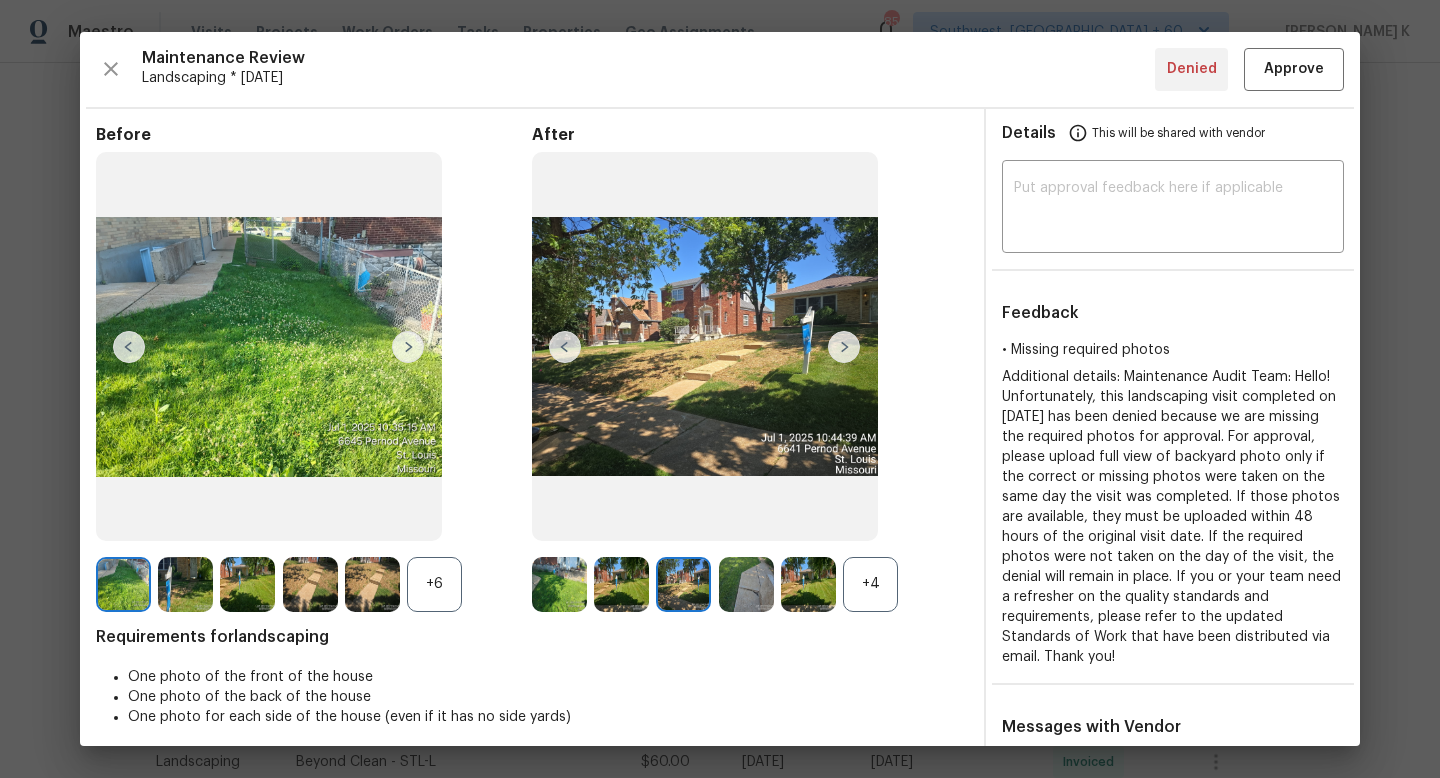 click at bounding box center [746, 584] 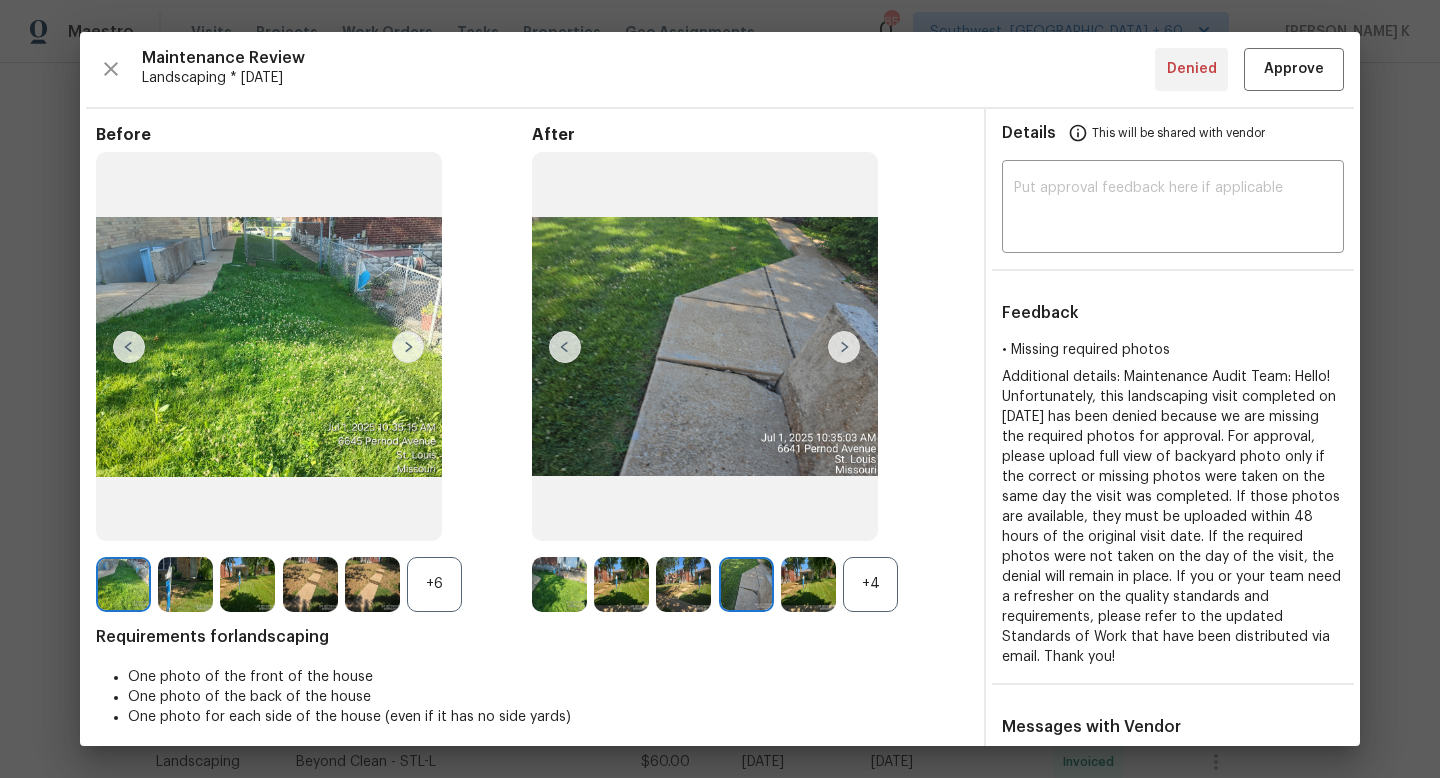 click at bounding box center (808, 584) 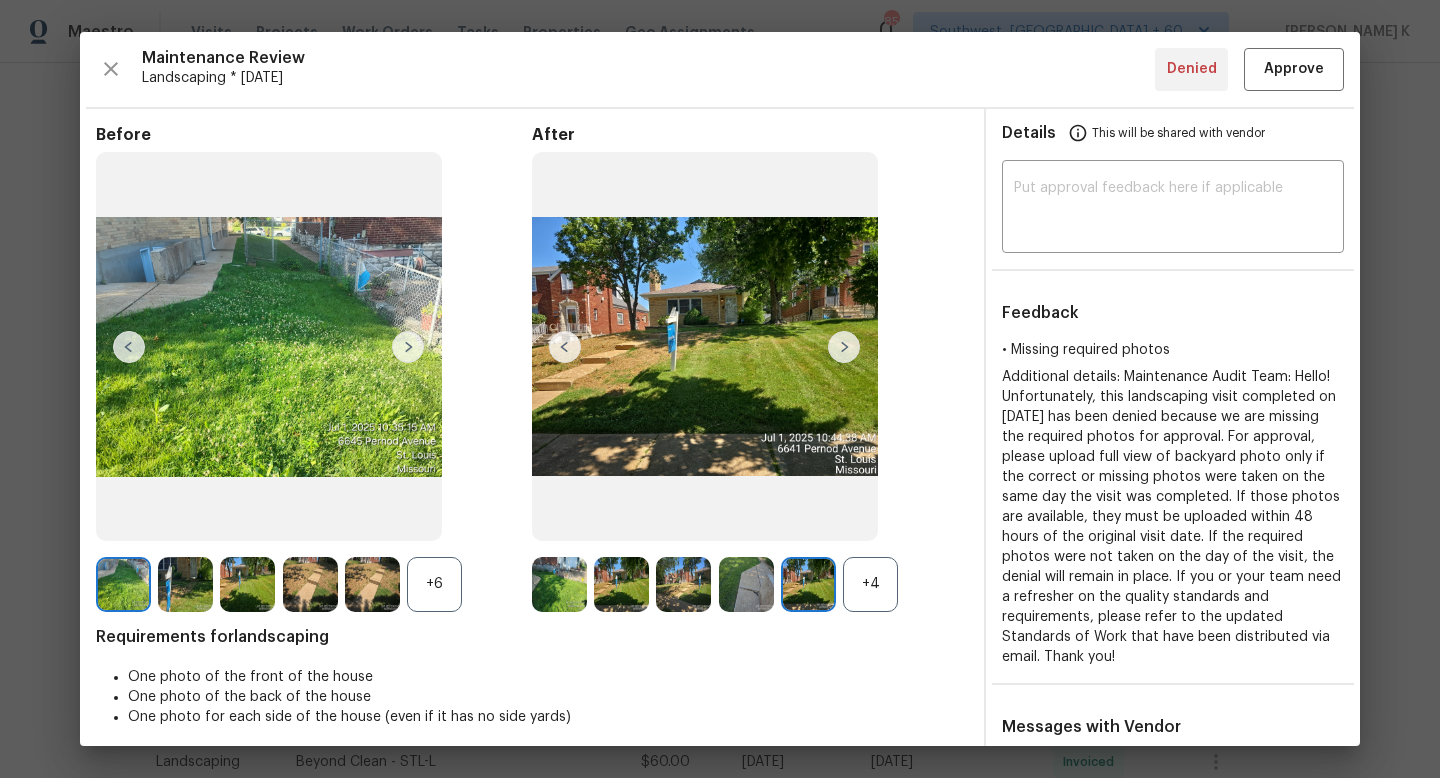 click on "+4" at bounding box center [870, 584] 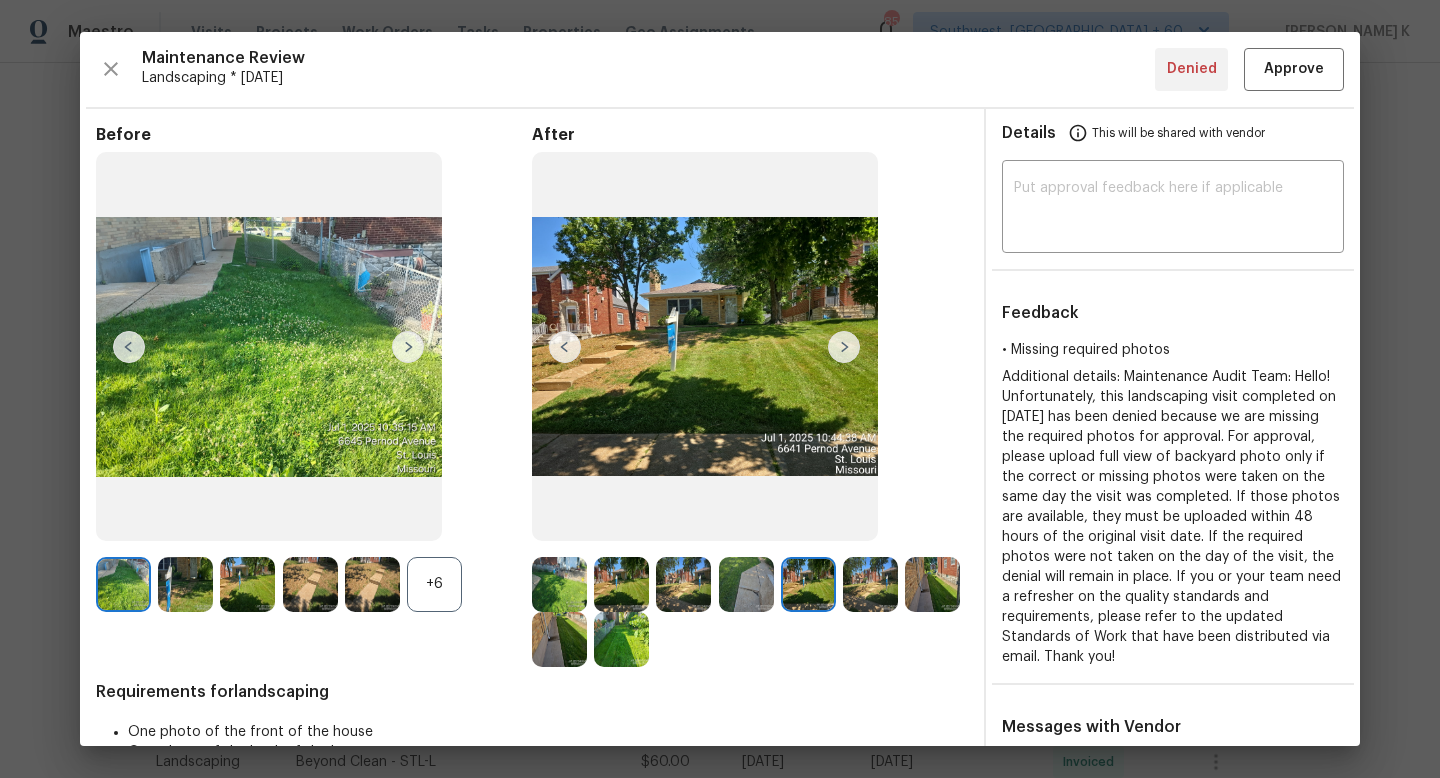 click at bounding box center (746, 584) 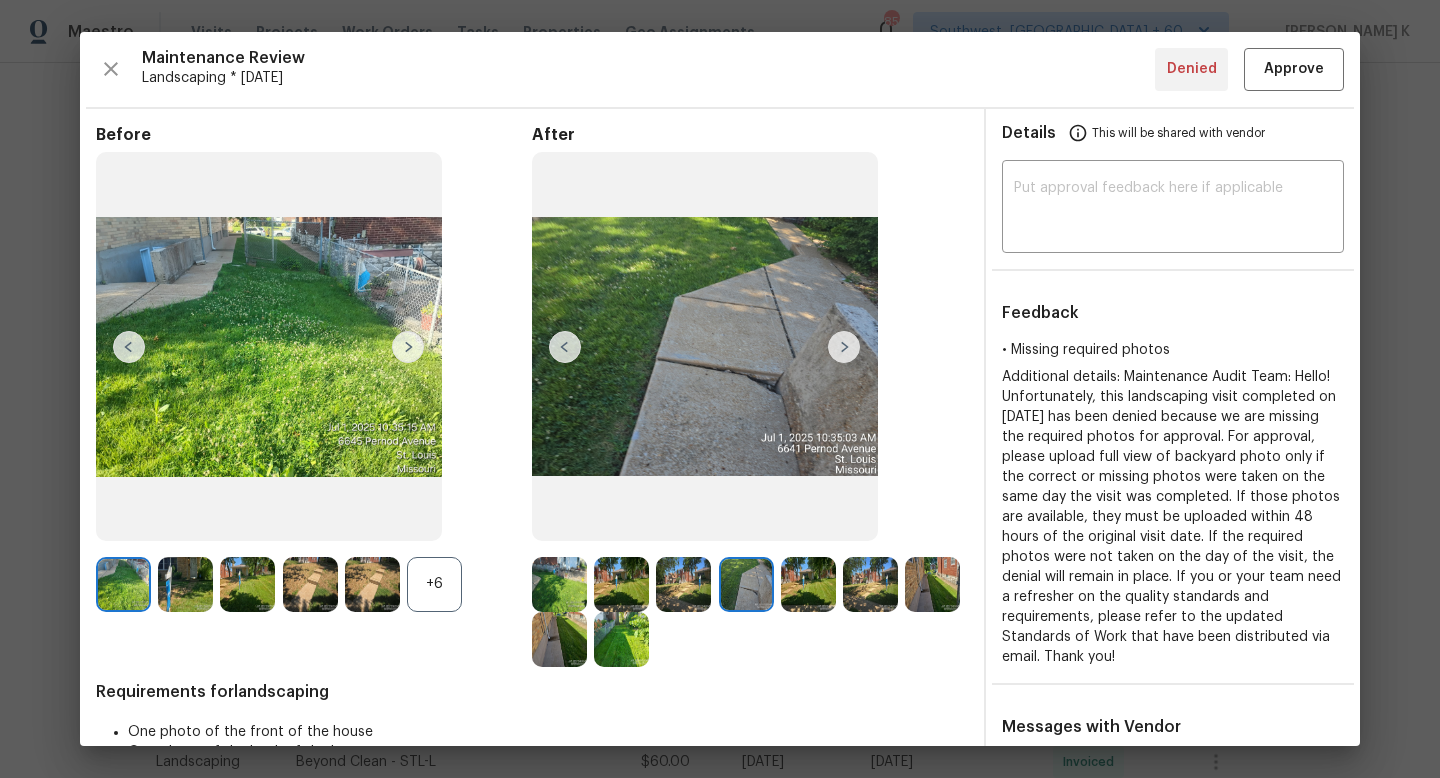 click at bounding box center [844, 347] 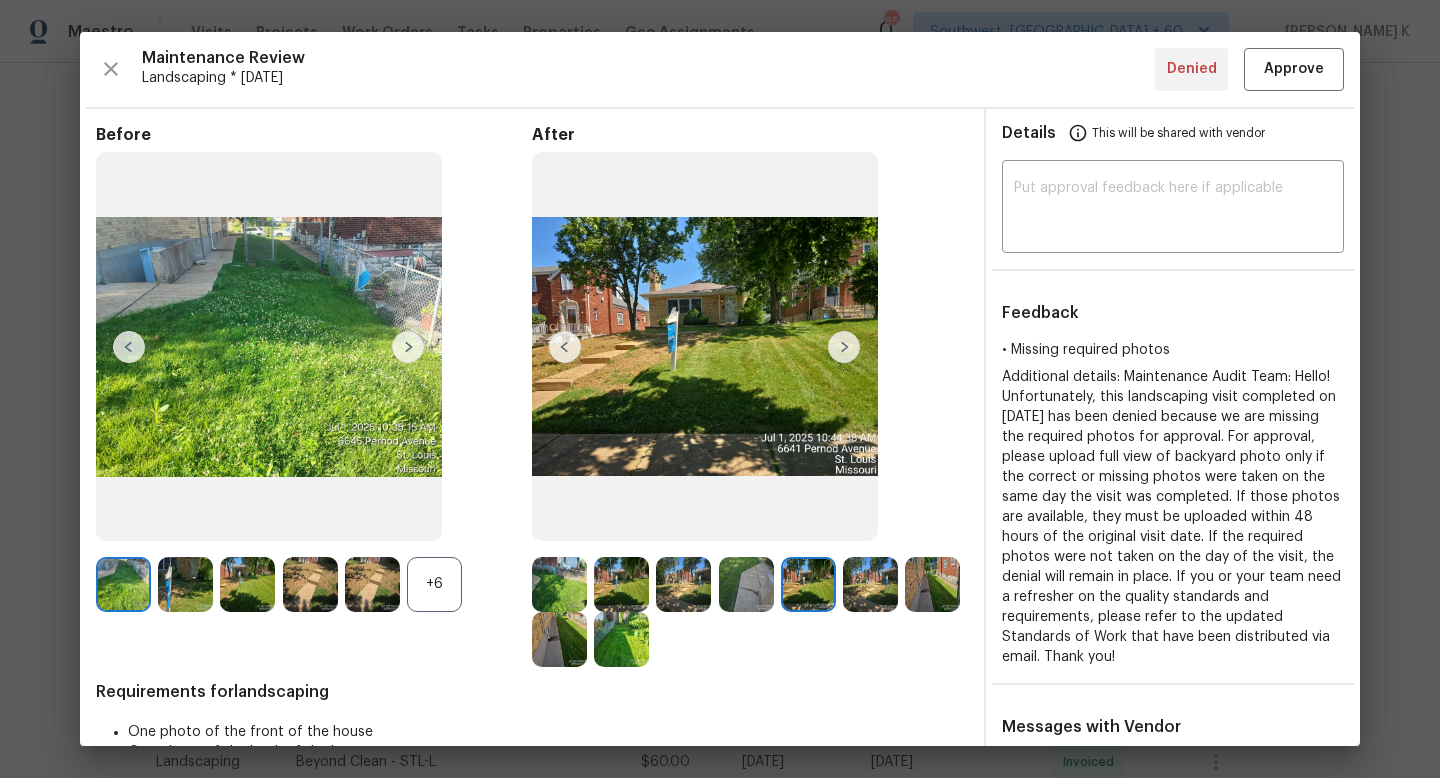 click at bounding box center [844, 347] 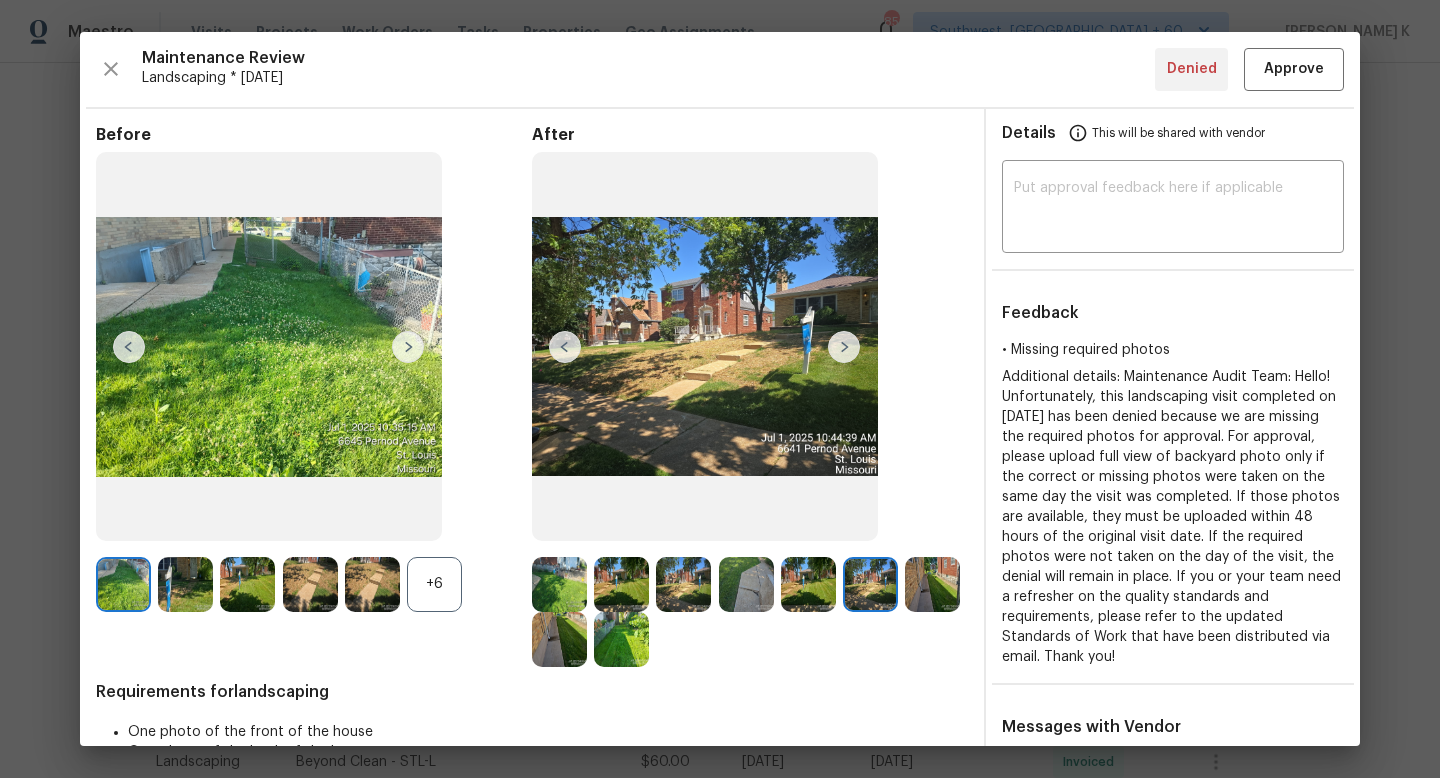 click at bounding box center [844, 347] 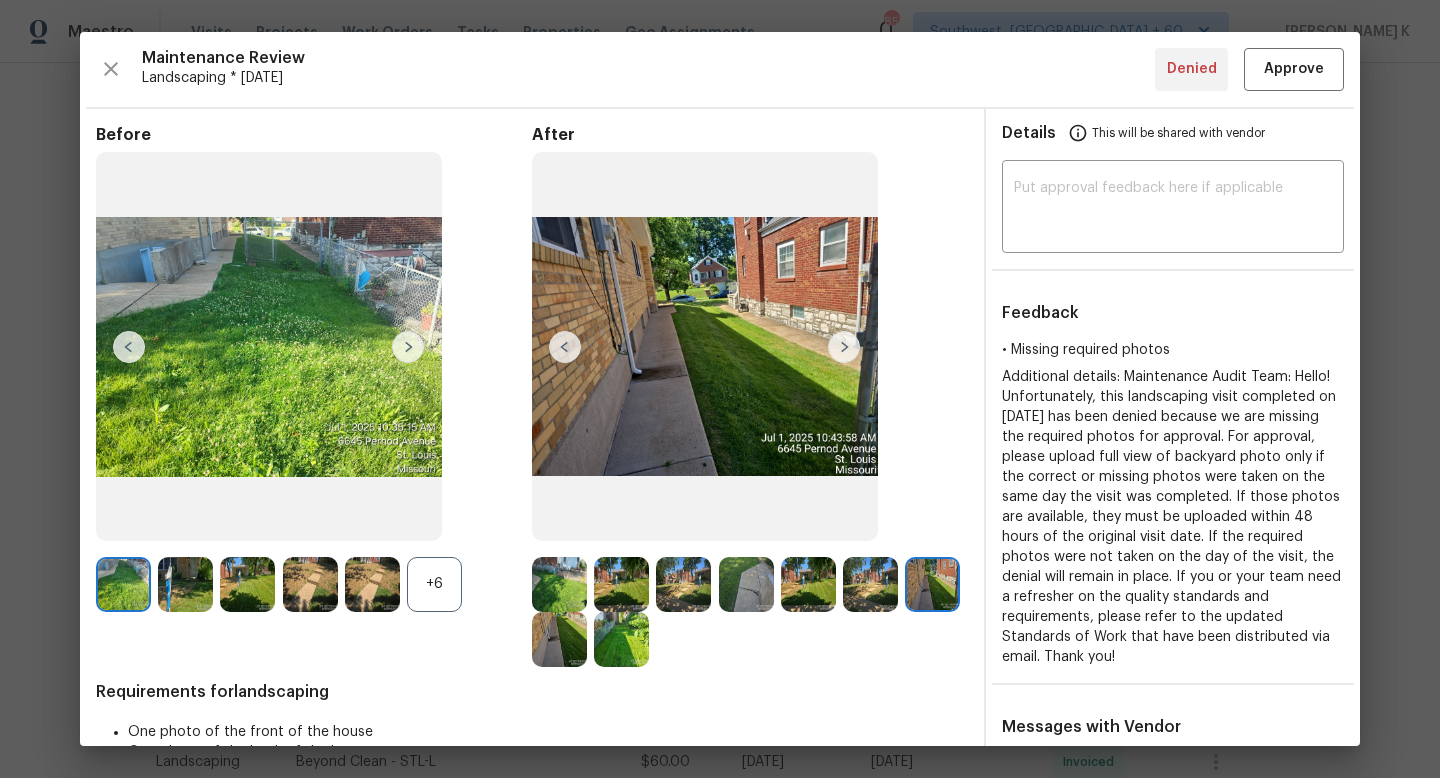 click at bounding box center (844, 347) 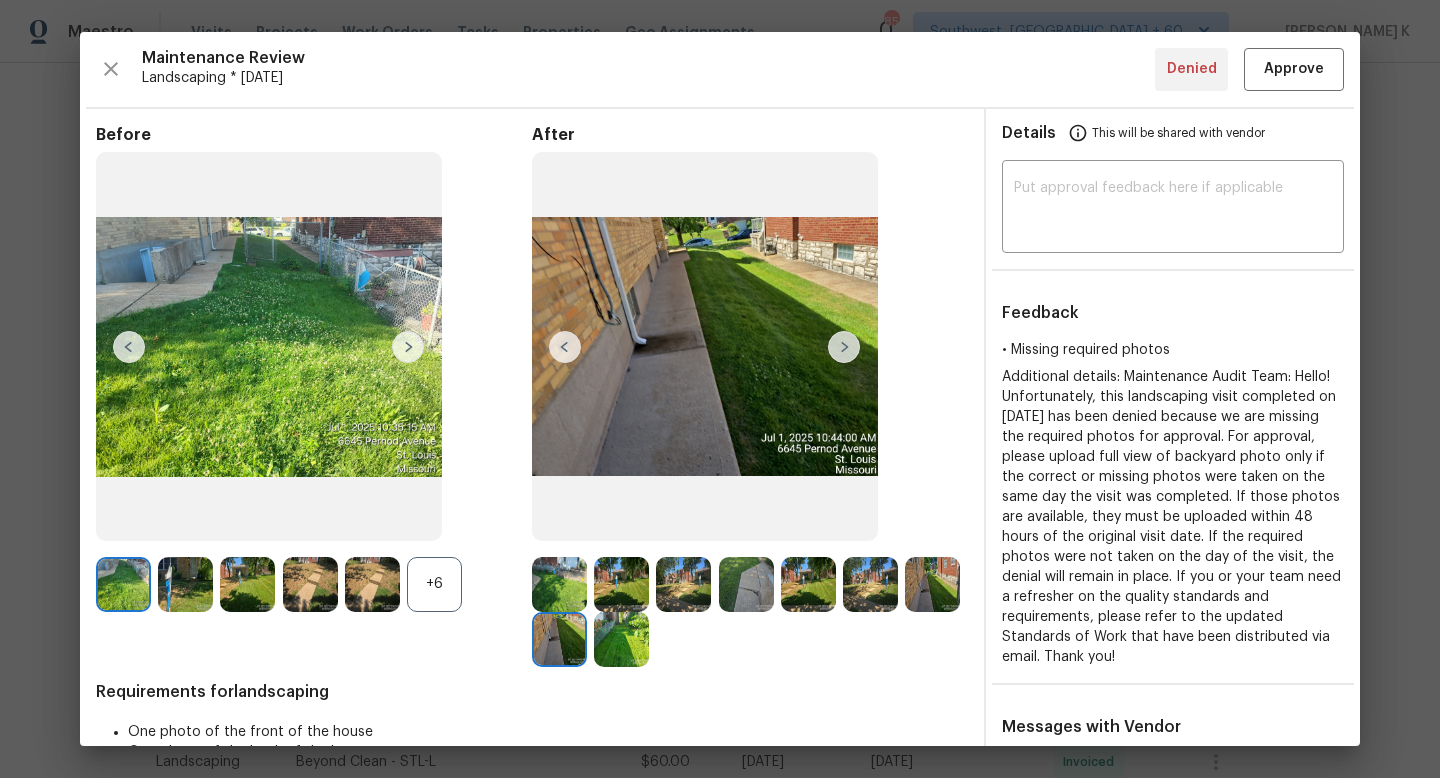 click at bounding box center (565, 347) 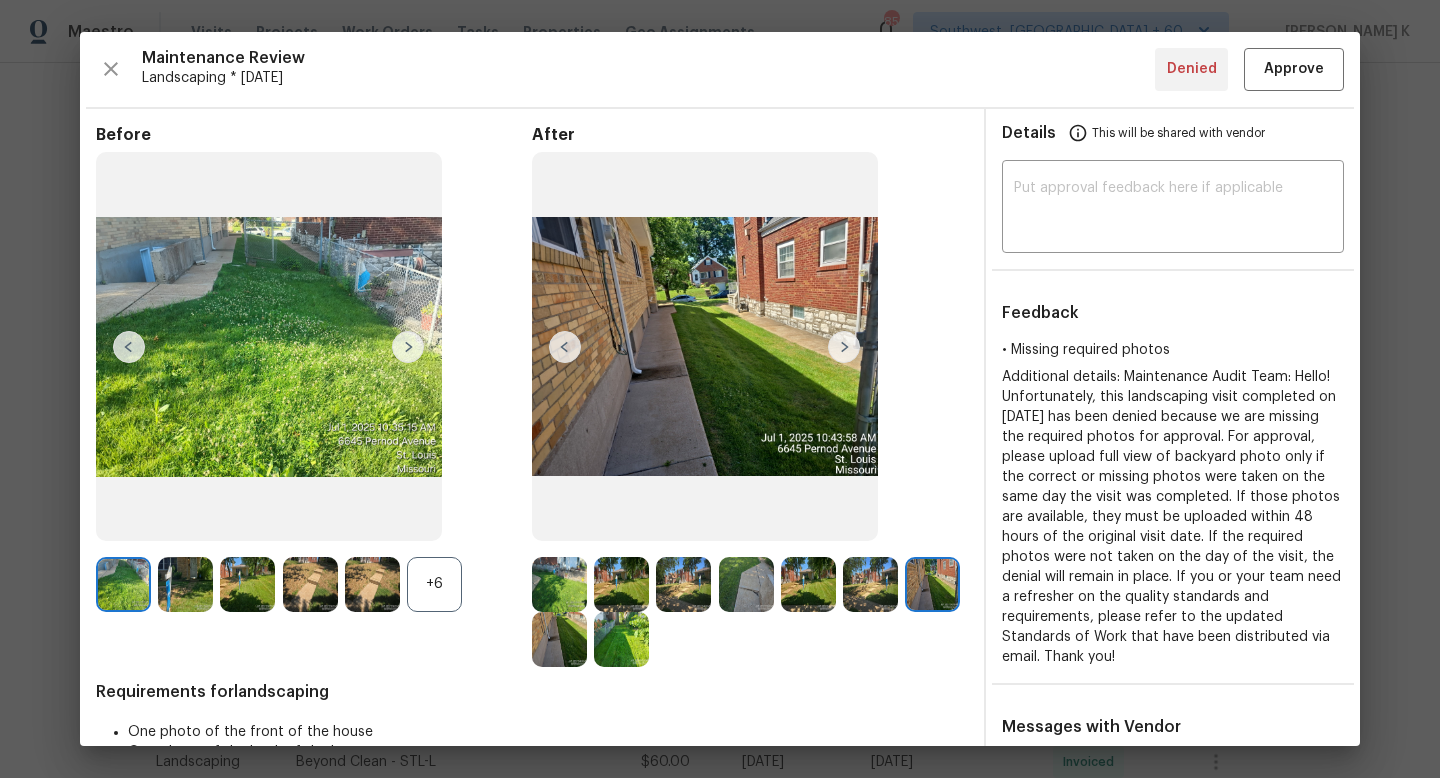 click at bounding box center (844, 347) 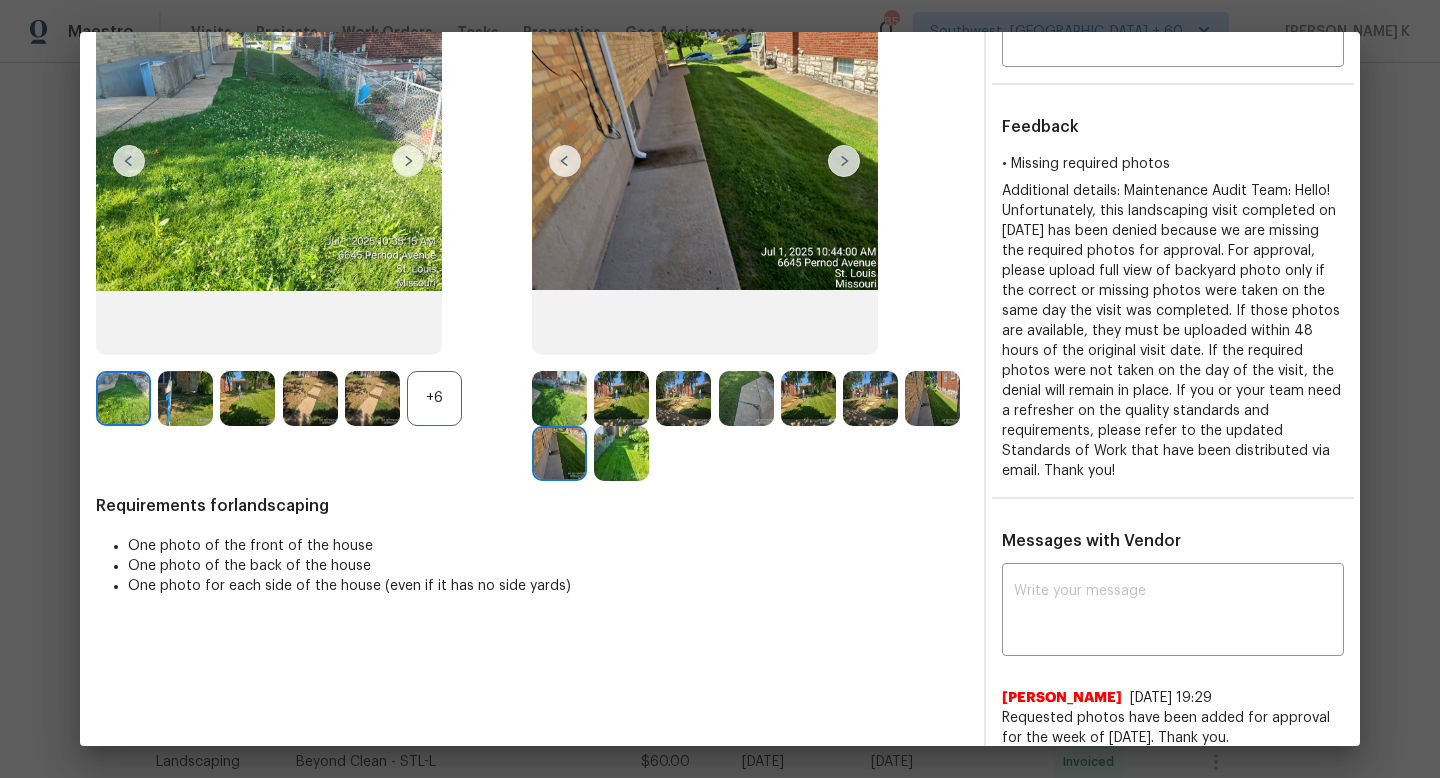 scroll, scrollTop: 390, scrollLeft: 0, axis: vertical 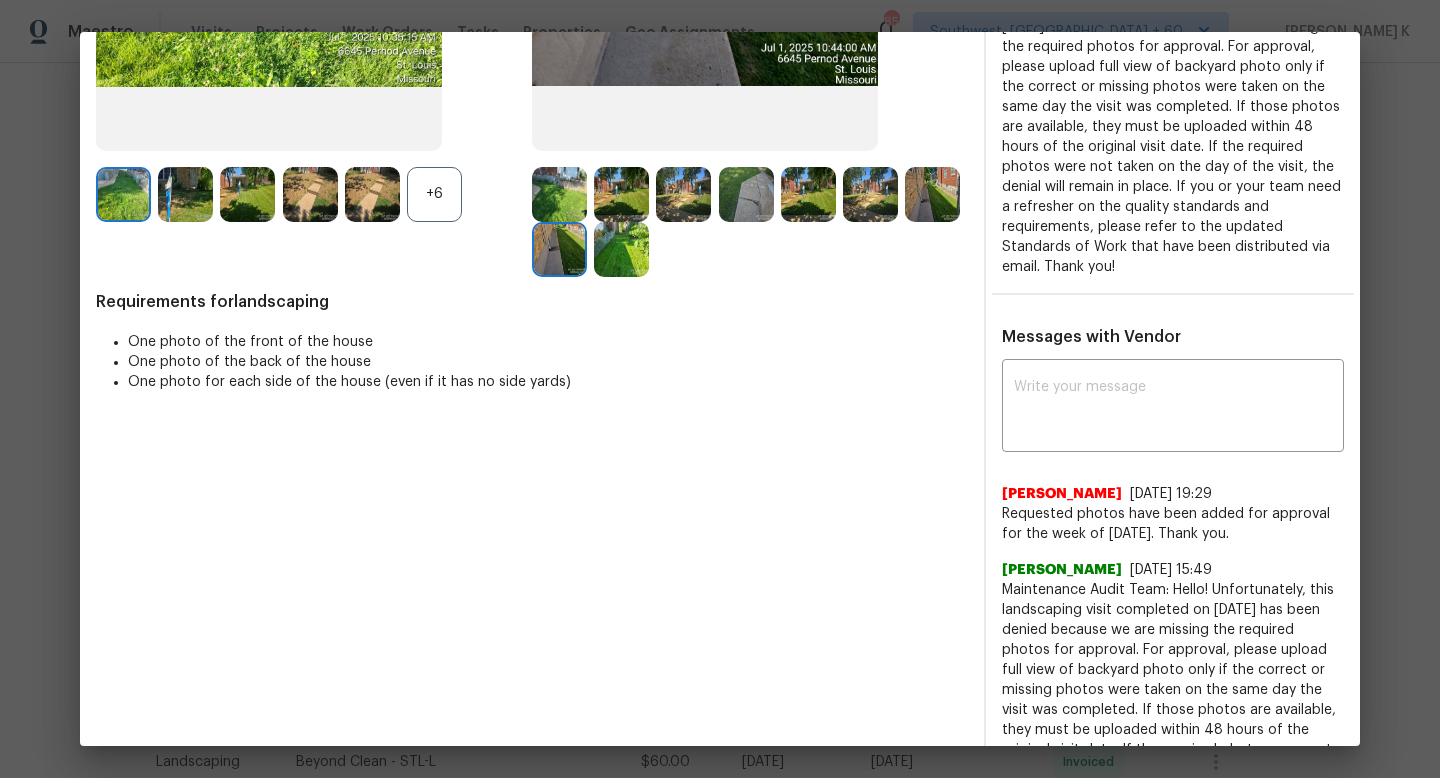 click at bounding box center [621, 249] 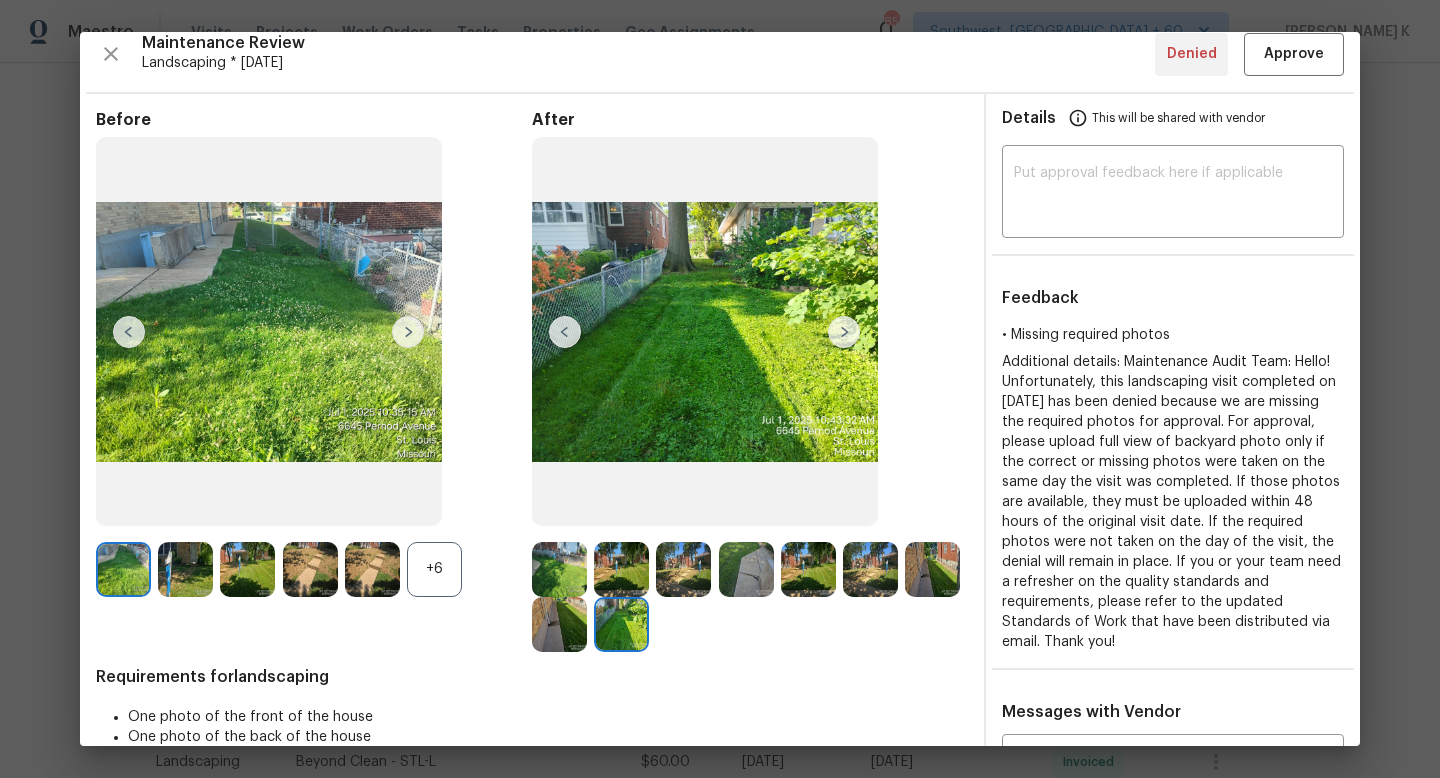 scroll, scrollTop: 1, scrollLeft: 0, axis: vertical 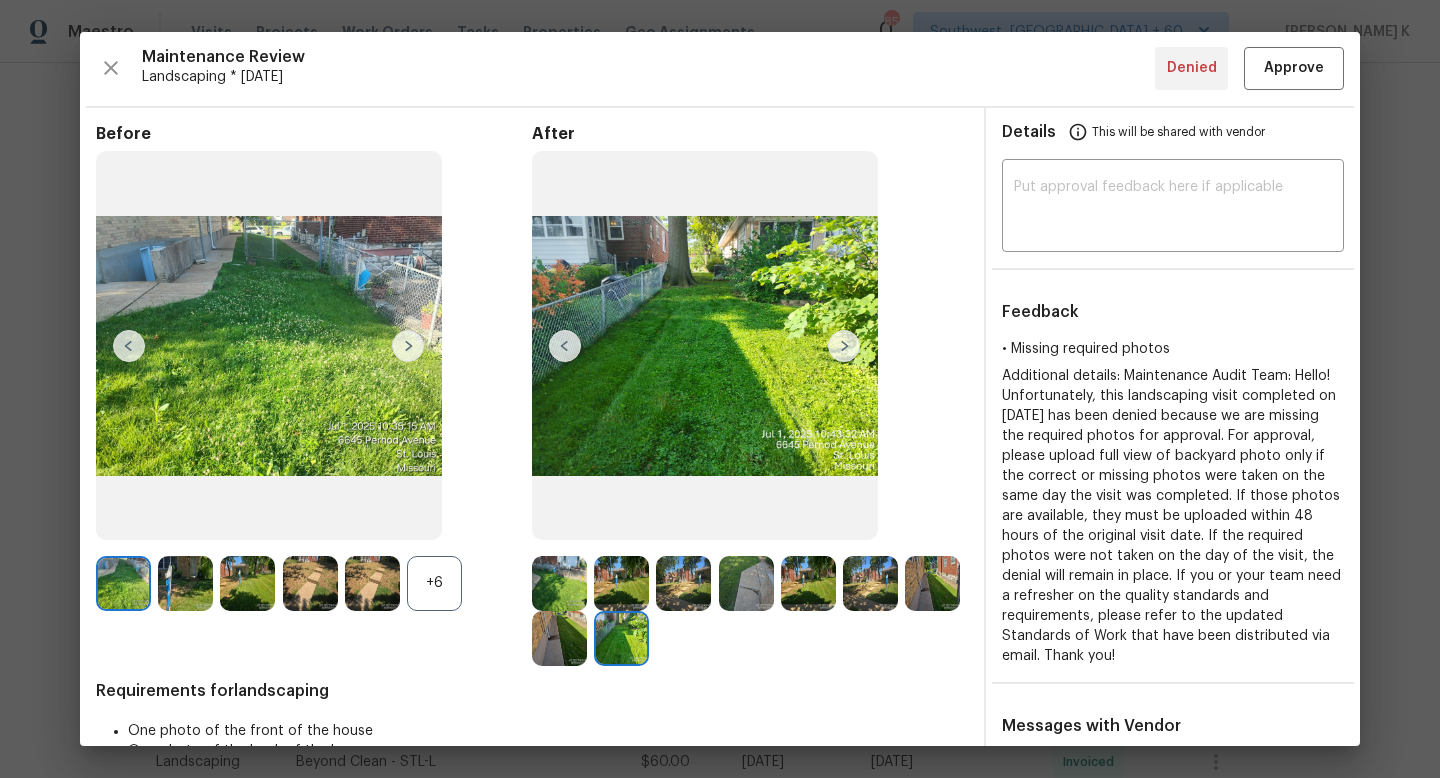 click at bounding box center [559, 583] 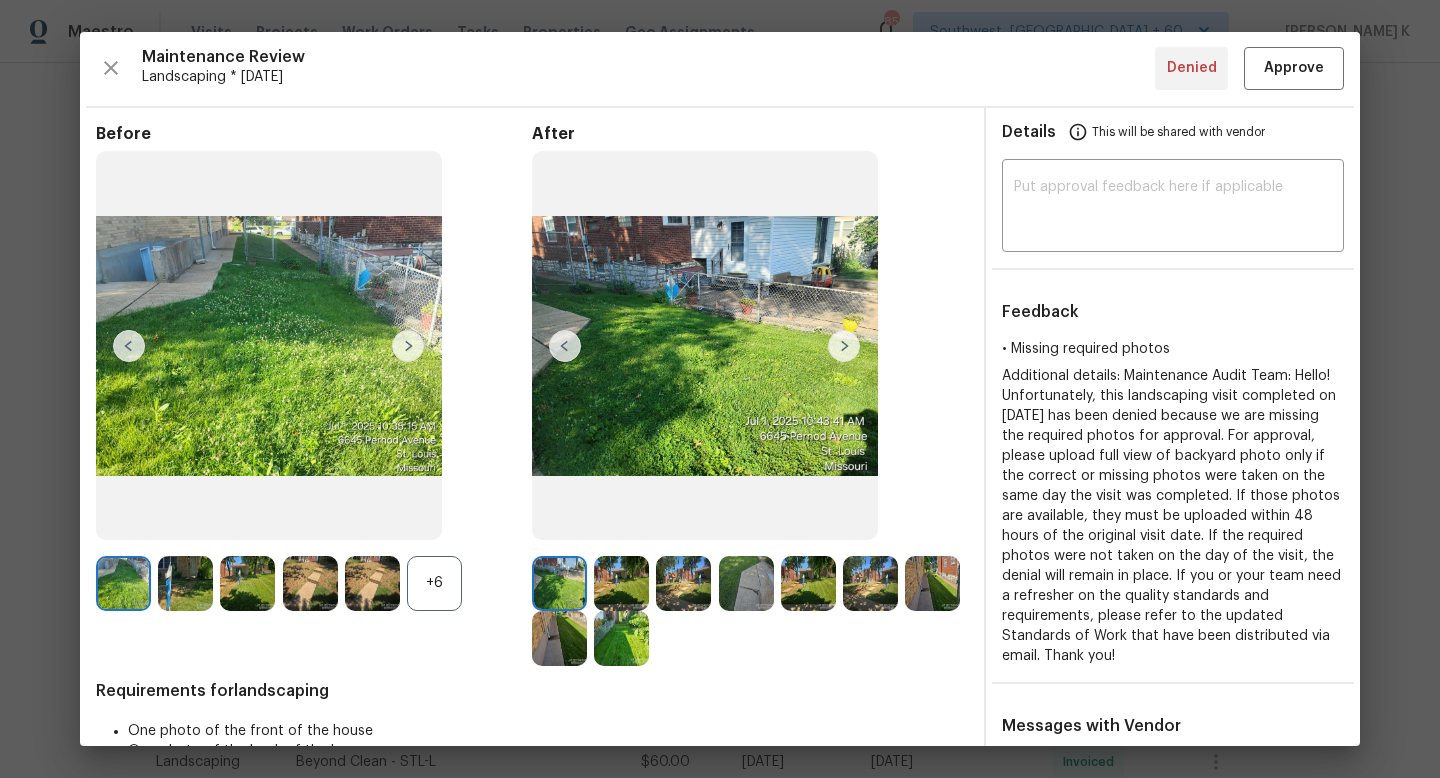 click at bounding box center (808, 583) 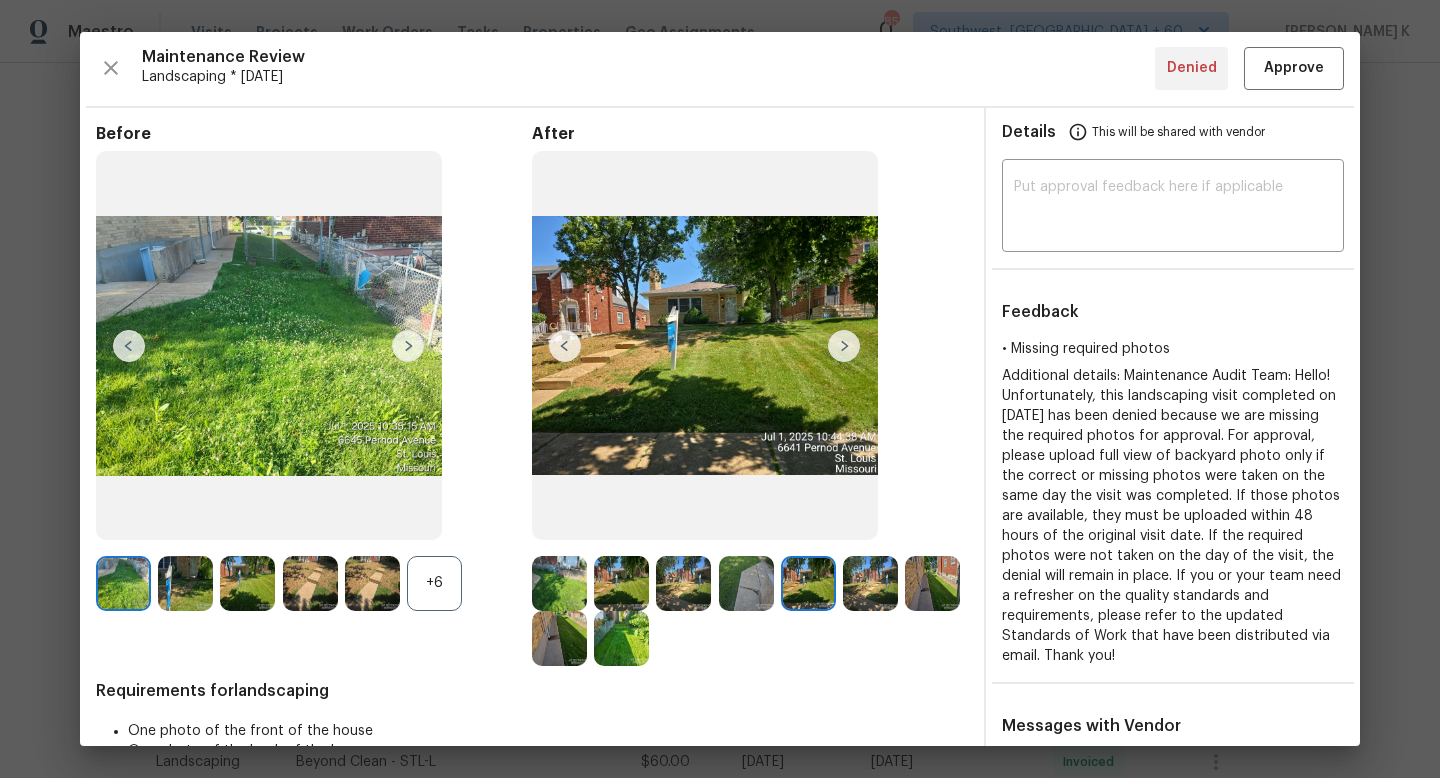 click at bounding box center [870, 583] 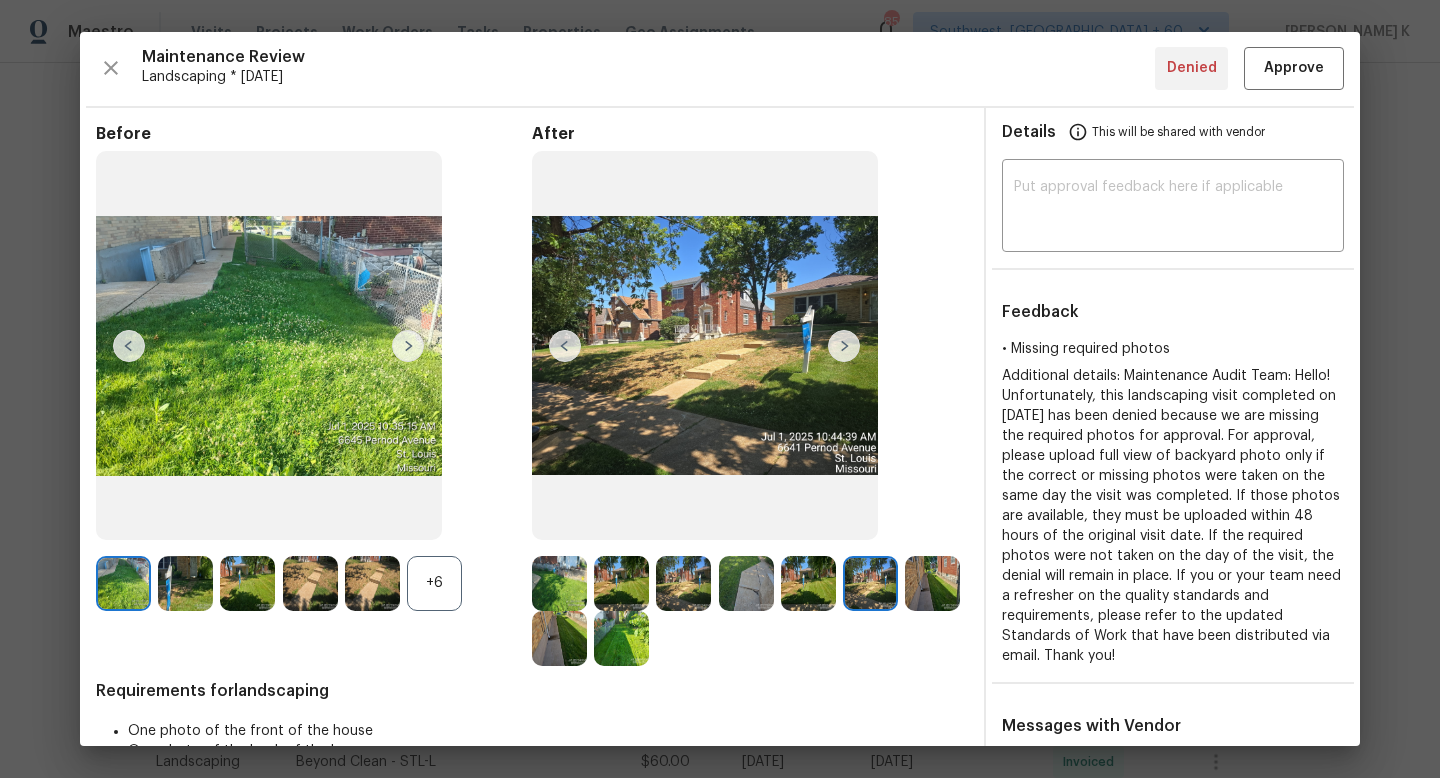 click at bounding box center (932, 583) 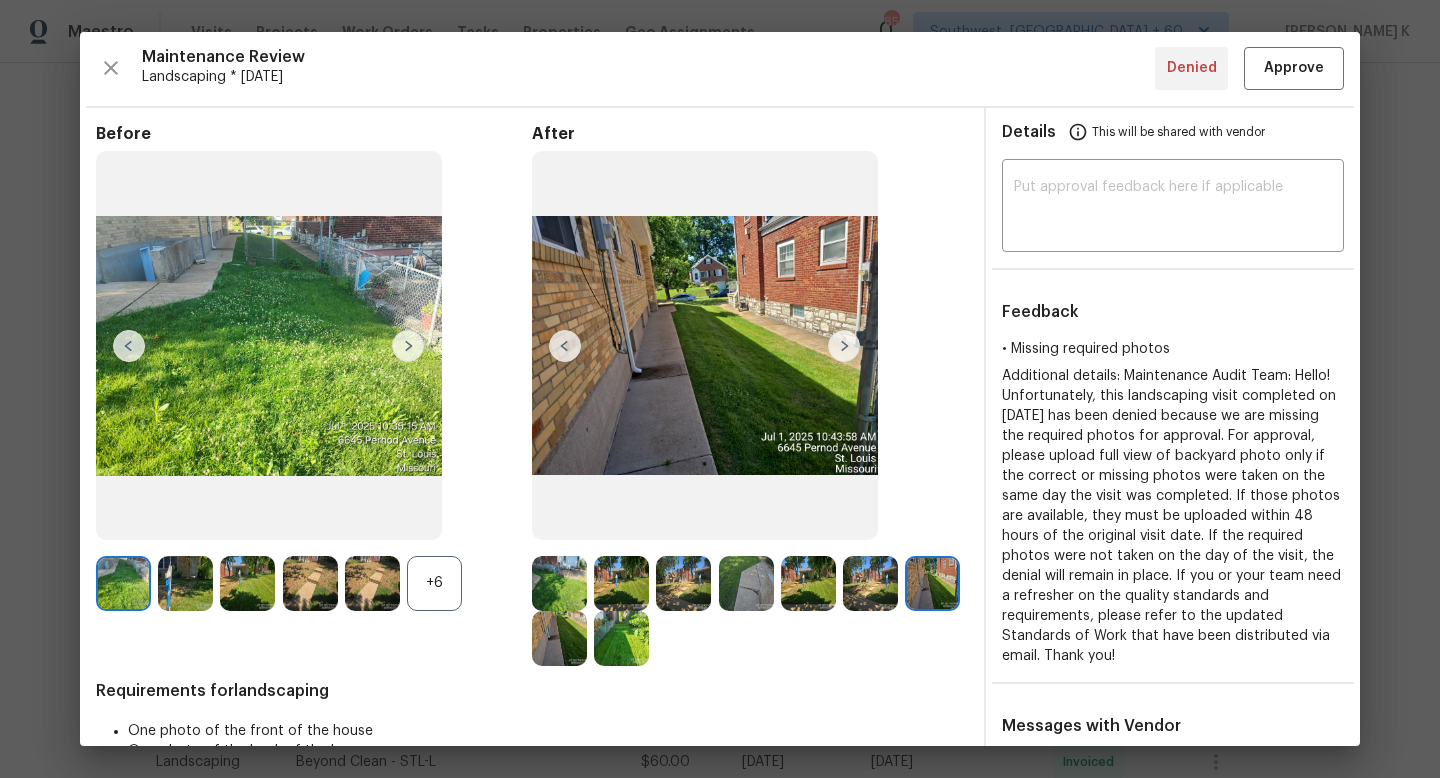 click at bounding box center (559, 638) 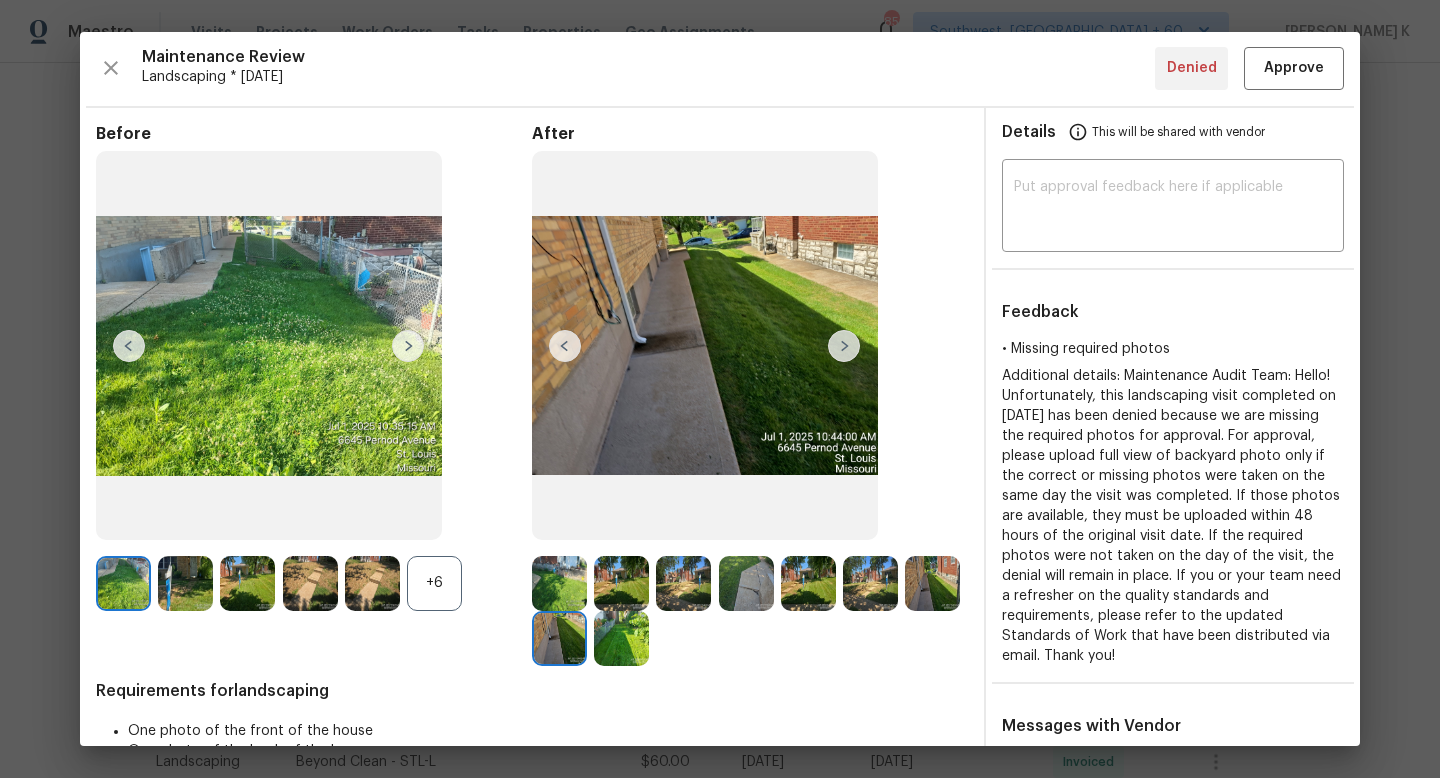 click at bounding box center [408, 346] 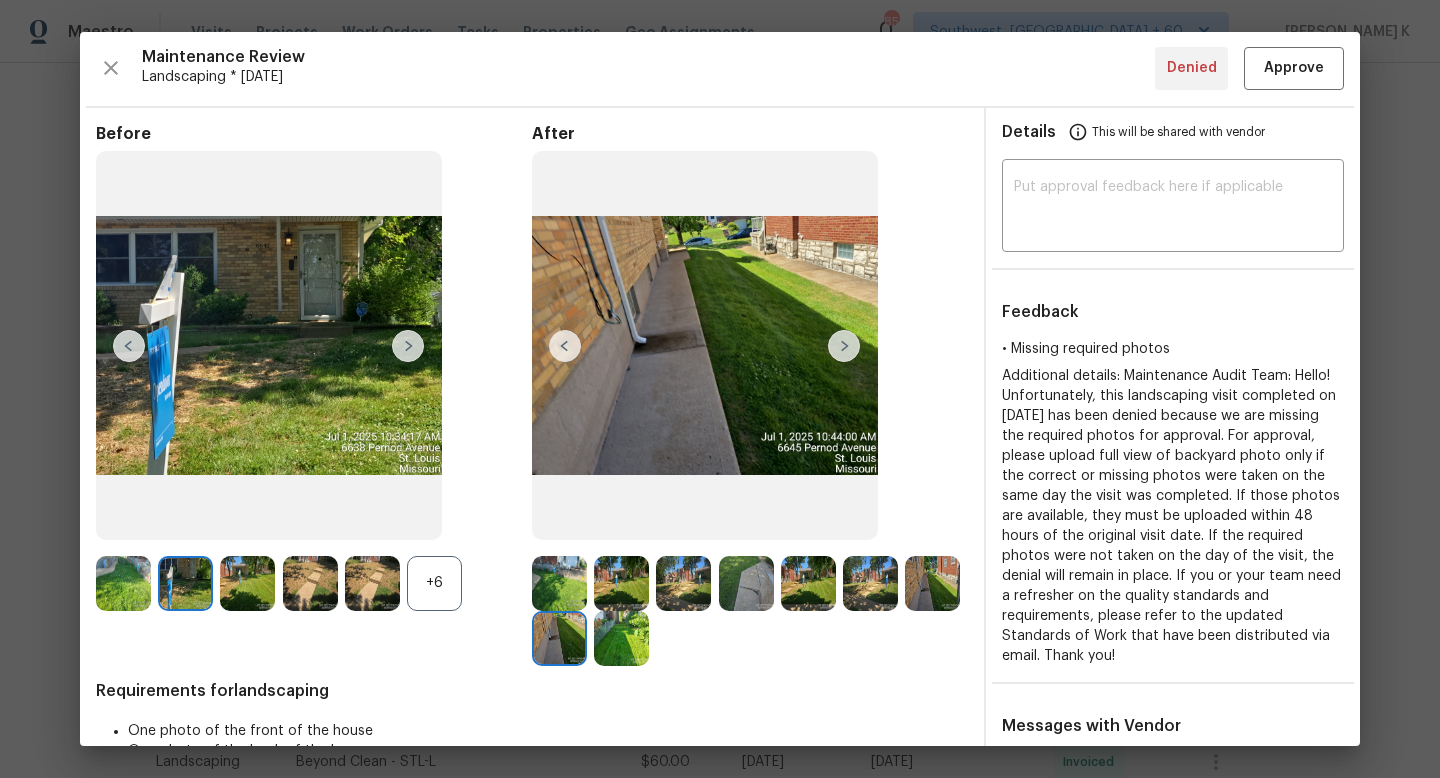 click at bounding box center (408, 346) 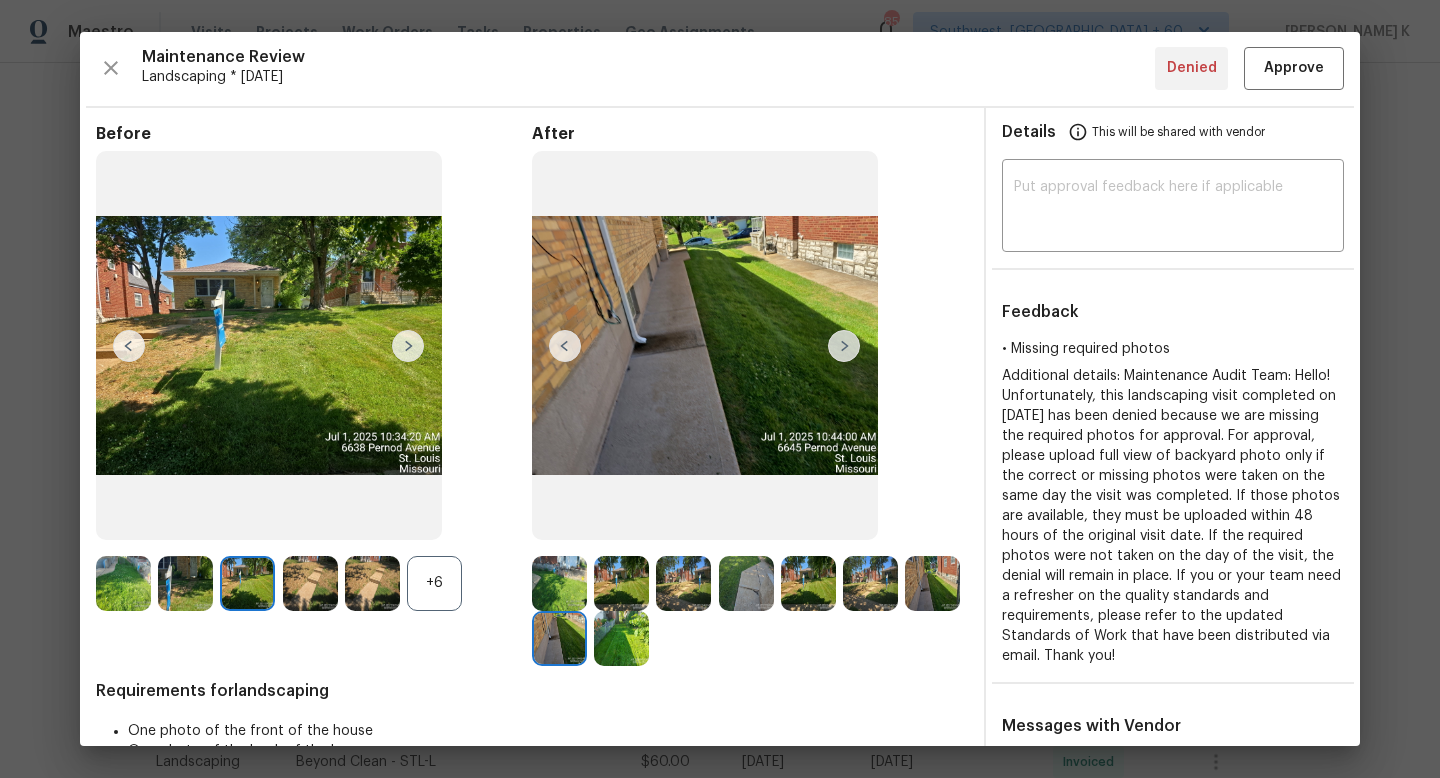 click at bounding box center [408, 346] 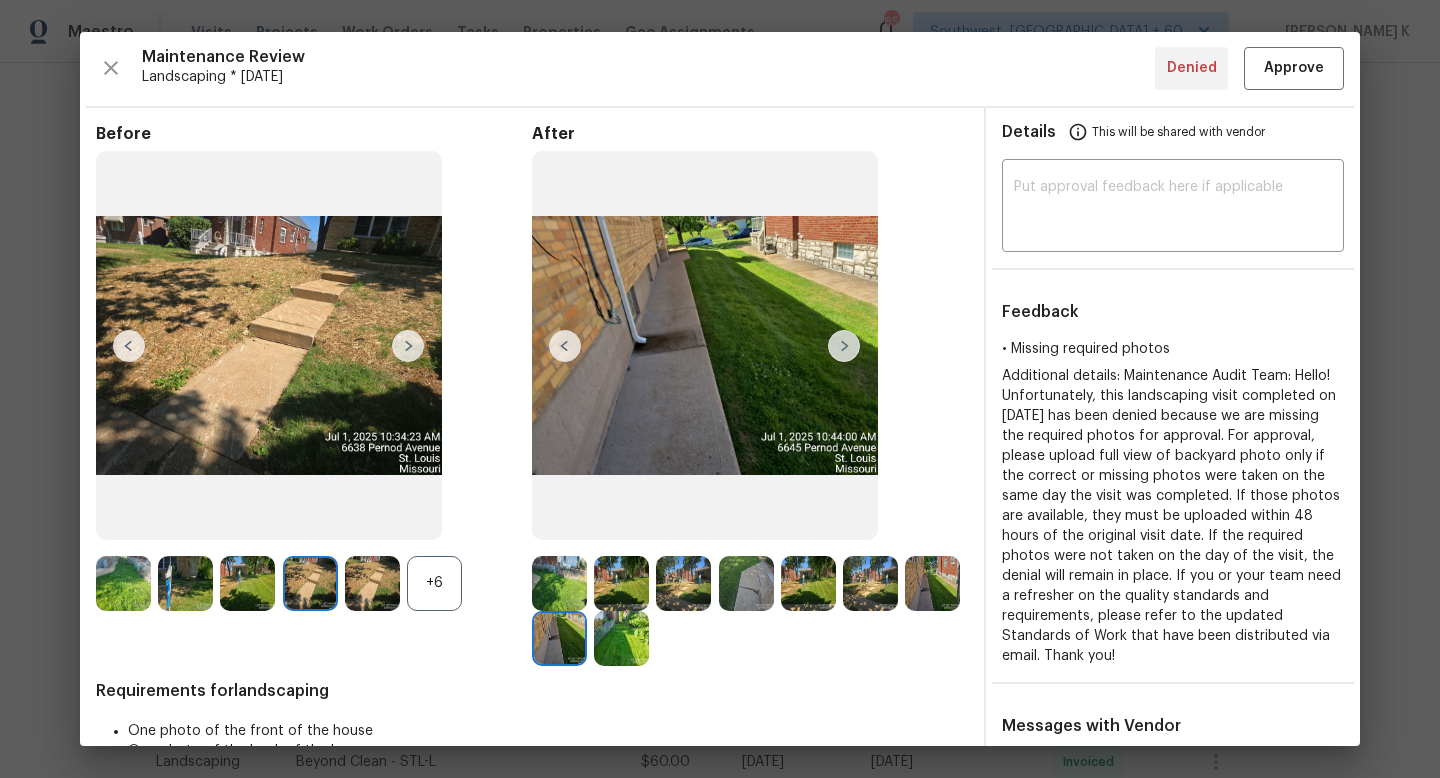 click on "+6" at bounding box center (434, 583) 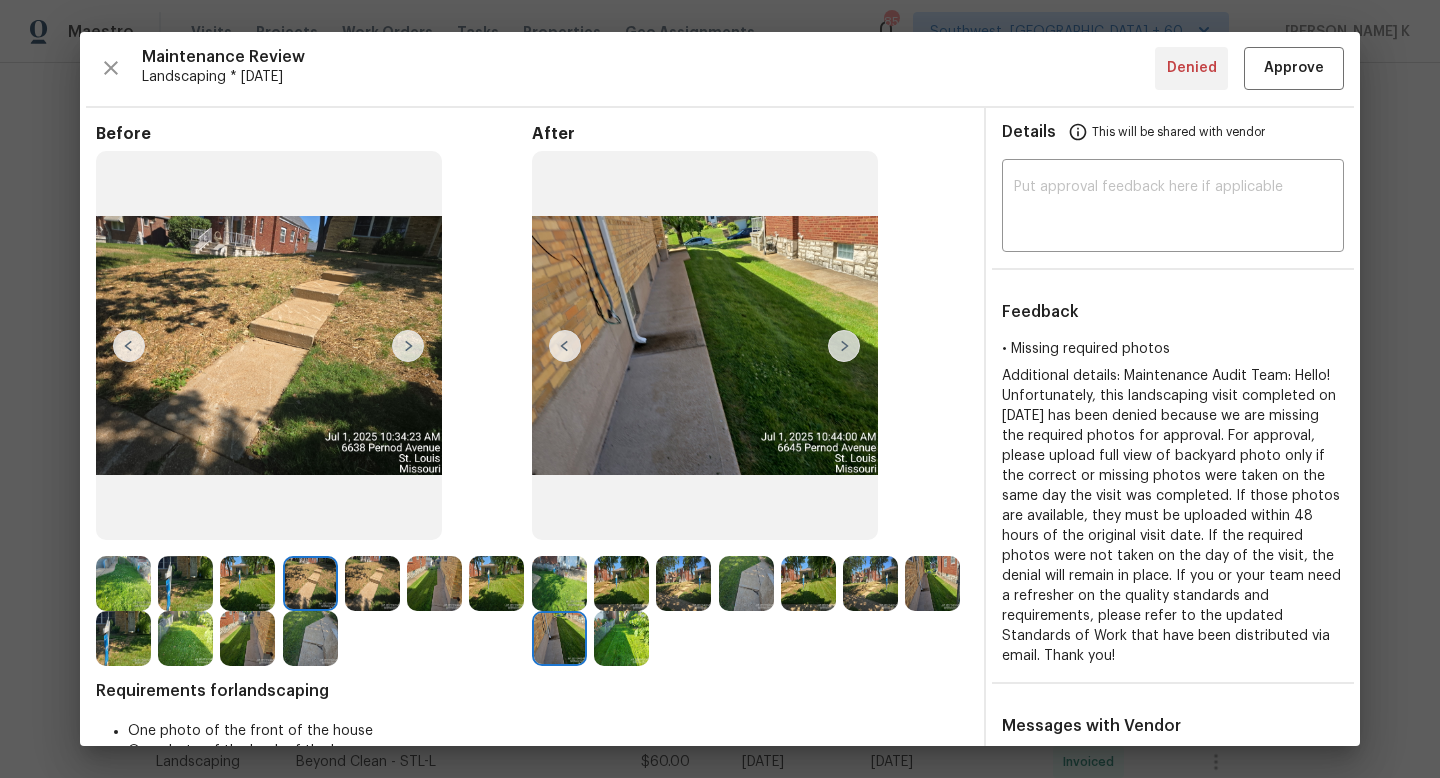 click at bounding box center [310, 638] 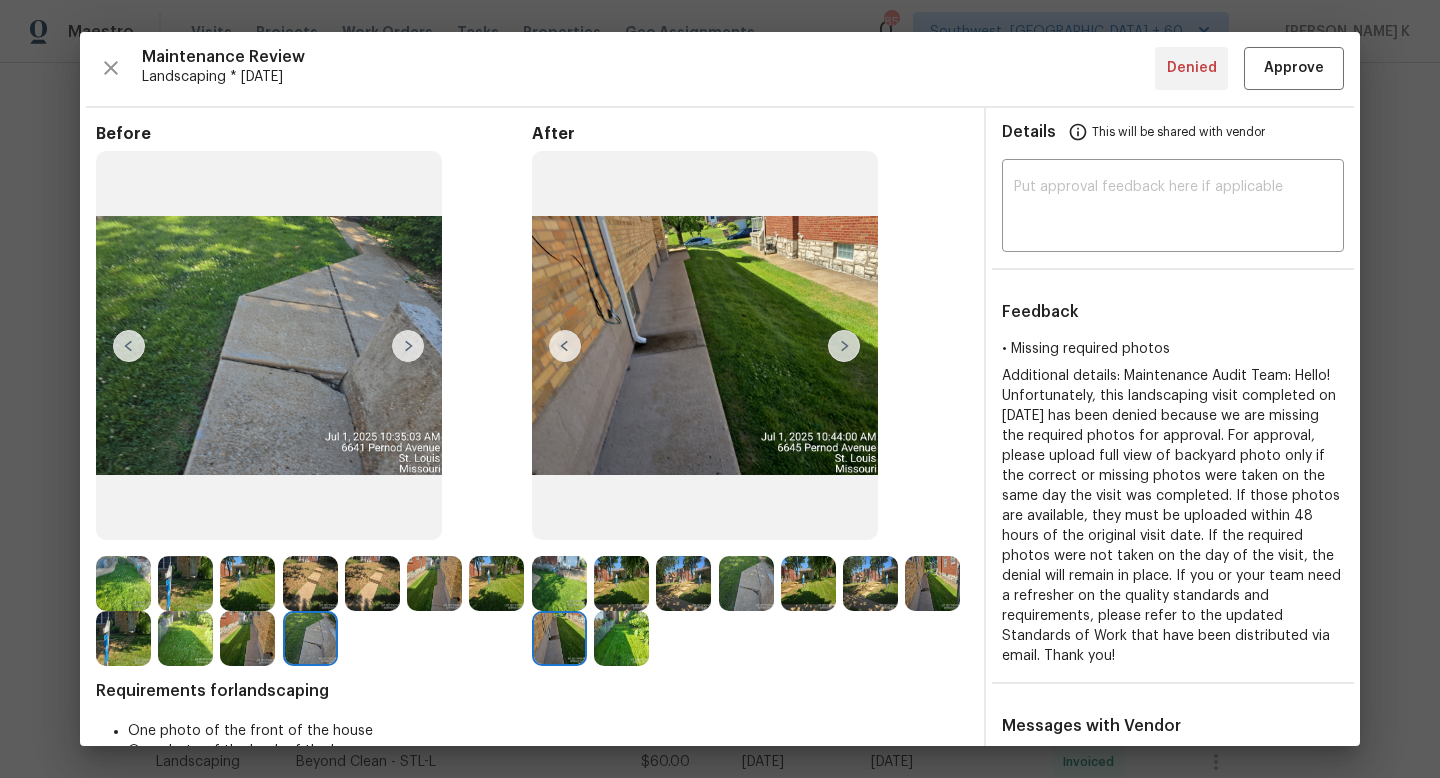 click at bounding box center (746, 583) 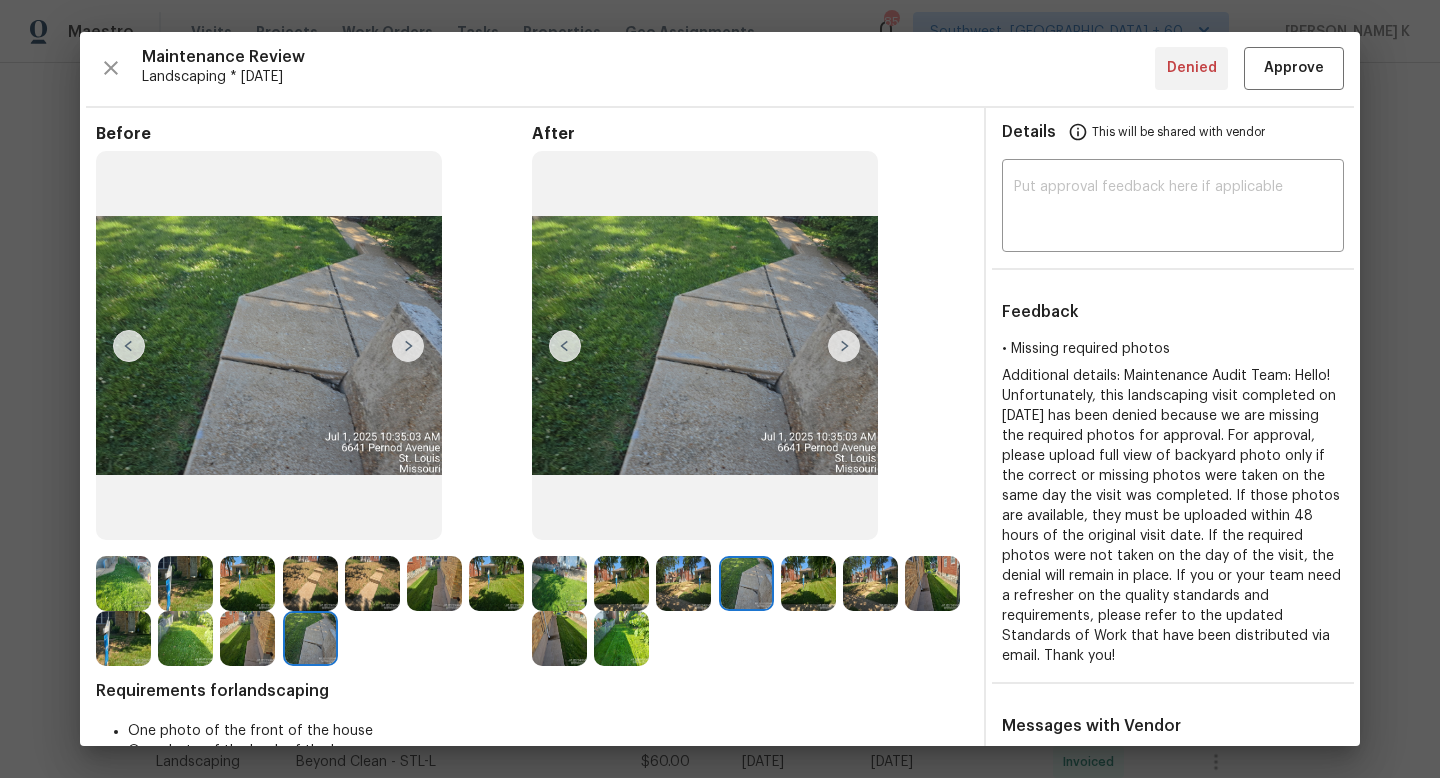 click at bounding box center (247, 638) 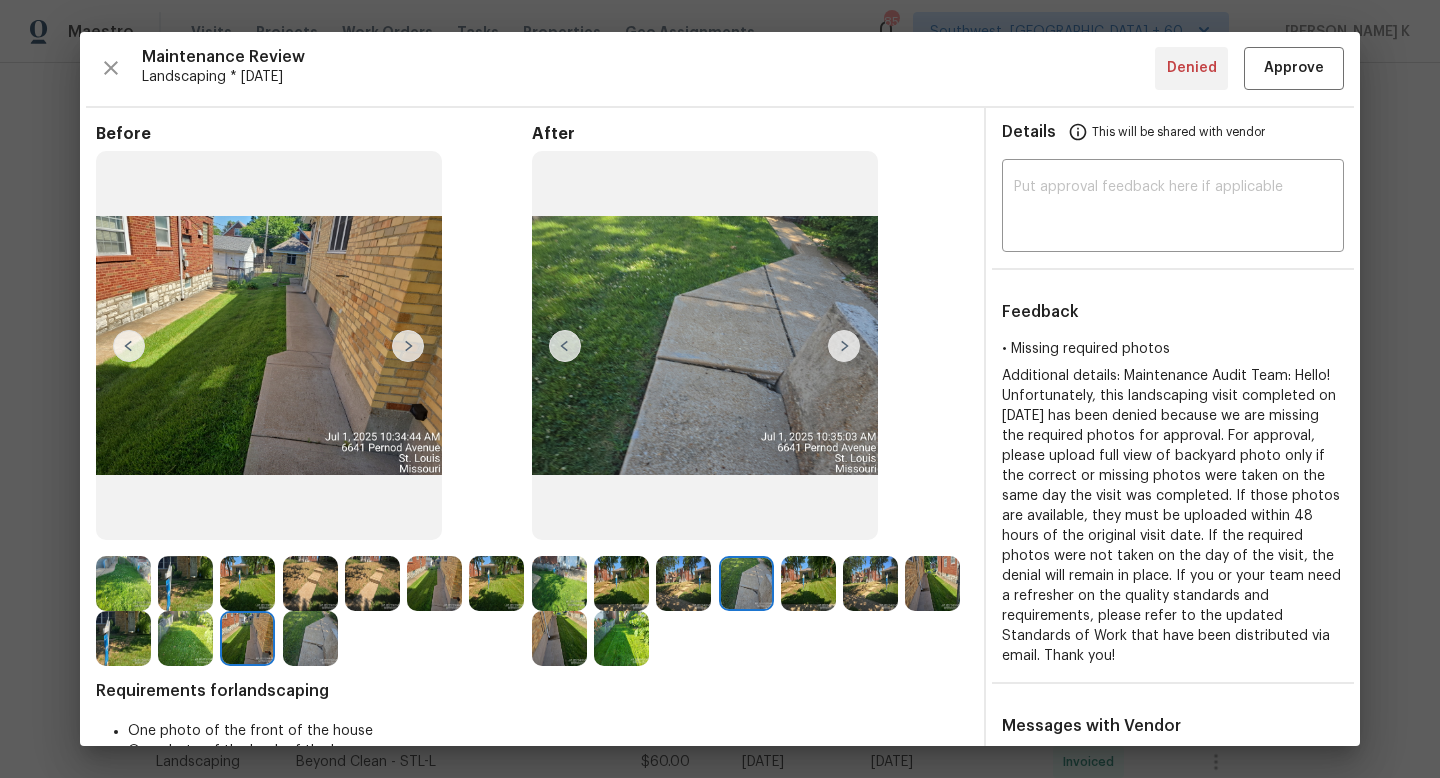 click at bounding box center (746, 583) 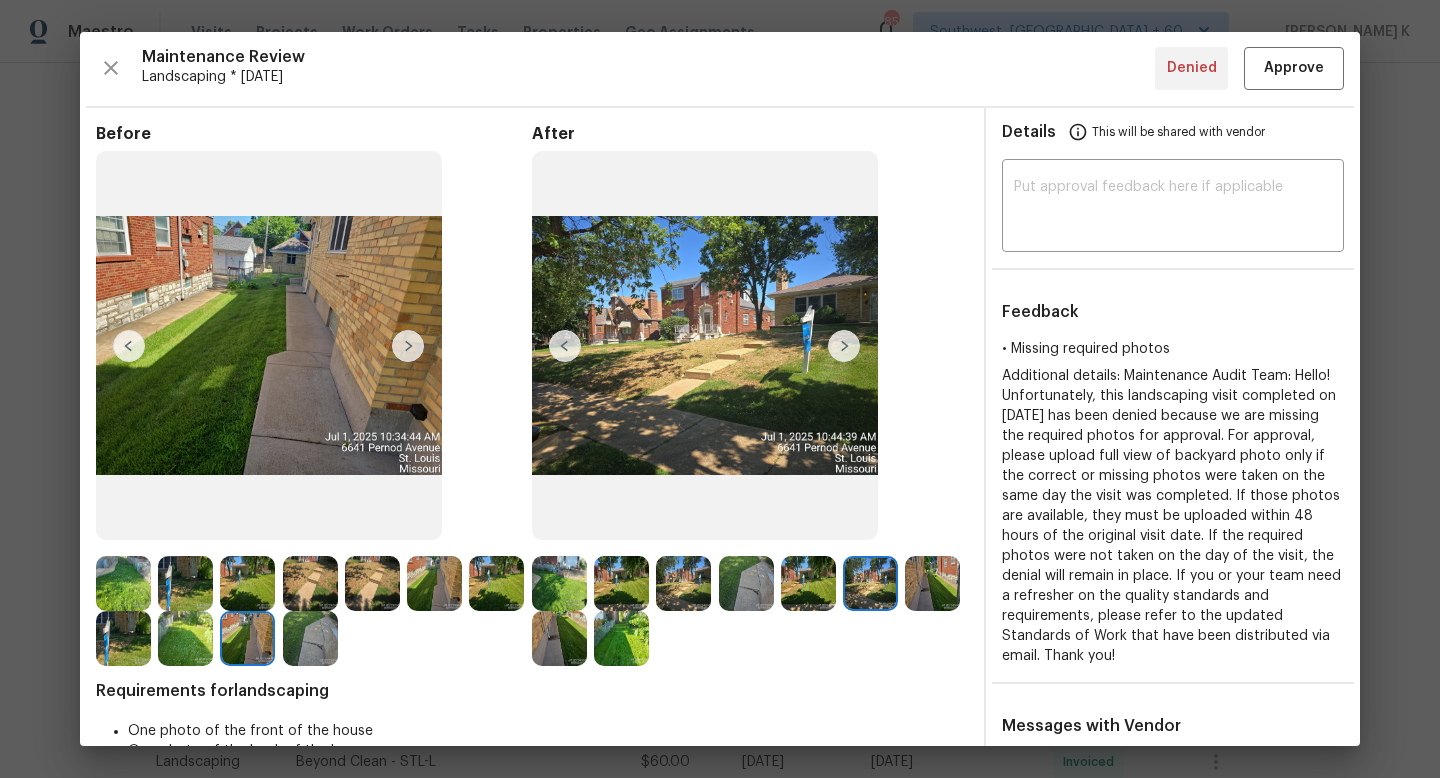 click at bounding box center [683, 583] 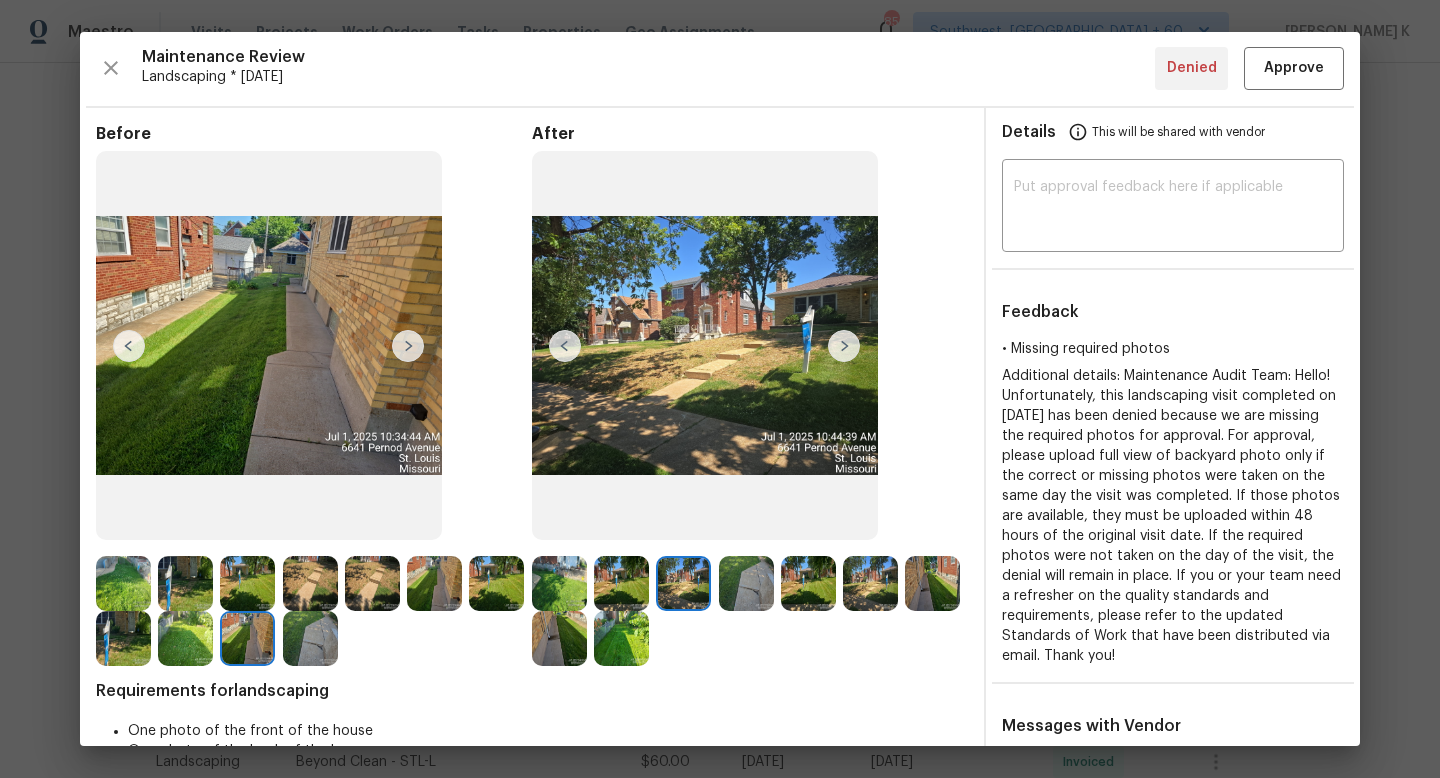 click at bounding box center [621, 583] 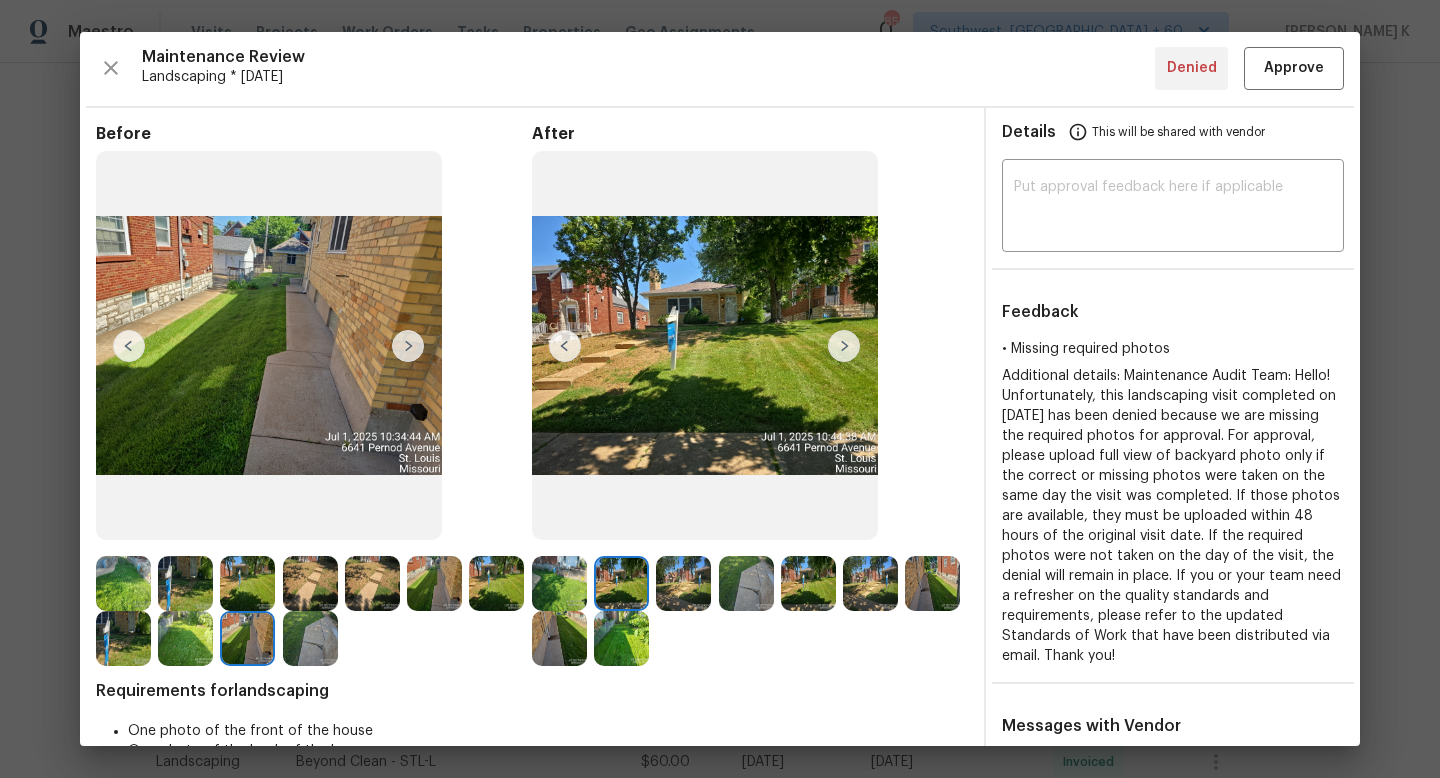 click at bounding box center [683, 583] 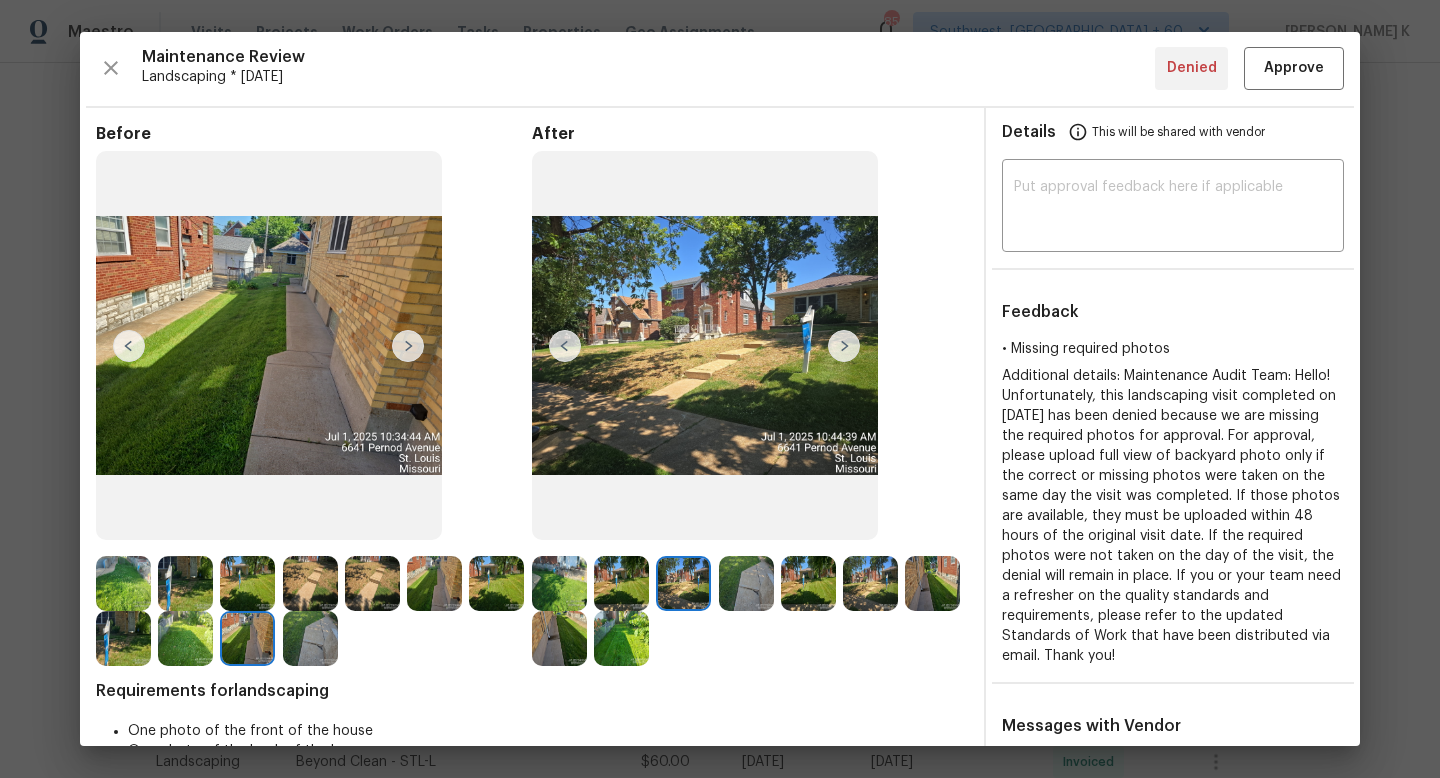 click at bounding box center [621, 583] 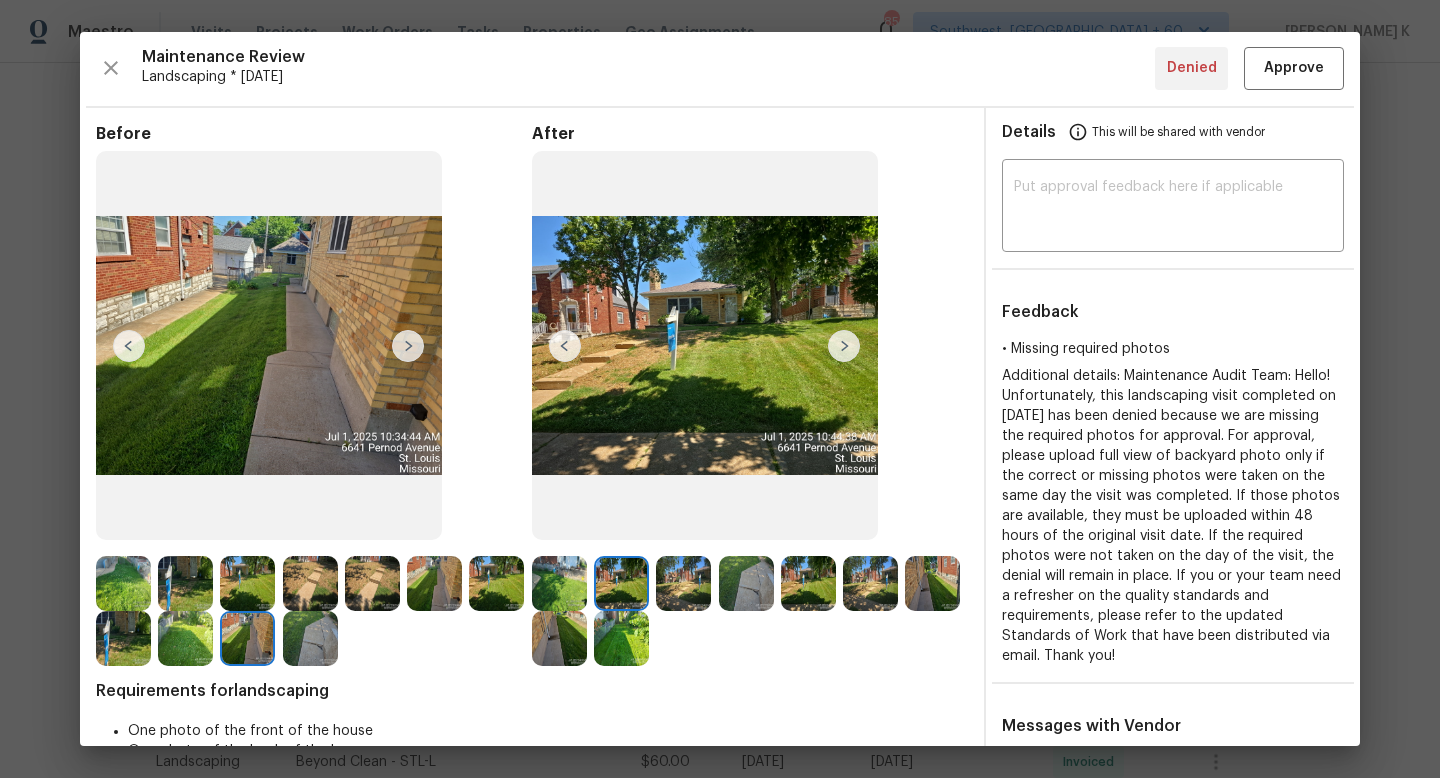 click at bounding box center (559, 583) 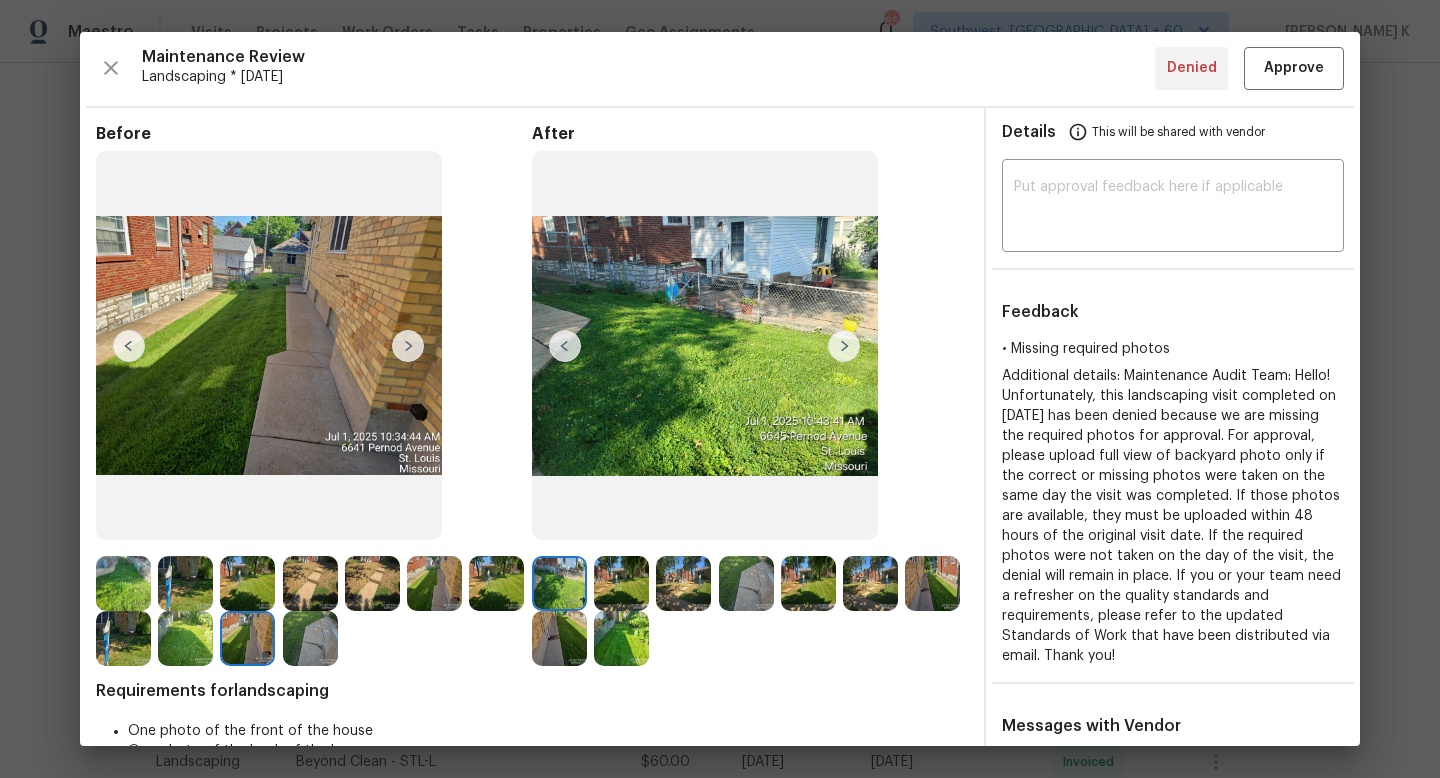 click at bounding box center (746, 583) 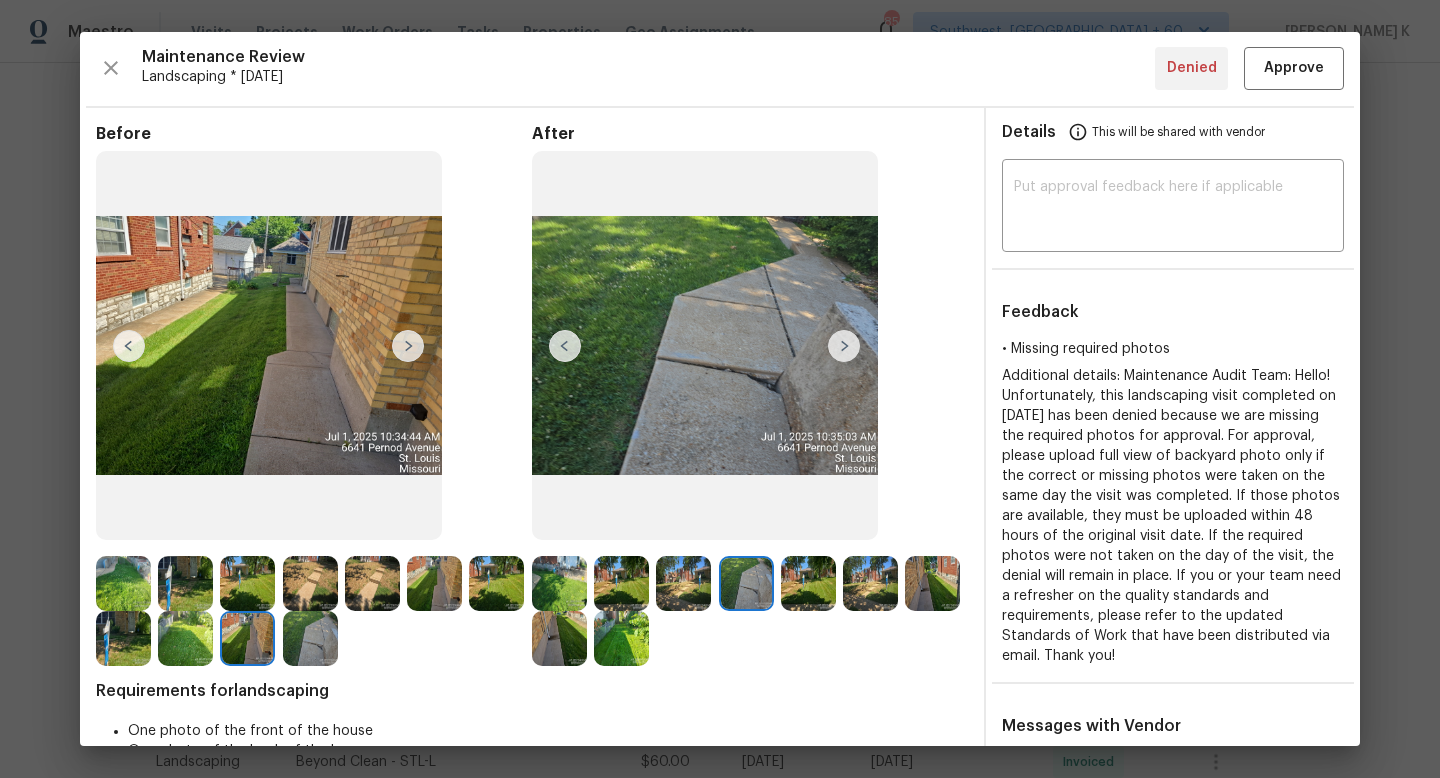 click at bounding box center (621, 638) 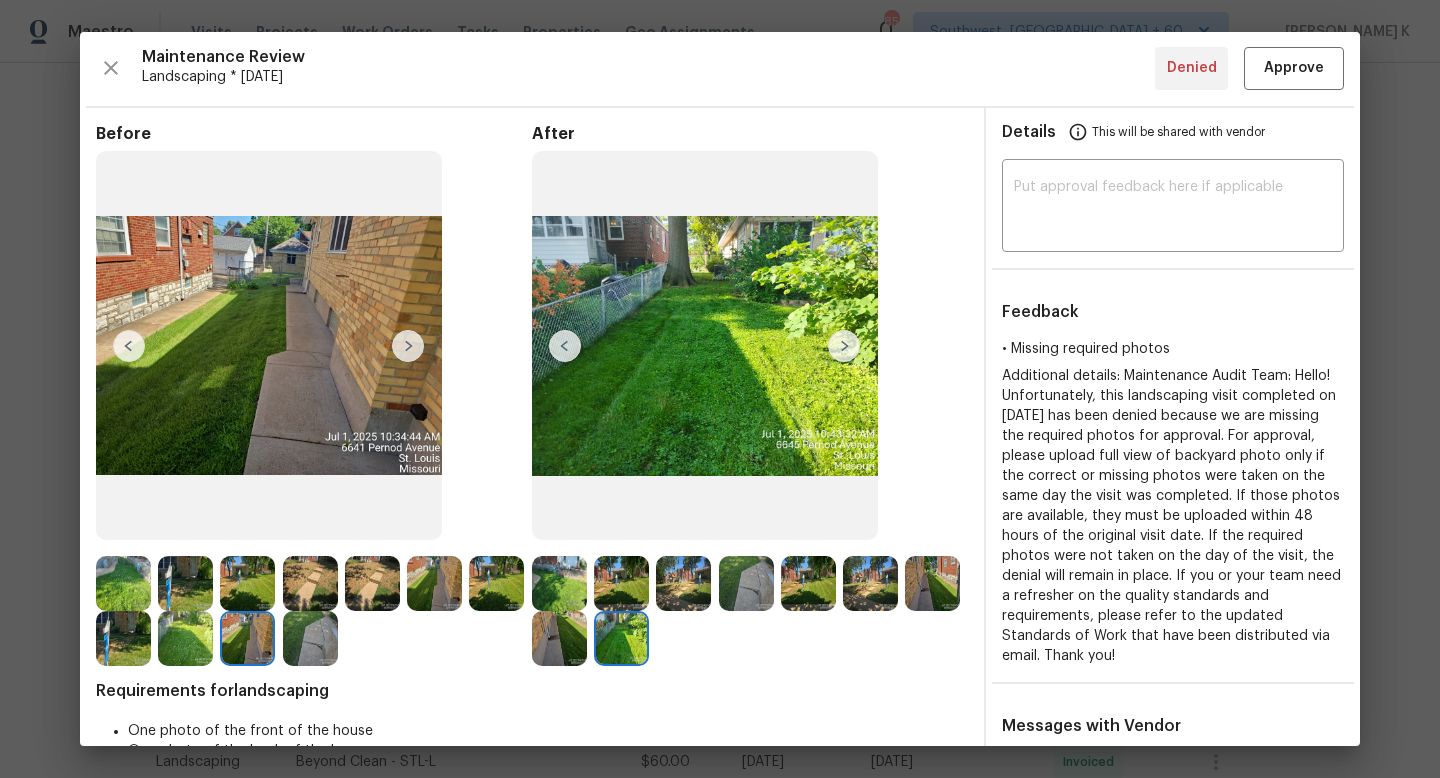 click at bounding box center (559, 638) 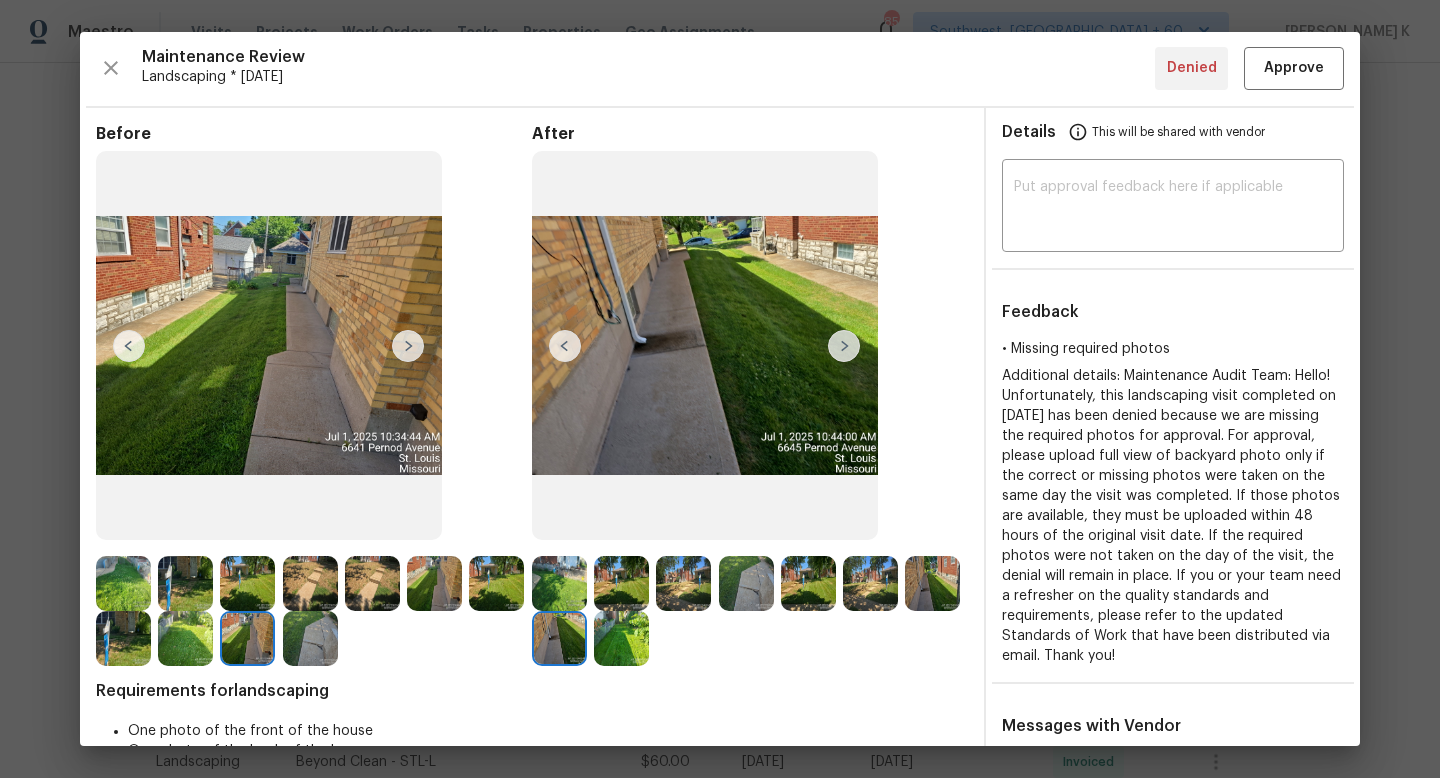 click at bounding box center [932, 583] 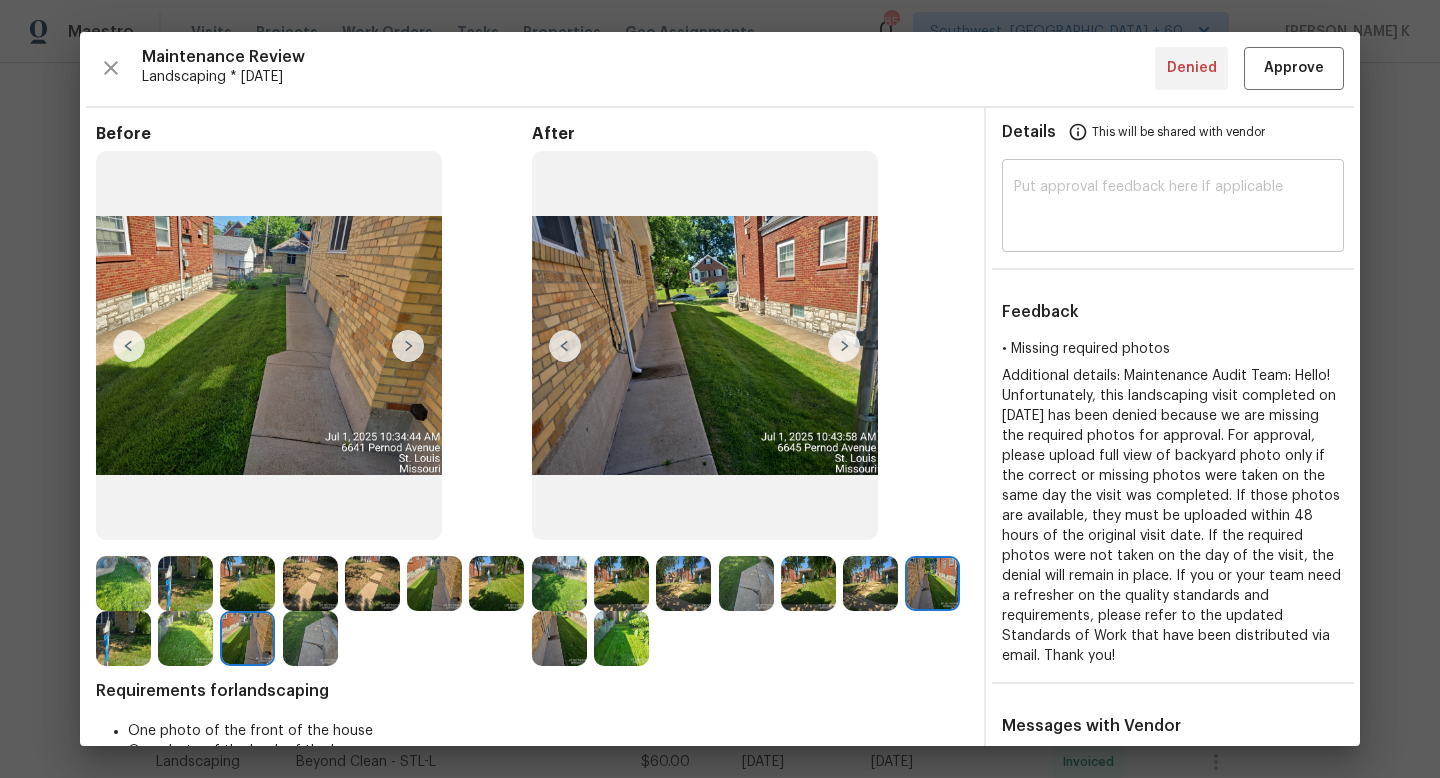 click at bounding box center [1173, 208] 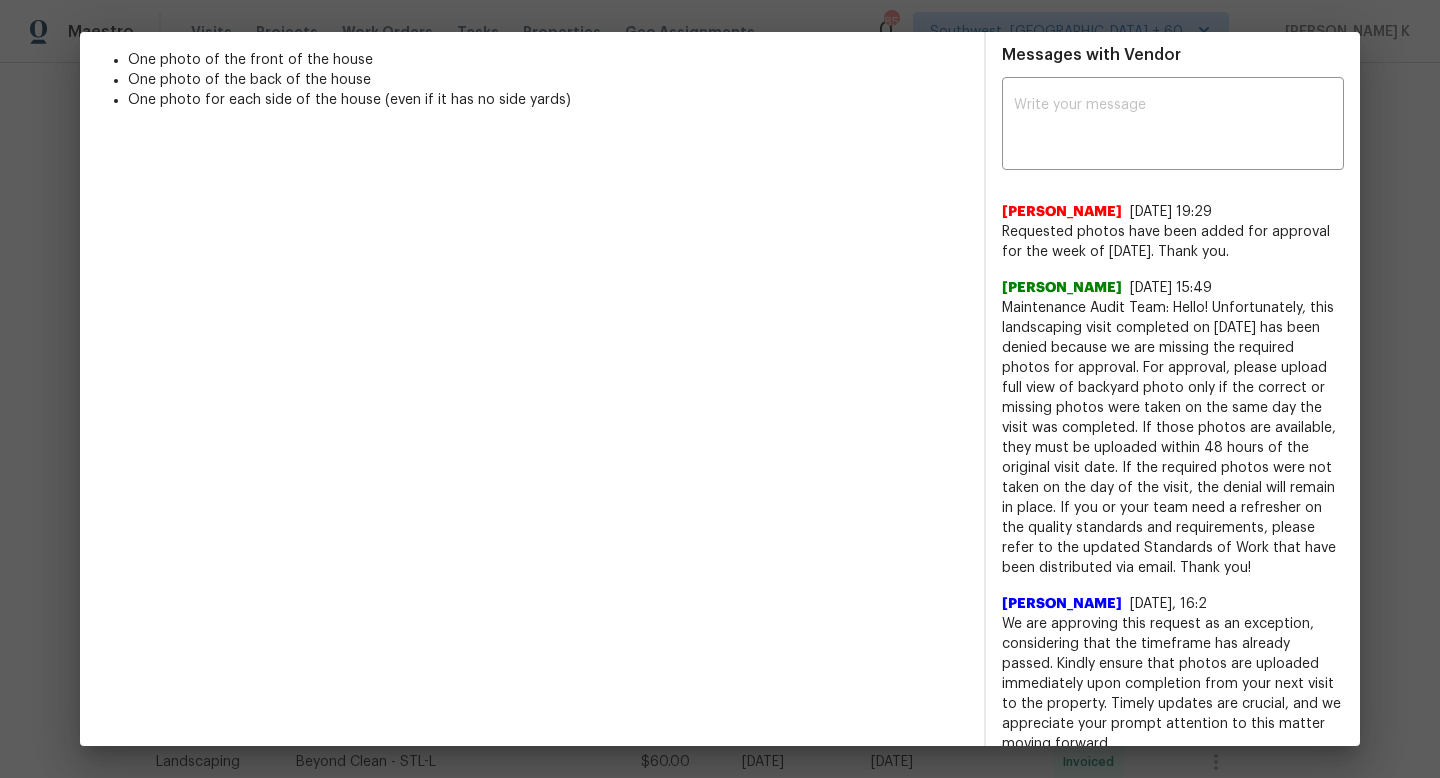 scroll, scrollTop: 695, scrollLeft: 0, axis: vertical 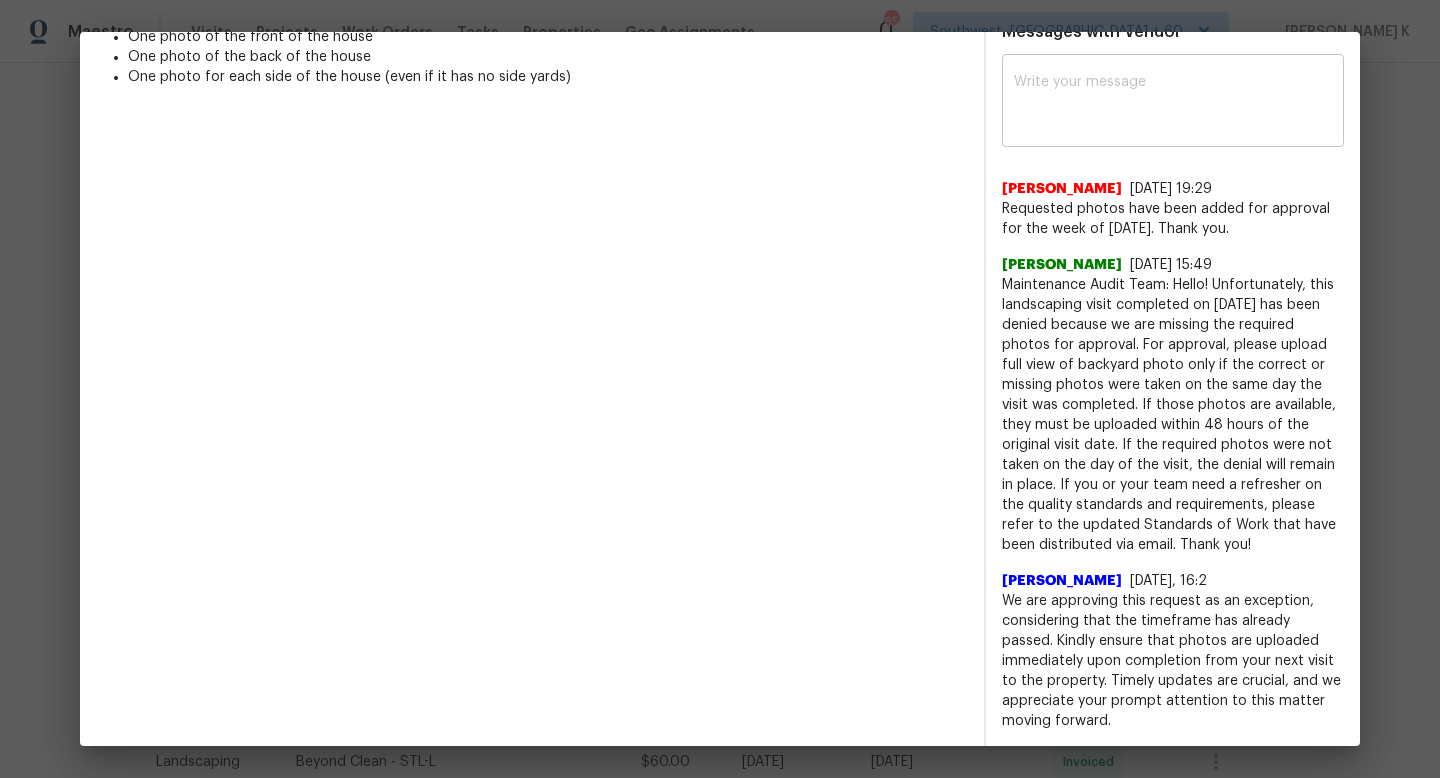 click at bounding box center (1173, 103) 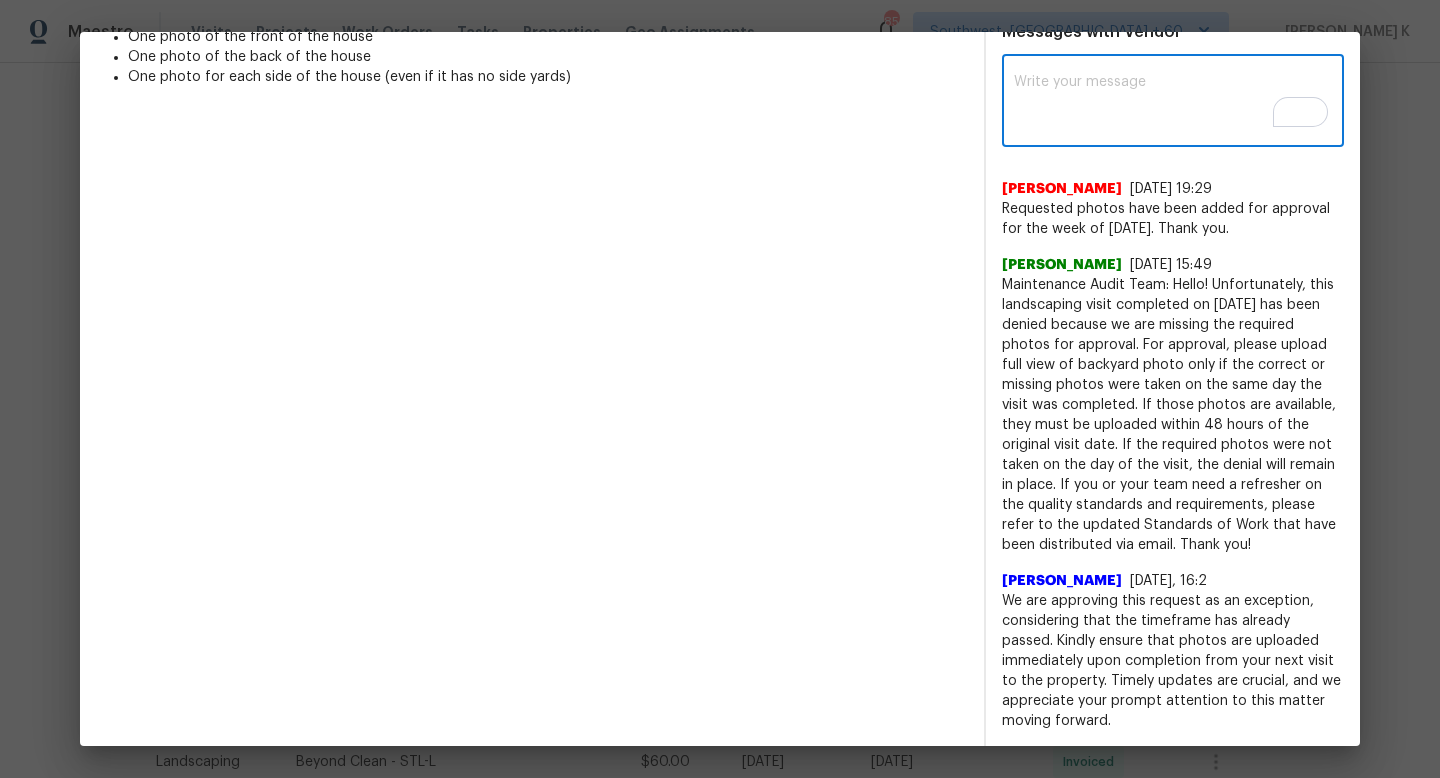 click at bounding box center (1173, 103) 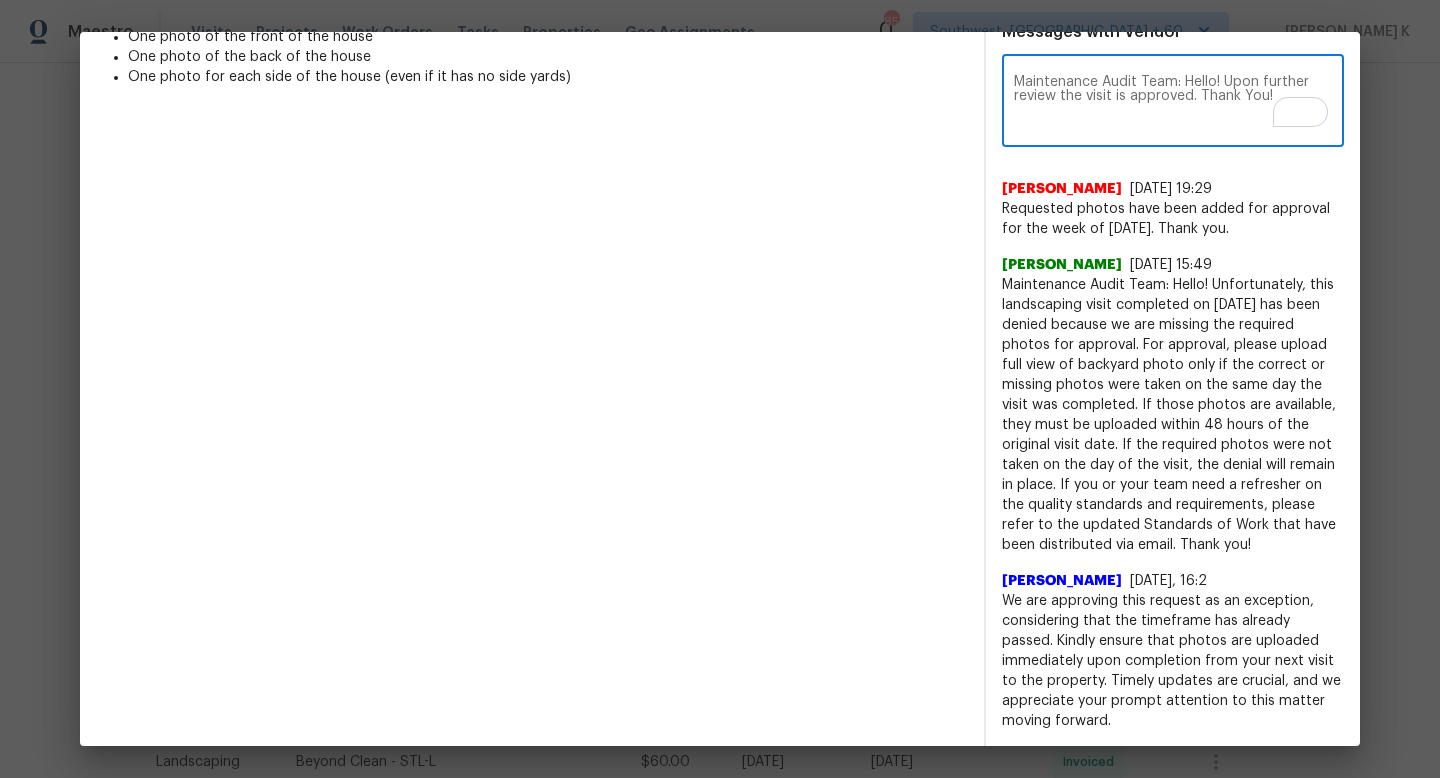 scroll, scrollTop: 42, scrollLeft: 0, axis: vertical 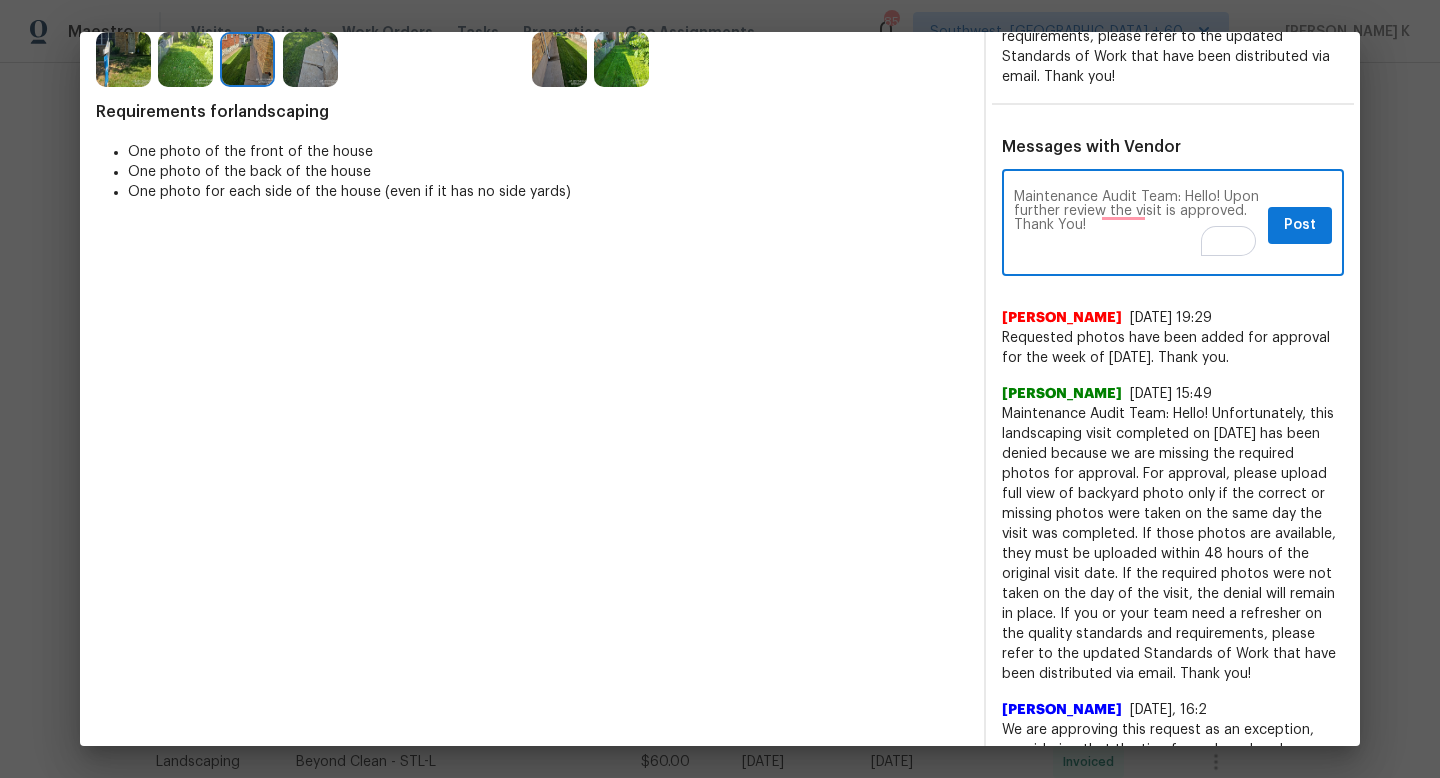 type on "Maintenance Audit Team: Hello! Upon further review the visit is approved. Thank You!" 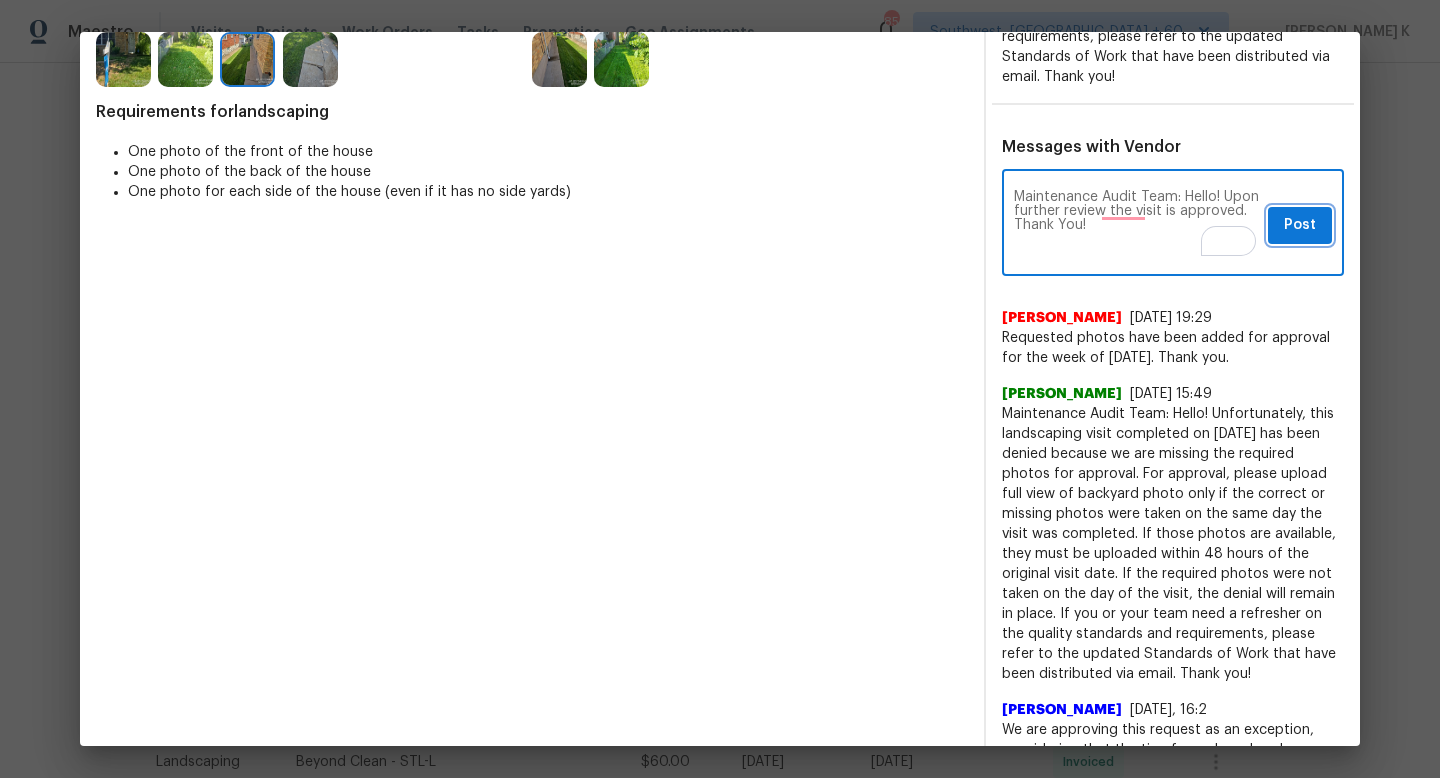 click on "Post" at bounding box center (1300, 225) 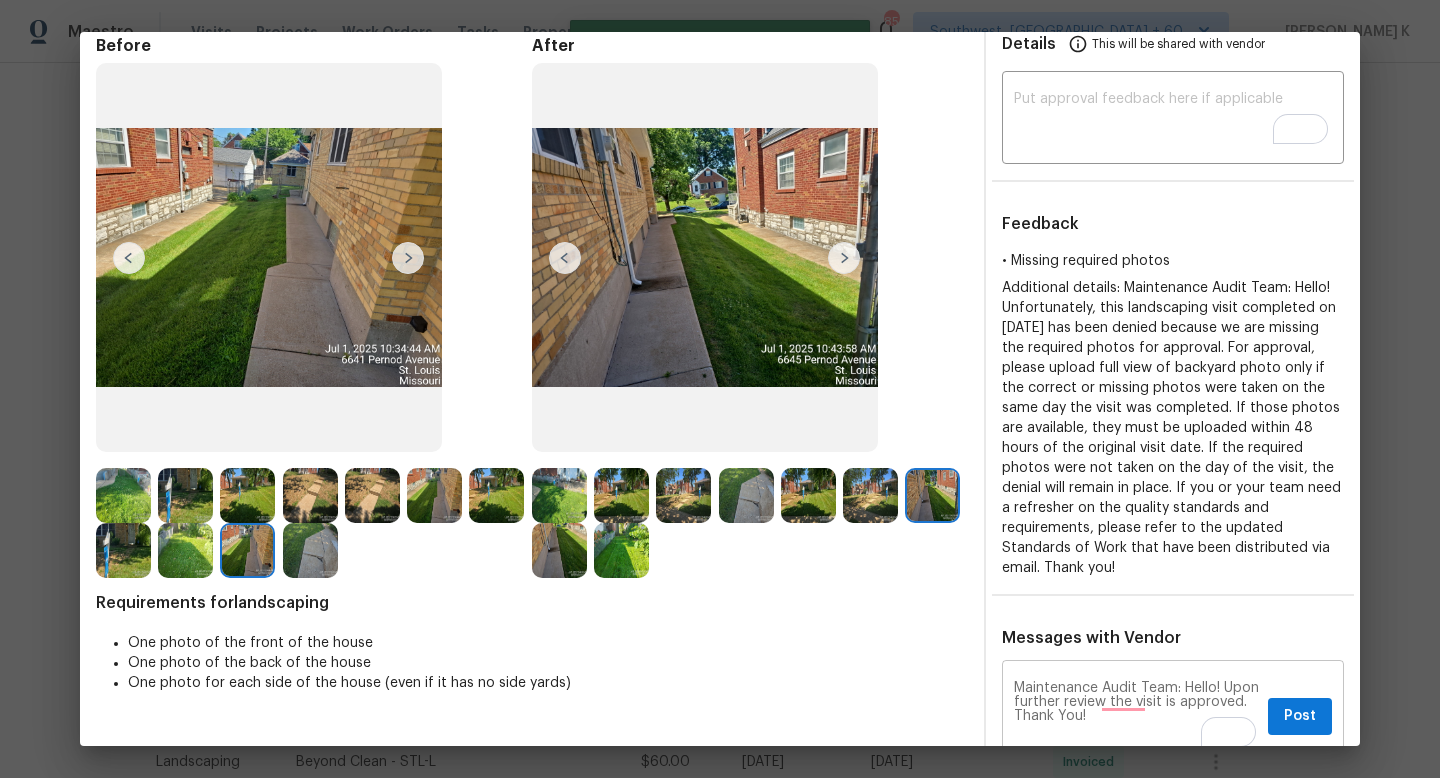 scroll, scrollTop: 0, scrollLeft: 0, axis: both 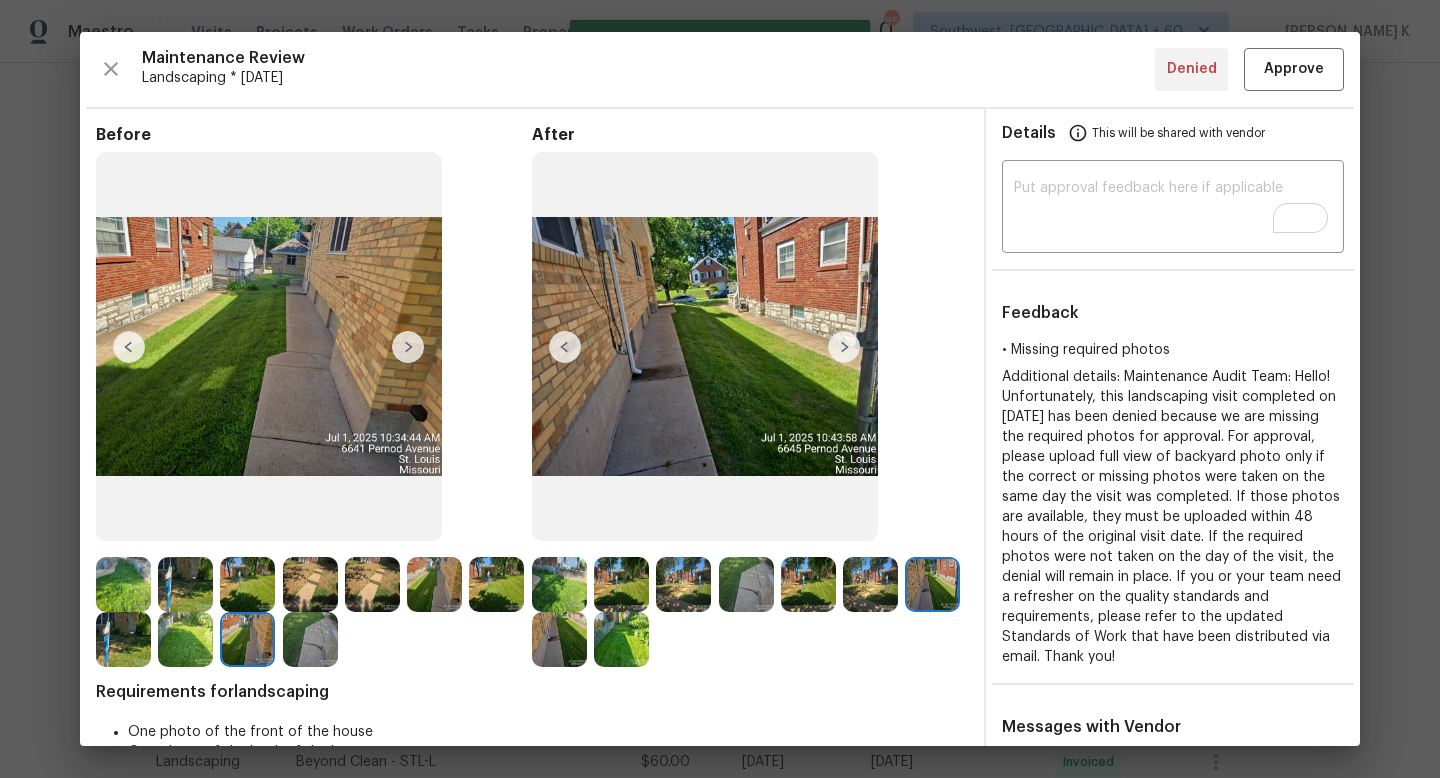 type 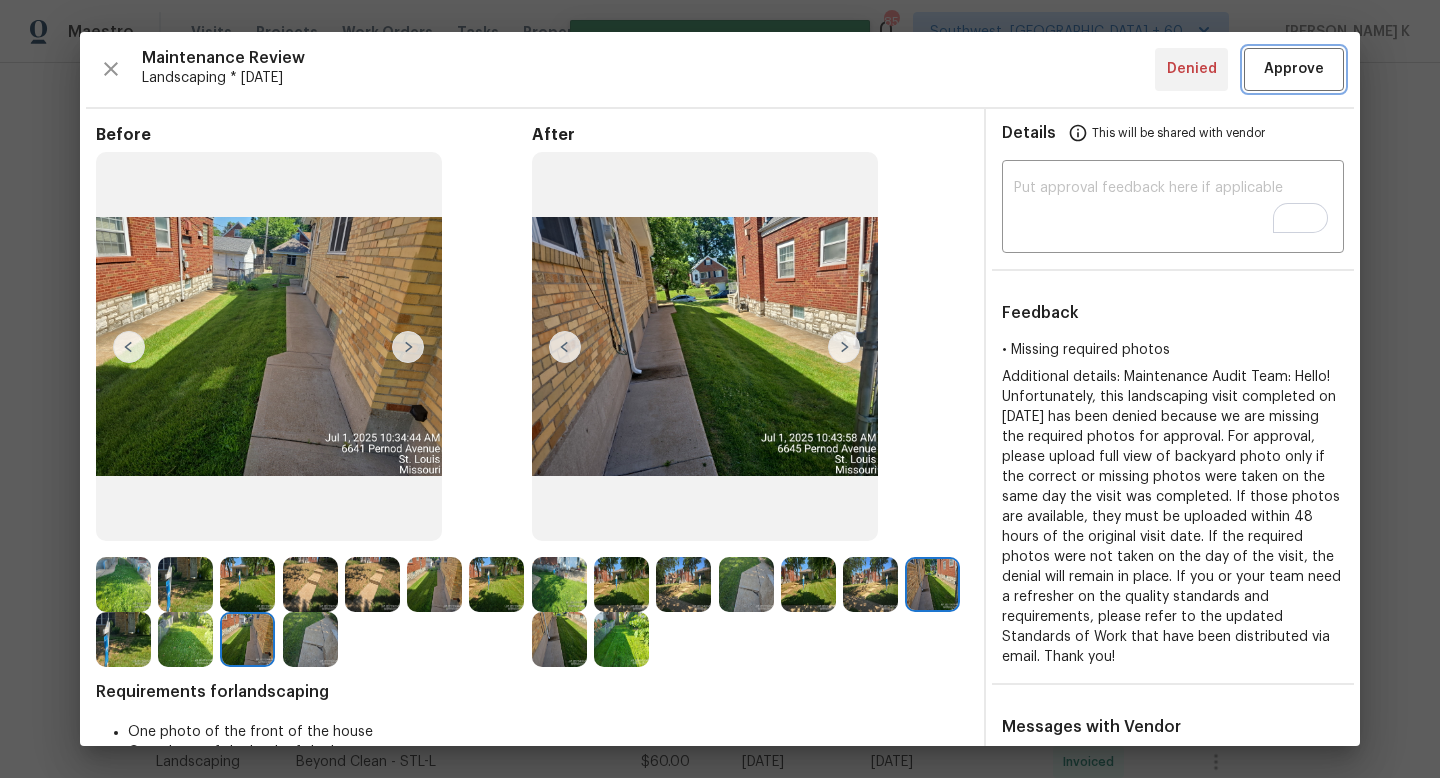 click on "Approve" at bounding box center [1294, 69] 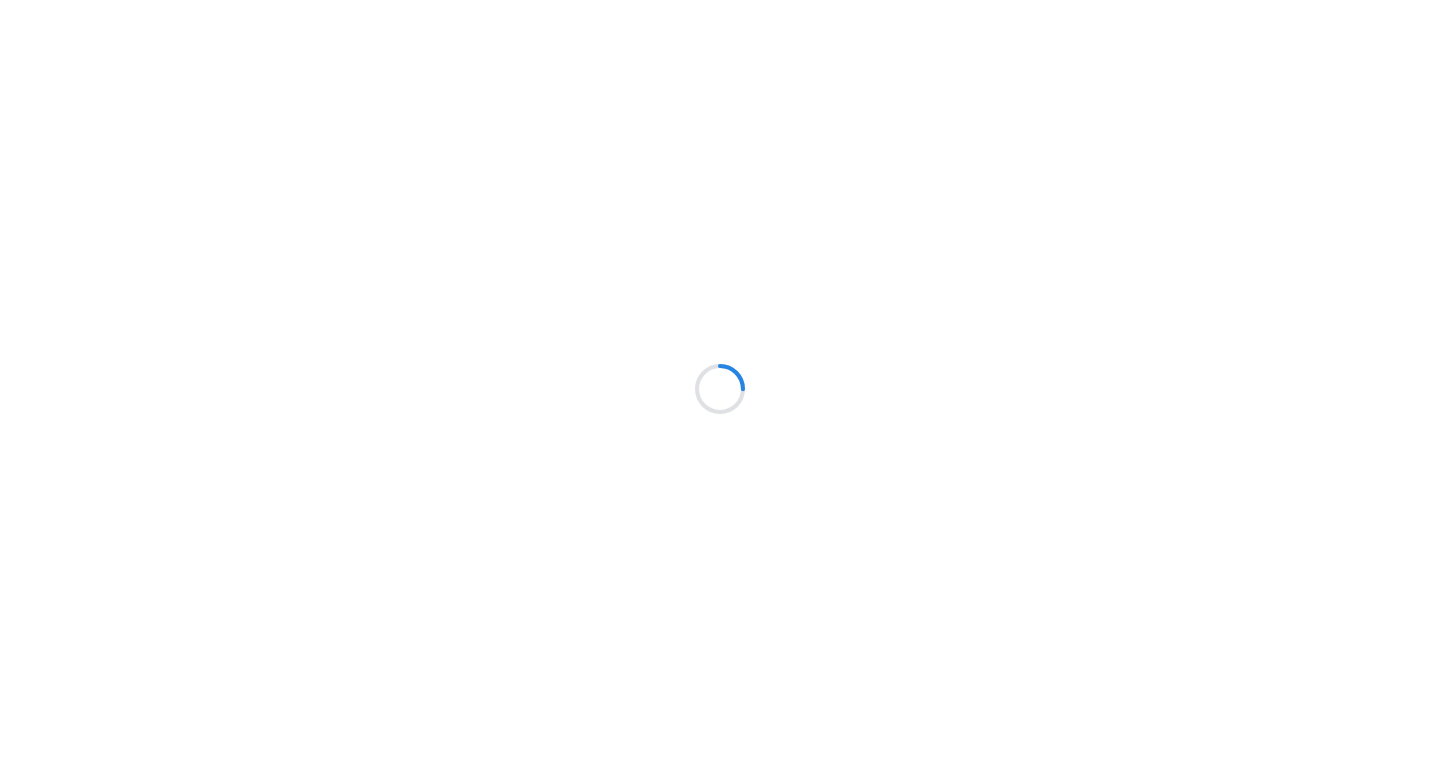 scroll, scrollTop: 0, scrollLeft: 0, axis: both 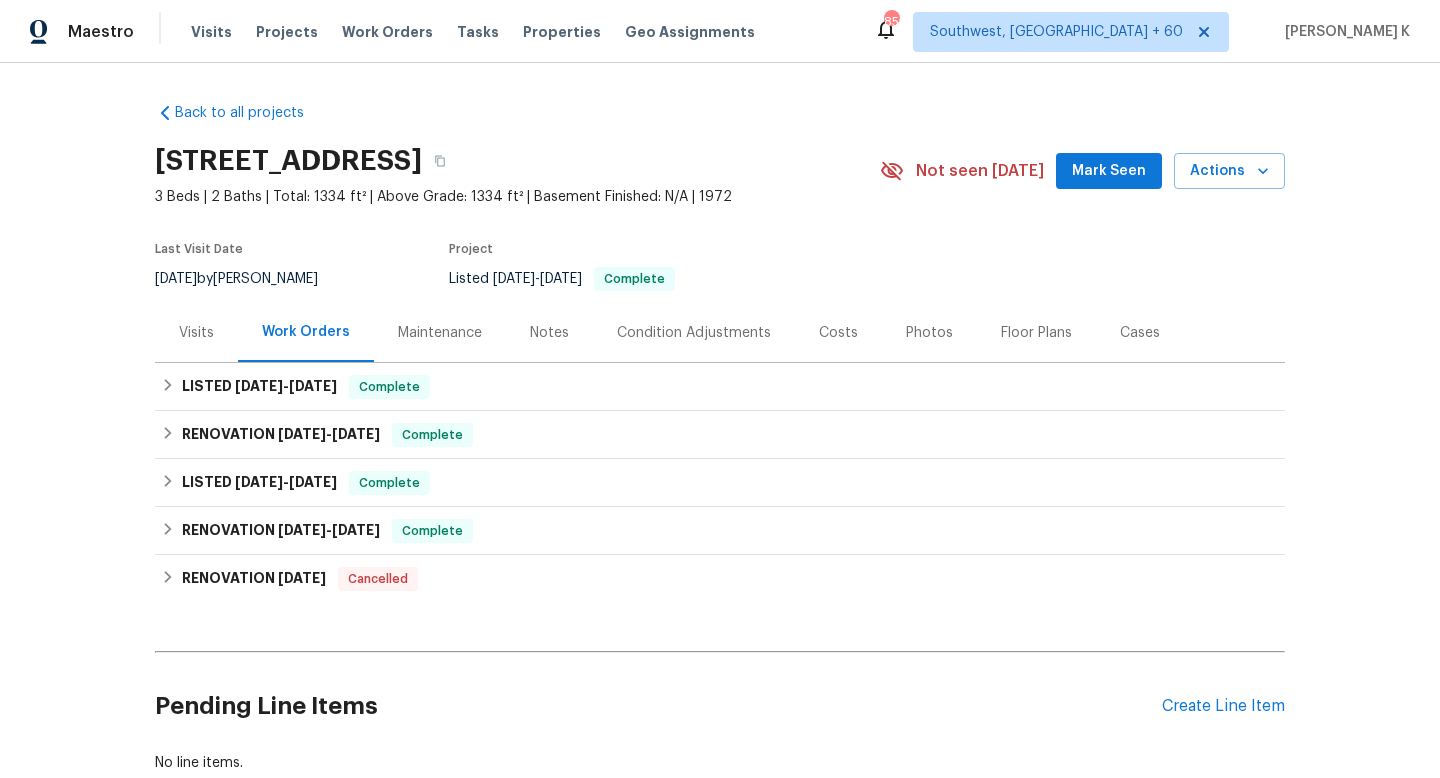click on "Maintenance" at bounding box center [440, 333] 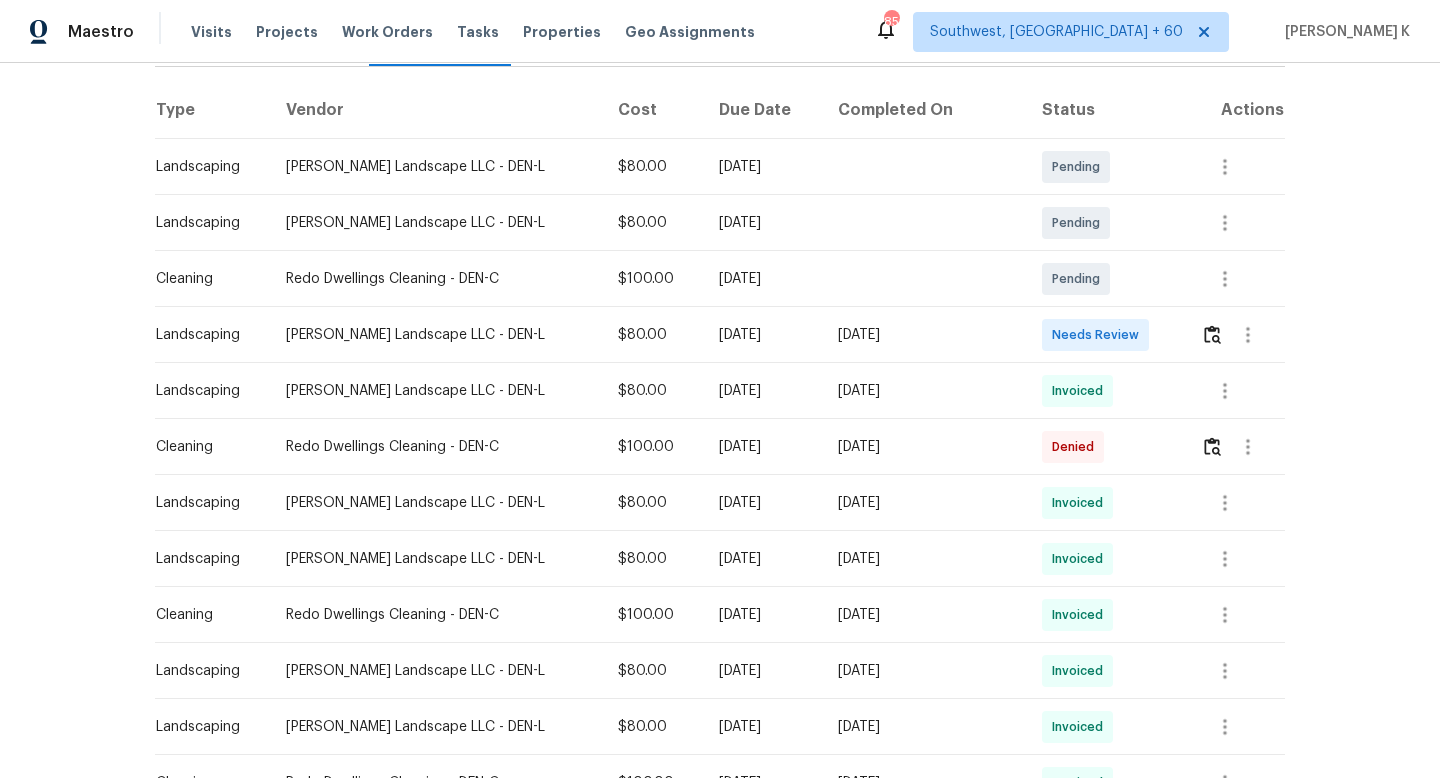 scroll, scrollTop: 310, scrollLeft: 0, axis: vertical 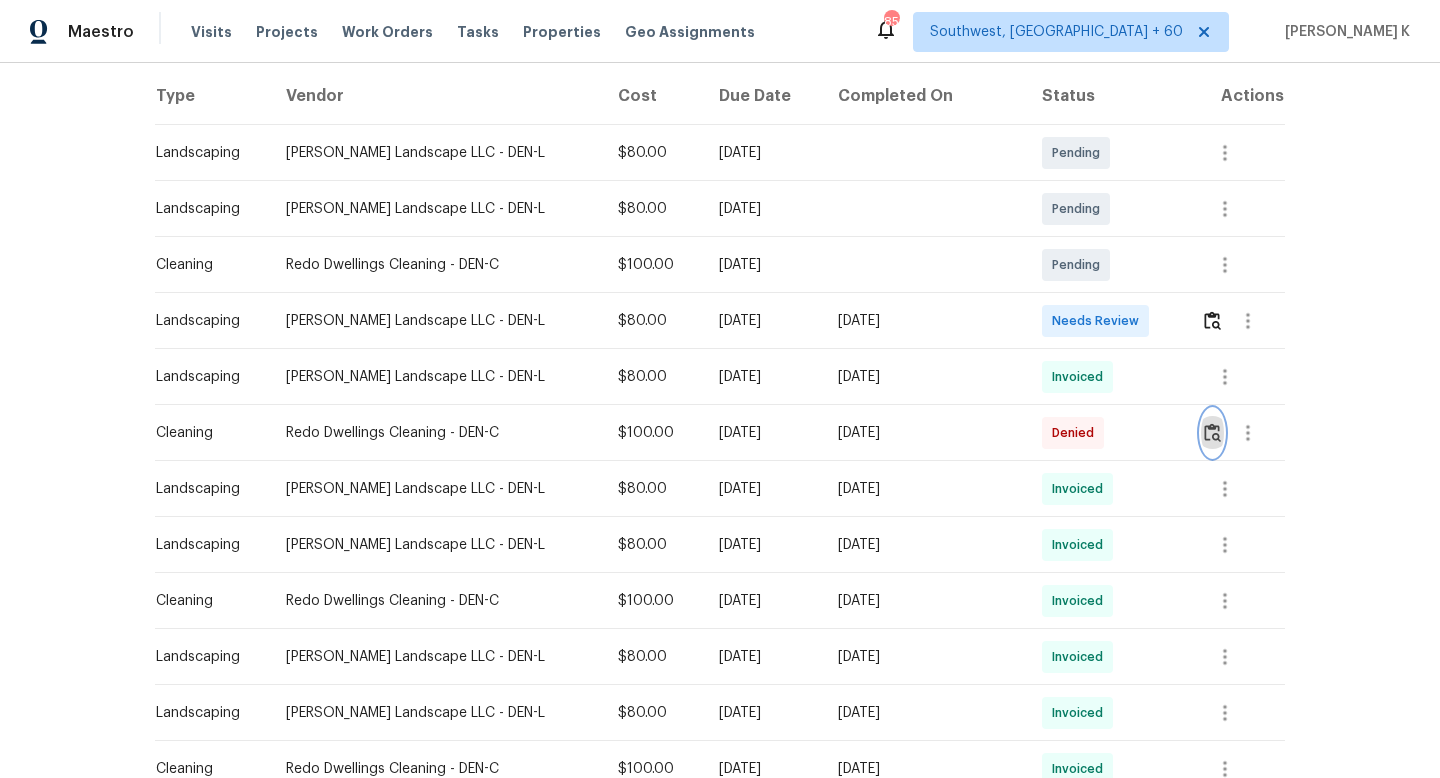 click at bounding box center (1212, 432) 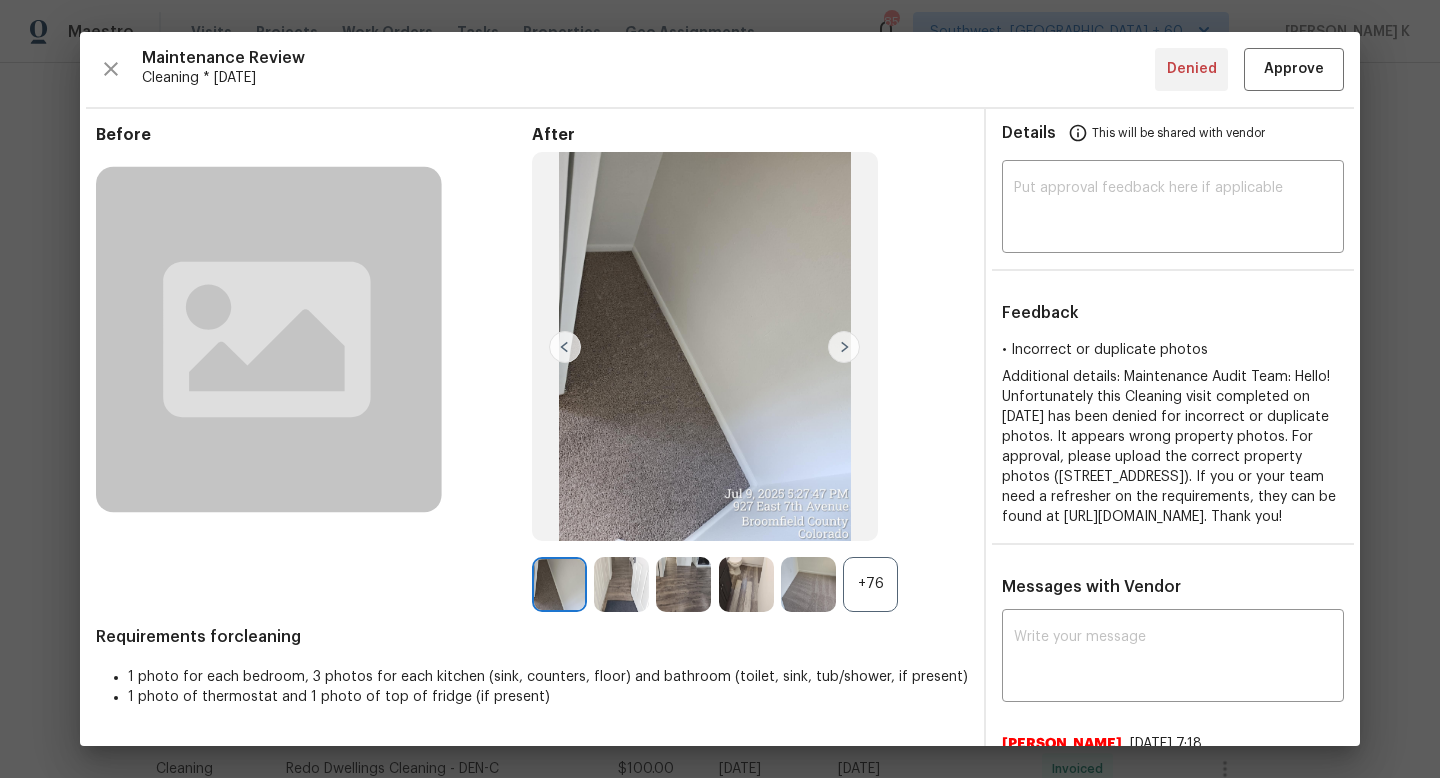 scroll, scrollTop: 76, scrollLeft: 0, axis: vertical 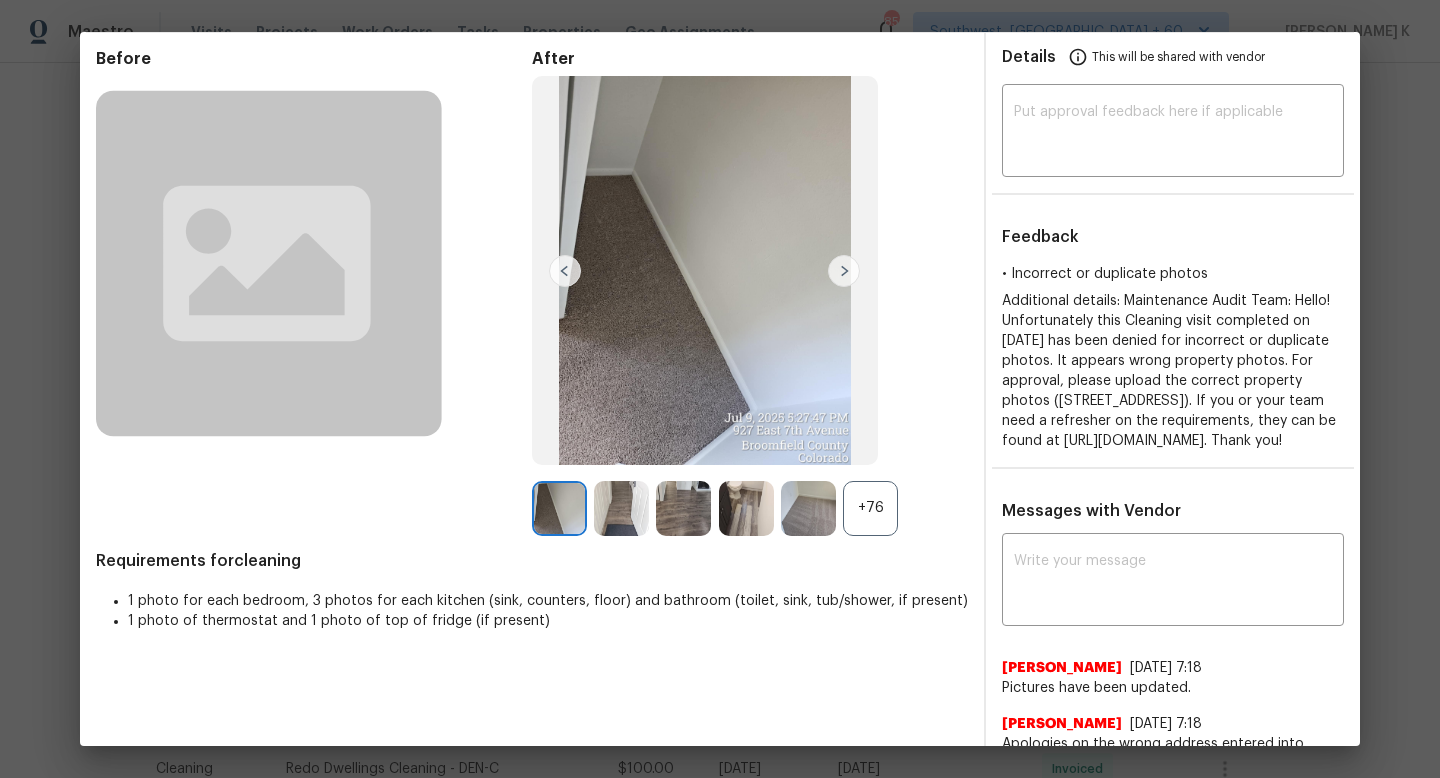 click on "+76" at bounding box center (870, 508) 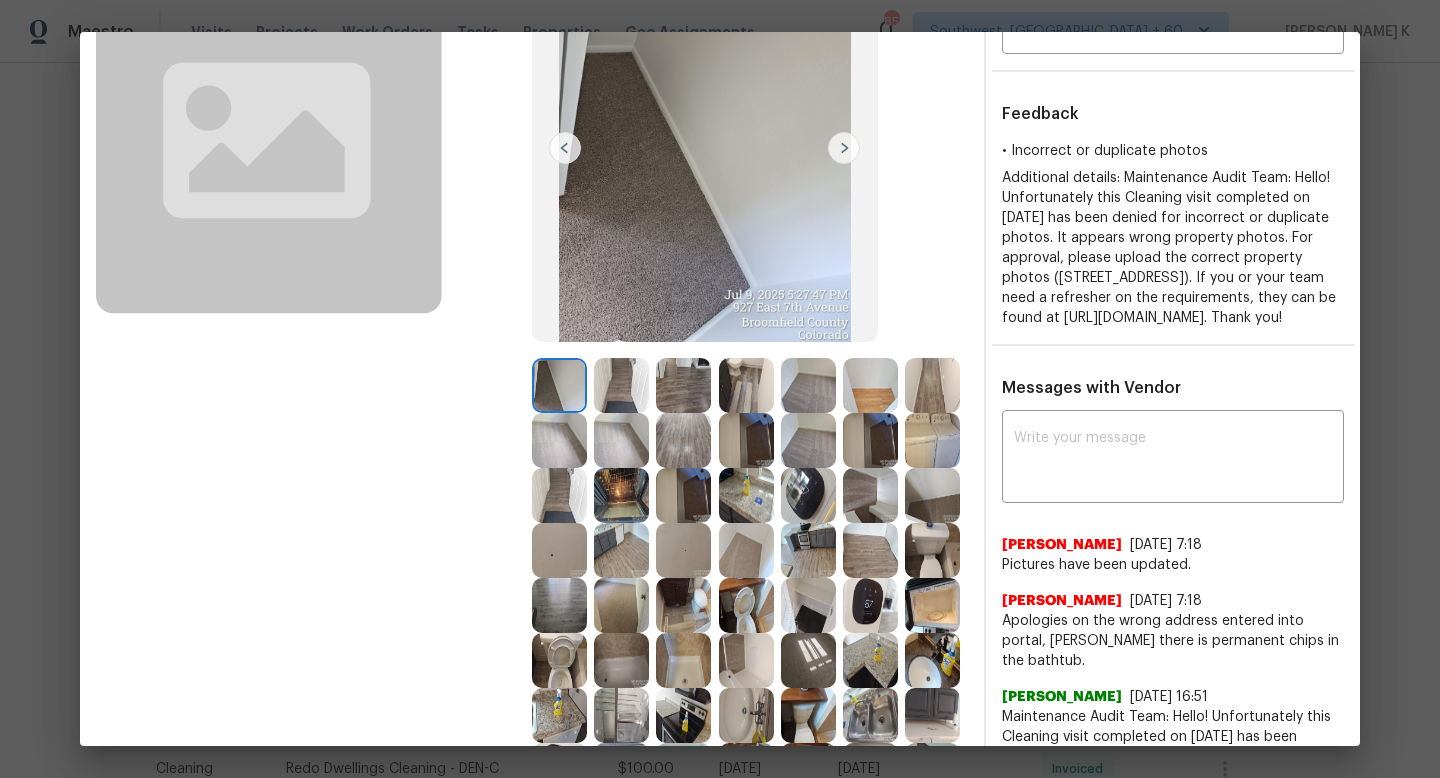scroll, scrollTop: 204, scrollLeft: 0, axis: vertical 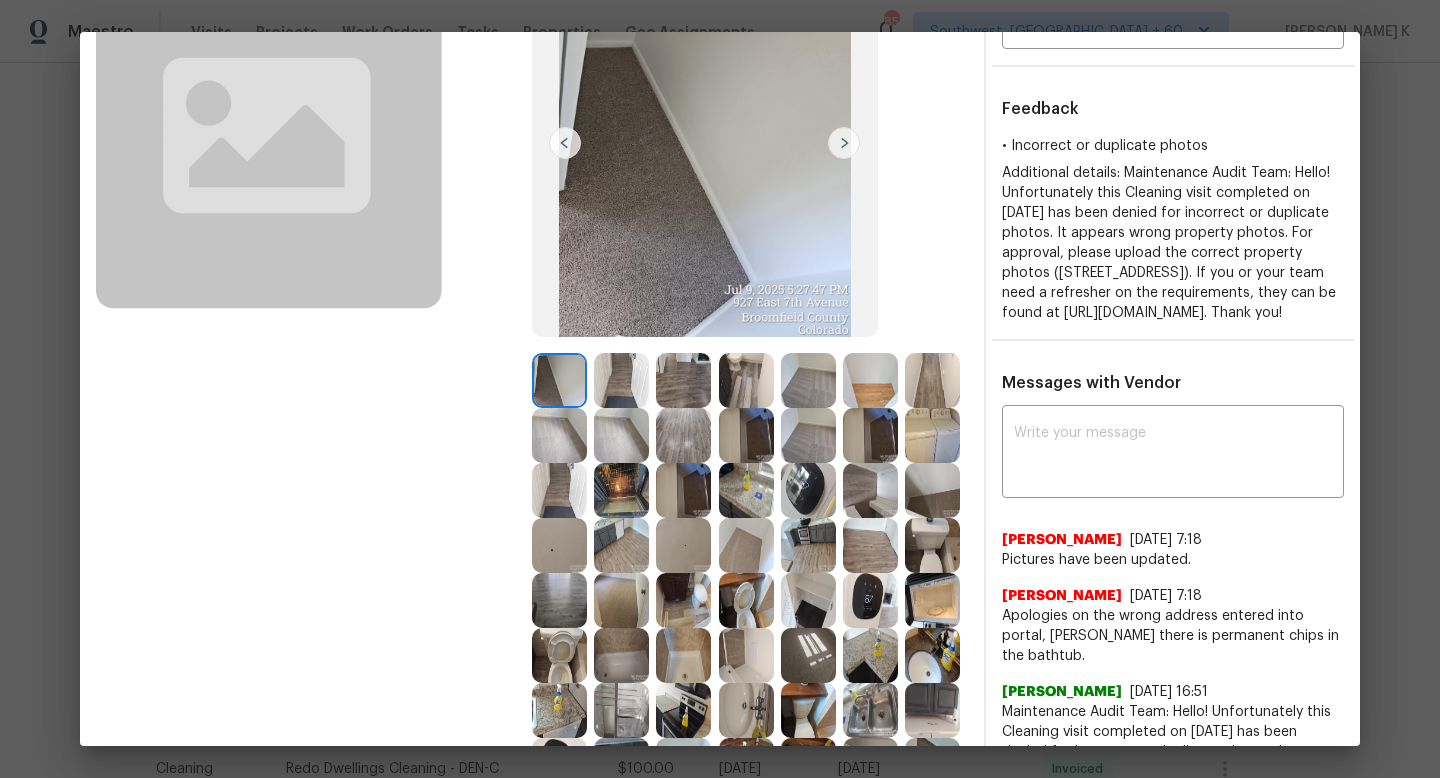 click at bounding box center [621, 380] 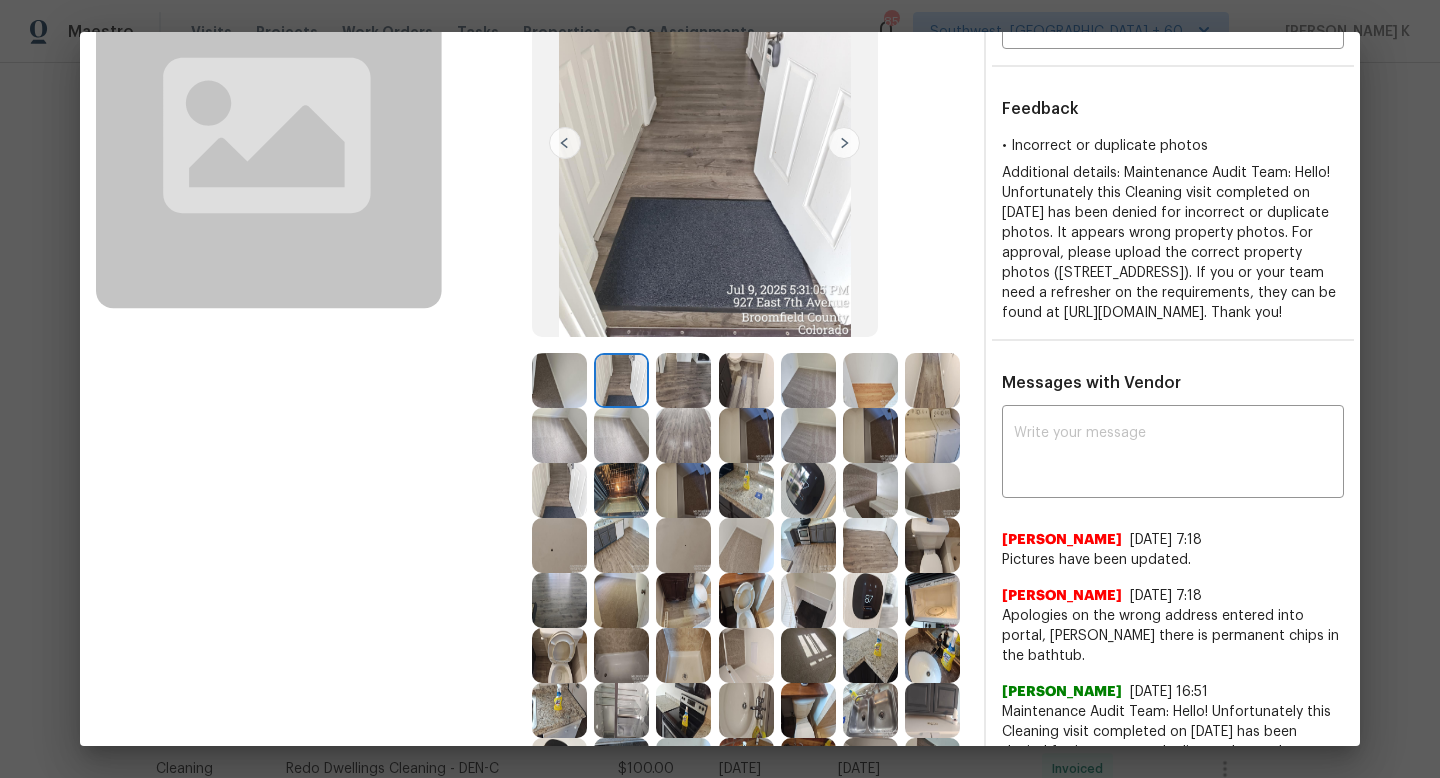 click at bounding box center (621, 435) 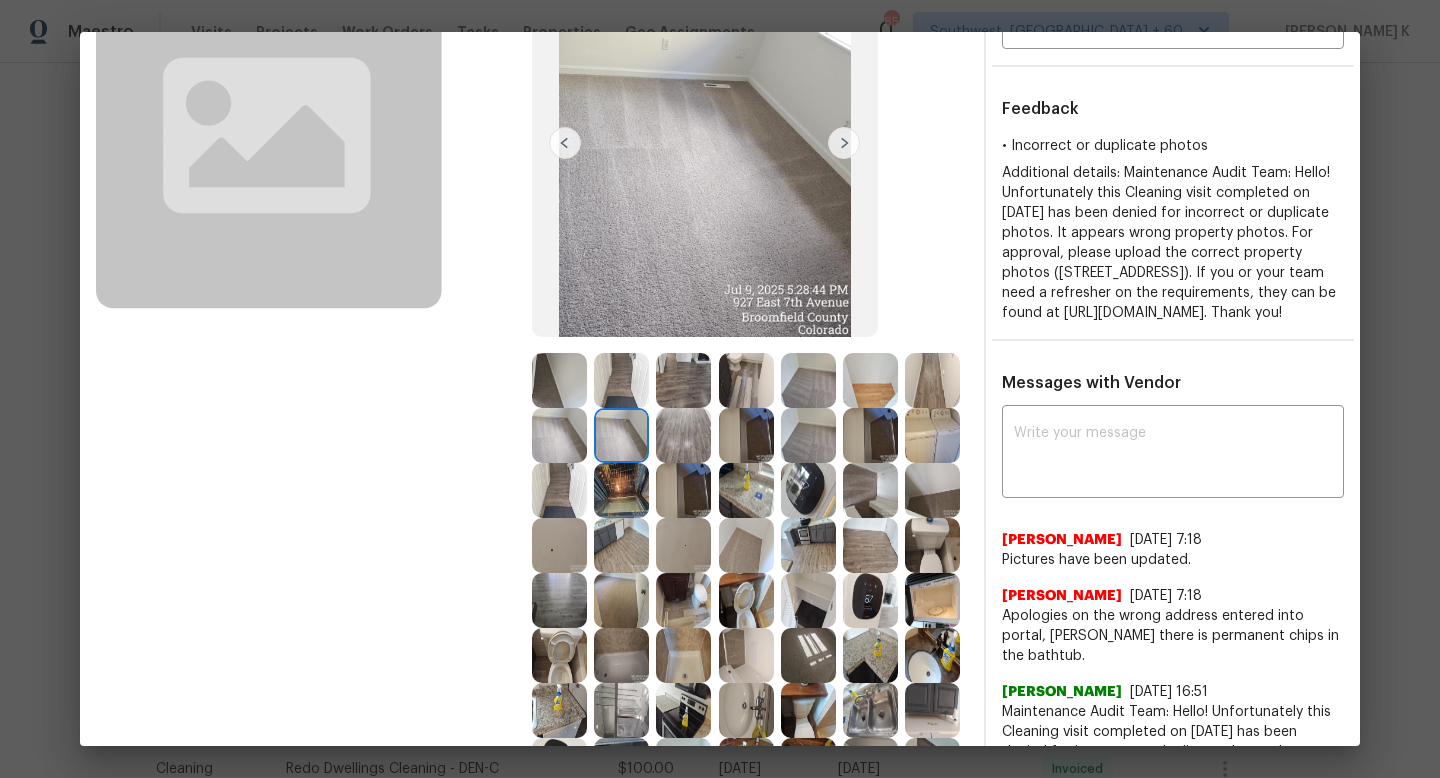 click at bounding box center [683, 435] 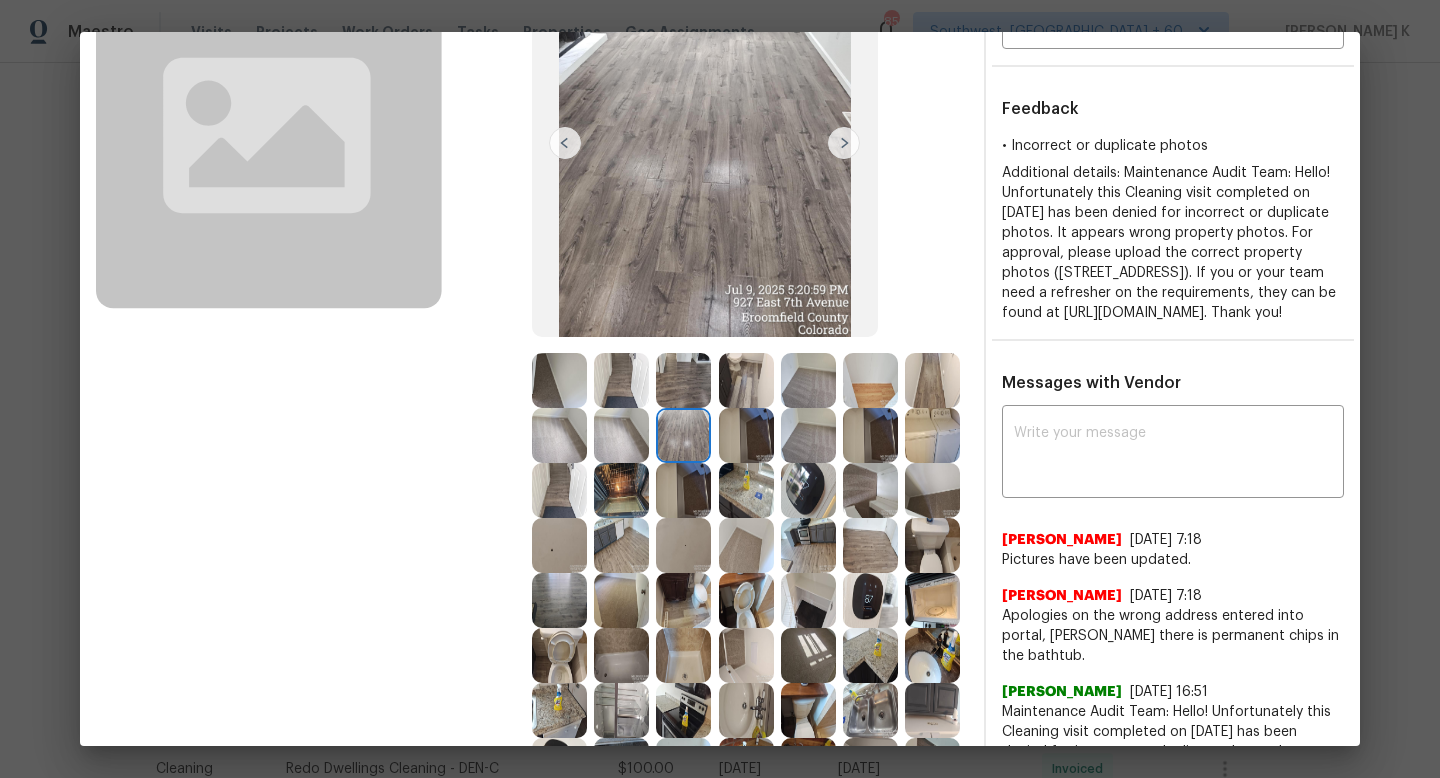 click at bounding box center [746, 435] 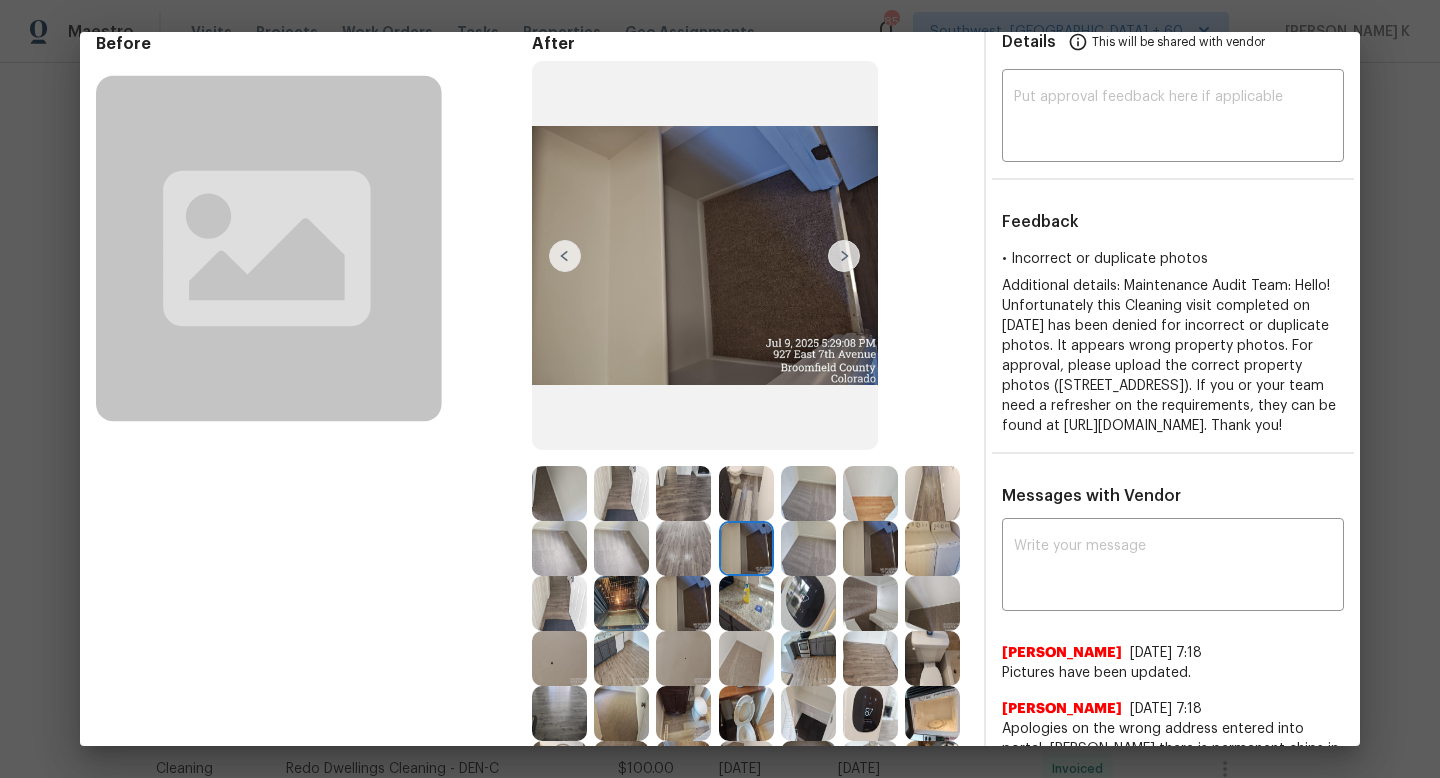 scroll, scrollTop: 87, scrollLeft: 0, axis: vertical 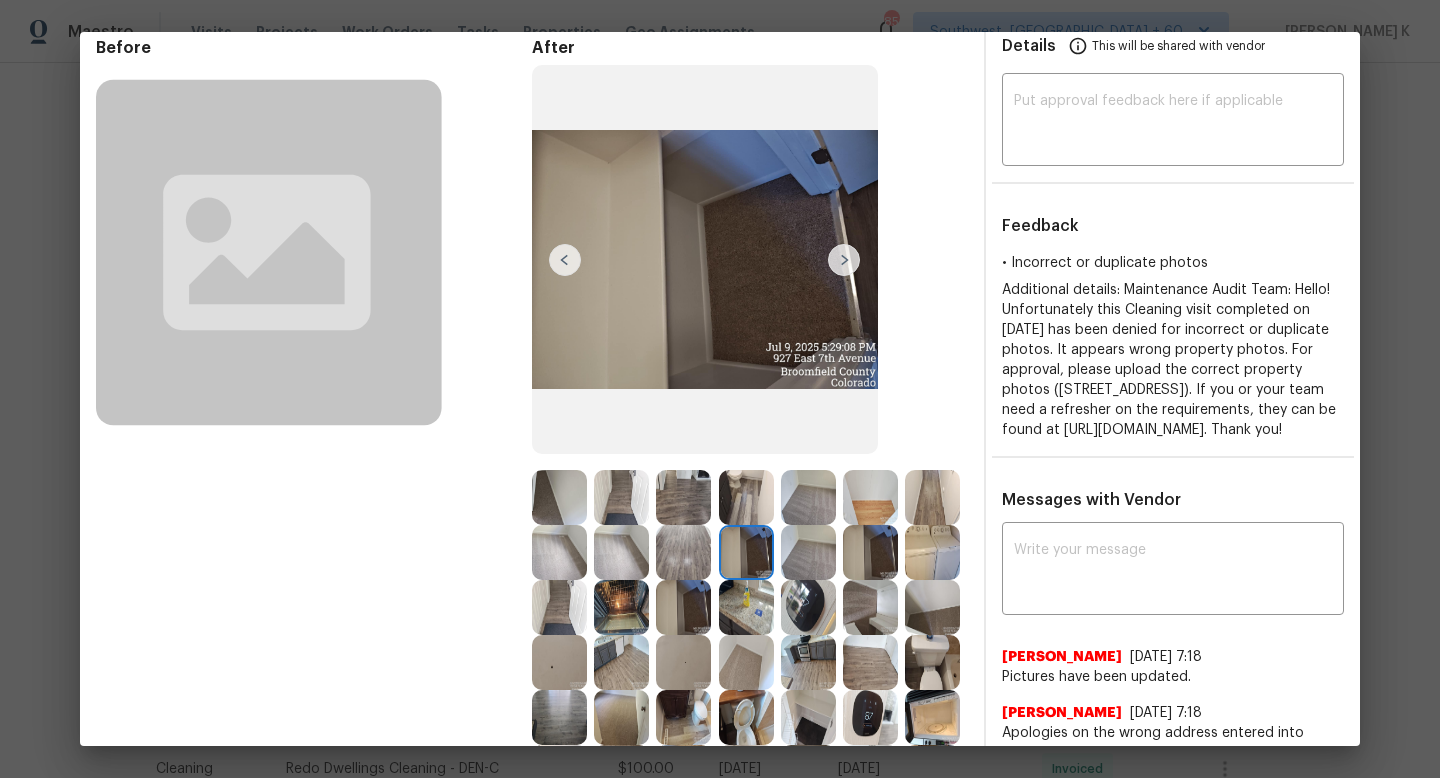 click at bounding box center [808, 552] 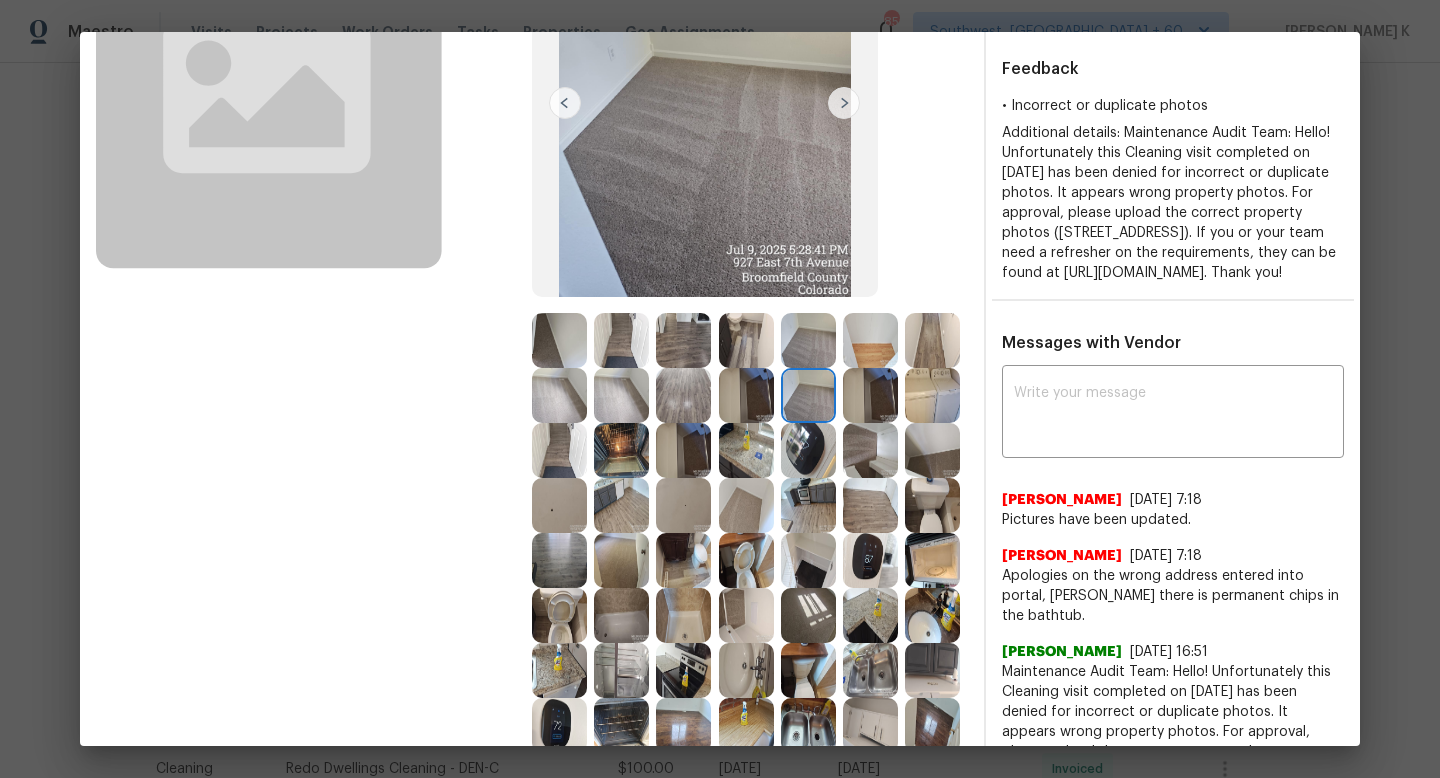 scroll, scrollTop: 246, scrollLeft: 0, axis: vertical 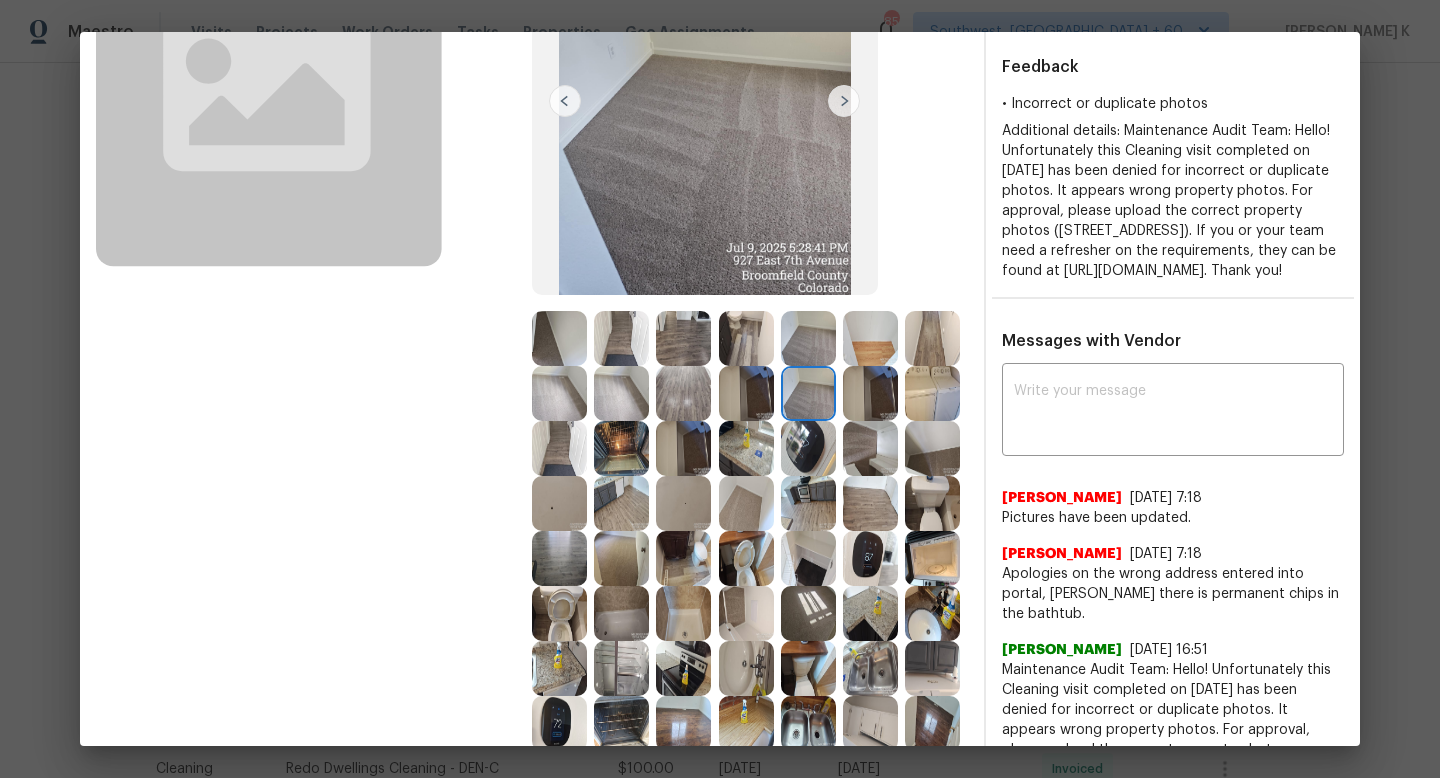 click at bounding box center [870, 393] 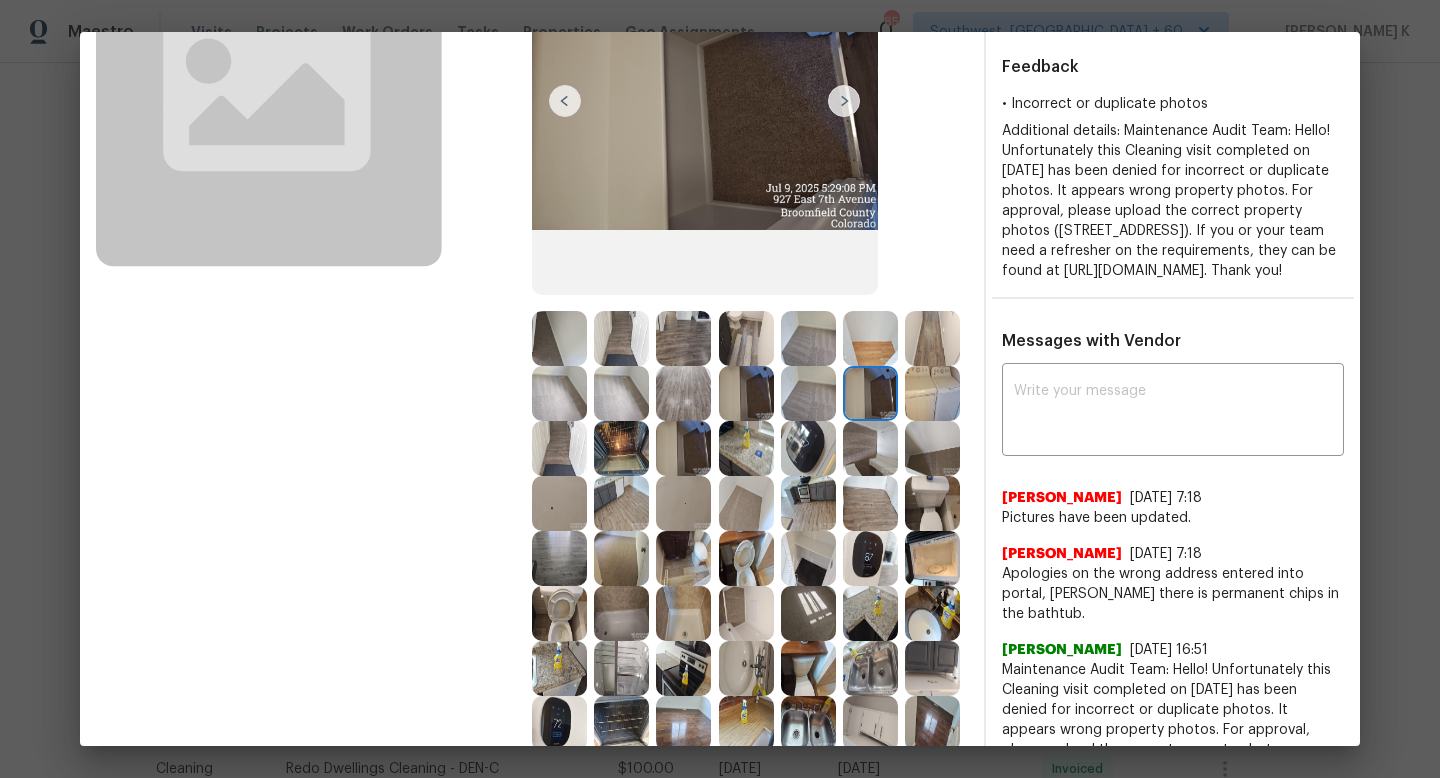 click at bounding box center [932, 393] 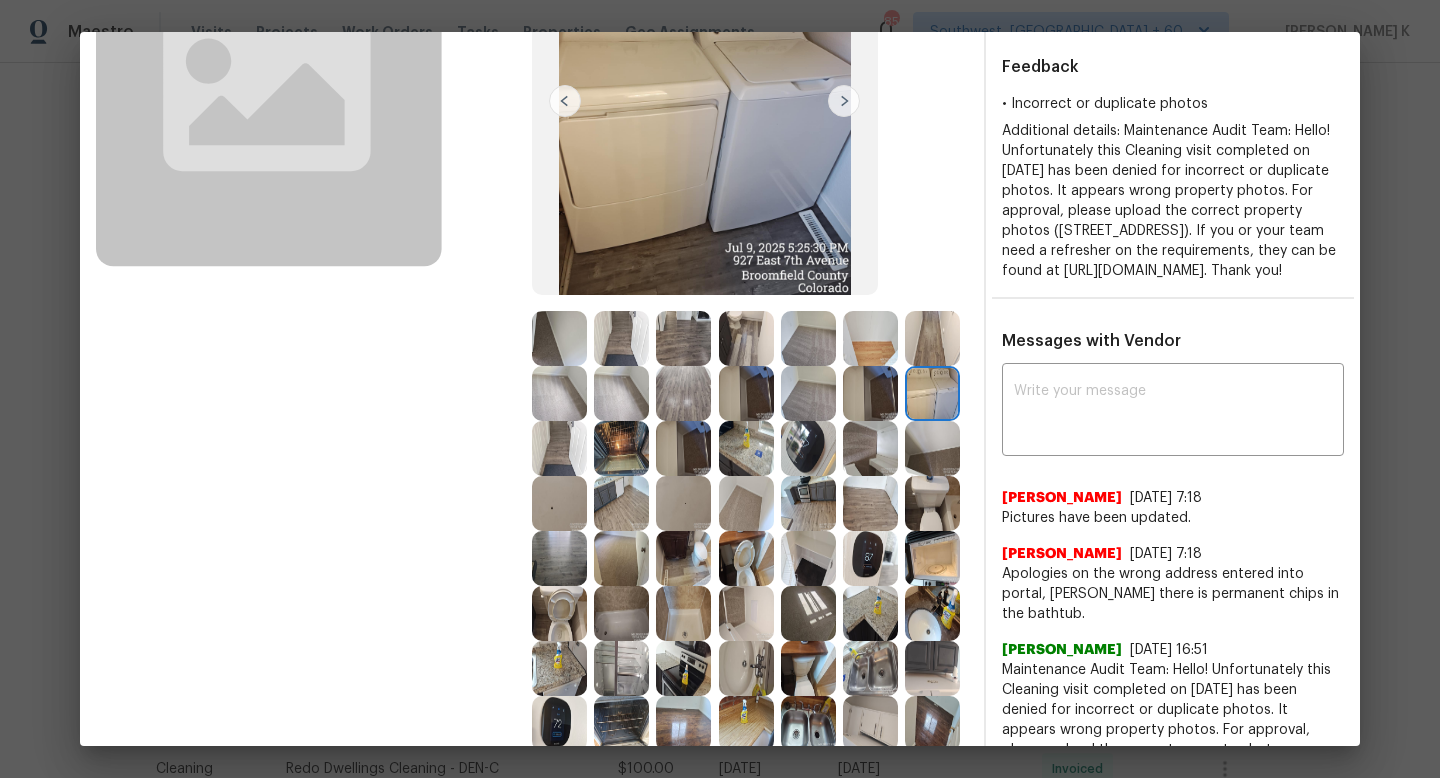 click at bounding box center [559, 448] 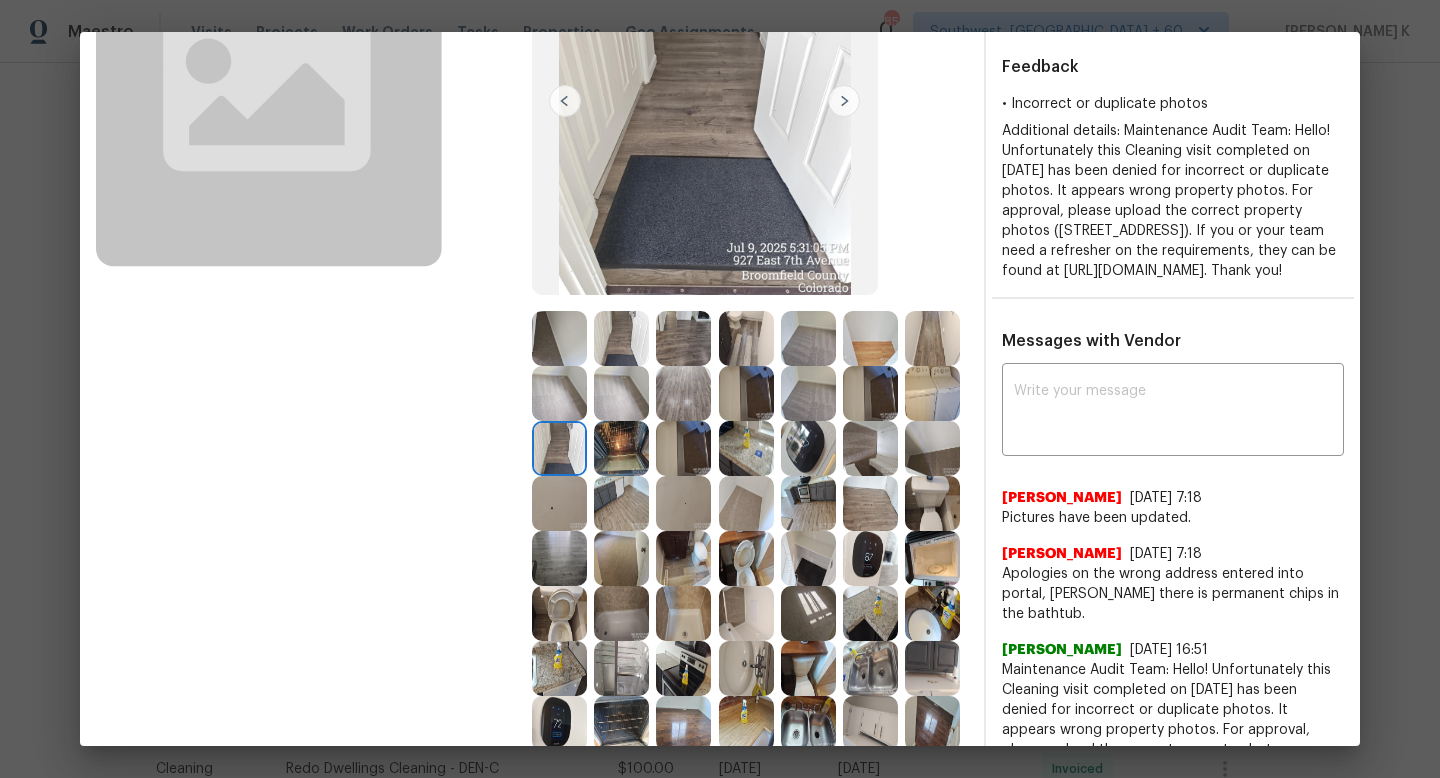 click at bounding box center (621, 448) 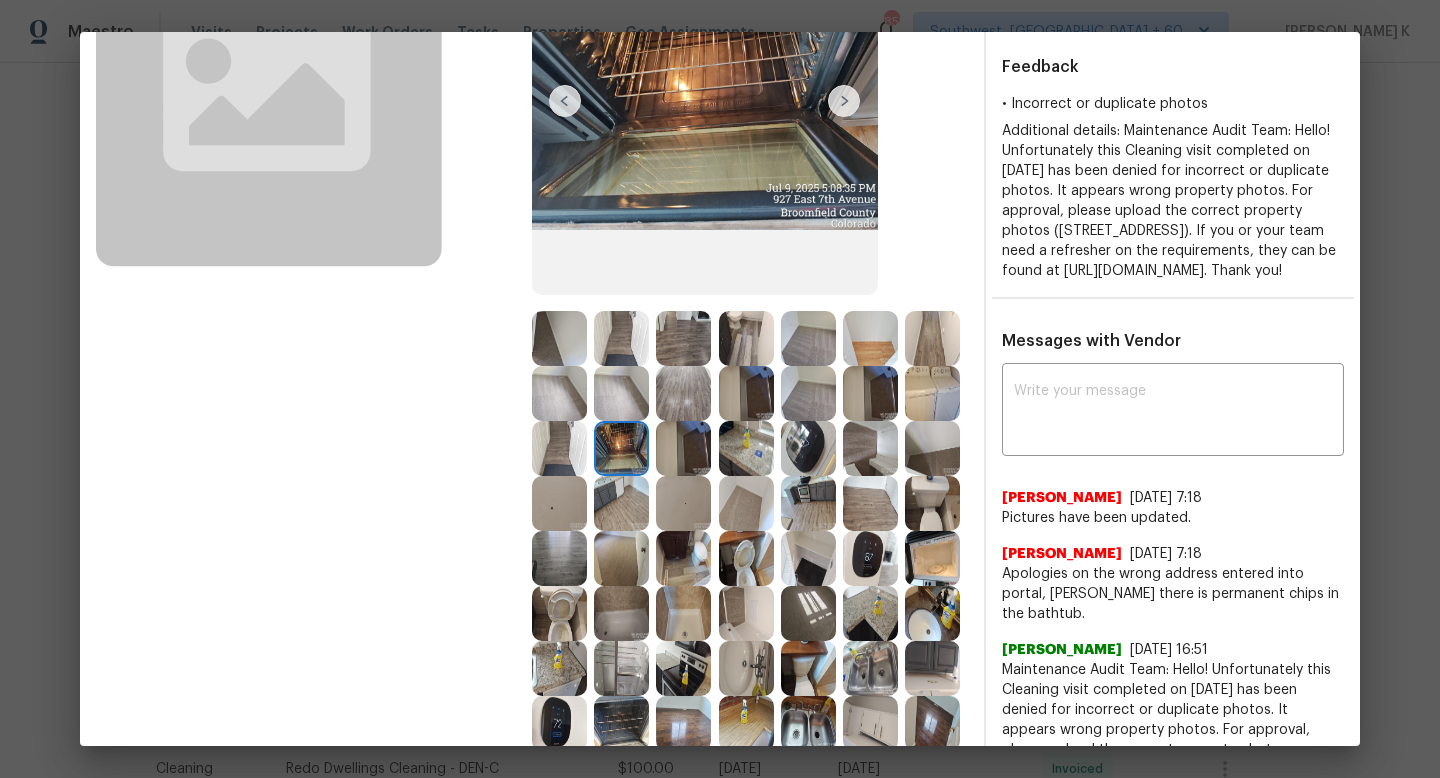 click at bounding box center (683, 448) 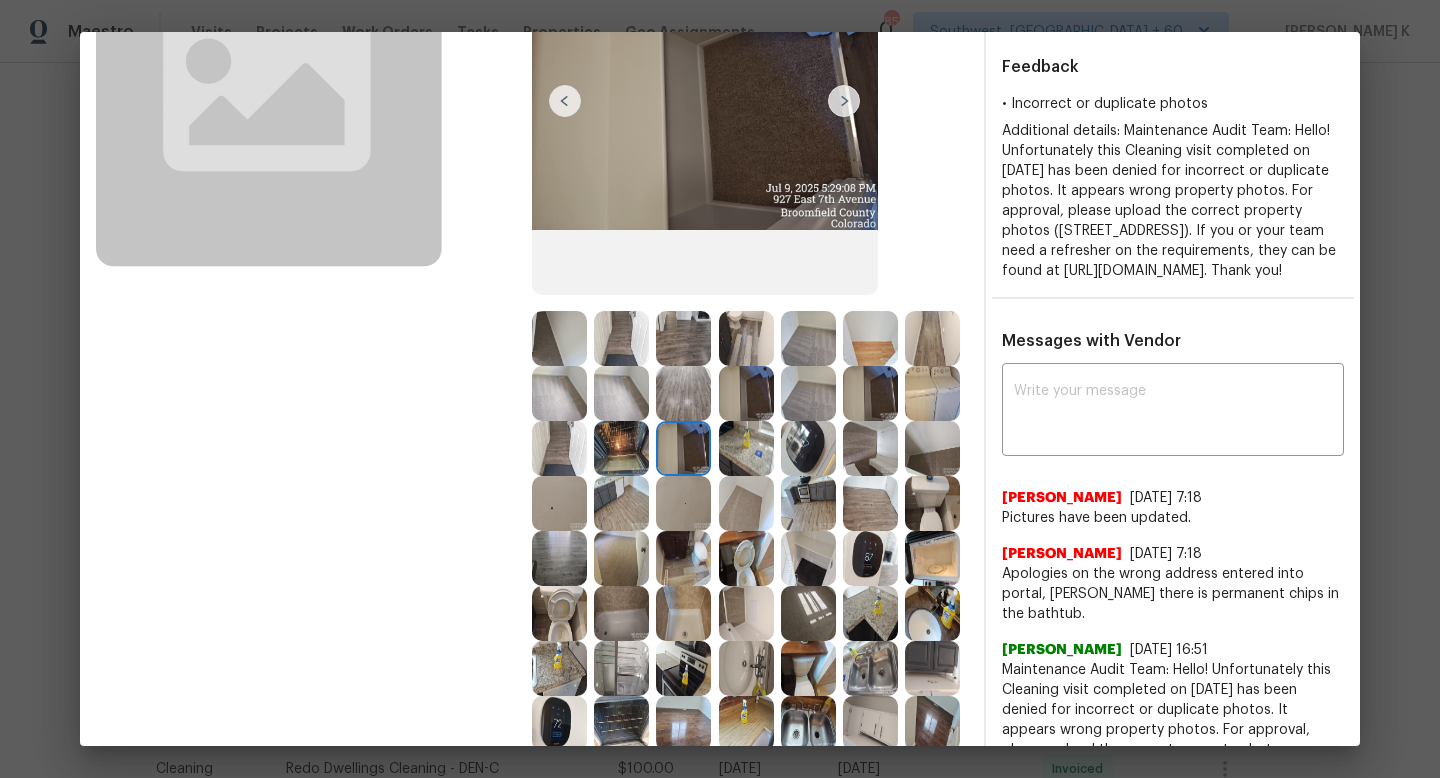 click at bounding box center (746, 448) 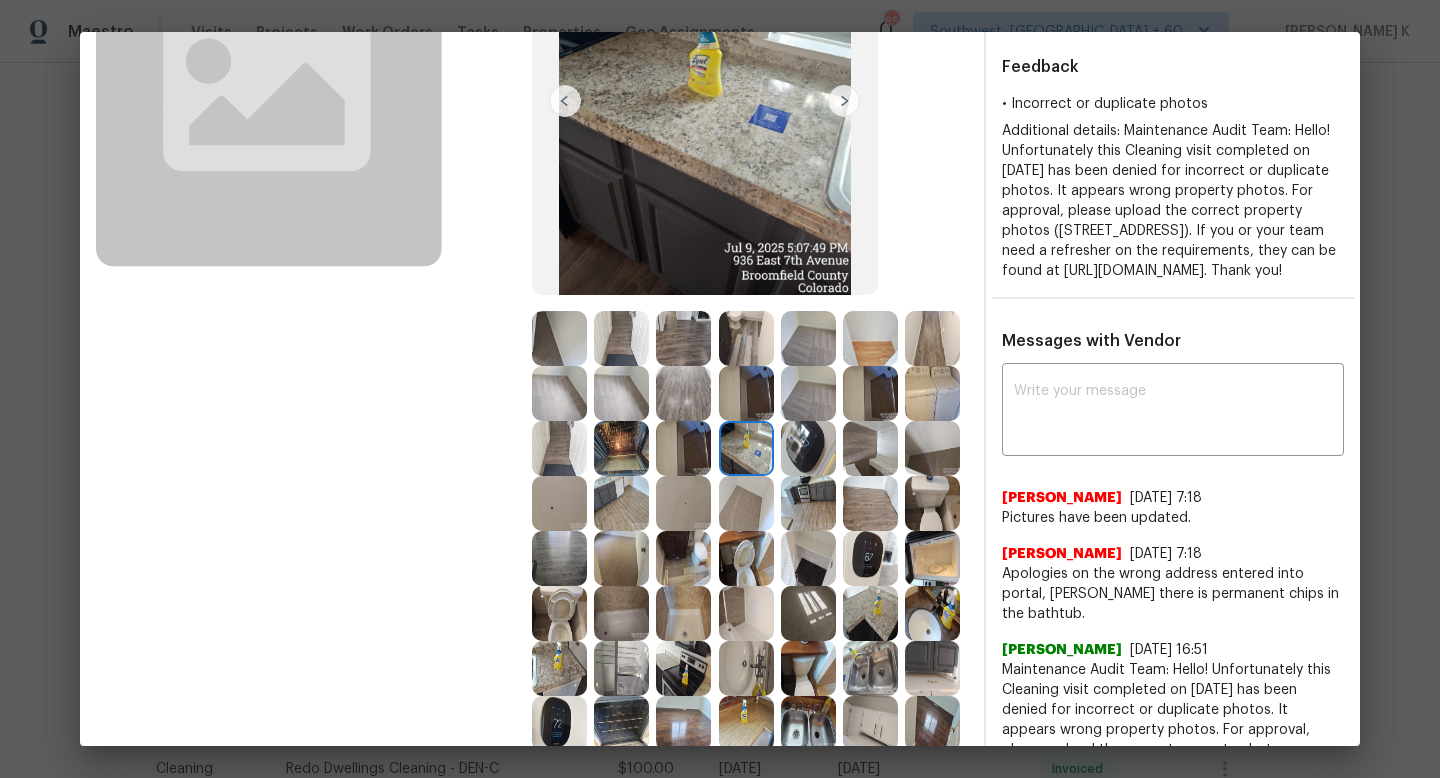 click at bounding box center (808, 558) 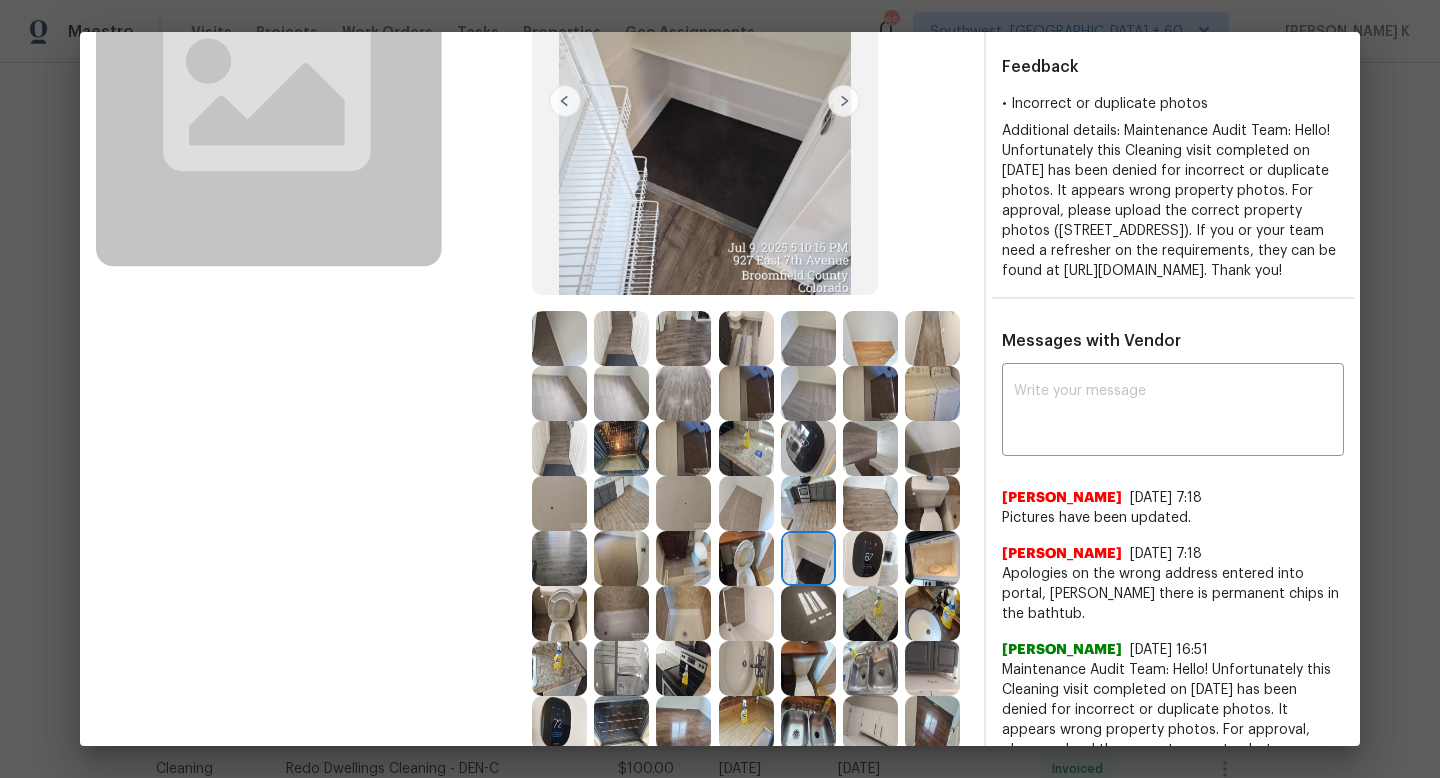 click at bounding box center (746, 558) 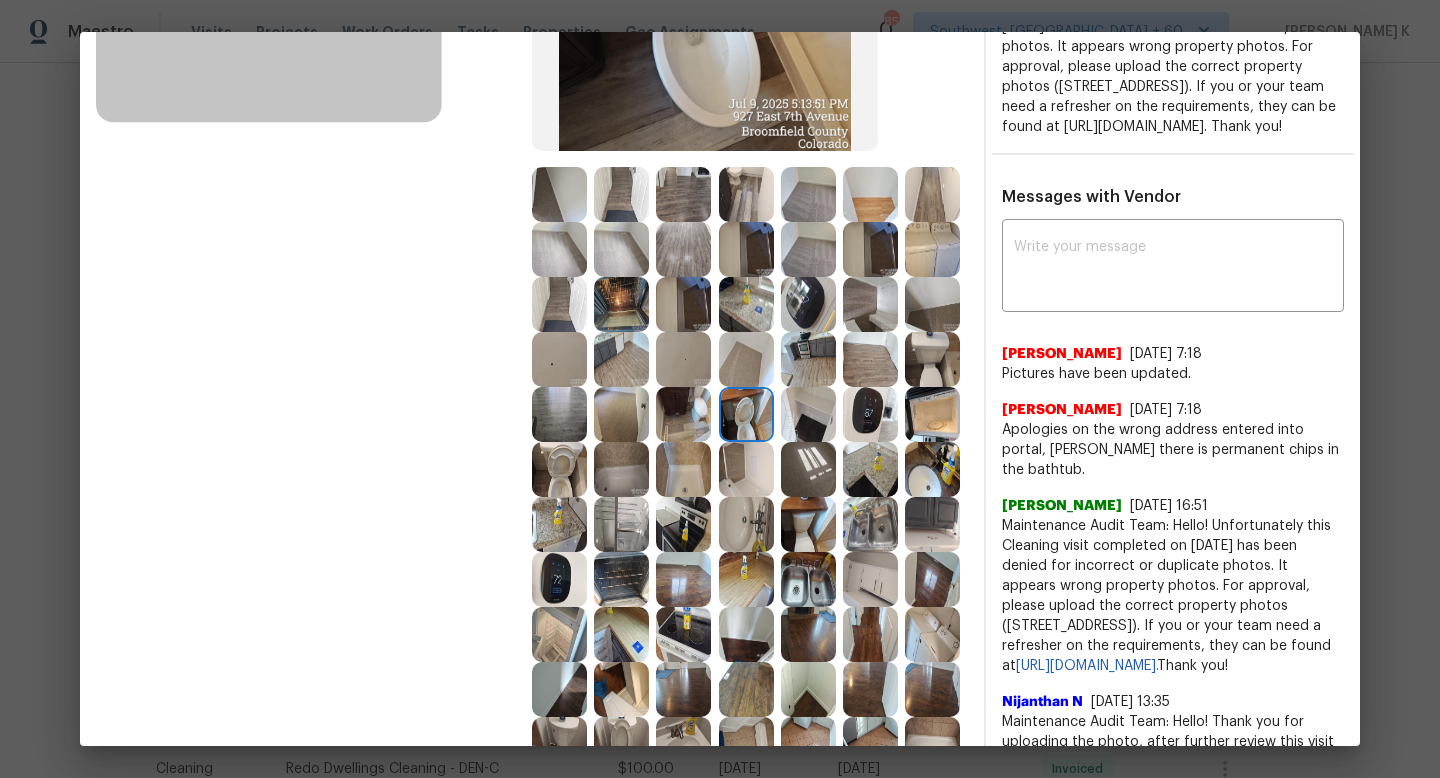 scroll, scrollTop: 391, scrollLeft: 0, axis: vertical 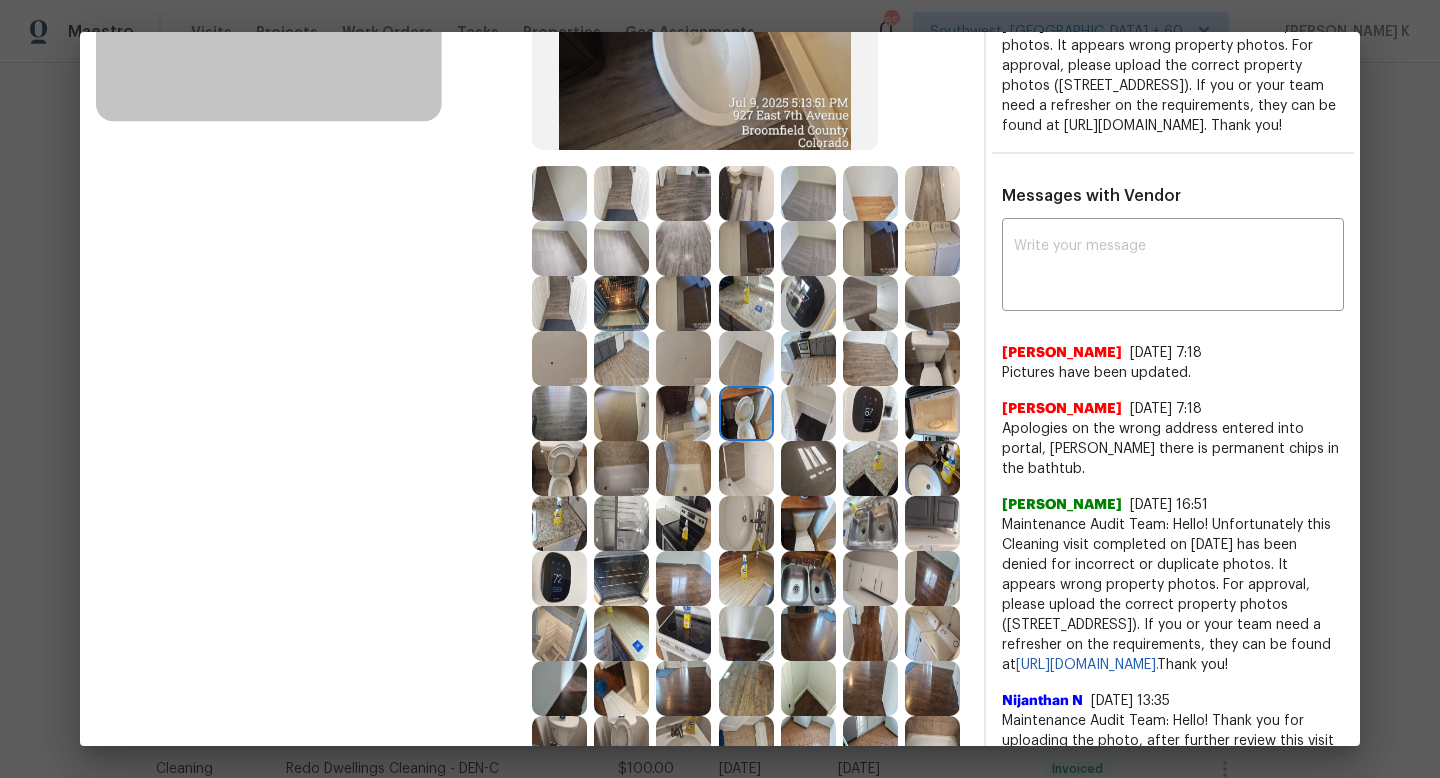 click at bounding box center [746, 523] 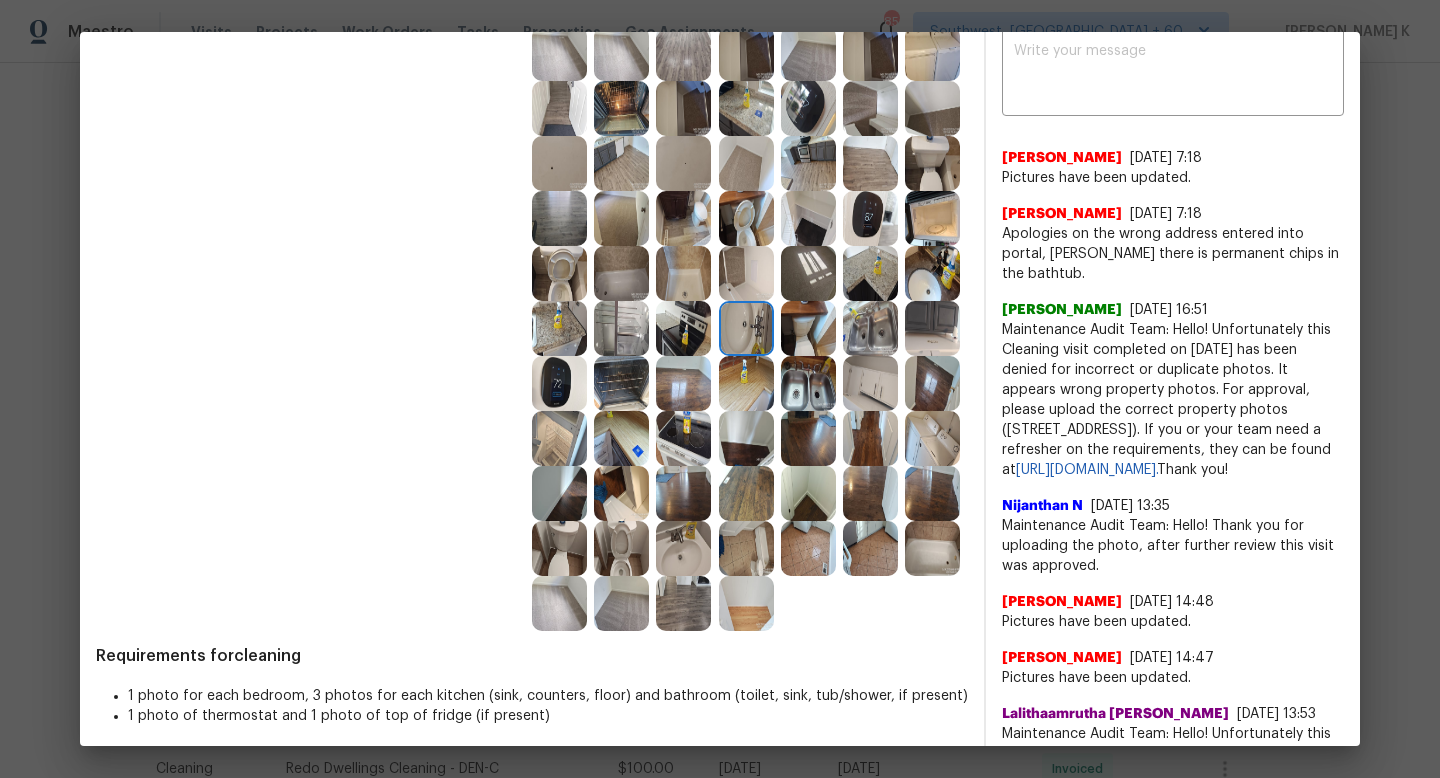 scroll, scrollTop: 587, scrollLeft: 0, axis: vertical 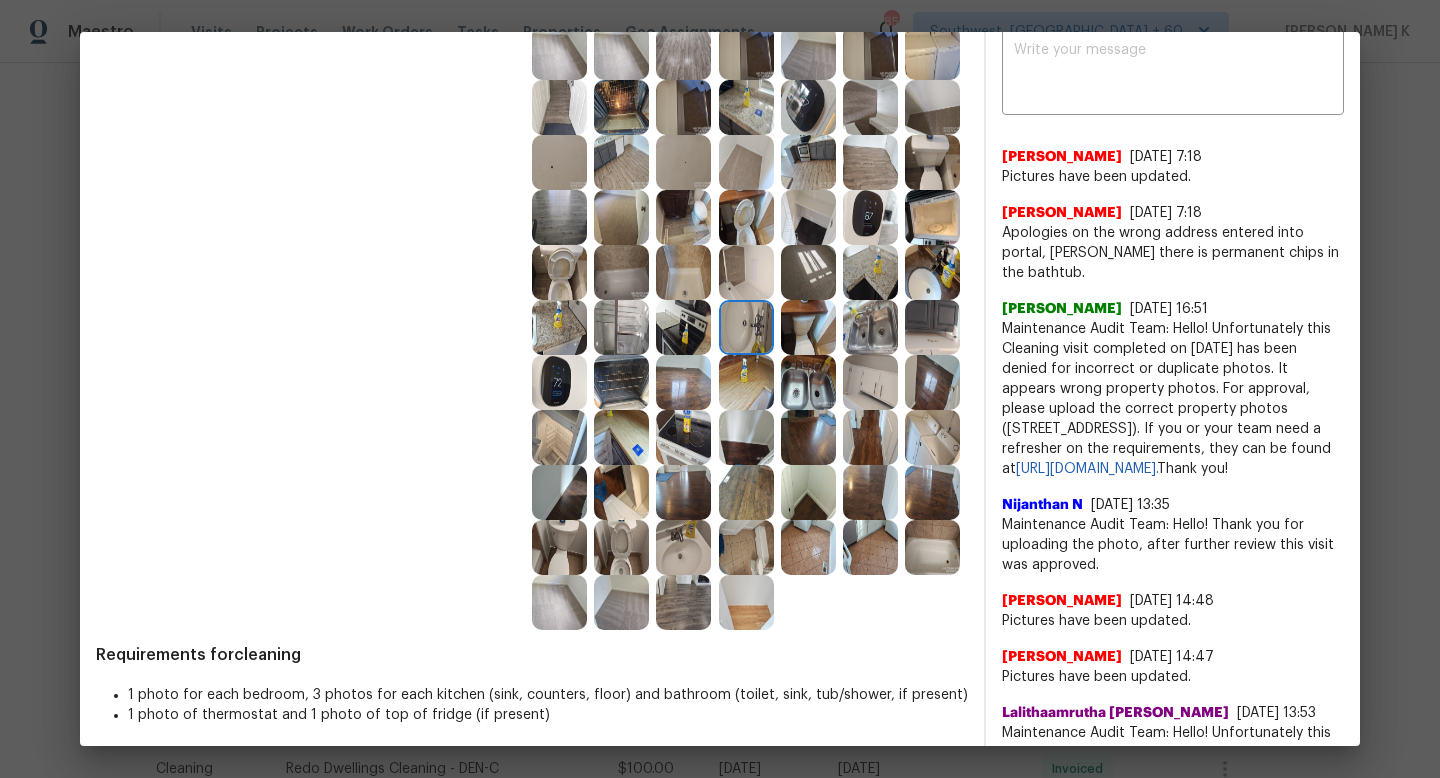click at bounding box center [559, 382] 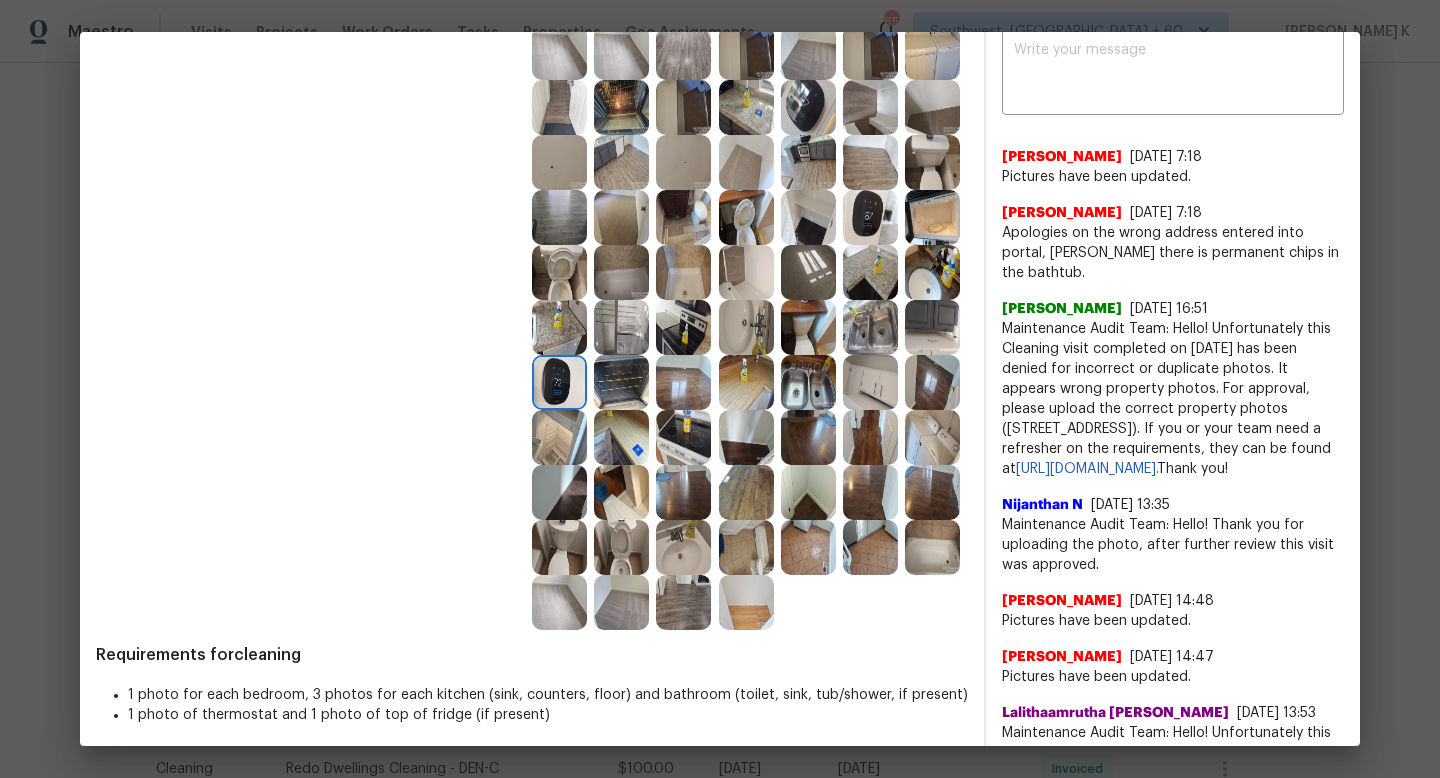 click at bounding box center (808, 382) 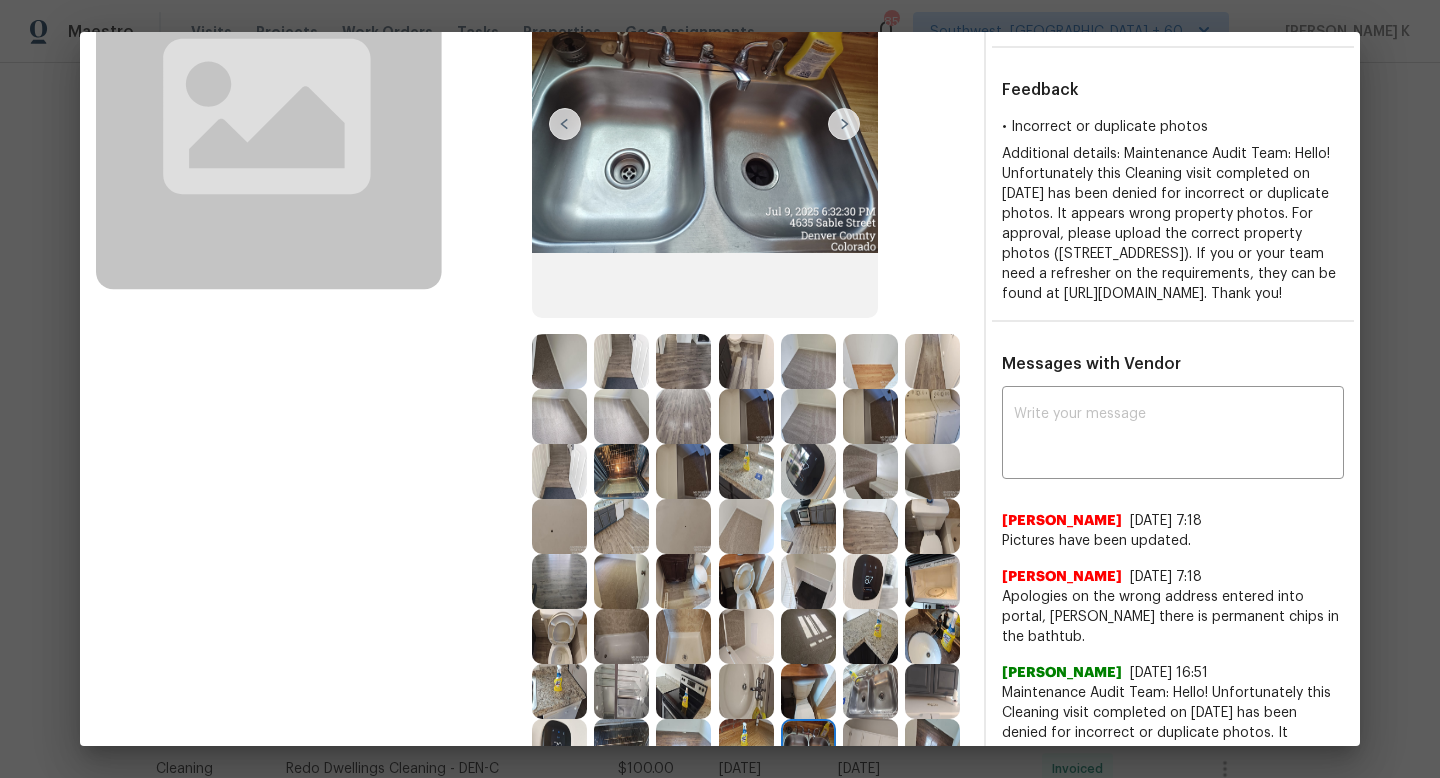 scroll, scrollTop: 711, scrollLeft: 0, axis: vertical 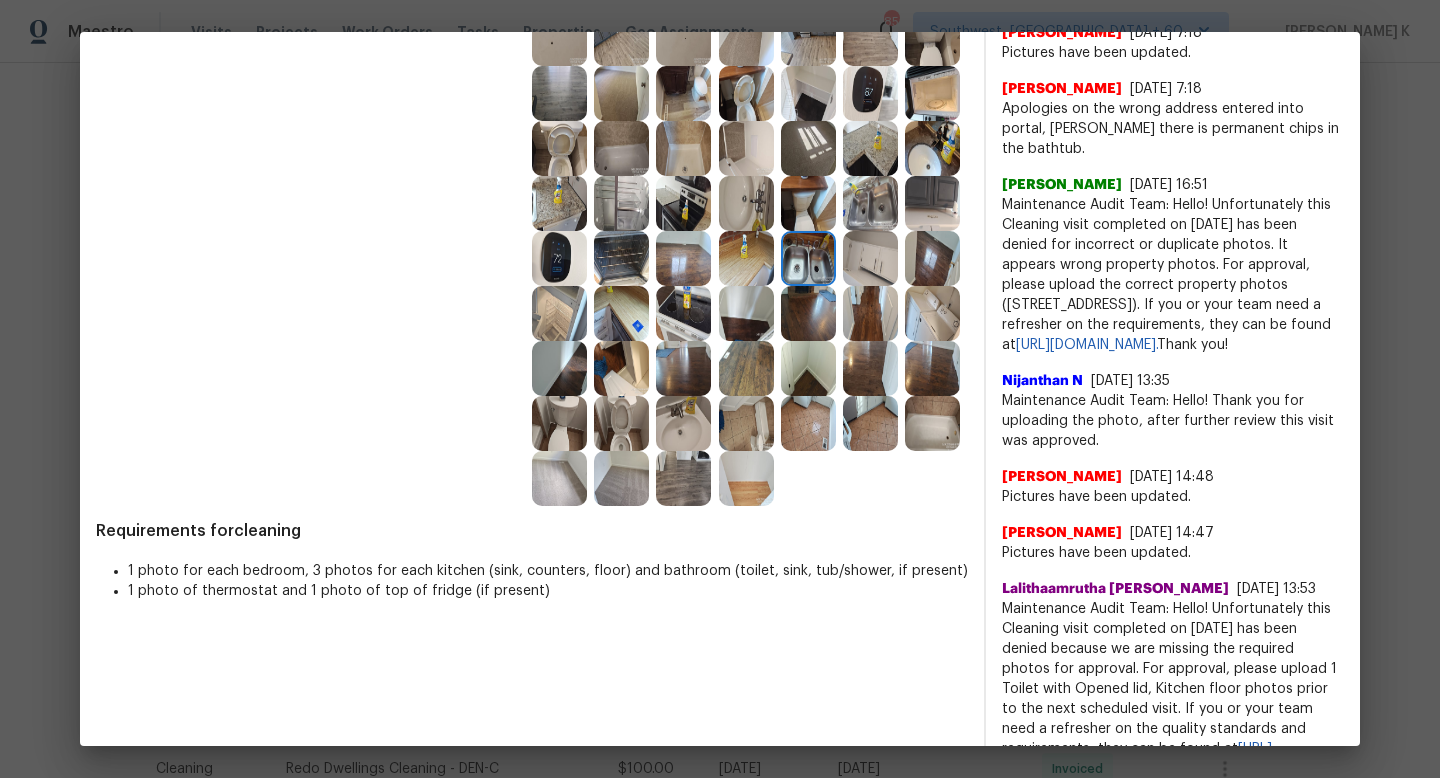 click at bounding box center (746, 478) 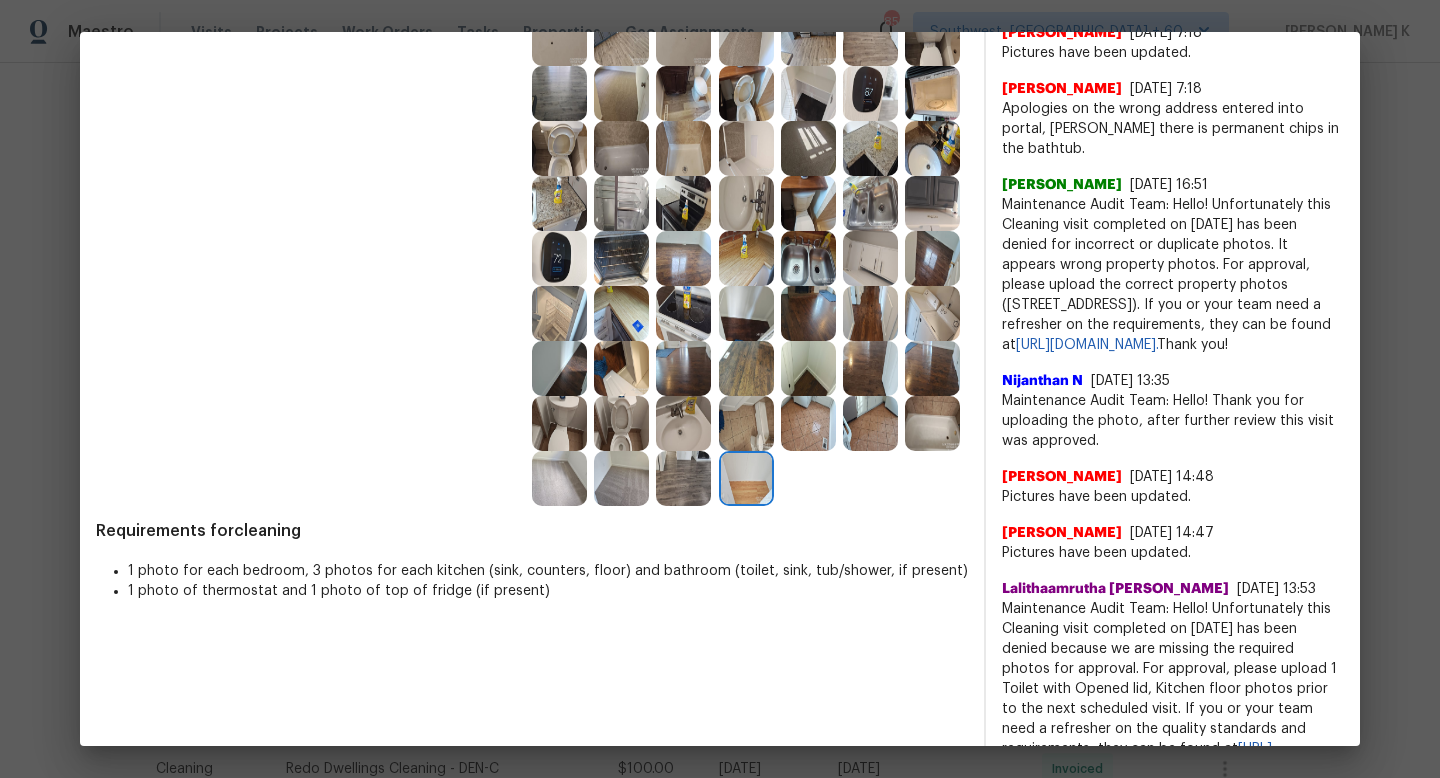 click at bounding box center (683, 368) 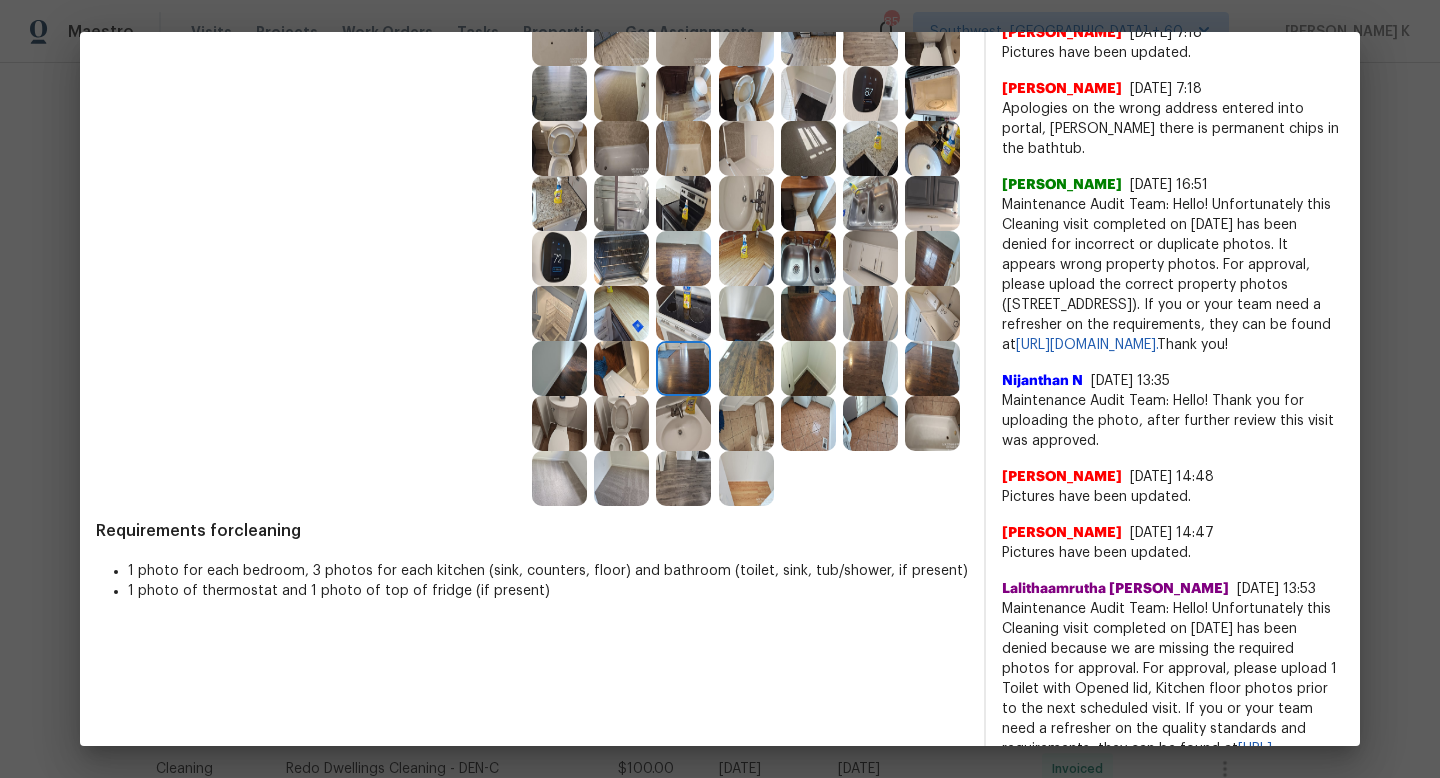click at bounding box center (621, 368) 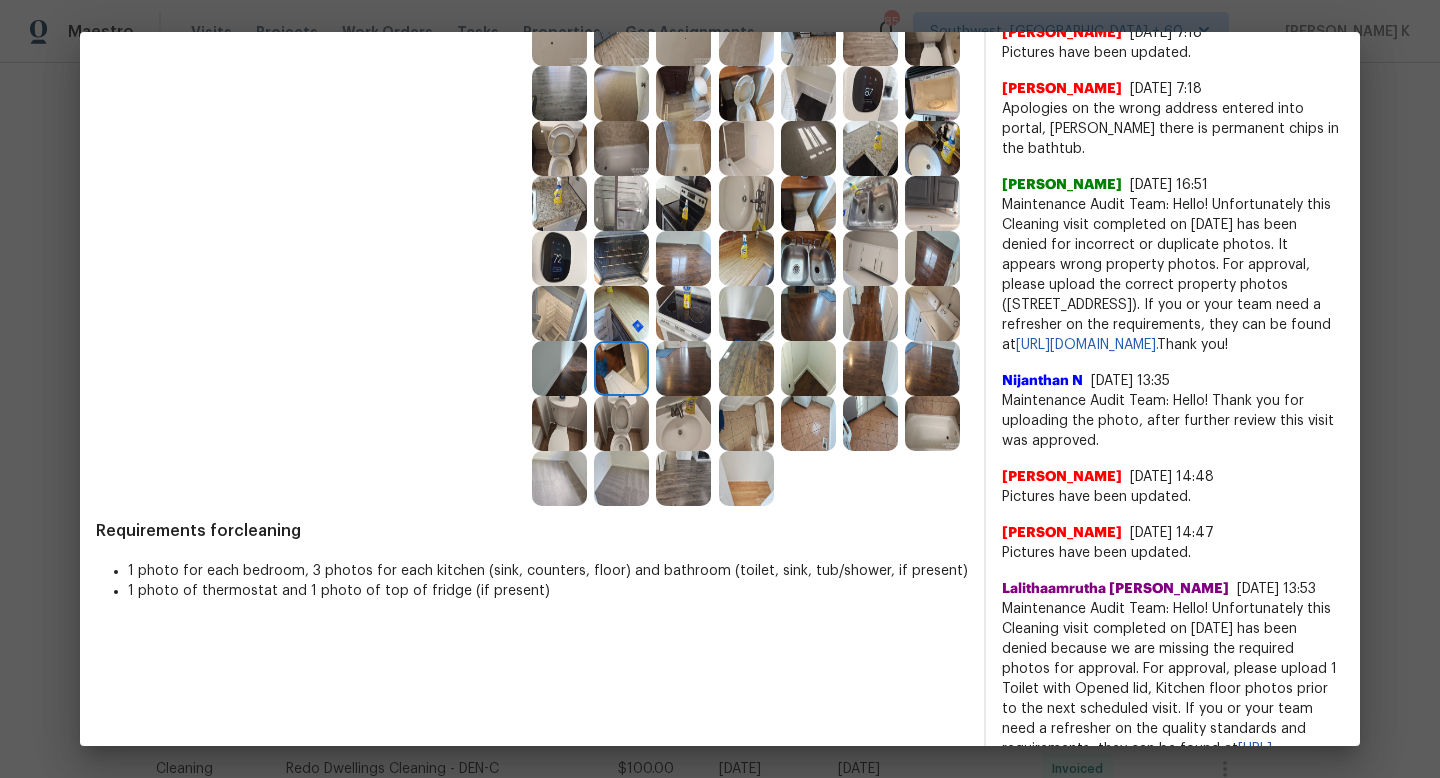 click at bounding box center [621, 313] 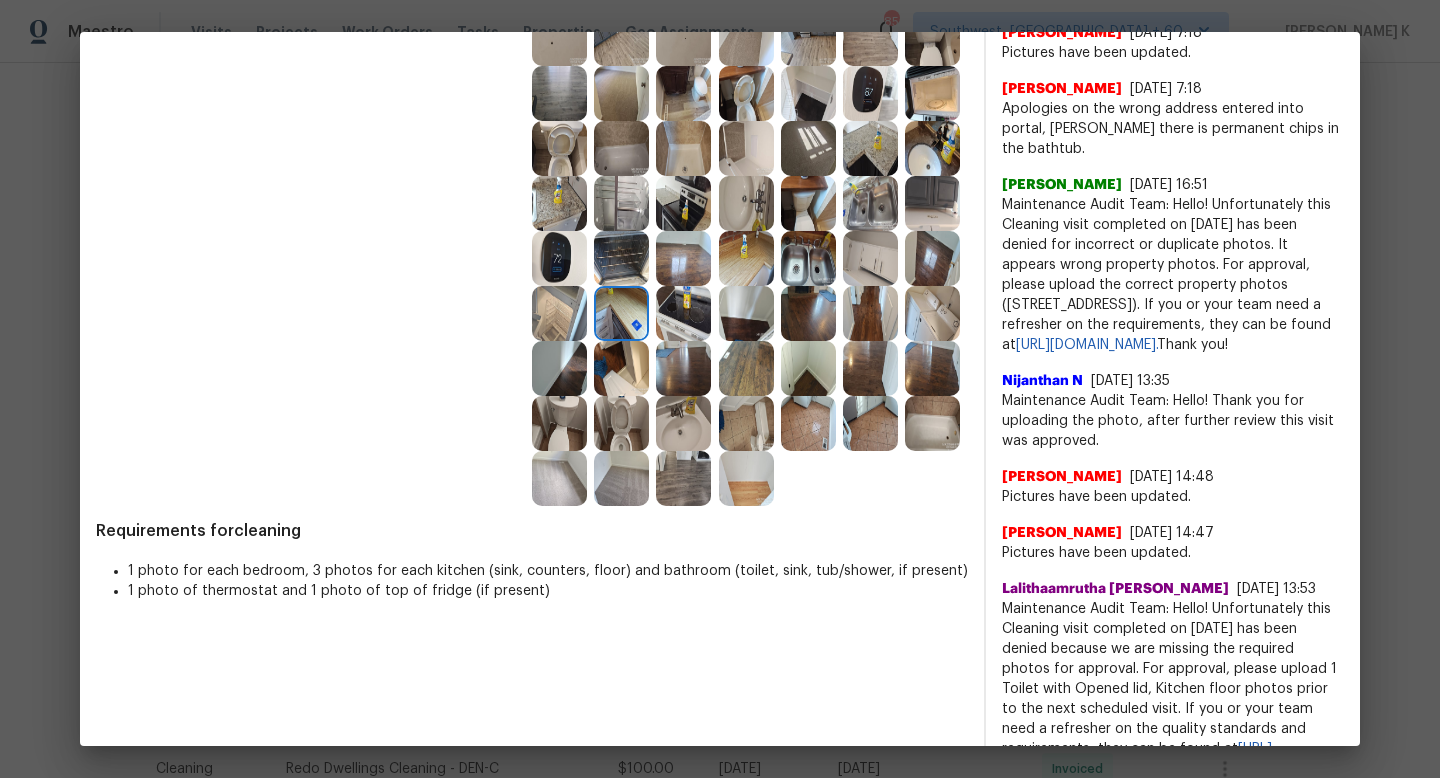 click at bounding box center (683, 313) 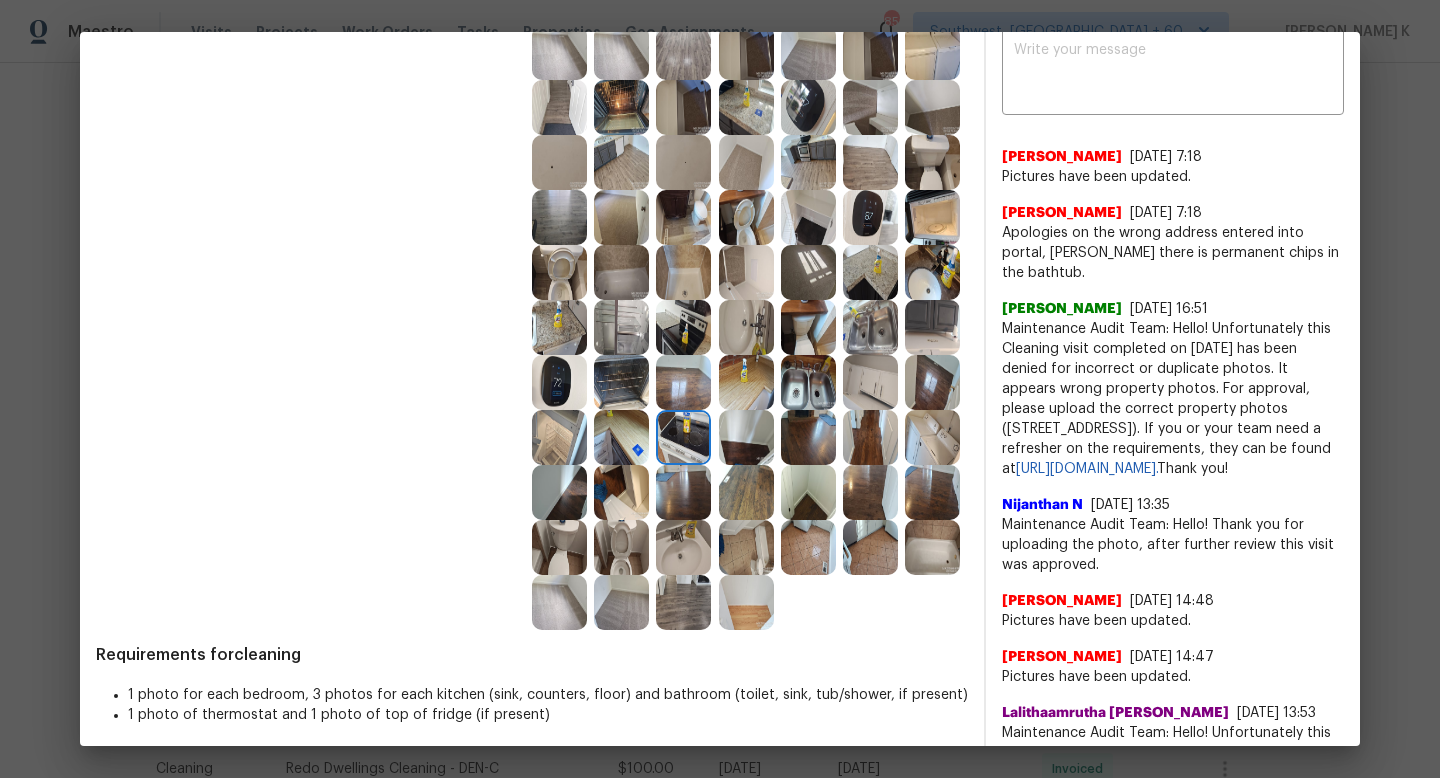 scroll, scrollTop: 588, scrollLeft: 0, axis: vertical 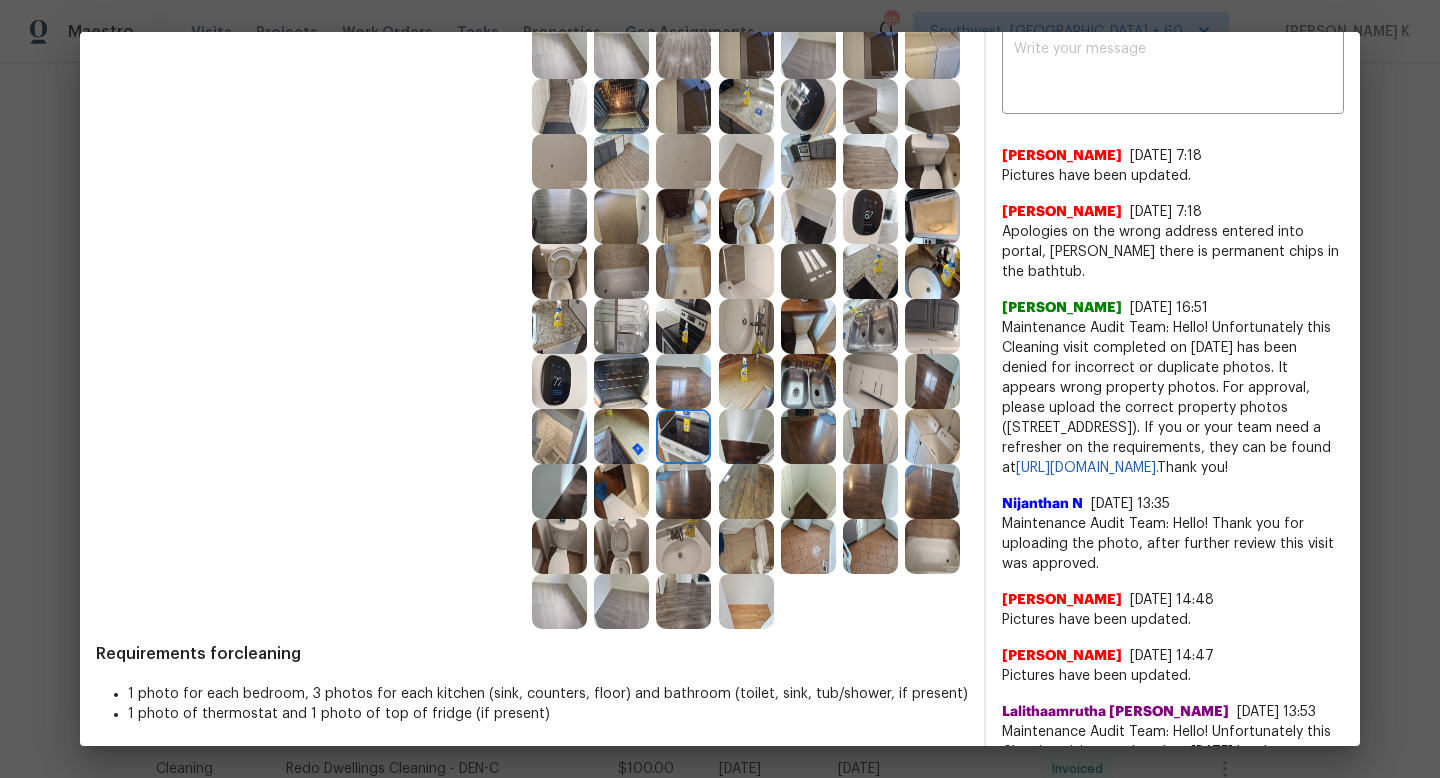 click at bounding box center [683, 326] 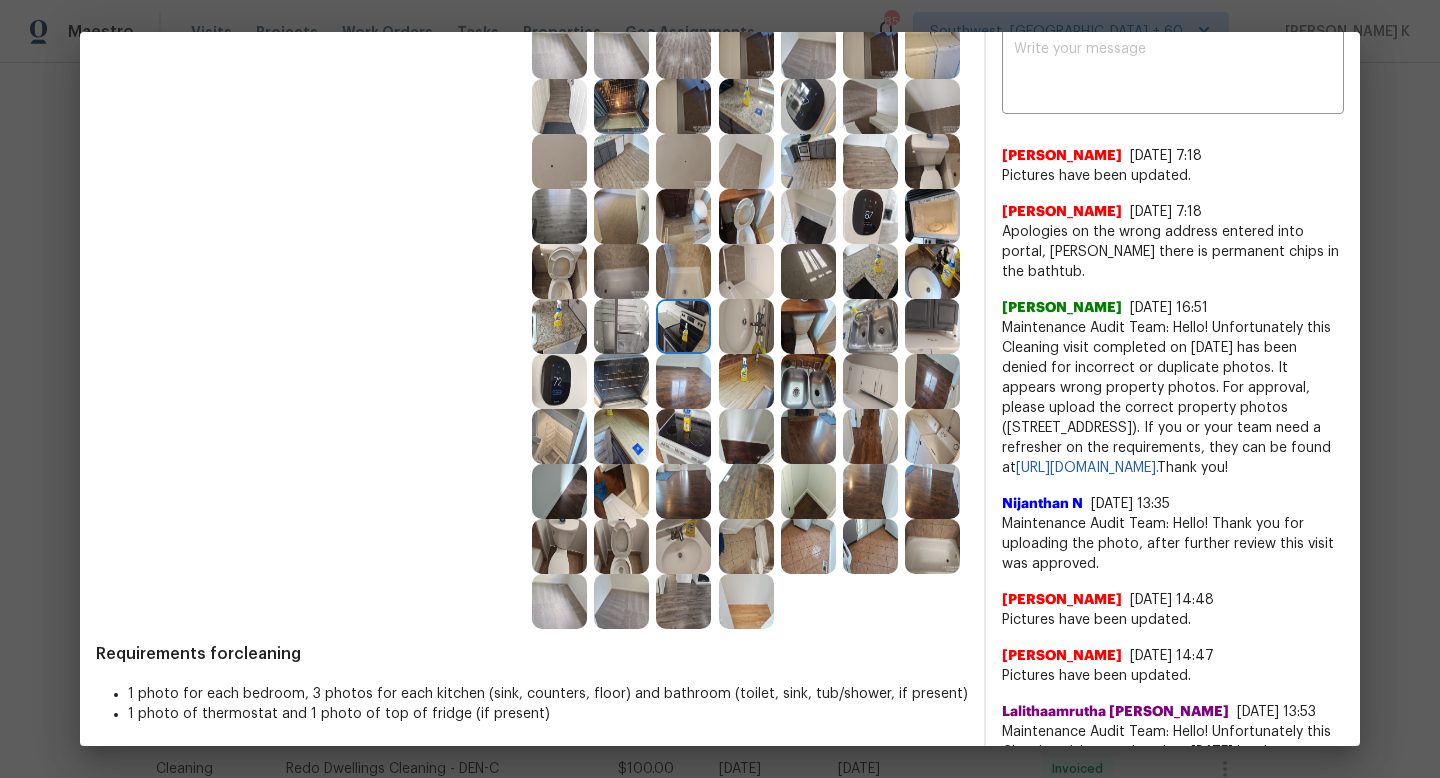 click at bounding box center (746, 326) 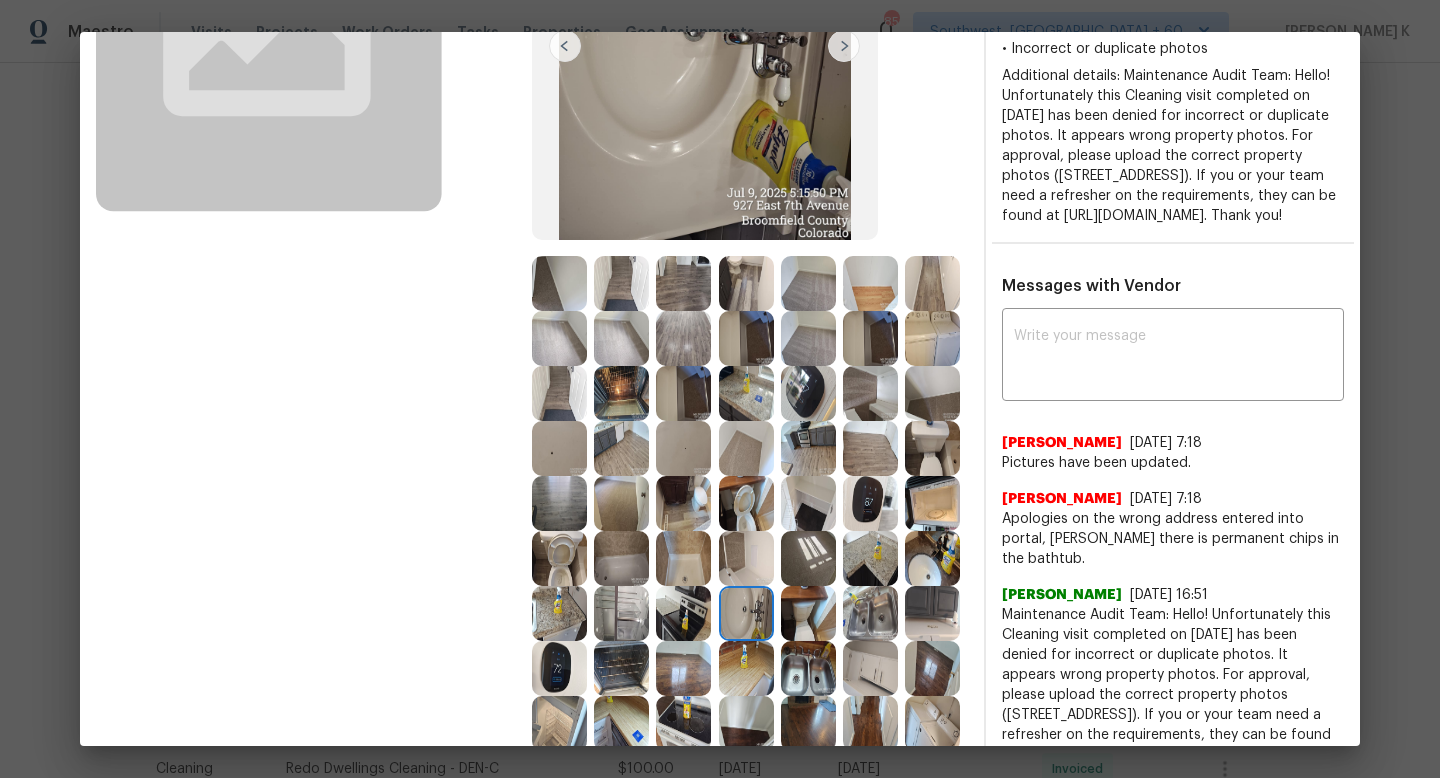 scroll, scrollTop: 295, scrollLeft: 0, axis: vertical 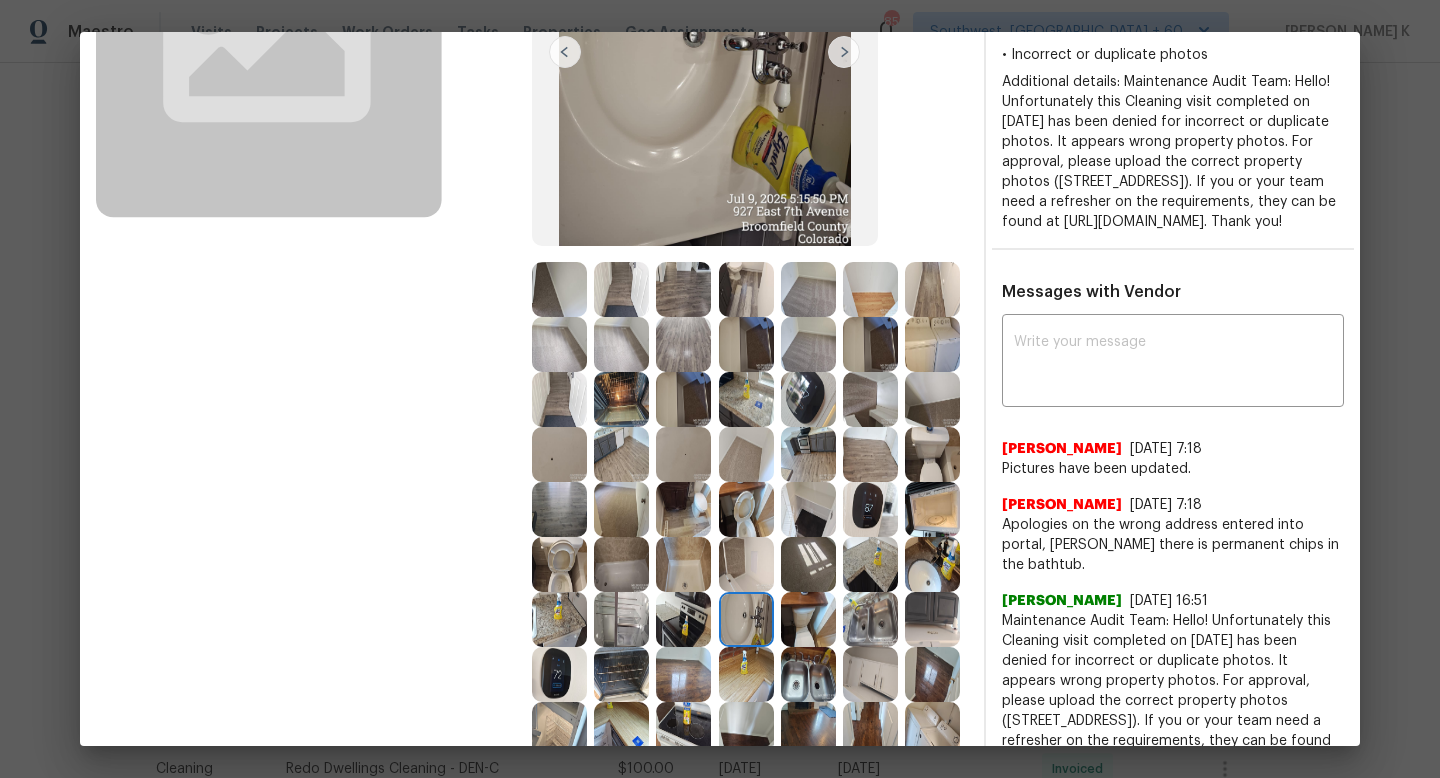 click at bounding box center [808, 399] 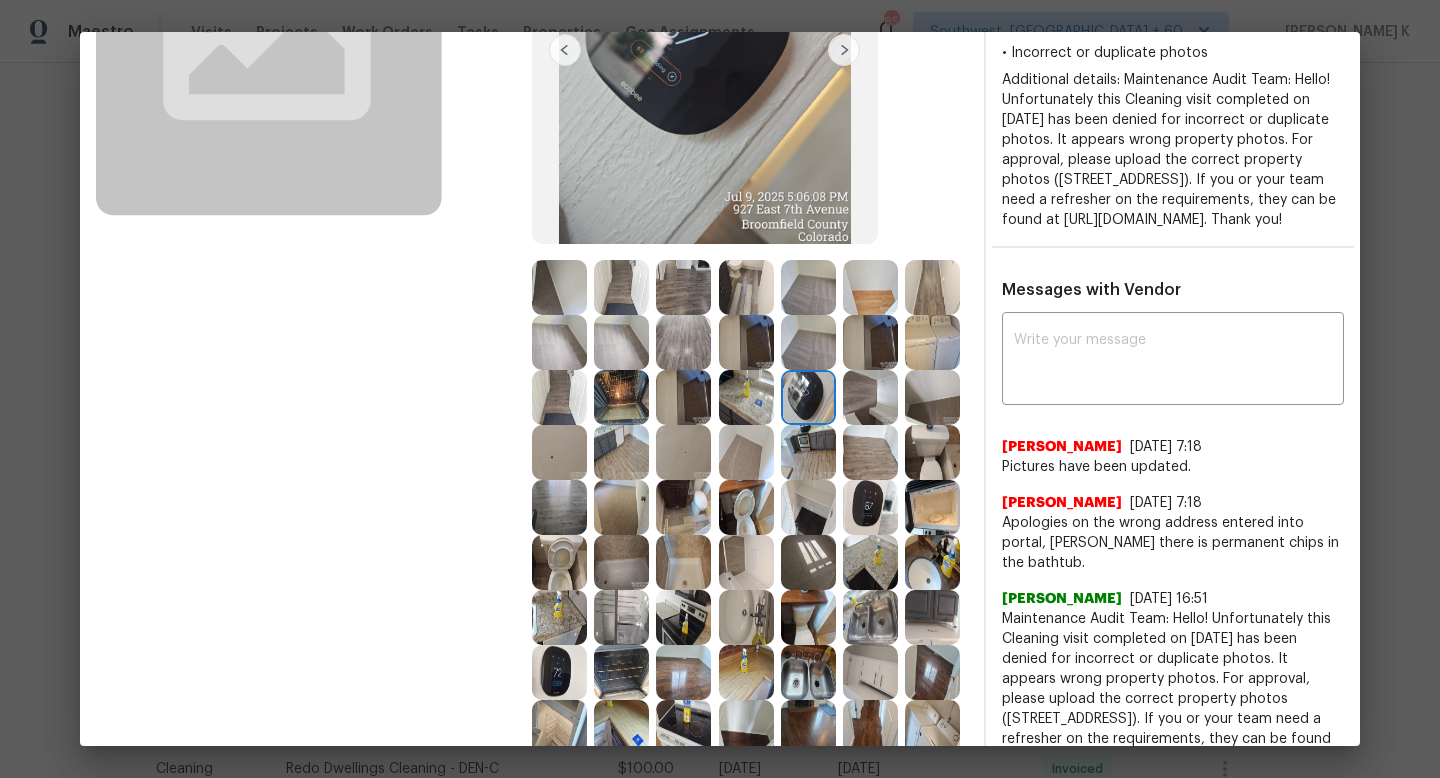 scroll, scrollTop: 304, scrollLeft: 0, axis: vertical 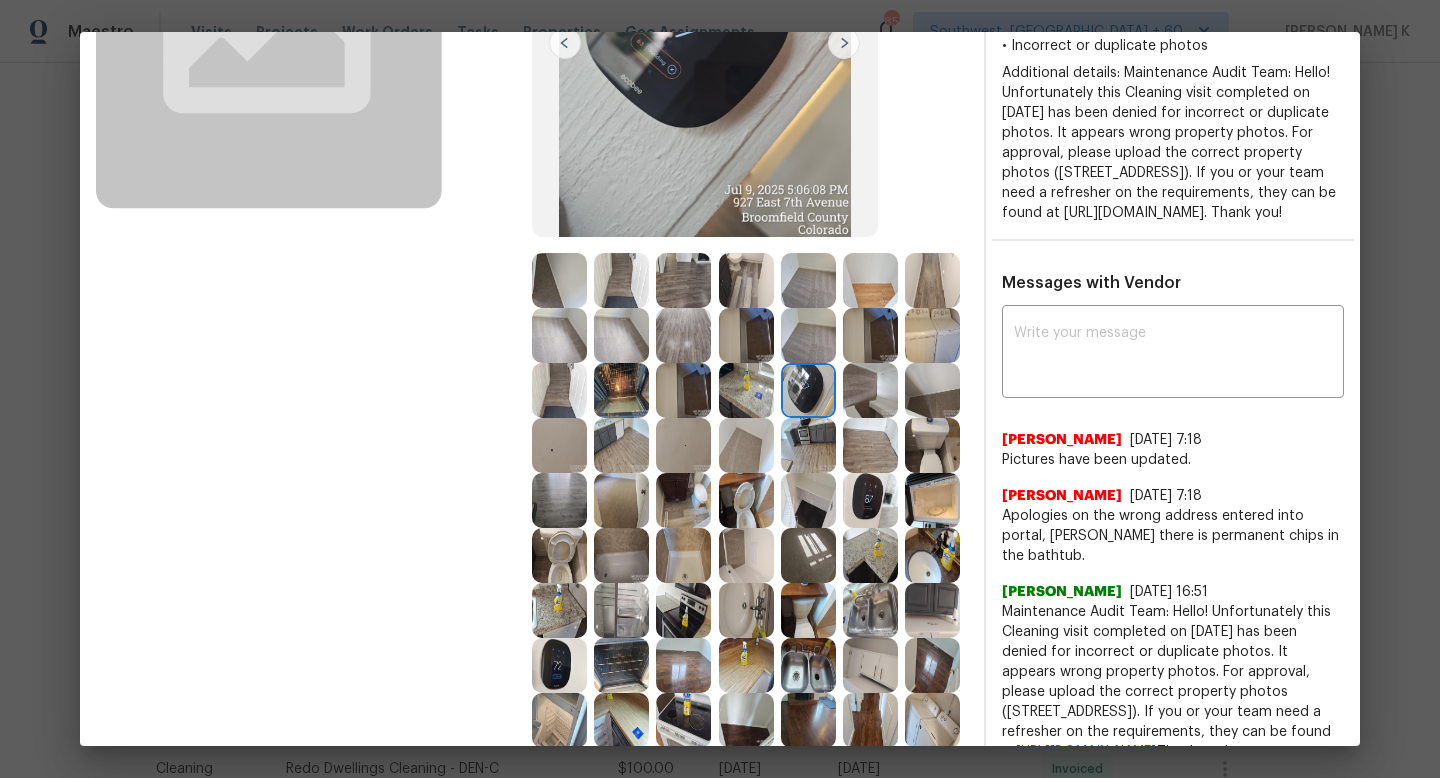 click at bounding box center (746, 500) 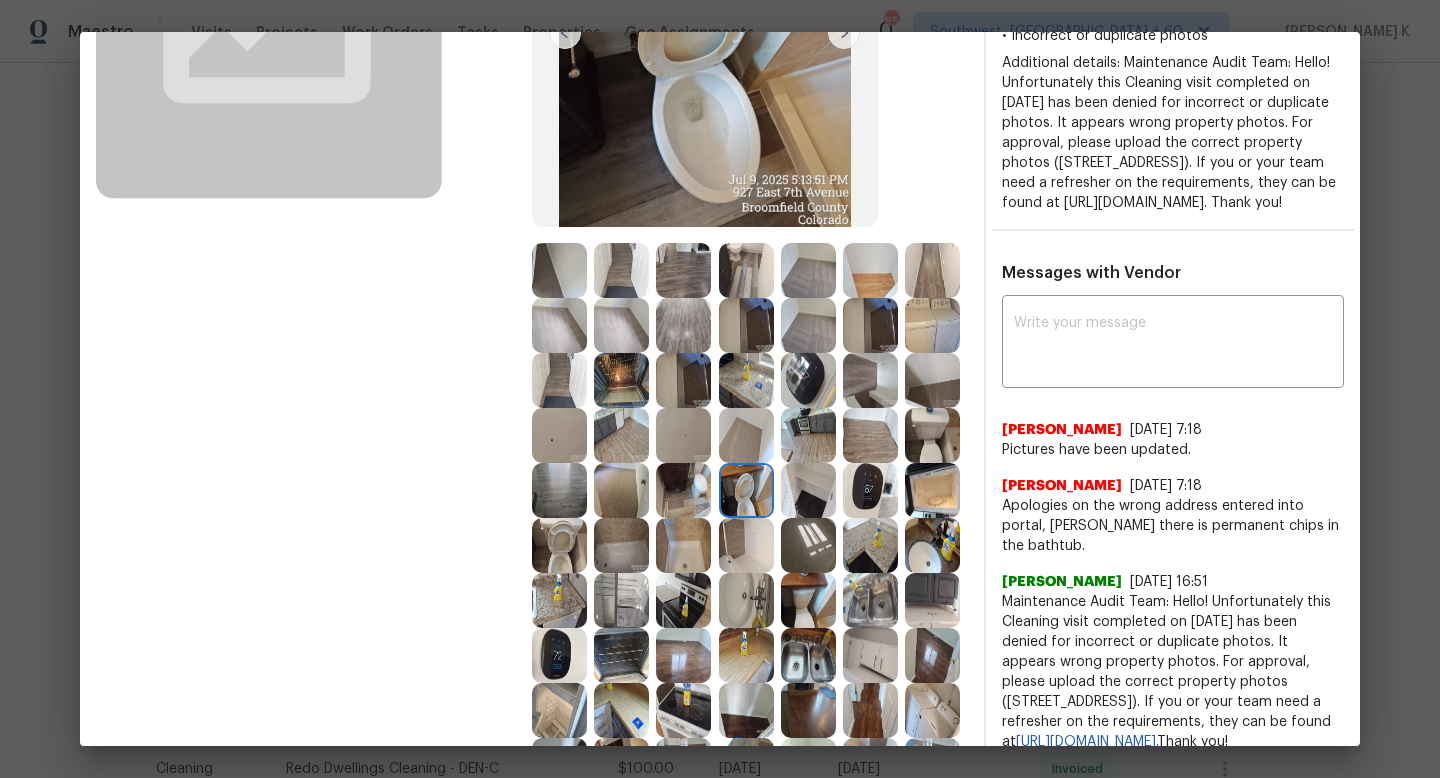 scroll, scrollTop: 296, scrollLeft: 0, axis: vertical 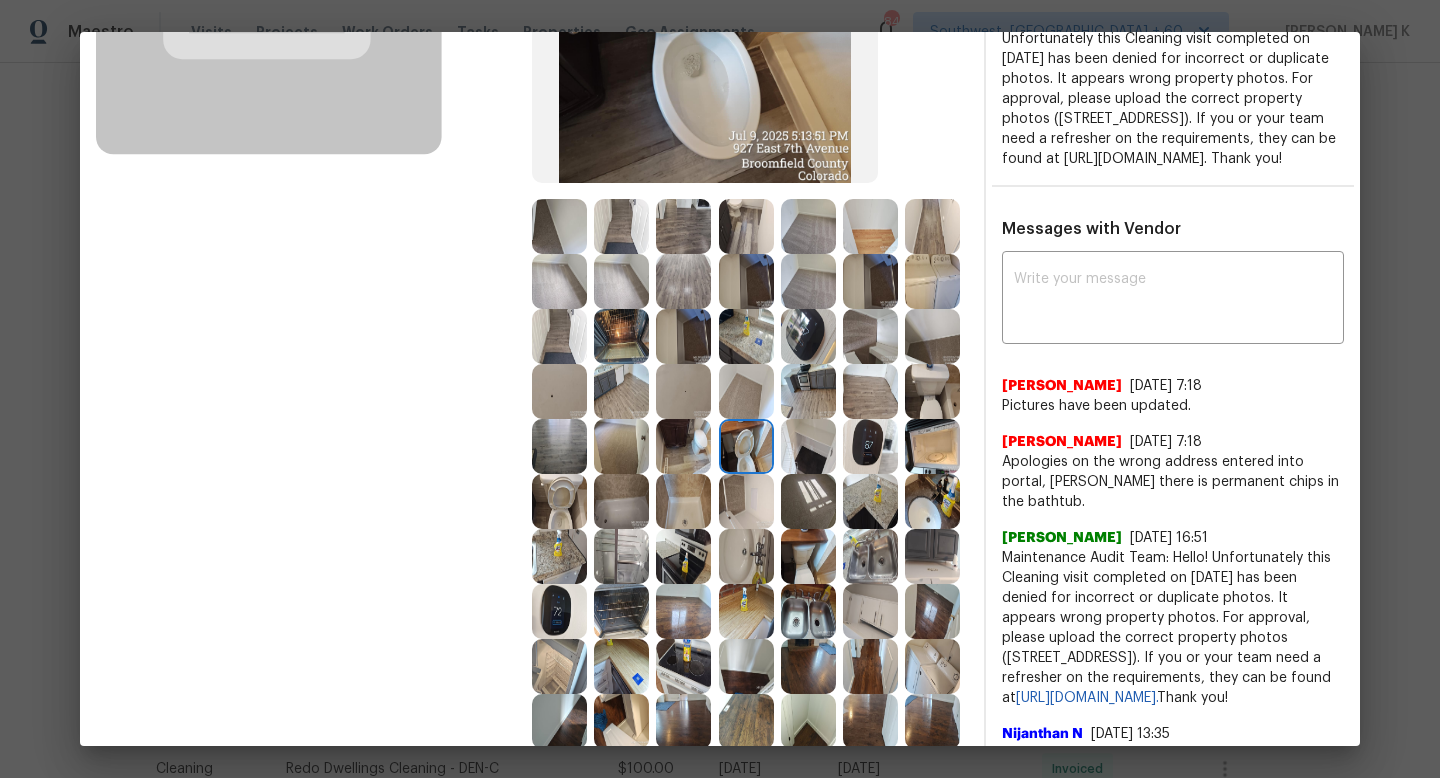 click at bounding box center [746, 446] 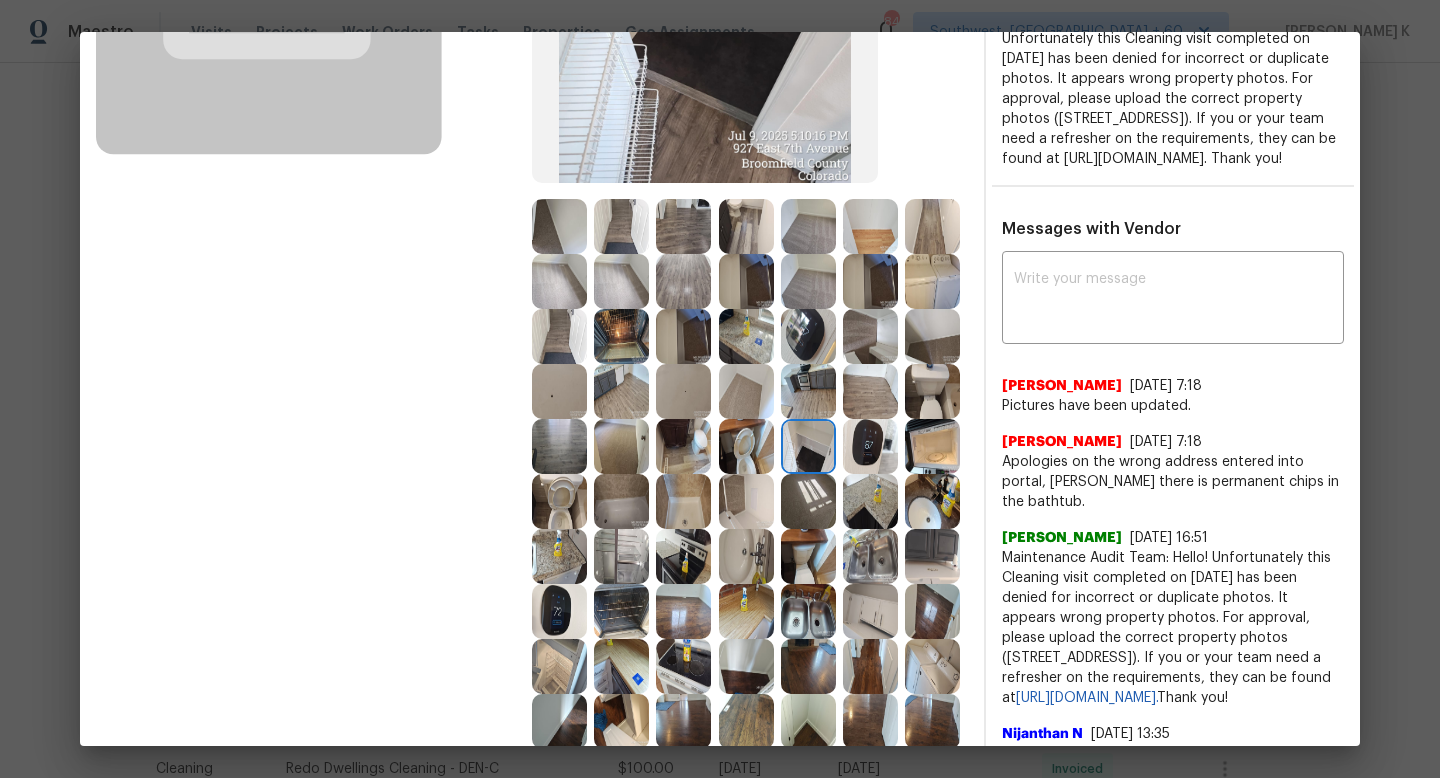 click at bounding box center (870, 446) 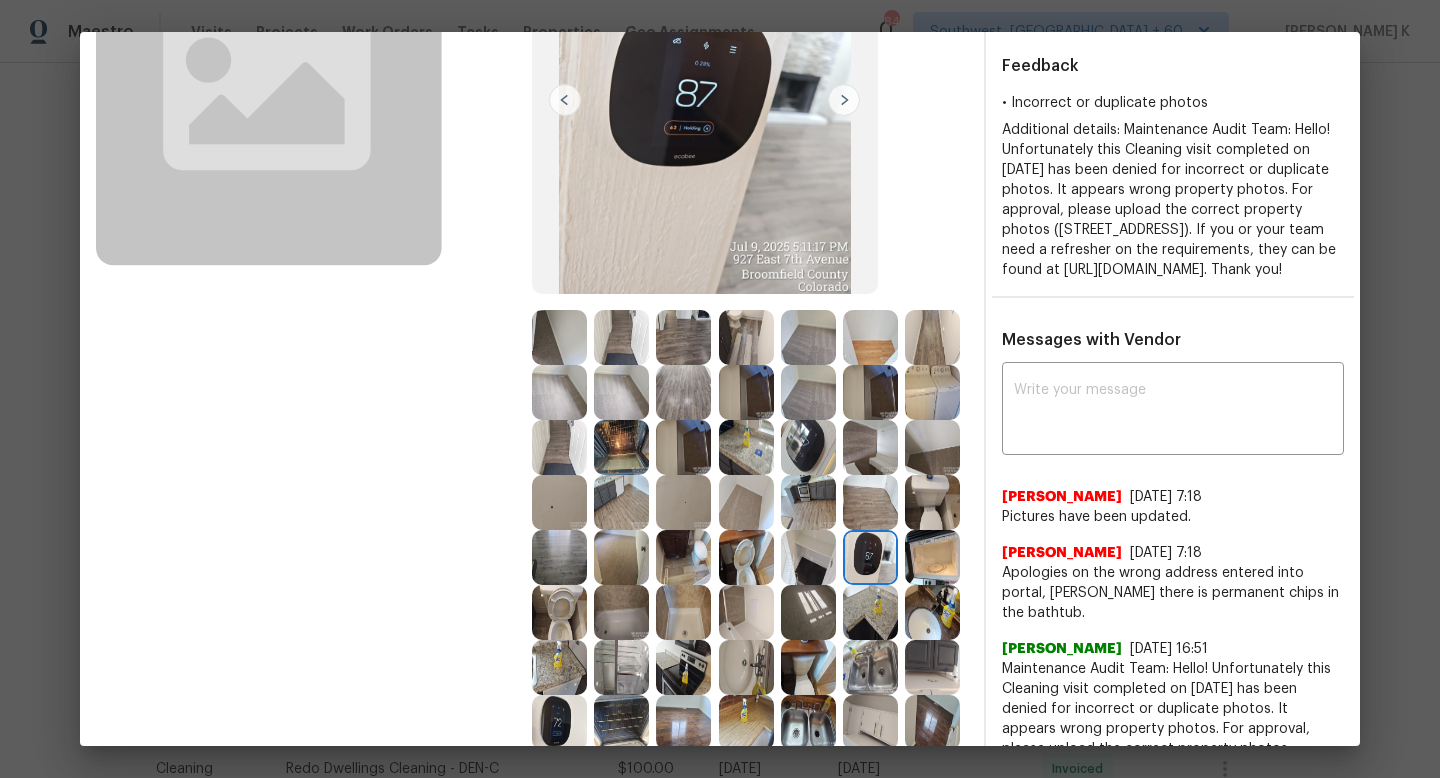 scroll, scrollTop: 248, scrollLeft: 0, axis: vertical 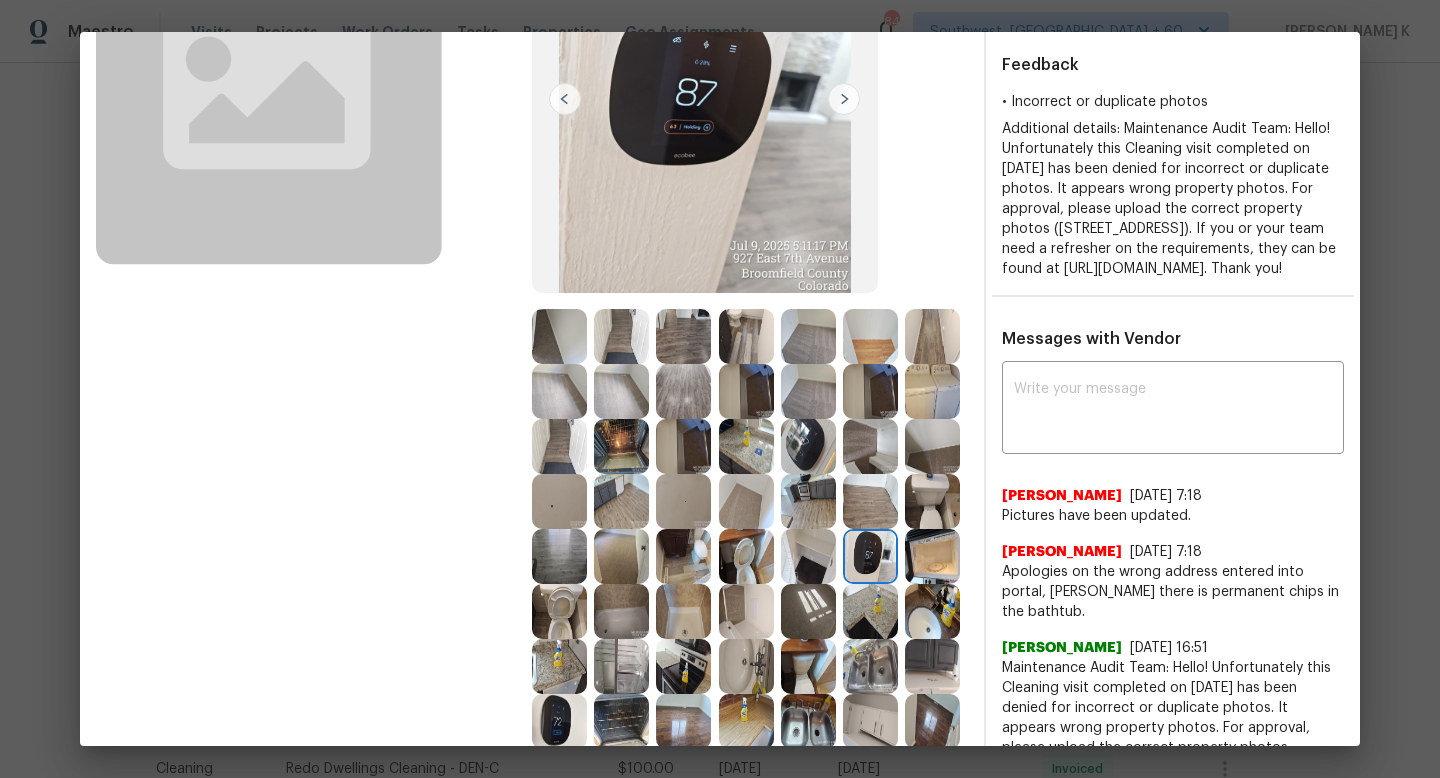 click at bounding box center [559, 336] 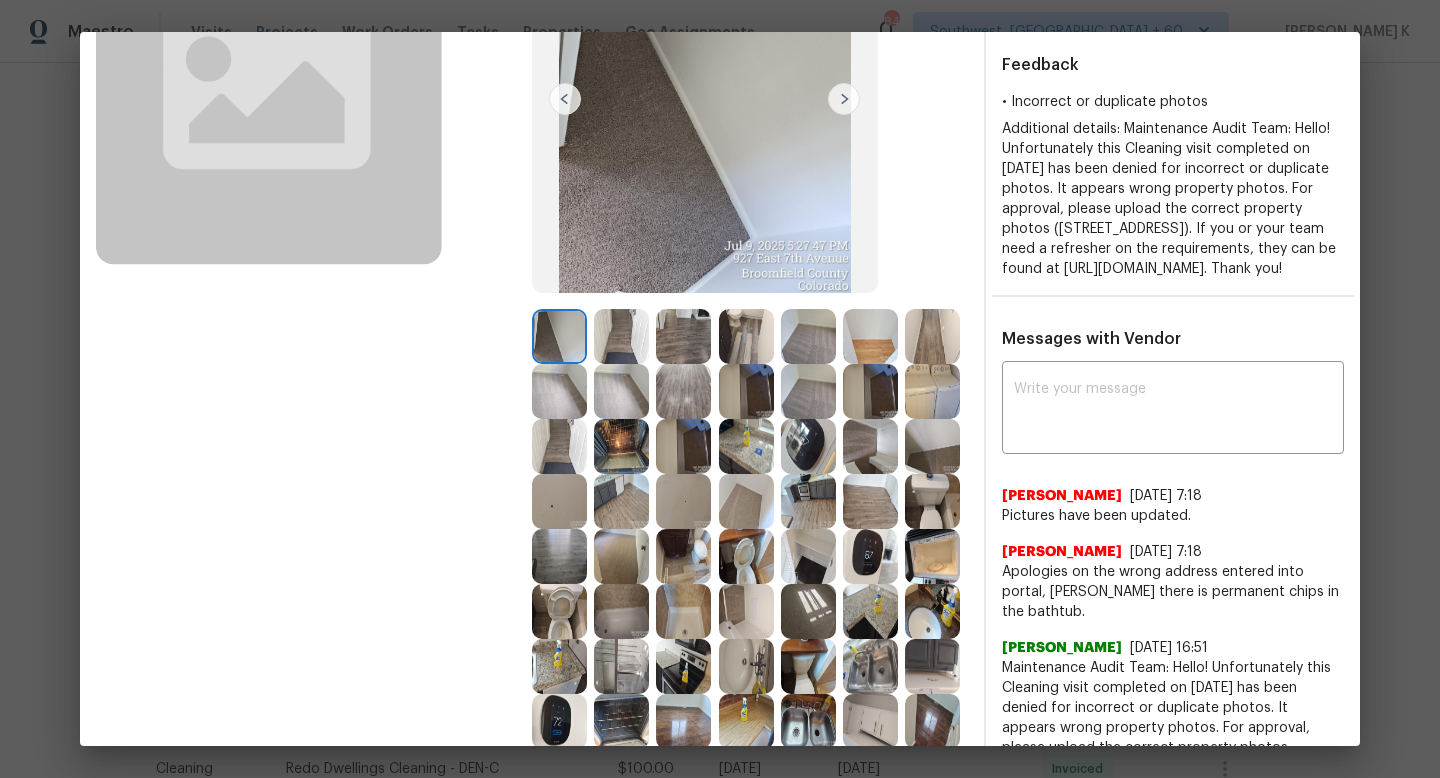 click at bounding box center [621, 336] 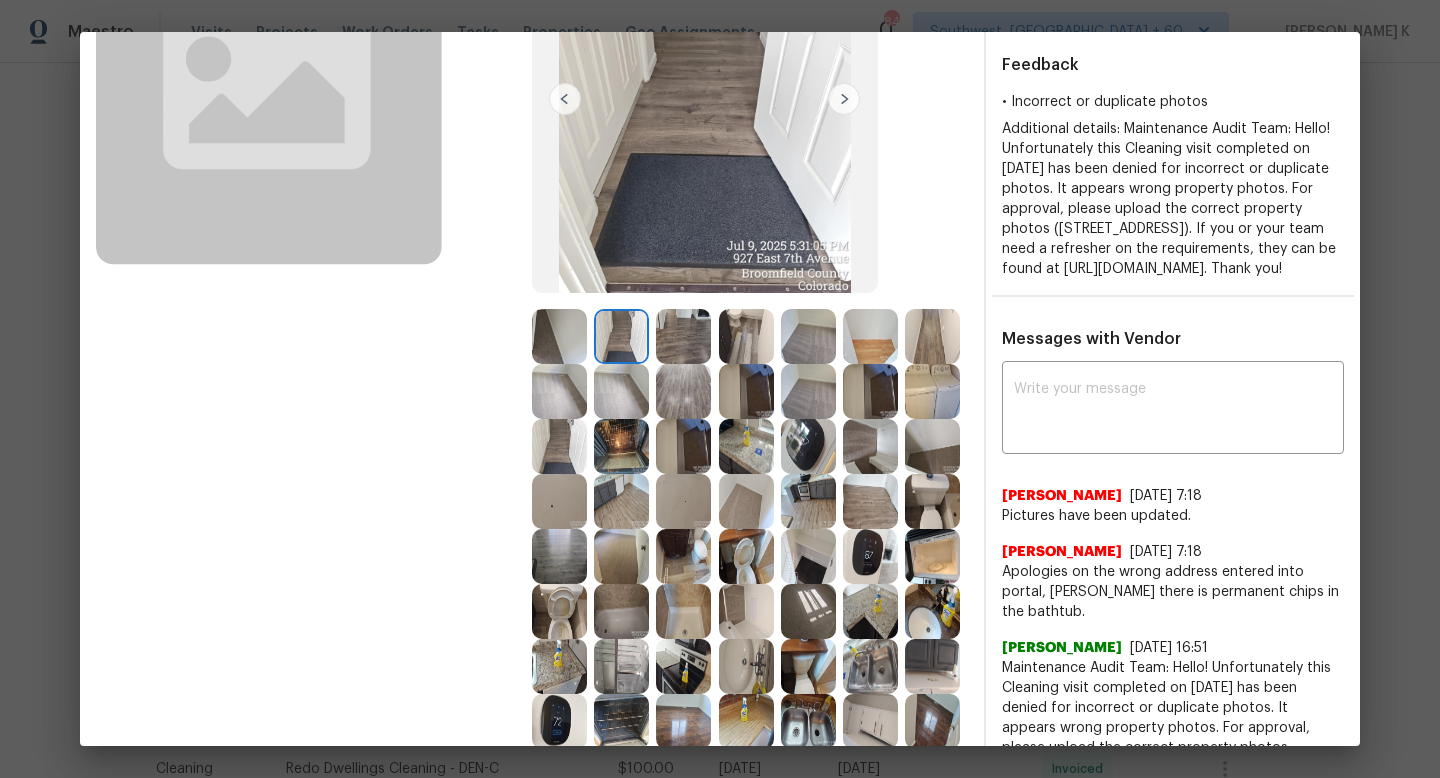 click at bounding box center (683, 336) 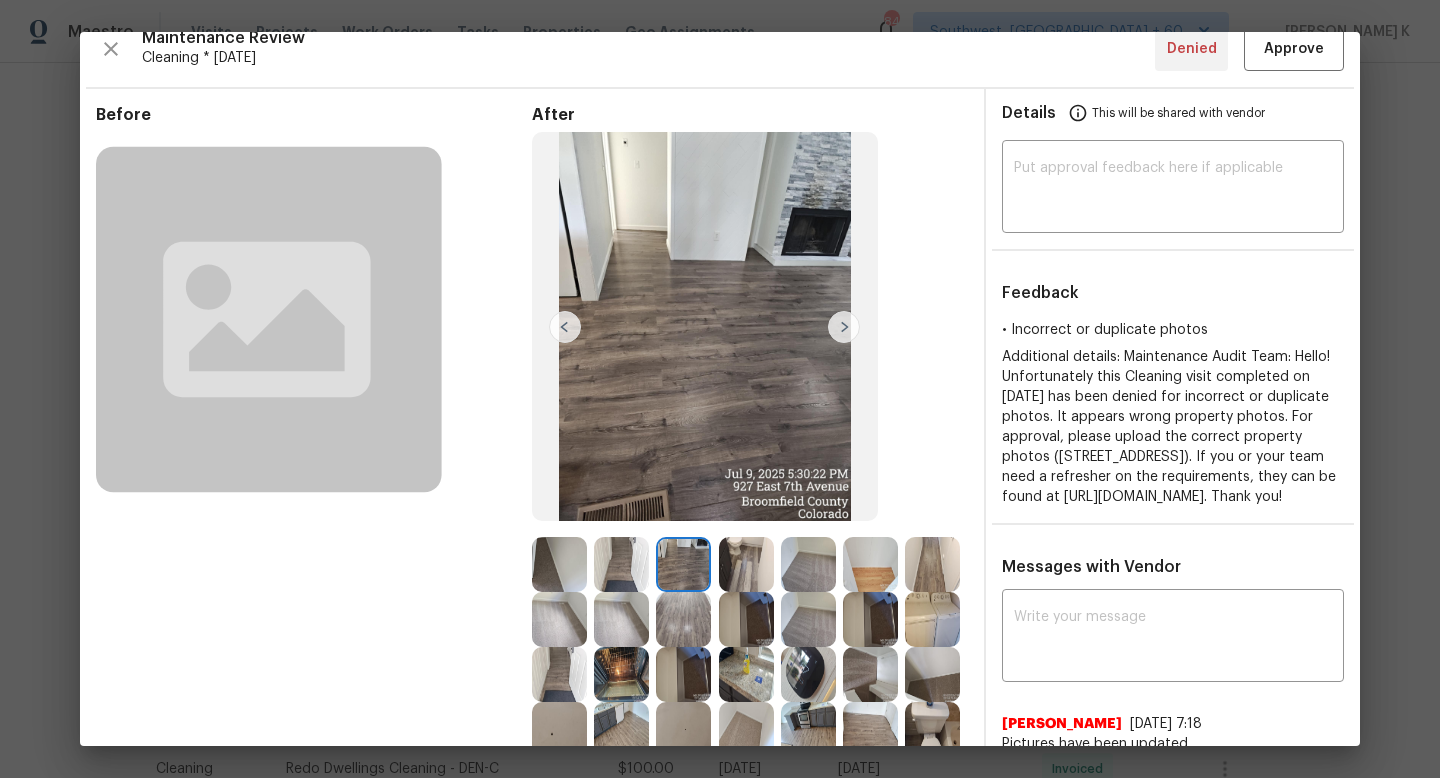 scroll, scrollTop: 152, scrollLeft: 0, axis: vertical 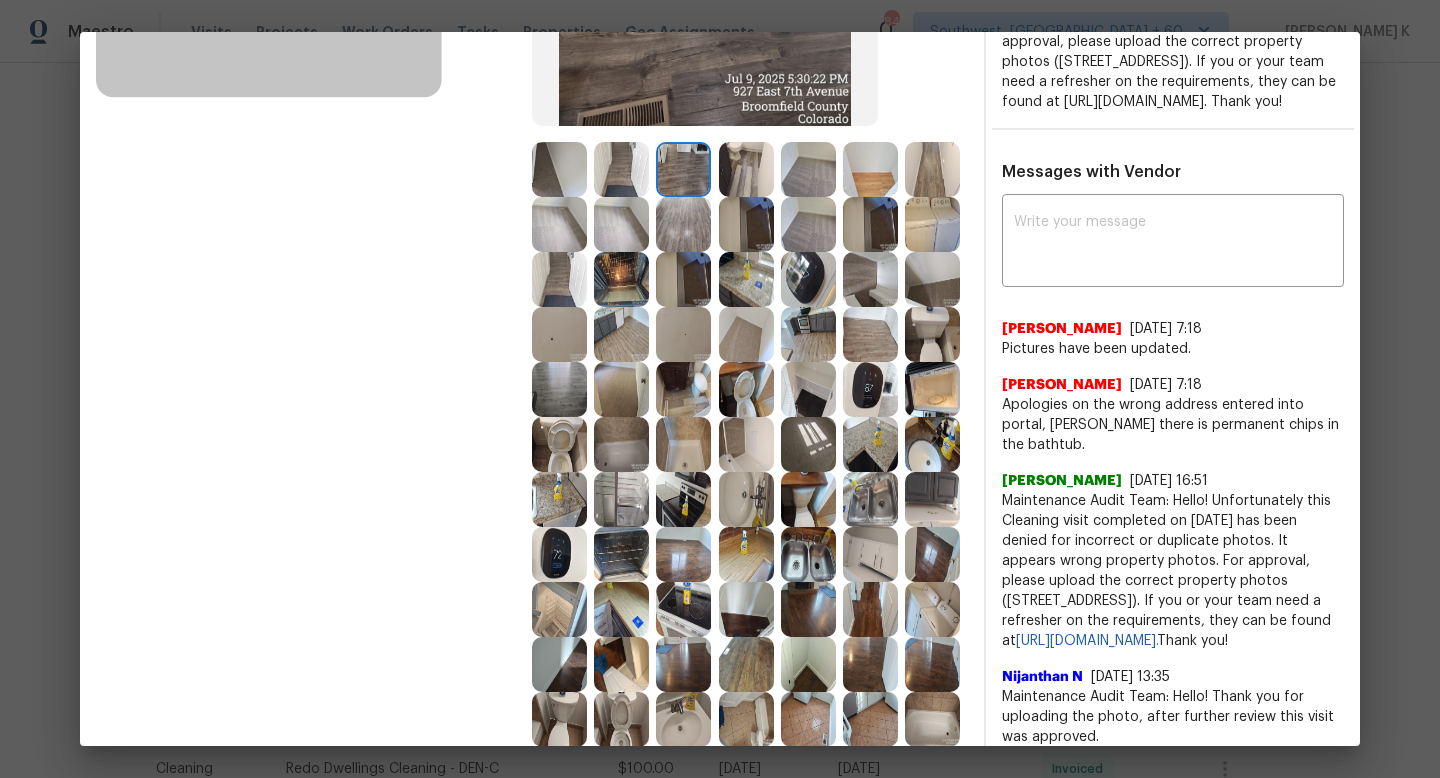 click at bounding box center (746, 389) 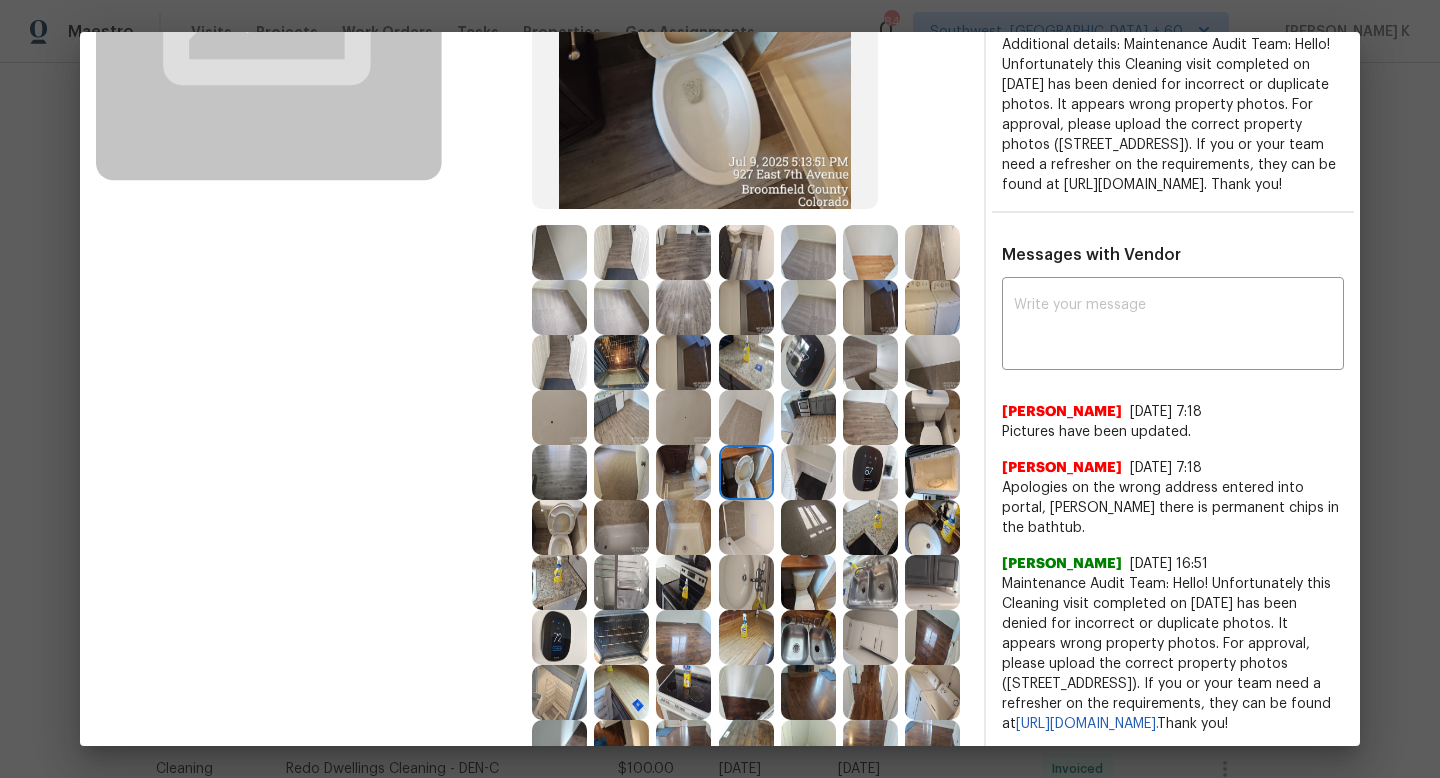 scroll, scrollTop: 349, scrollLeft: 0, axis: vertical 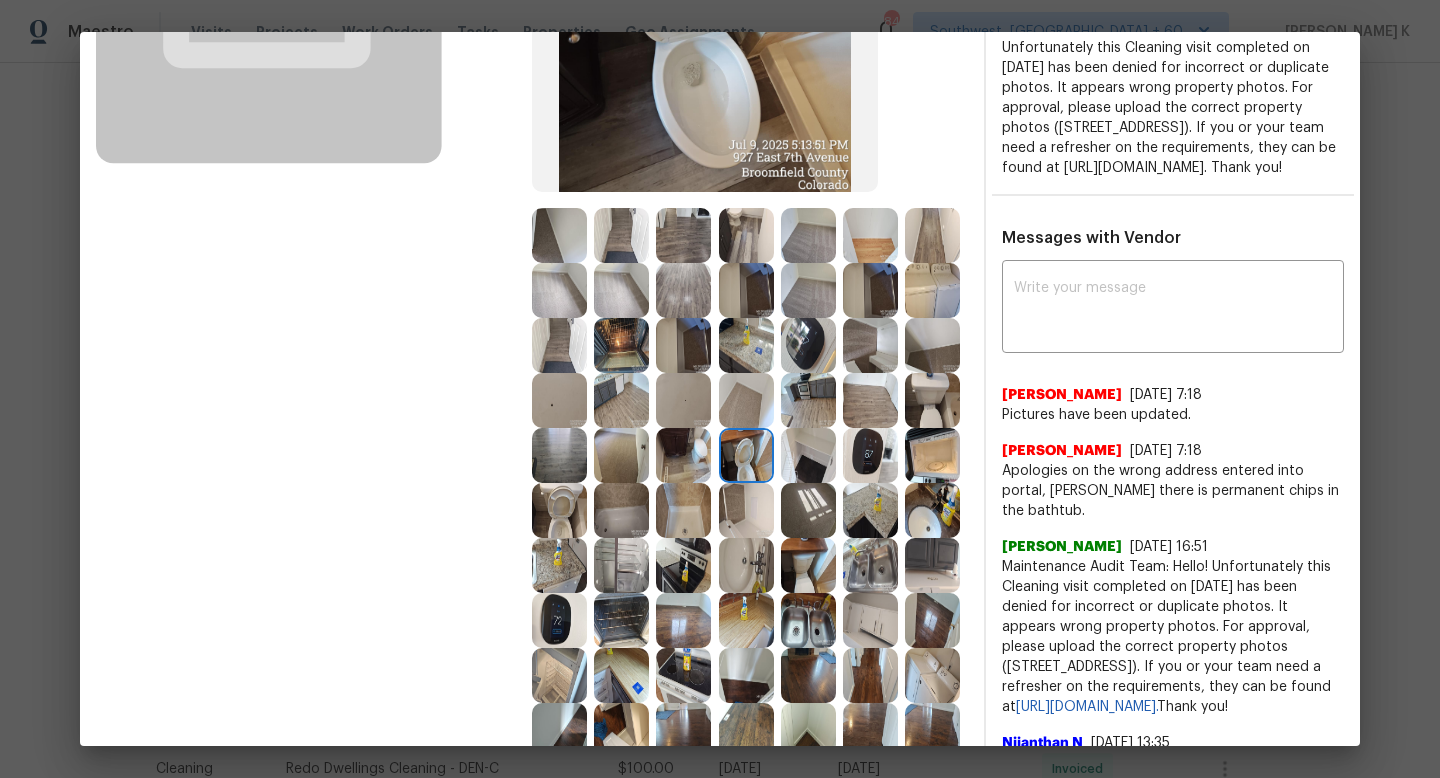 click at bounding box center (559, 510) 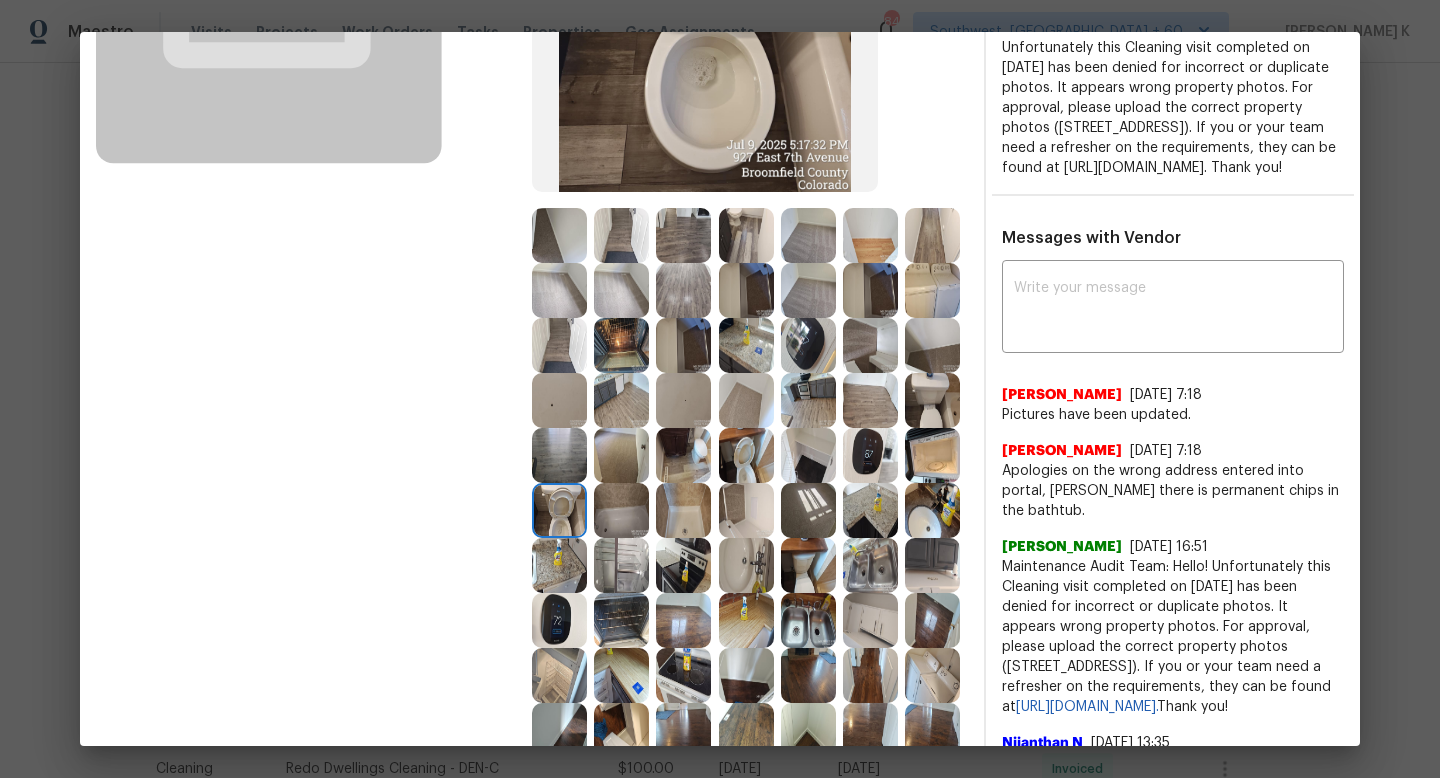 click at bounding box center [621, 235] 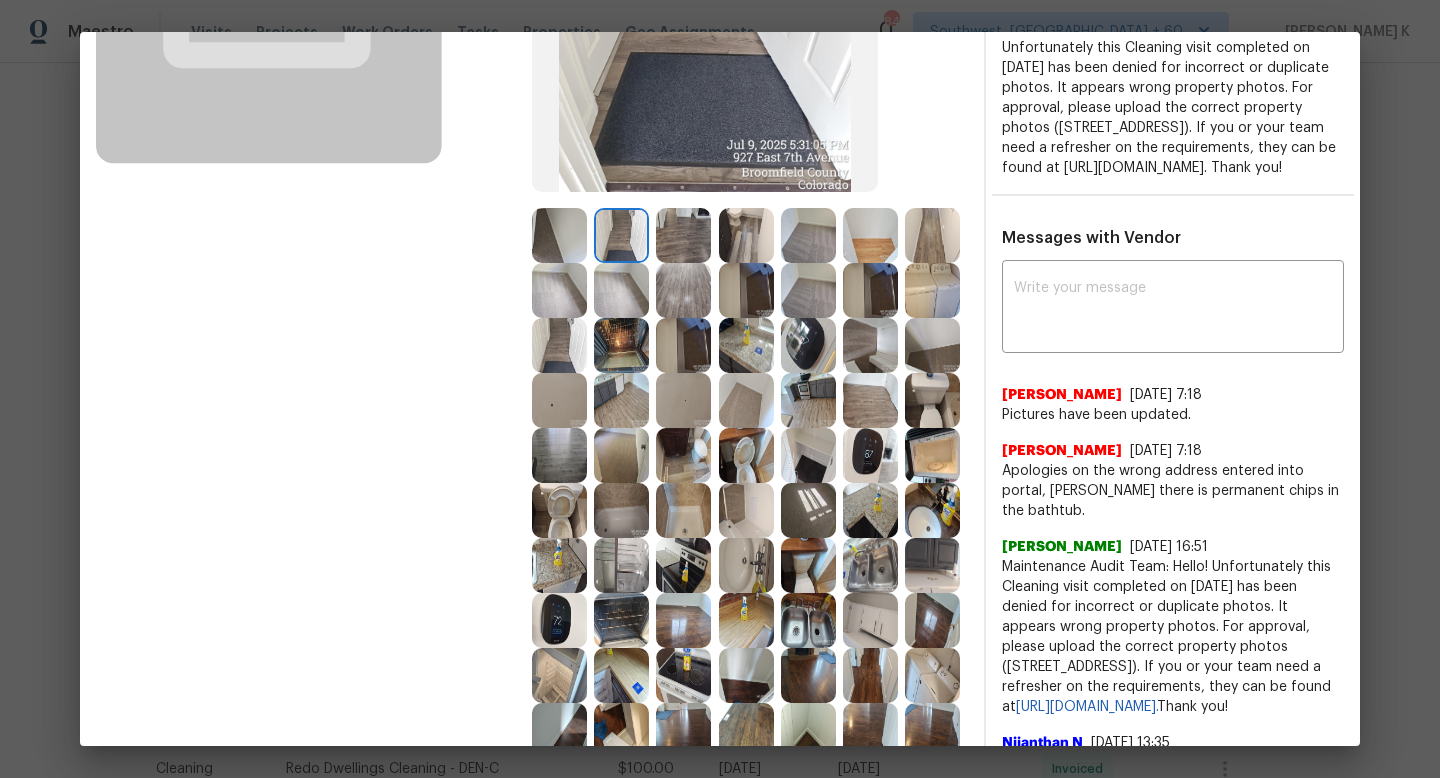 click at bounding box center [808, 235] 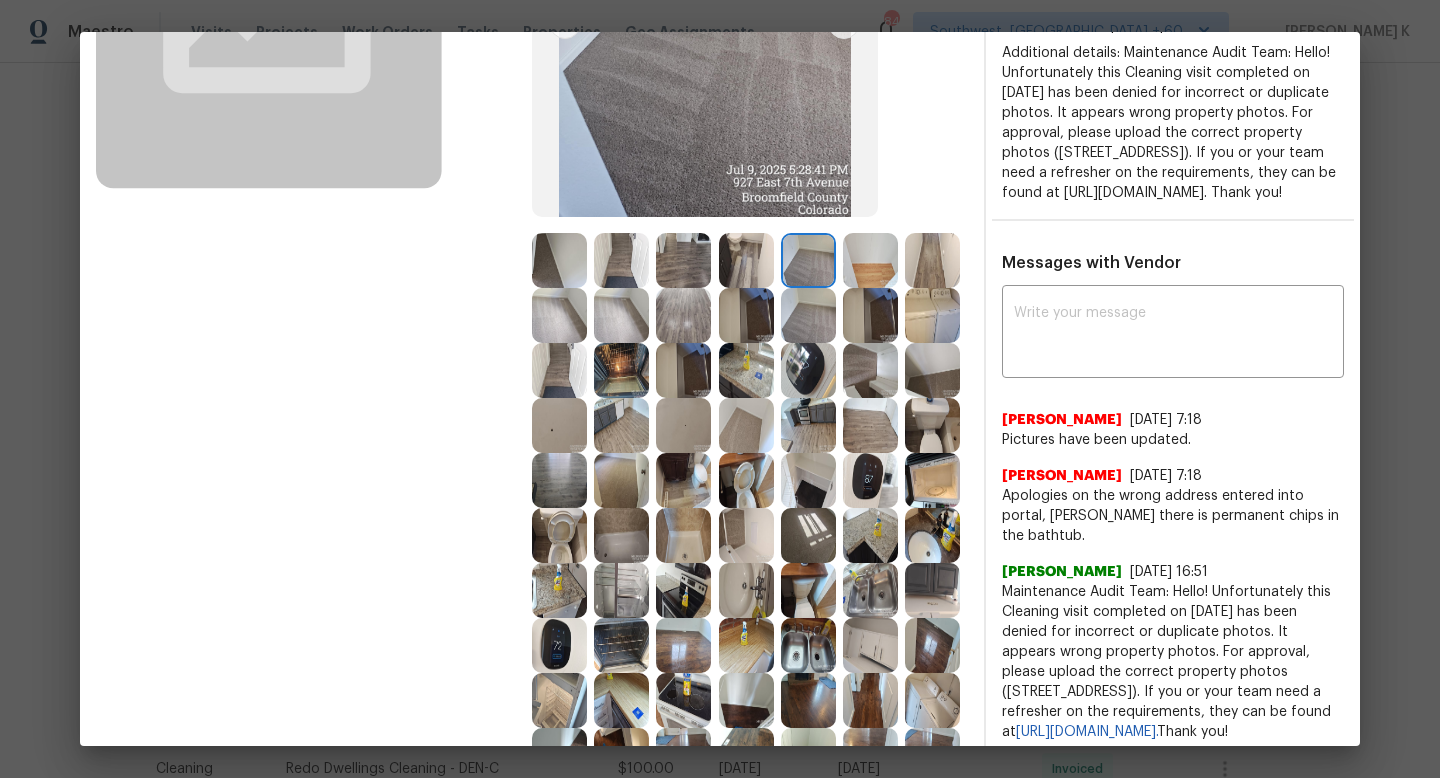 scroll, scrollTop: 325, scrollLeft: 0, axis: vertical 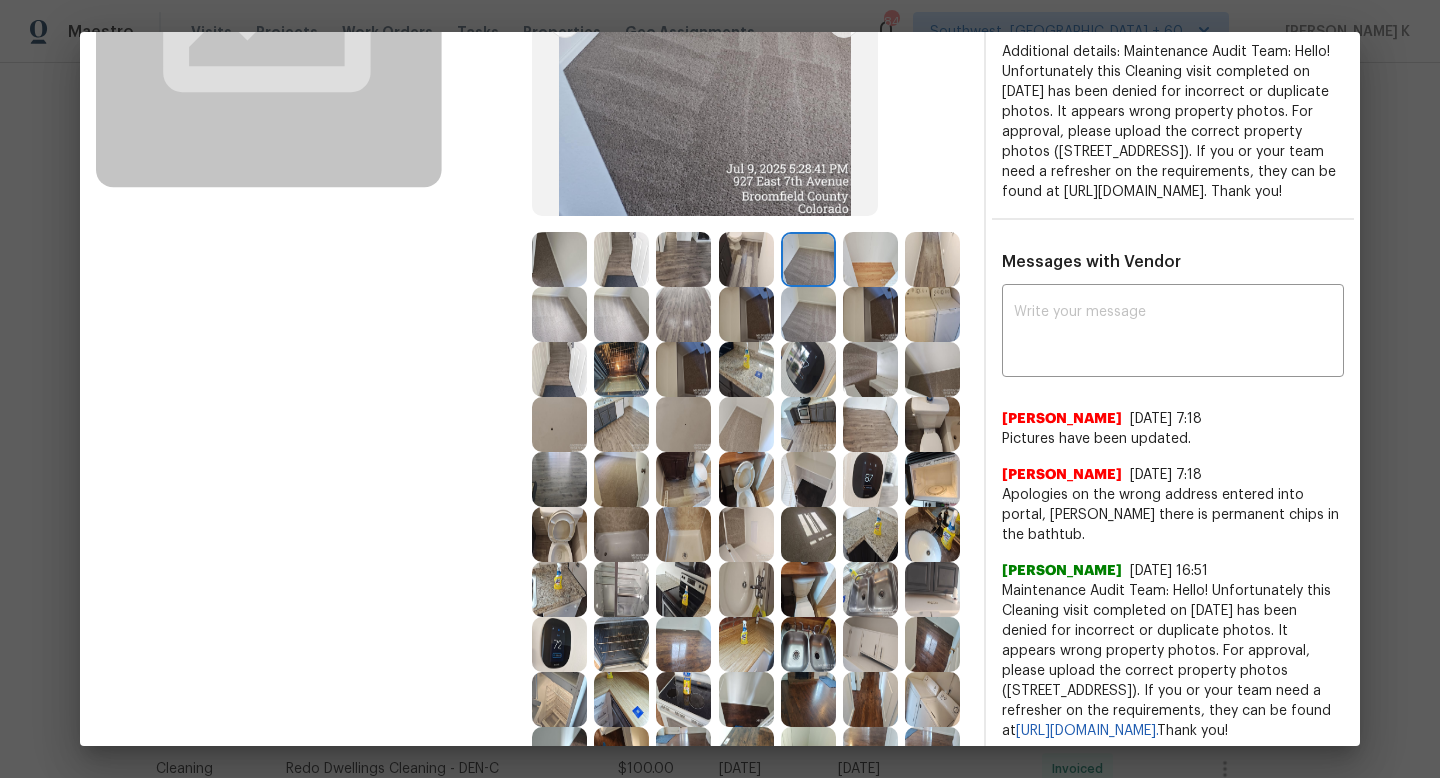 click at bounding box center [874, 259] 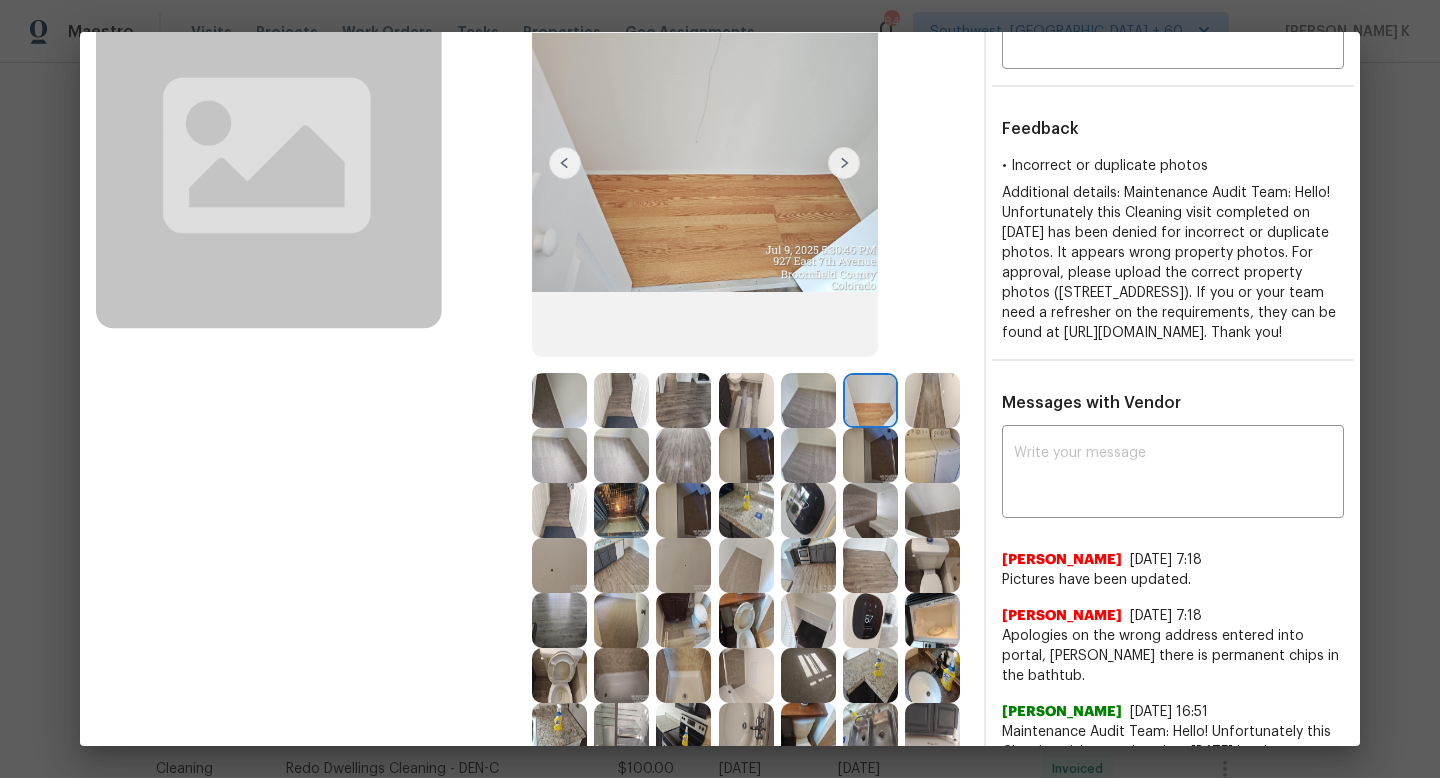 scroll, scrollTop: 187, scrollLeft: 0, axis: vertical 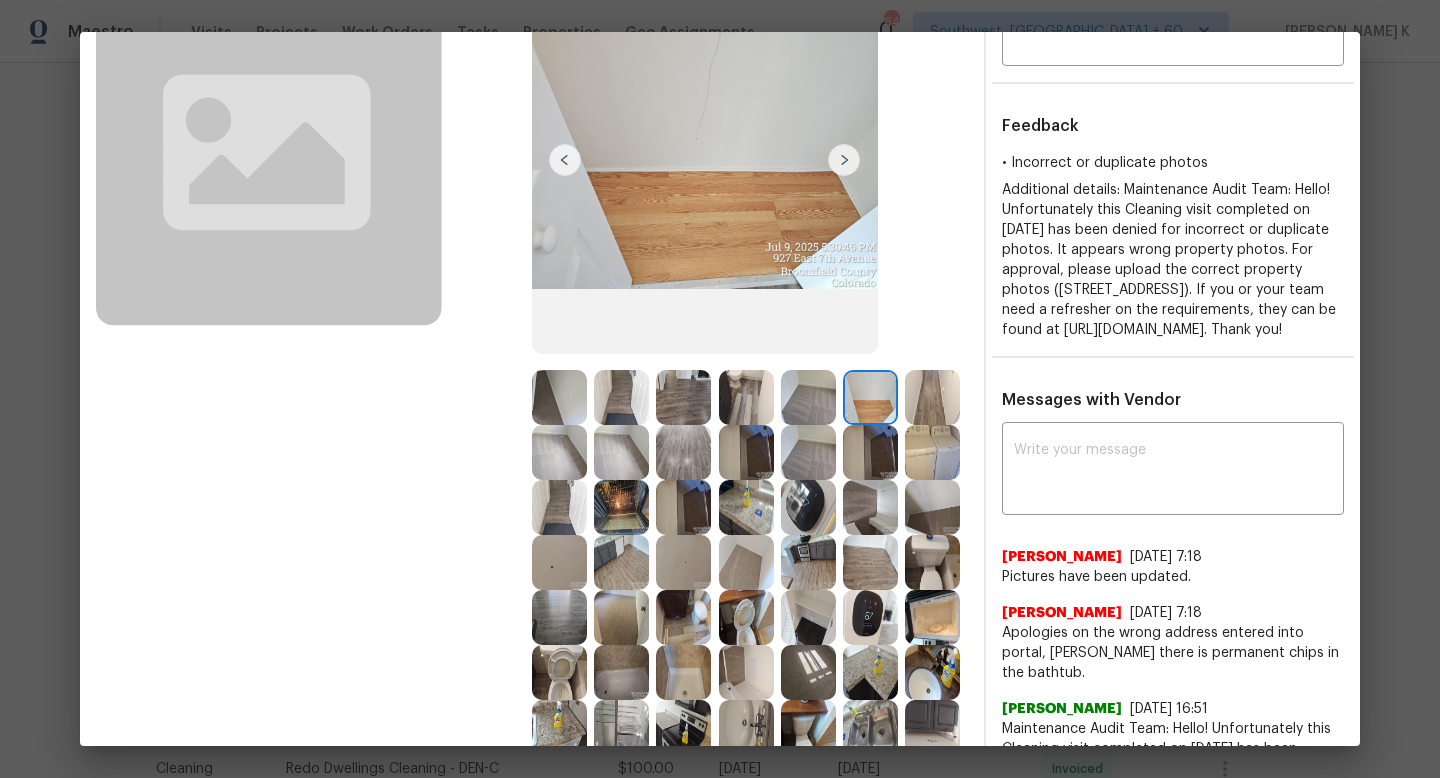 click on "After" at bounding box center (750, 484) 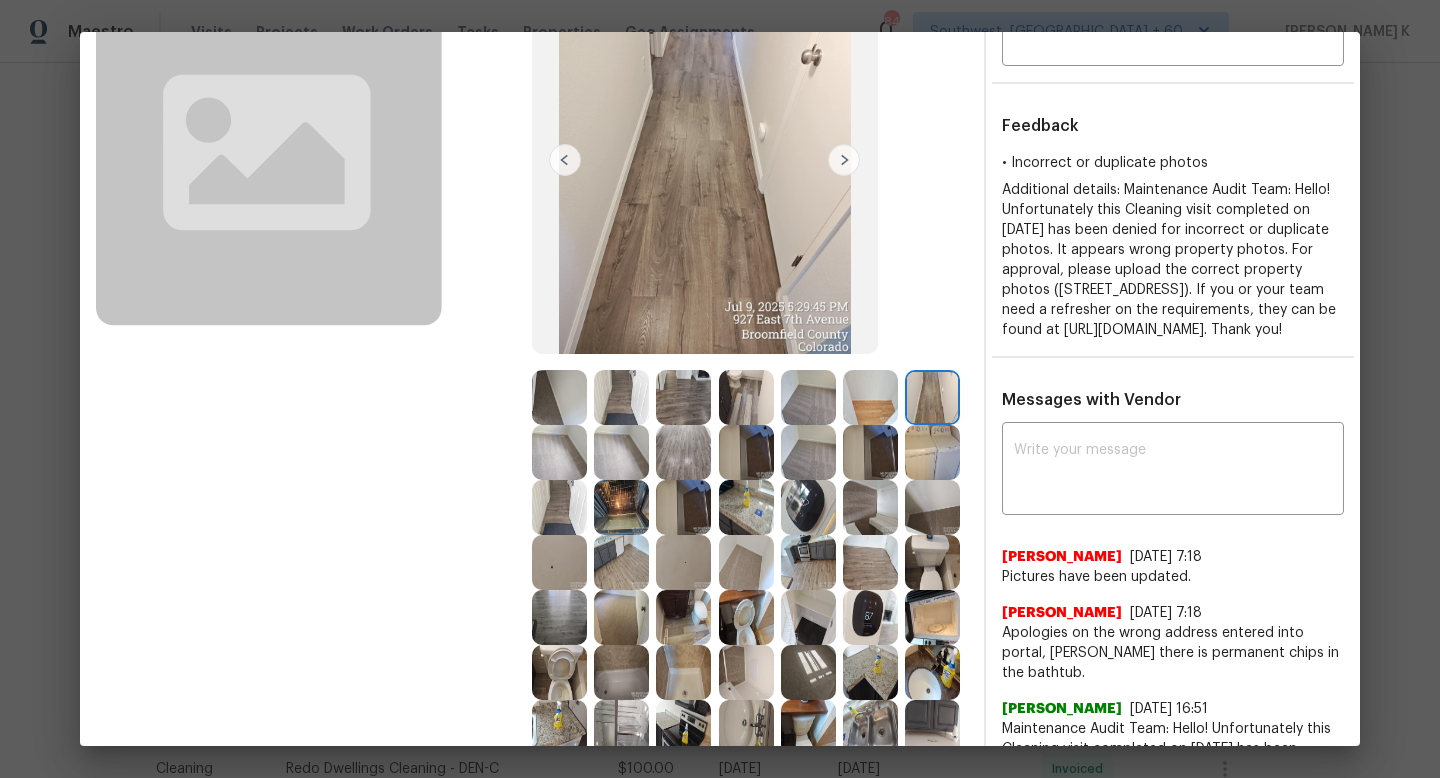 click at bounding box center [559, 452] 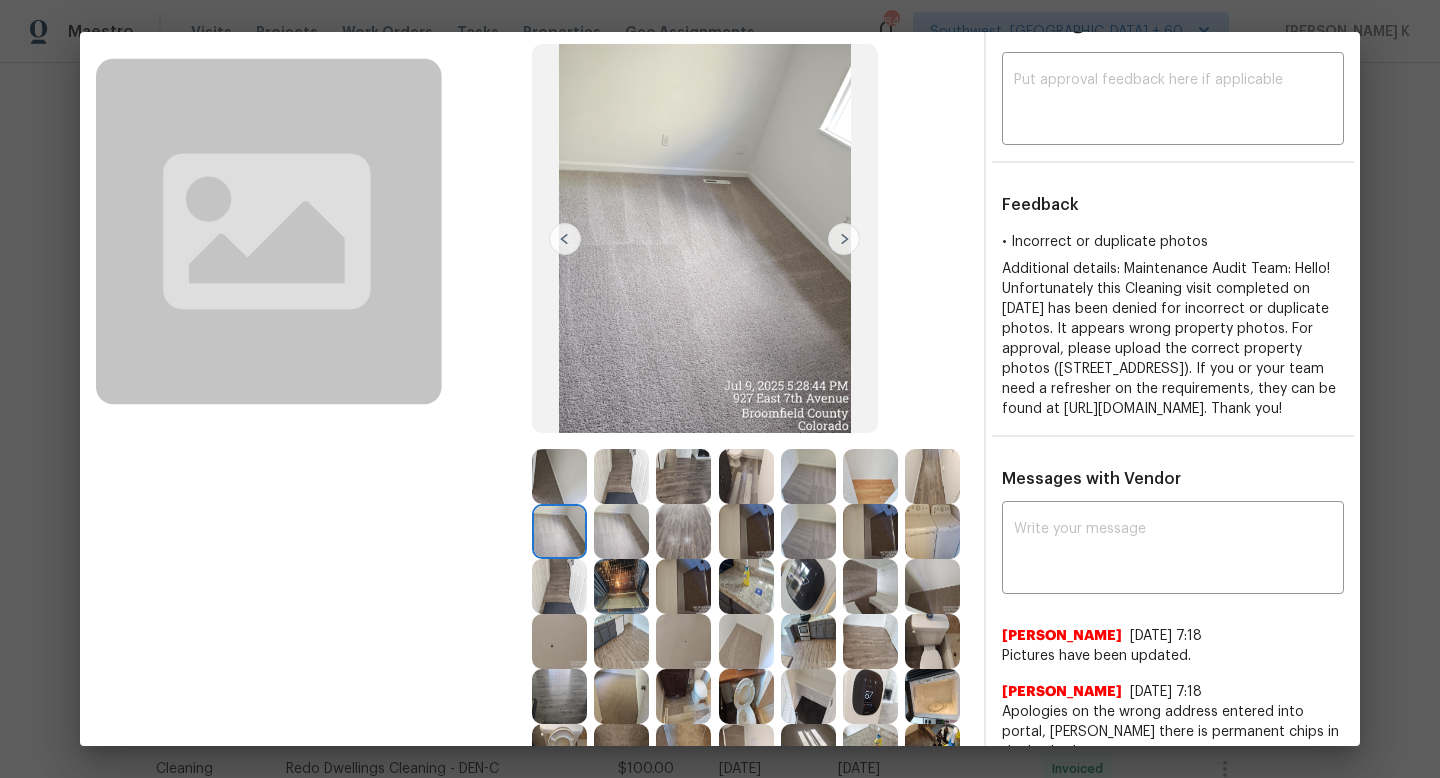 scroll, scrollTop: 31, scrollLeft: 0, axis: vertical 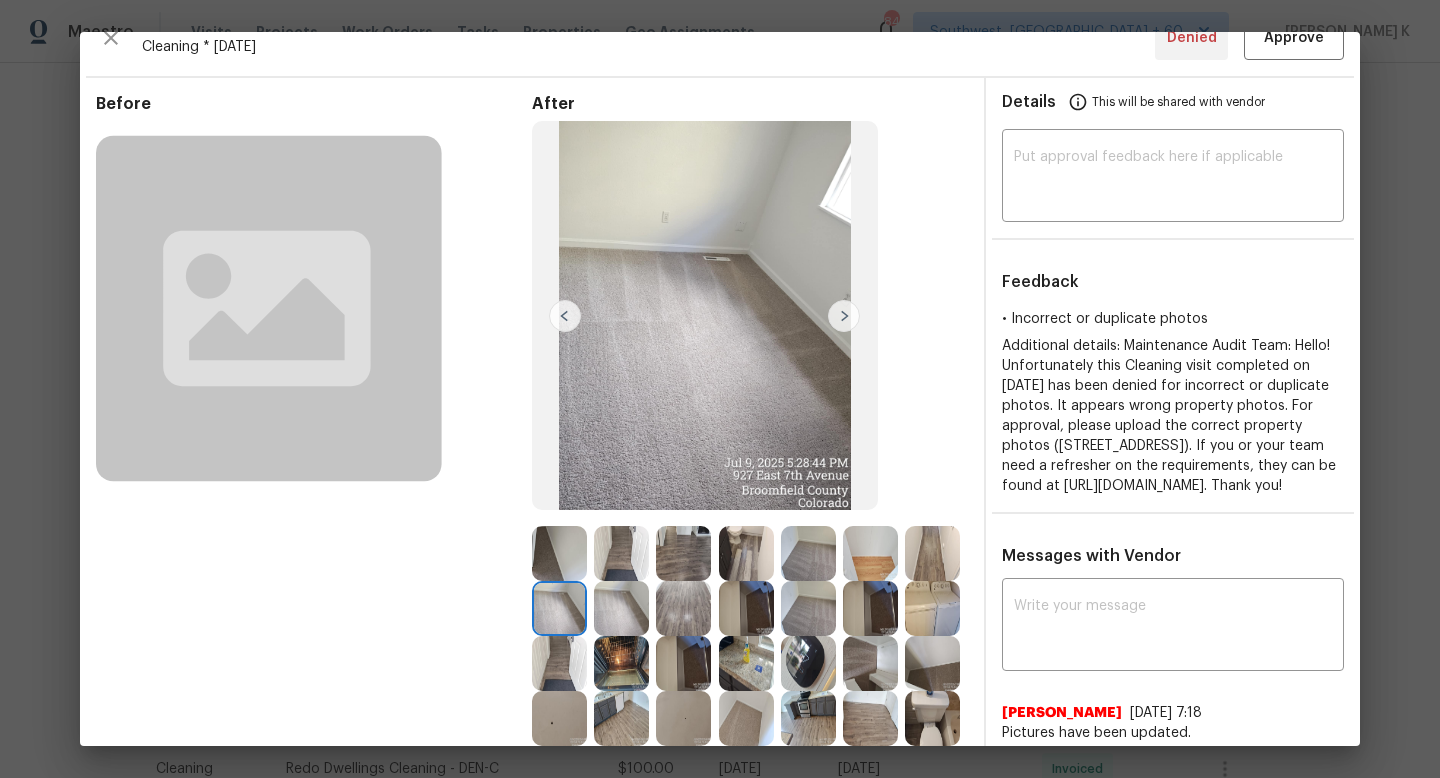 click at bounding box center (621, 608) 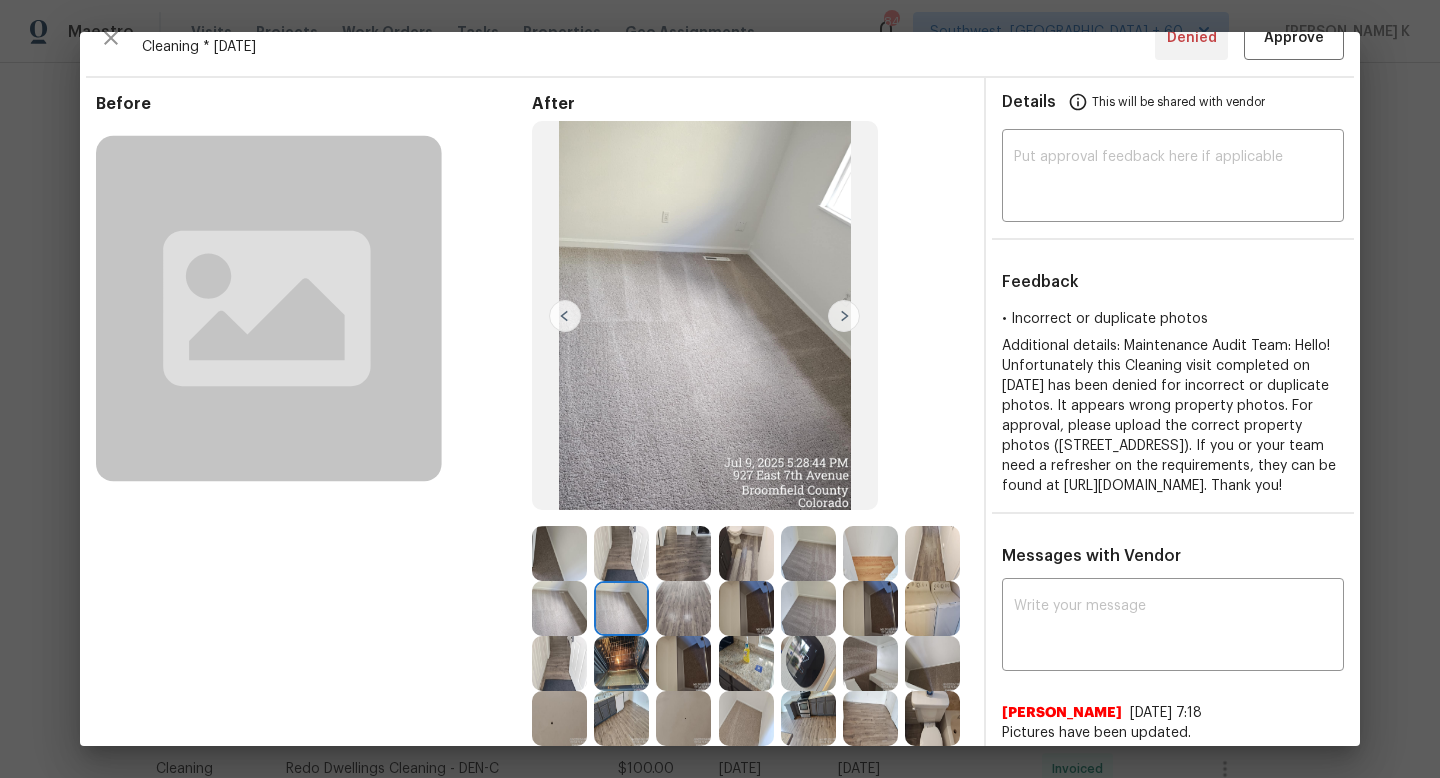 click at bounding box center [683, 608] 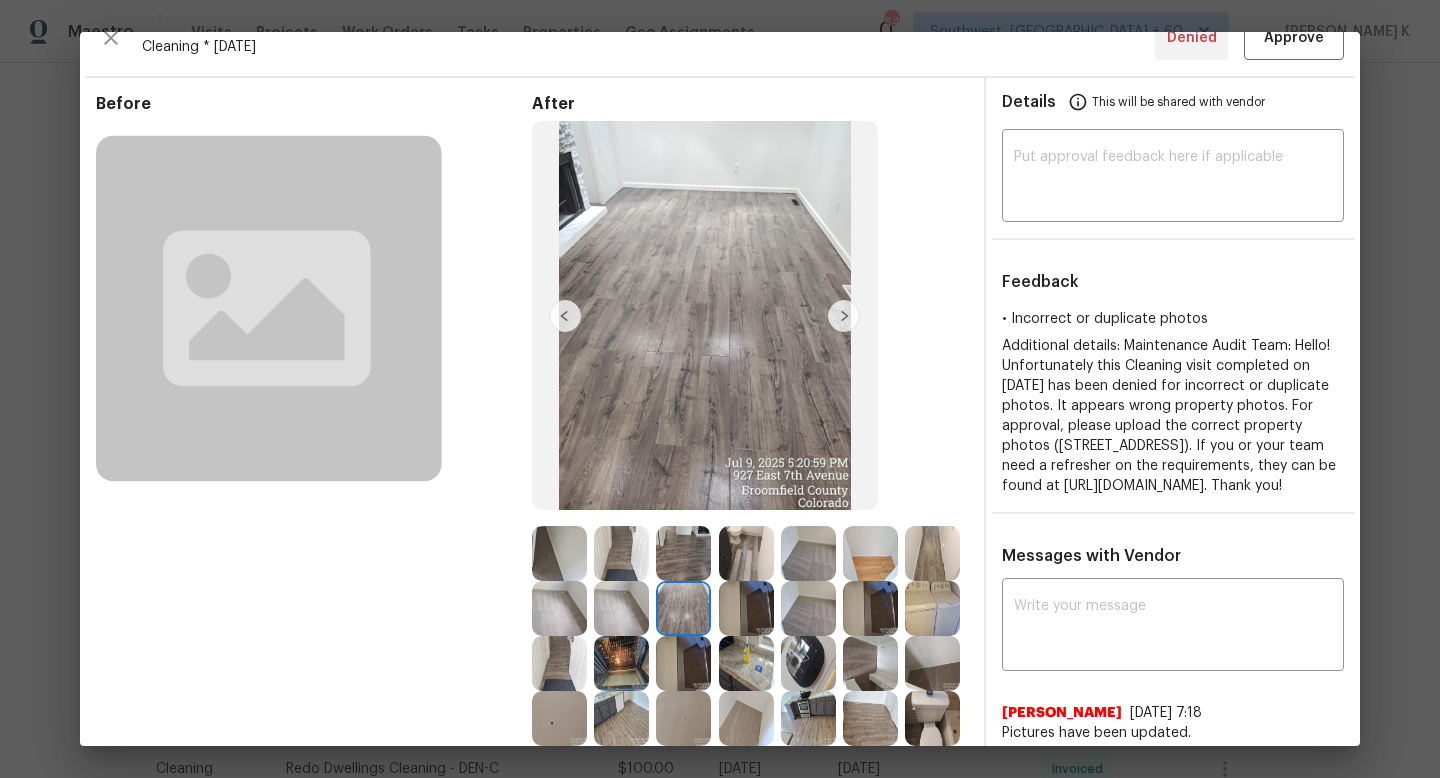 click at bounding box center (746, 608) 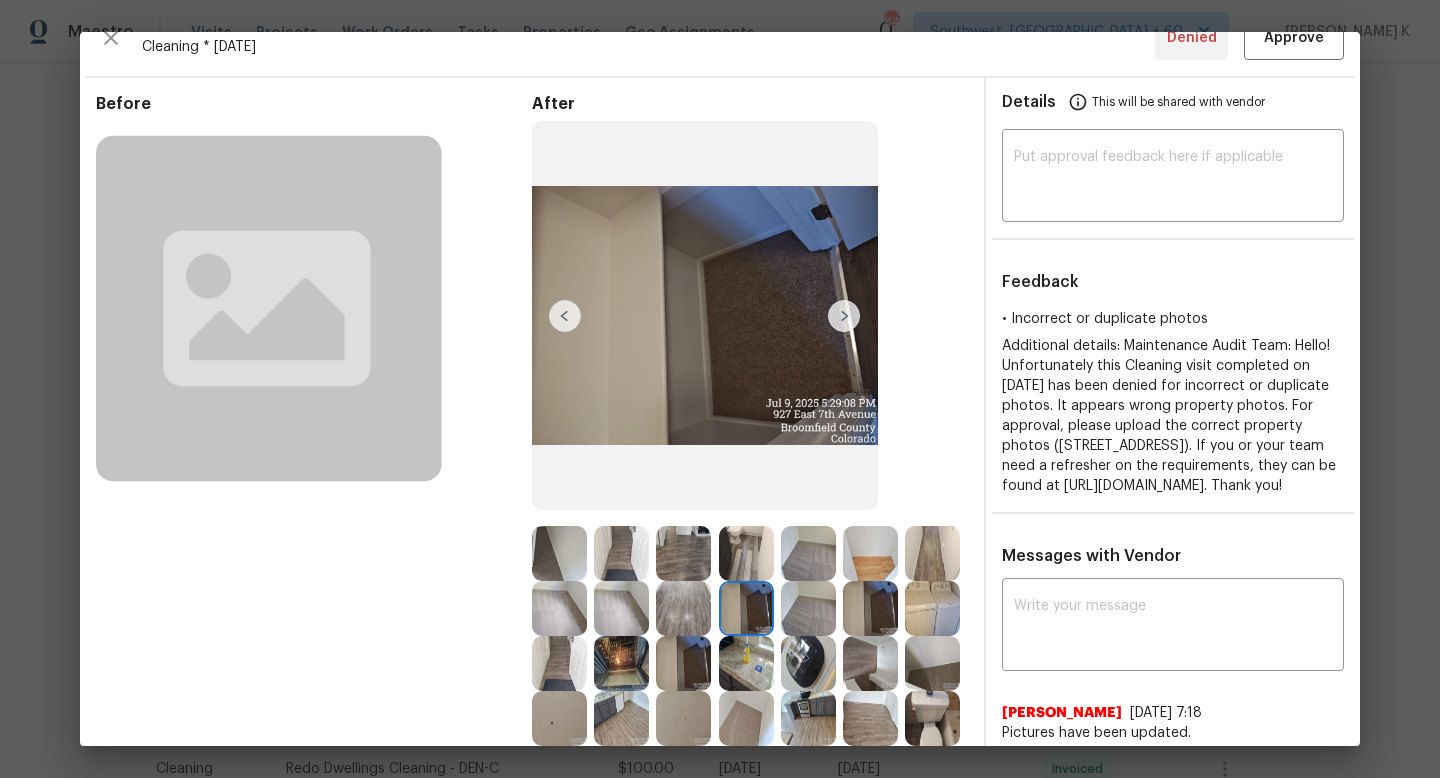 click at bounding box center [808, 608] 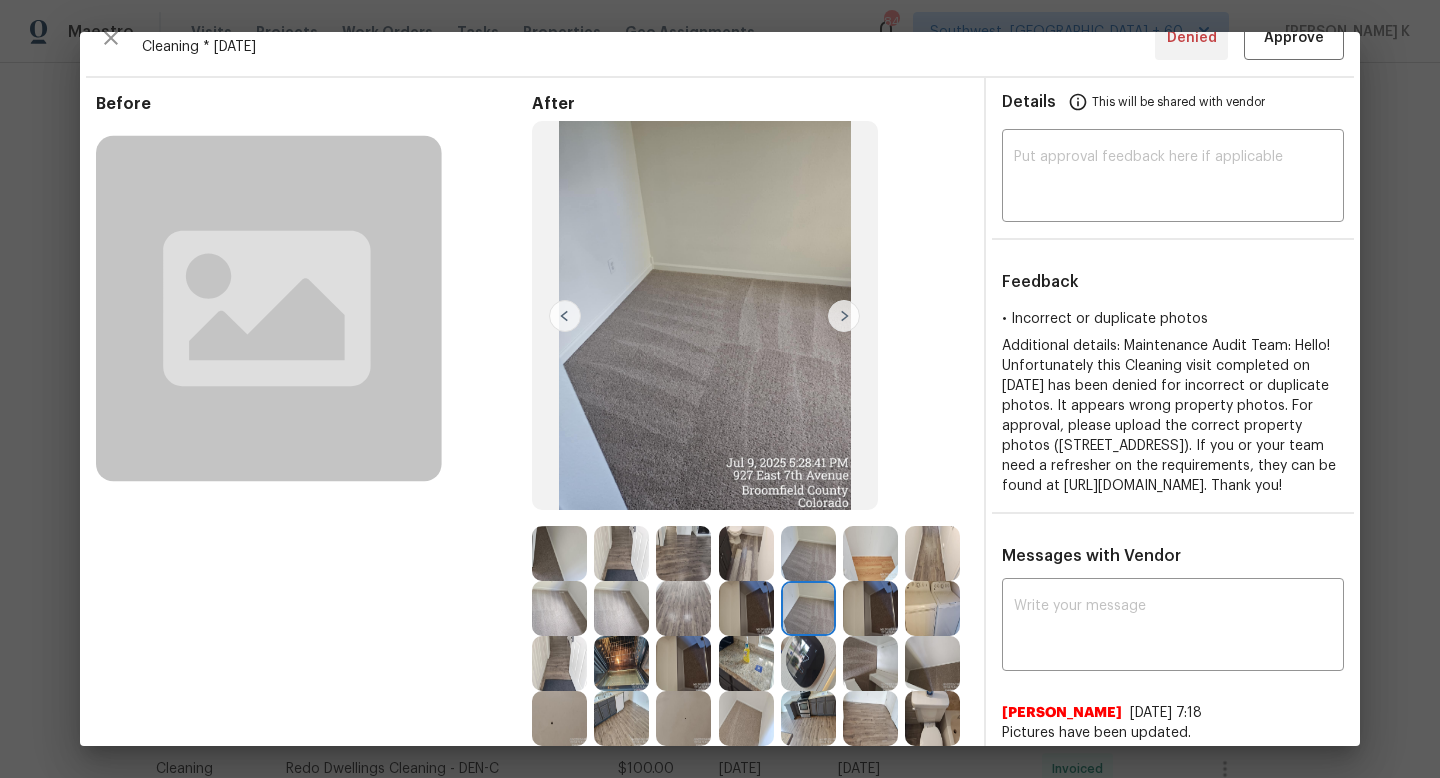 click at bounding box center [870, 608] 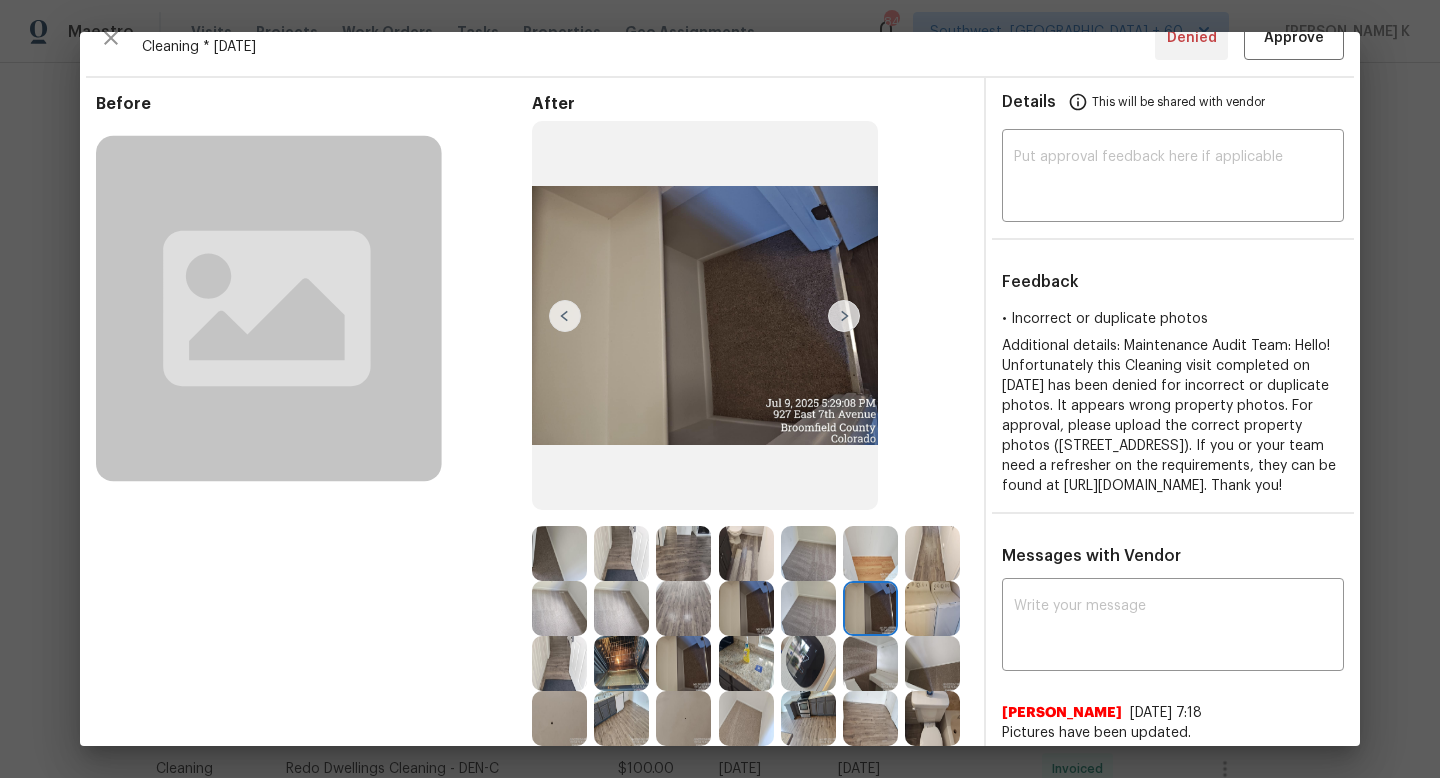 click at bounding box center (932, 608) 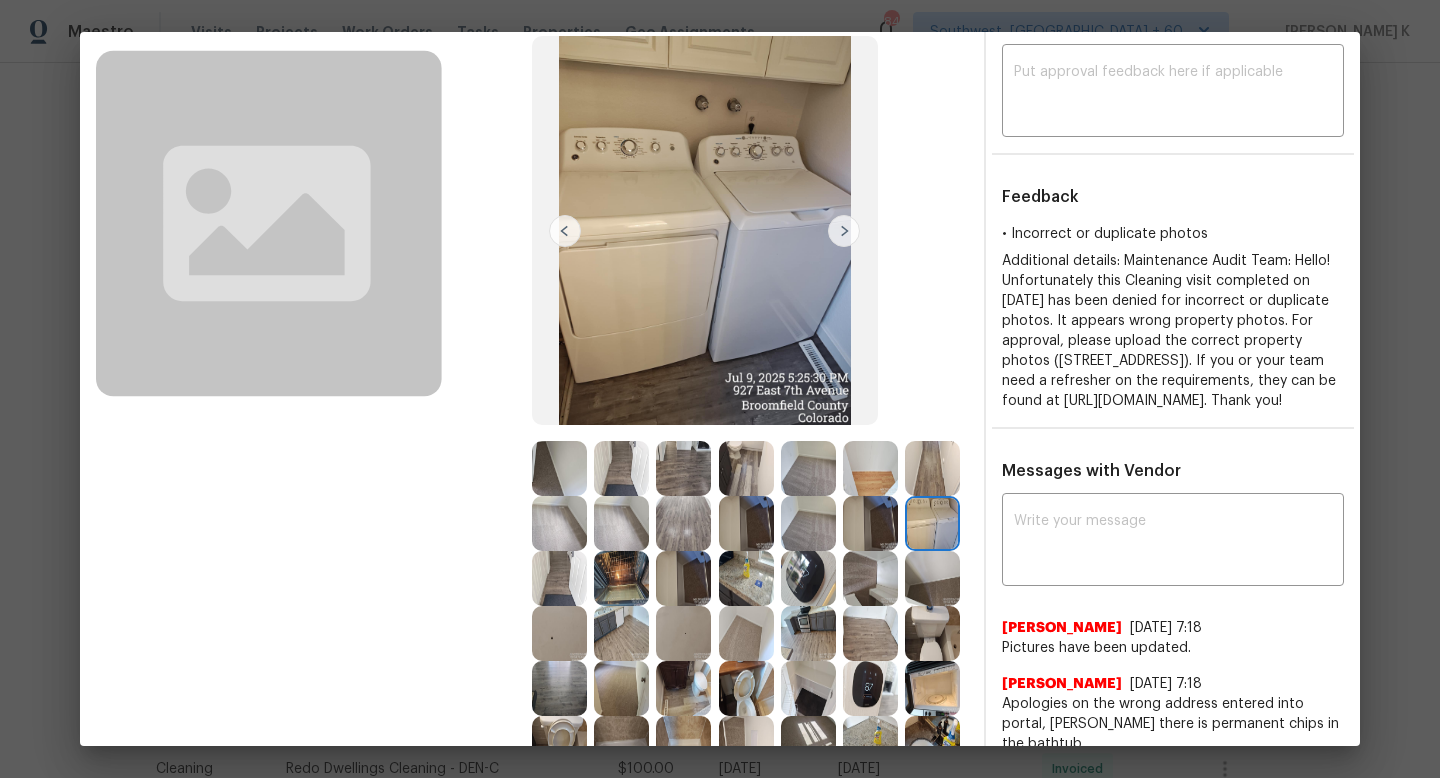 scroll, scrollTop: 120, scrollLeft: 0, axis: vertical 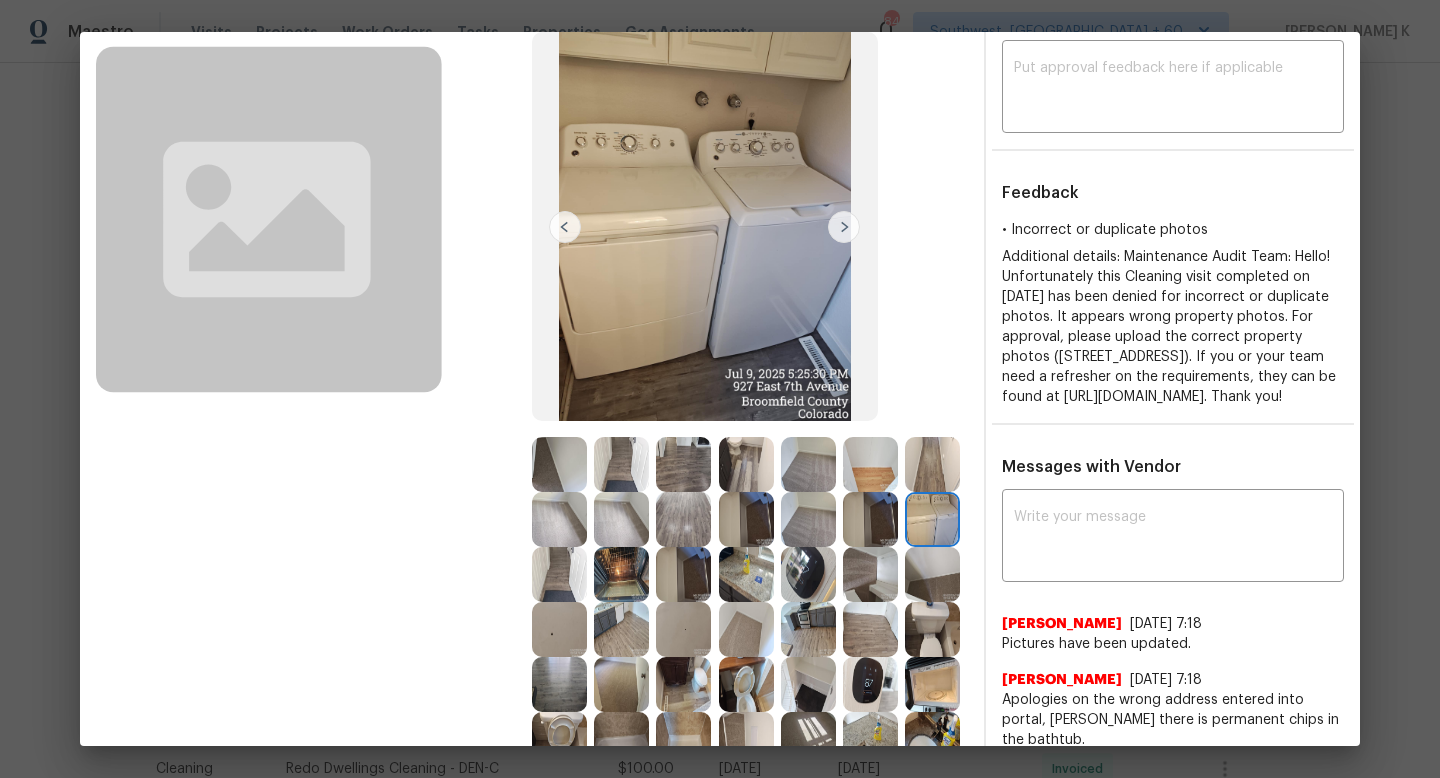 click at bounding box center [932, 629] 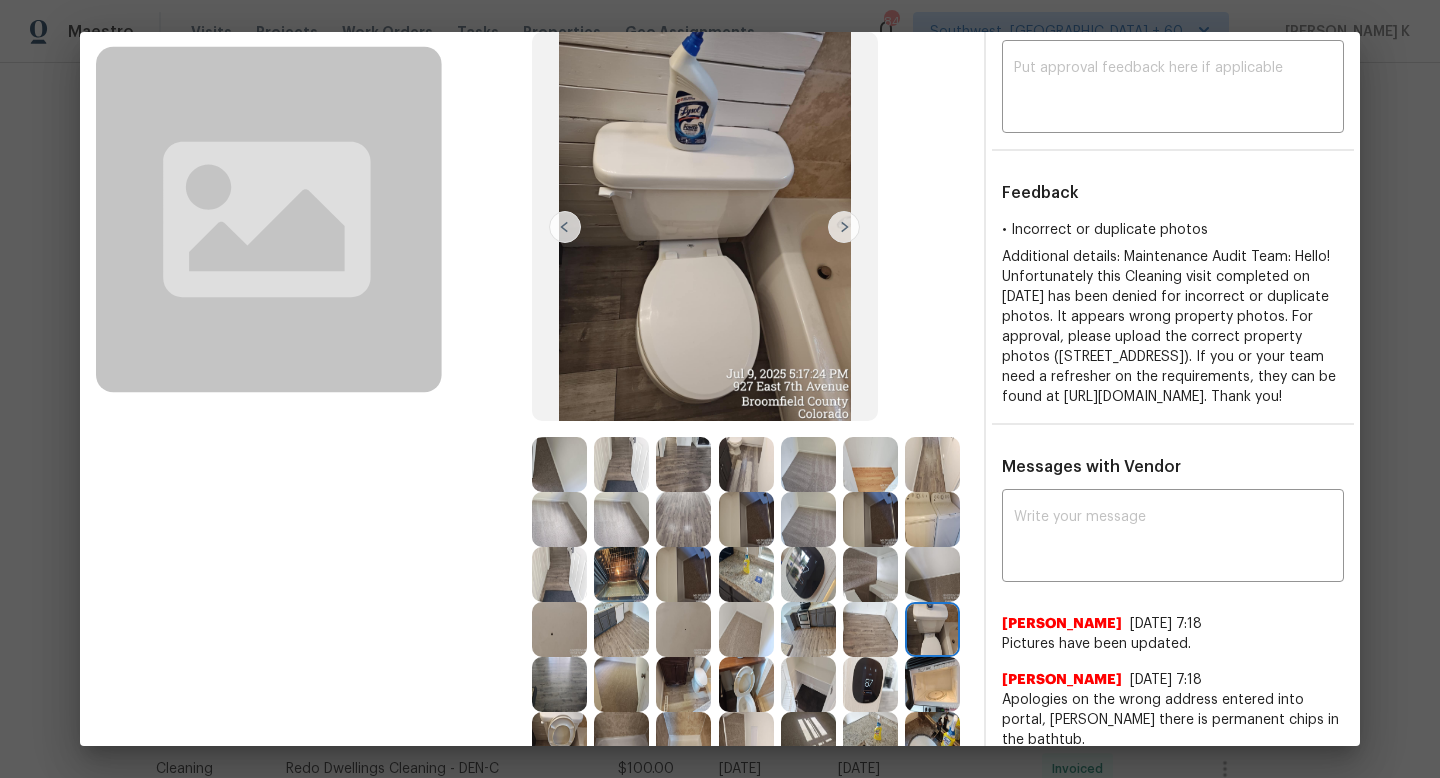 click at bounding box center [870, 629] 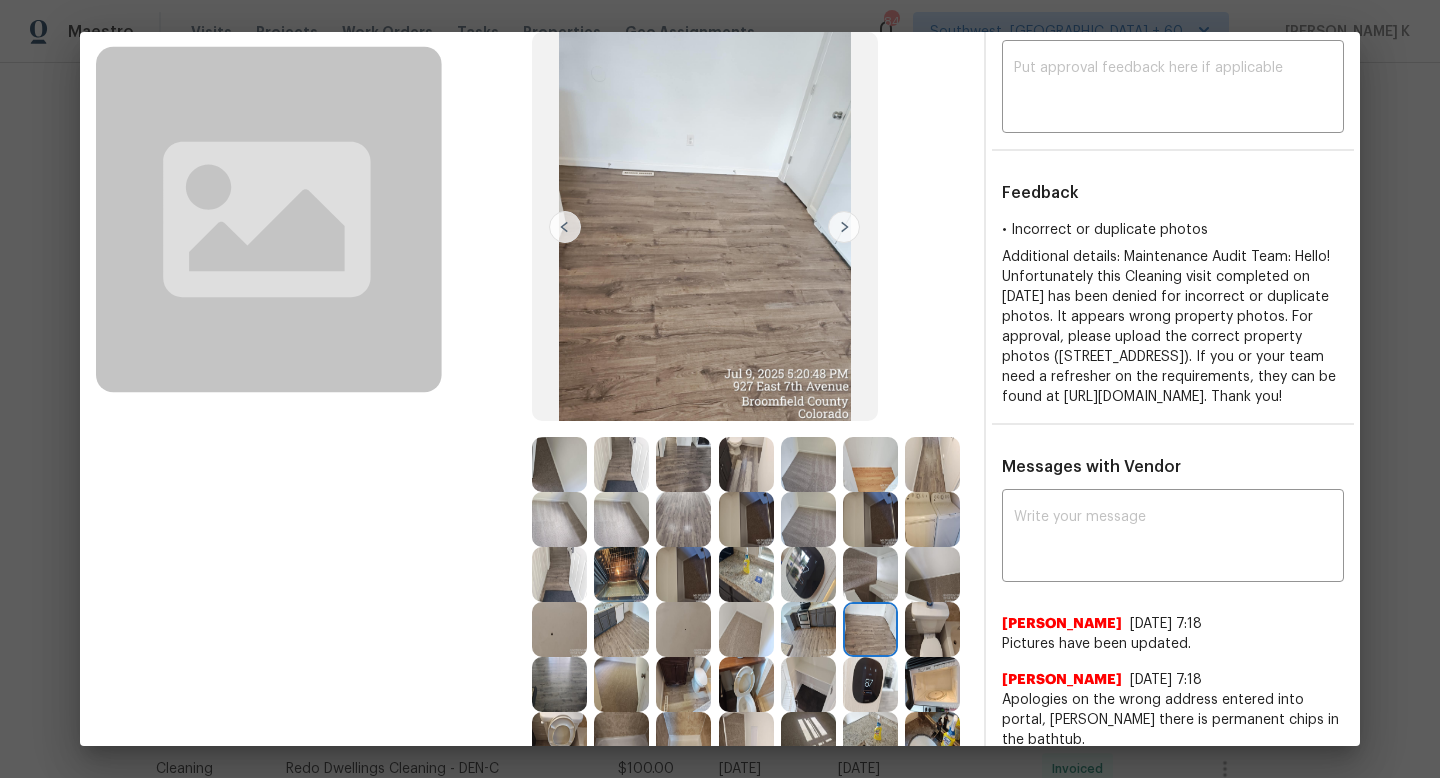 click at bounding box center [808, 629] 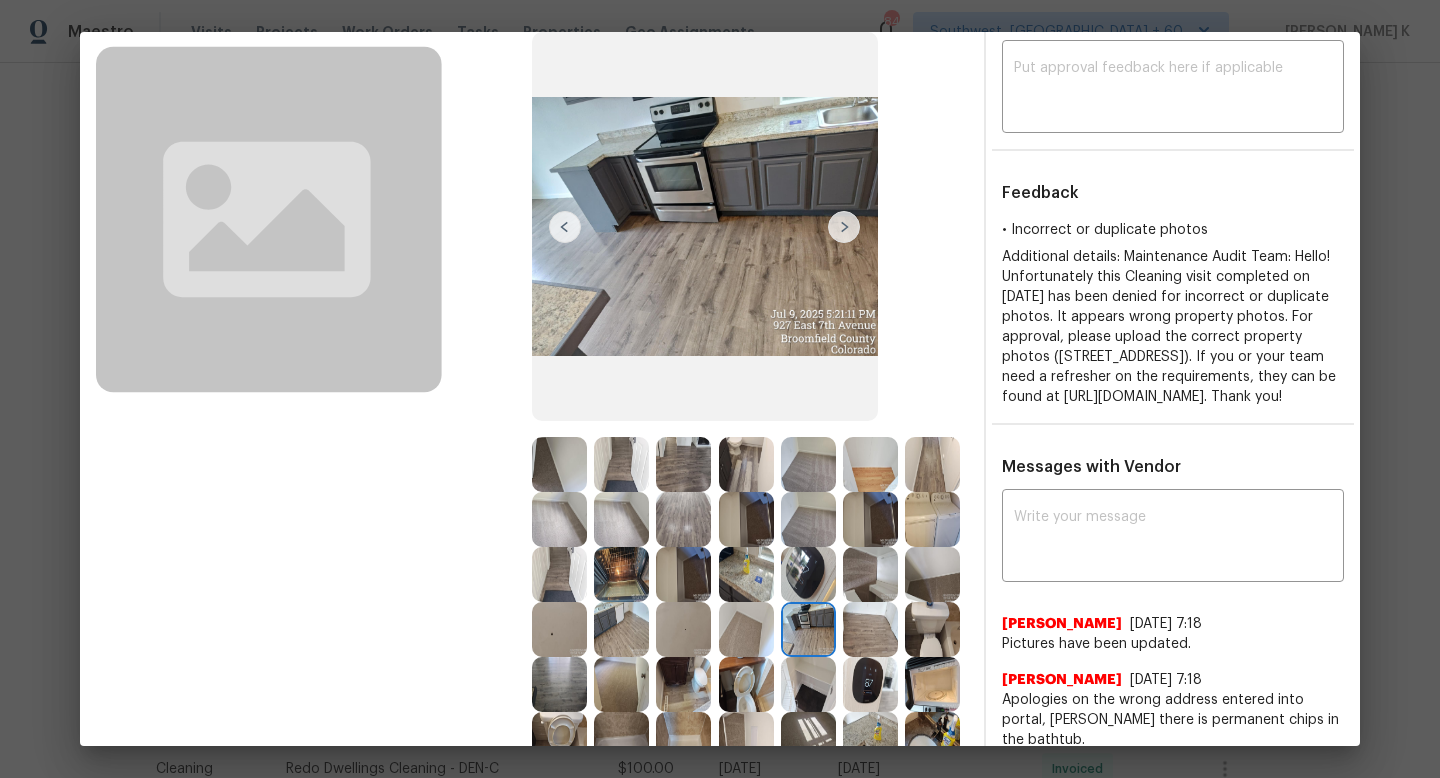 click at bounding box center [746, 629] 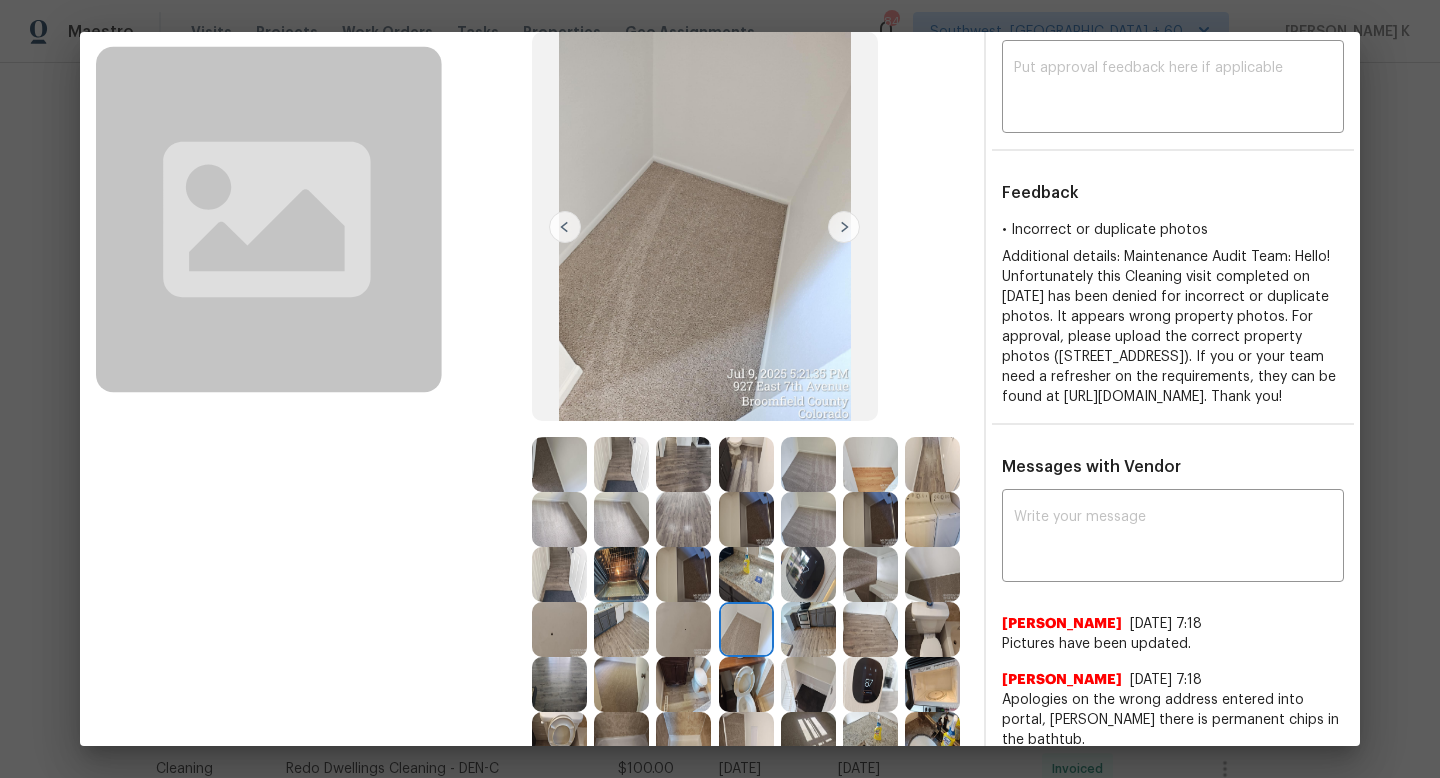 click at bounding box center [683, 629] 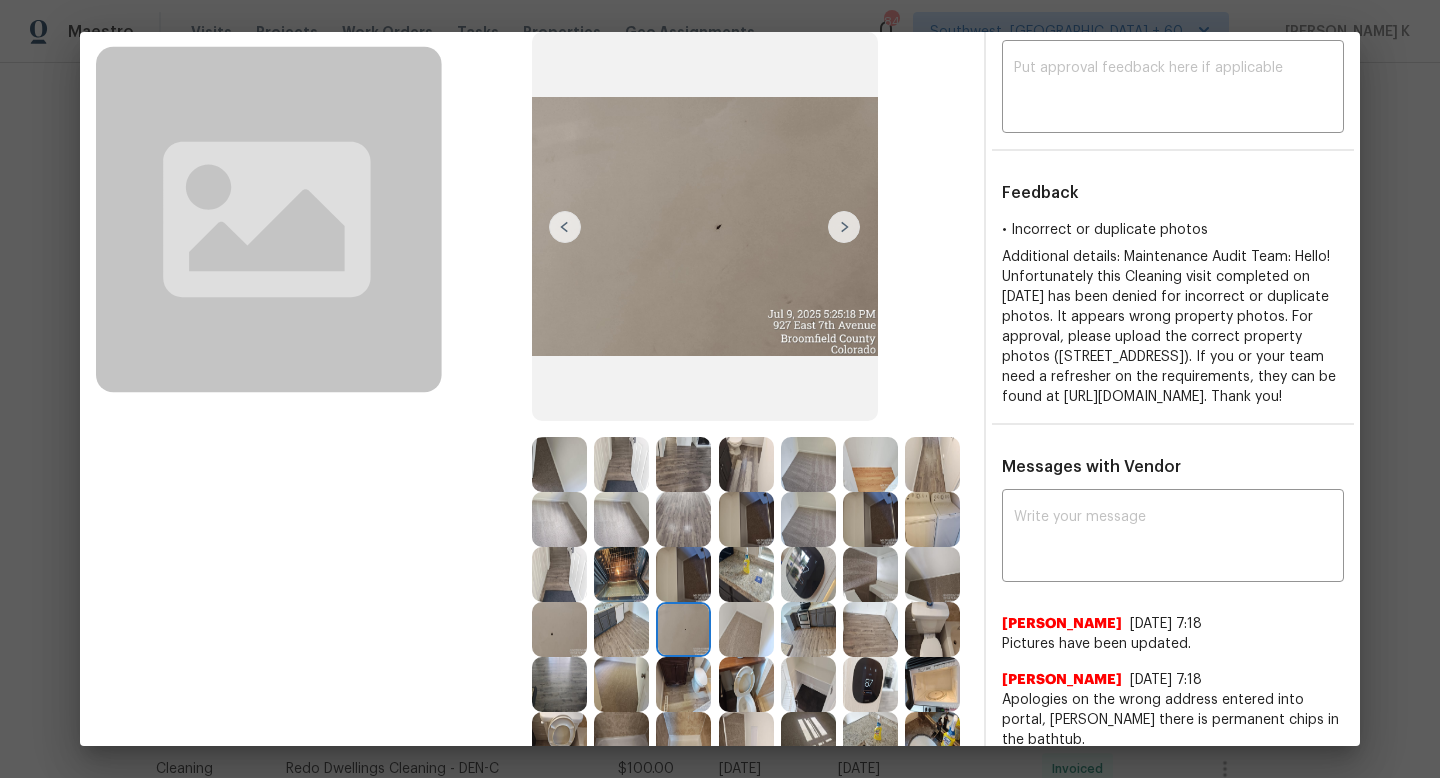 click at bounding box center (621, 629) 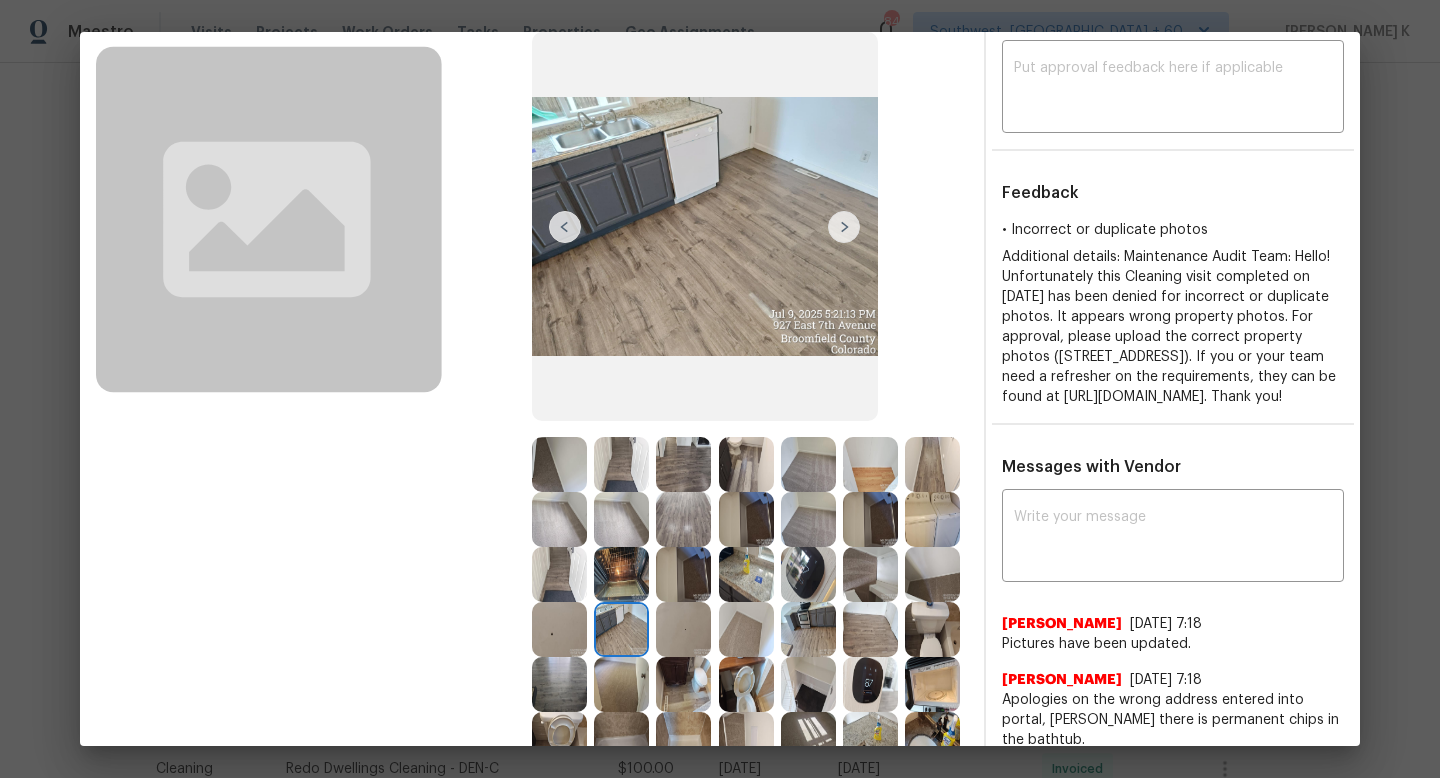 click at bounding box center (559, 629) 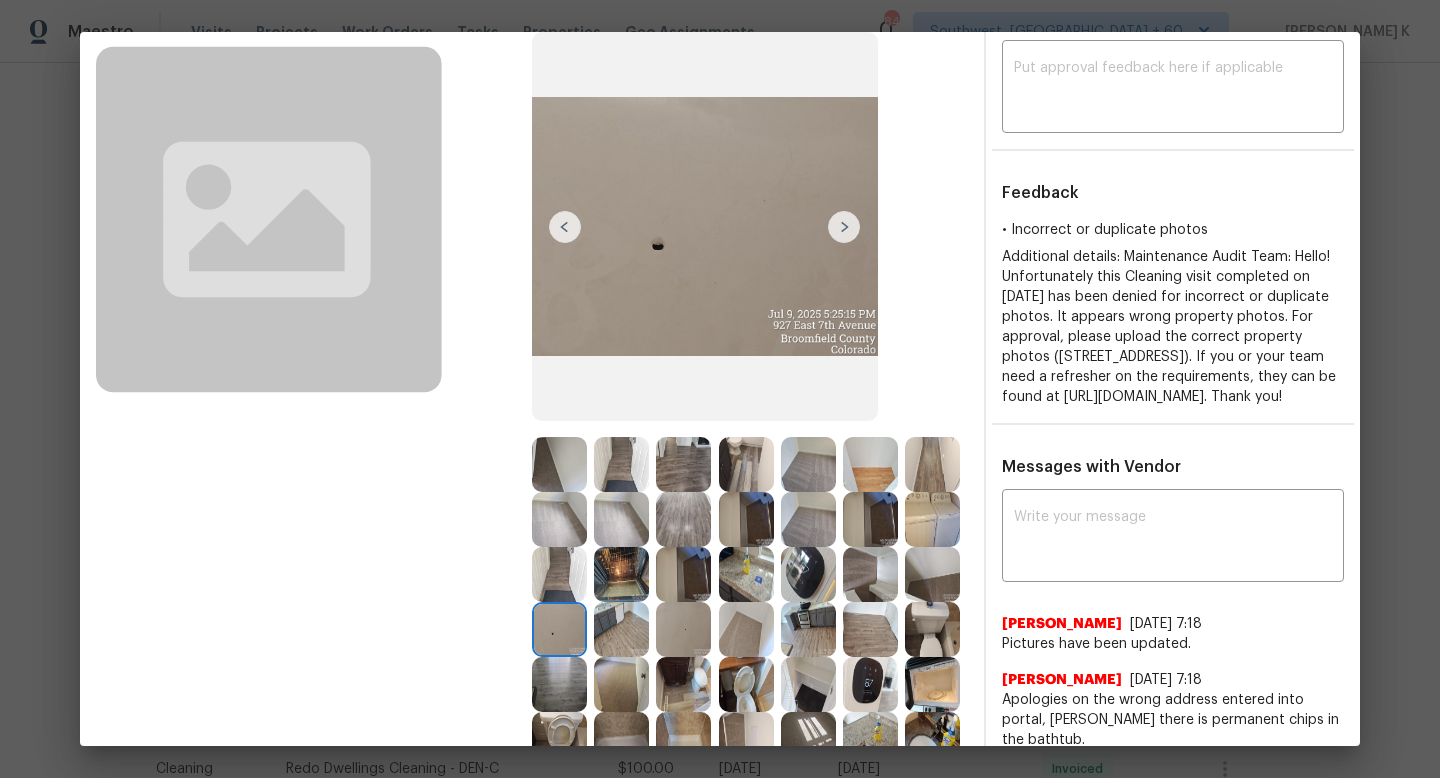 click at bounding box center (559, 684) 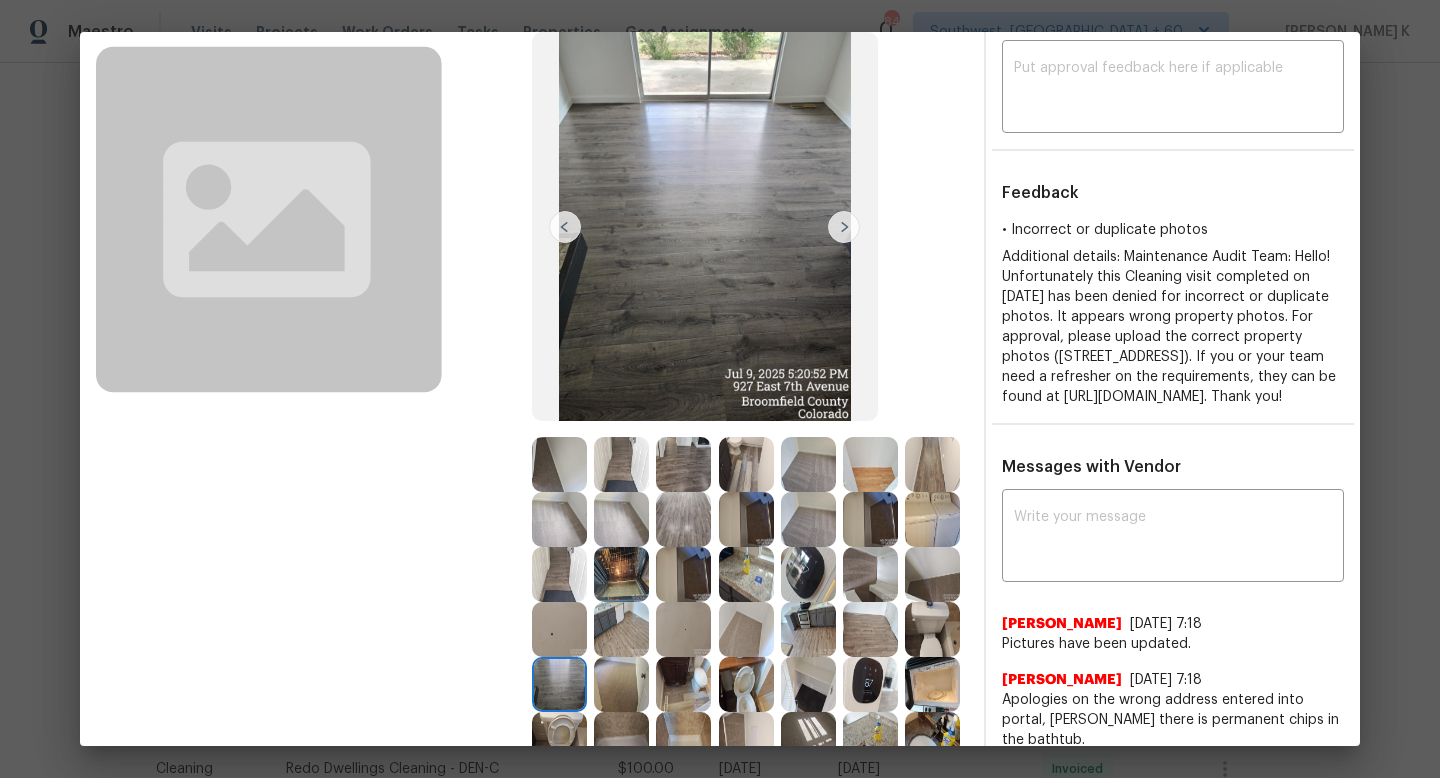 click at bounding box center (621, 684) 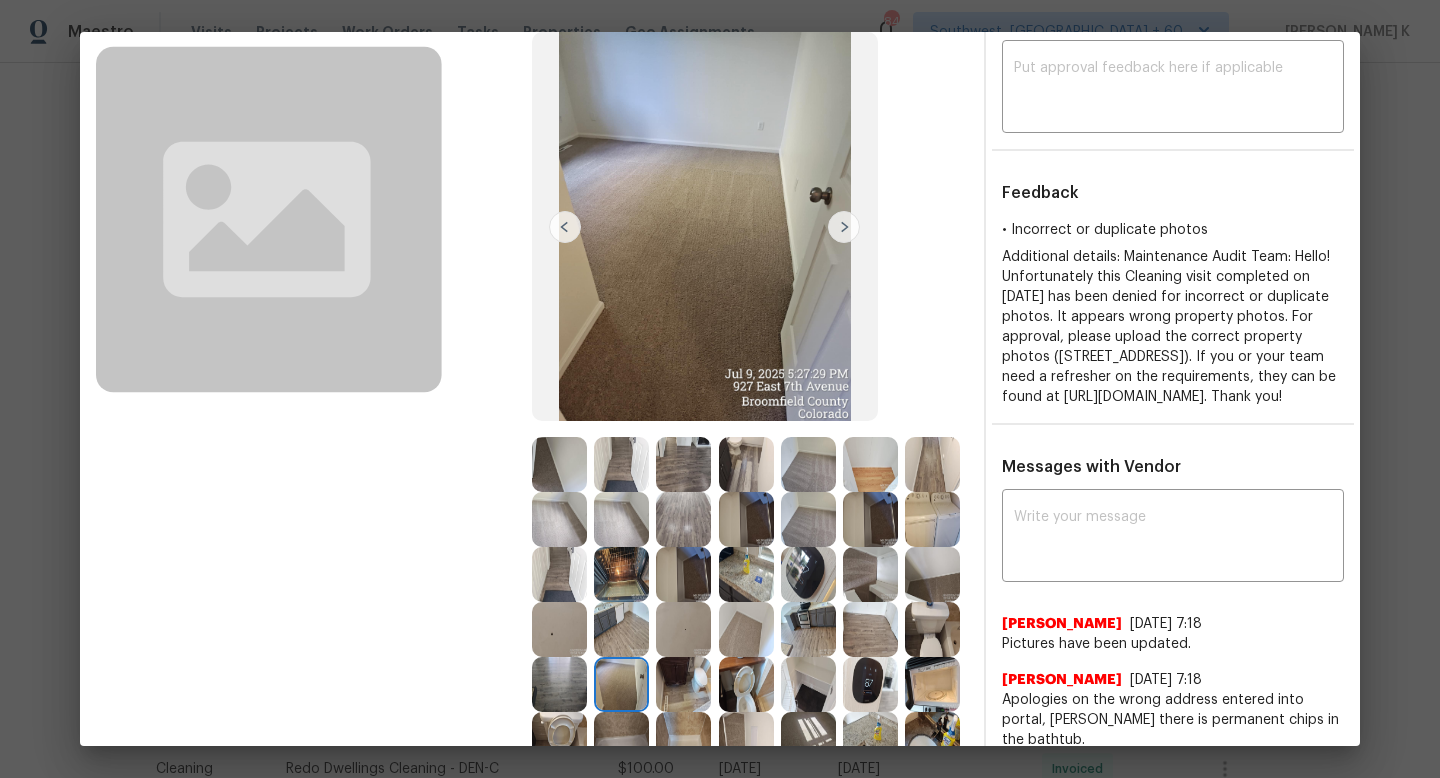 click at bounding box center [683, 684] 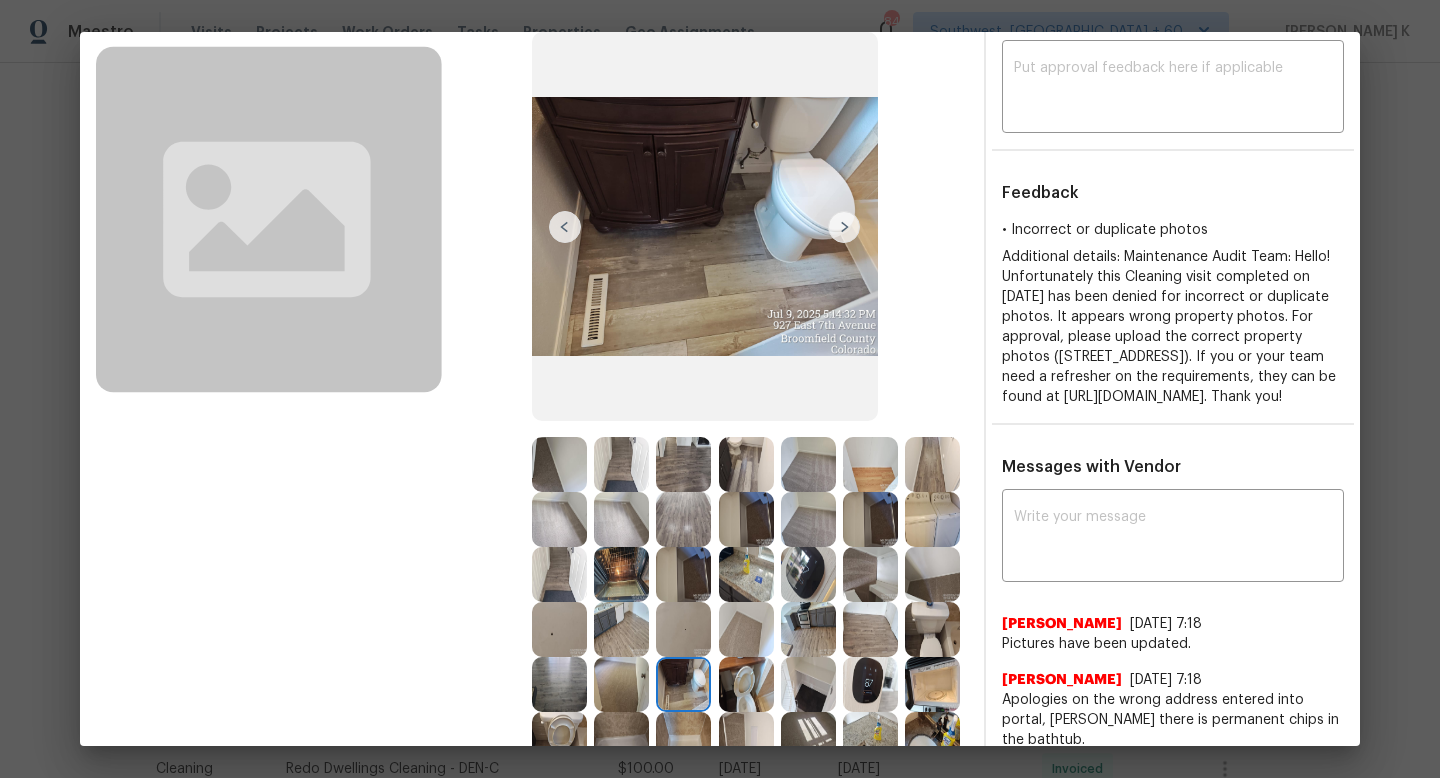 click at bounding box center (746, 684) 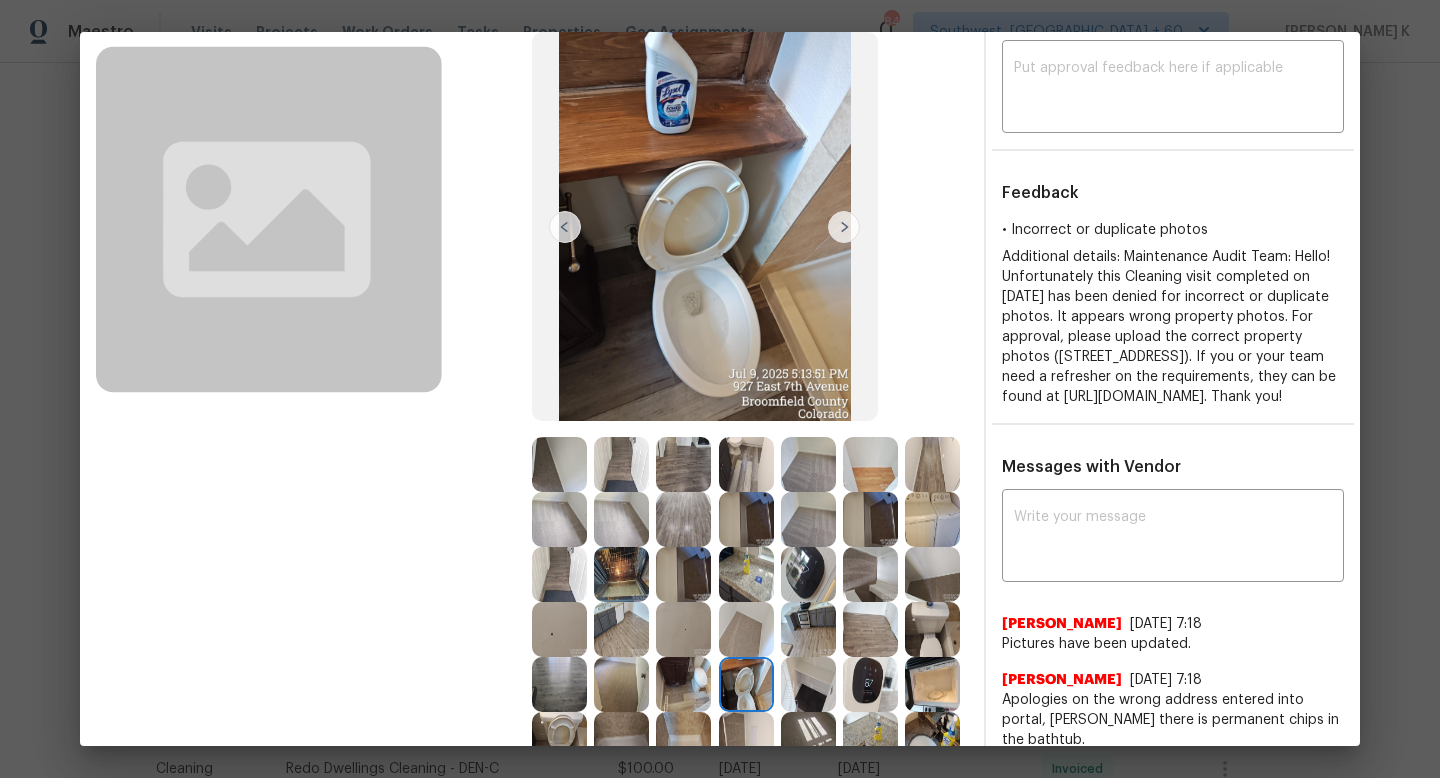 click at bounding box center [808, 684] 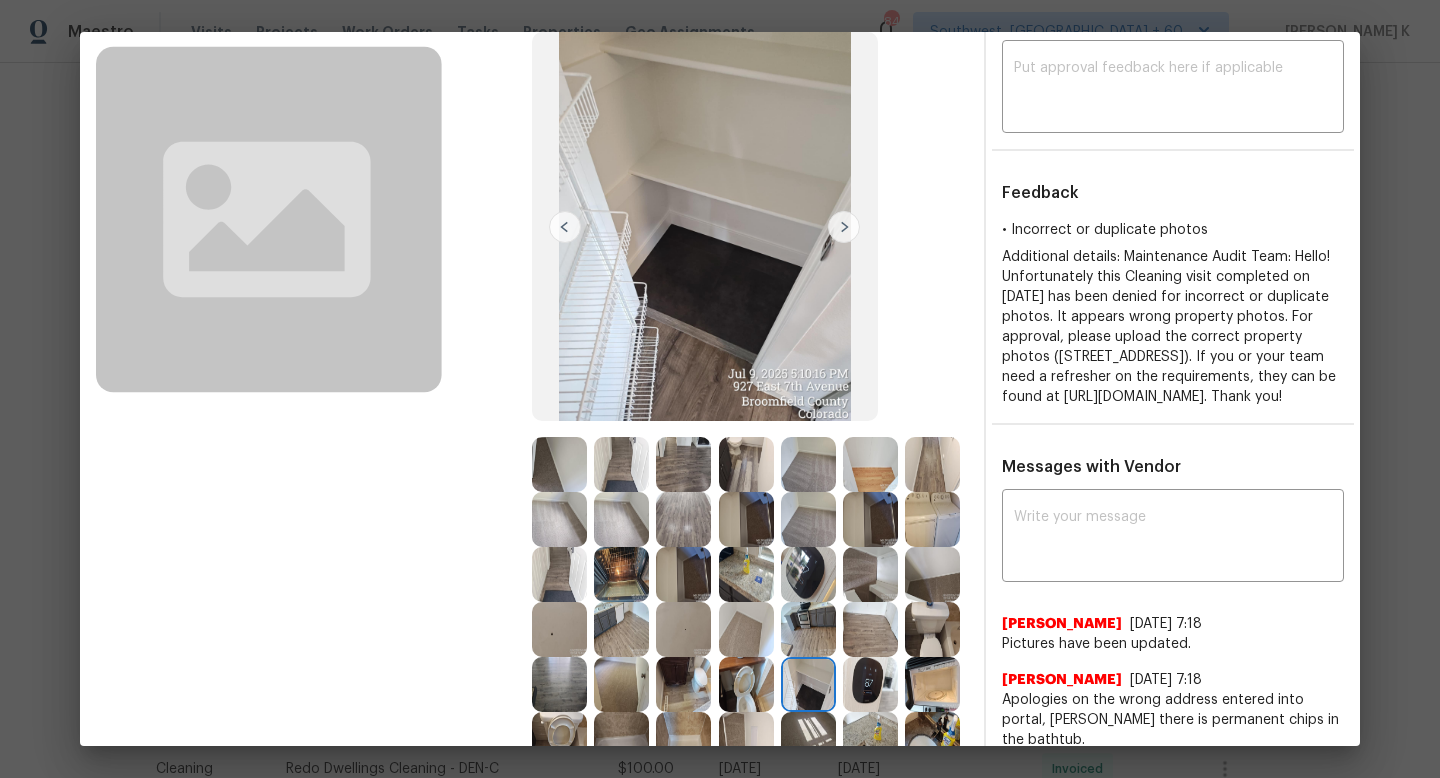 click at bounding box center (808, 684) 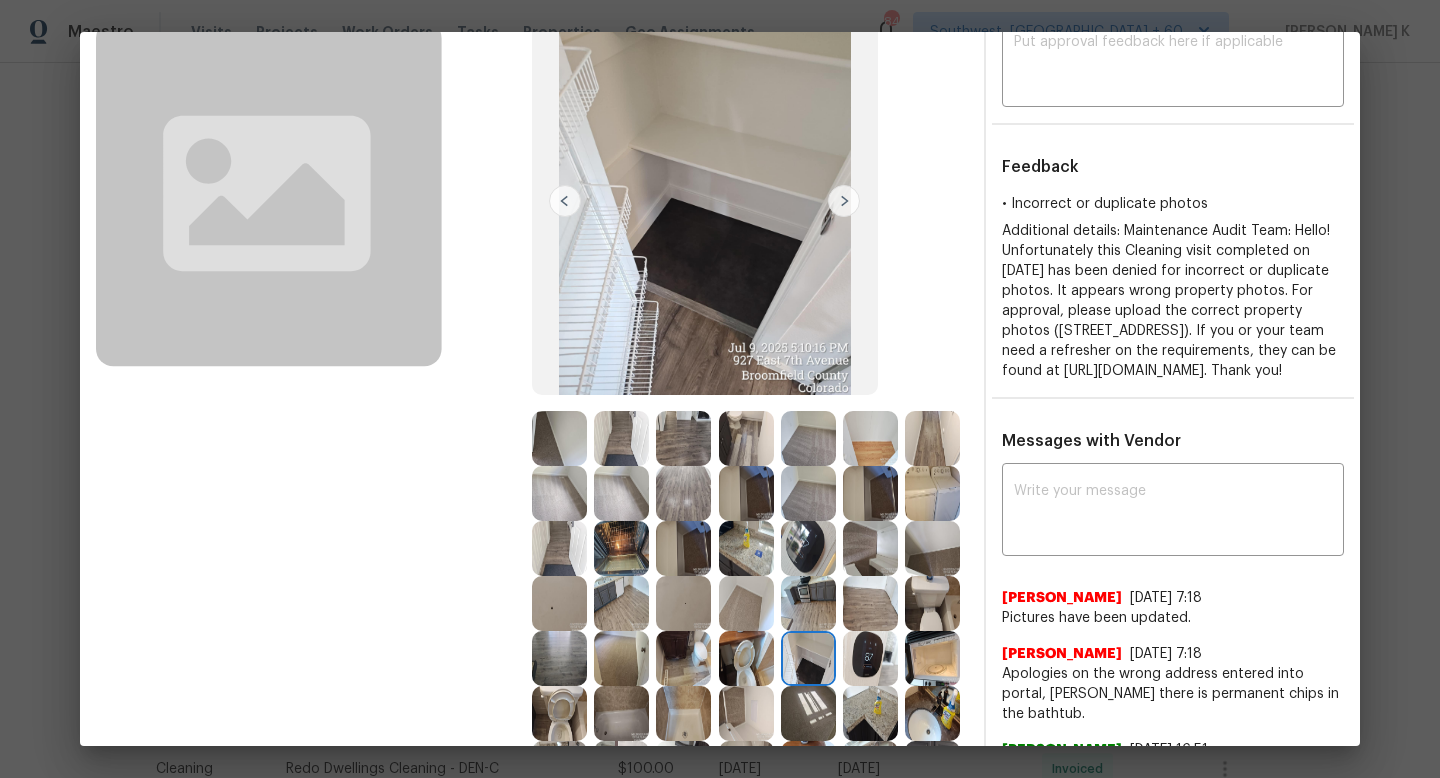 scroll, scrollTop: 149, scrollLeft: 0, axis: vertical 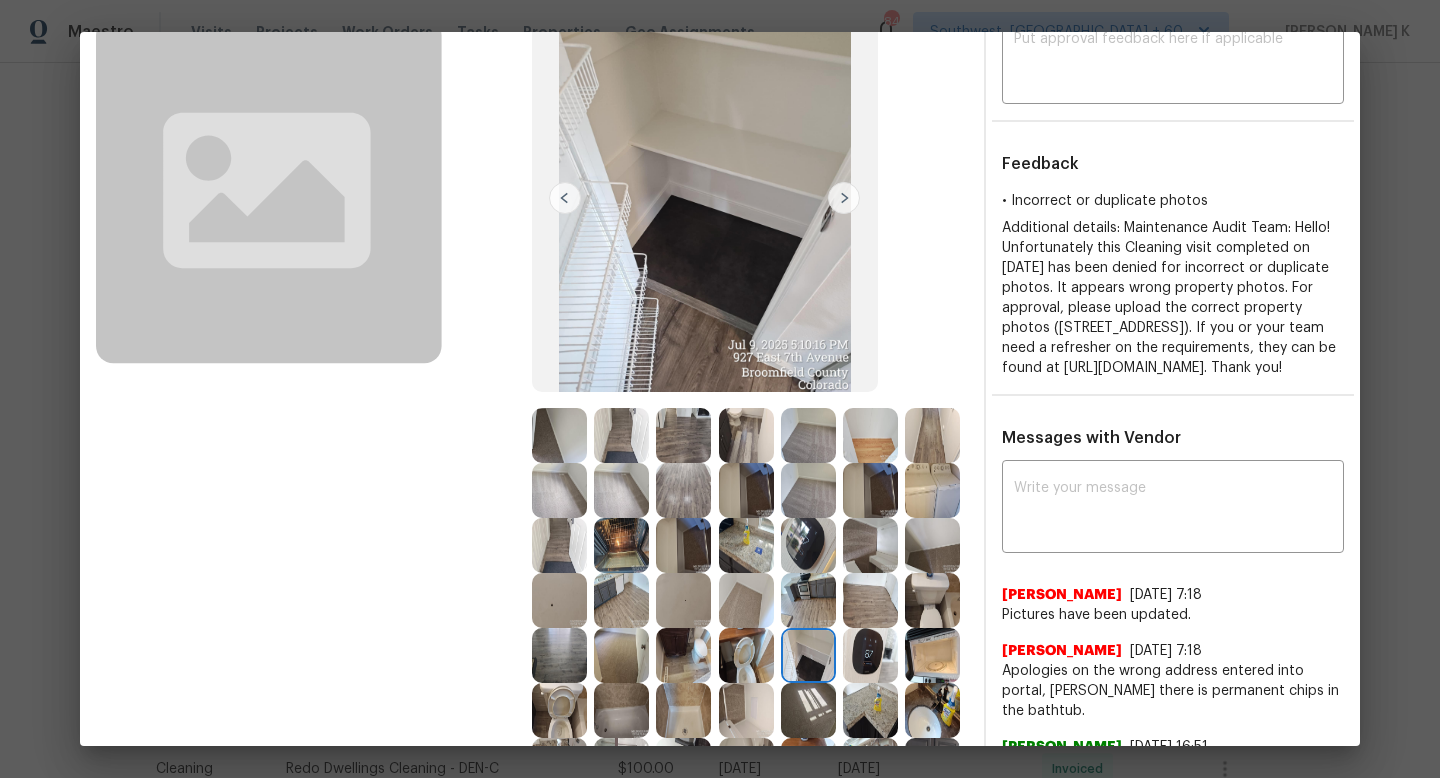 click at bounding box center (870, 655) 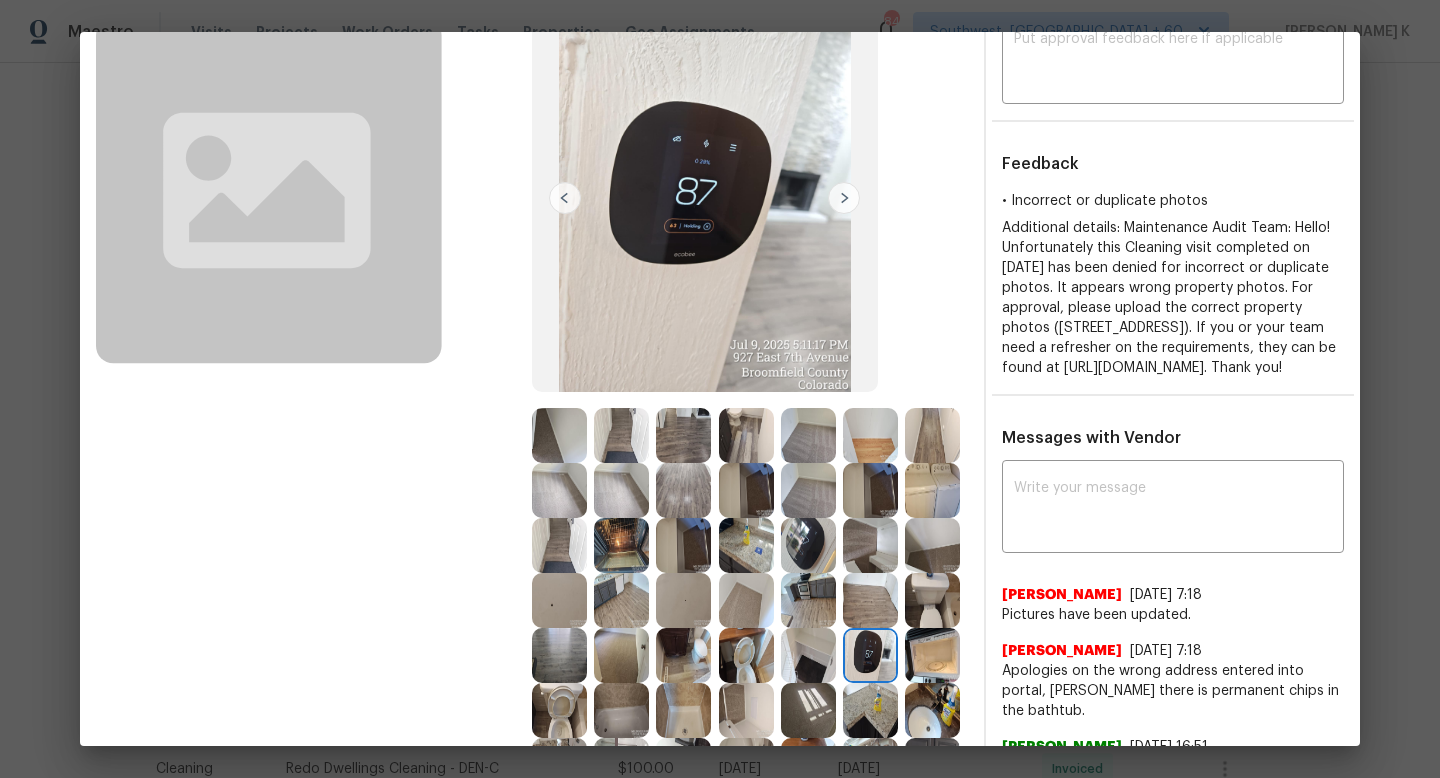 click at bounding box center [932, 655] 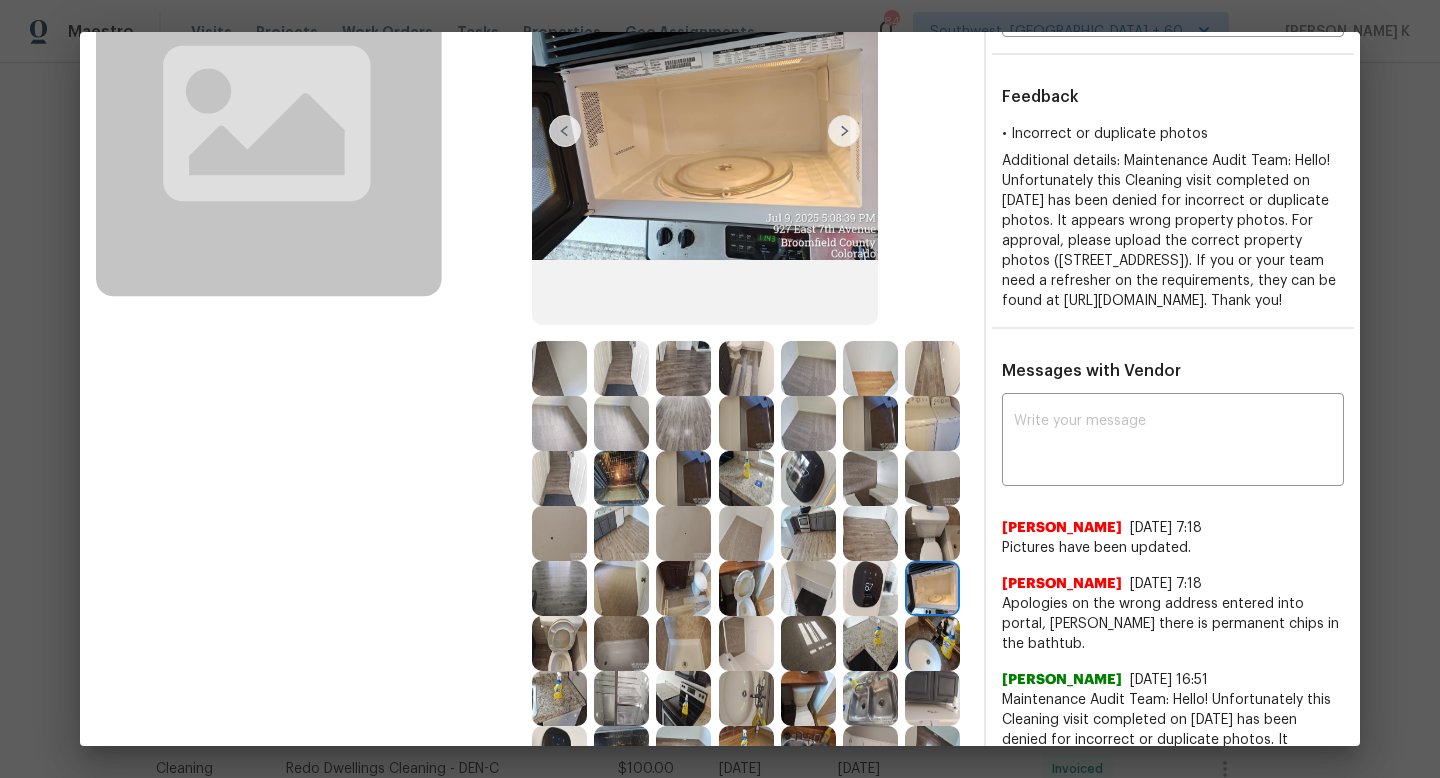 scroll, scrollTop: 231, scrollLeft: 0, axis: vertical 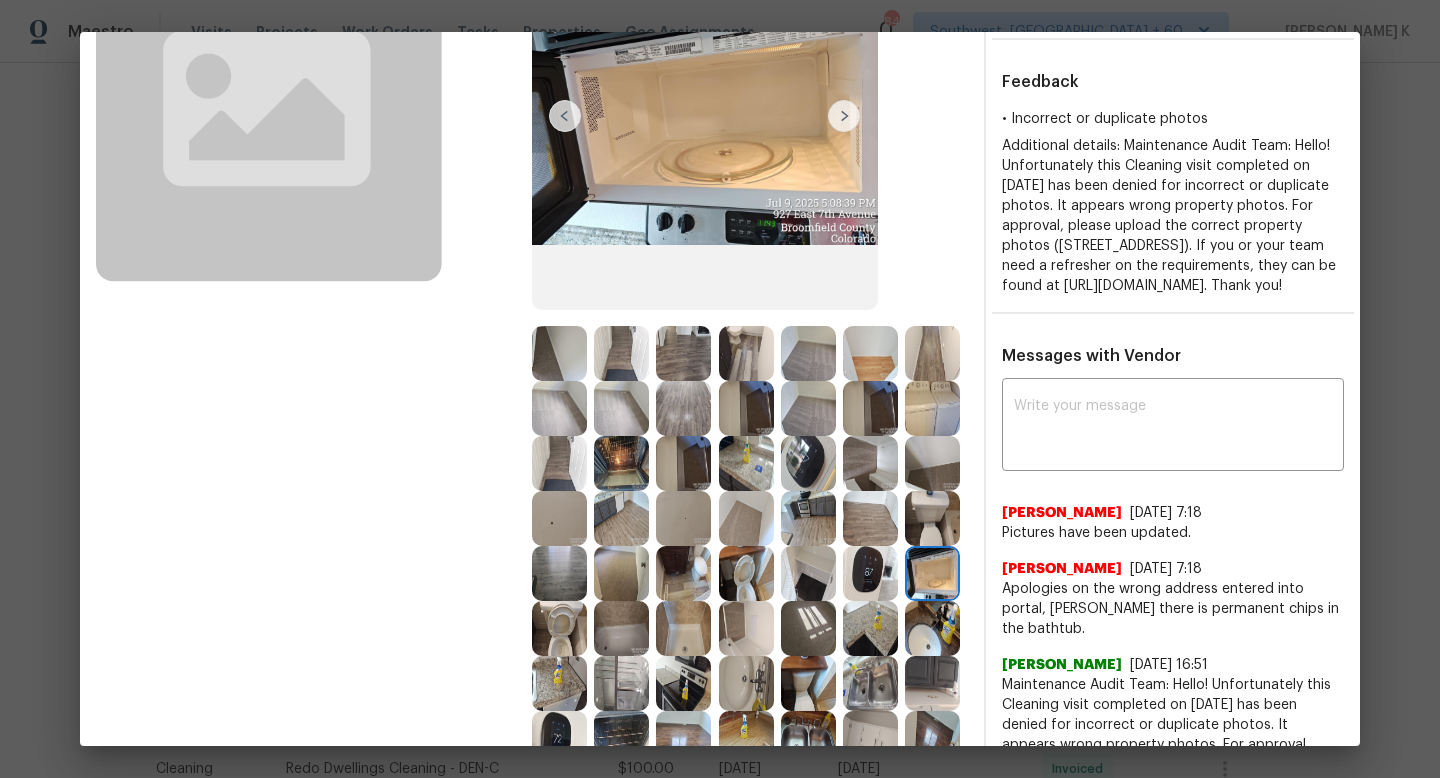 click at bounding box center (932, 628) 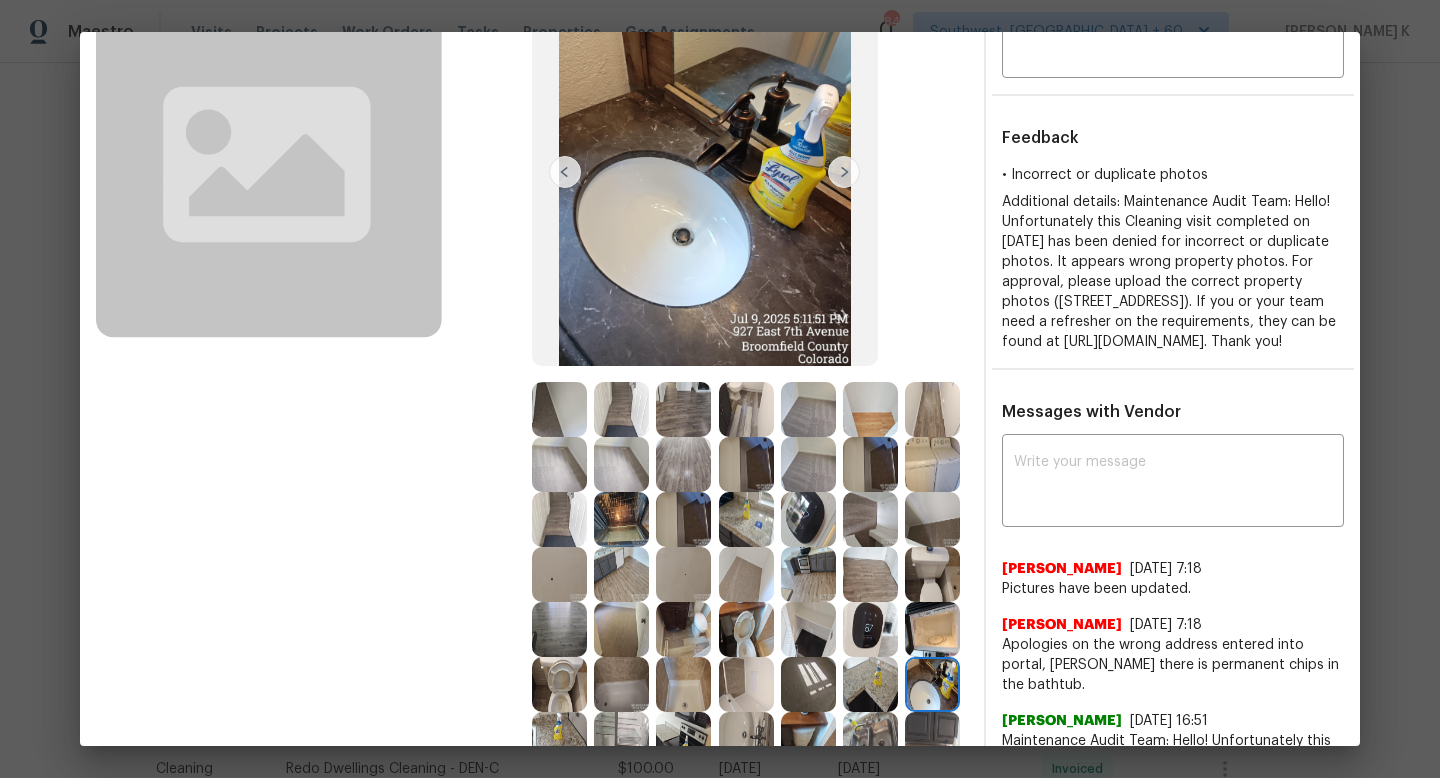 scroll, scrollTop: 172, scrollLeft: 0, axis: vertical 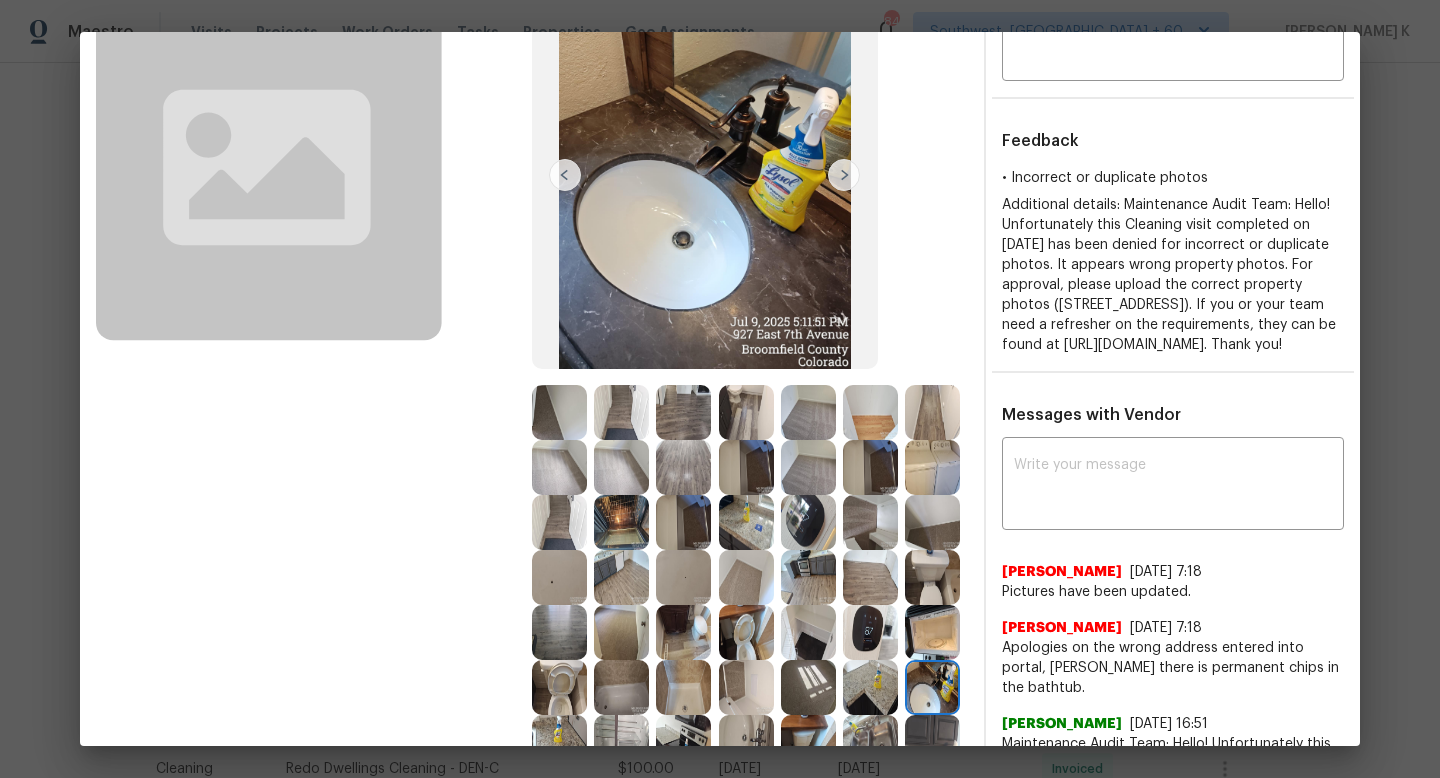 click at bounding box center (870, 632) 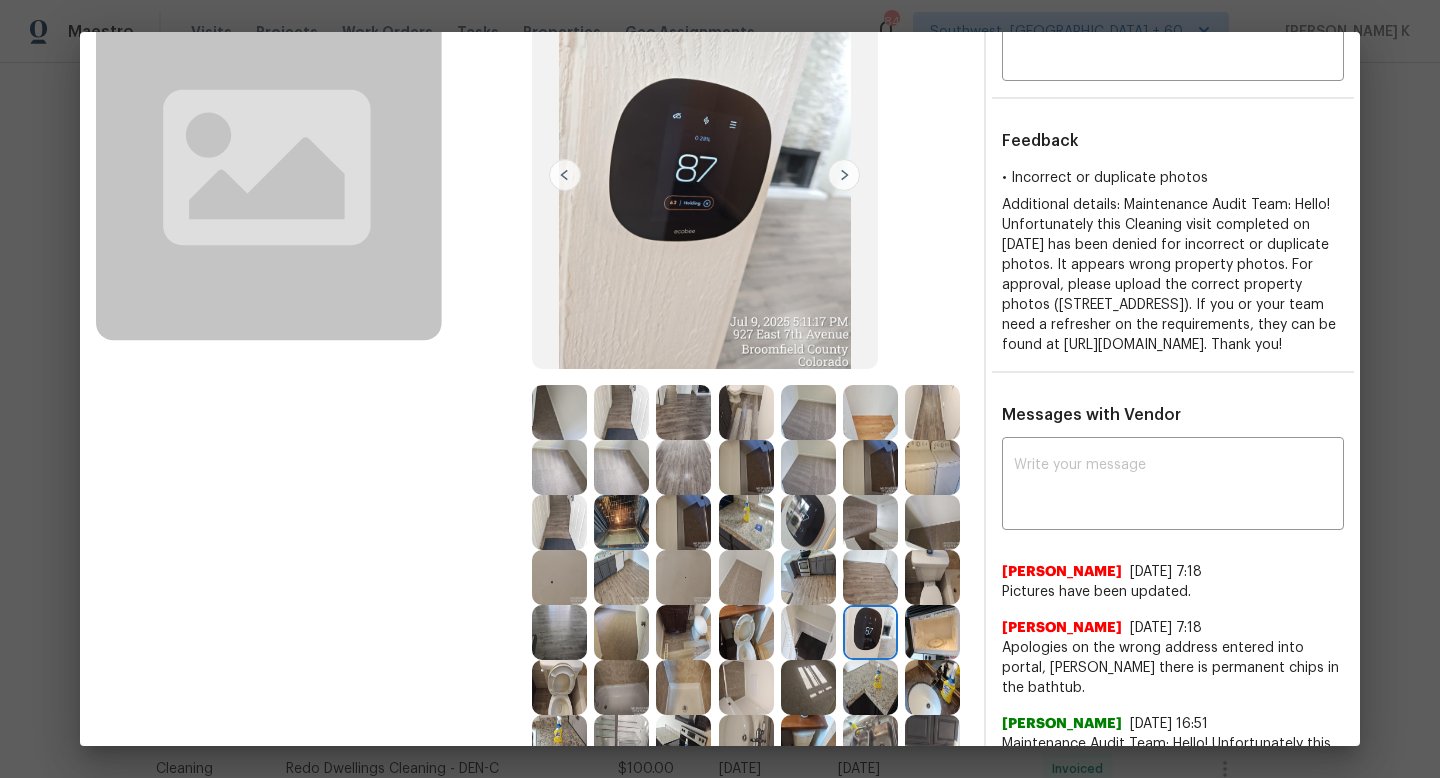 click at bounding box center [808, 632] 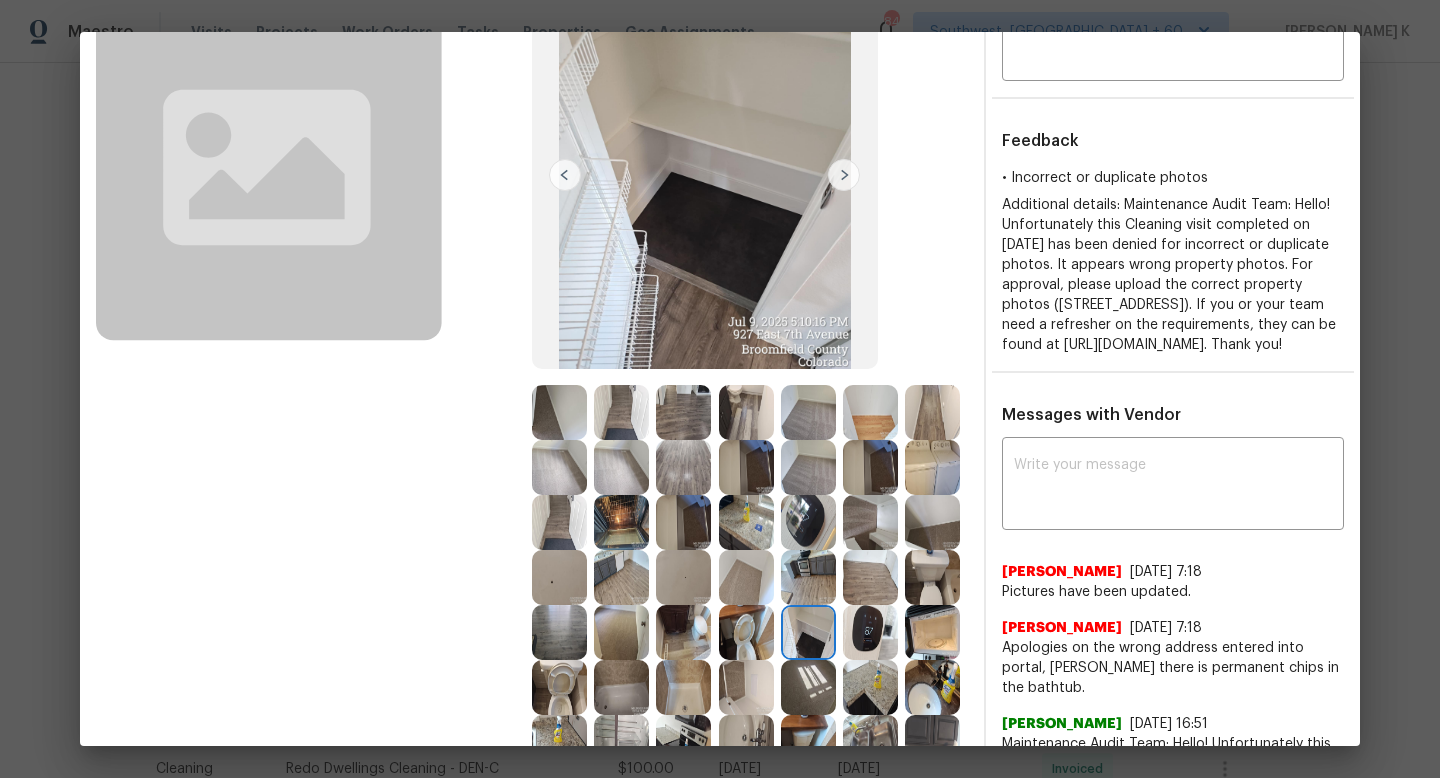 click at bounding box center (746, 632) 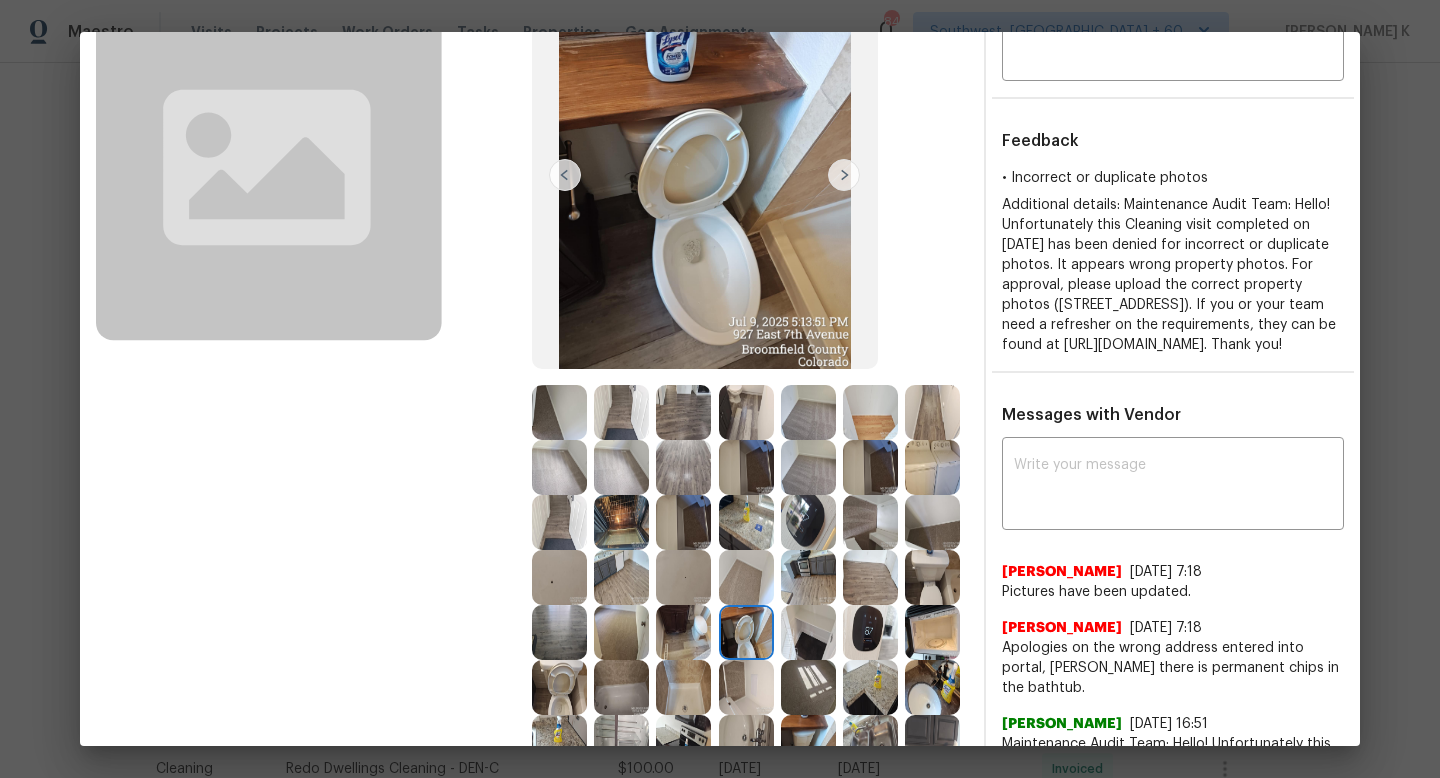 click at bounding box center (683, 632) 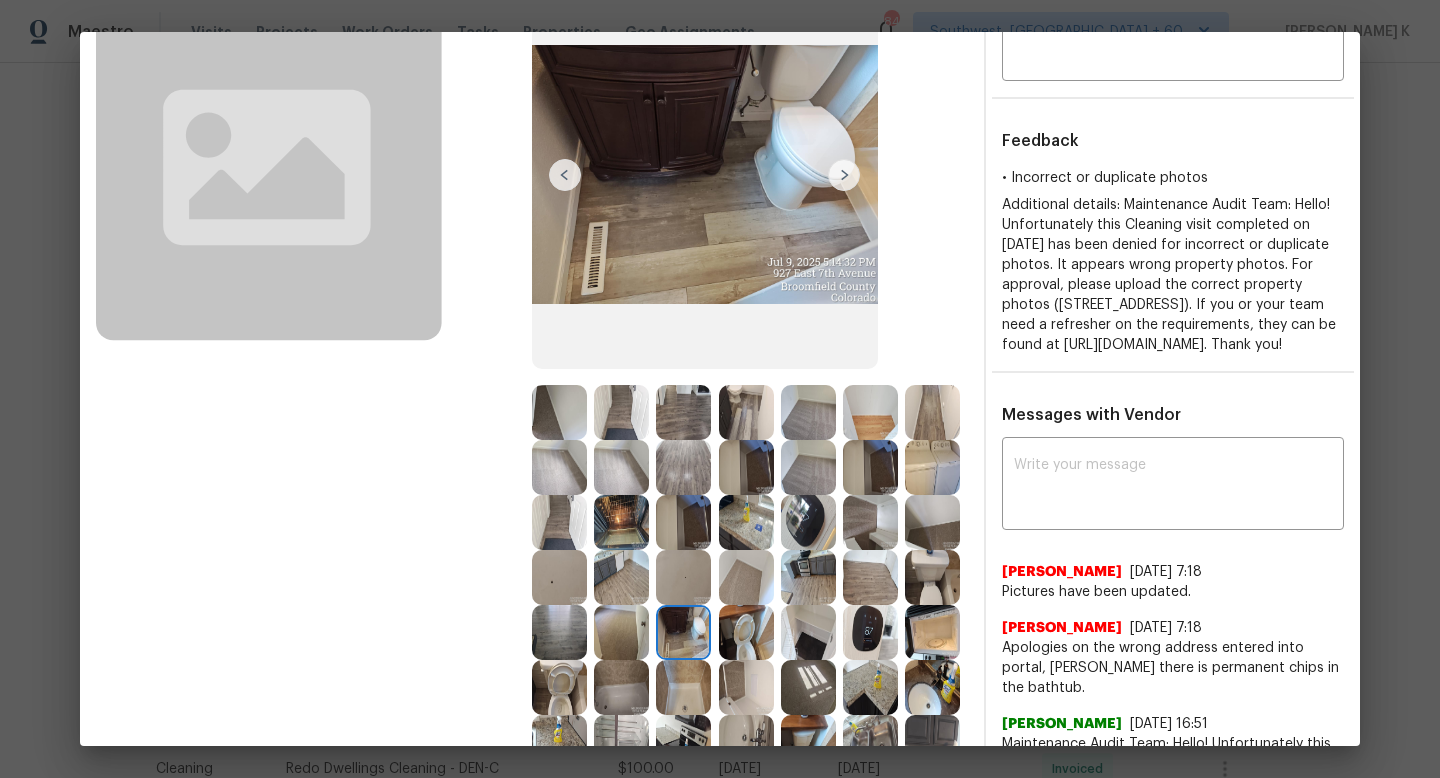 click at bounding box center (559, 632) 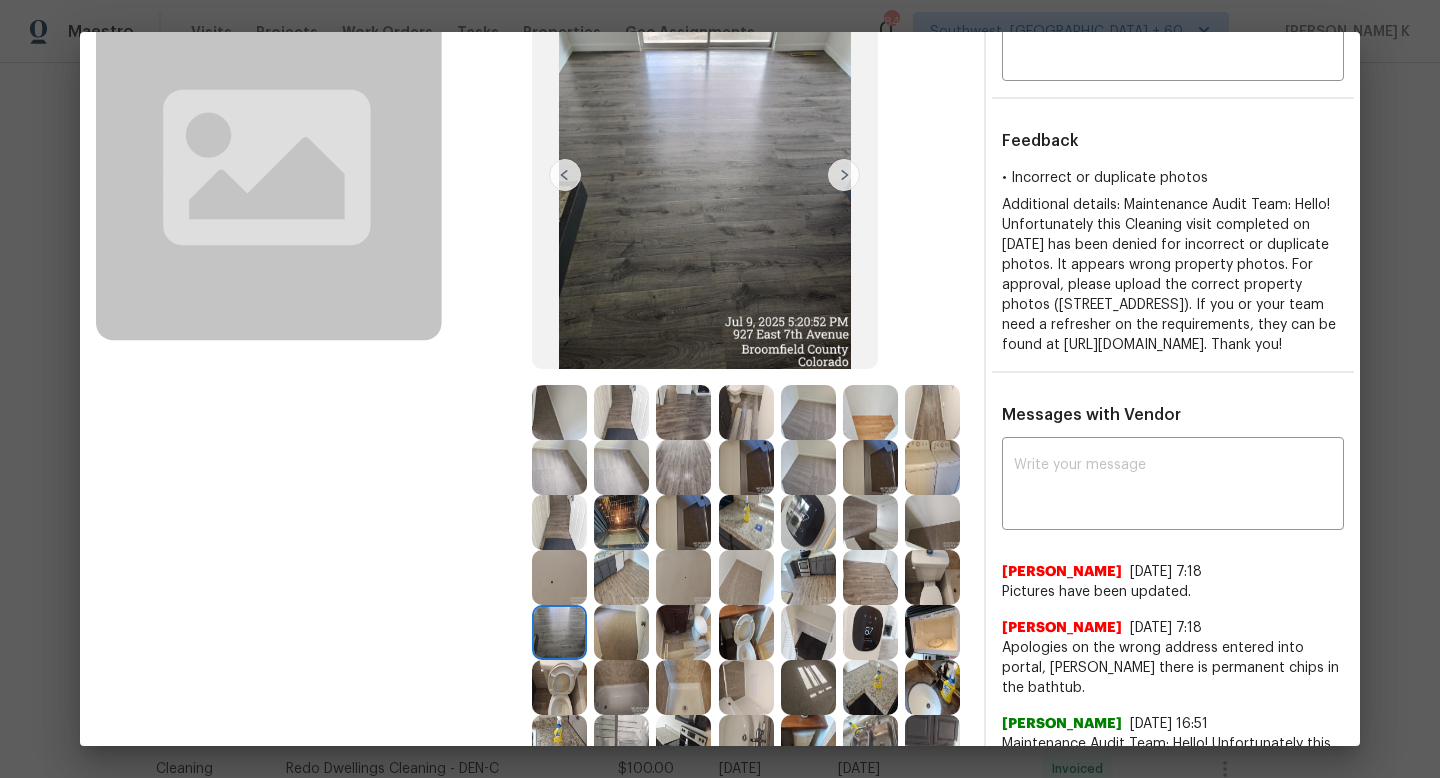 click at bounding box center [559, 632] 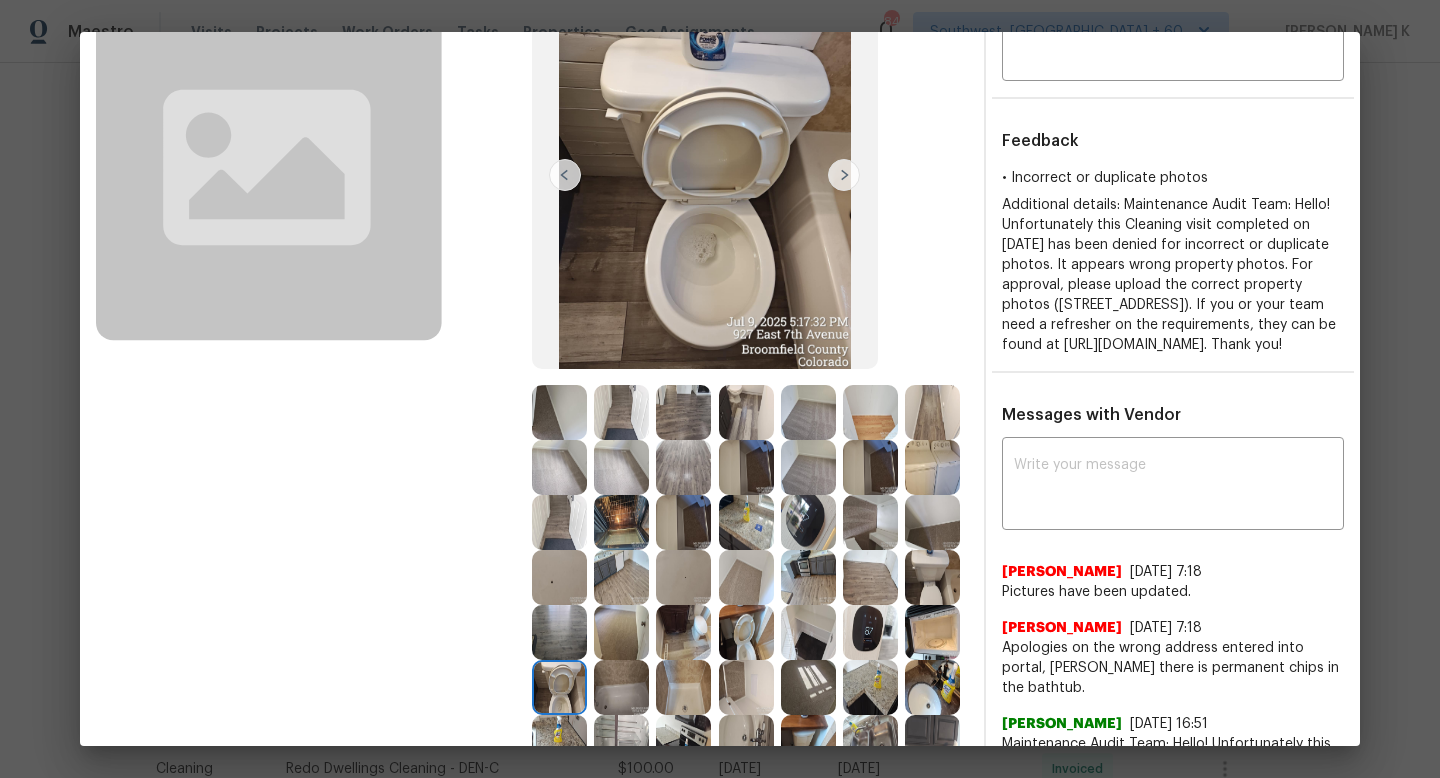 click at bounding box center (621, 687) 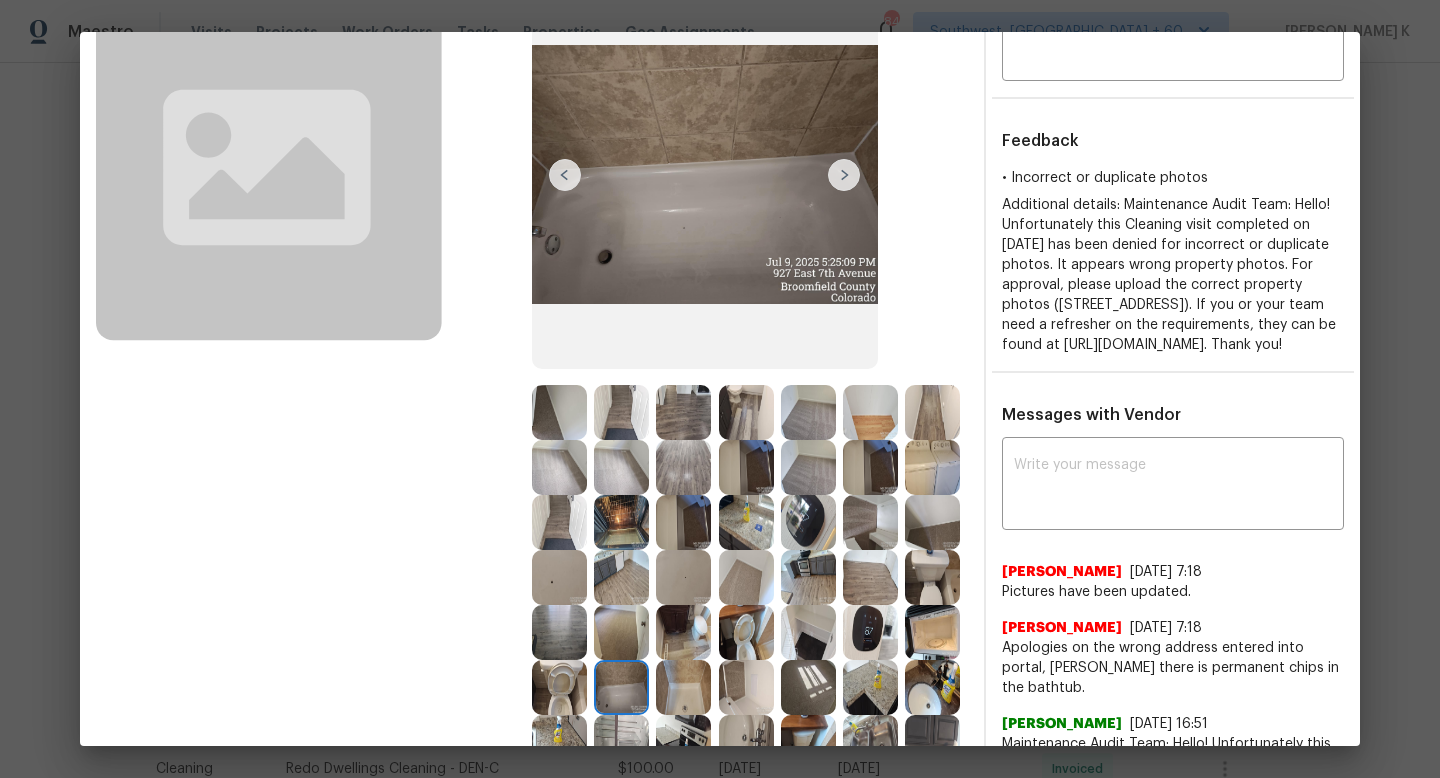 click at bounding box center [683, 687] 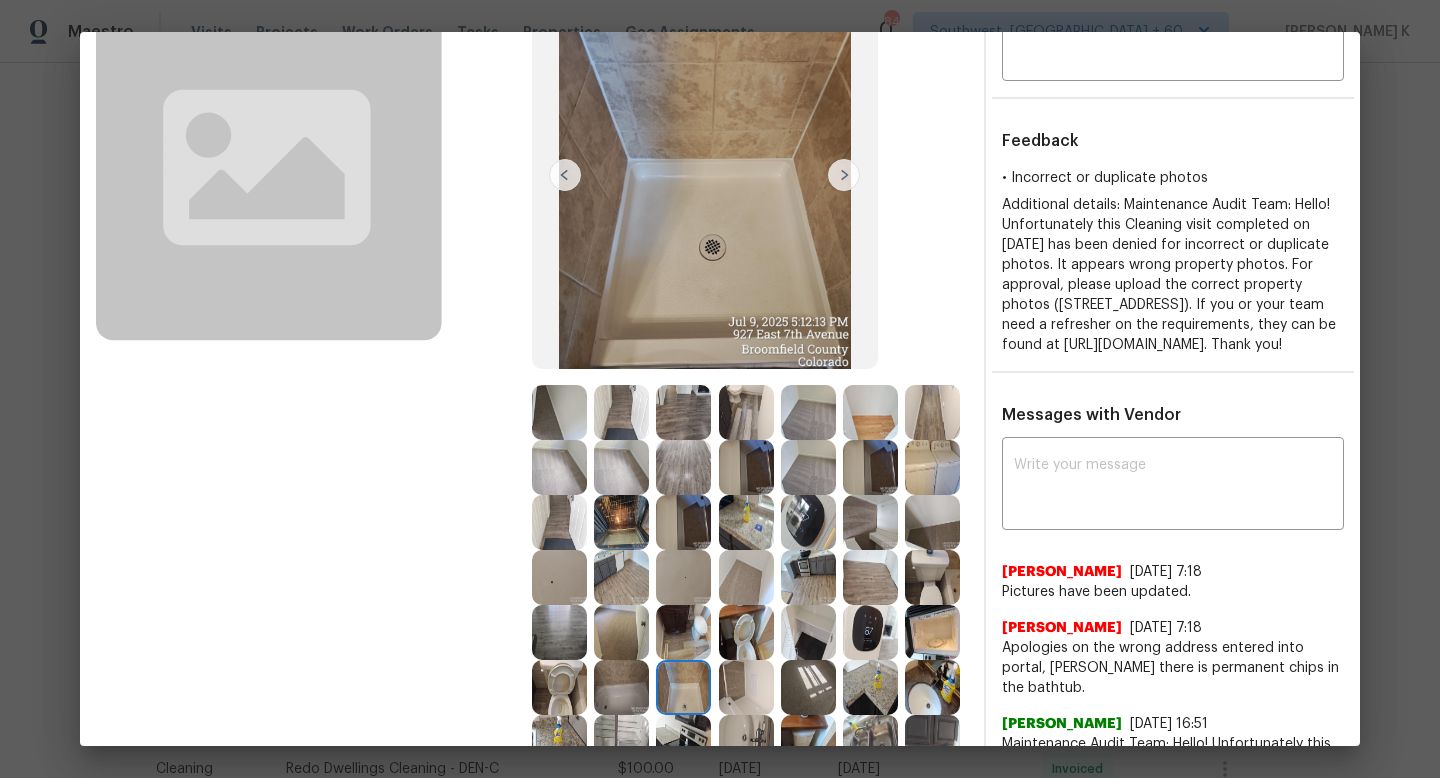 click at bounding box center (683, 687) 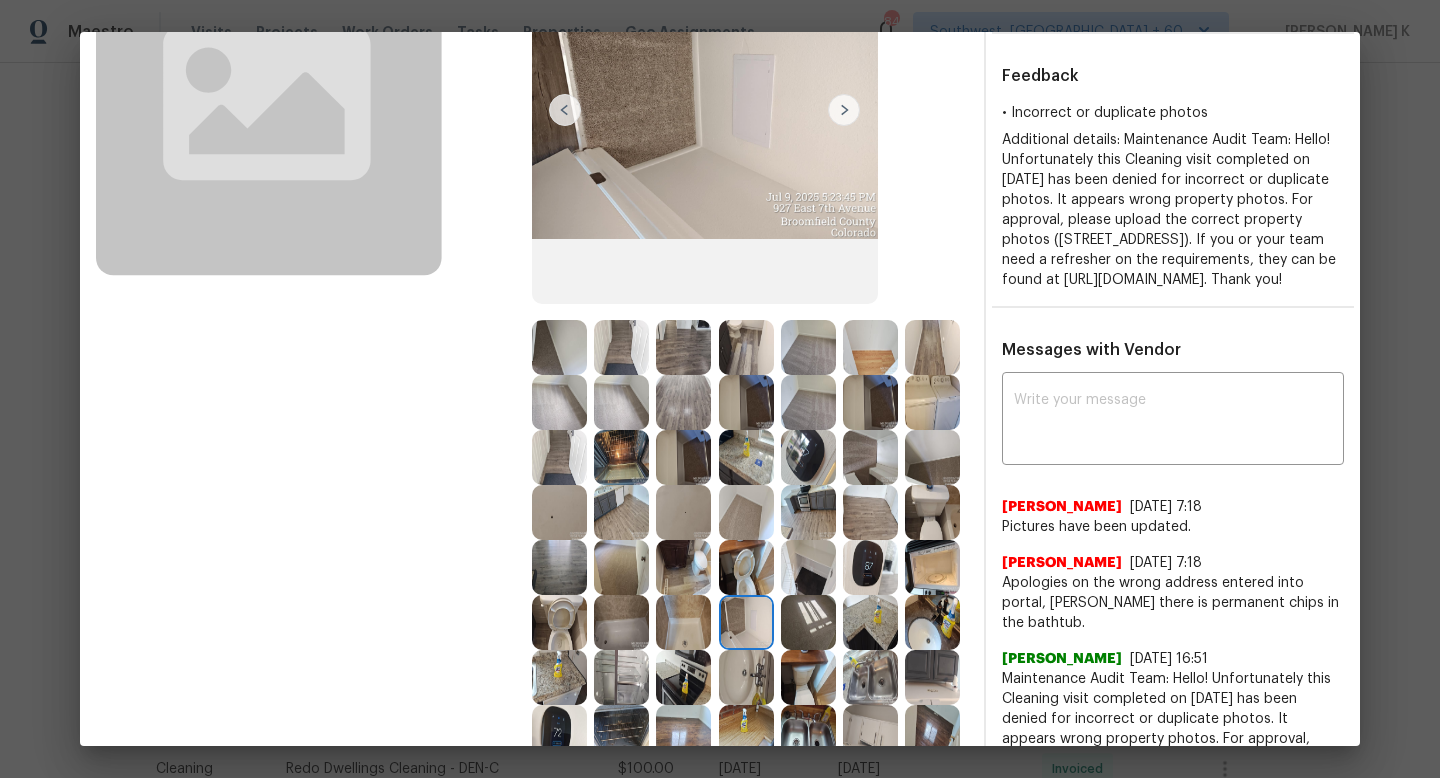 scroll, scrollTop: 233, scrollLeft: 0, axis: vertical 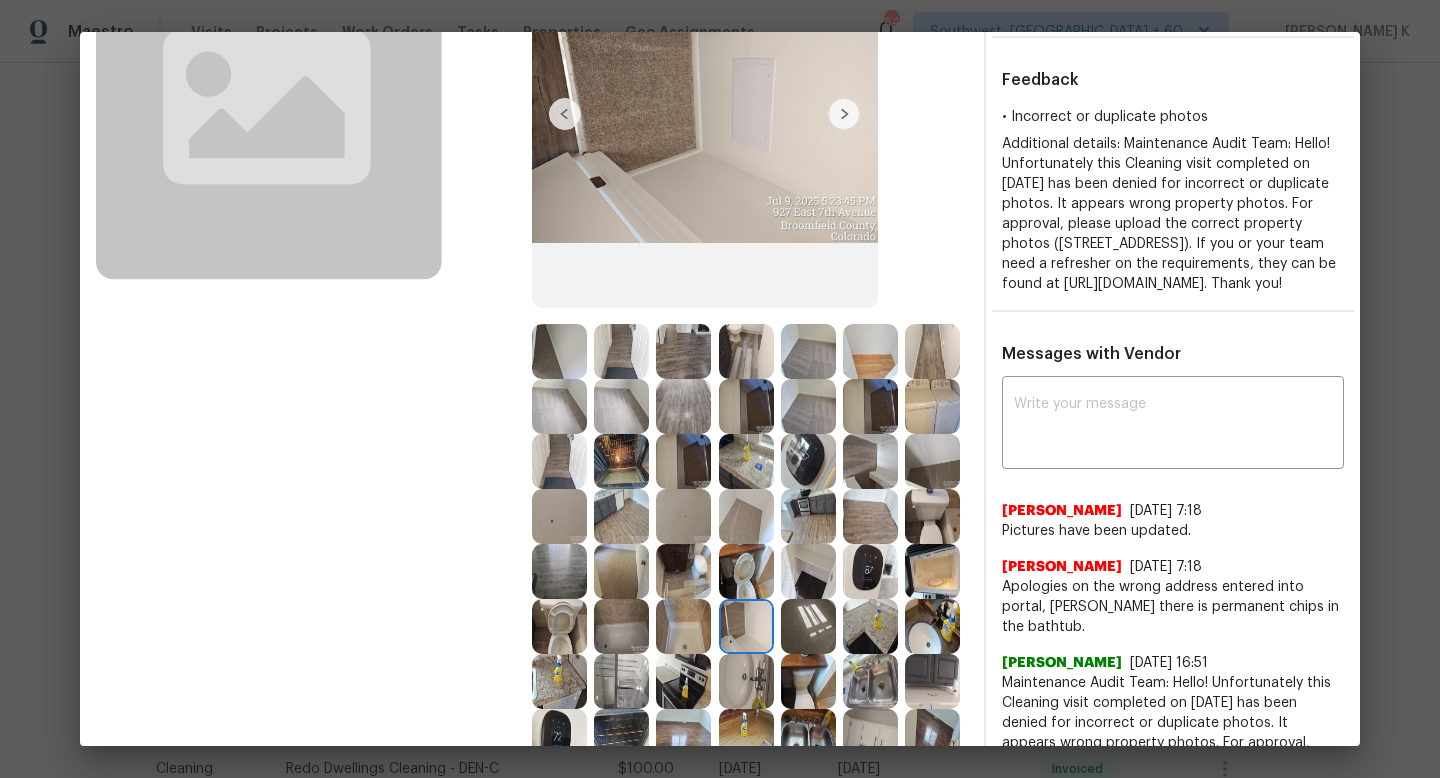 click at bounding box center [808, 626] 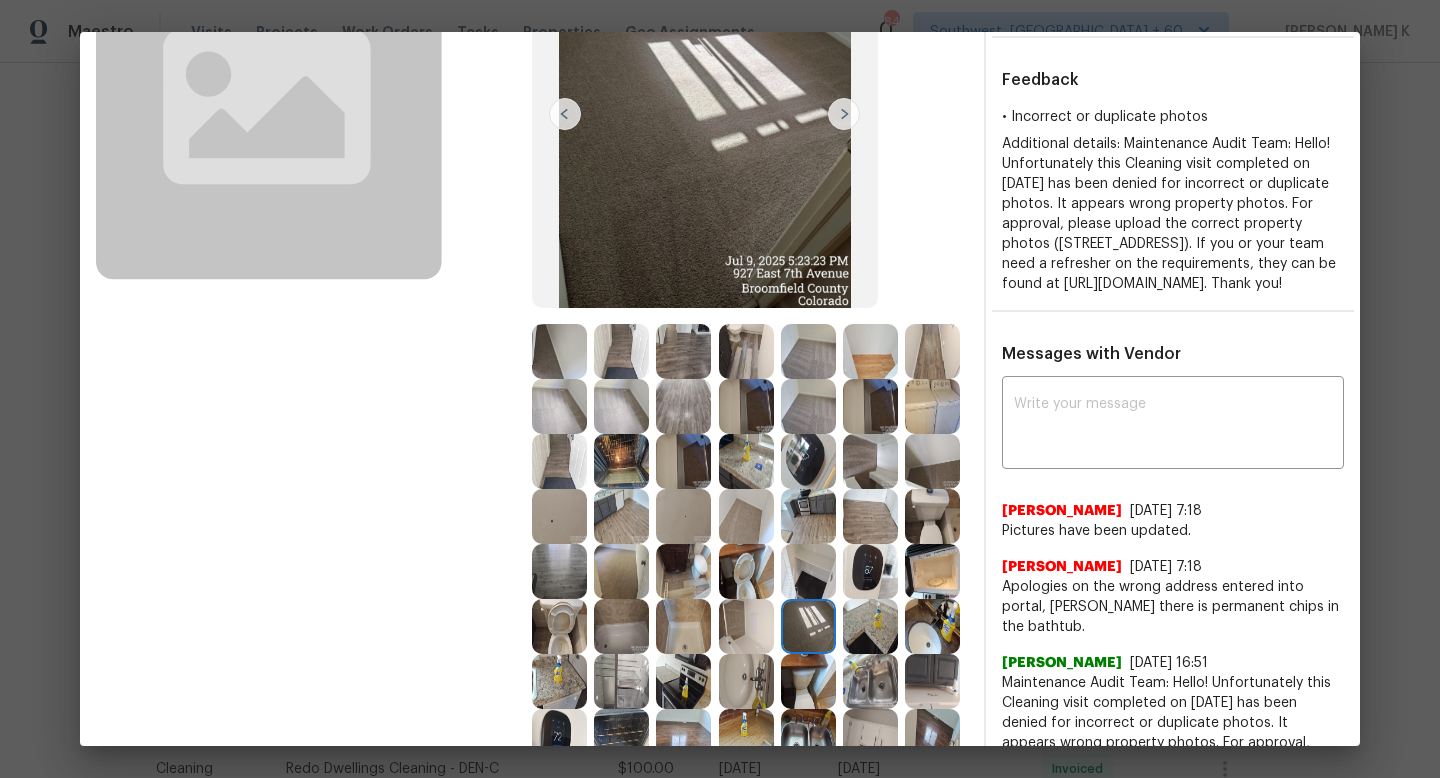 click at bounding box center [870, 626] 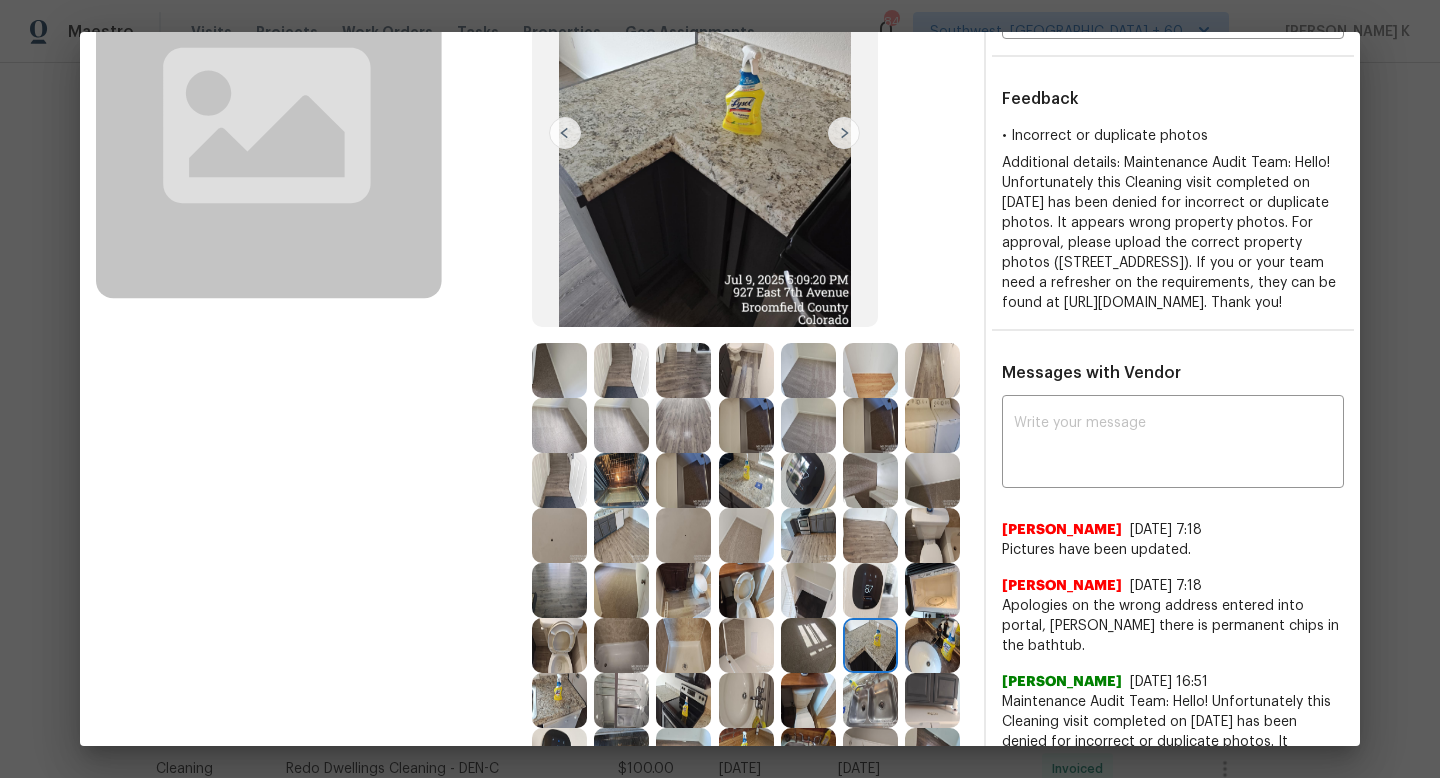 scroll, scrollTop: 225, scrollLeft: 0, axis: vertical 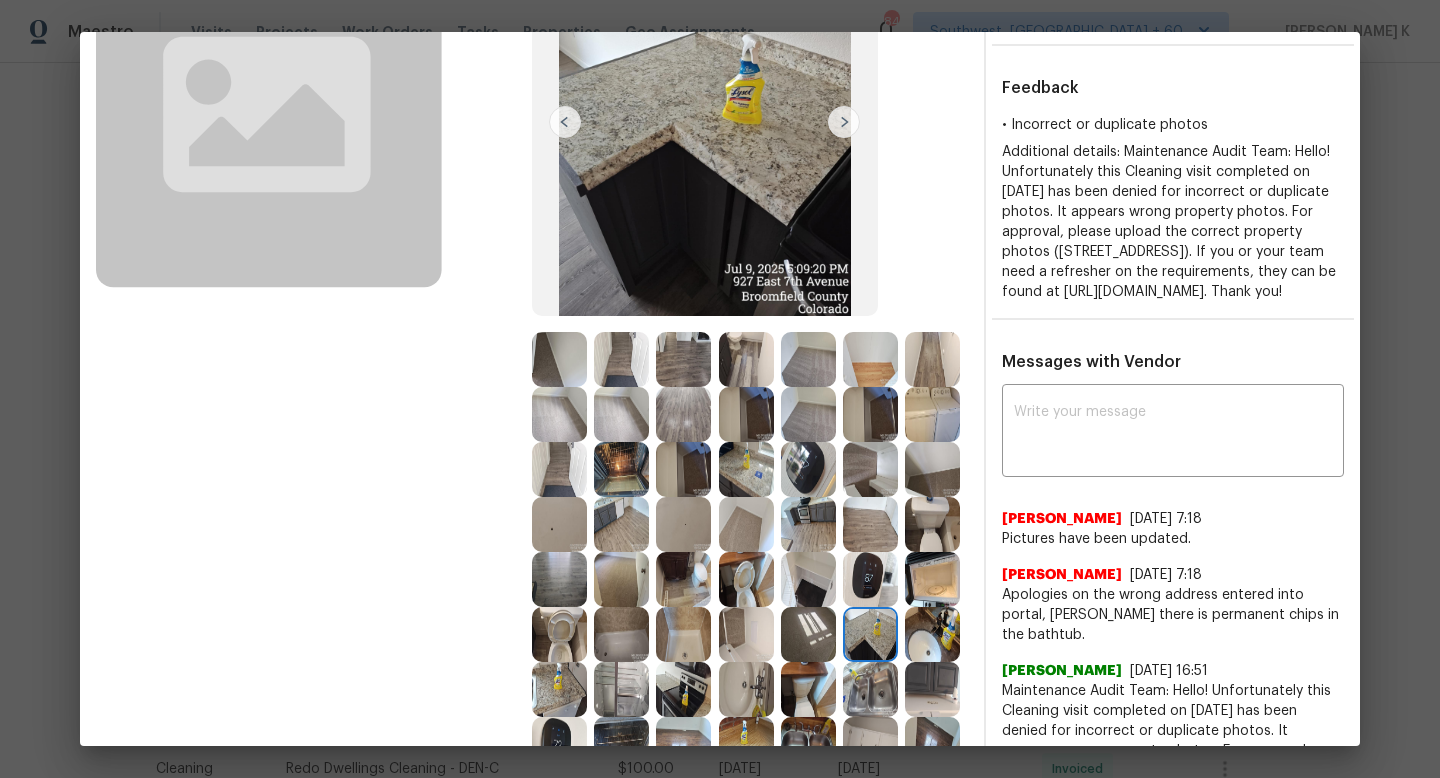 click at bounding box center (932, 634) 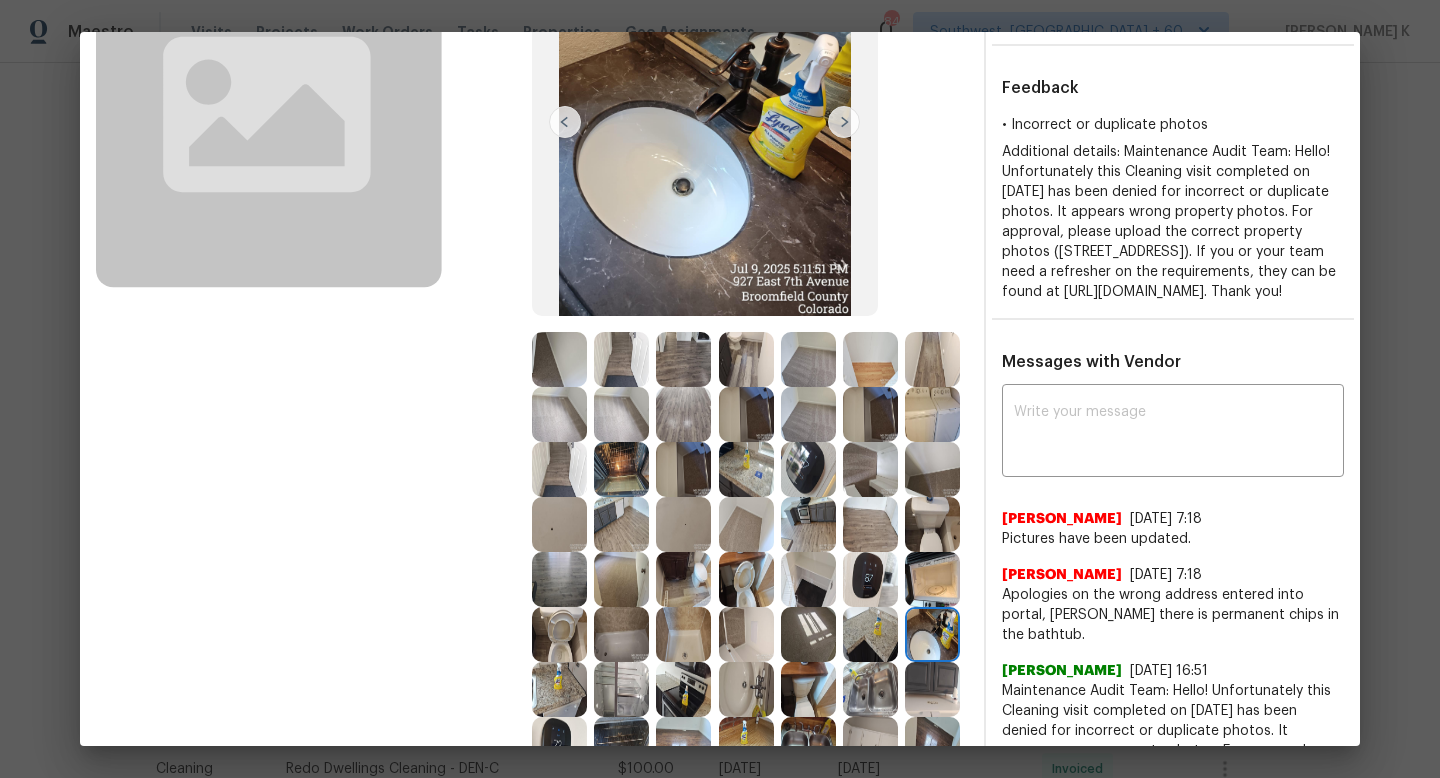 click at bounding box center (559, 689) 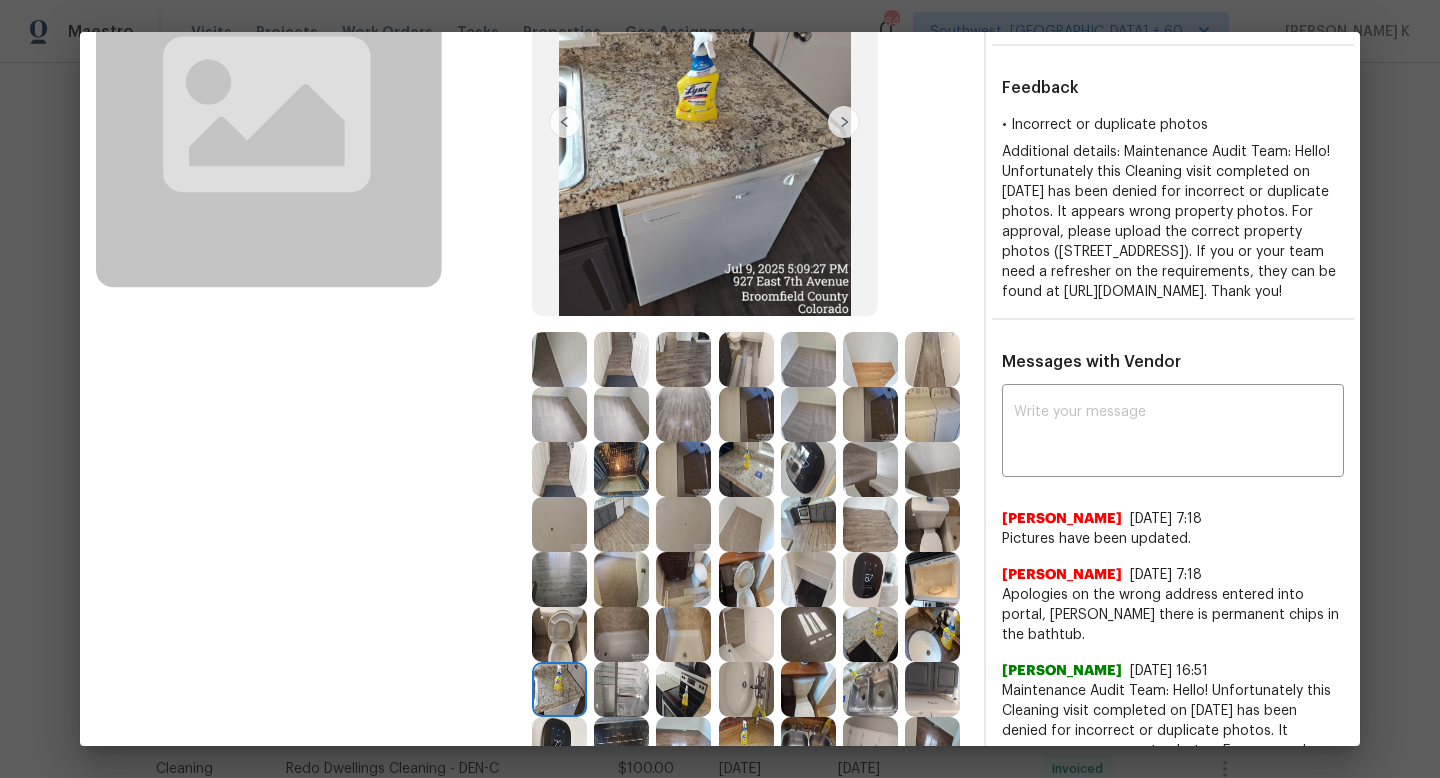 click at bounding box center (621, 689) 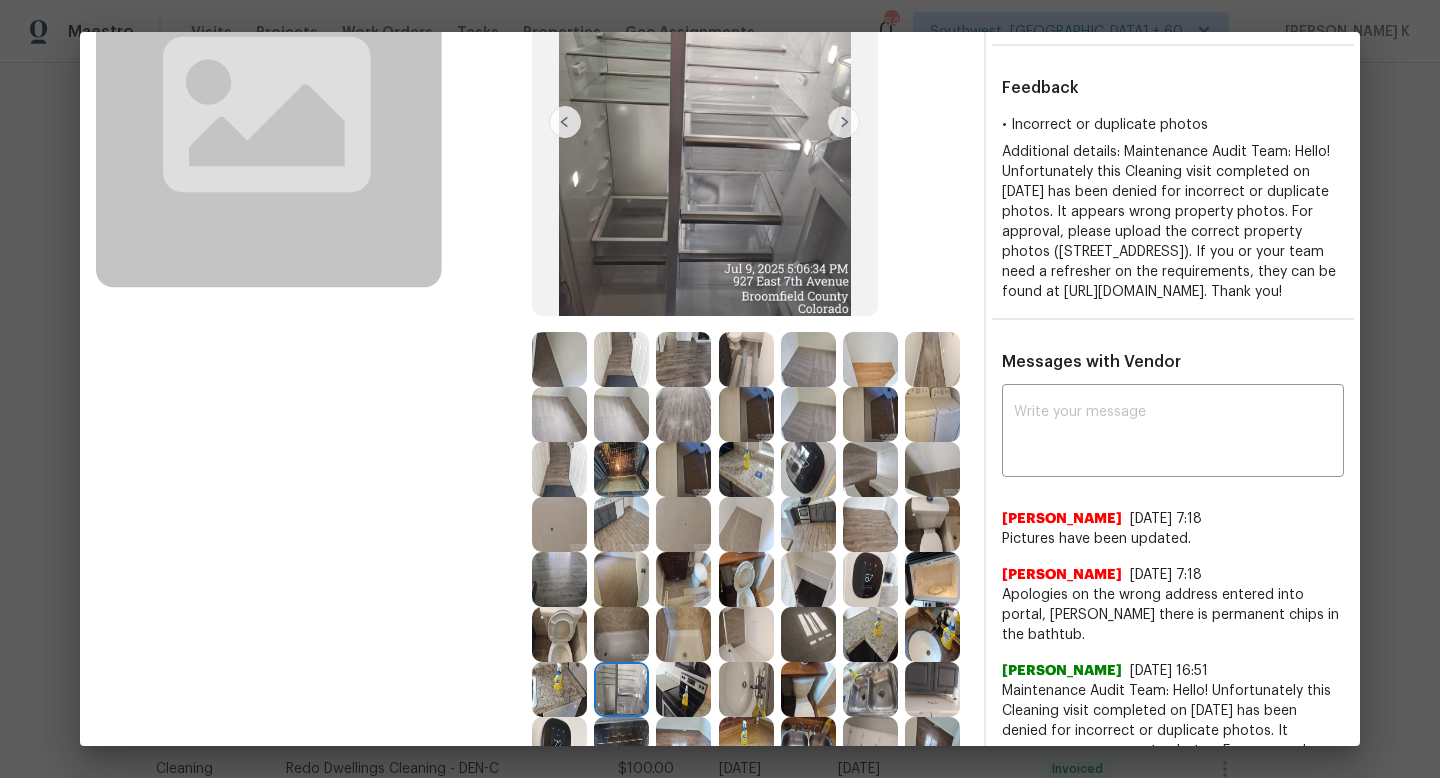 click at bounding box center (683, 689) 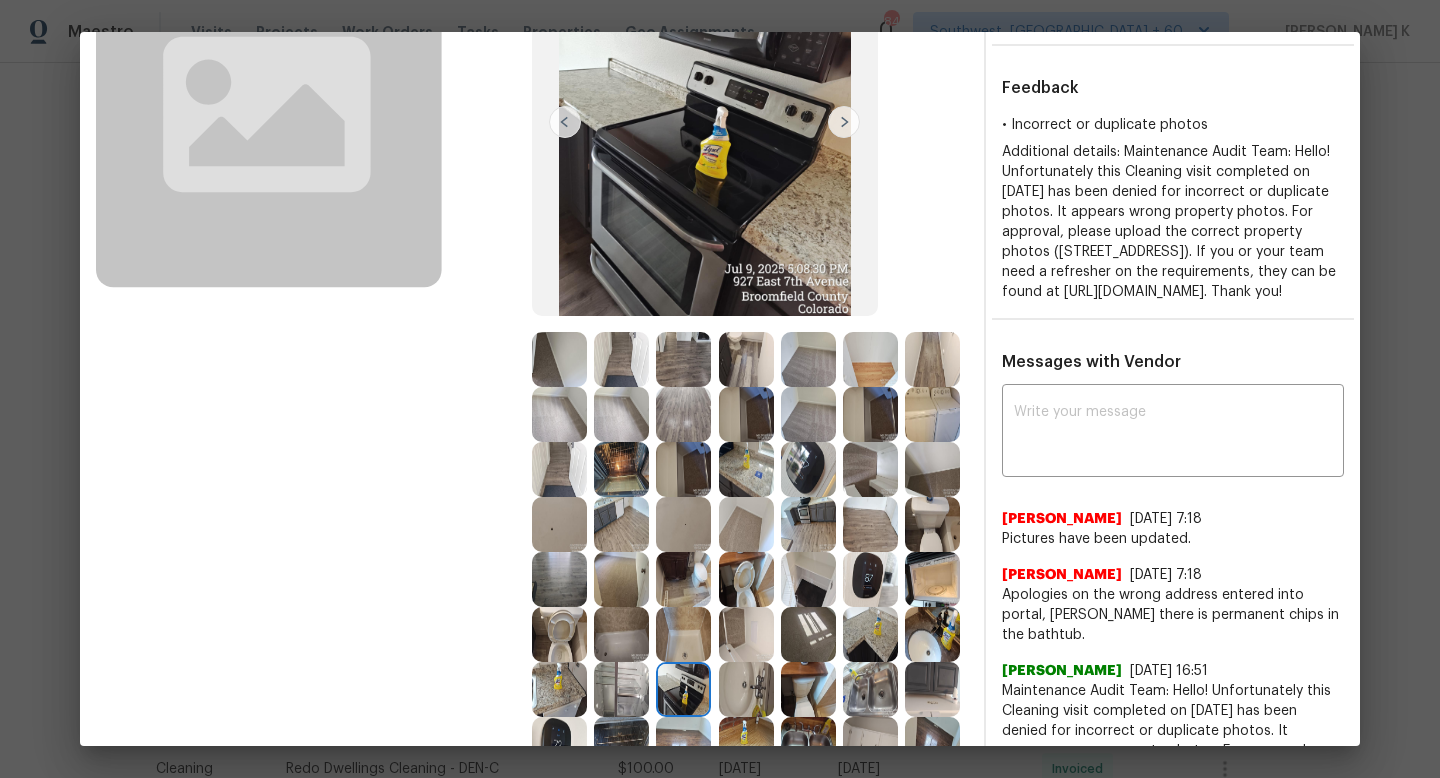 click at bounding box center [621, 689] 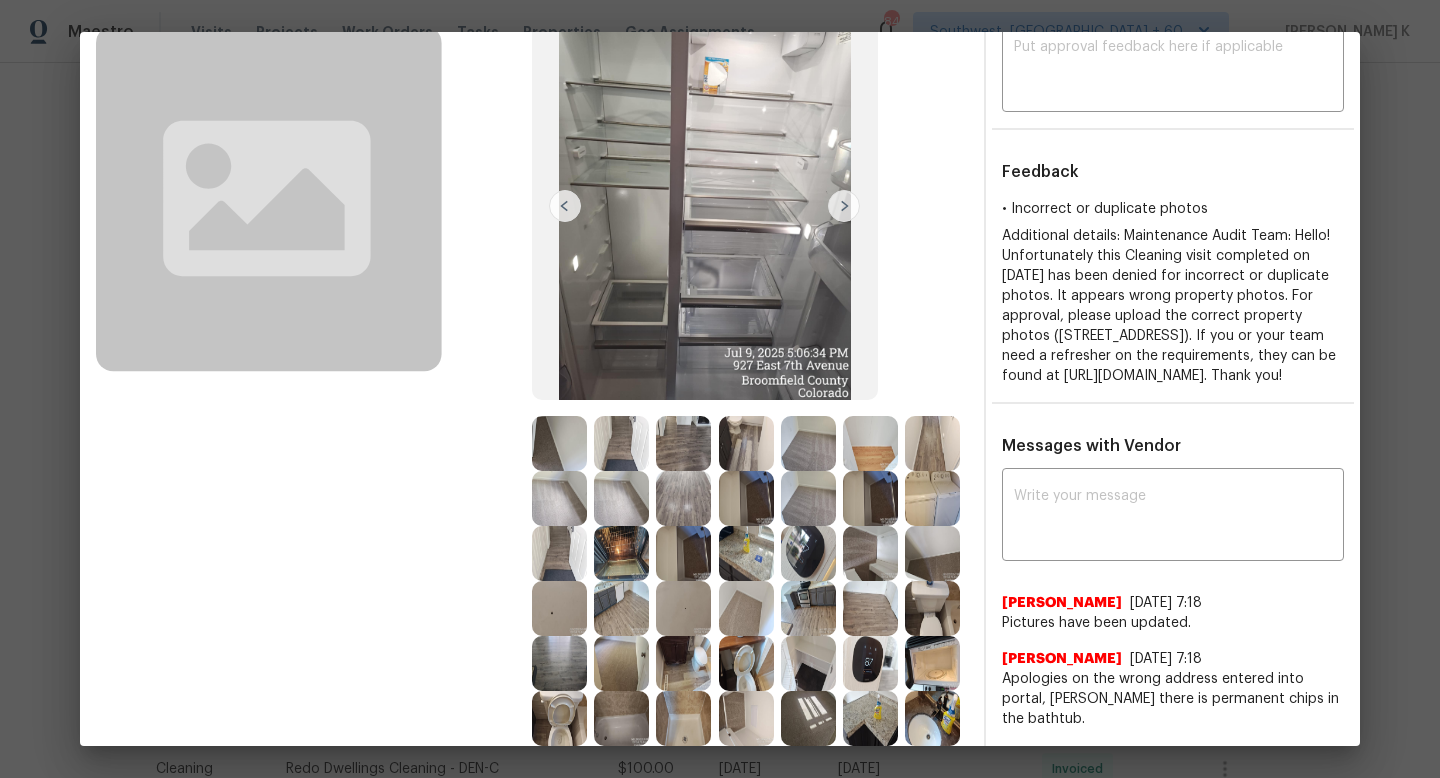 scroll, scrollTop: 142, scrollLeft: 0, axis: vertical 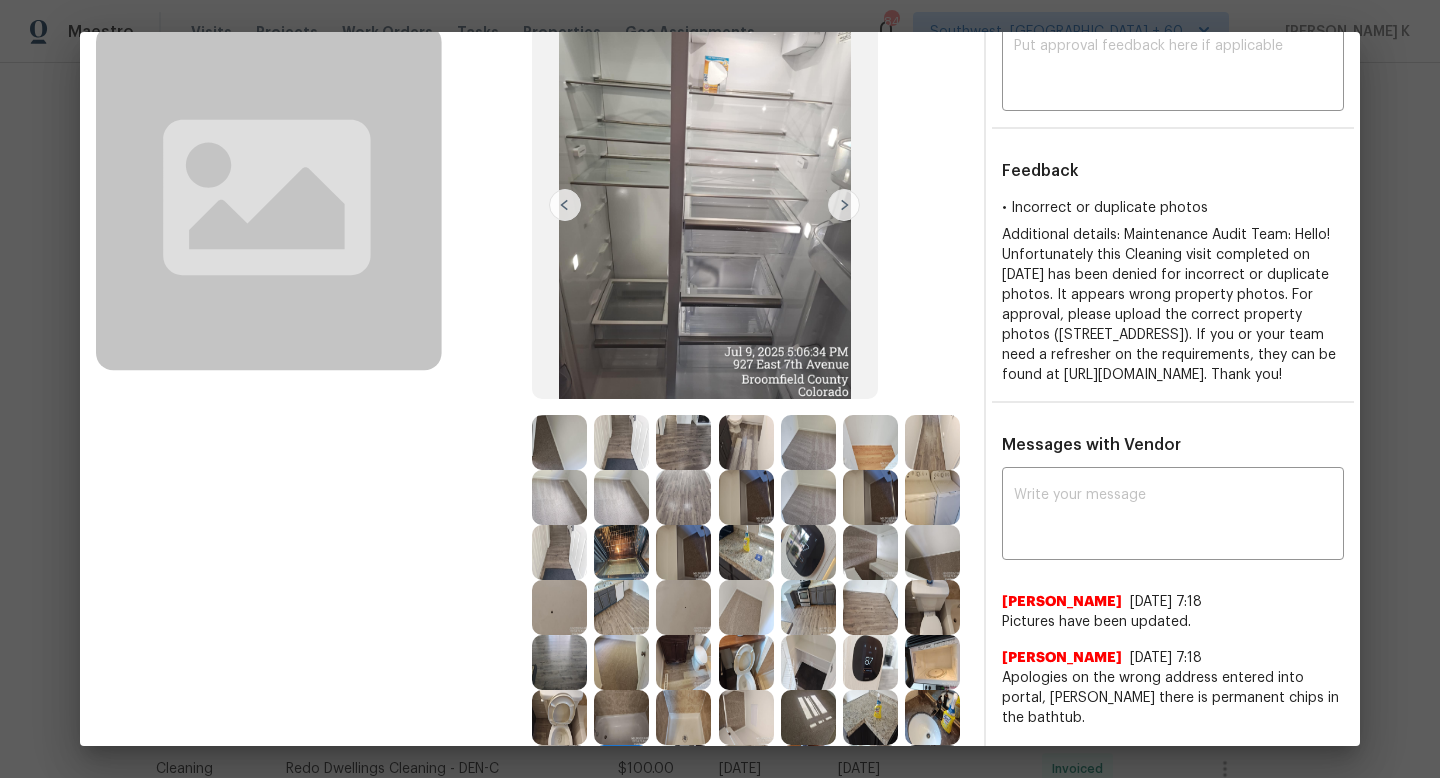click at bounding box center (683, 662) 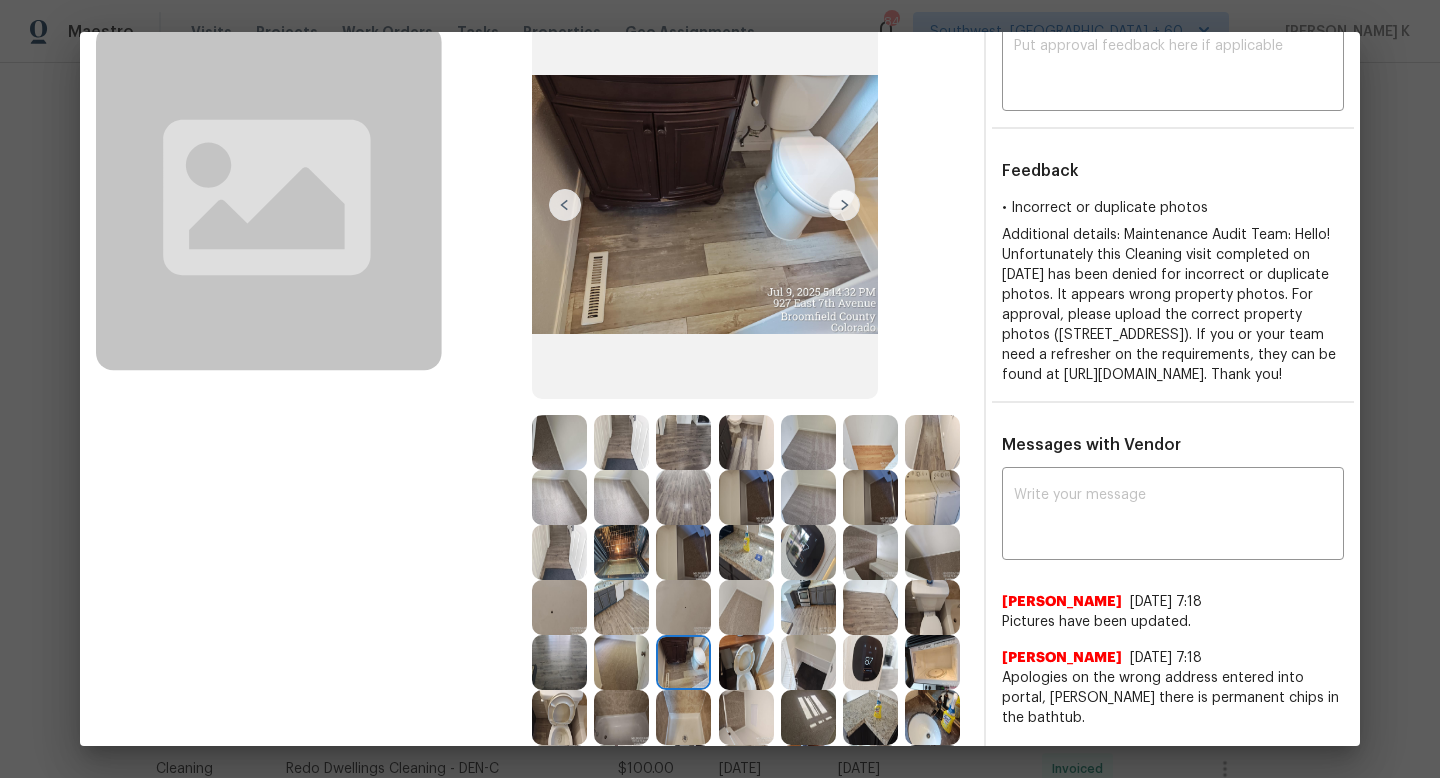 click at bounding box center (746, 662) 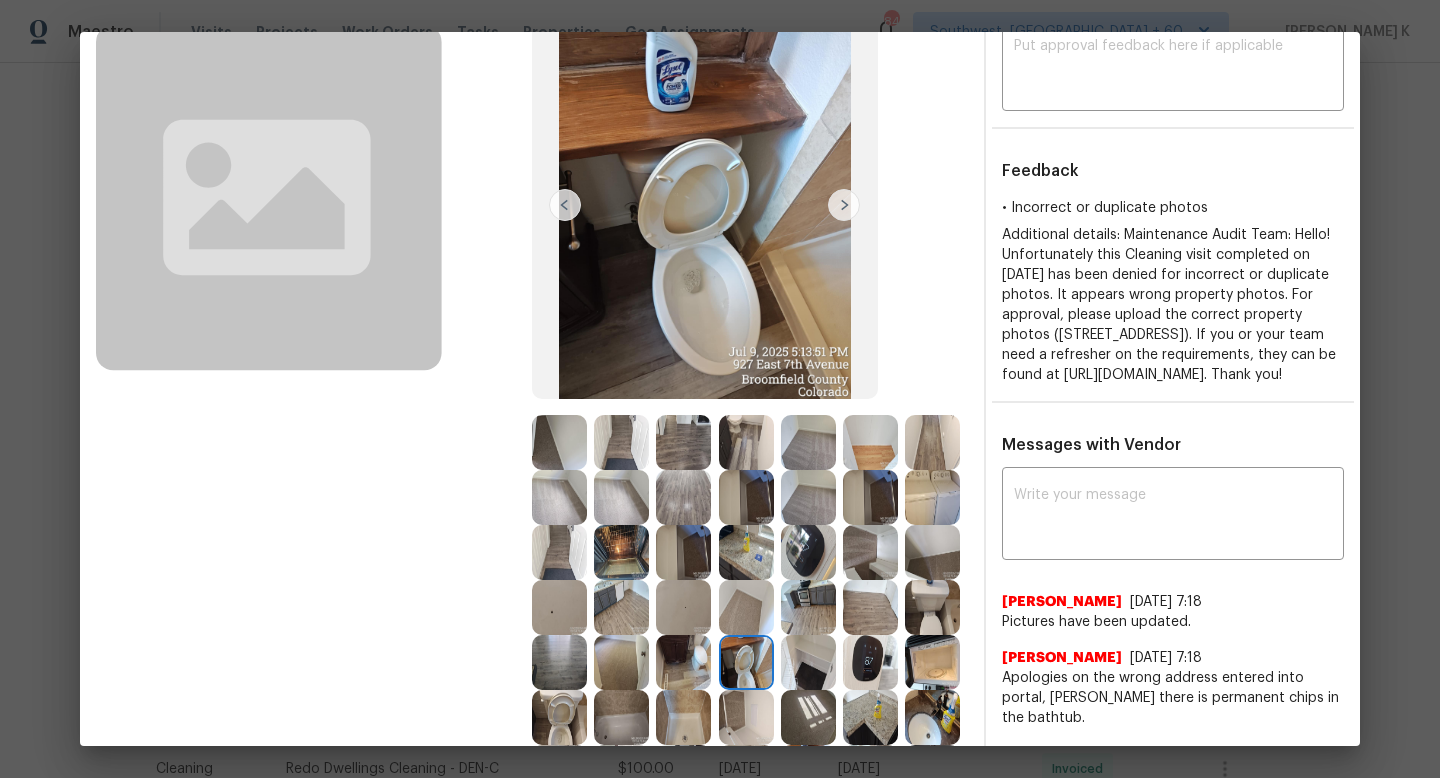 click at bounding box center (808, 662) 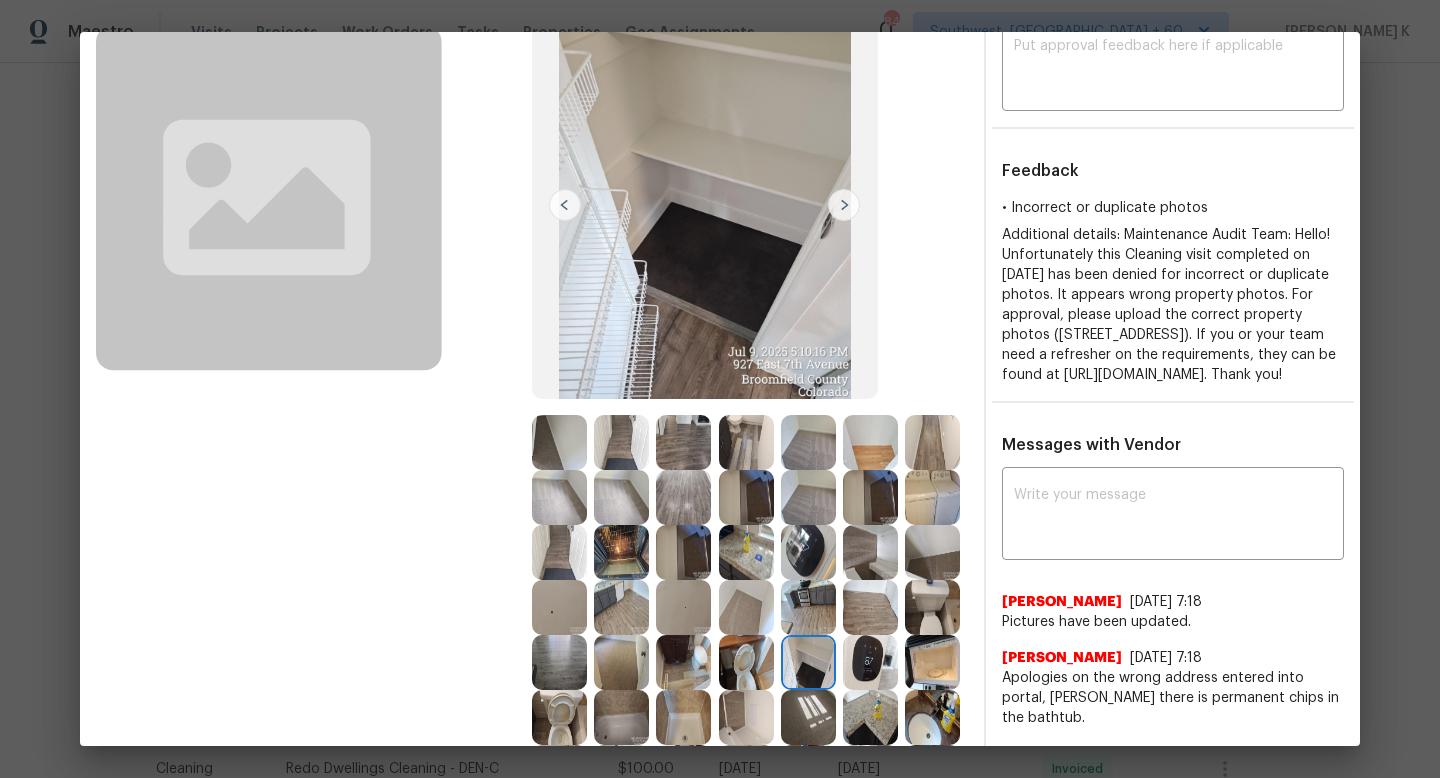click at bounding box center (874, 662) 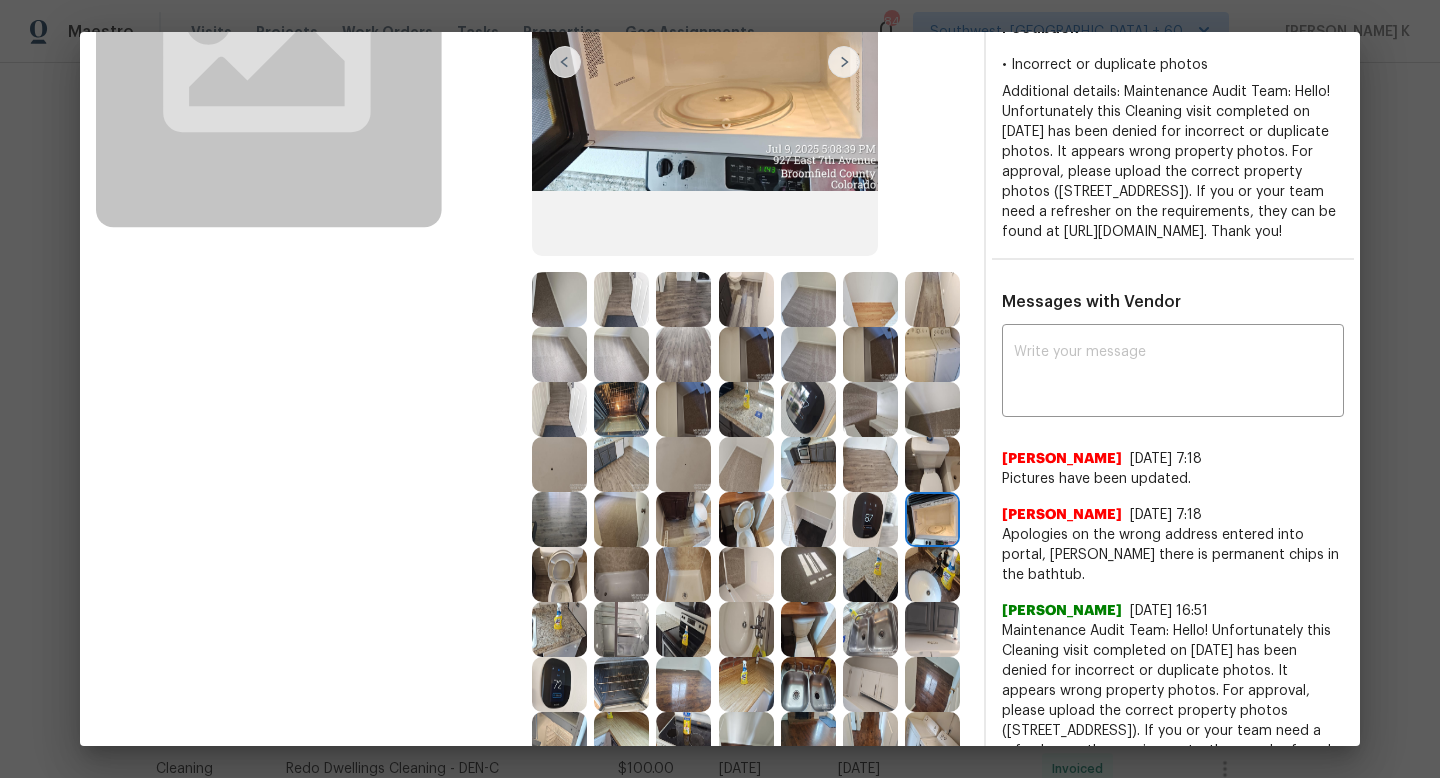 scroll, scrollTop: 286, scrollLeft: 0, axis: vertical 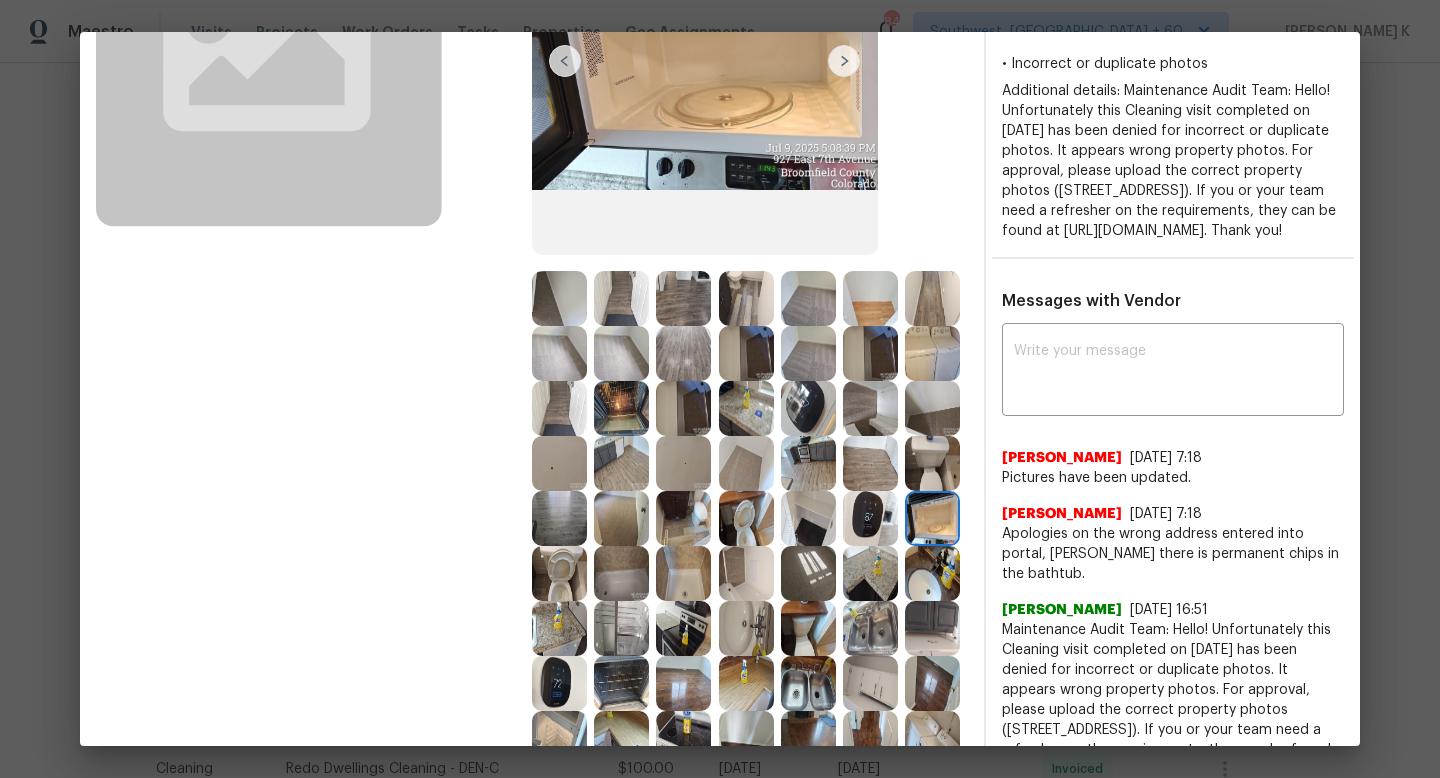 click at bounding box center (683, 628) 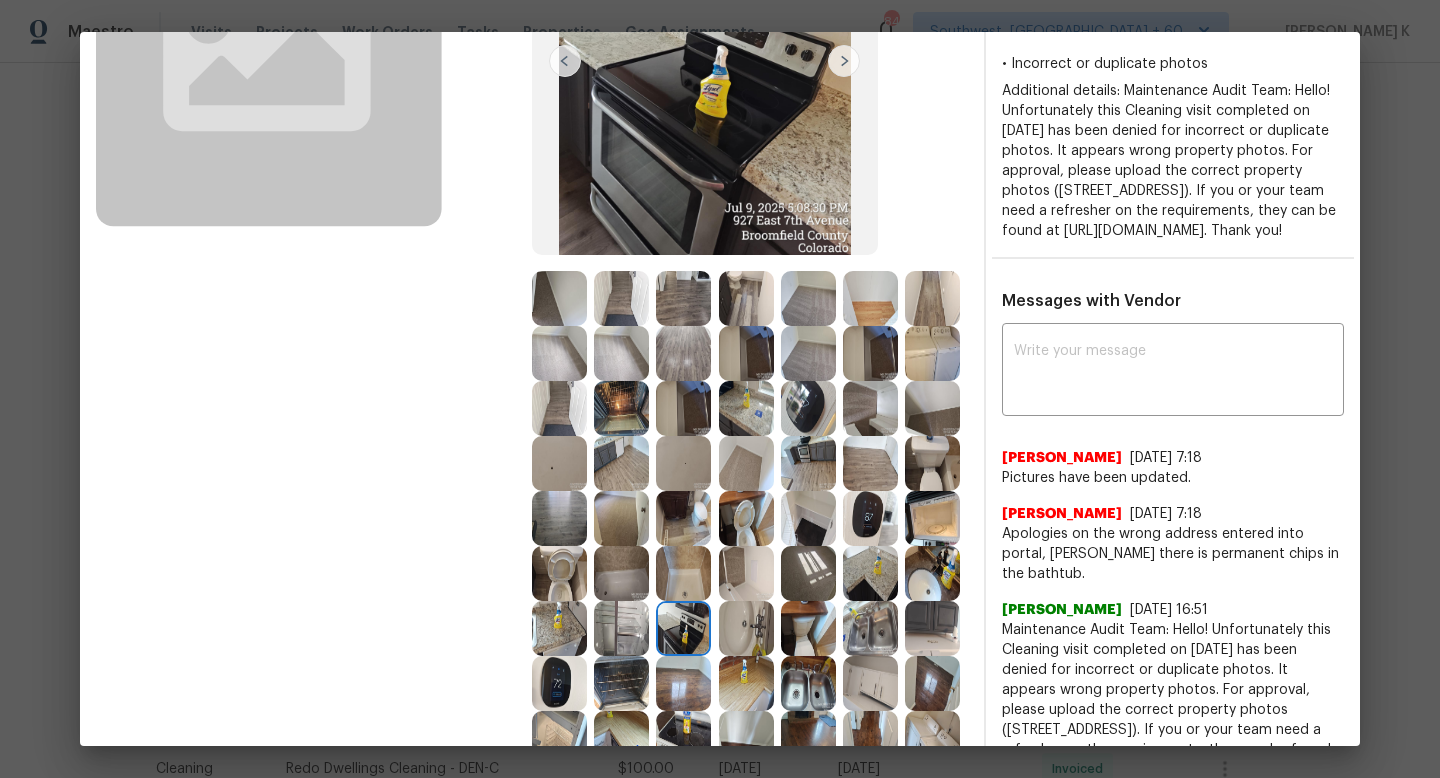 click at bounding box center (621, 628) 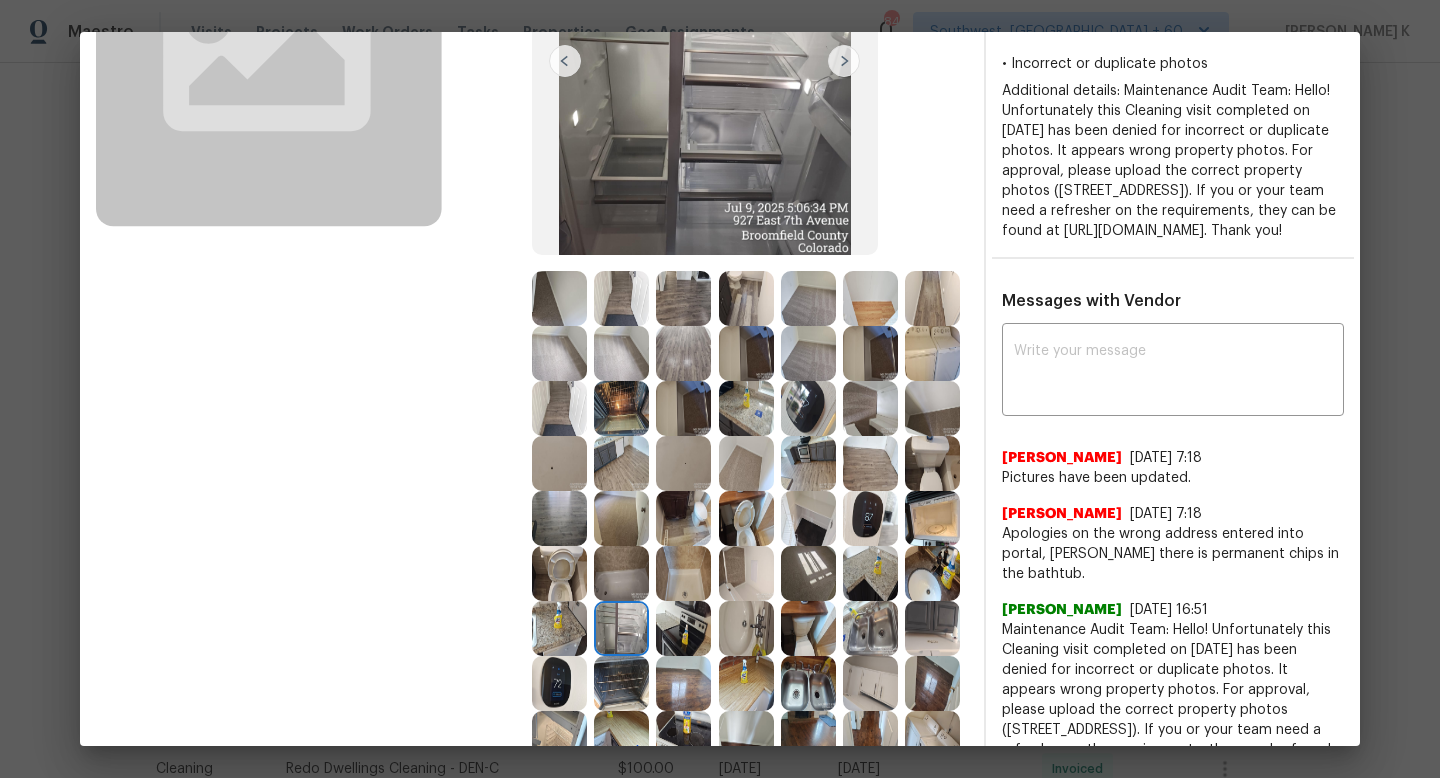 click at bounding box center (683, 628) 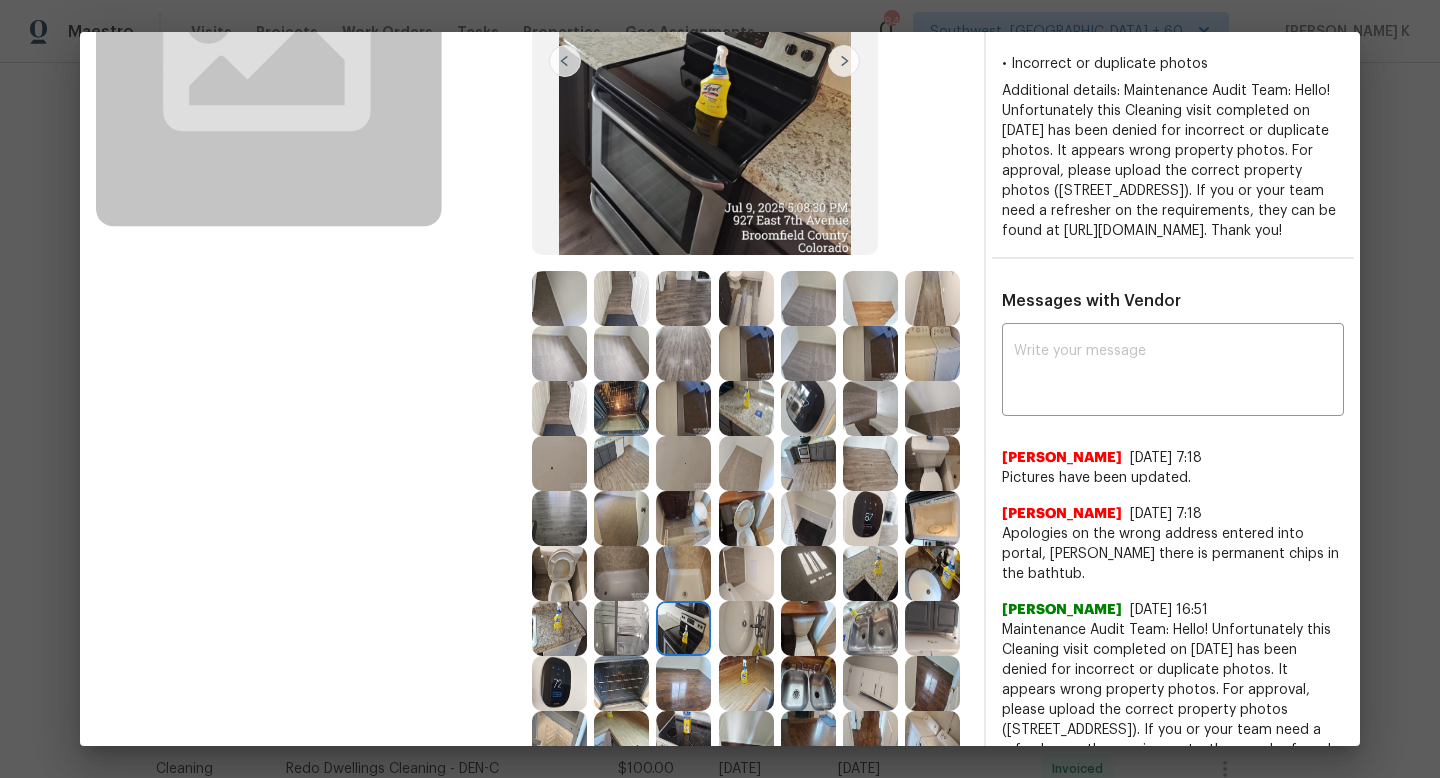 click at bounding box center (746, 628) 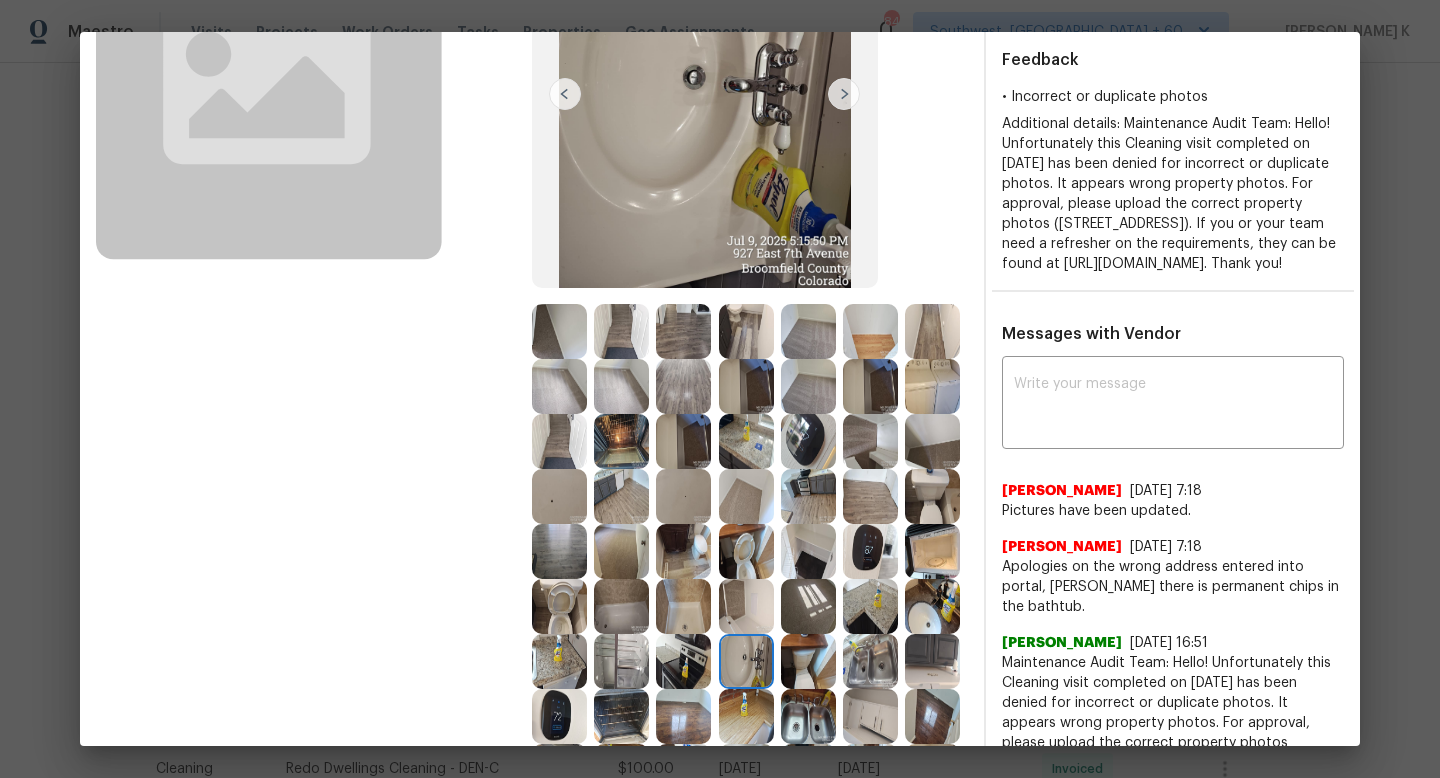 scroll, scrollTop: 285, scrollLeft: 0, axis: vertical 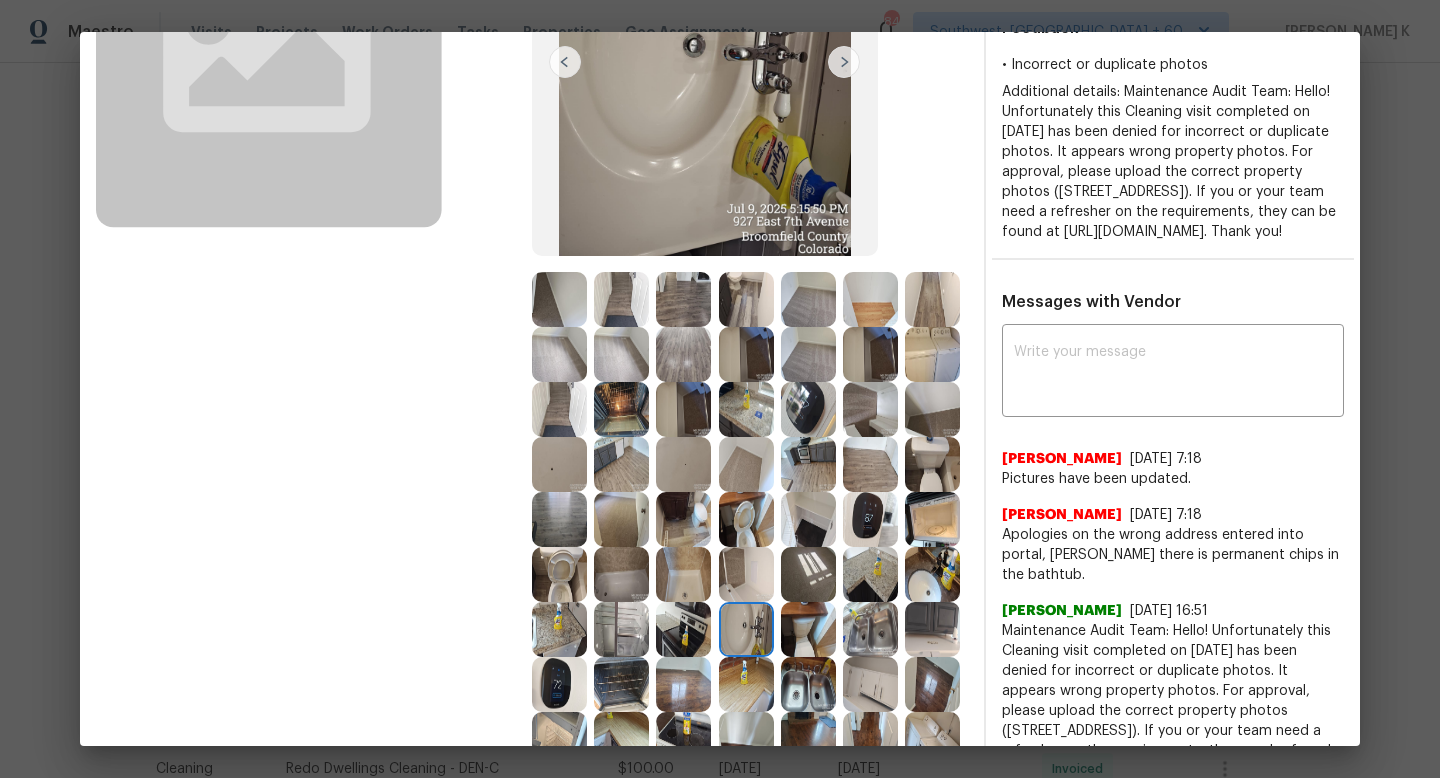 click at bounding box center [808, 629] 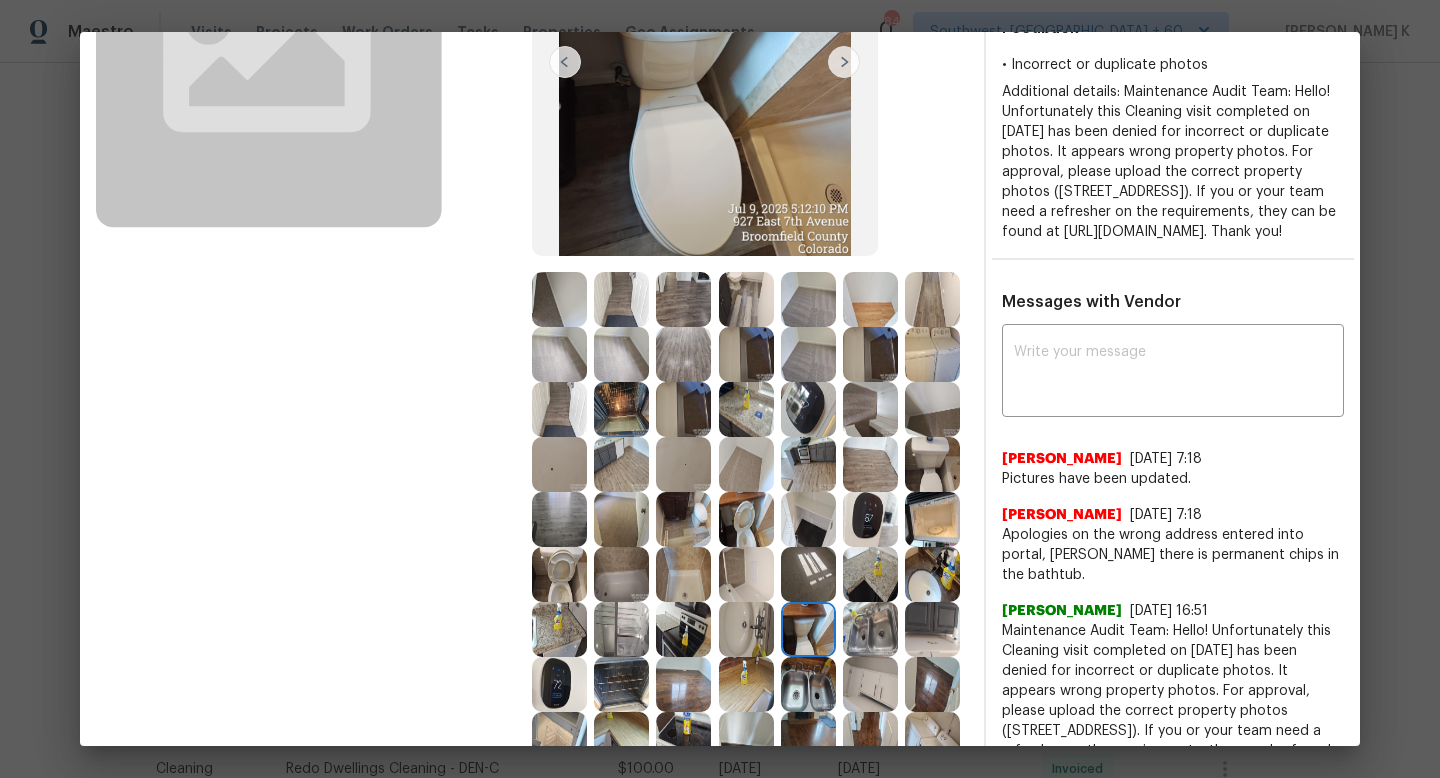 click at bounding box center [870, 629] 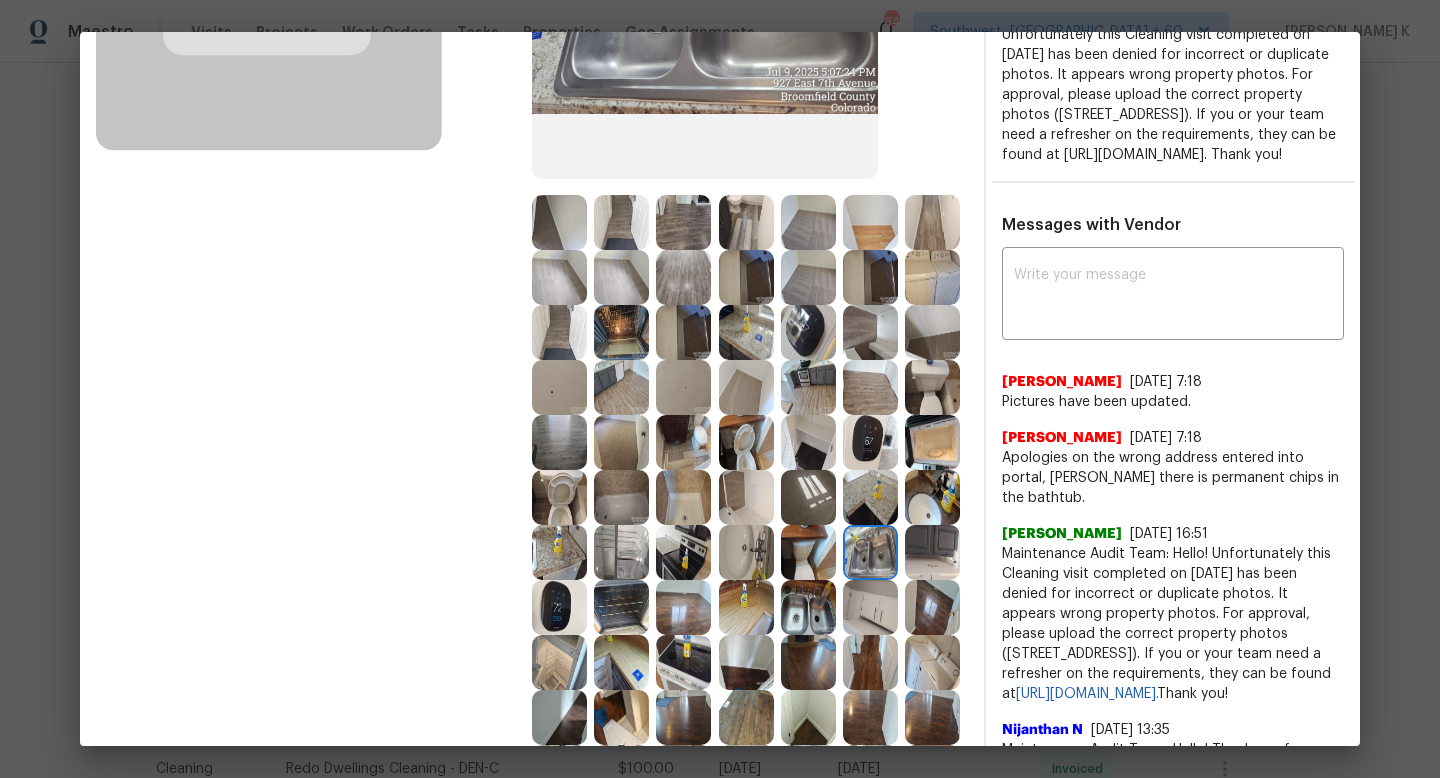 scroll, scrollTop: 363, scrollLeft: 0, axis: vertical 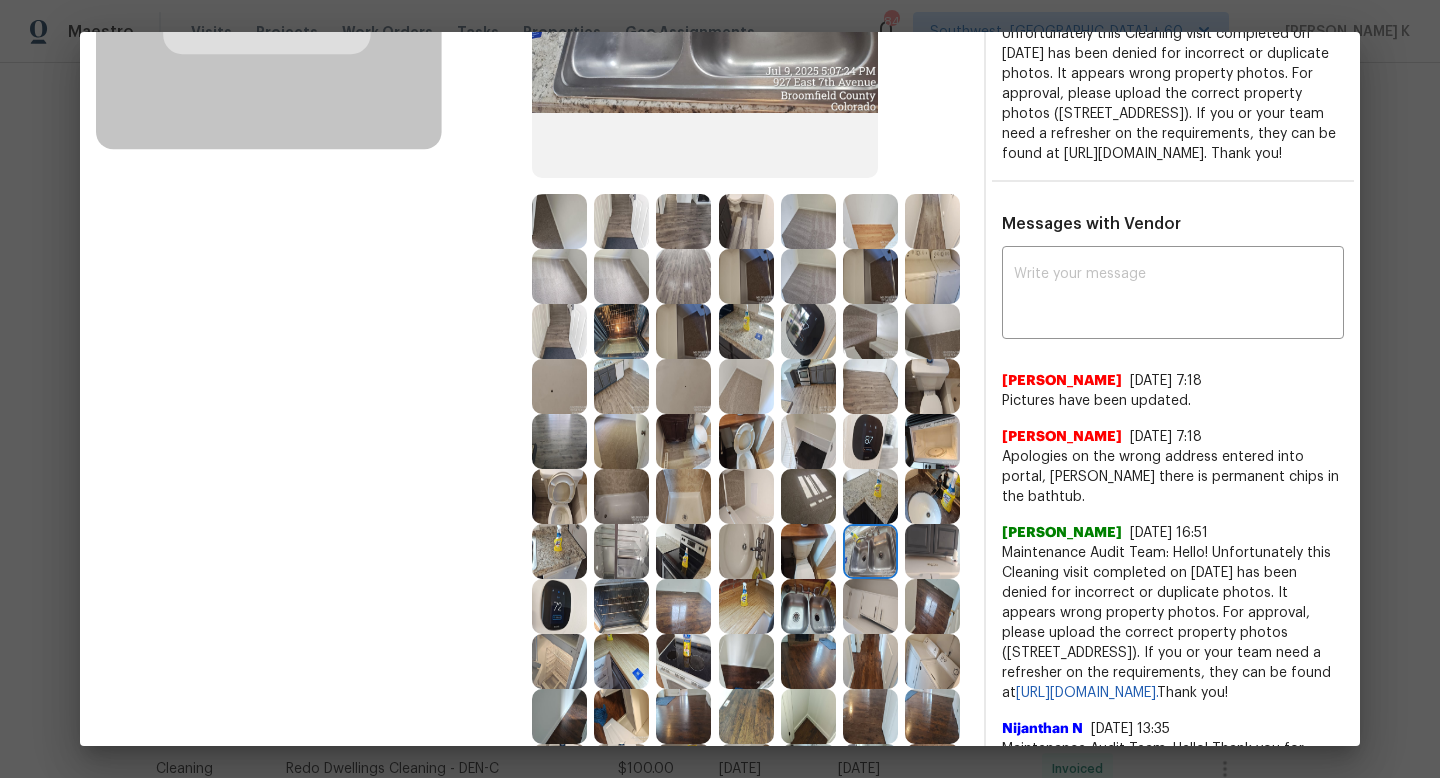 click at bounding box center (932, 551) 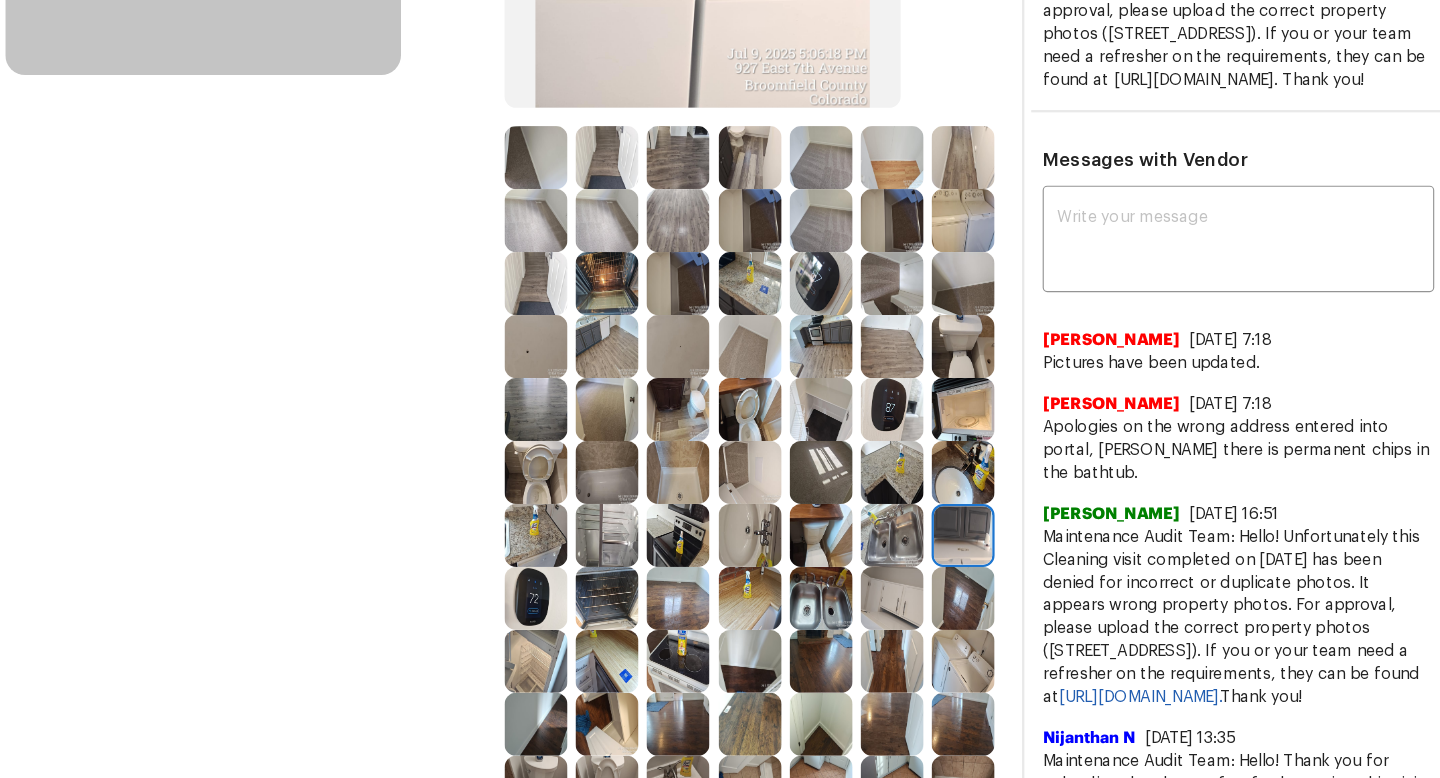 scroll, scrollTop: 454, scrollLeft: 0, axis: vertical 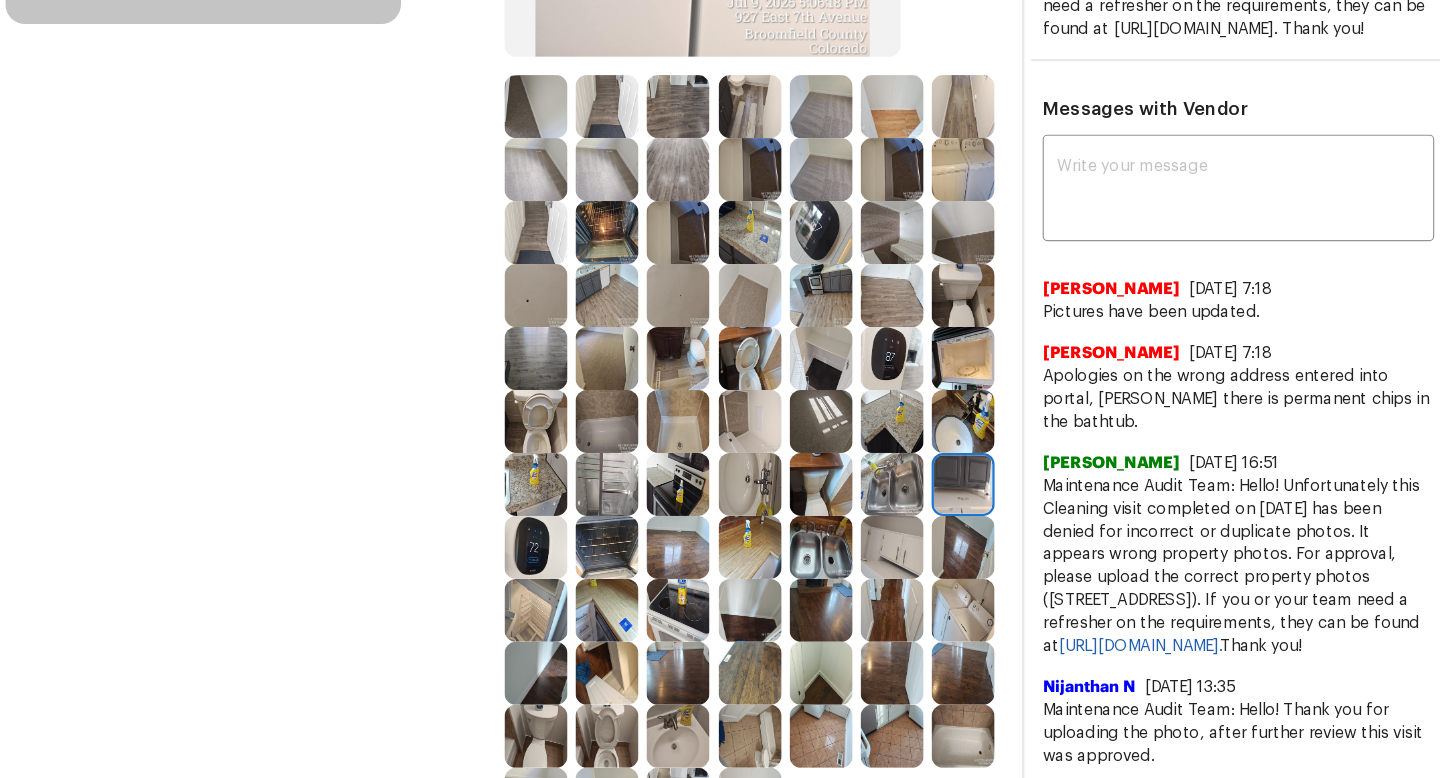 click at bounding box center [559, 515] 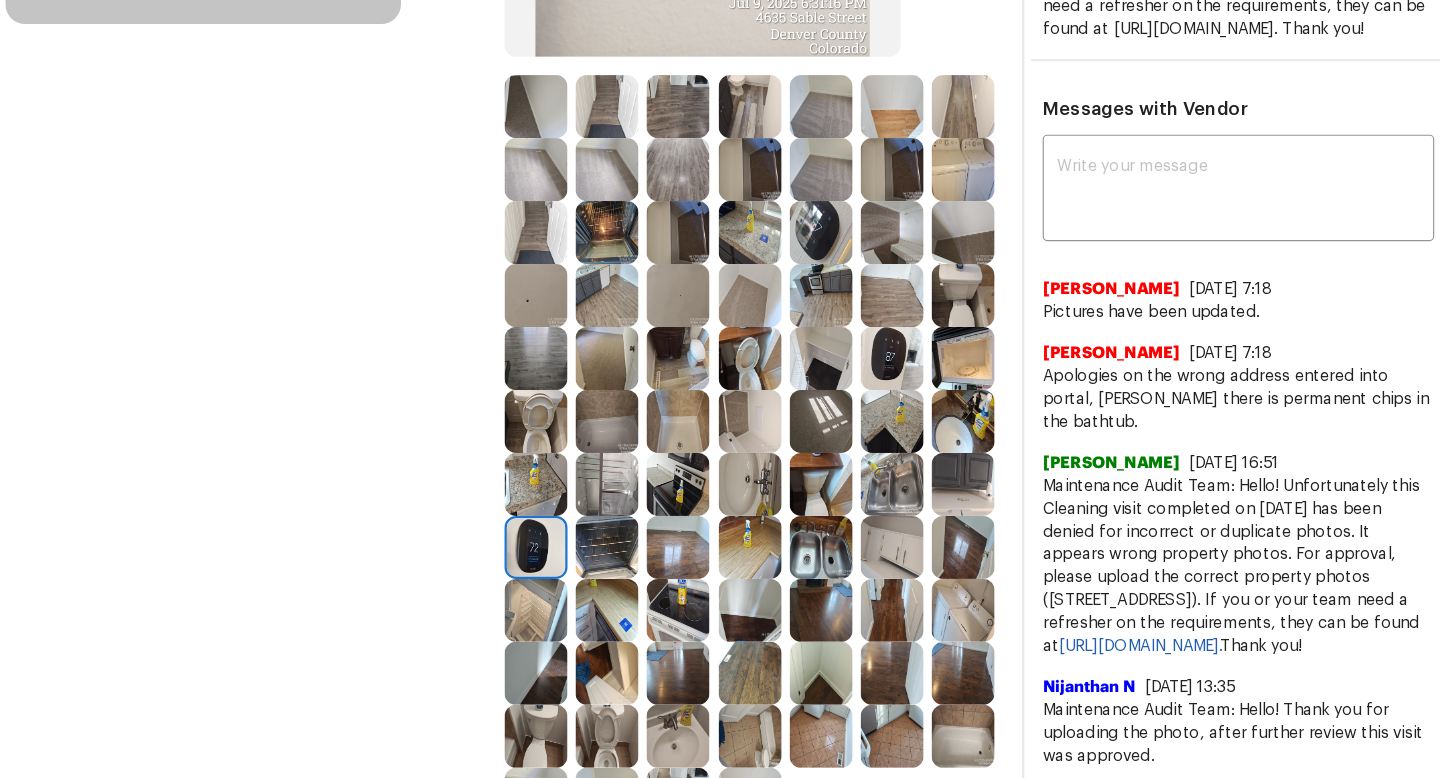 click at bounding box center [621, 515] 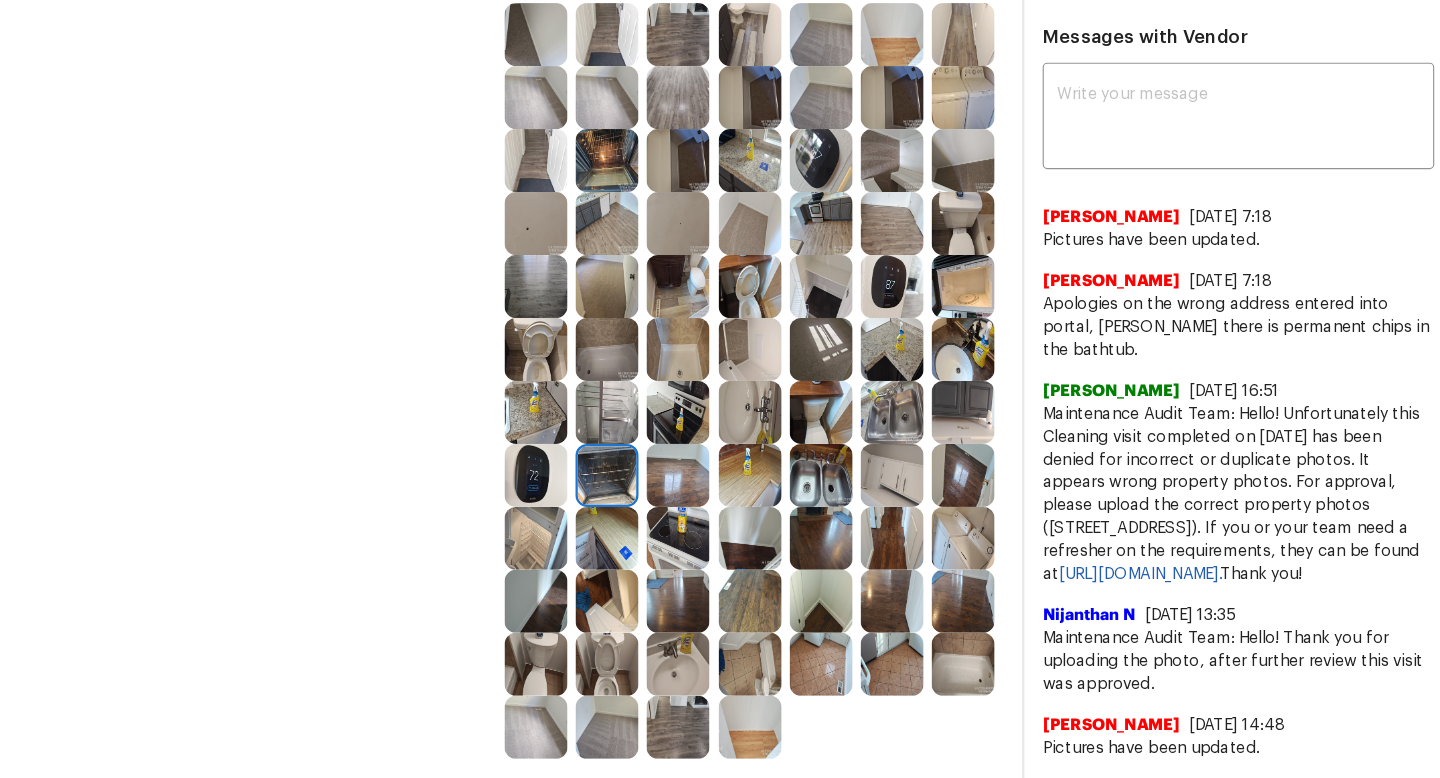 scroll, scrollTop: 551, scrollLeft: 0, axis: vertical 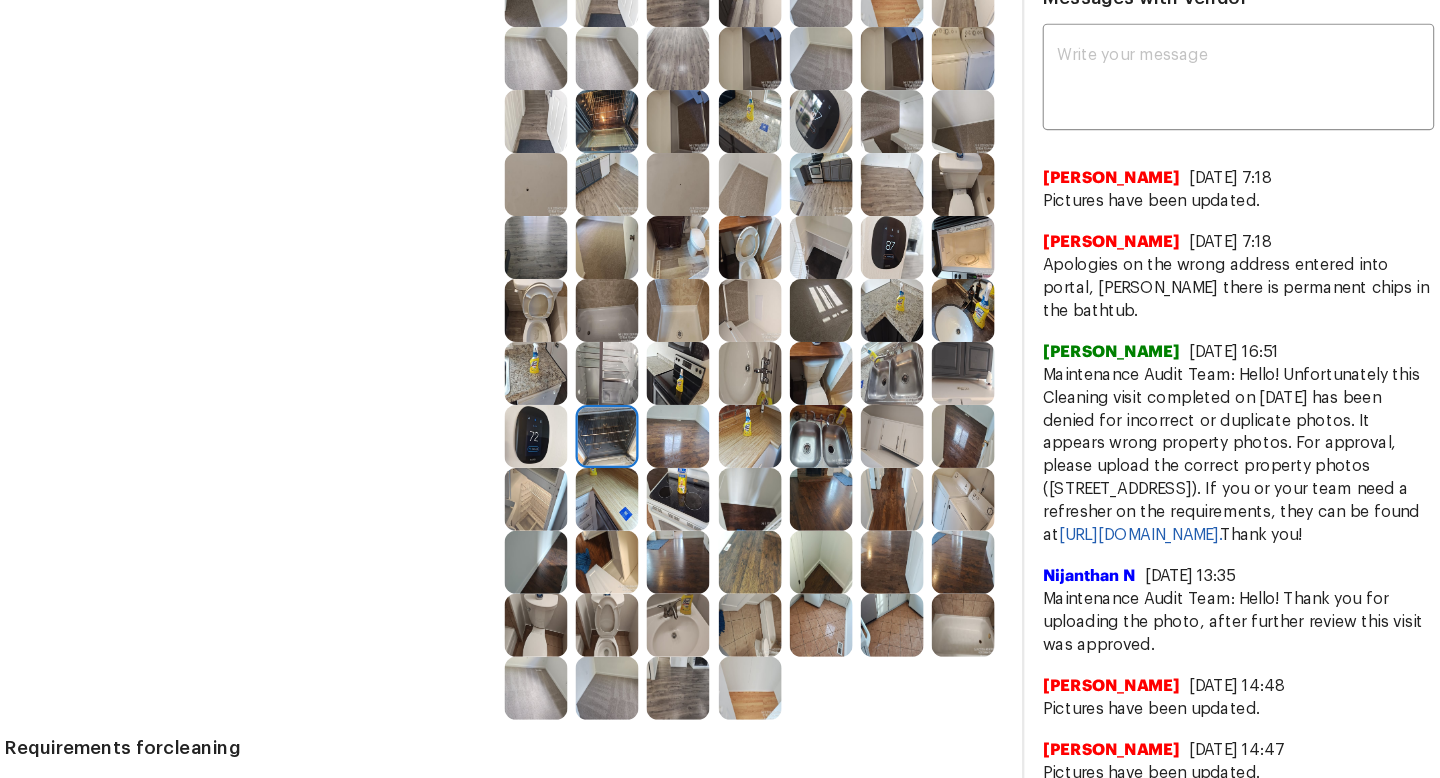 click at bounding box center (683, 473) 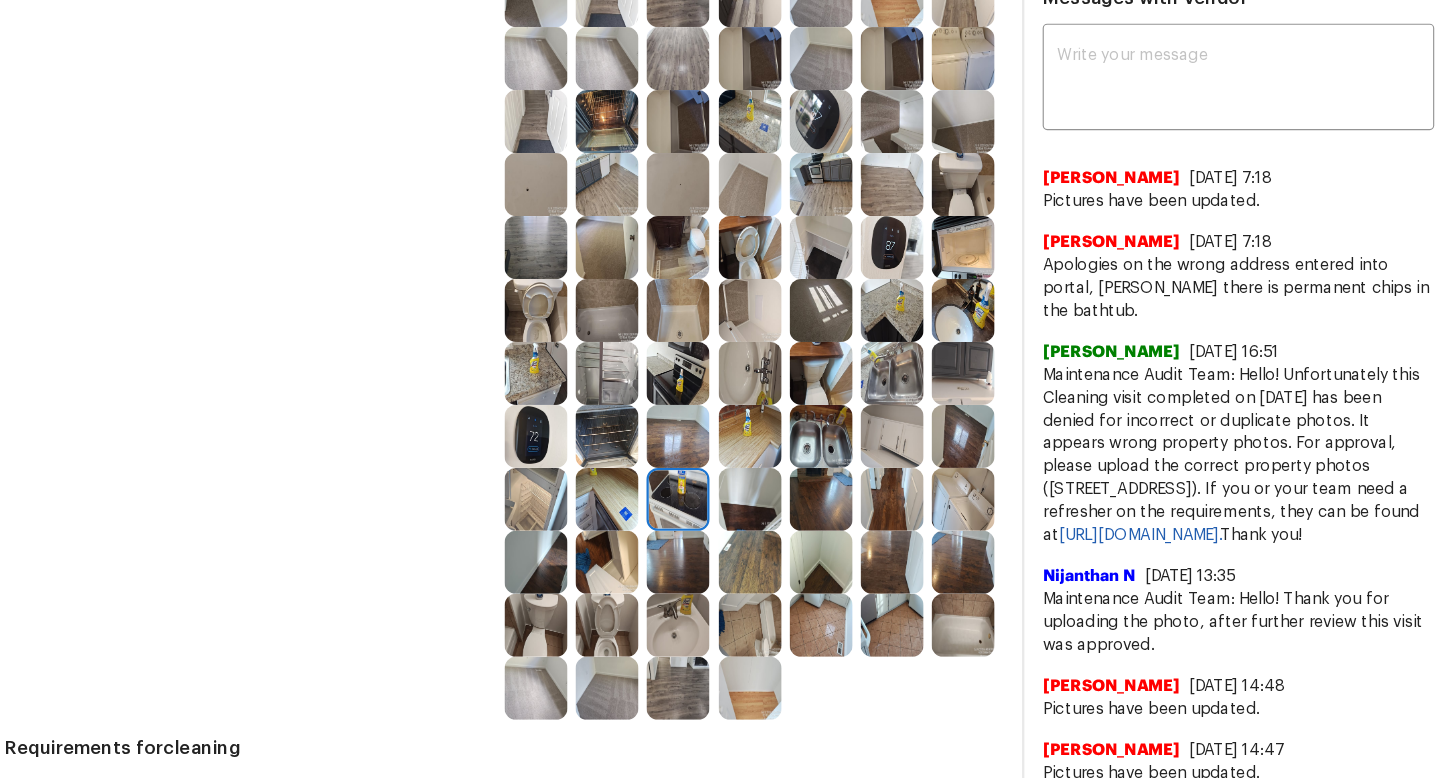 click at bounding box center (683, 418) 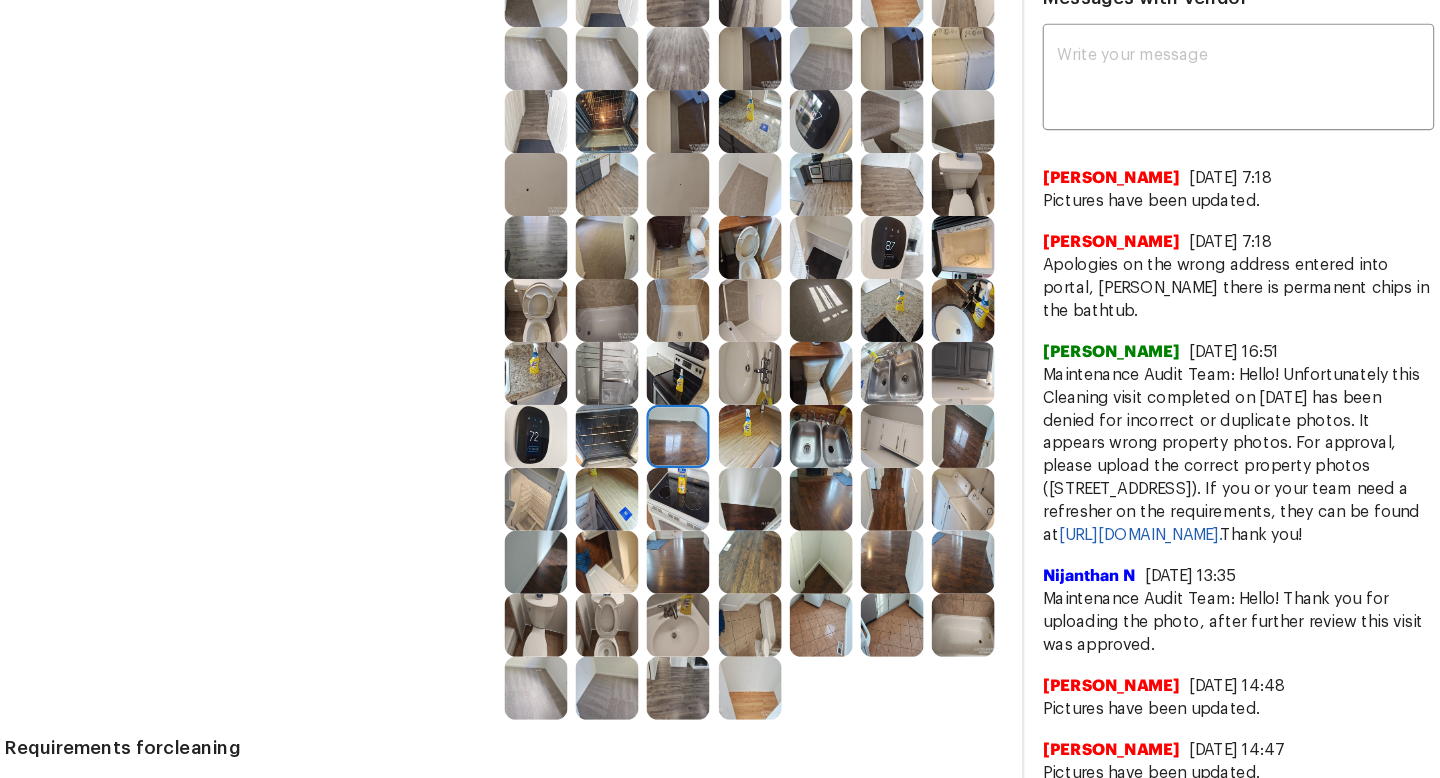 click at bounding box center [746, 418] 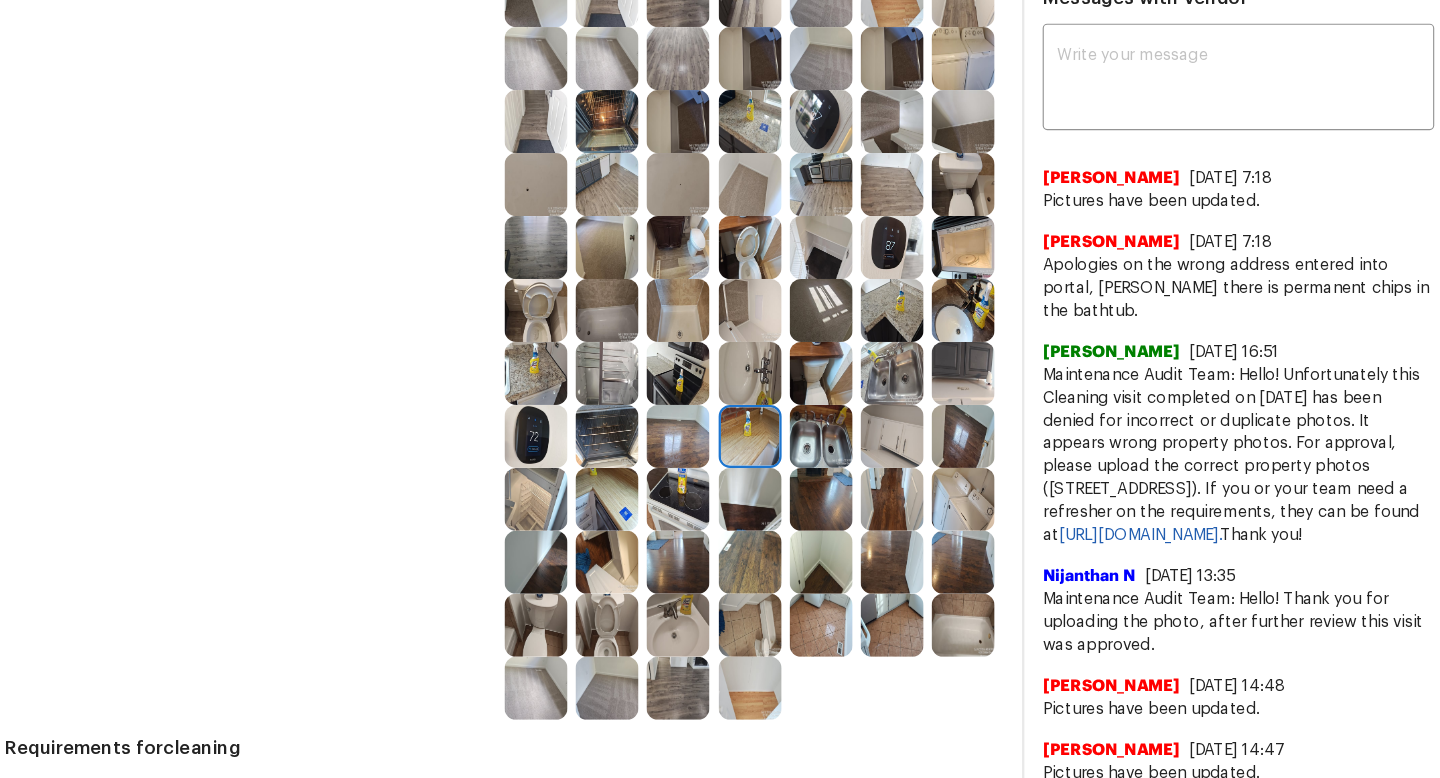click at bounding box center (808, 418) 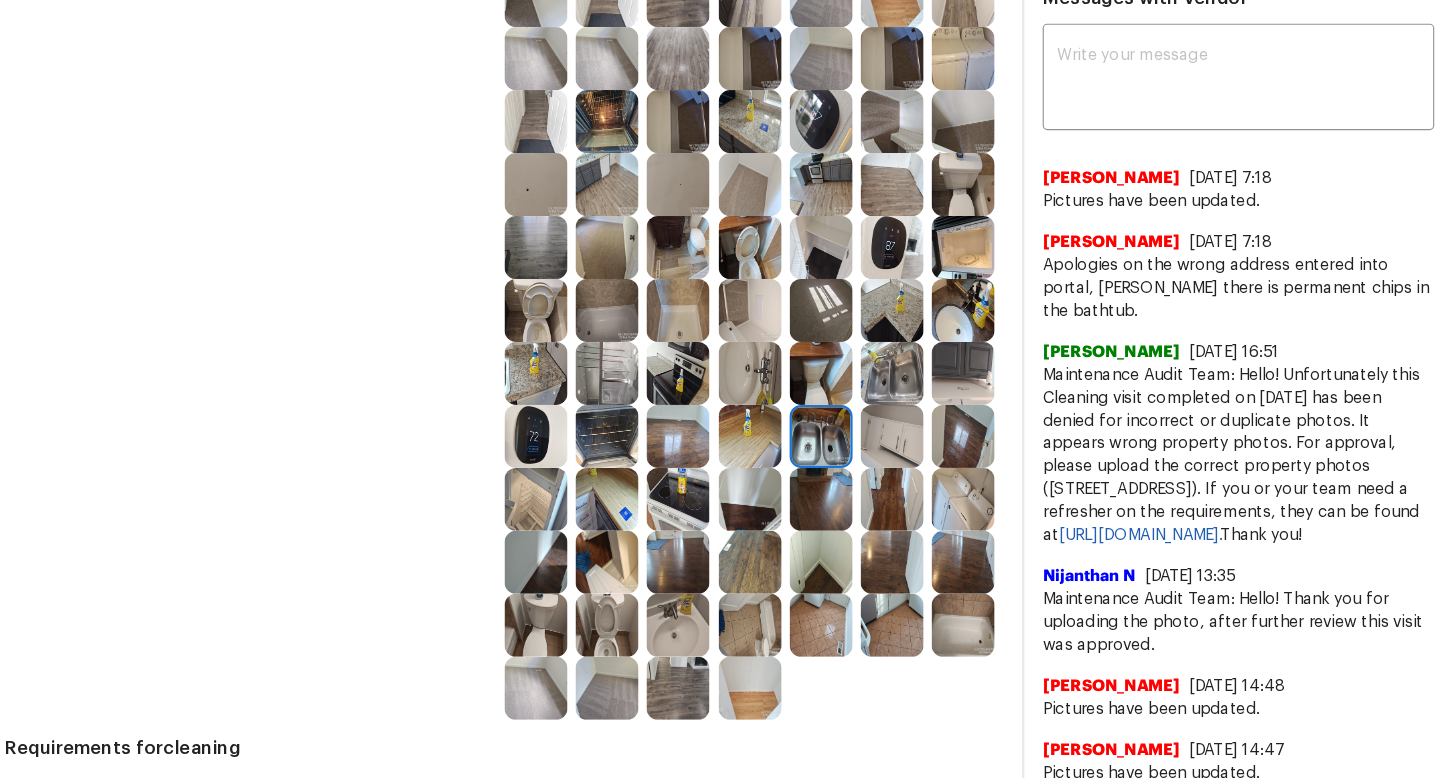 click at bounding box center (870, 418) 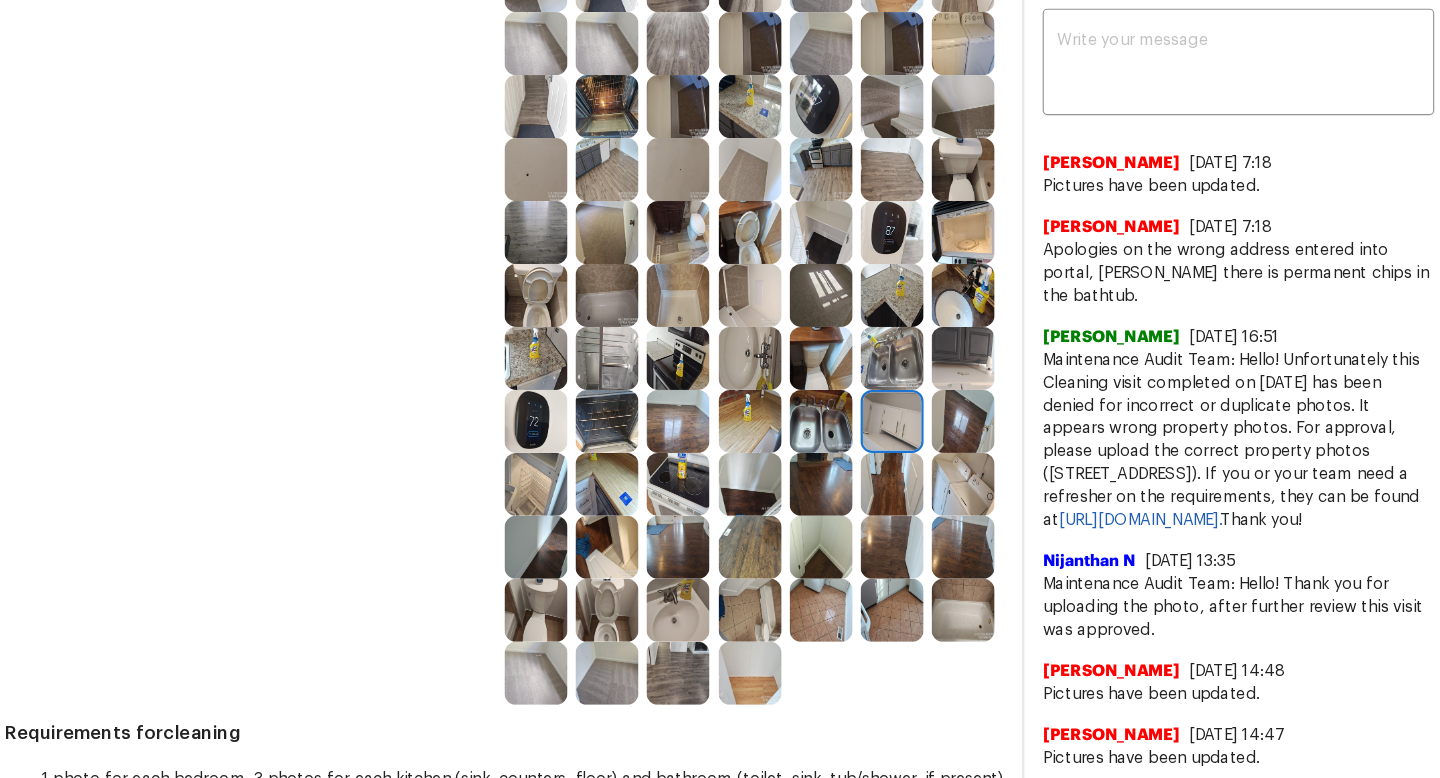 scroll, scrollTop: 565, scrollLeft: 0, axis: vertical 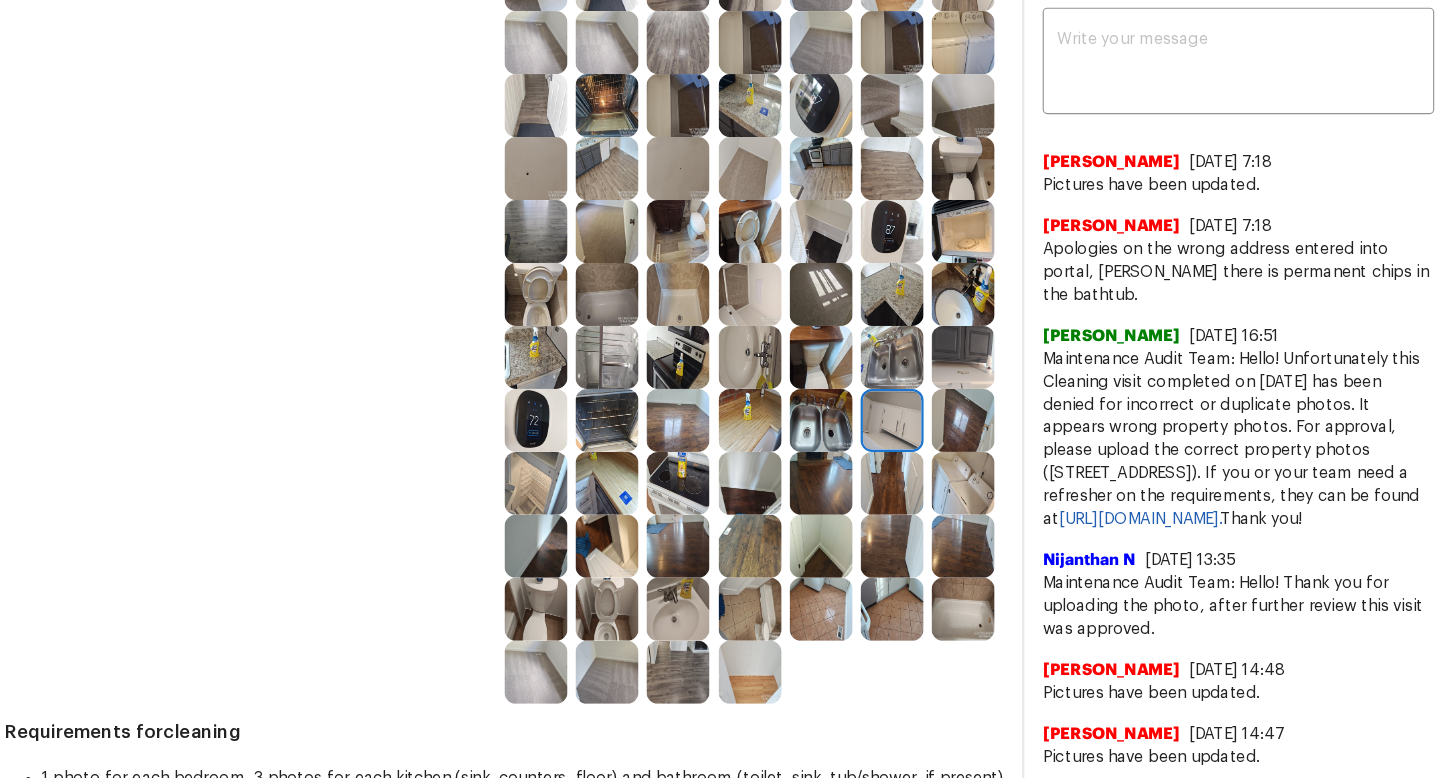 click at bounding box center (932, 404) 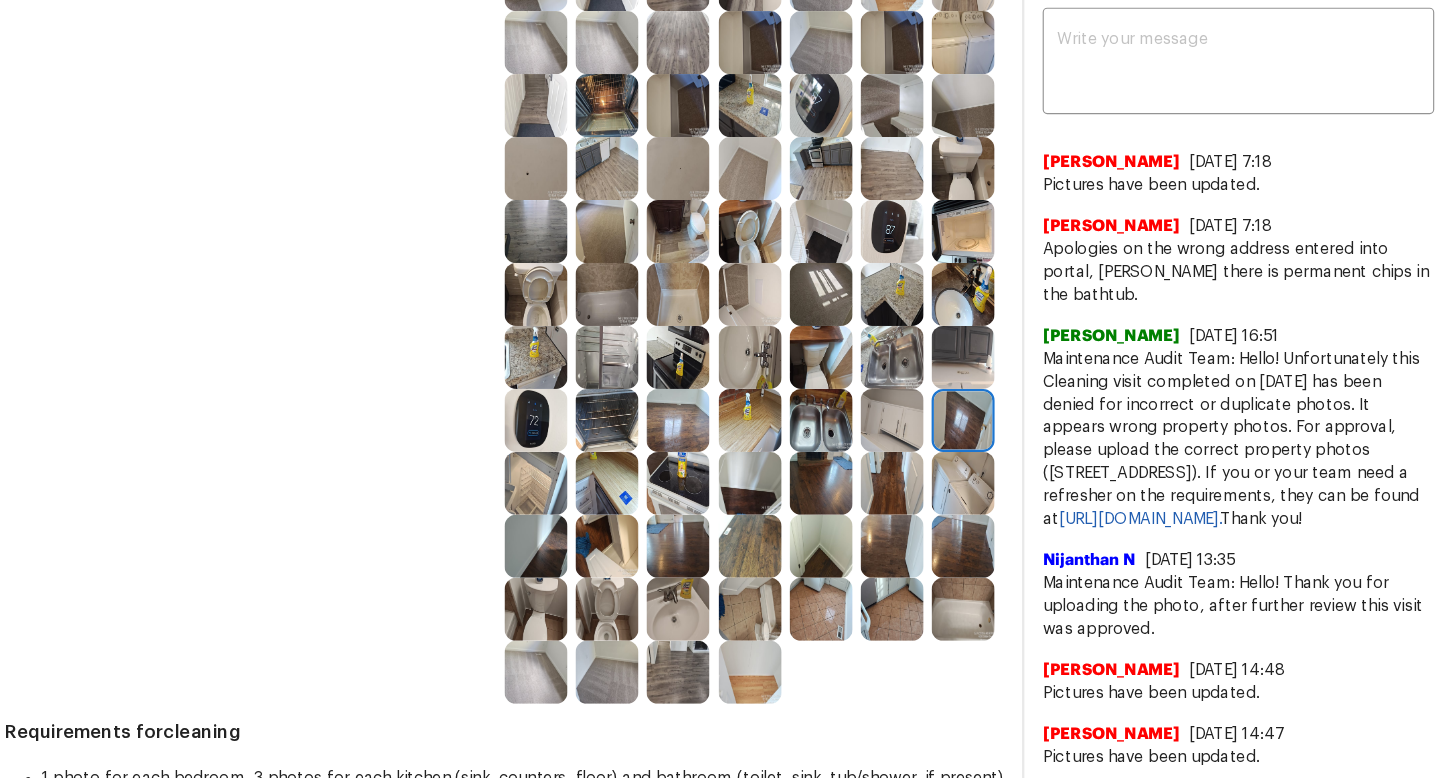 click at bounding box center [559, 459] 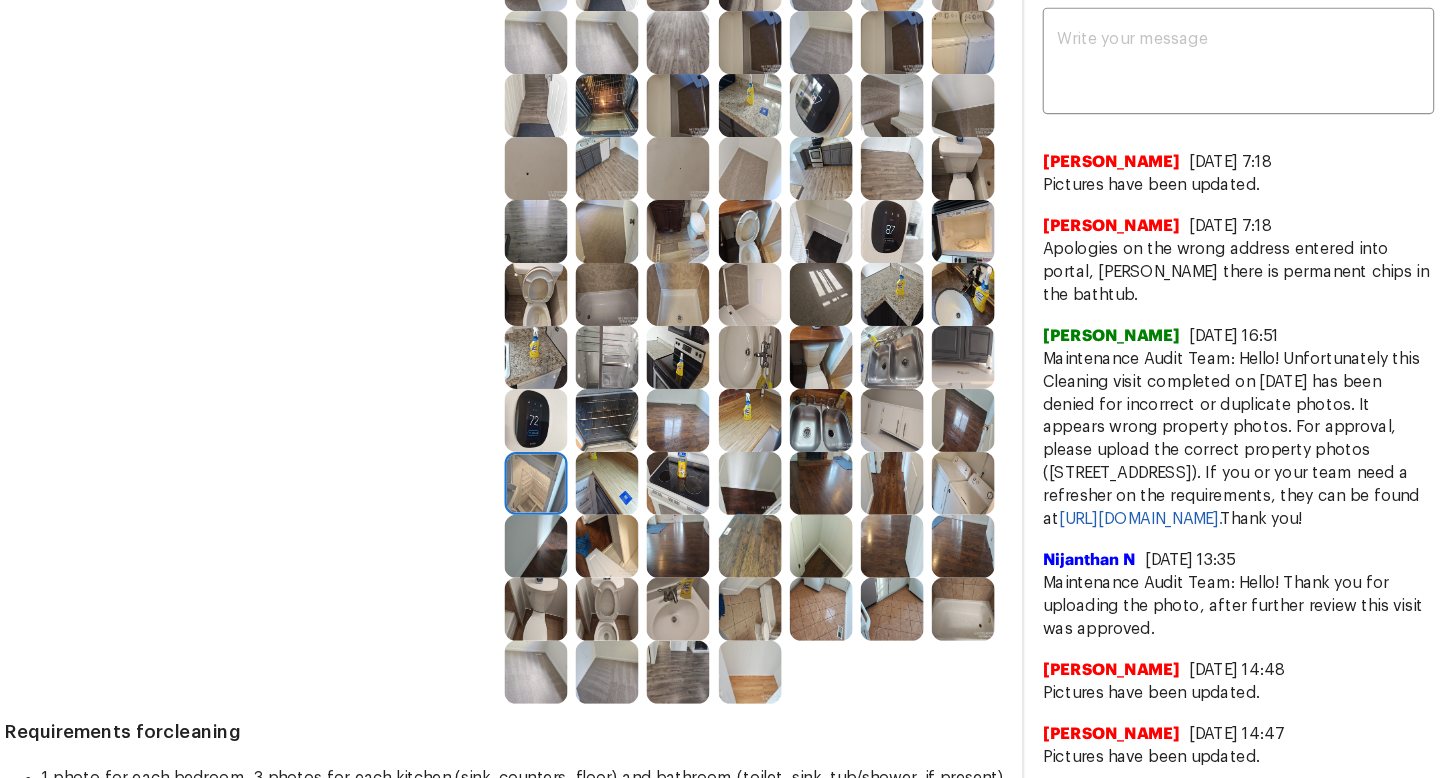 click at bounding box center [621, 459] 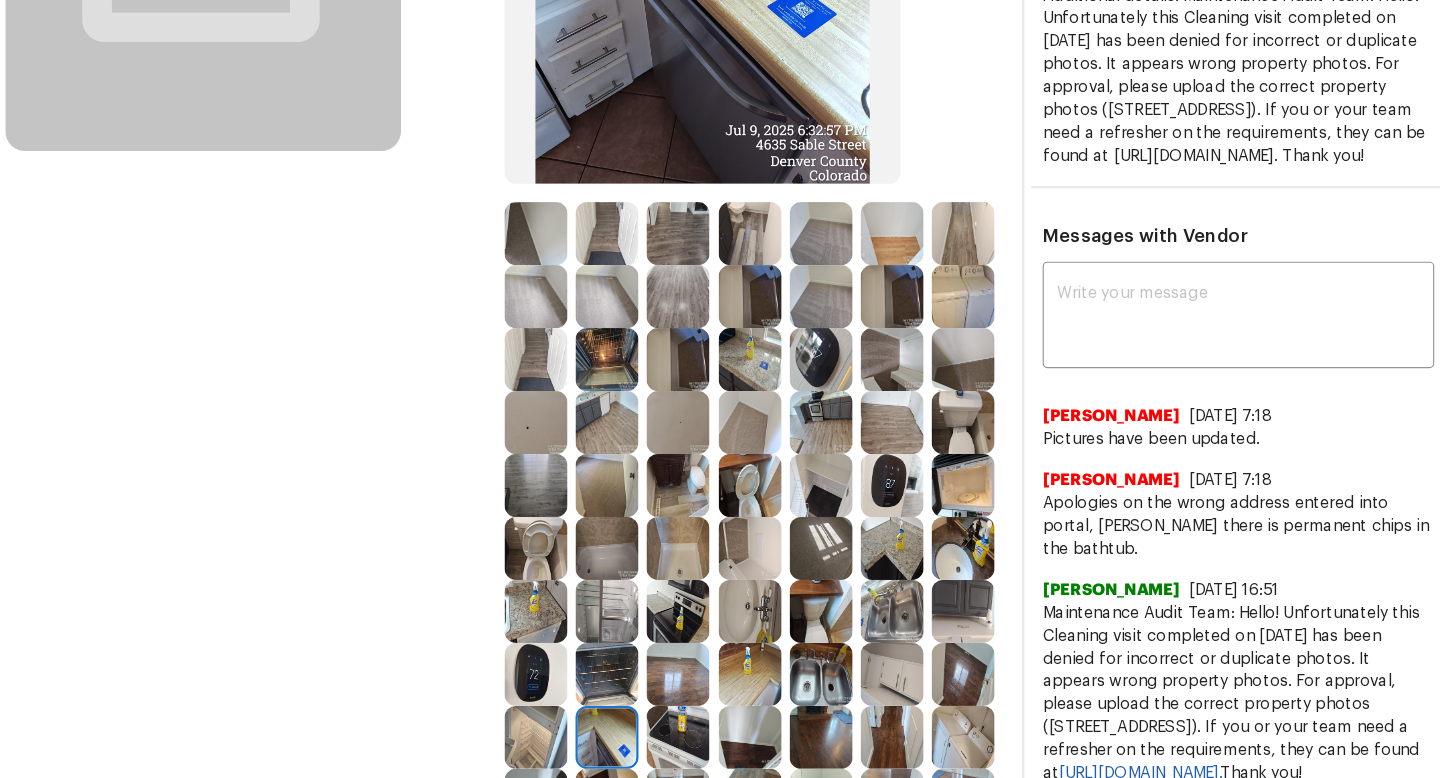 scroll, scrollTop: 542, scrollLeft: 0, axis: vertical 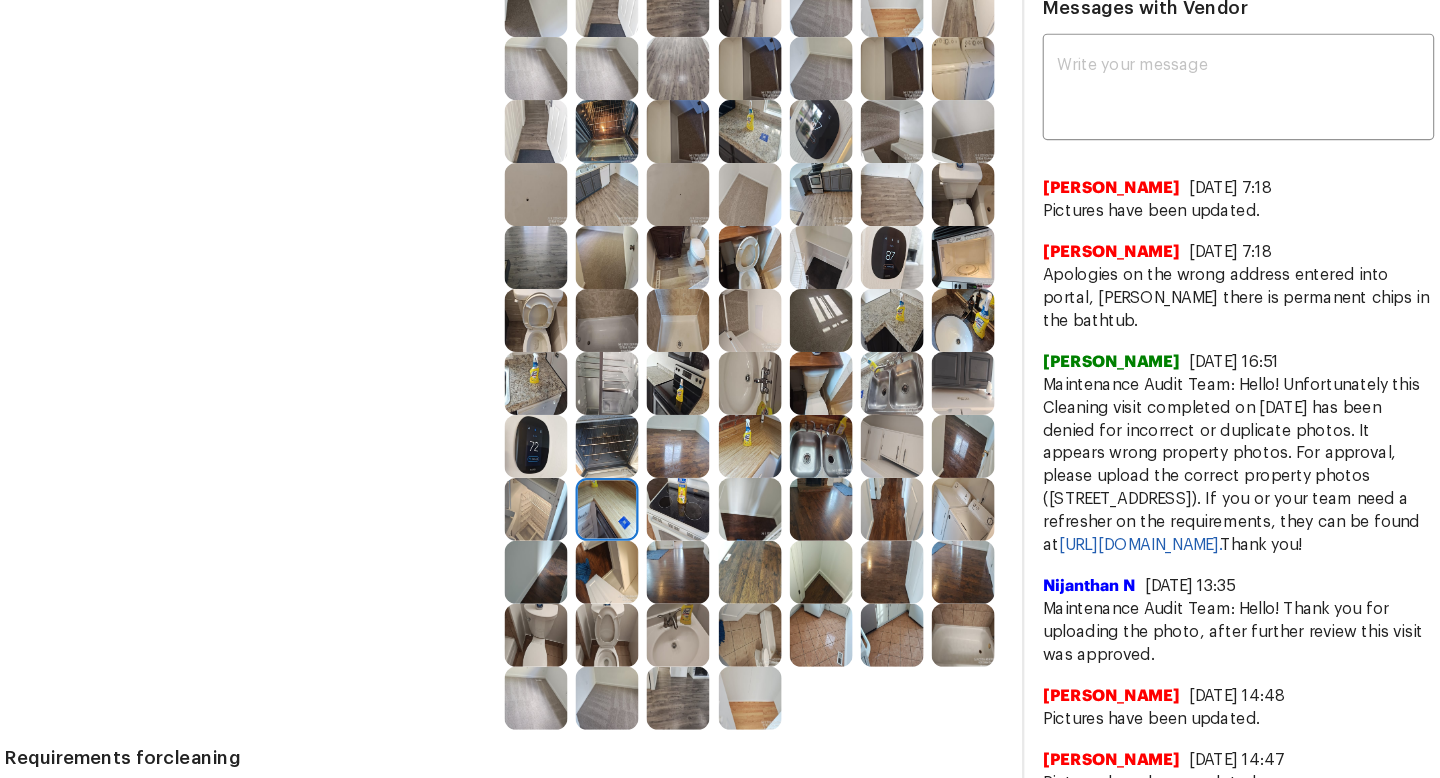 click at bounding box center [559, 537] 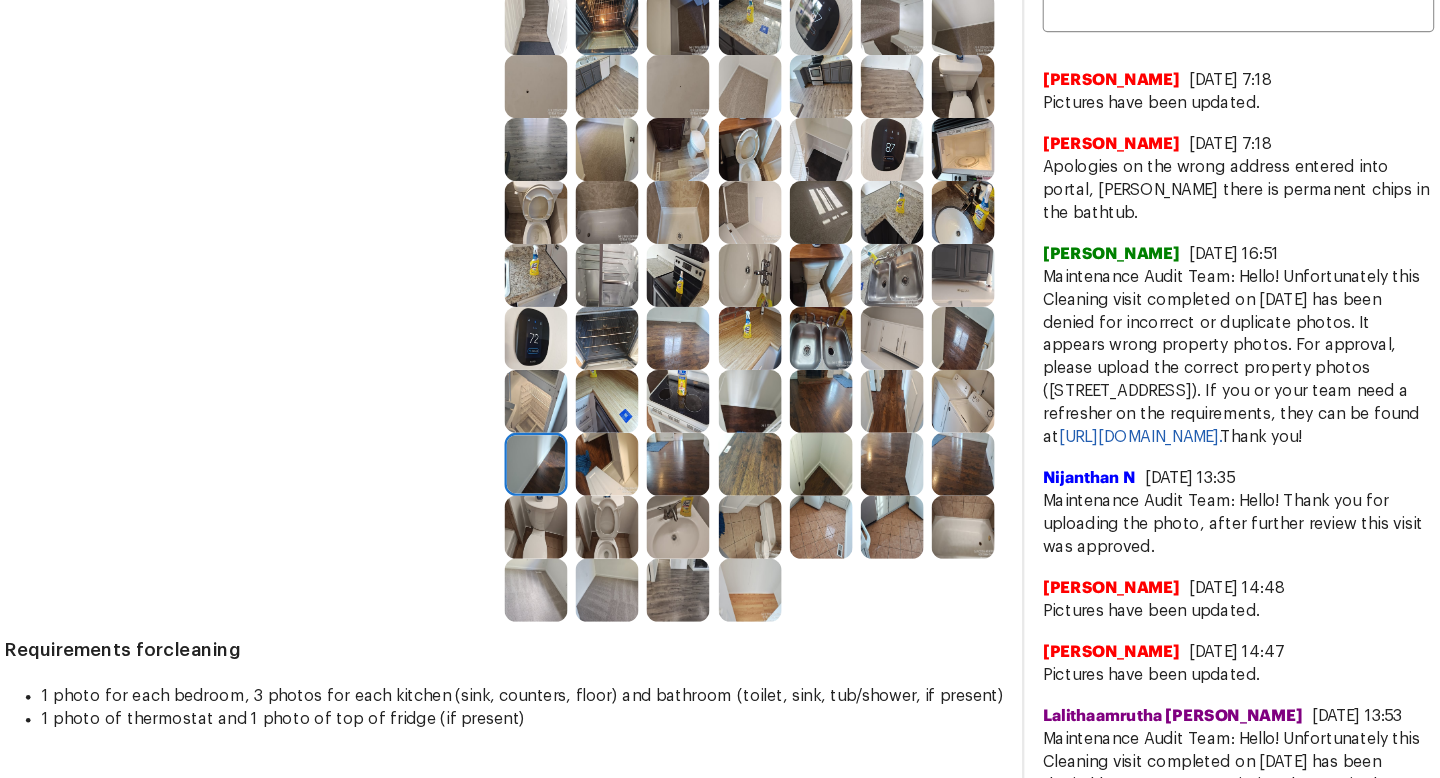scroll, scrollTop: 662, scrollLeft: 0, axis: vertical 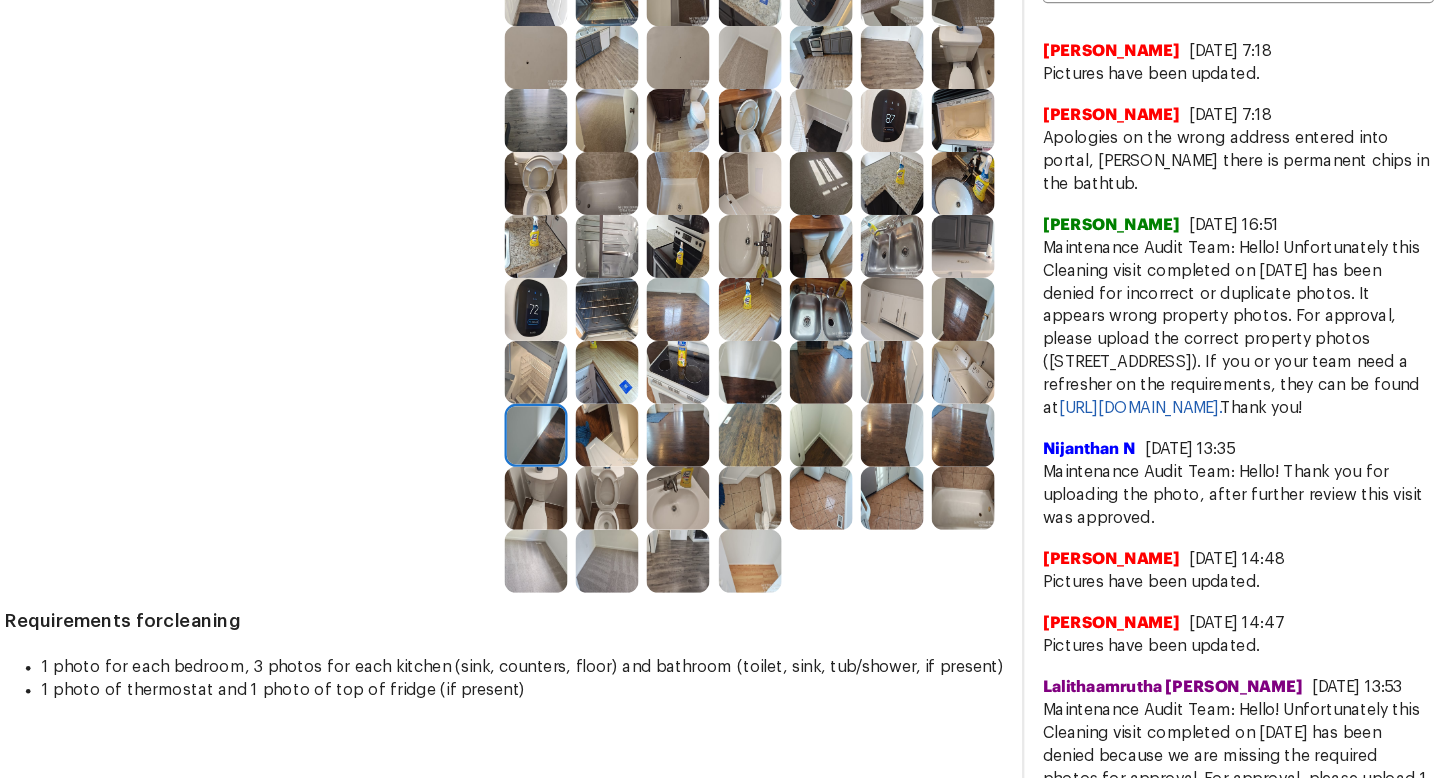 click at bounding box center [621, 472] 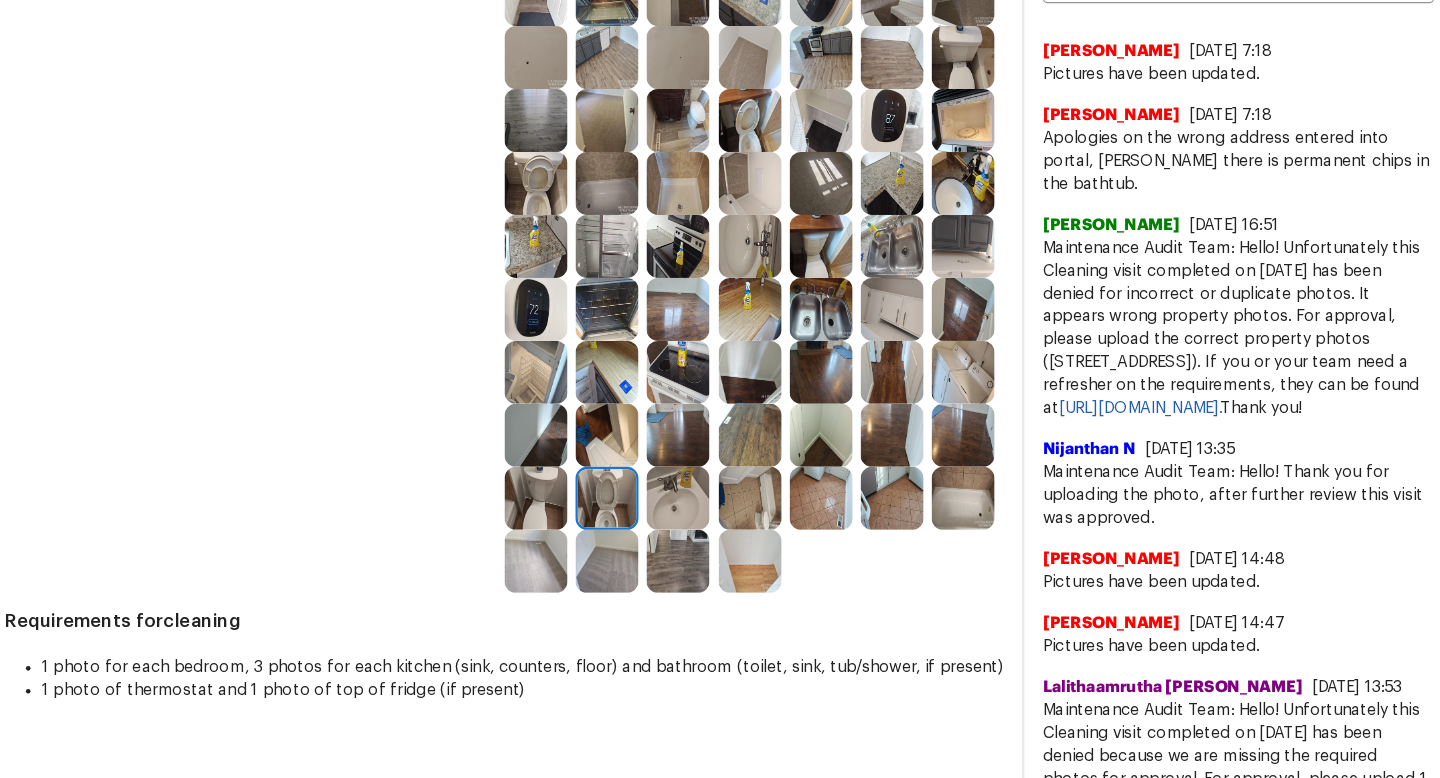 click at bounding box center [746, 472] 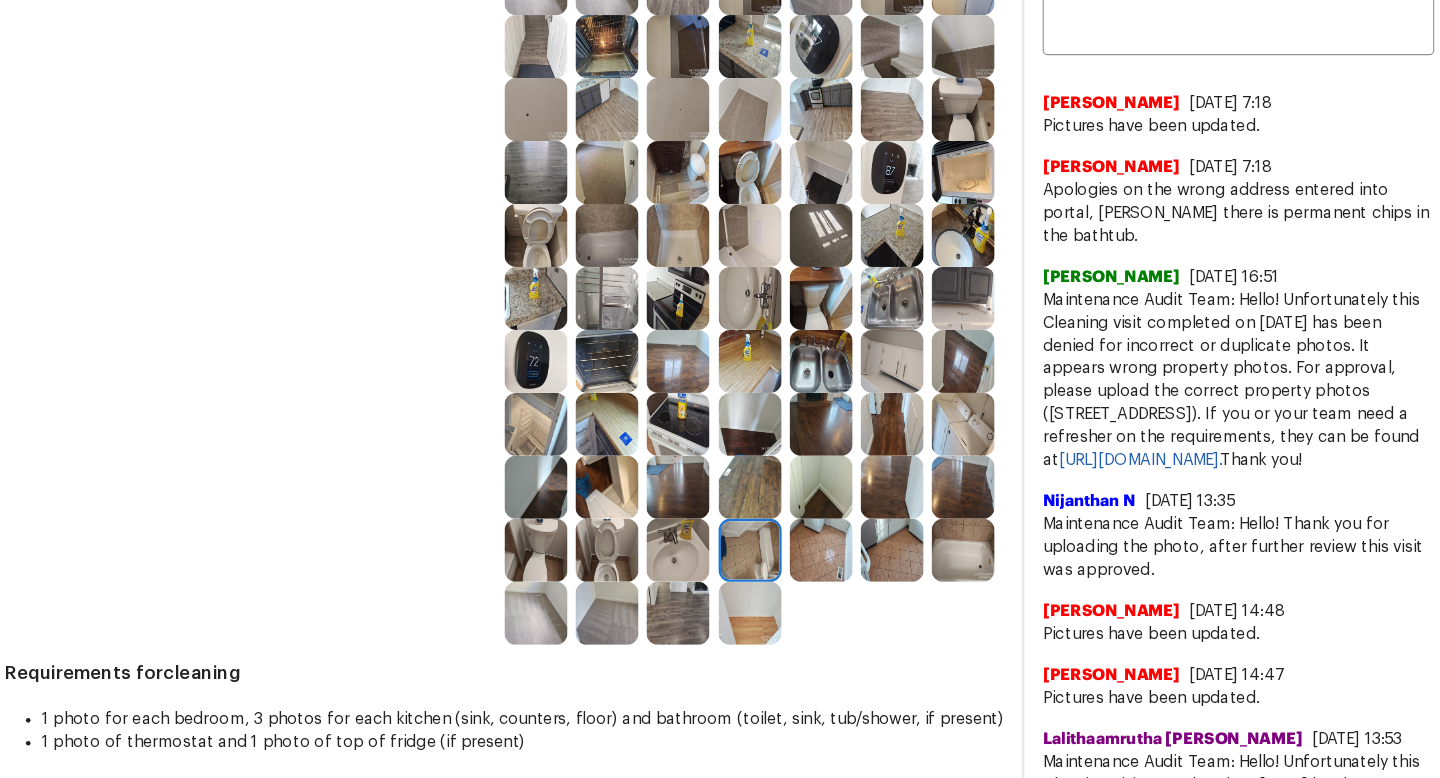 scroll, scrollTop: 640, scrollLeft: 0, axis: vertical 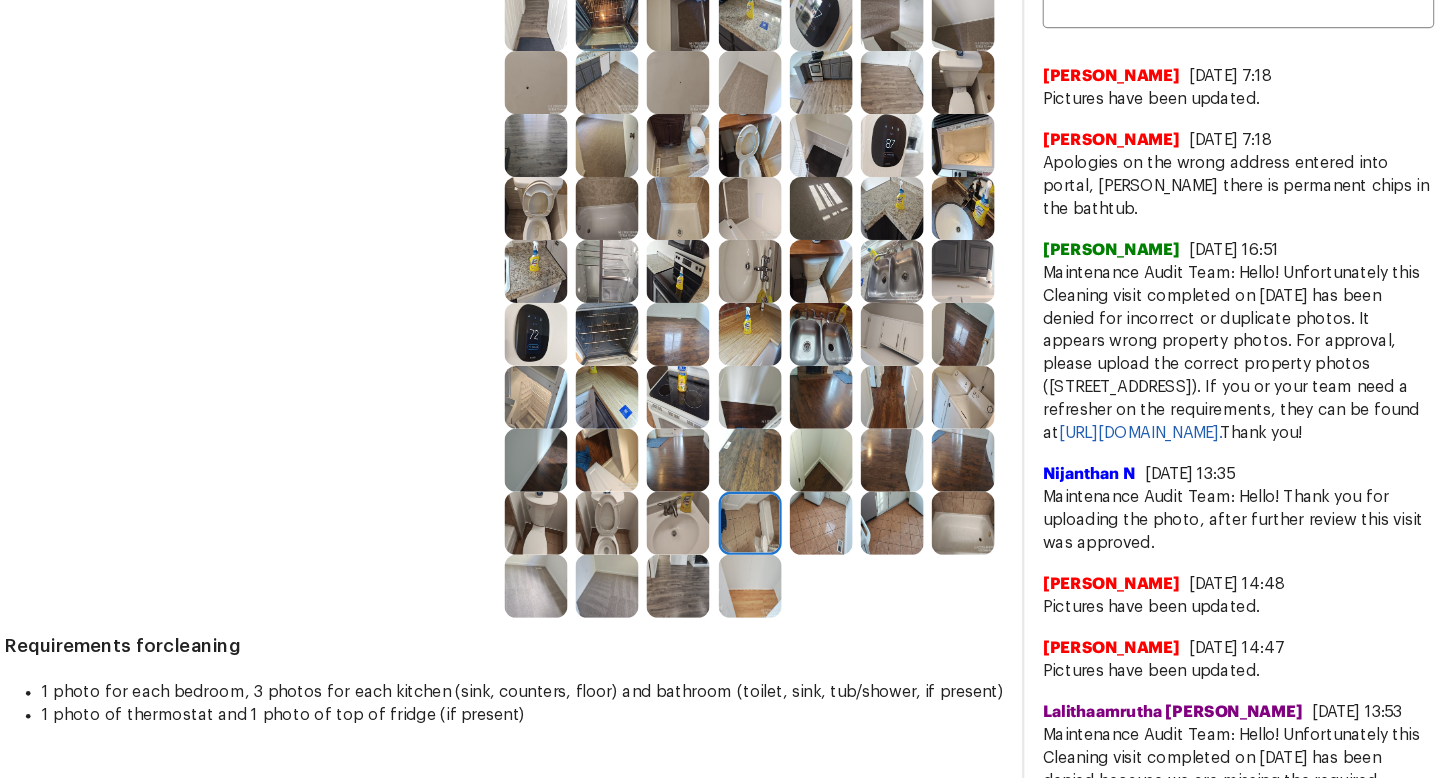 click at bounding box center (808, 494) 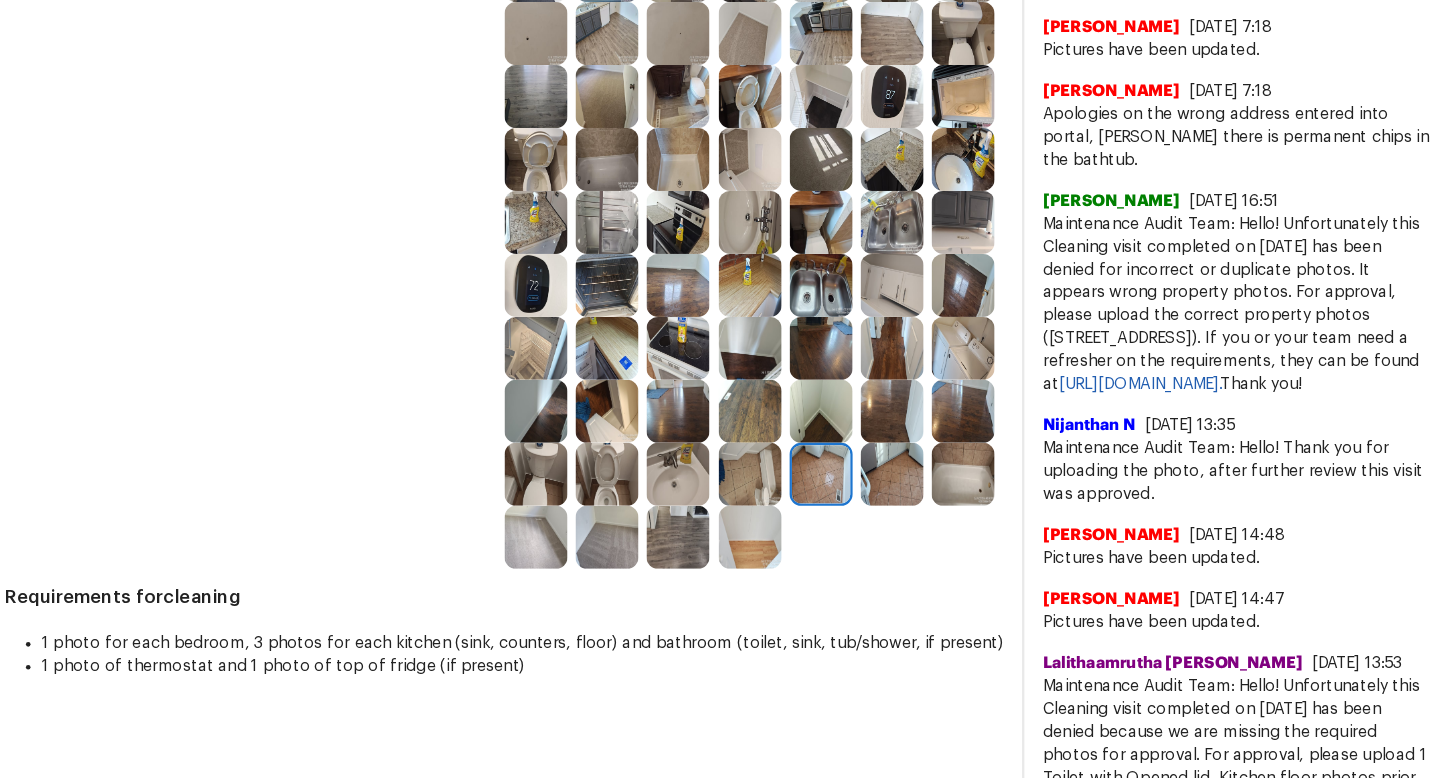 scroll, scrollTop: 745, scrollLeft: 0, axis: vertical 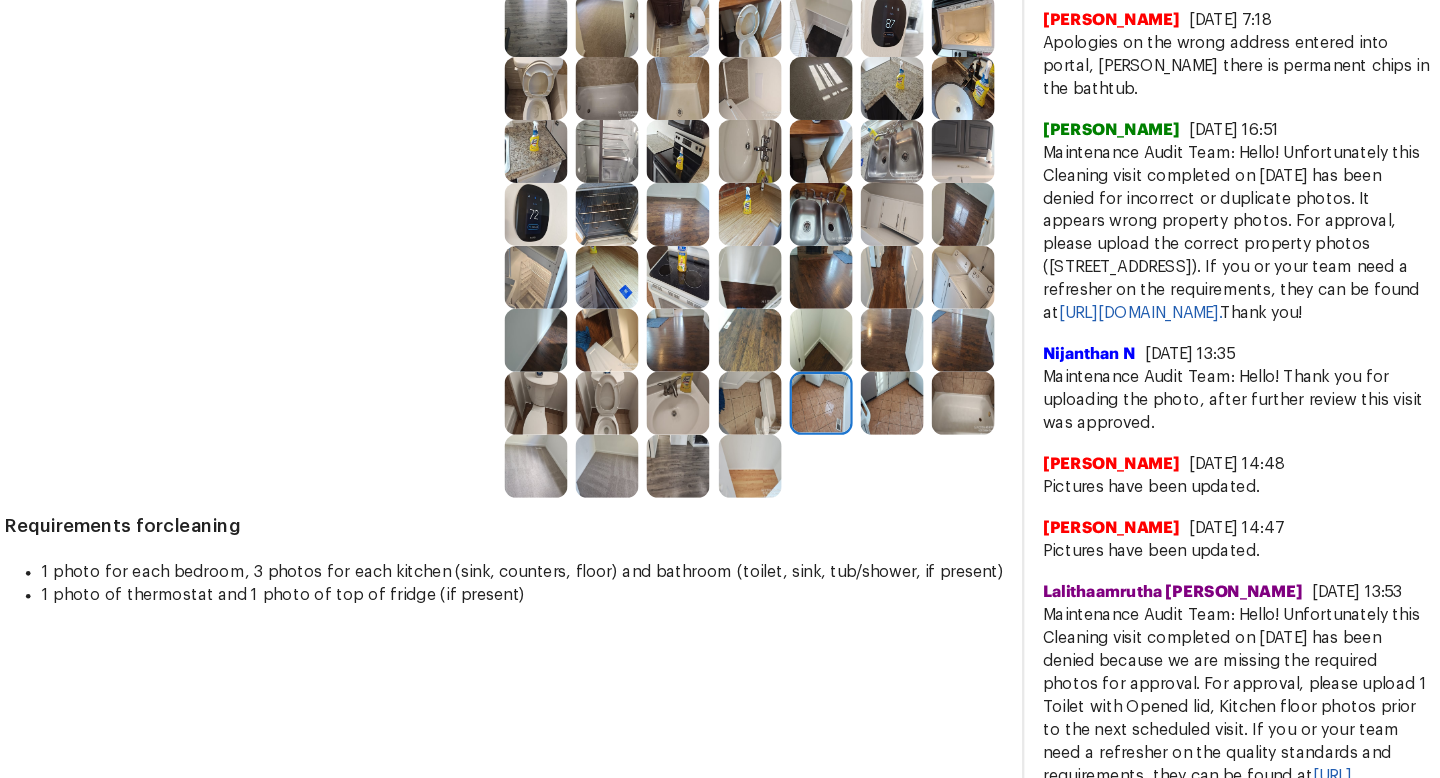click 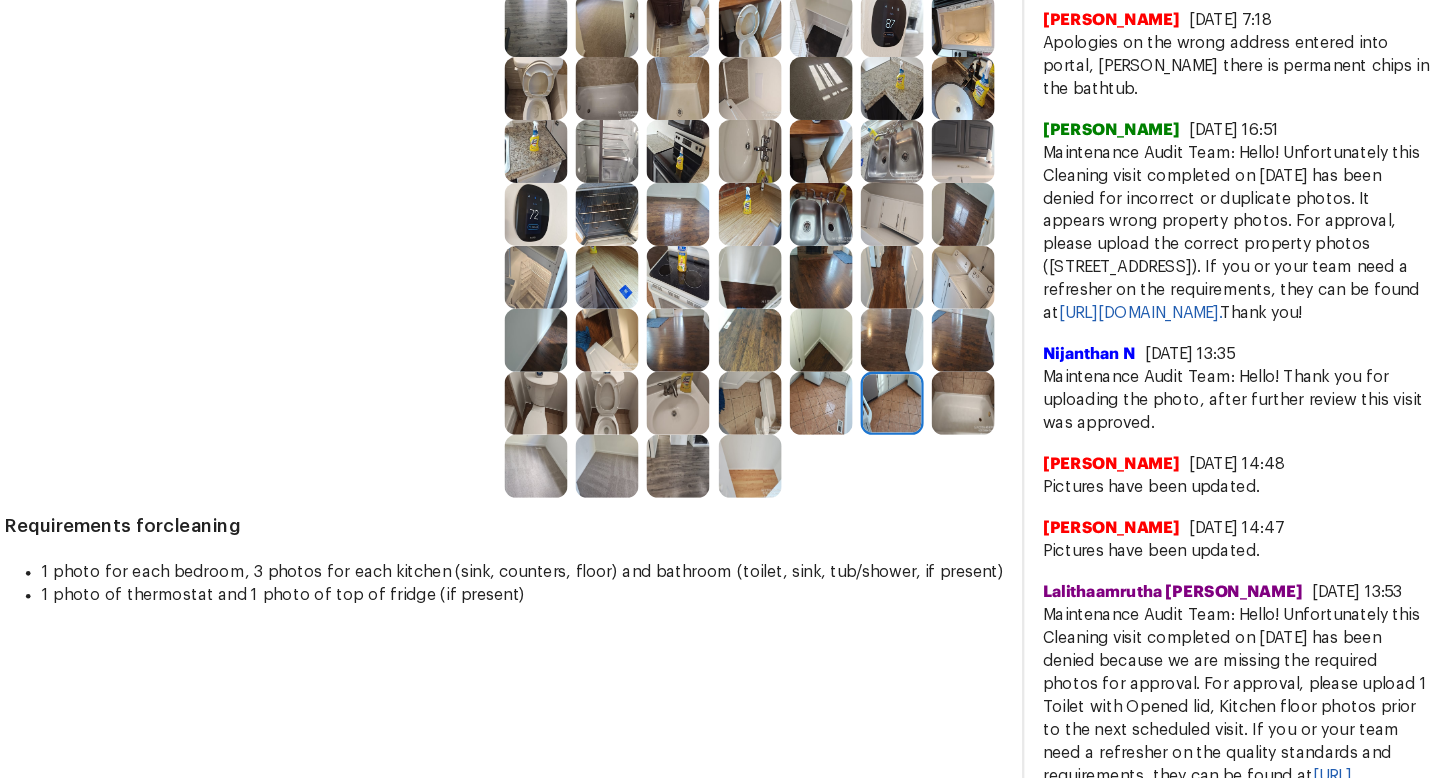 click 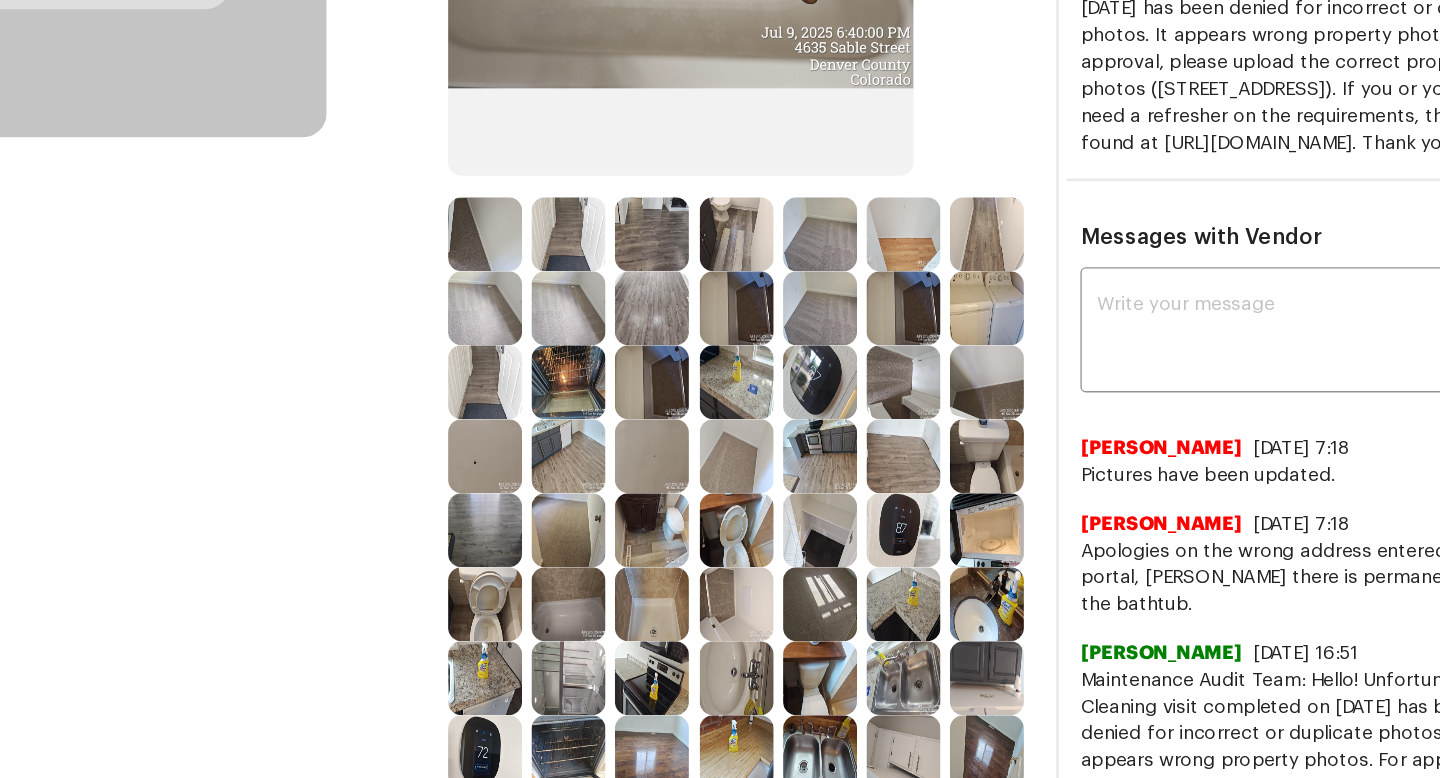 scroll, scrollTop: 344, scrollLeft: 0, axis: vertical 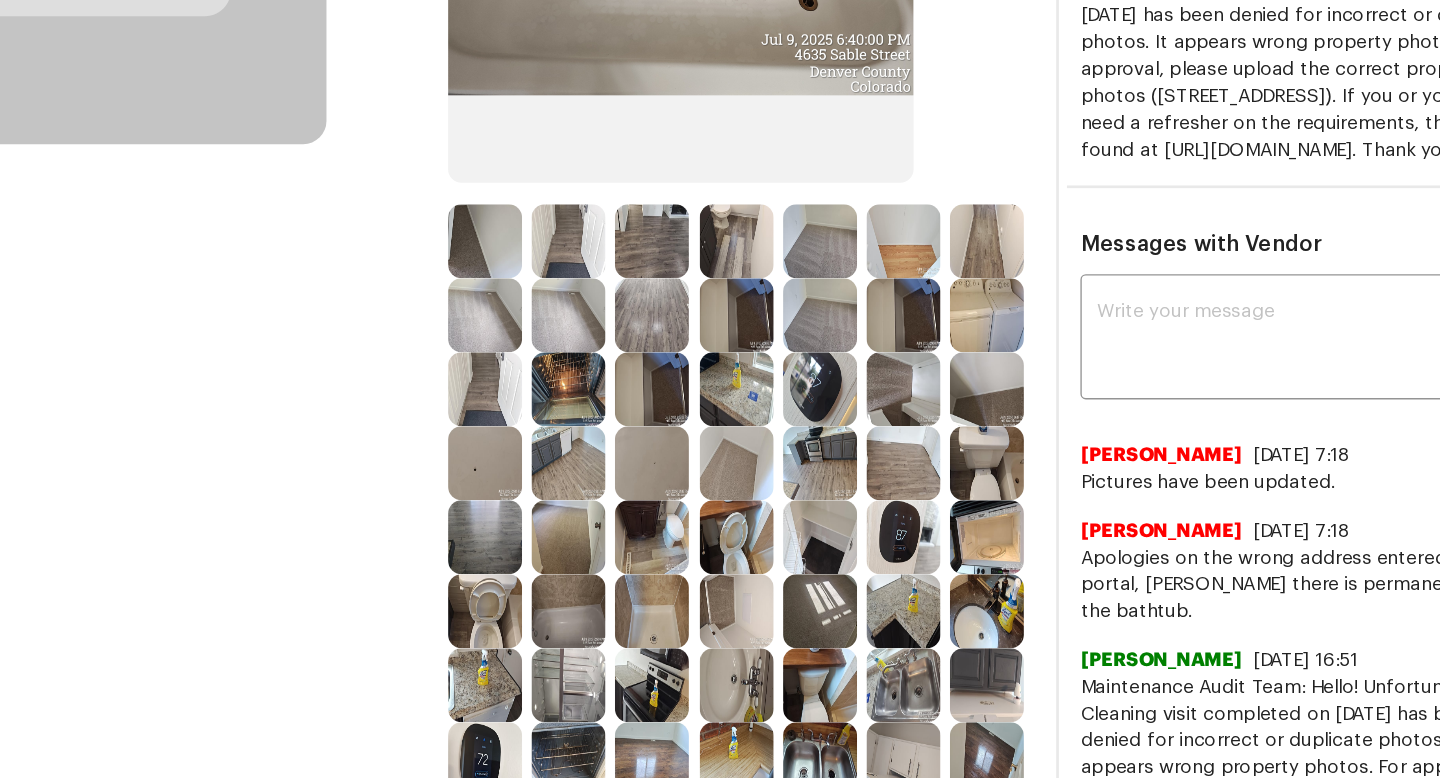 click 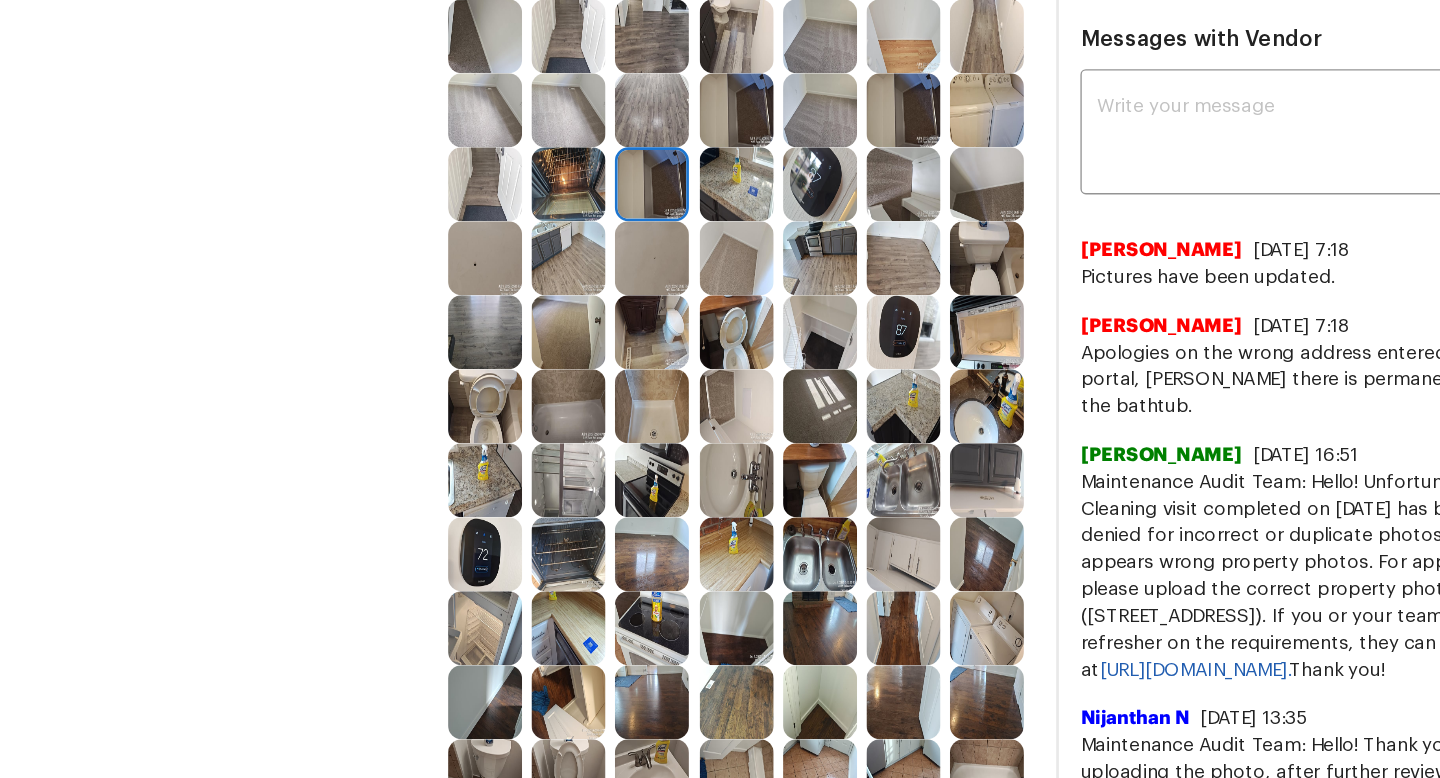 scroll, scrollTop: 489, scrollLeft: 0, axis: vertical 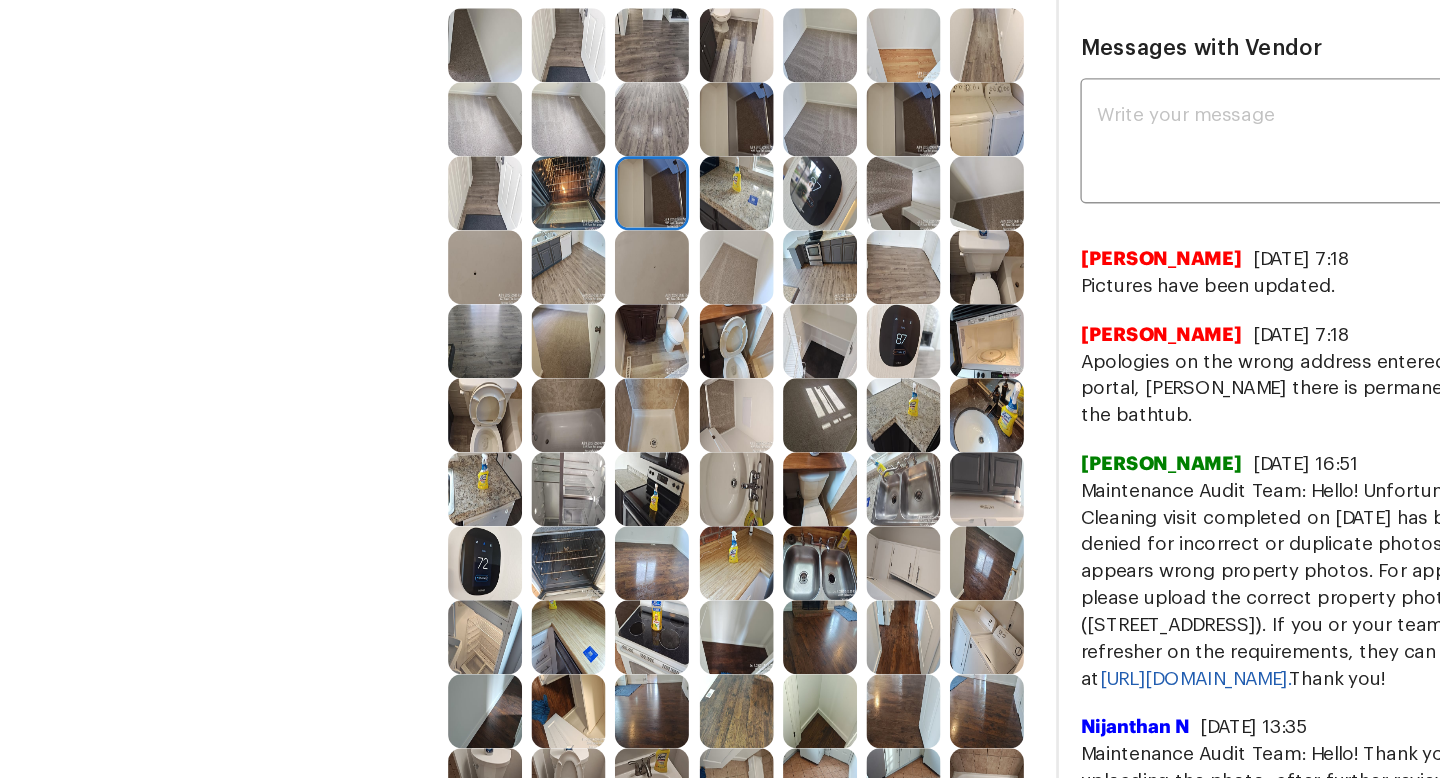 click 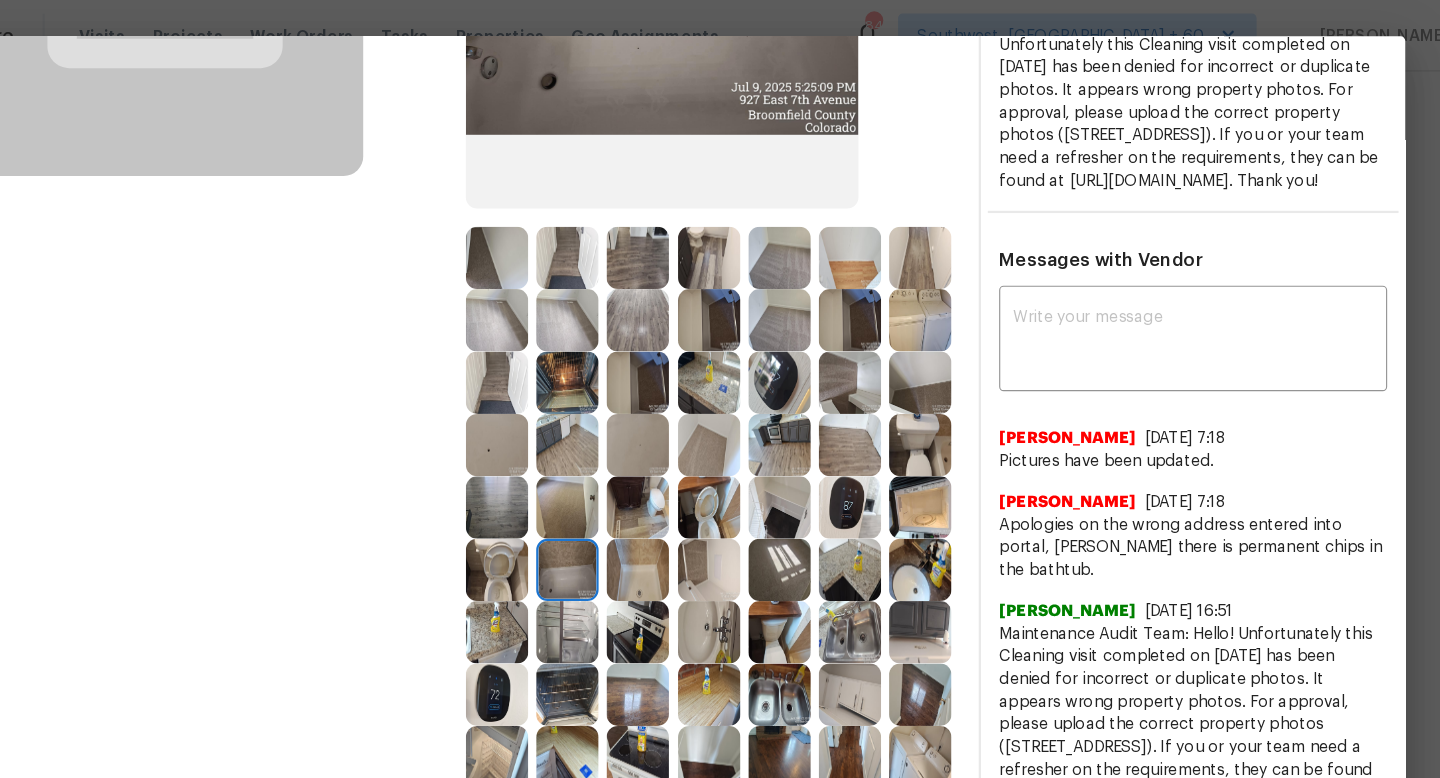 scroll, scrollTop: 365, scrollLeft: 0, axis: vertical 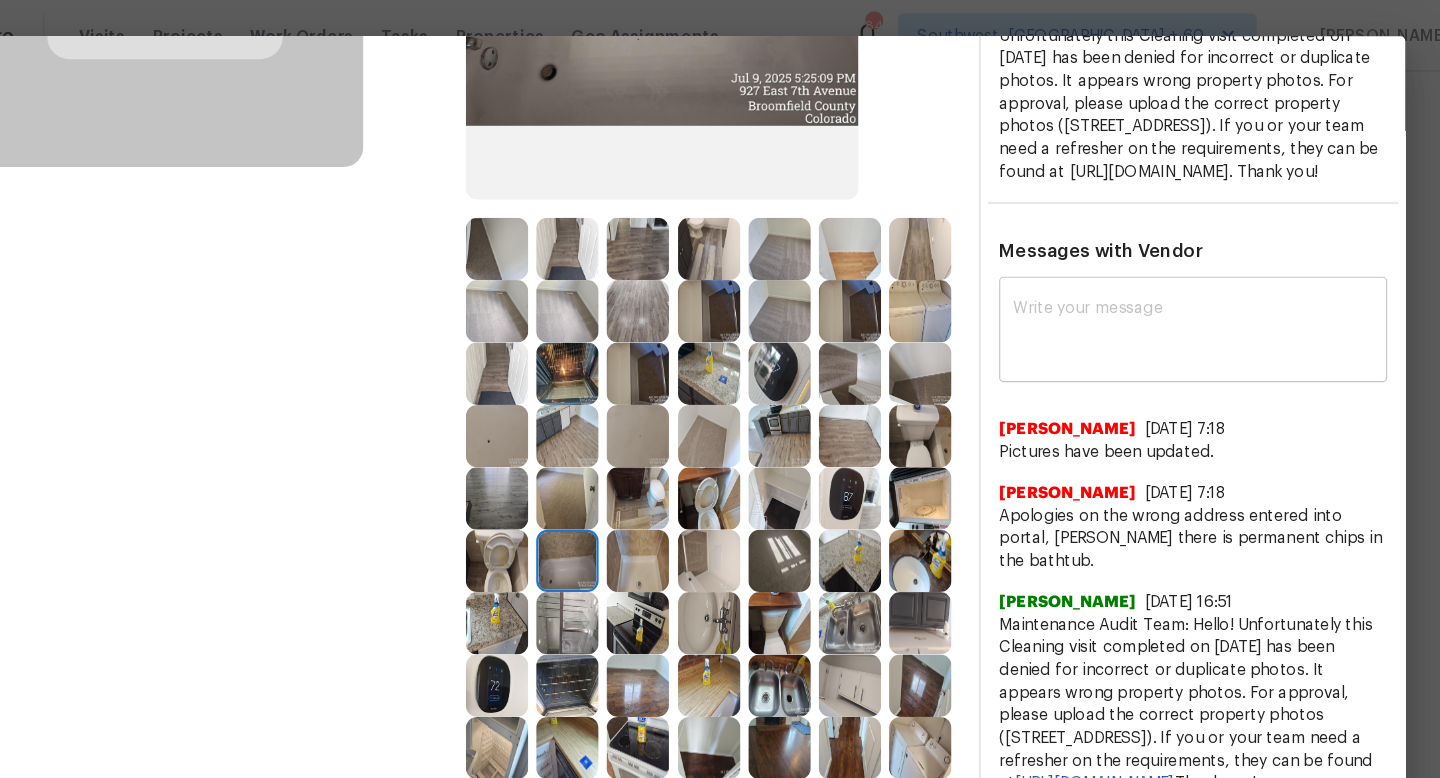 click on "x ​" 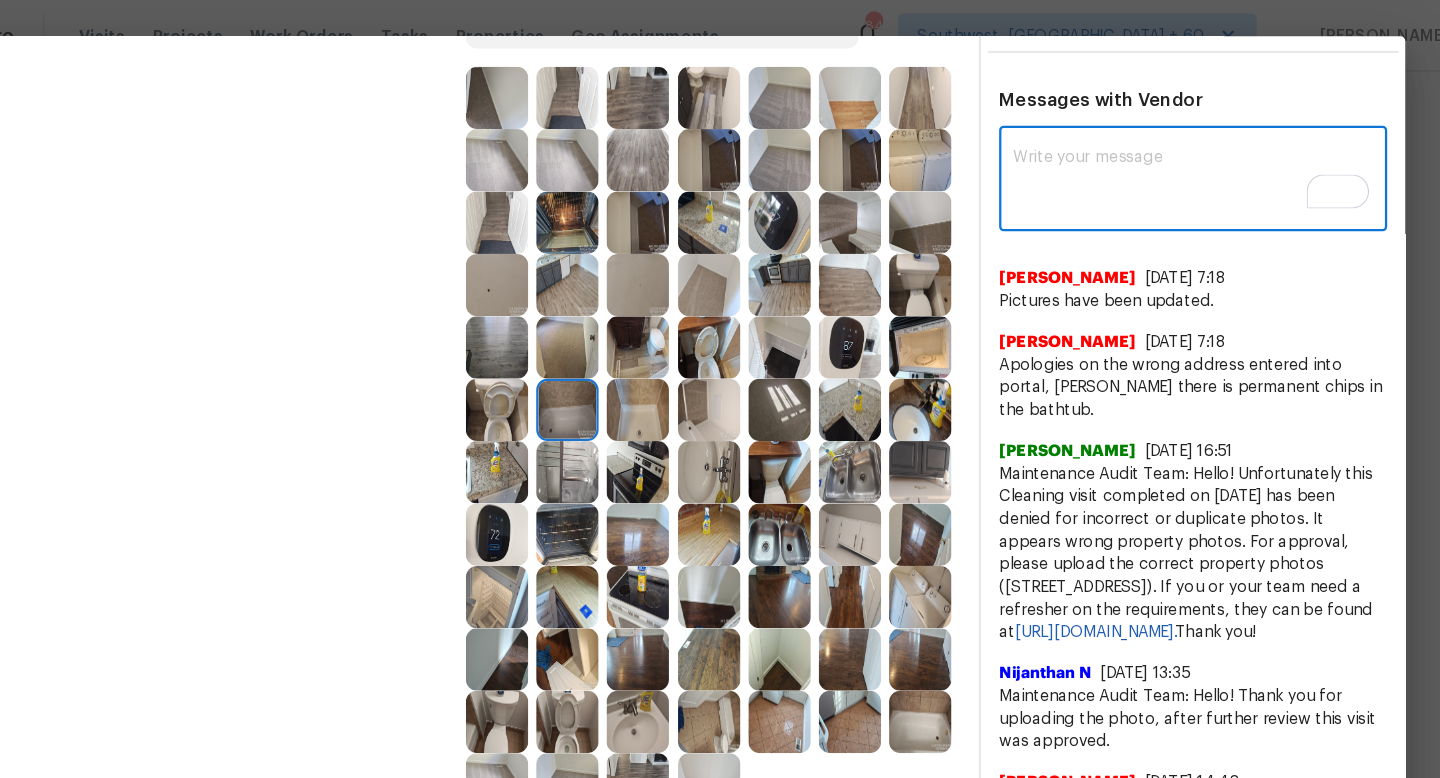 scroll, scrollTop: 499, scrollLeft: 0, axis: vertical 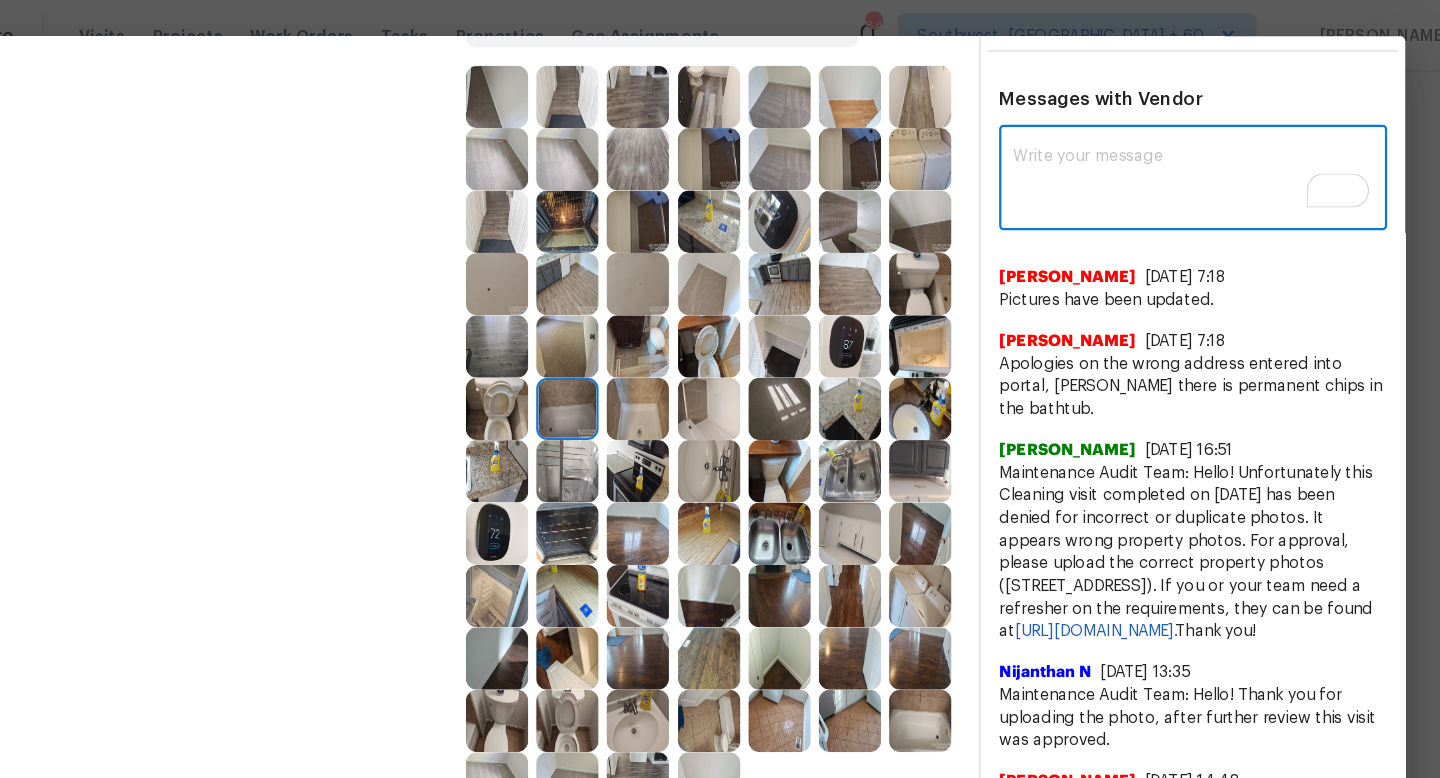 paste on "Maintenance Audit Team: Hello! Upon further review the visit is approved. Thank You!" 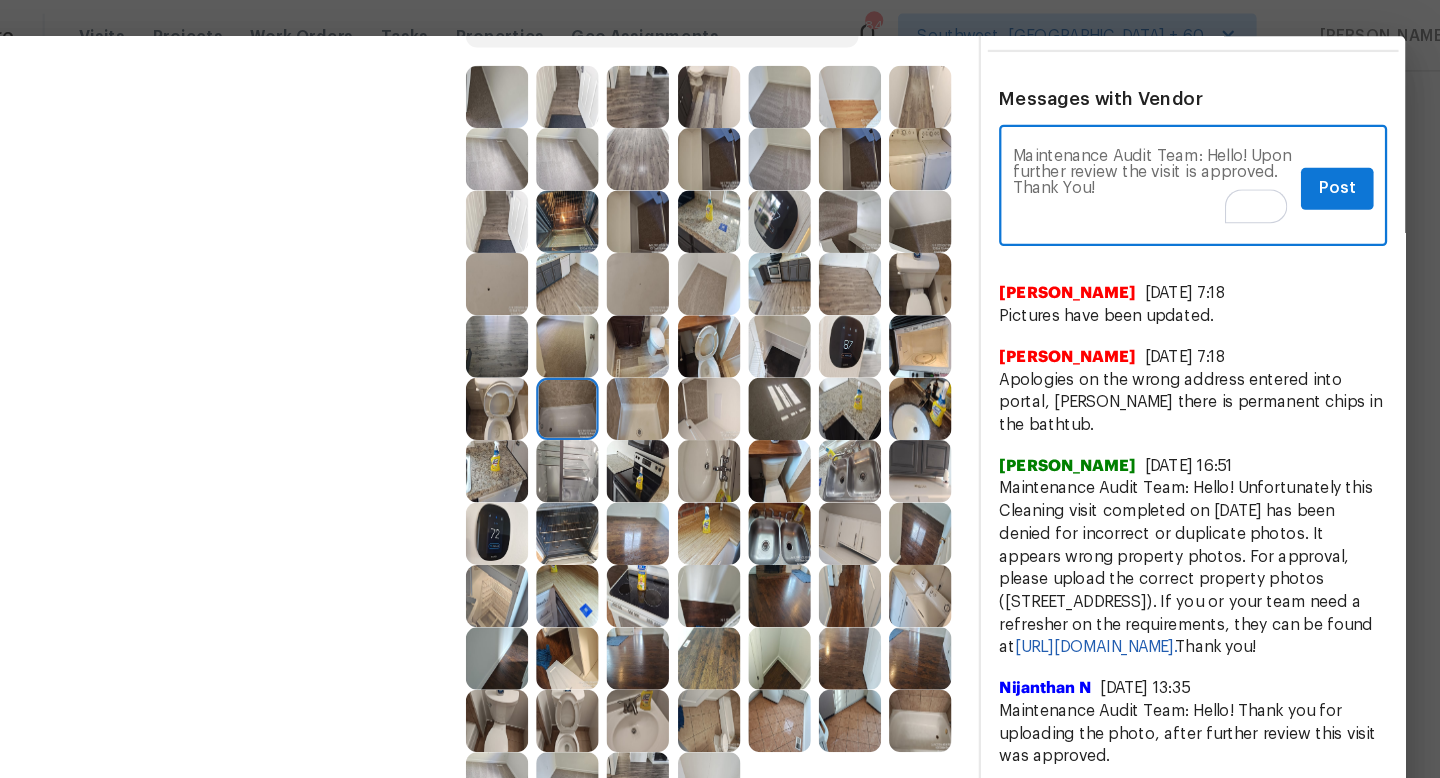 scroll, scrollTop: 42, scrollLeft: 0, axis: vertical 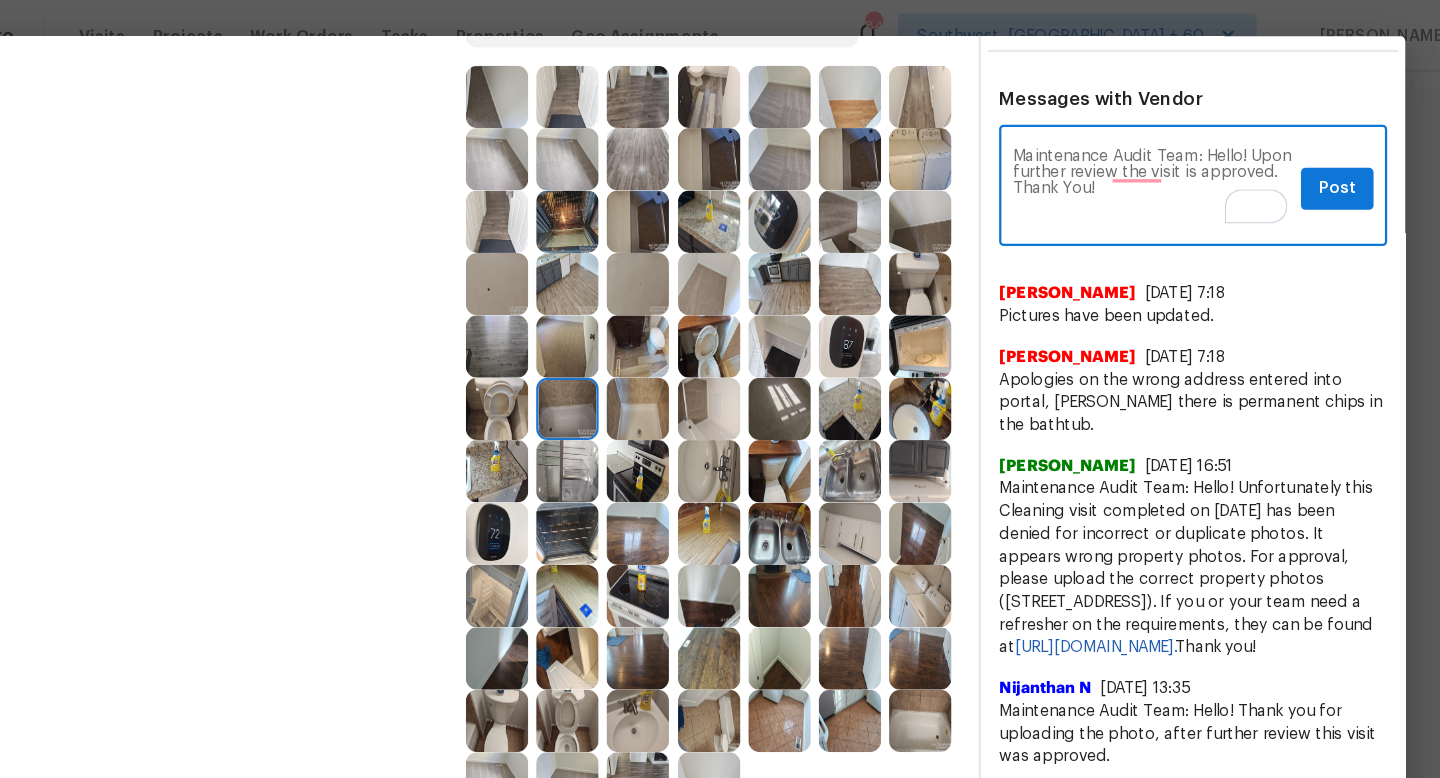 type on "Maintenance Audit Team: Hello! Upon further review the visit is approved. Thank You!" 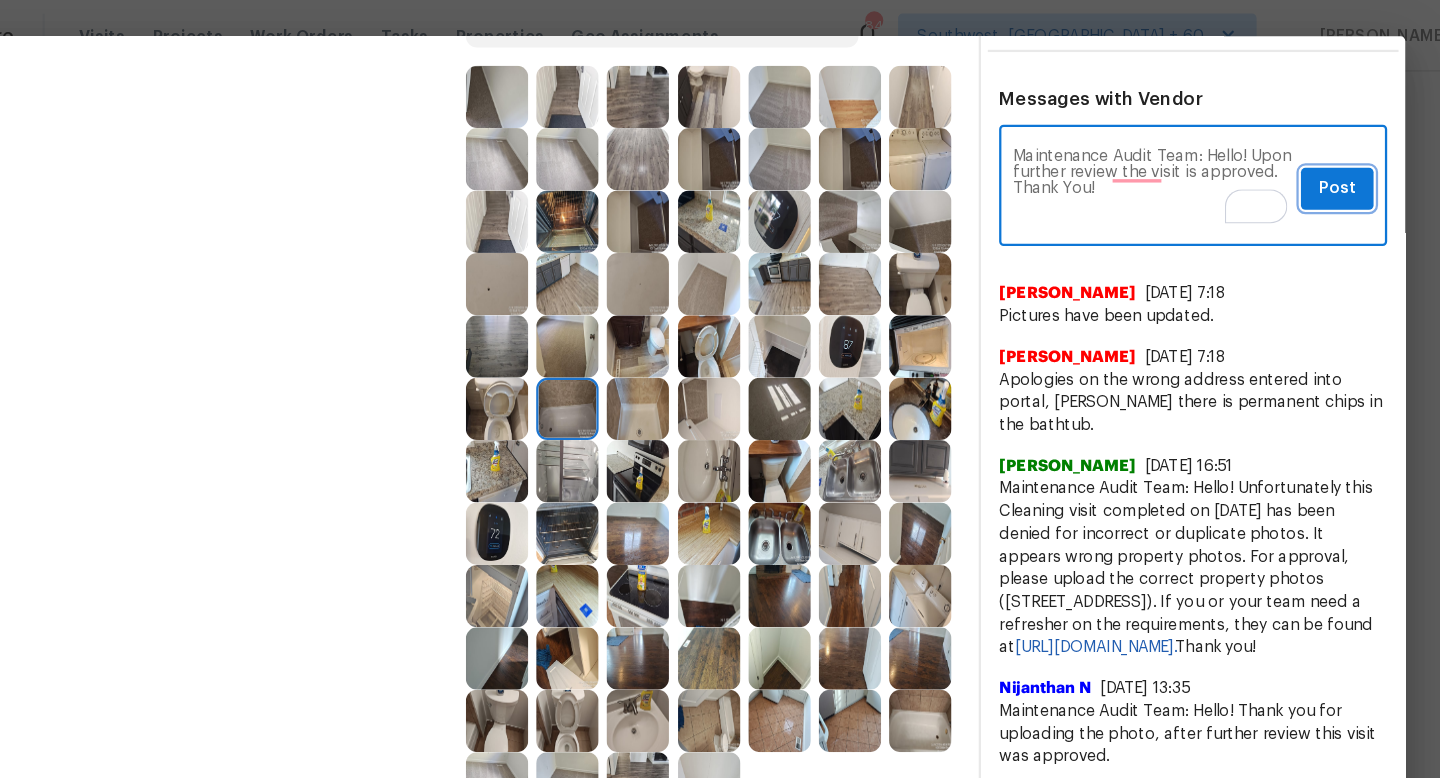 click on "Post" 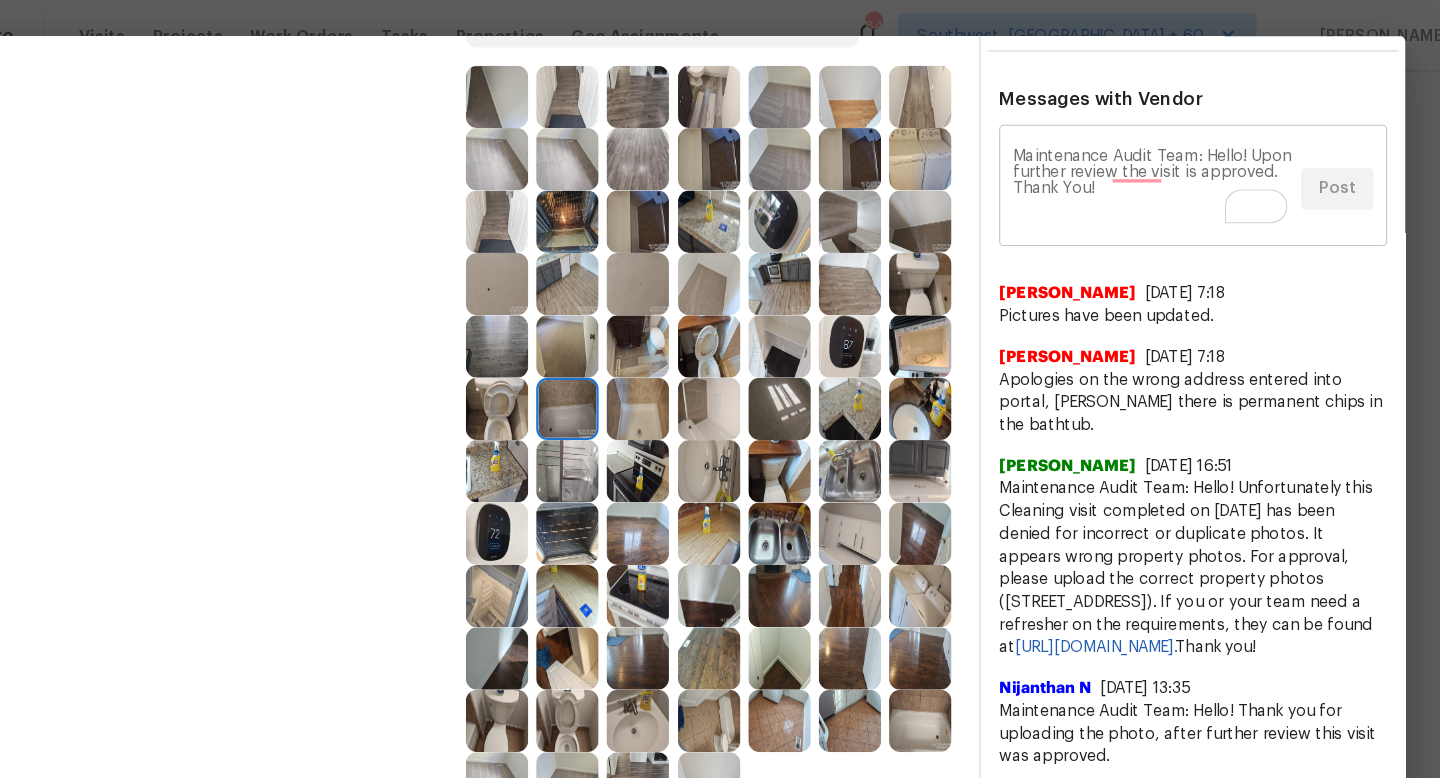 scroll, scrollTop: 0, scrollLeft: 0, axis: both 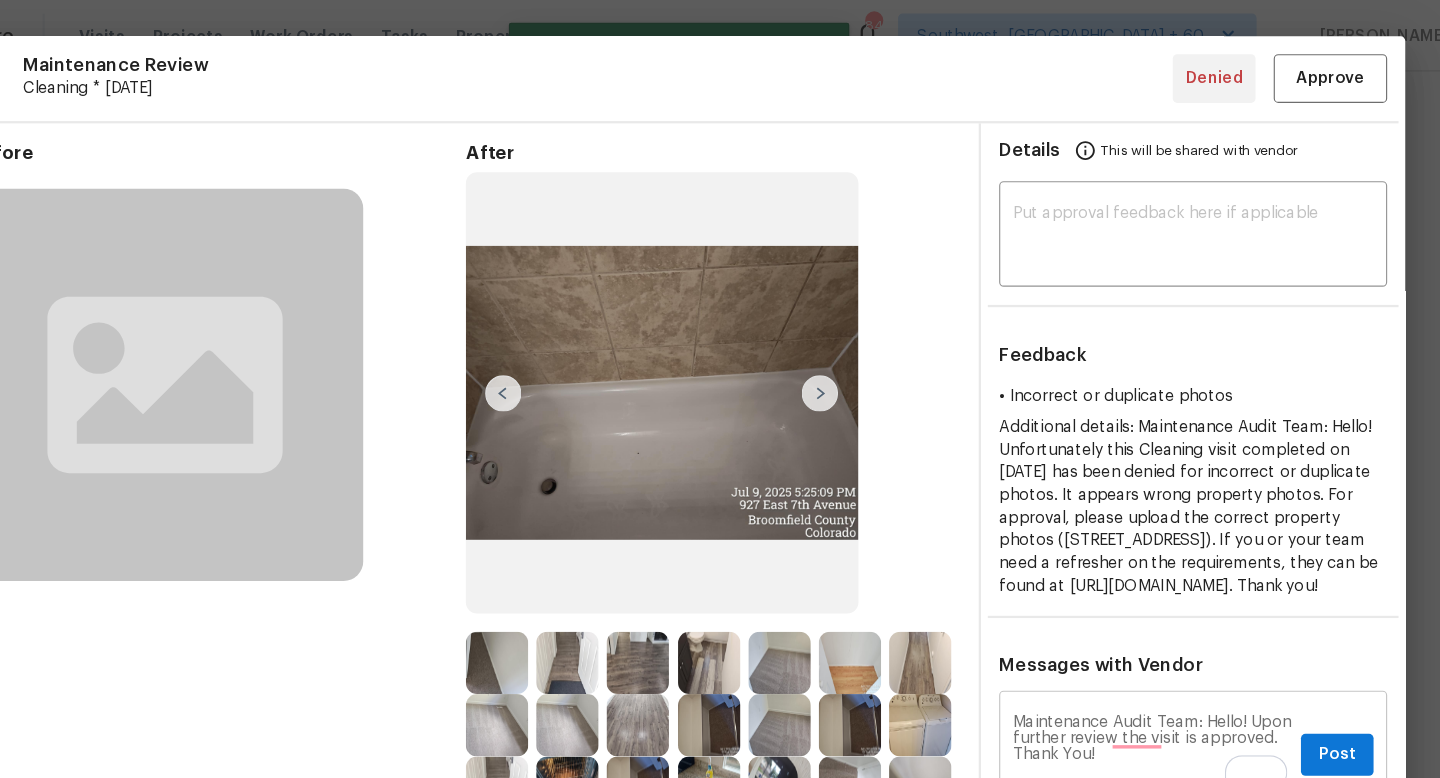 type 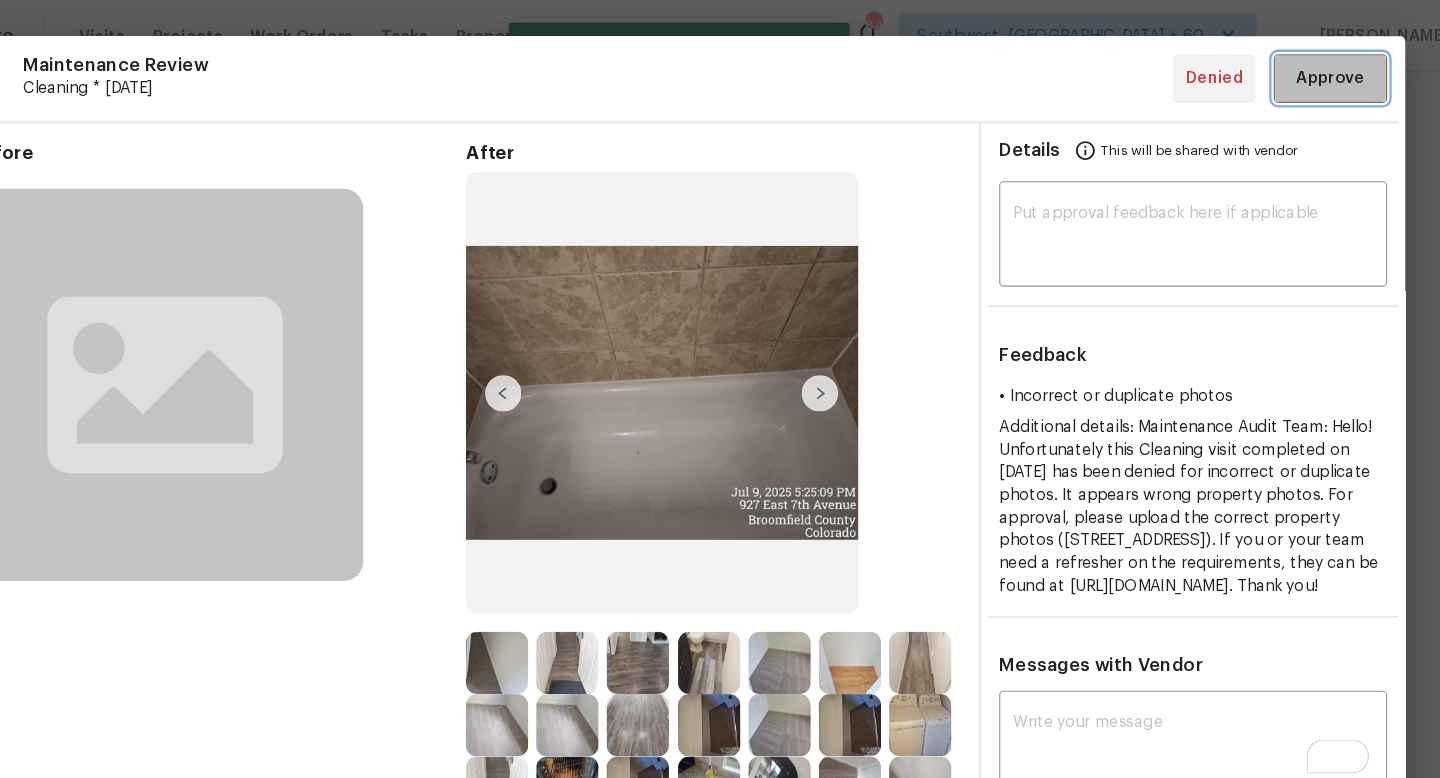 click on "Approve" 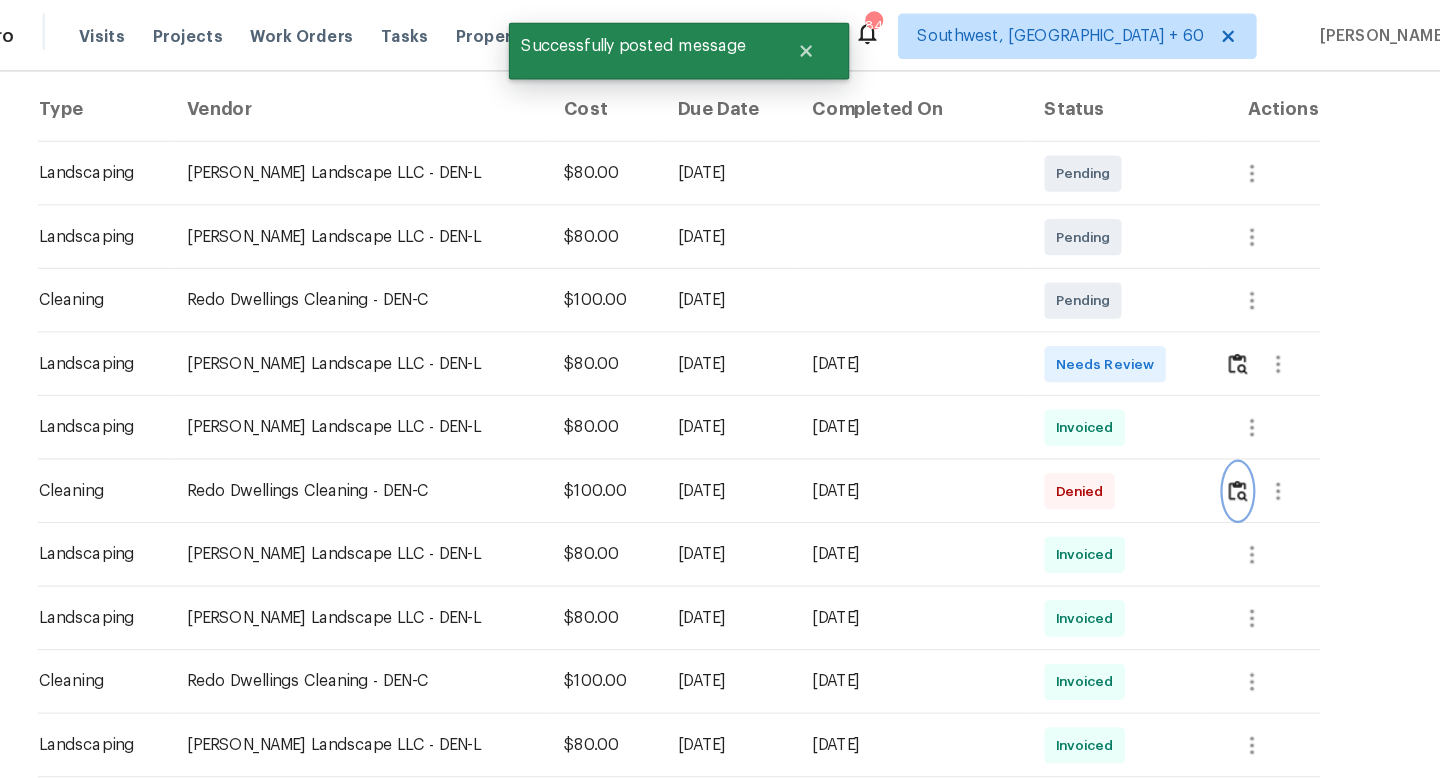 scroll, scrollTop: 0, scrollLeft: 0, axis: both 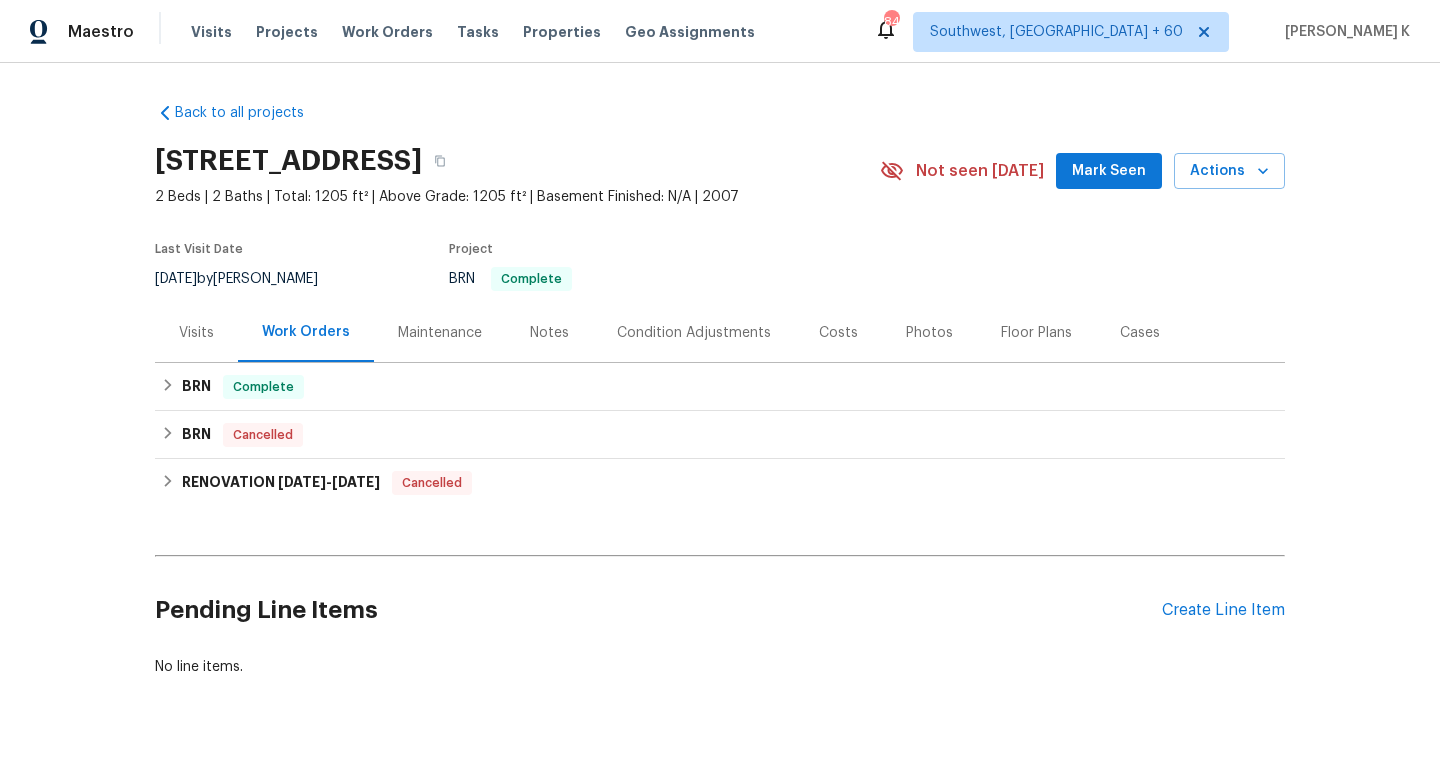 click on "Maintenance" at bounding box center [440, 332] 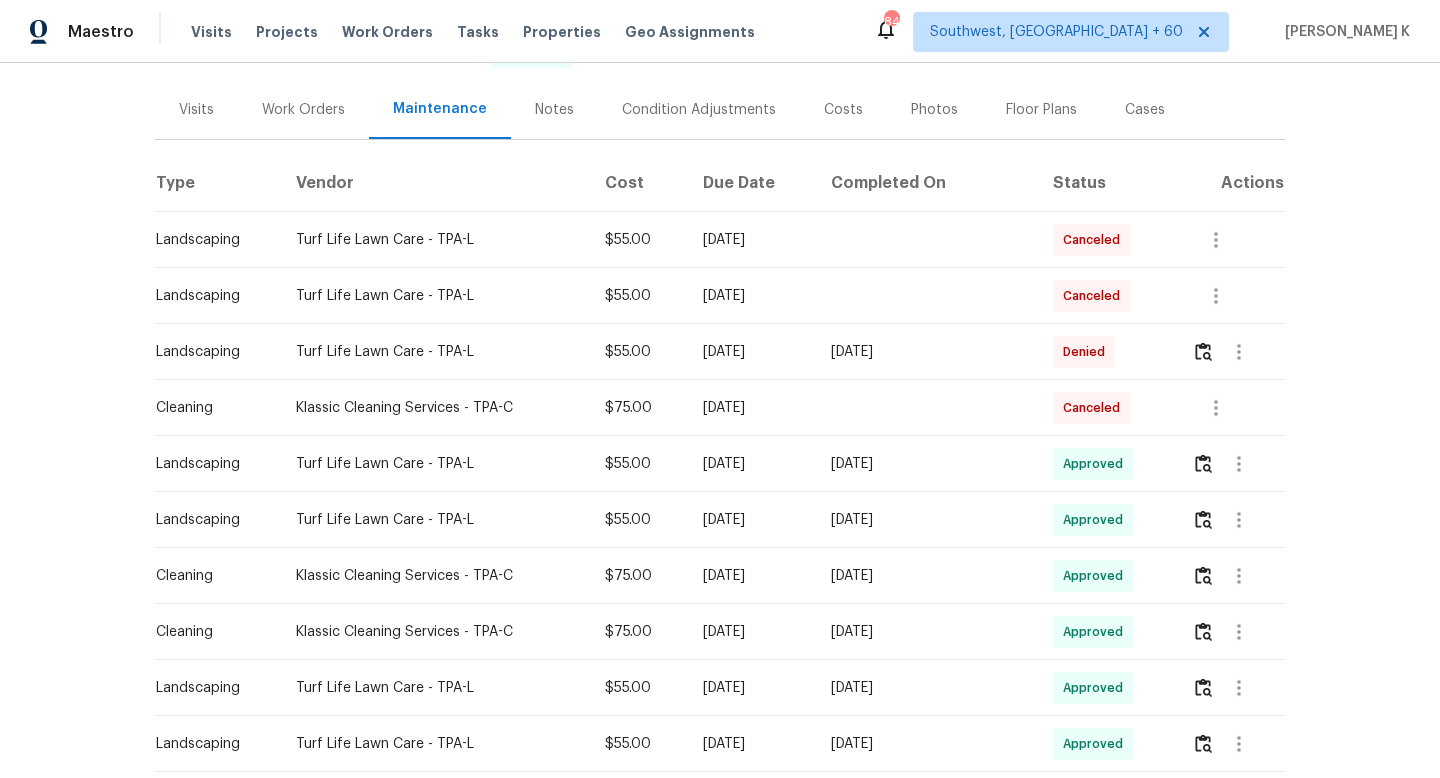 scroll, scrollTop: 223, scrollLeft: 0, axis: vertical 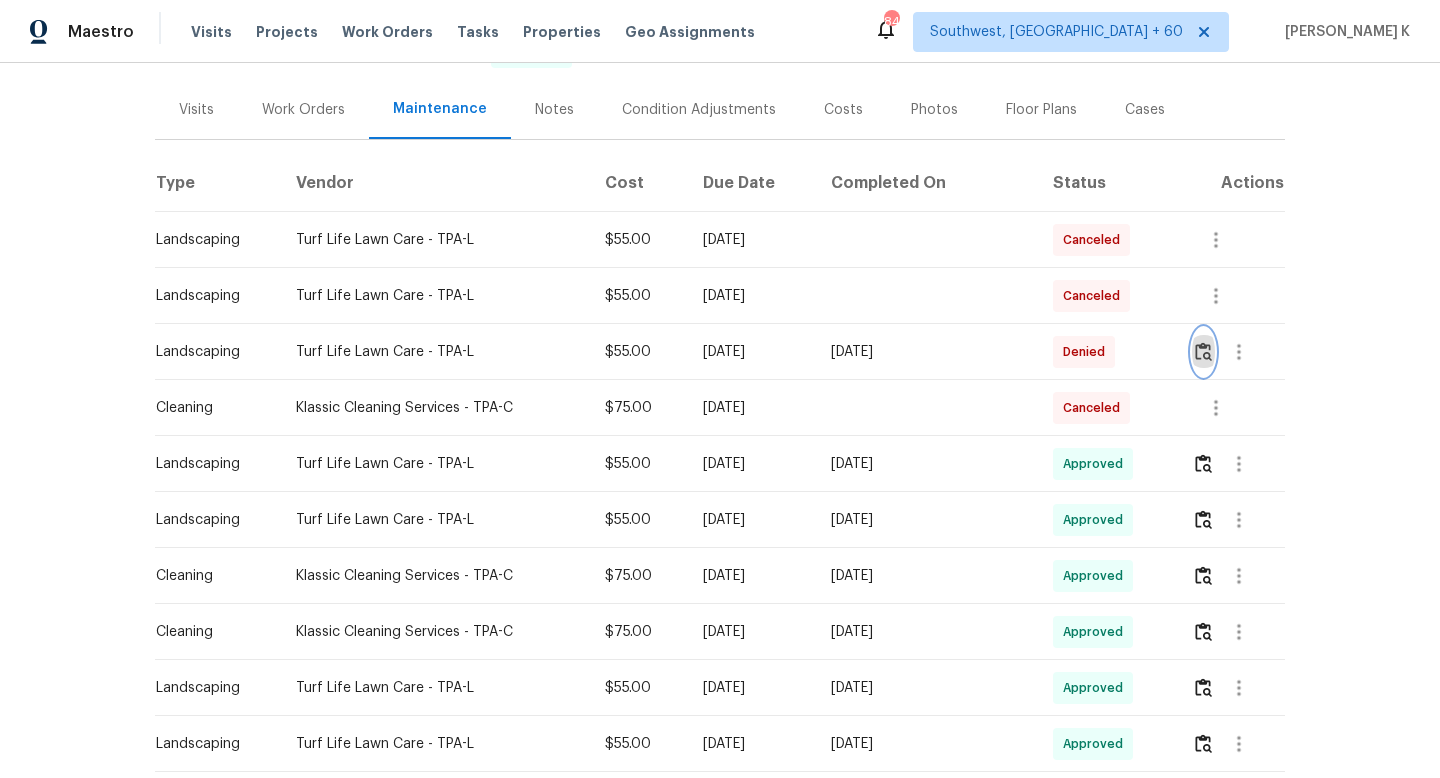 click at bounding box center [1203, 351] 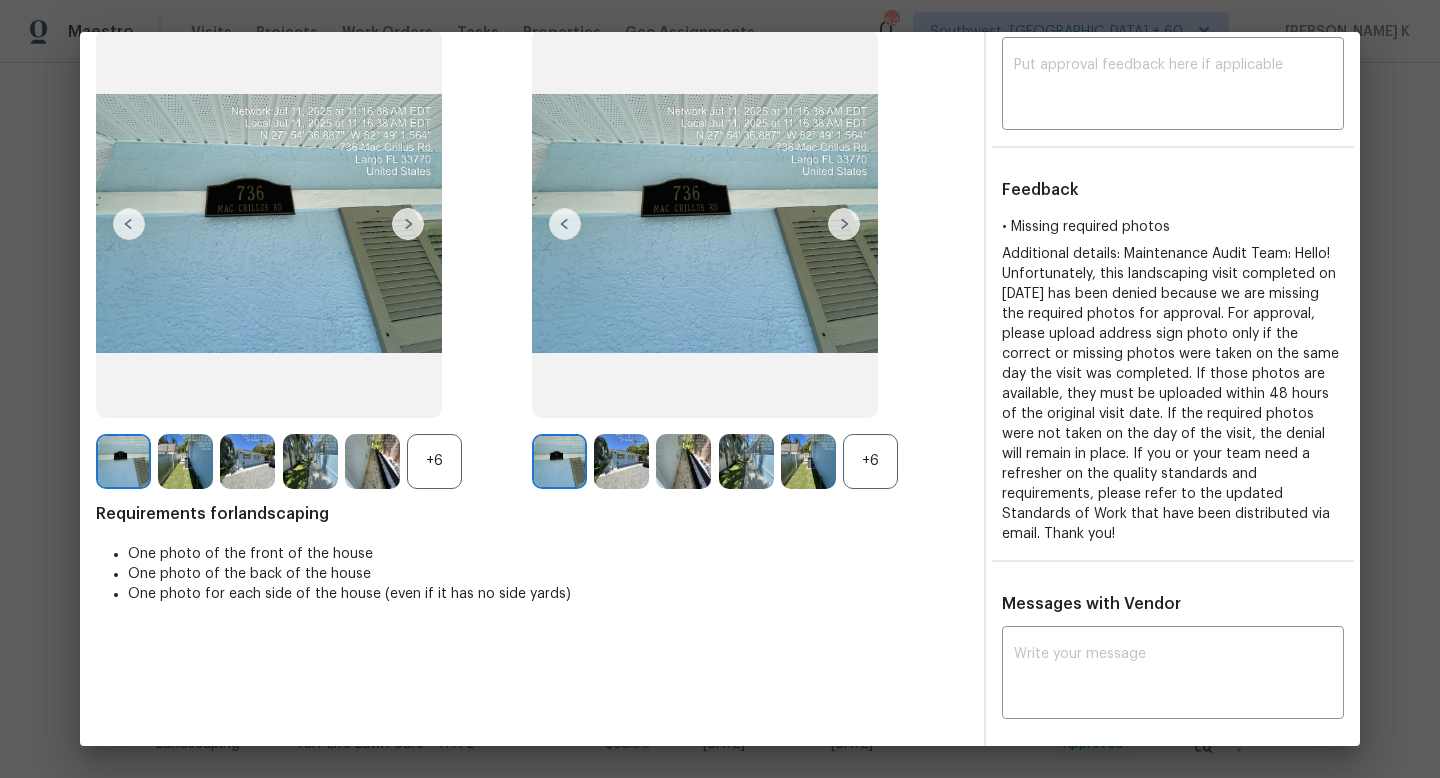 scroll, scrollTop: 0, scrollLeft: 0, axis: both 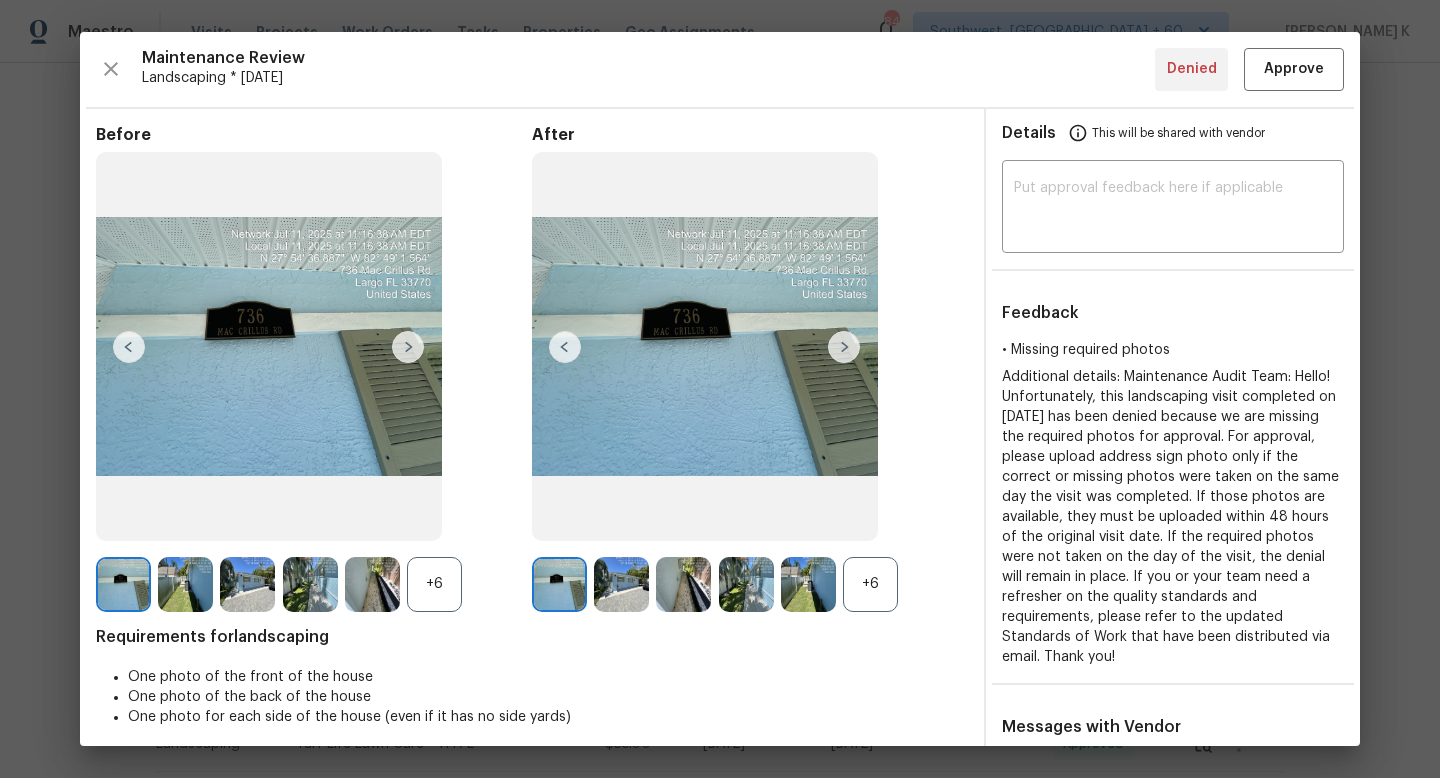 click at bounding box center [185, 584] 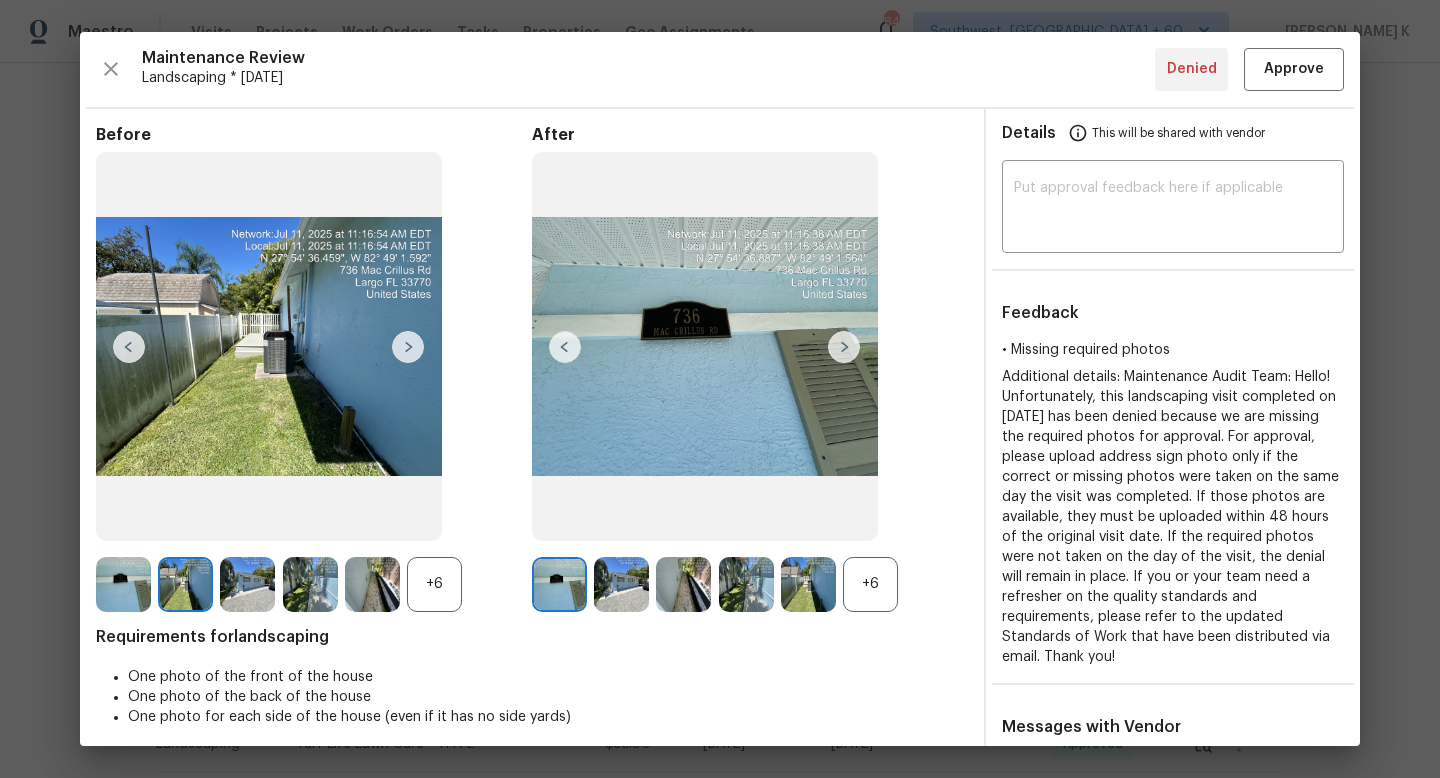 click at bounding box center (247, 584) 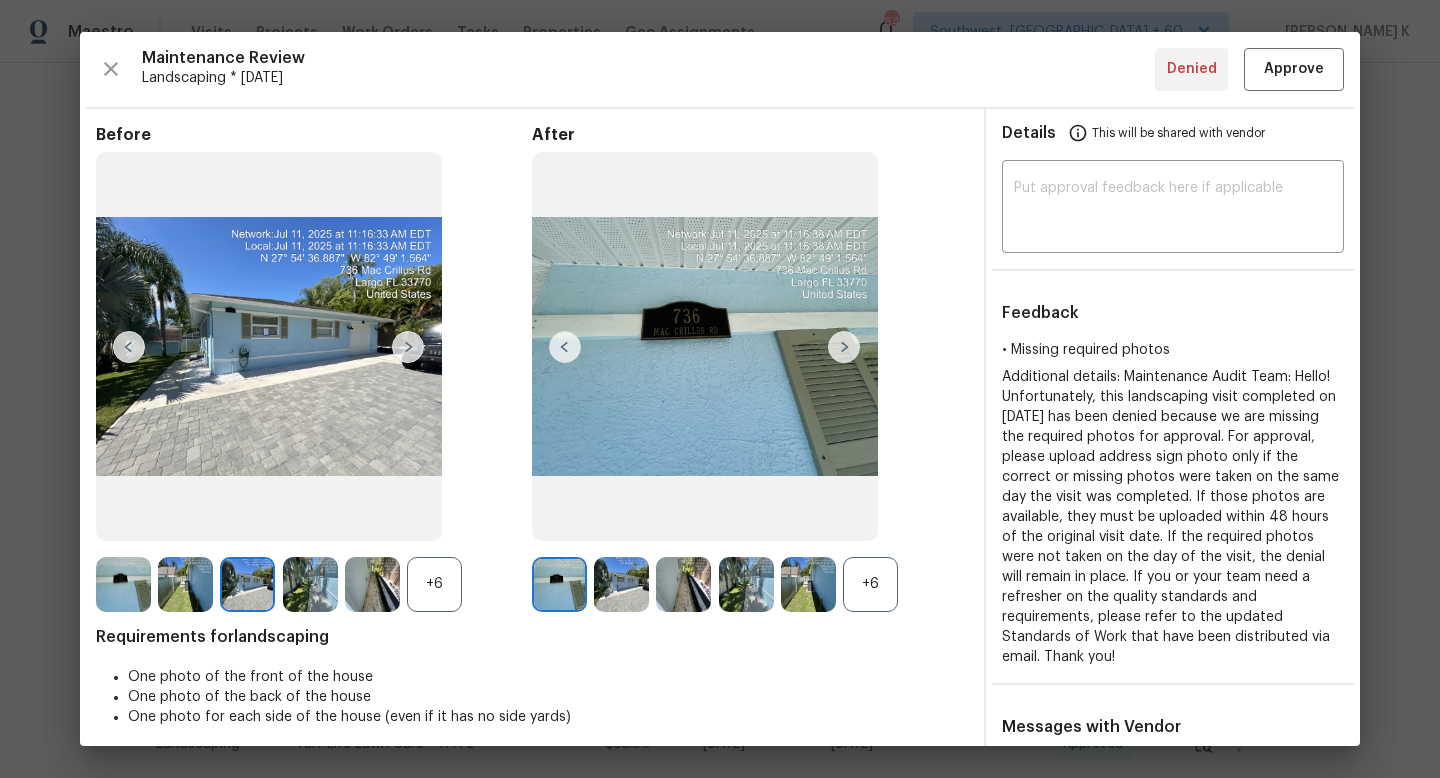 click at bounding box center [621, 584] 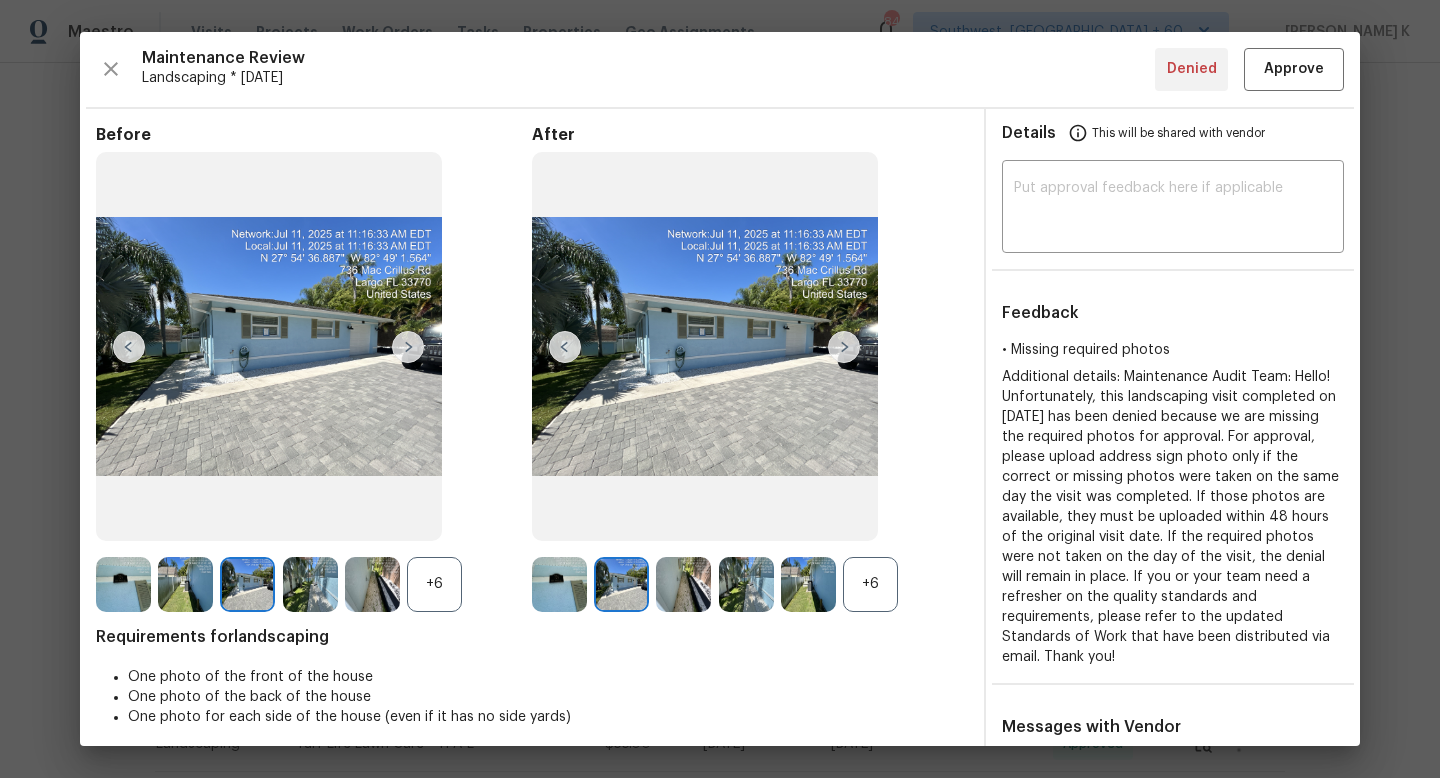 click at bounding box center [683, 584] 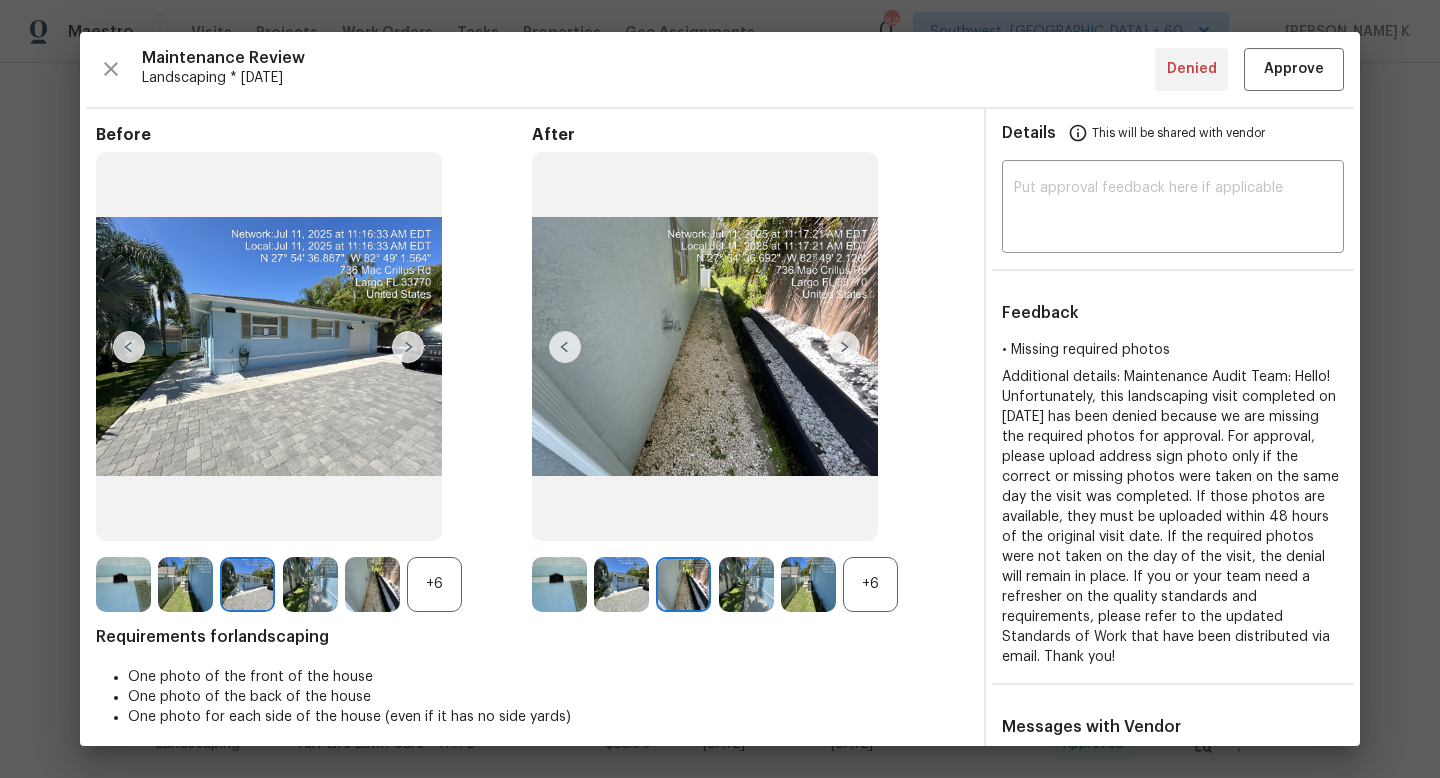click on "+6" at bounding box center (870, 584) 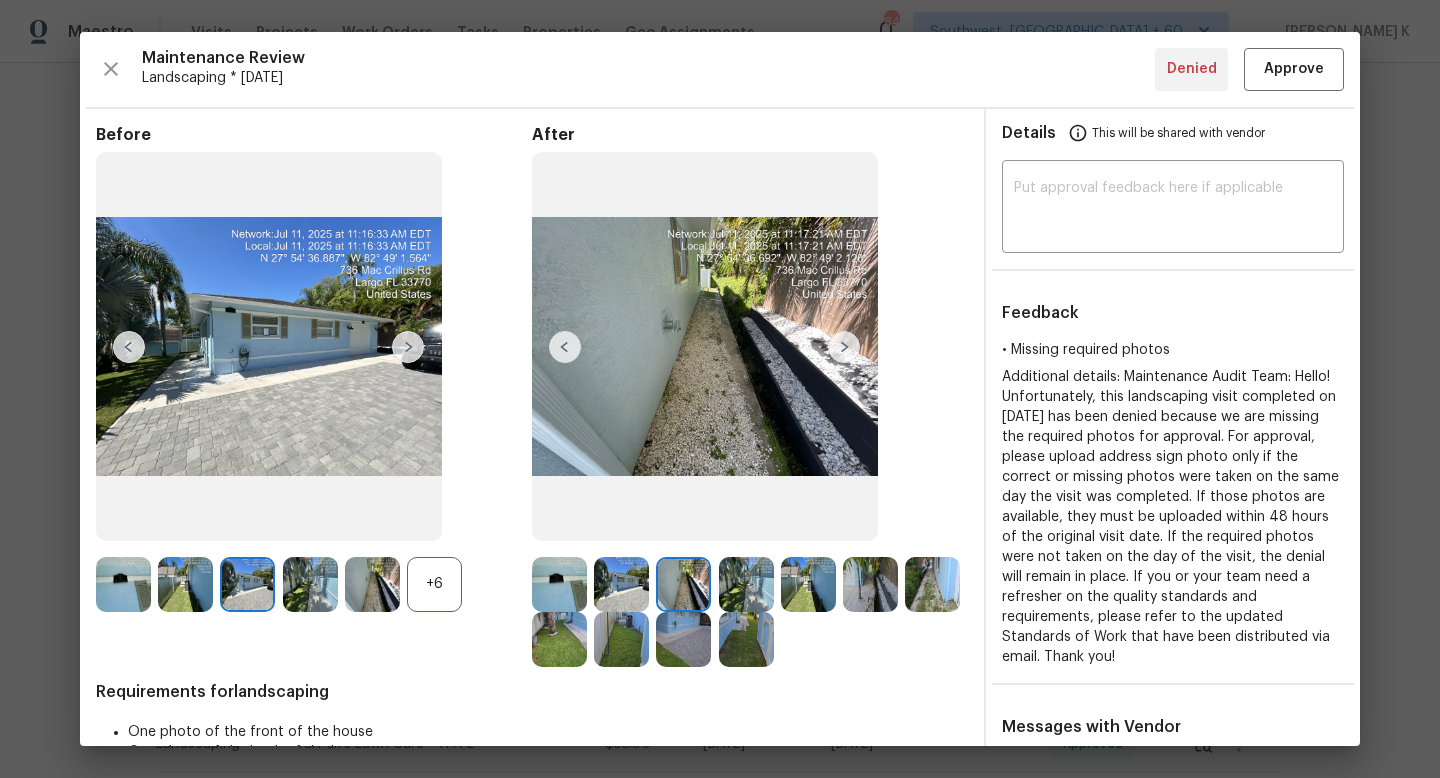 click on "+6" at bounding box center (434, 584) 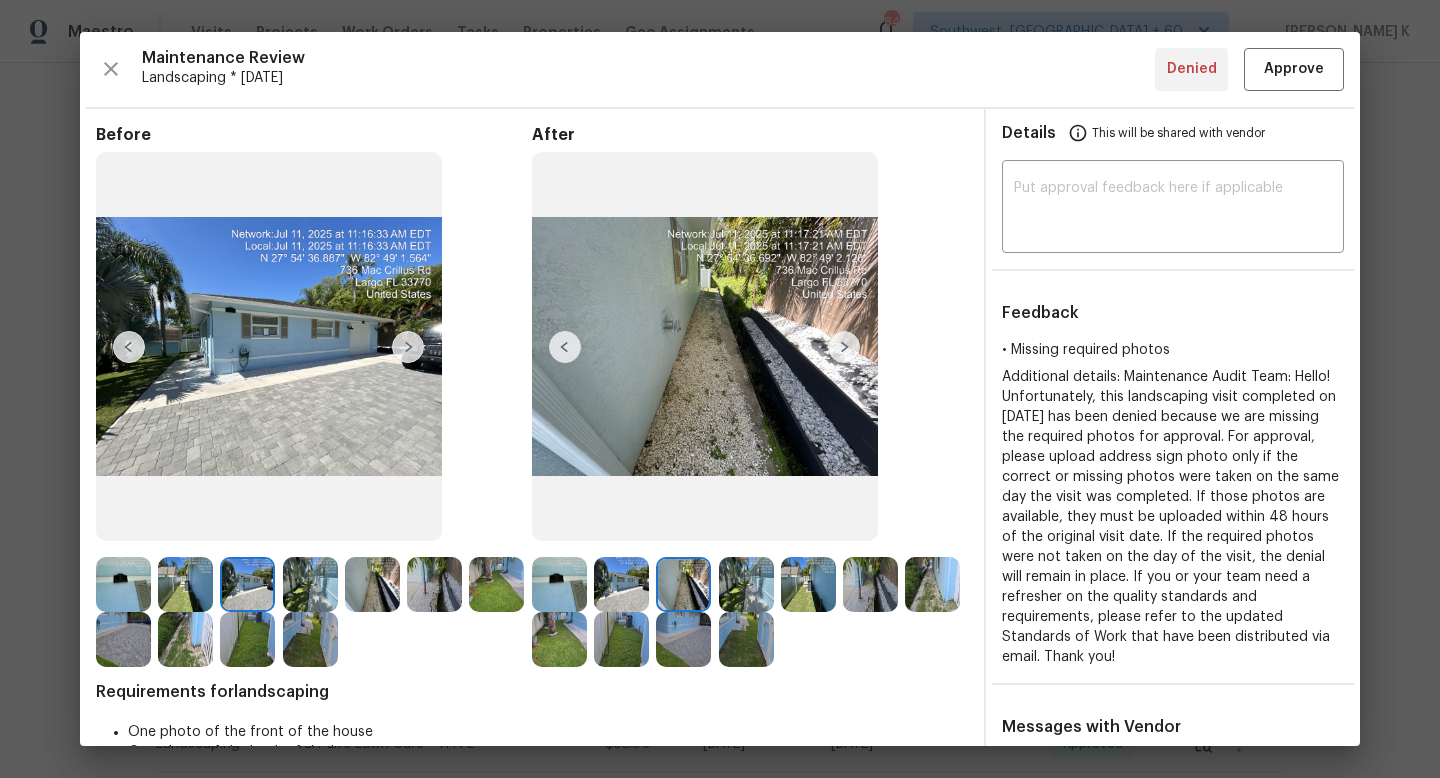 click at bounding box center (621, 639) 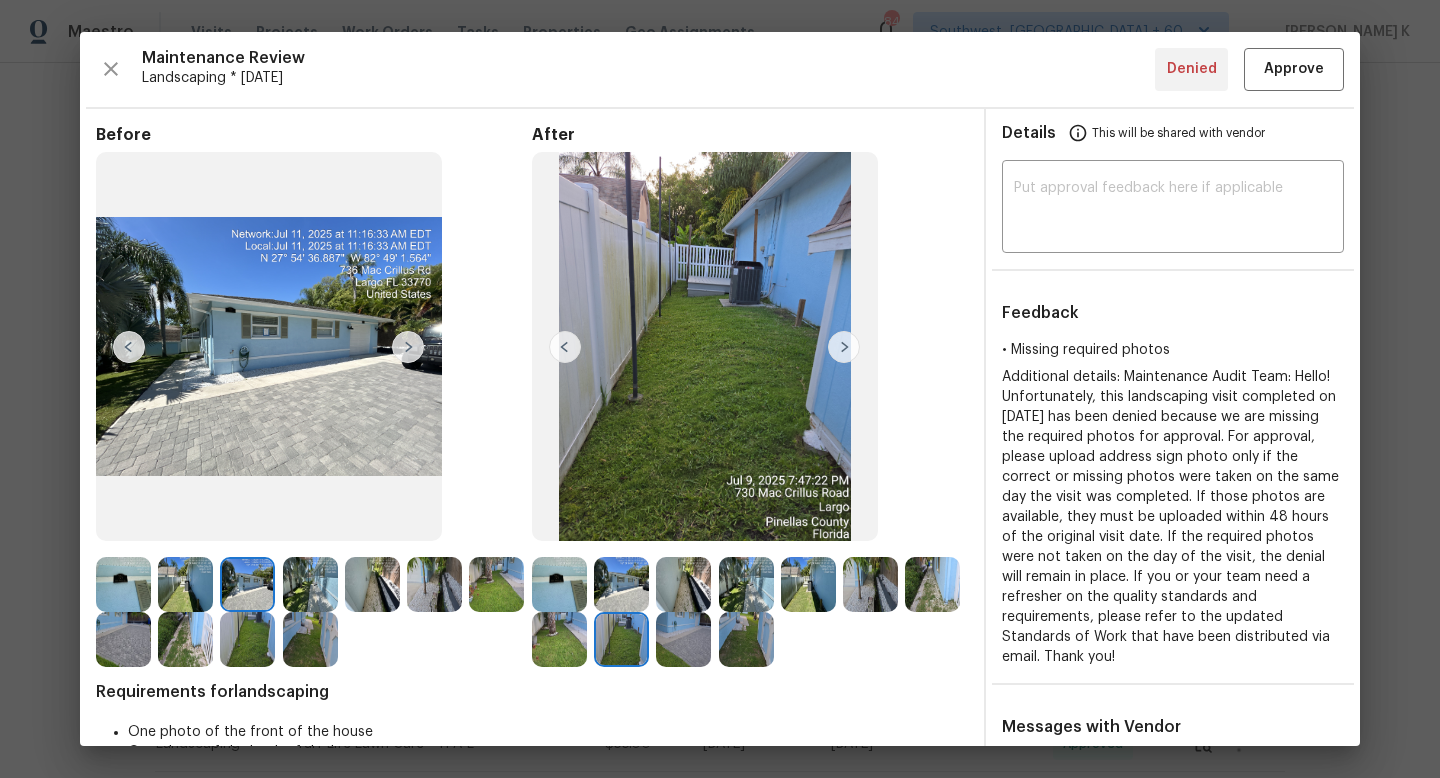 click at bounding box center [559, 639] 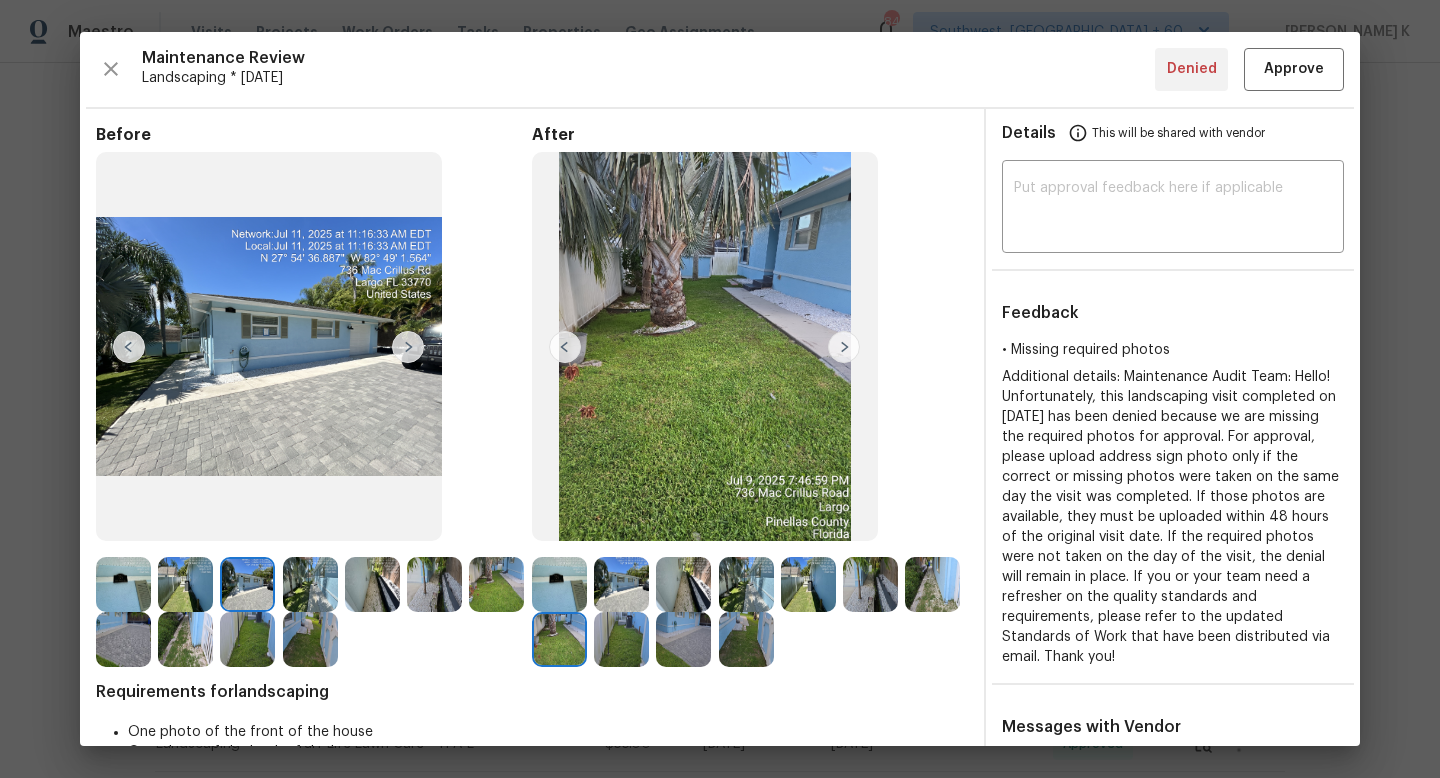 click at bounding box center [559, 639] 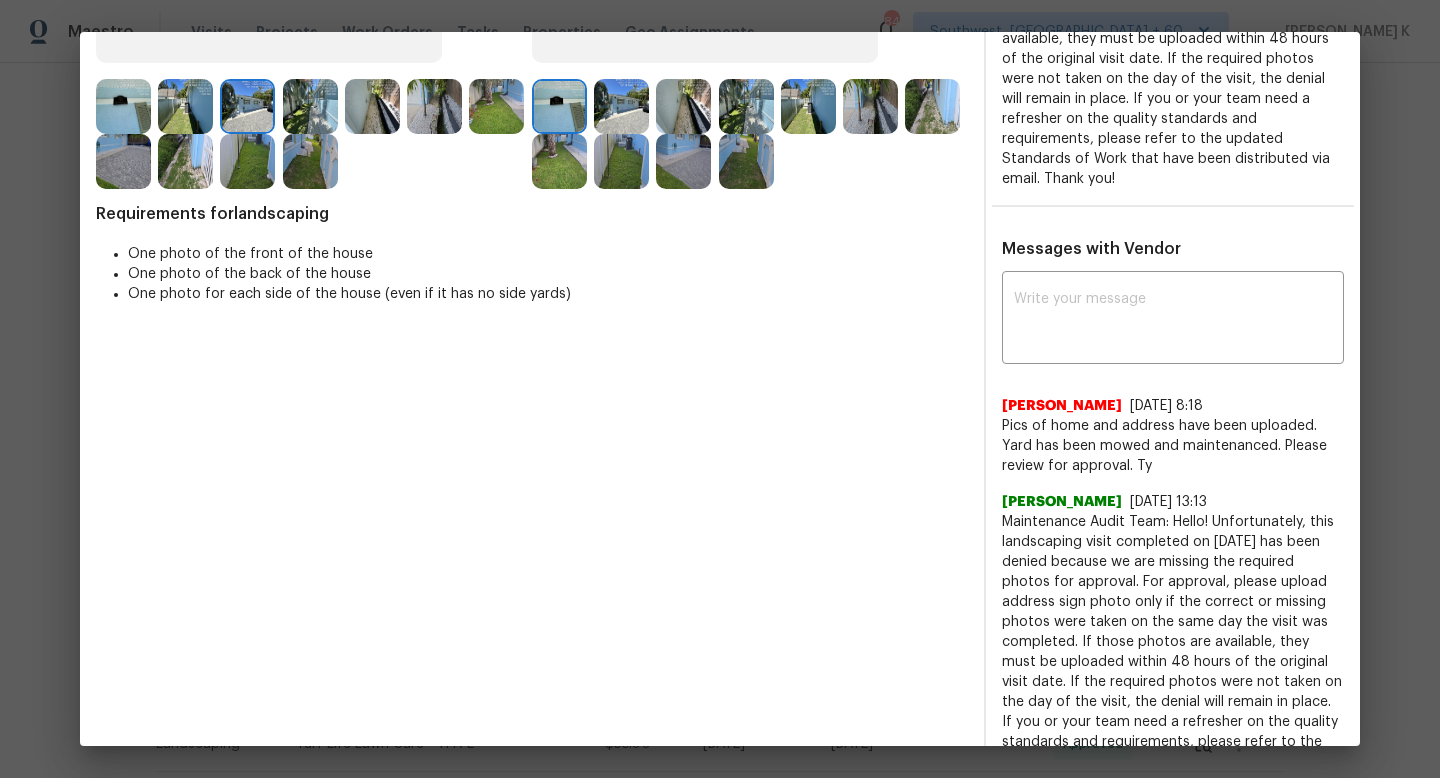 scroll, scrollTop: 529, scrollLeft: 0, axis: vertical 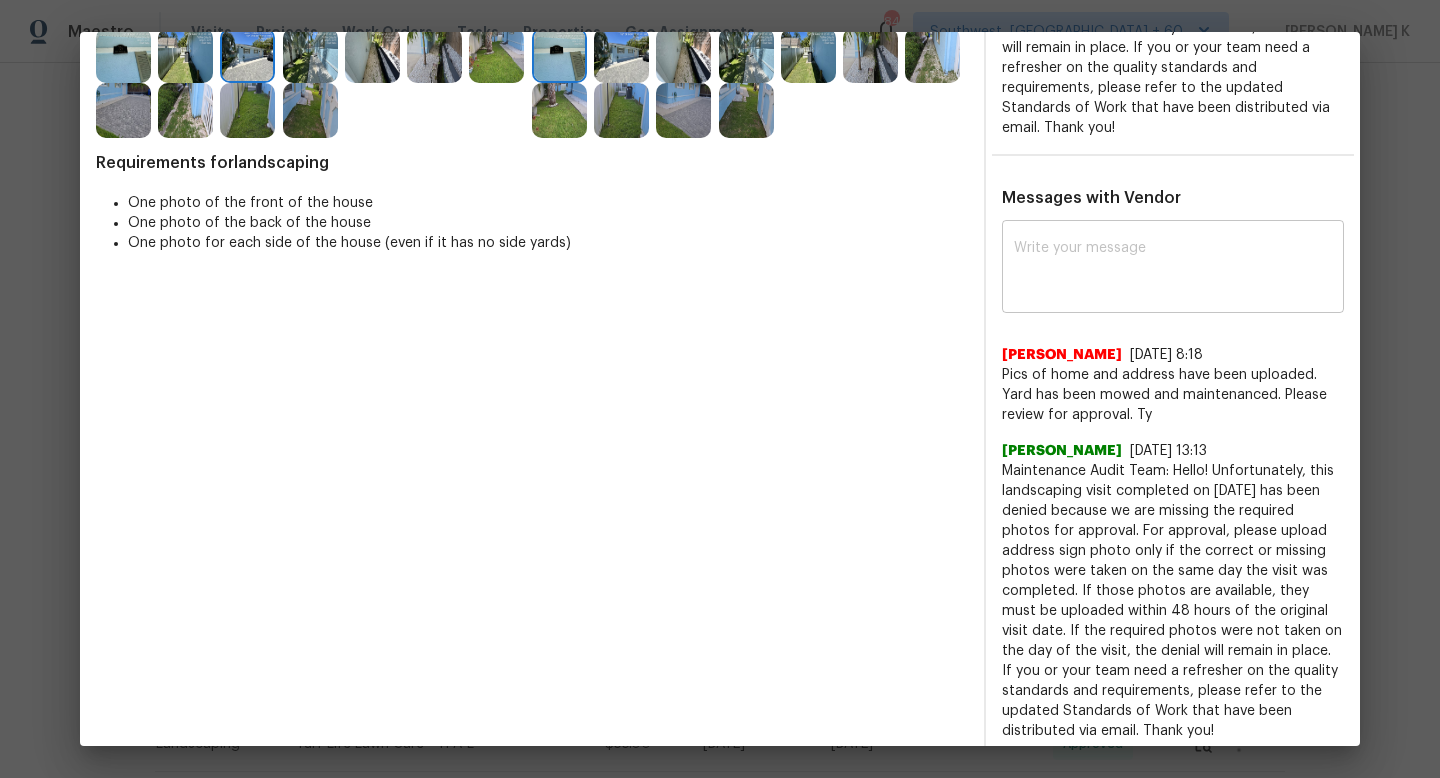 click on "x ​" at bounding box center [1173, 269] 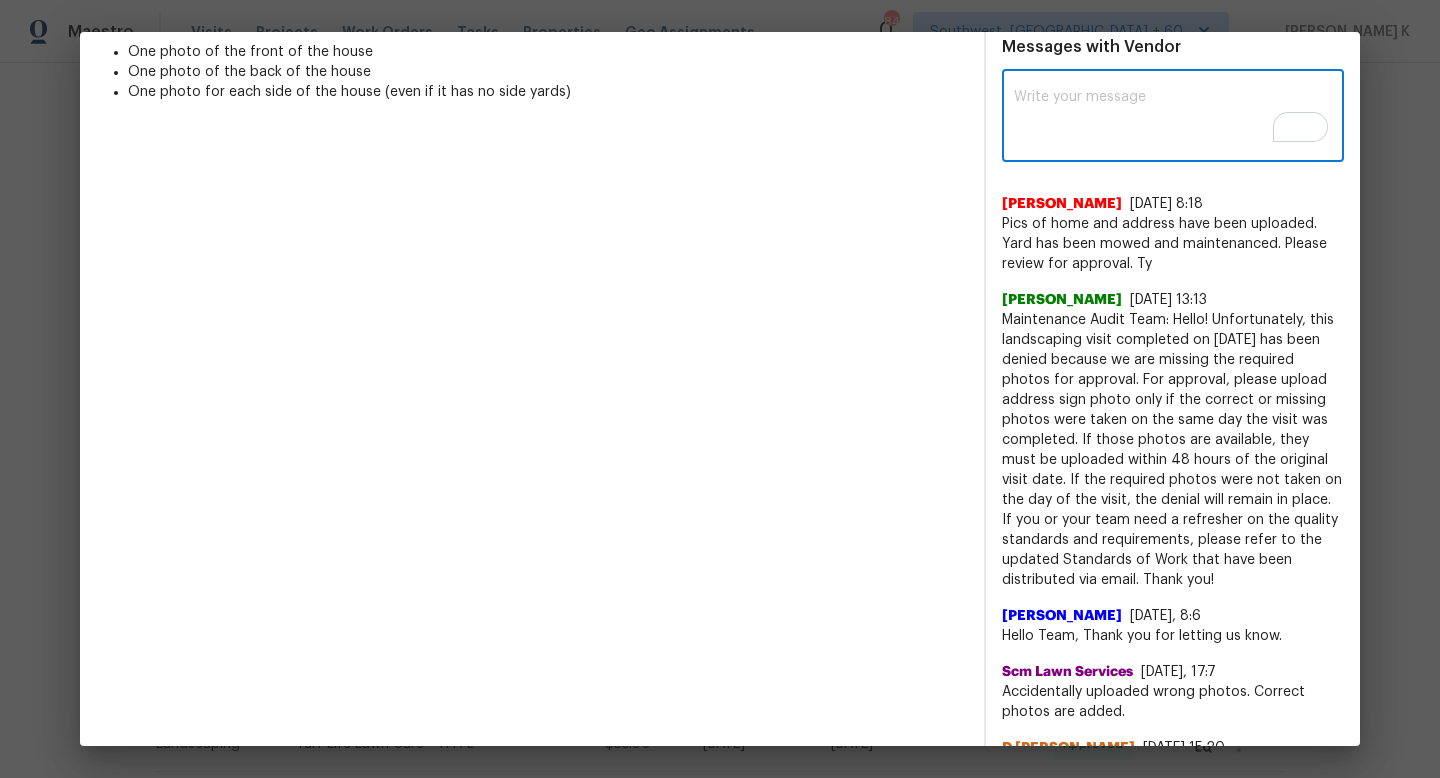 scroll, scrollTop: 681, scrollLeft: 0, axis: vertical 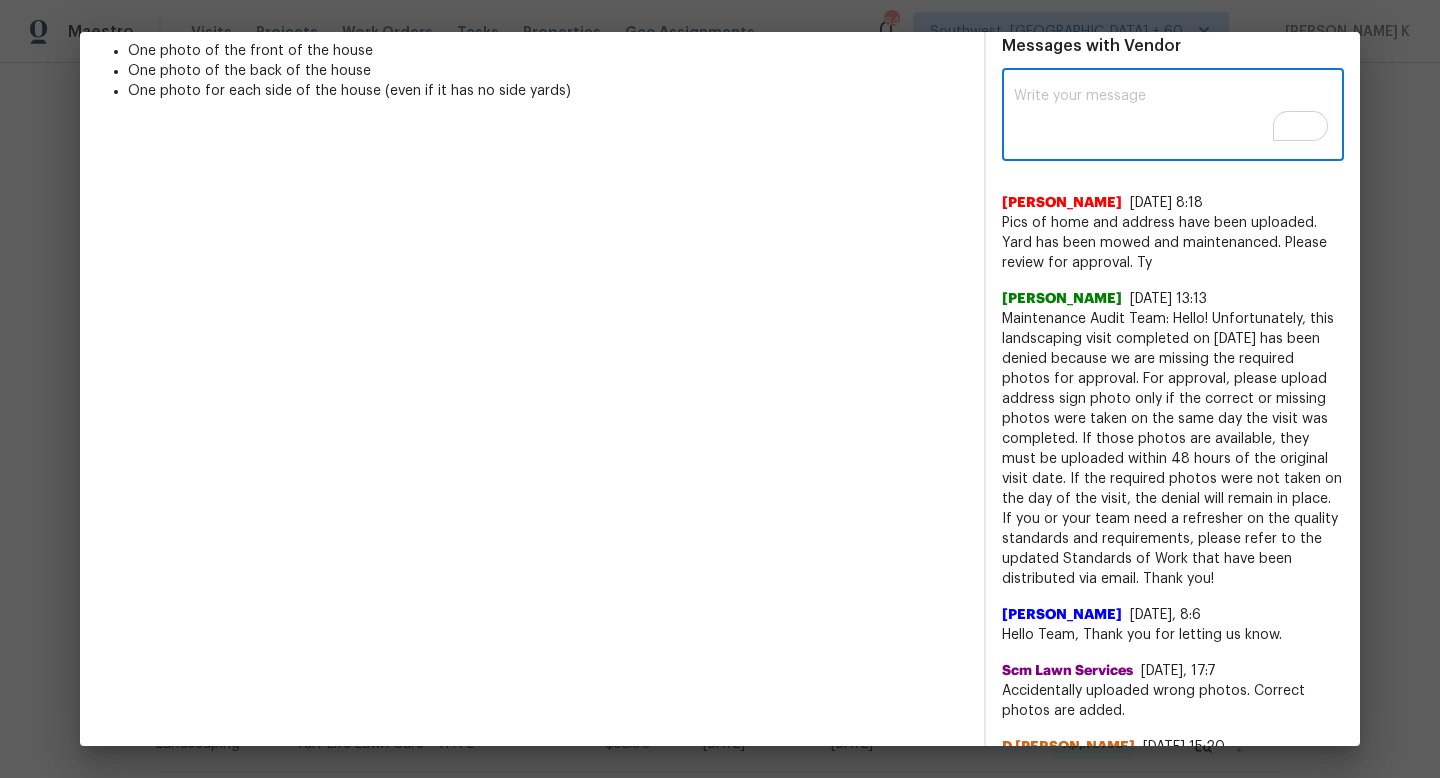 click at bounding box center (1173, 117) 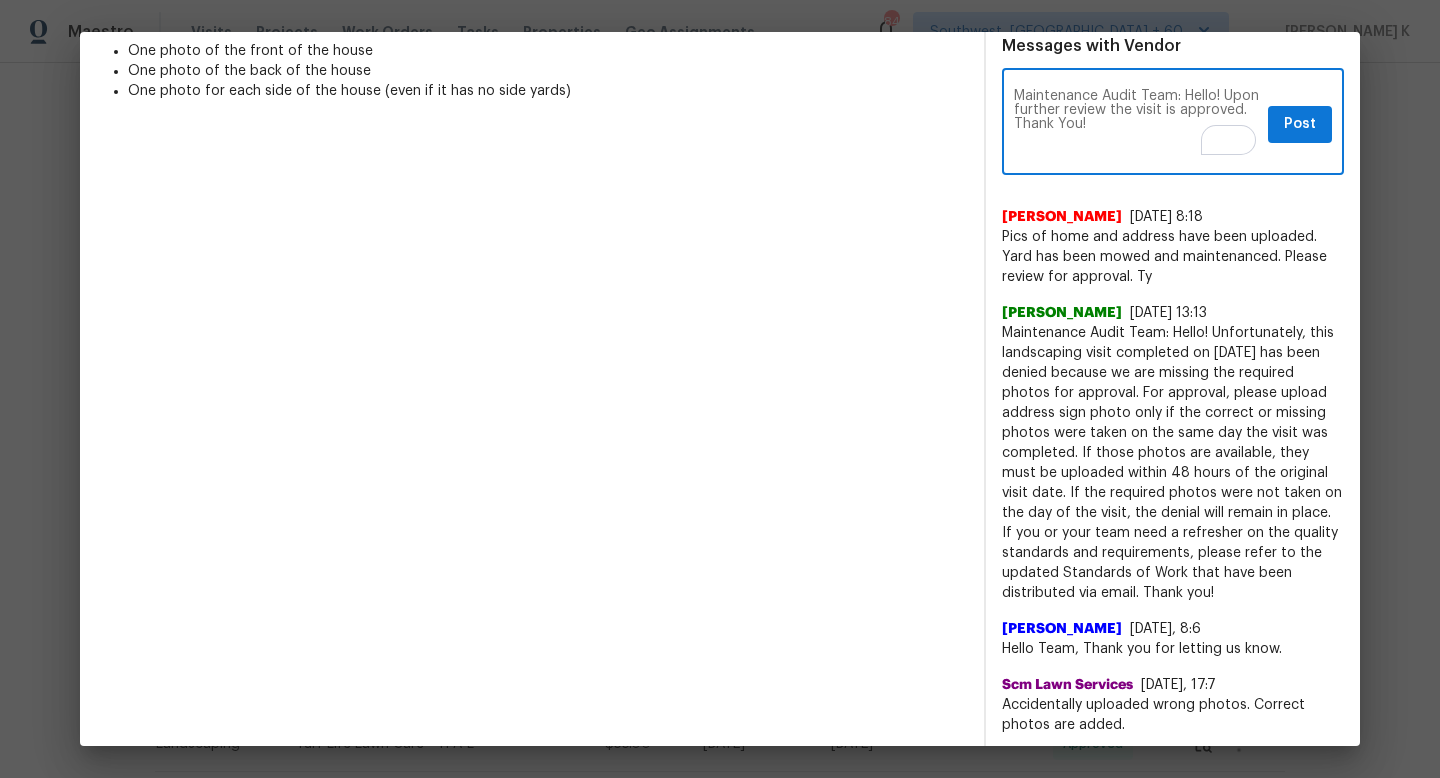scroll, scrollTop: 42, scrollLeft: 0, axis: vertical 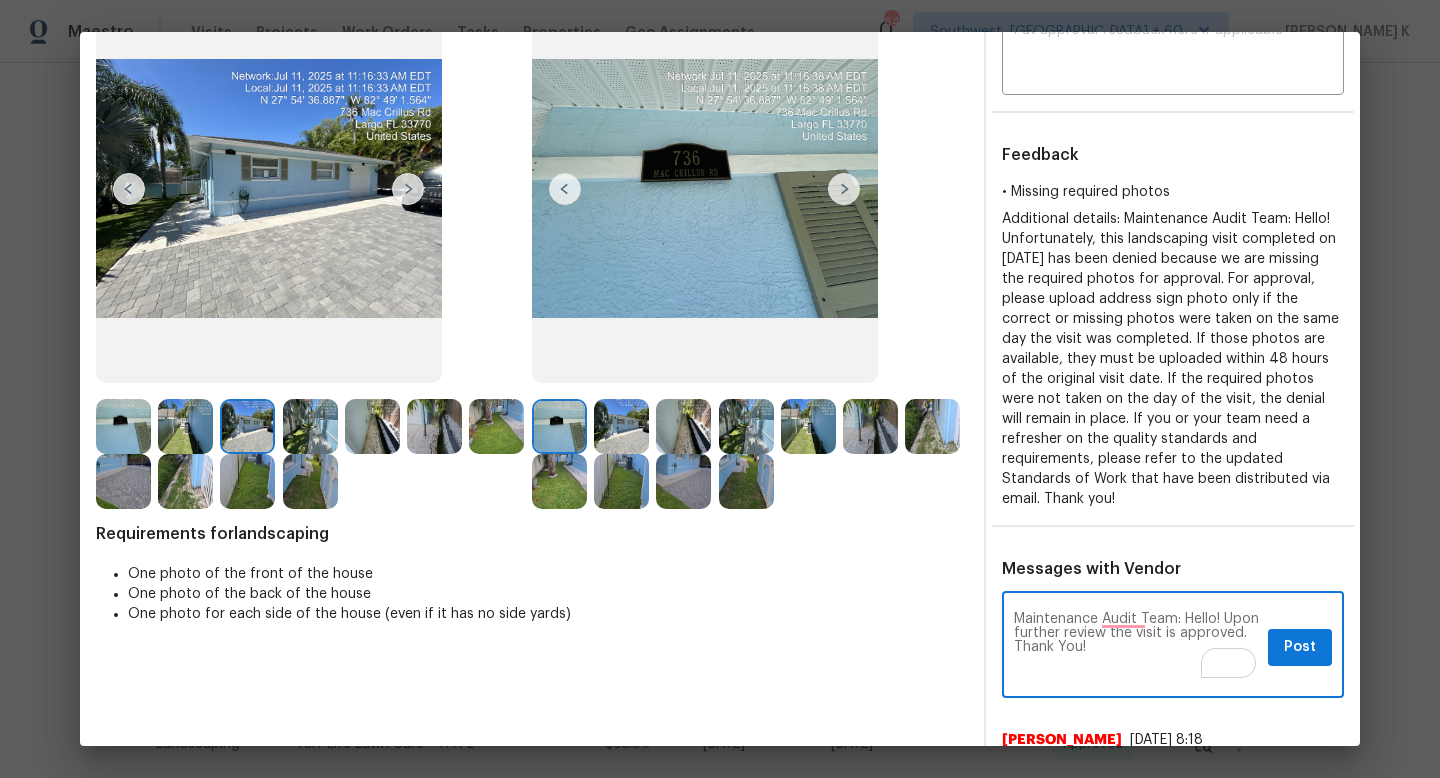 type on "Maintenance Audit Team: Hello! Upon further review the visit is approved. Thank You!" 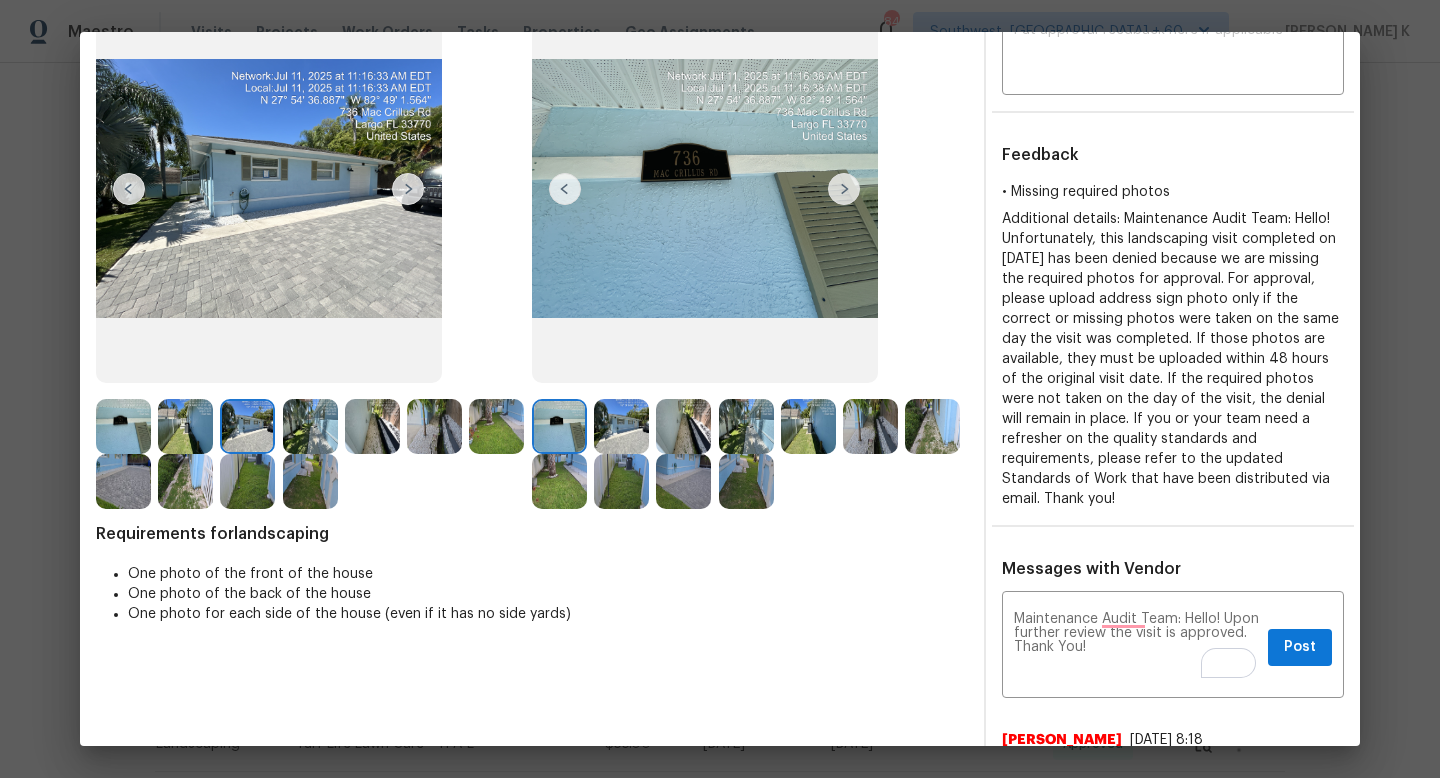 click at bounding box center [808, 426] 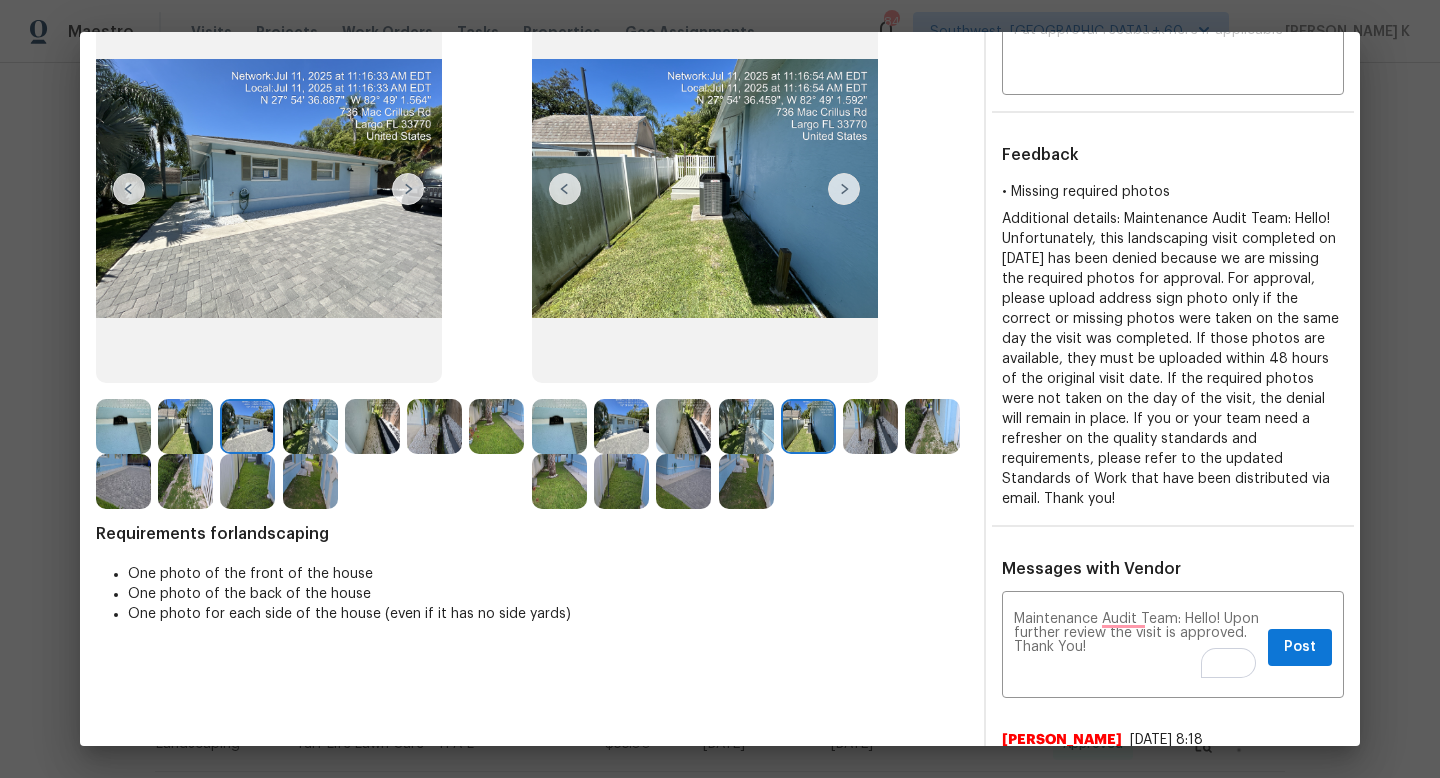 click at bounding box center [932, 426] 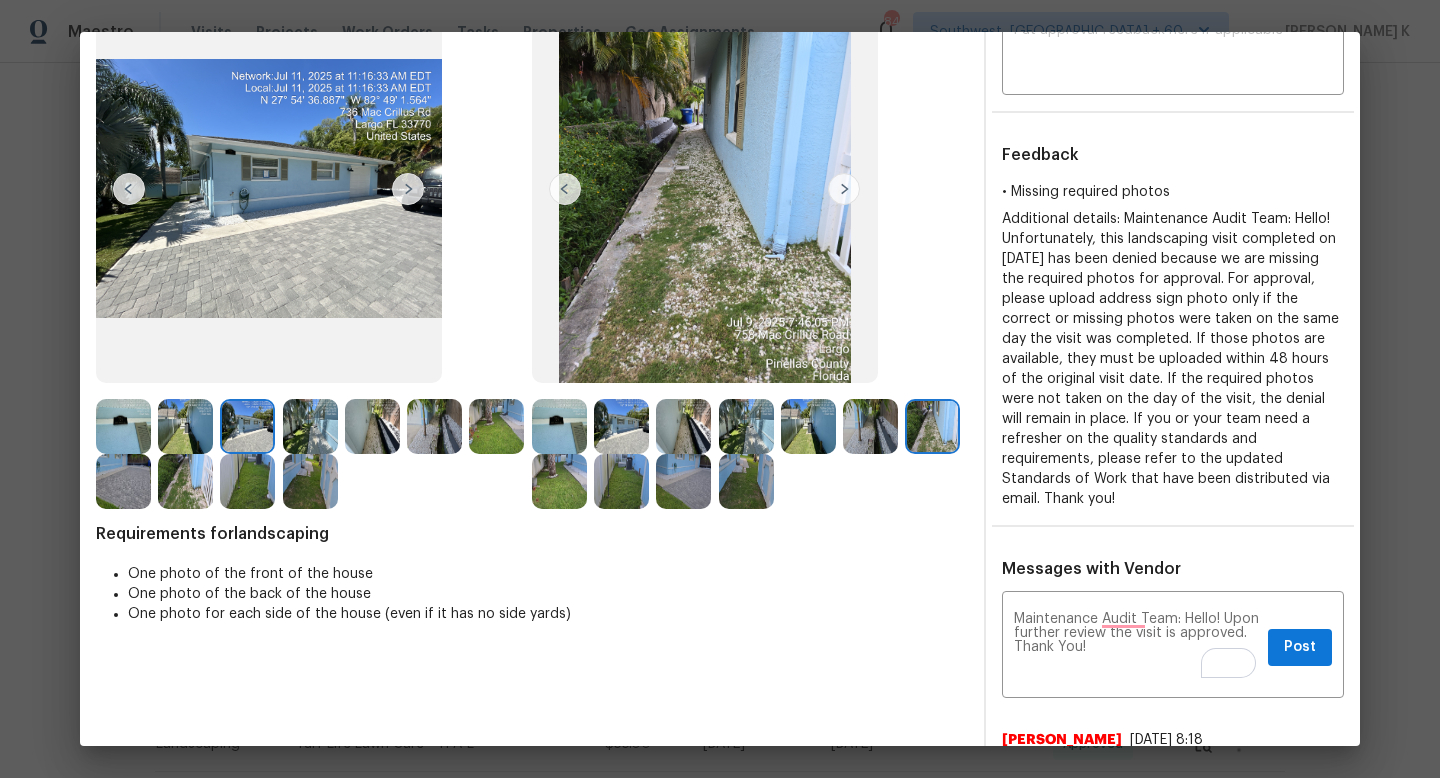 click at bounding box center [185, 481] 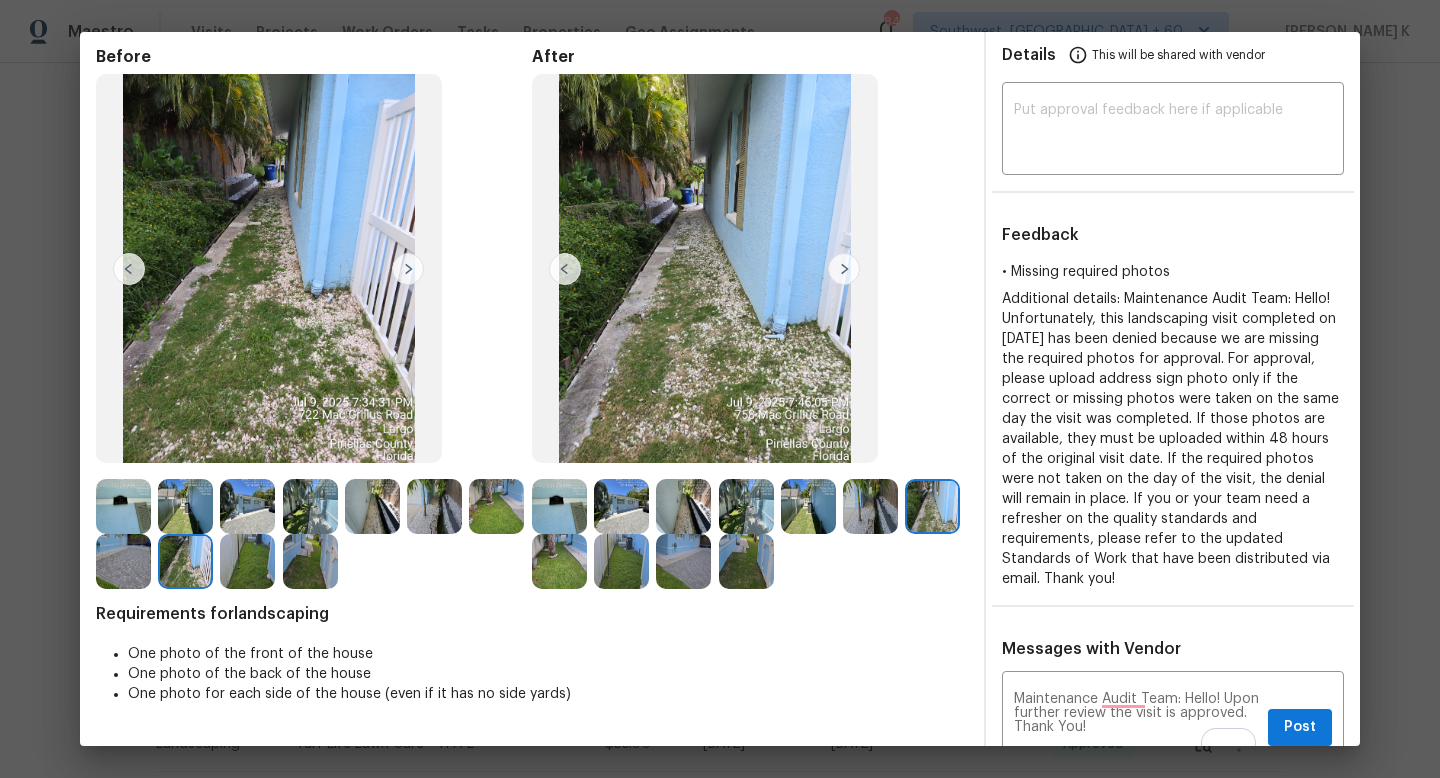 scroll, scrollTop: 76, scrollLeft: 0, axis: vertical 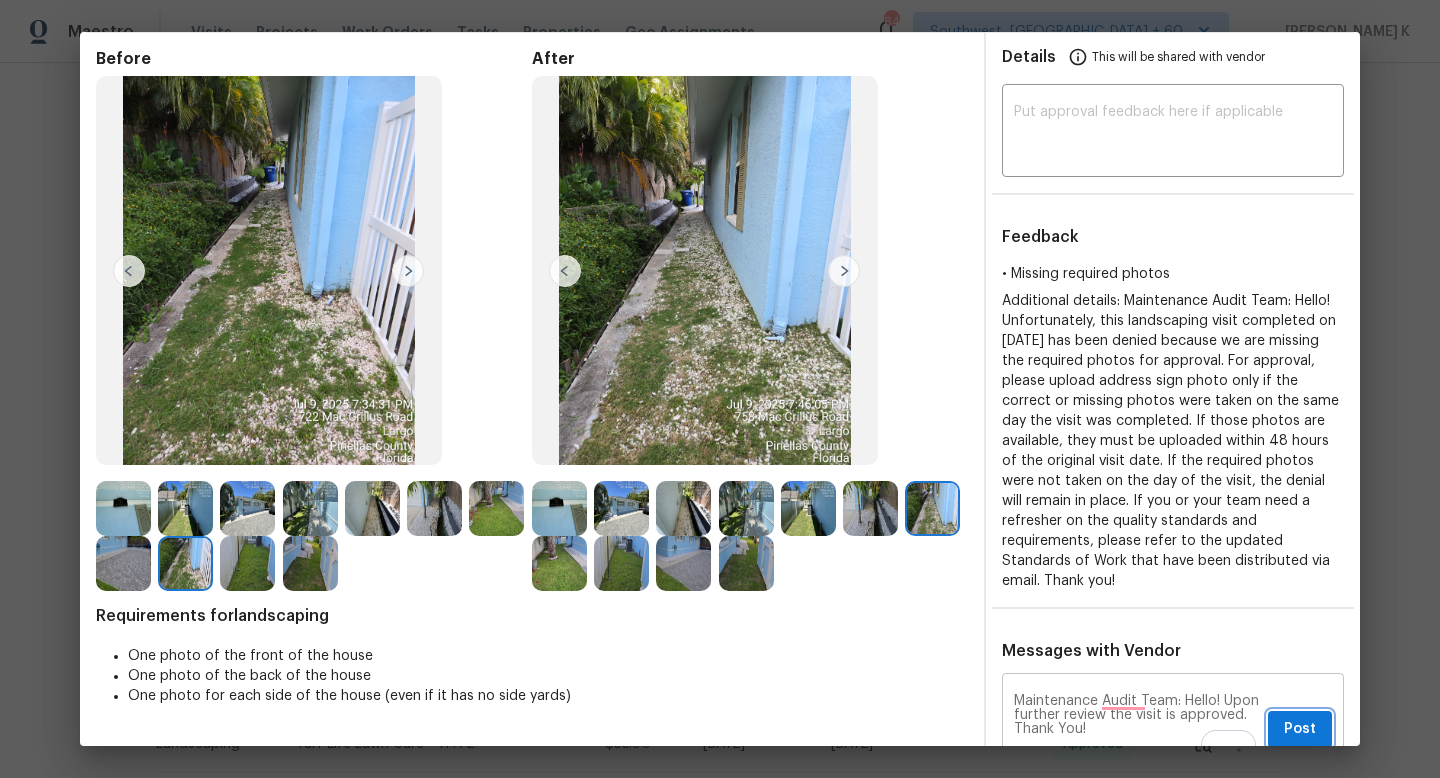 click on "Post" at bounding box center [1300, 729] 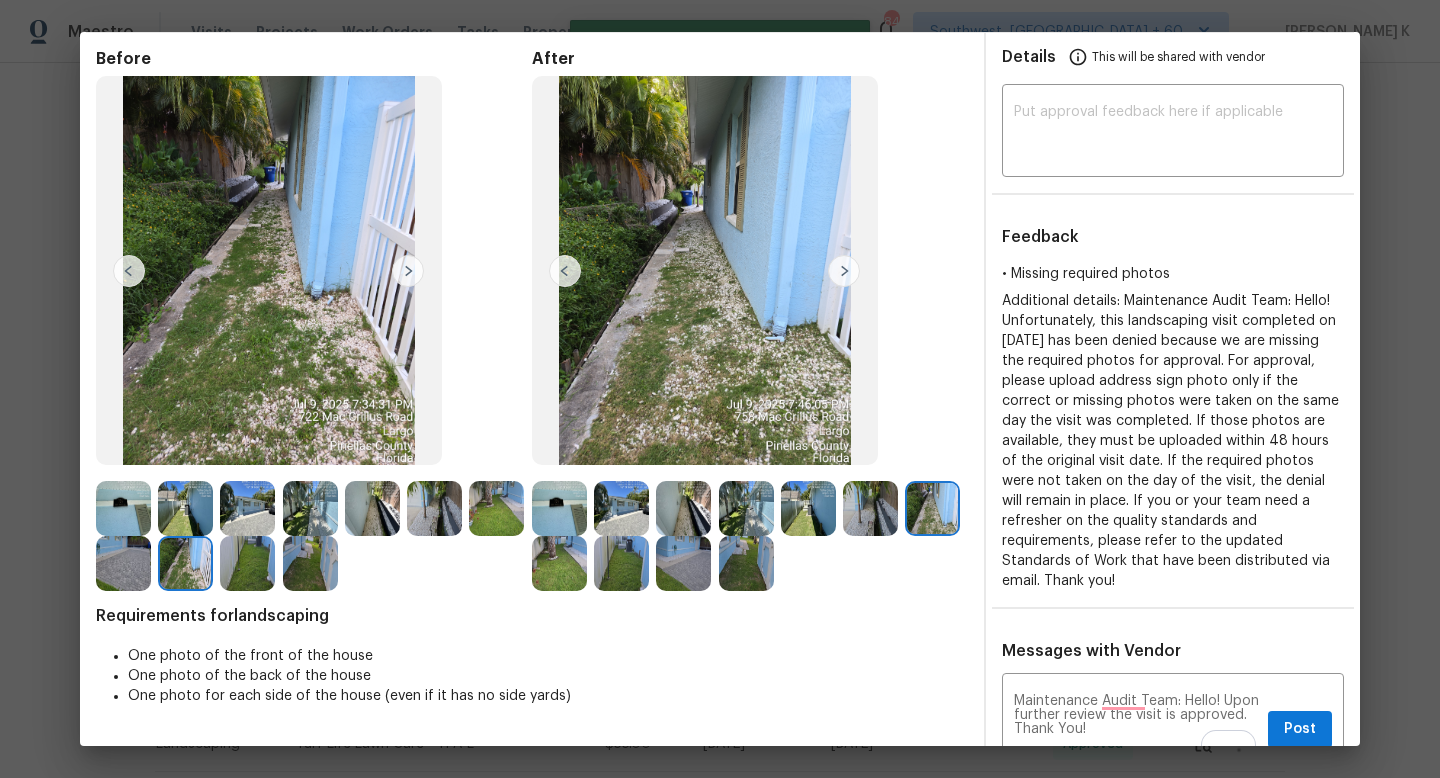 type 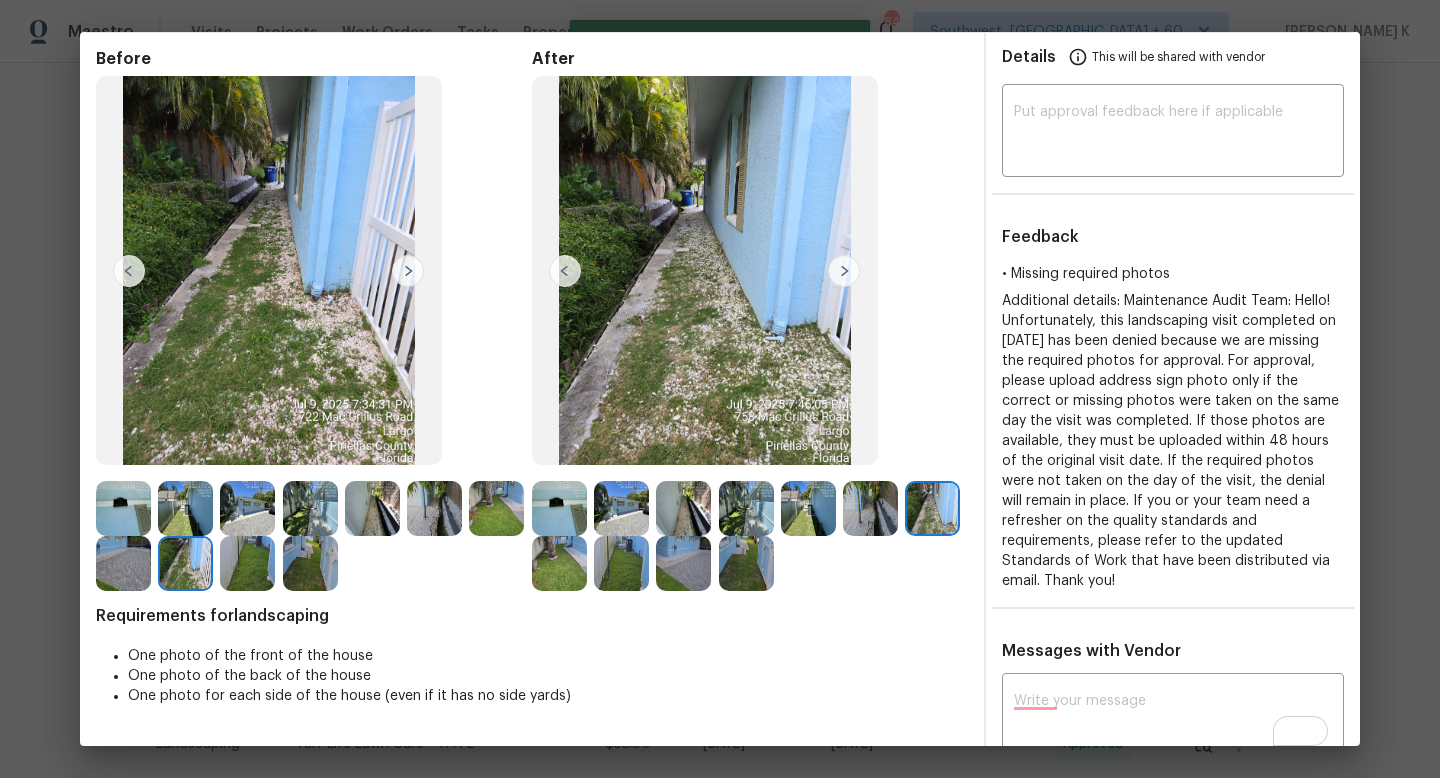 scroll, scrollTop: 0, scrollLeft: 0, axis: both 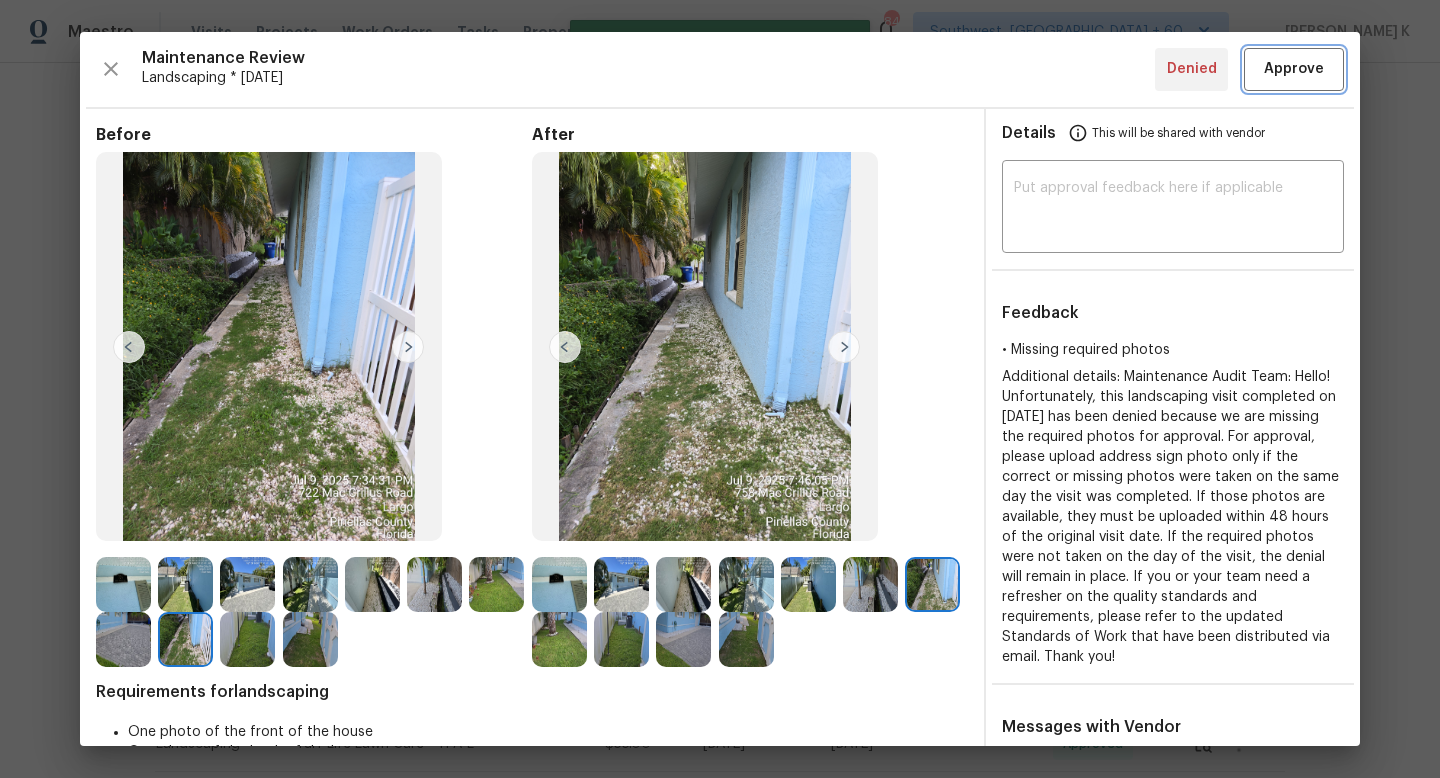 click on "Approve" at bounding box center (1294, 69) 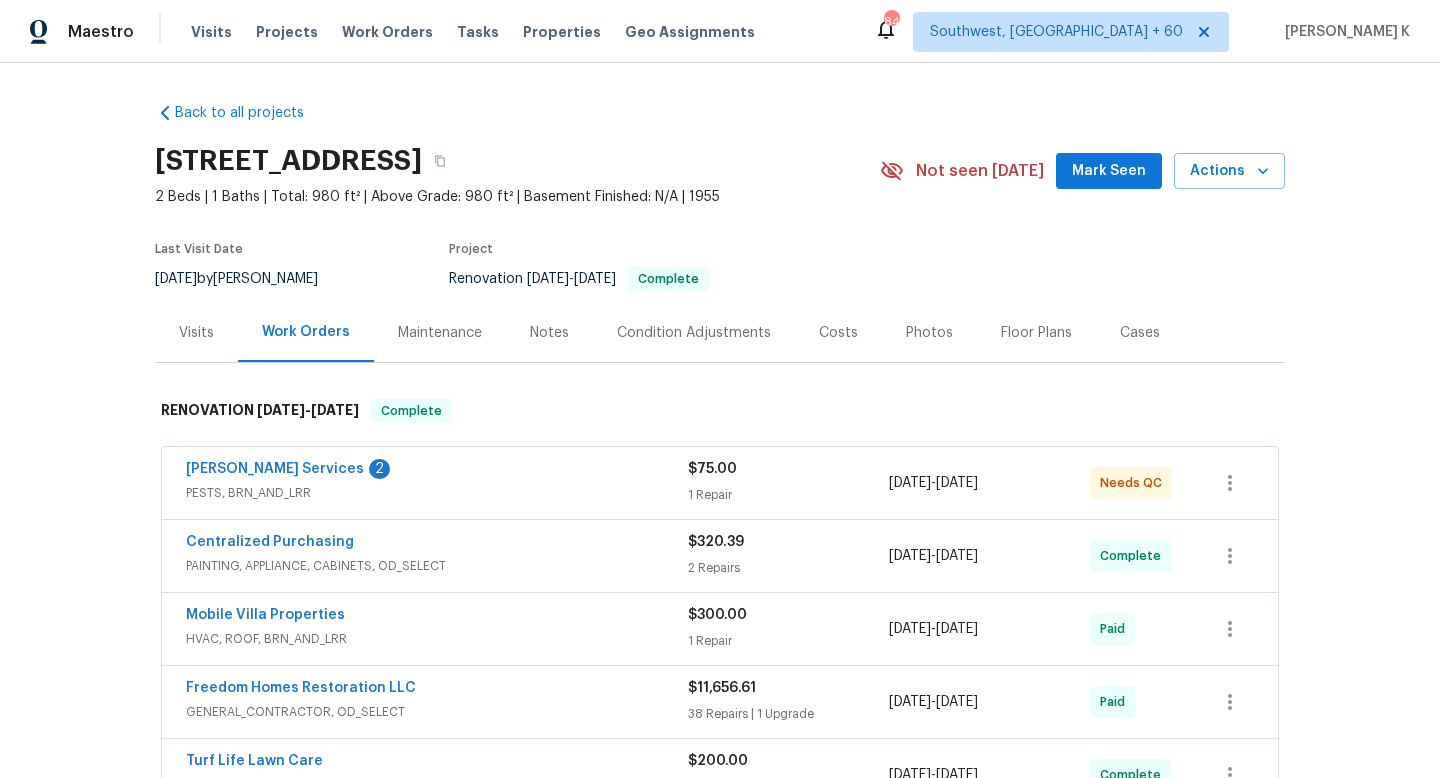 scroll, scrollTop: 0, scrollLeft: 0, axis: both 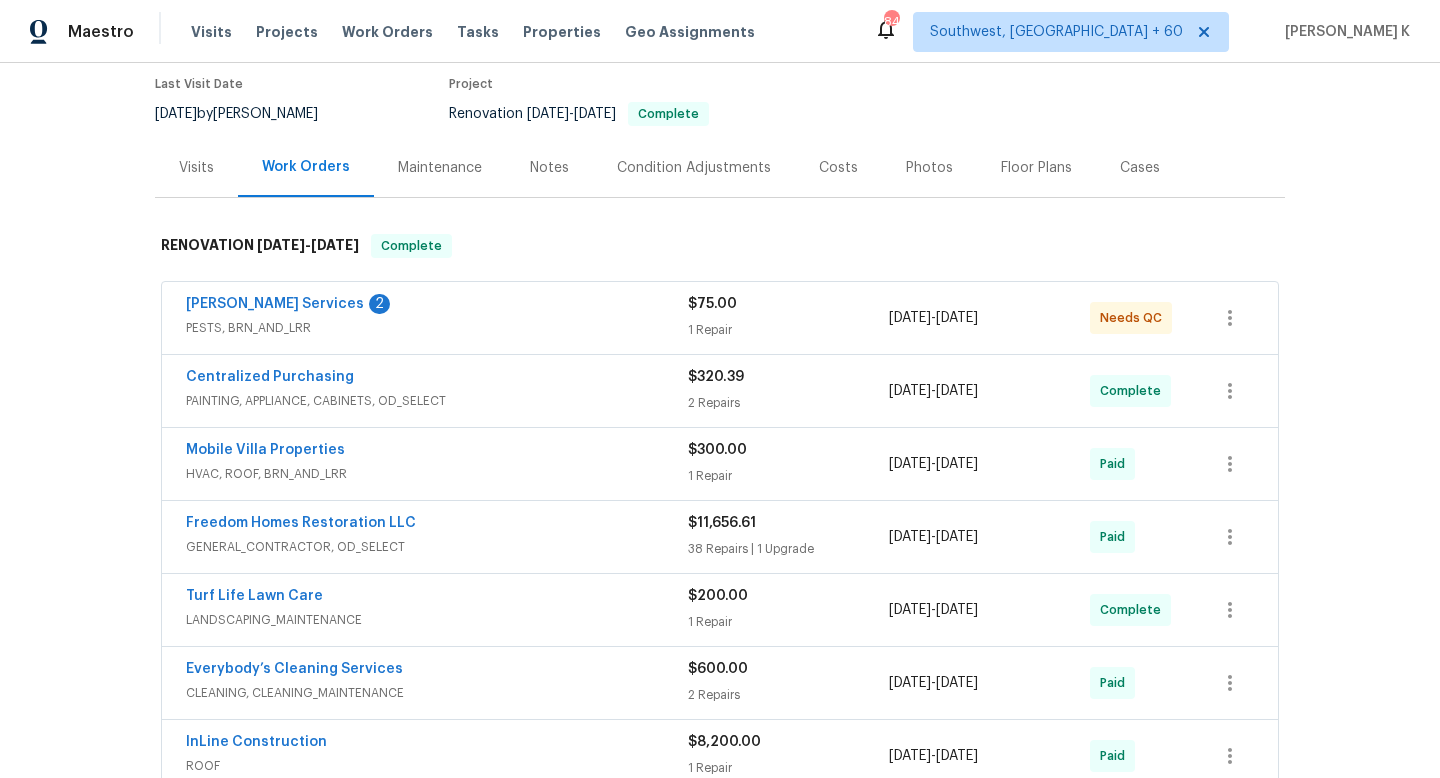 click on "Maintenance" at bounding box center [440, 168] 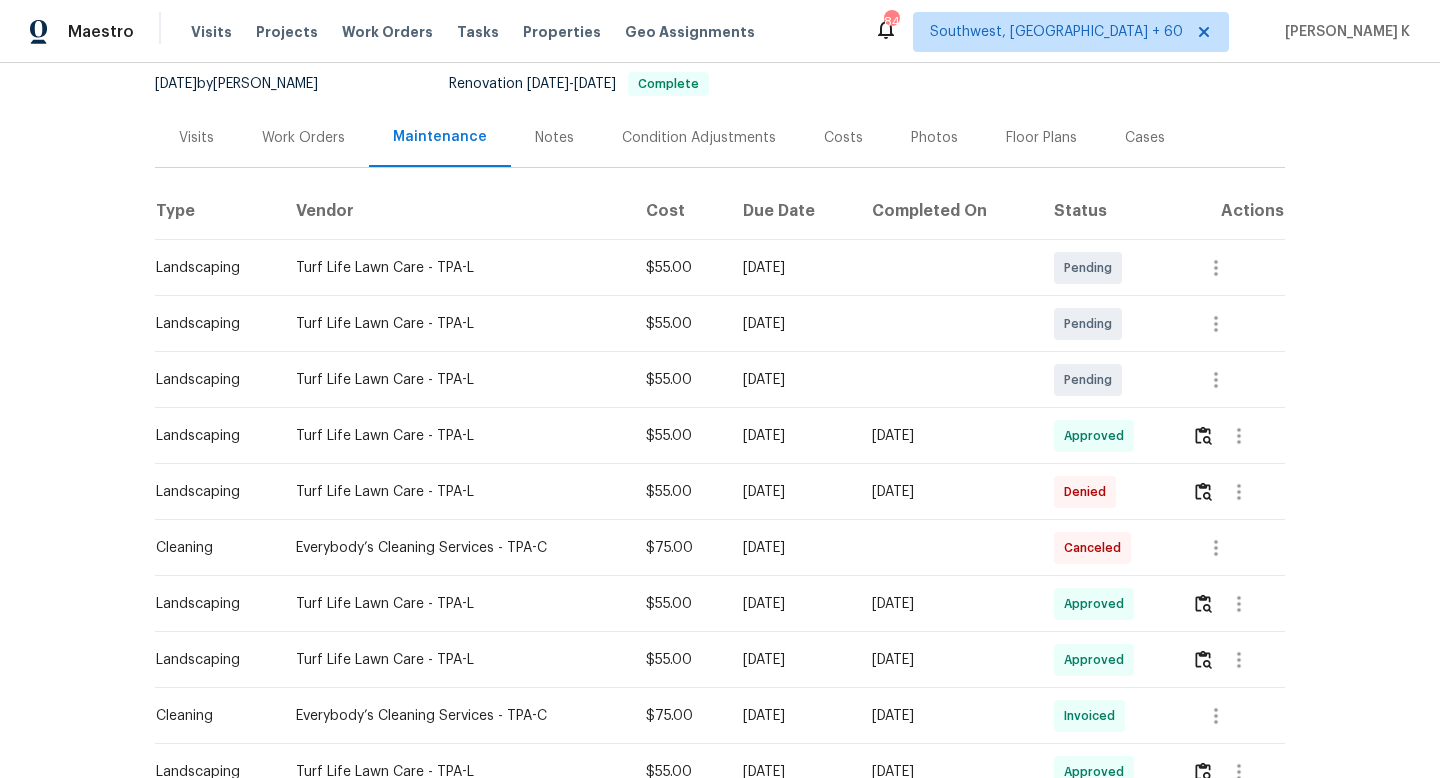 scroll, scrollTop: 337, scrollLeft: 0, axis: vertical 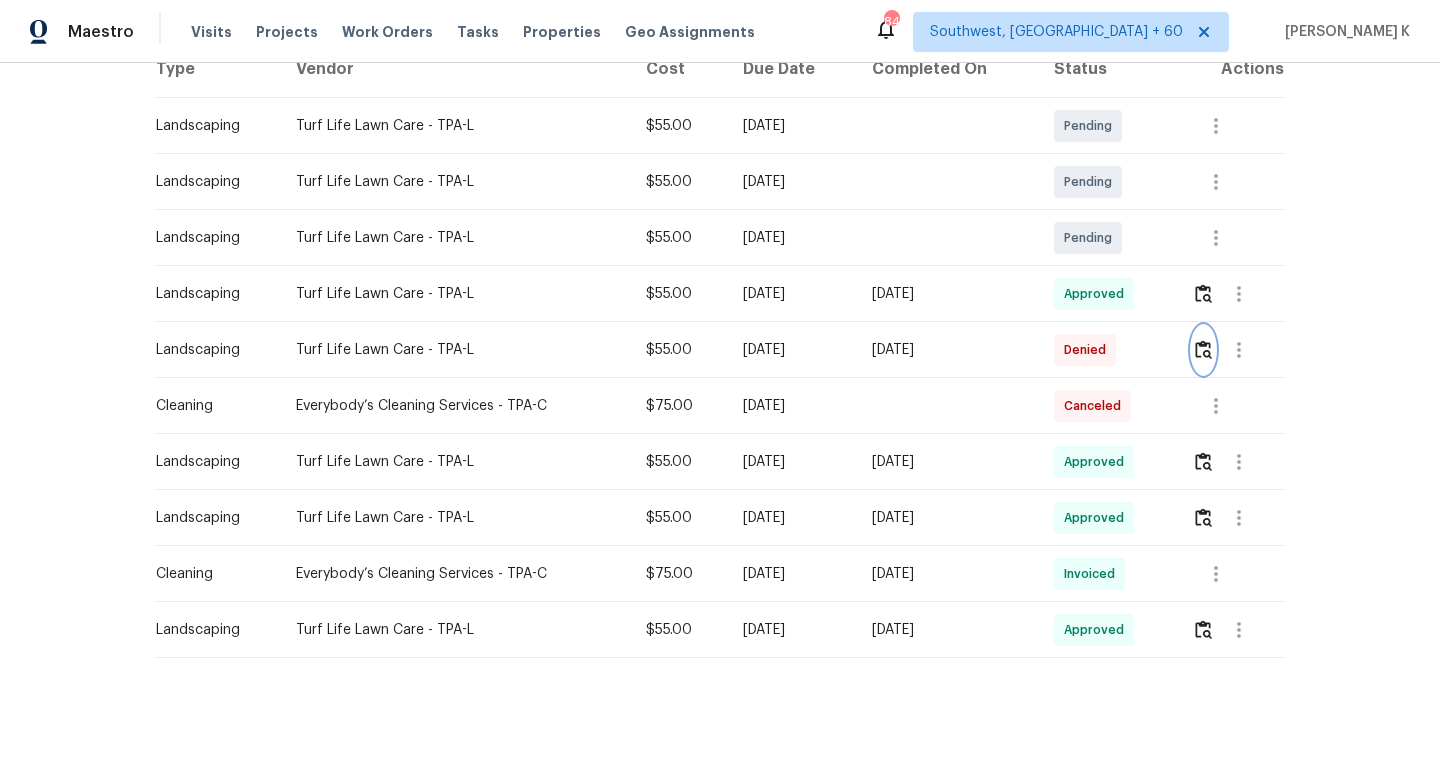 click at bounding box center (1203, 349) 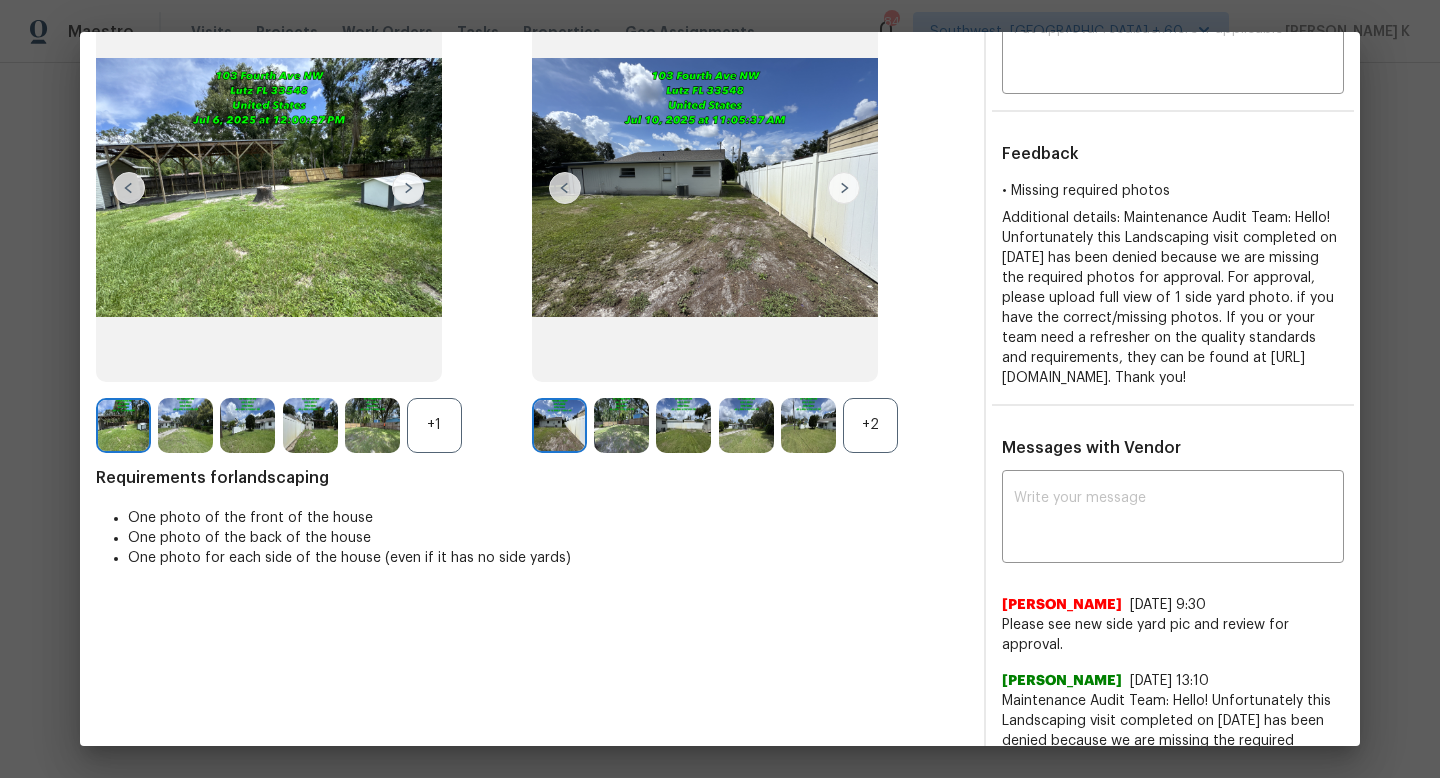 scroll, scrollTop: 0, scrollLeft: 0, axis: both 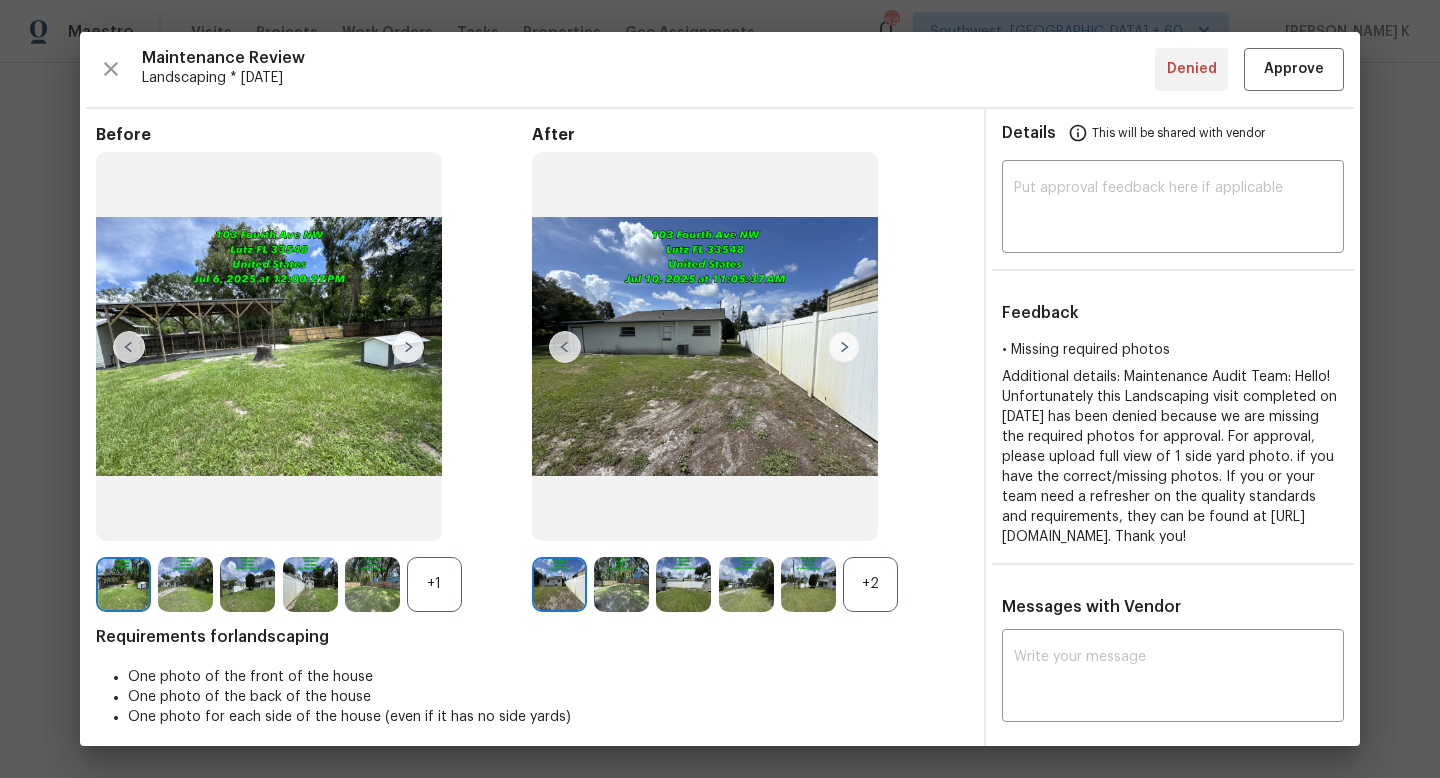 click on "+1" at bounding box center [434, 584] 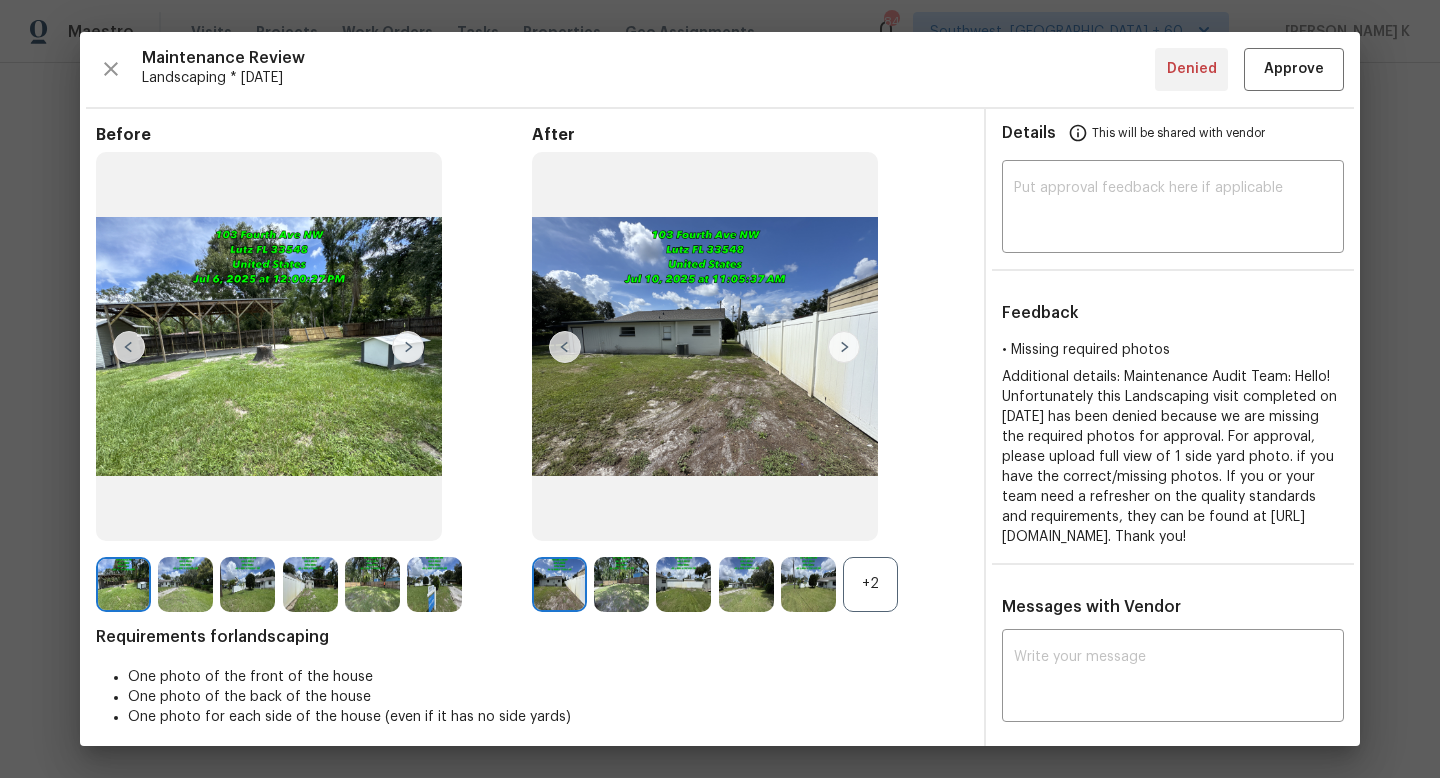 click on "+2" at bounding box center [870, 584] 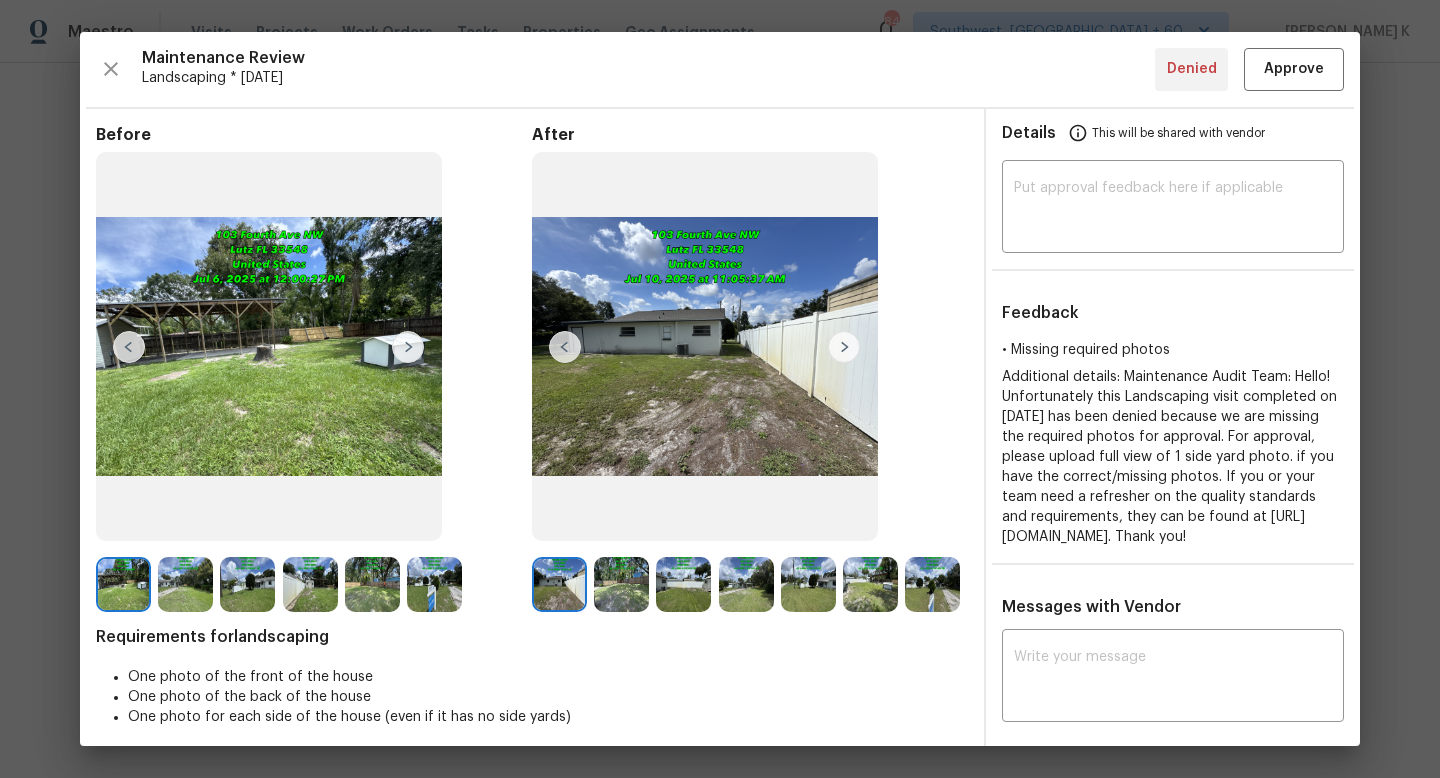 click at bounding box center (185, 584) 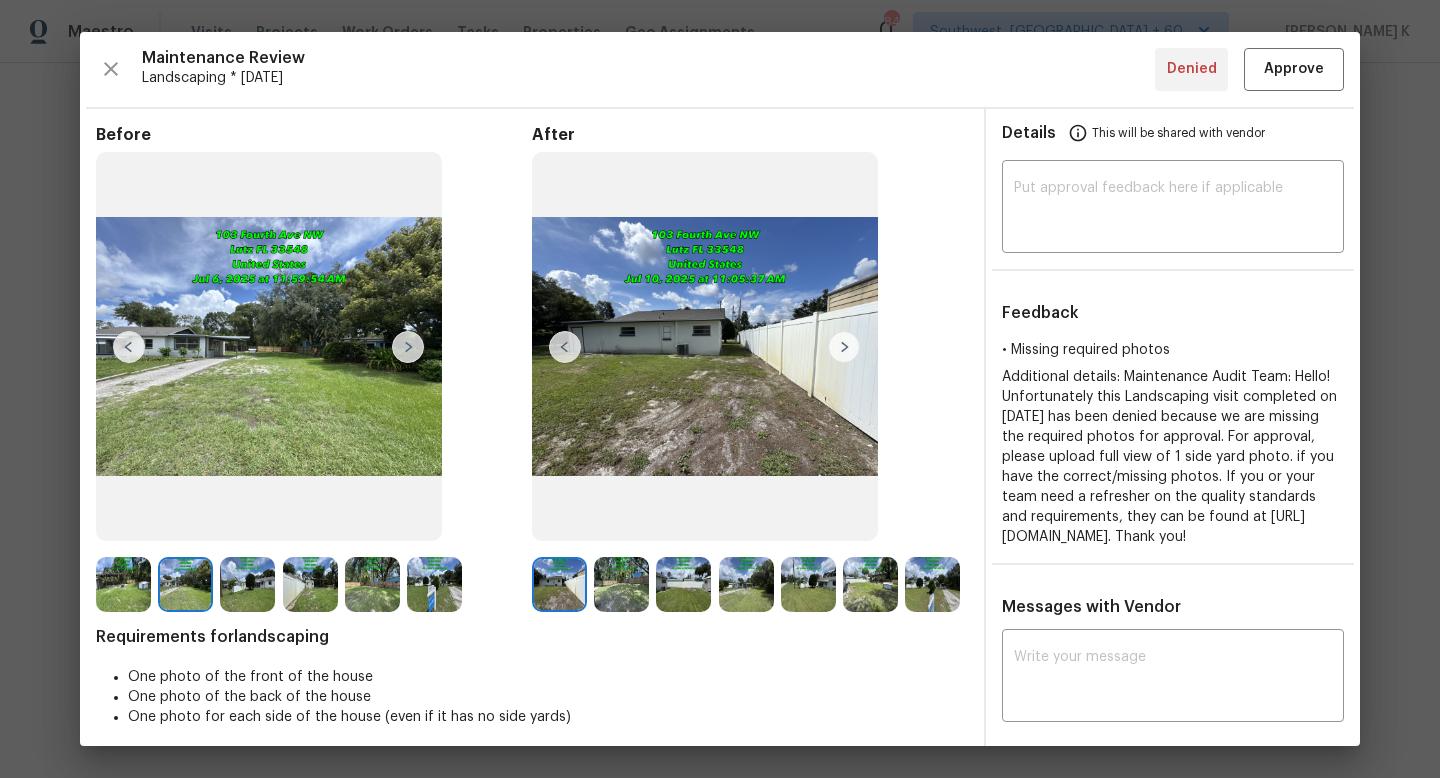 click at bounding box center [621, 584] 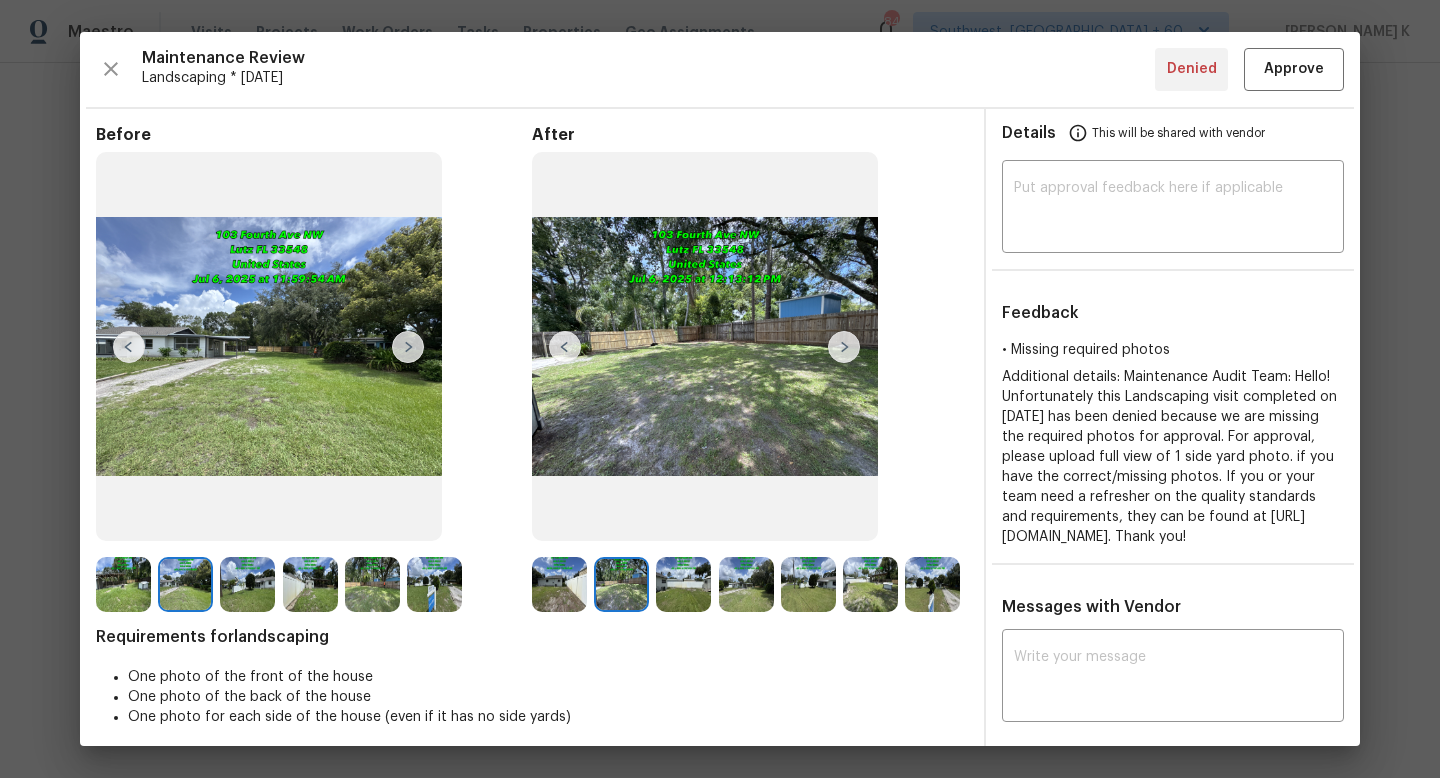 click at bounding box center (683, 584) 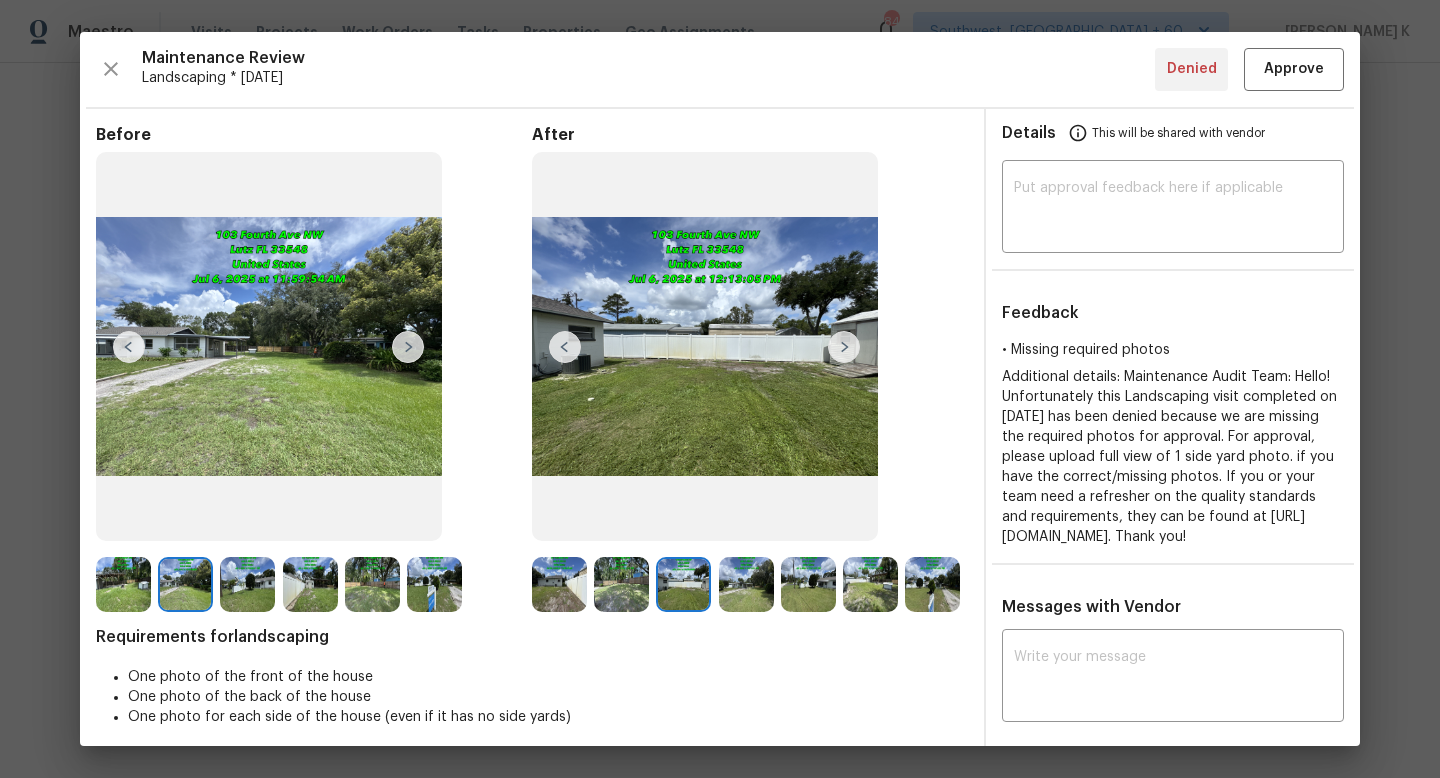 click at bounding box center [746, 584] 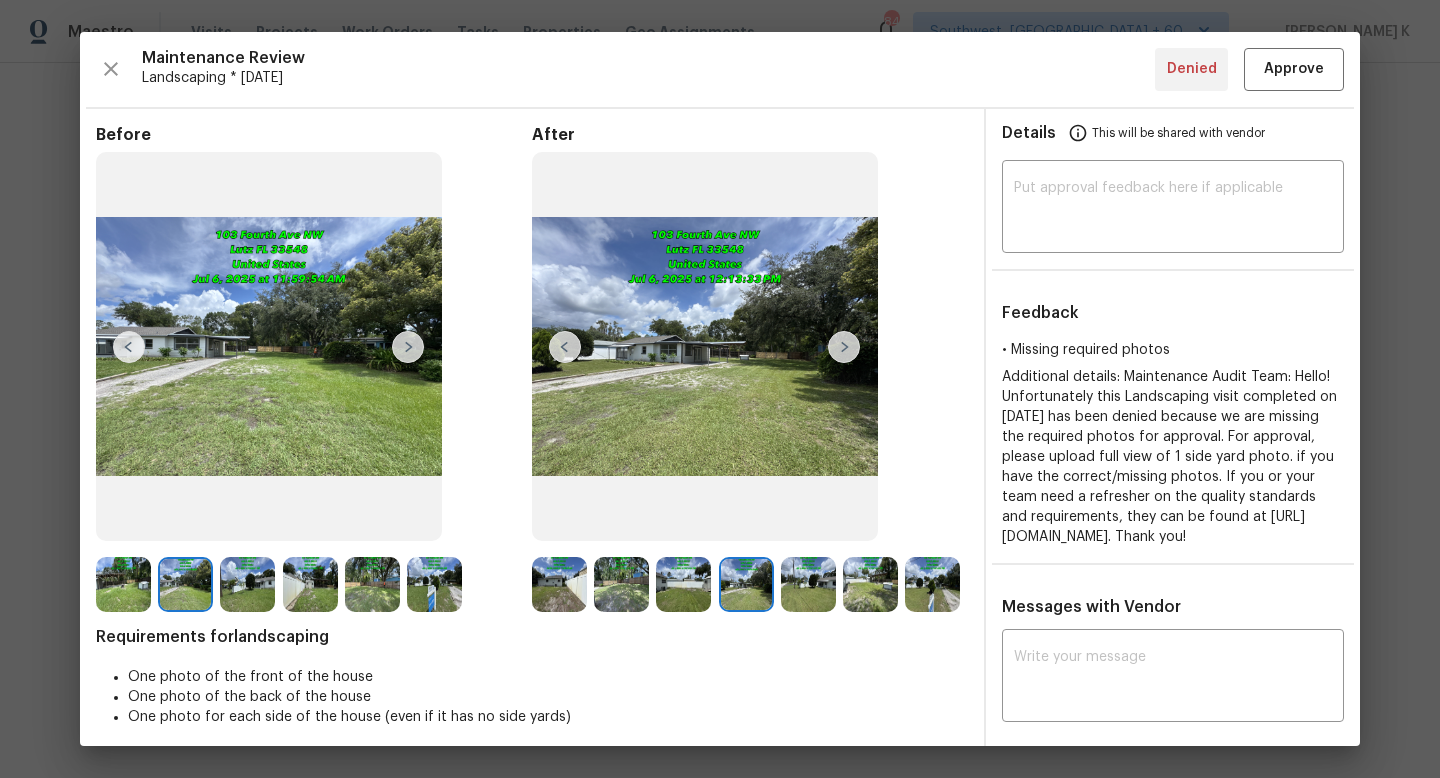 click at bounding box center (808, 584) 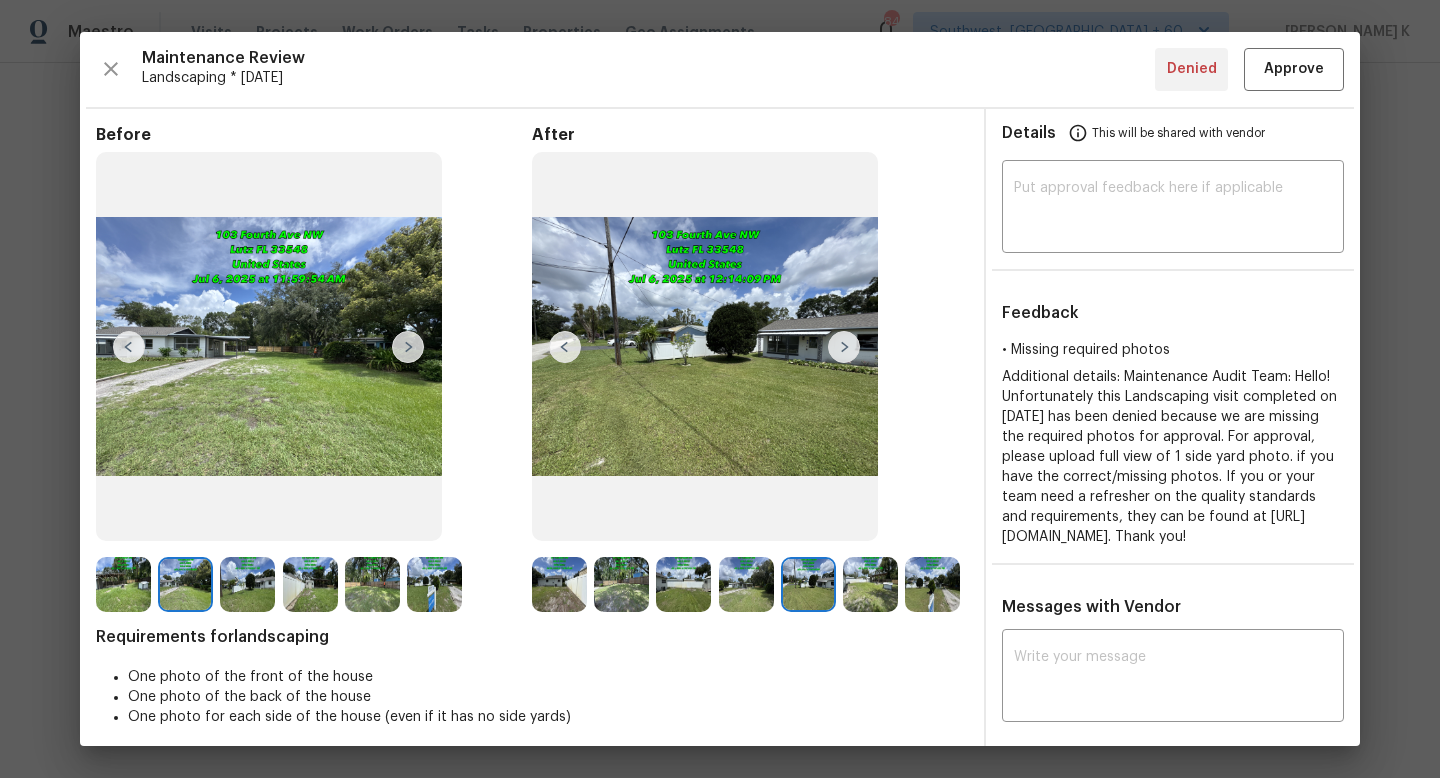 click at bounding box center (870, 584) 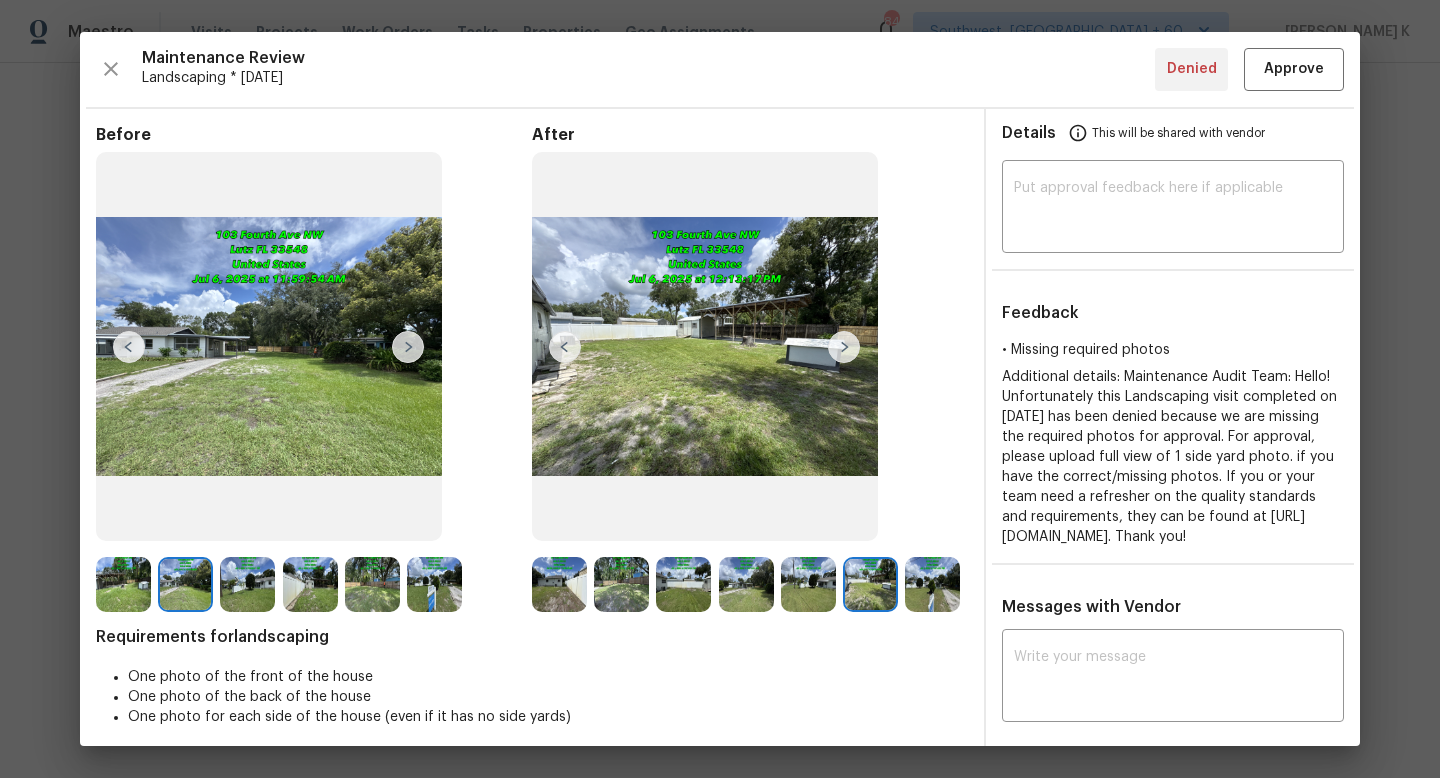 click at bounding box center (310, 584) 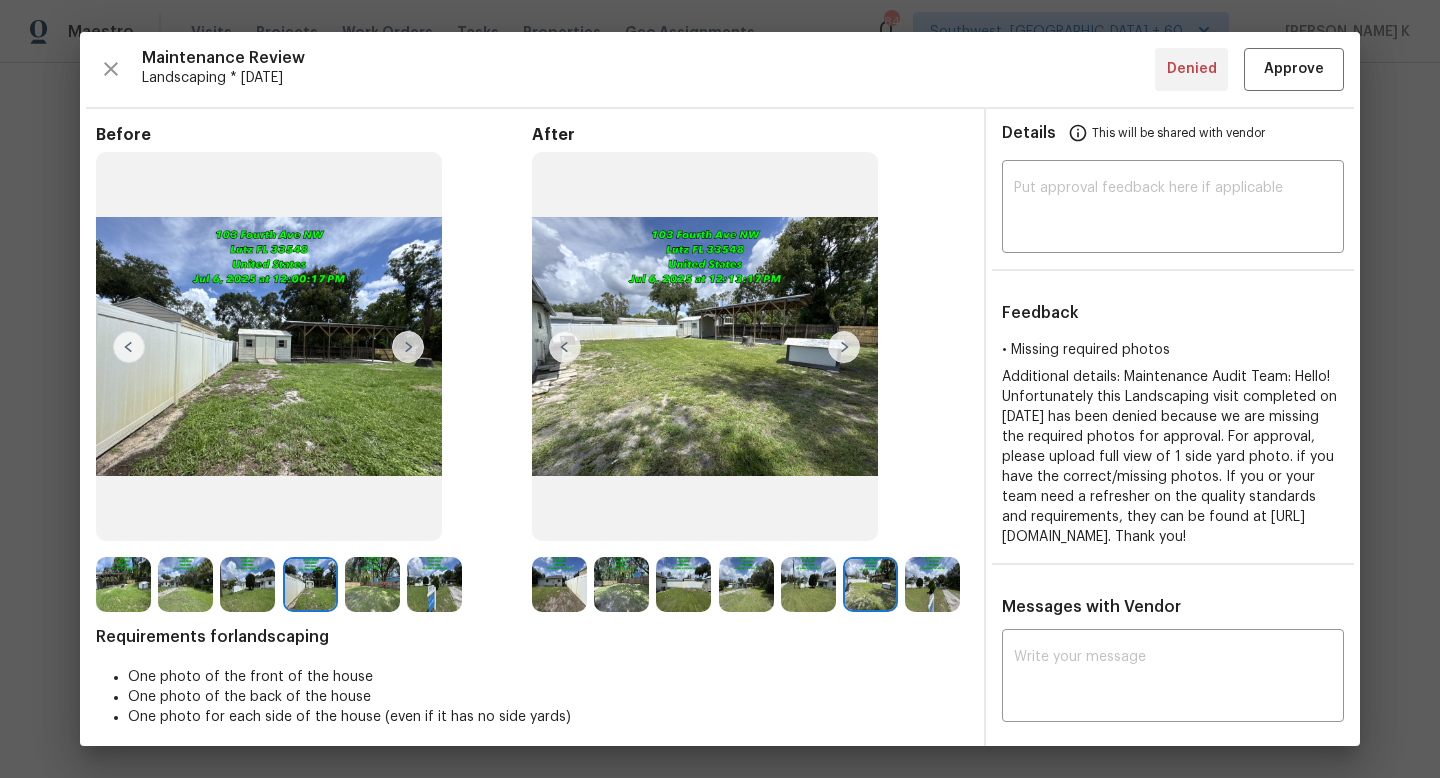 click at bounding box center [123, 584] 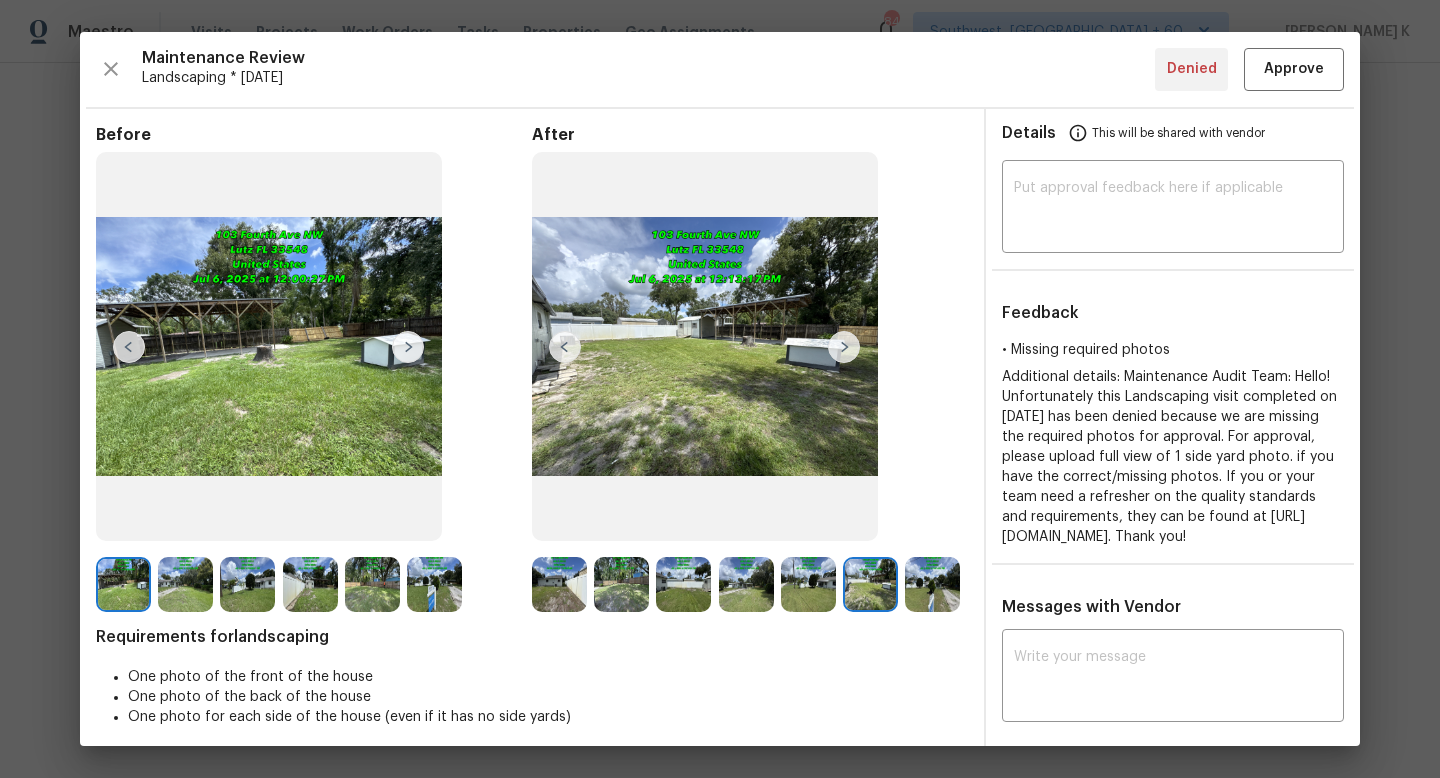 click at bounding box center (185, 584) 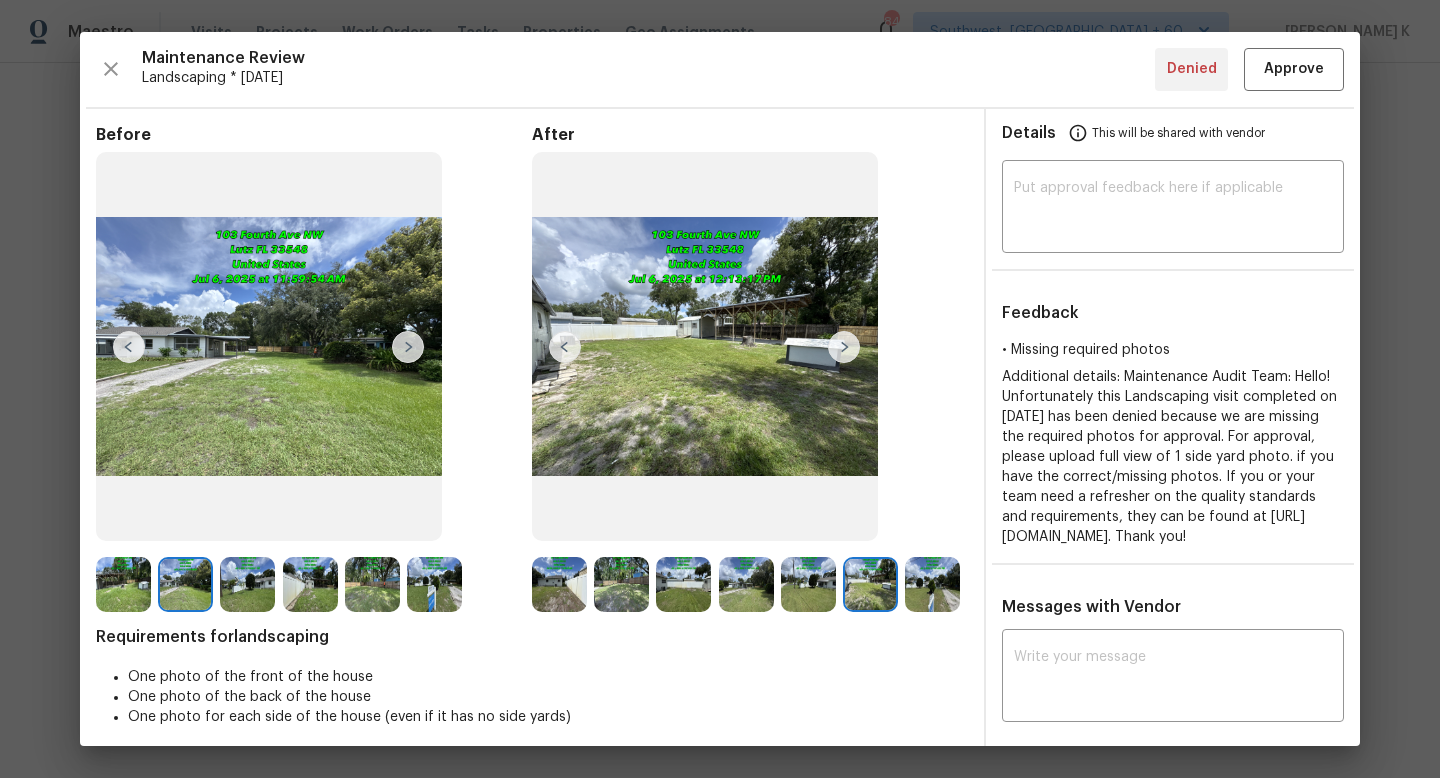 click at bounding box center [621, 584] 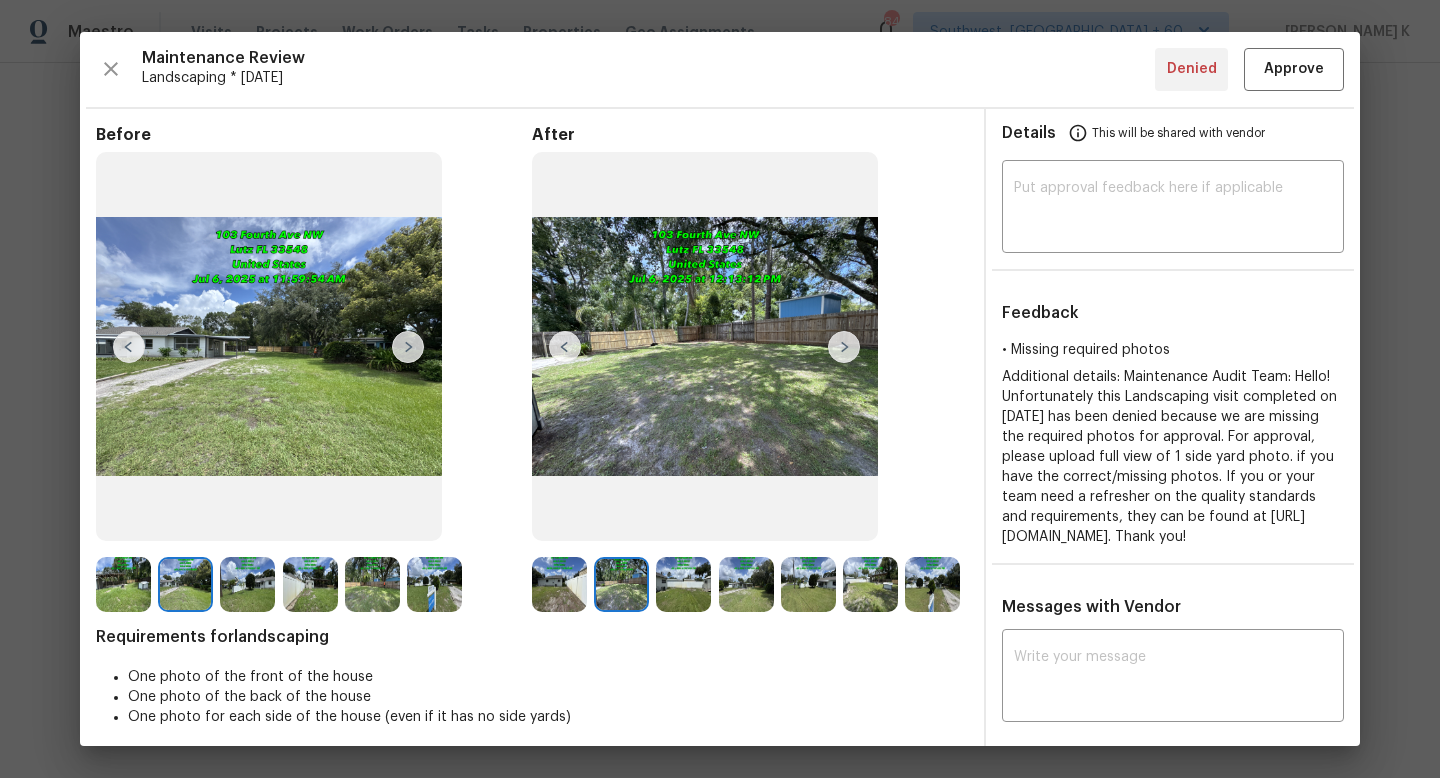 click at bounding box center [683, 584] 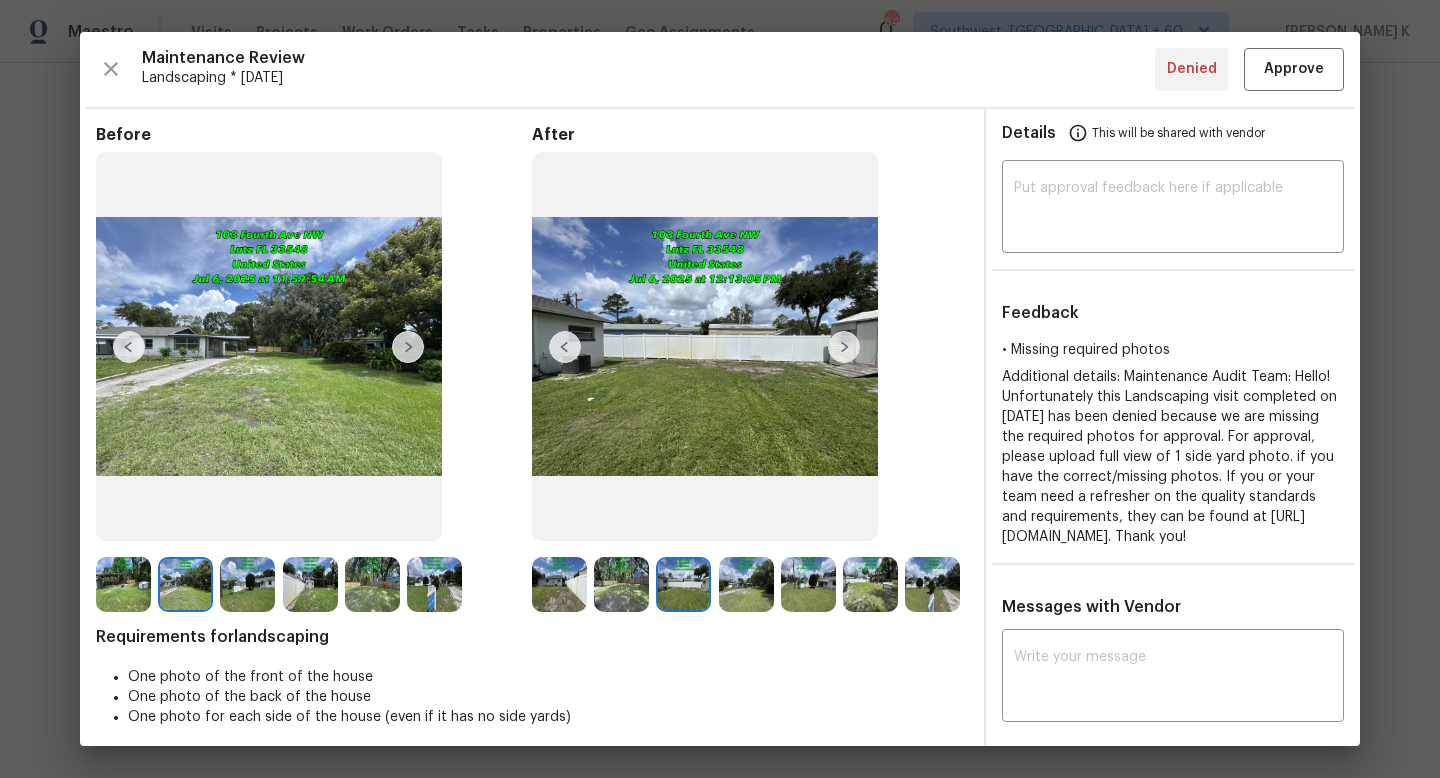 click at bounding box center (746, 584) 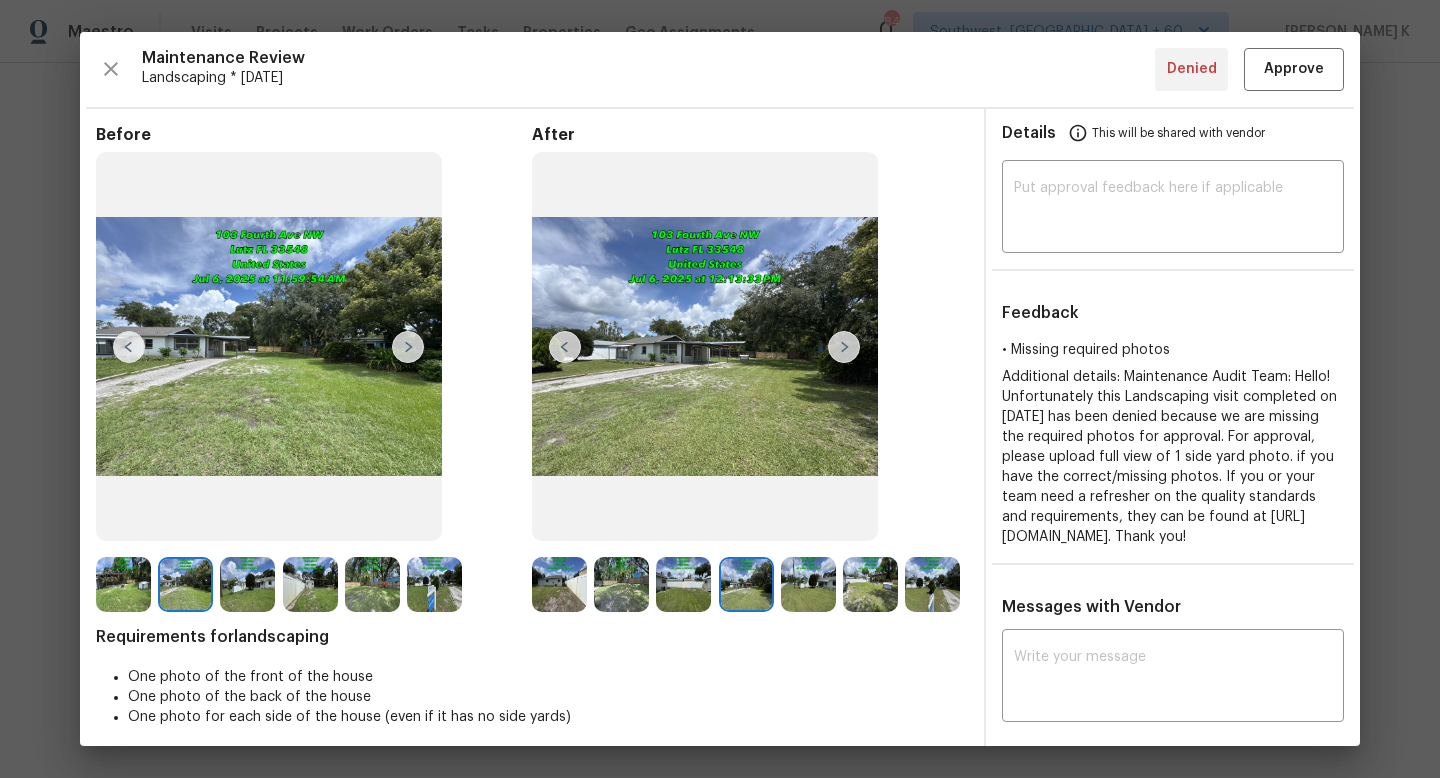 click at bounding box center [808, 584] 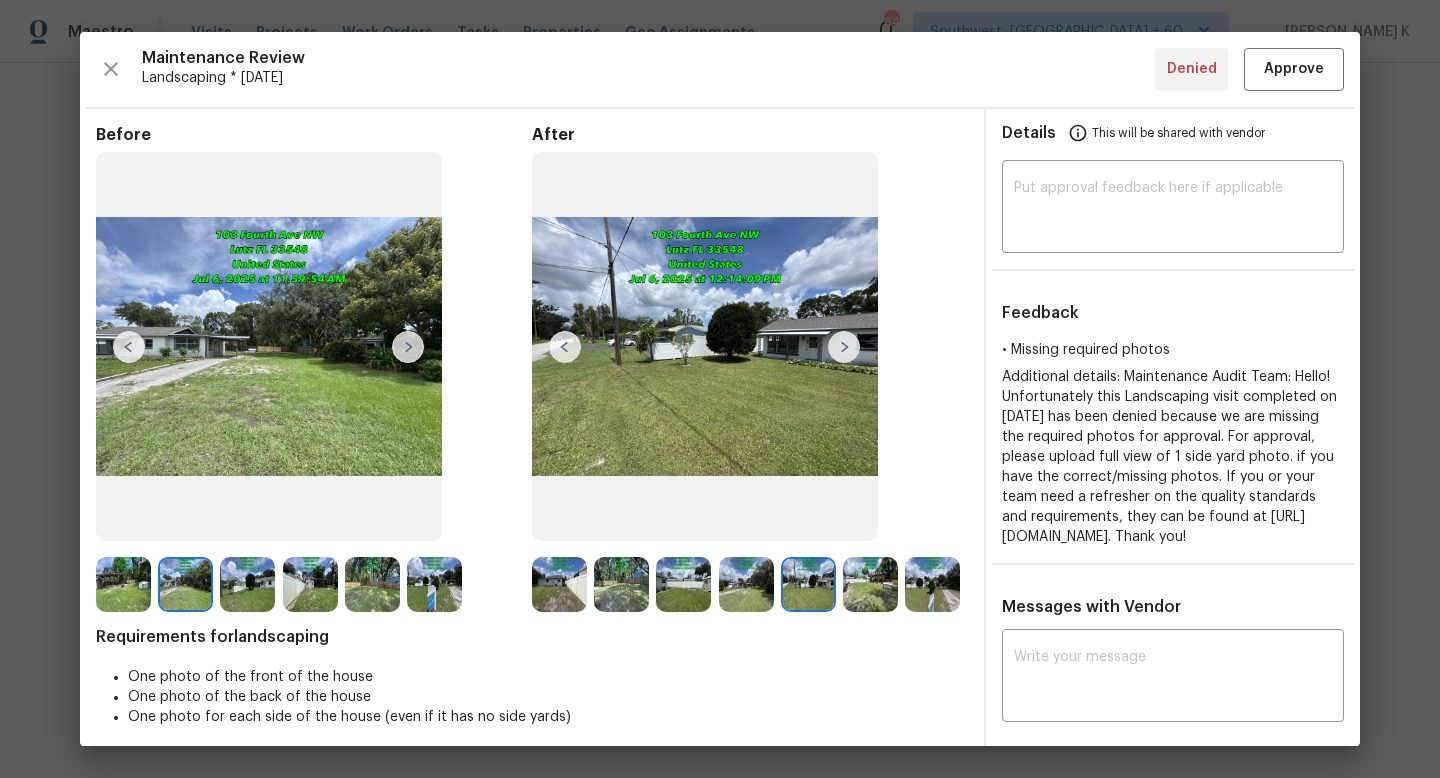 click at bounding box center [870, 584] 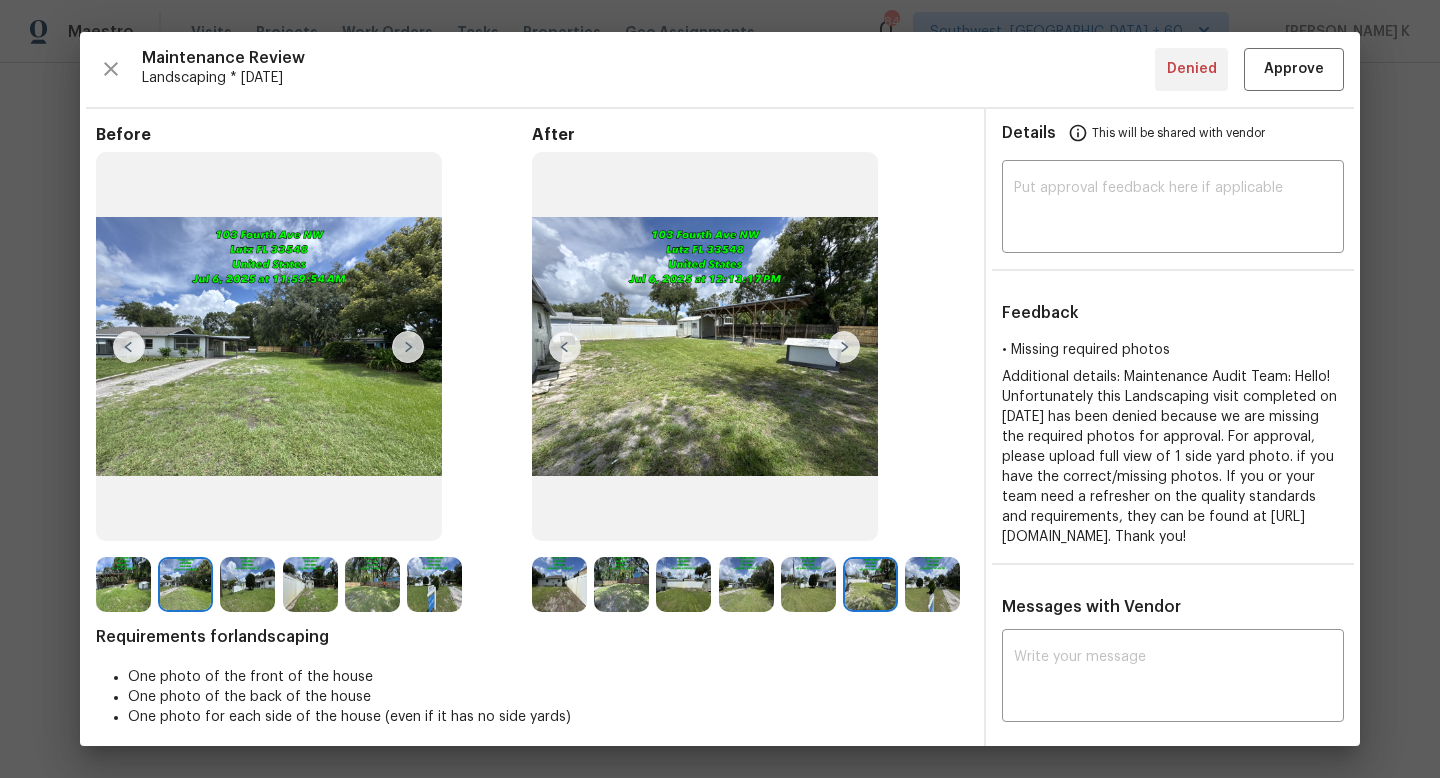 click at bounding box center [932, 584] 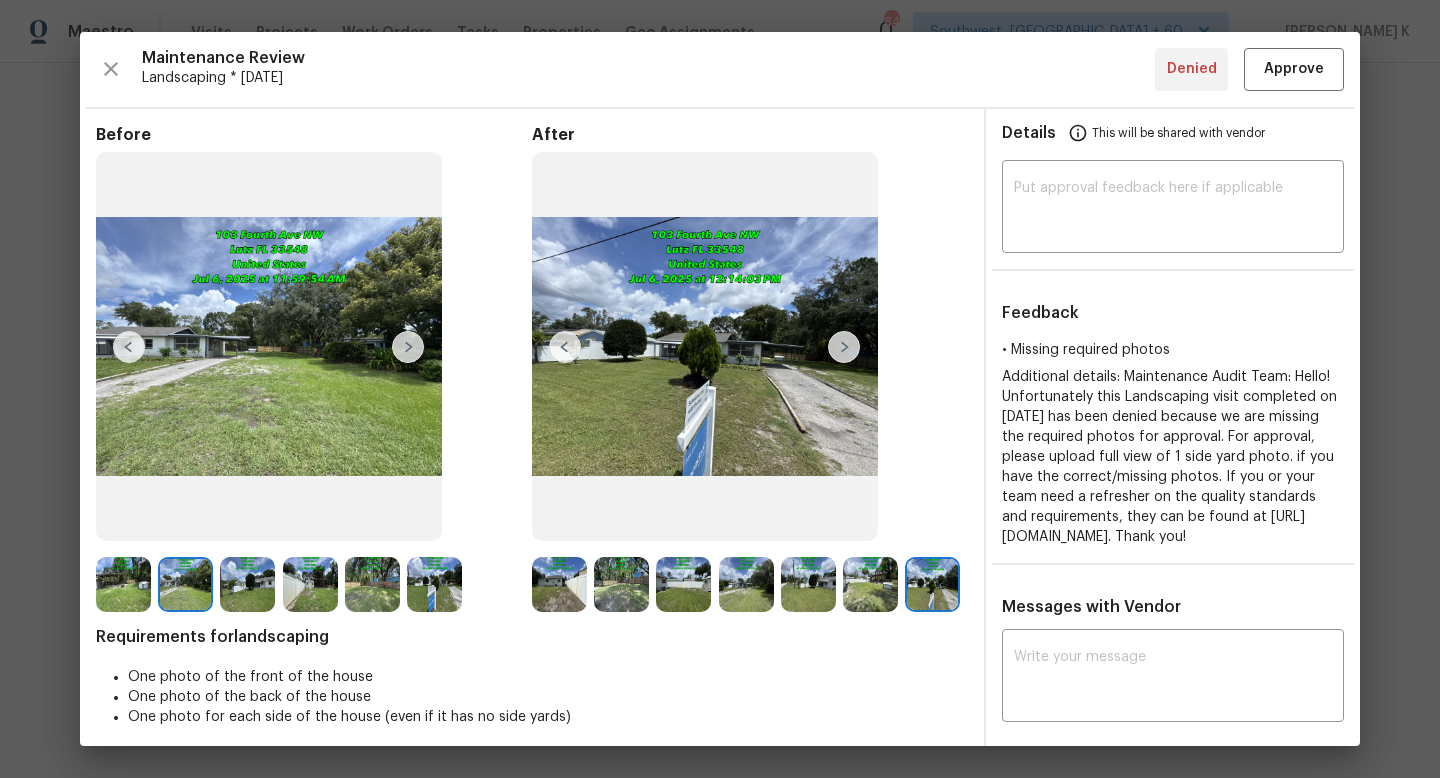 click at bounding box center (559, 584) 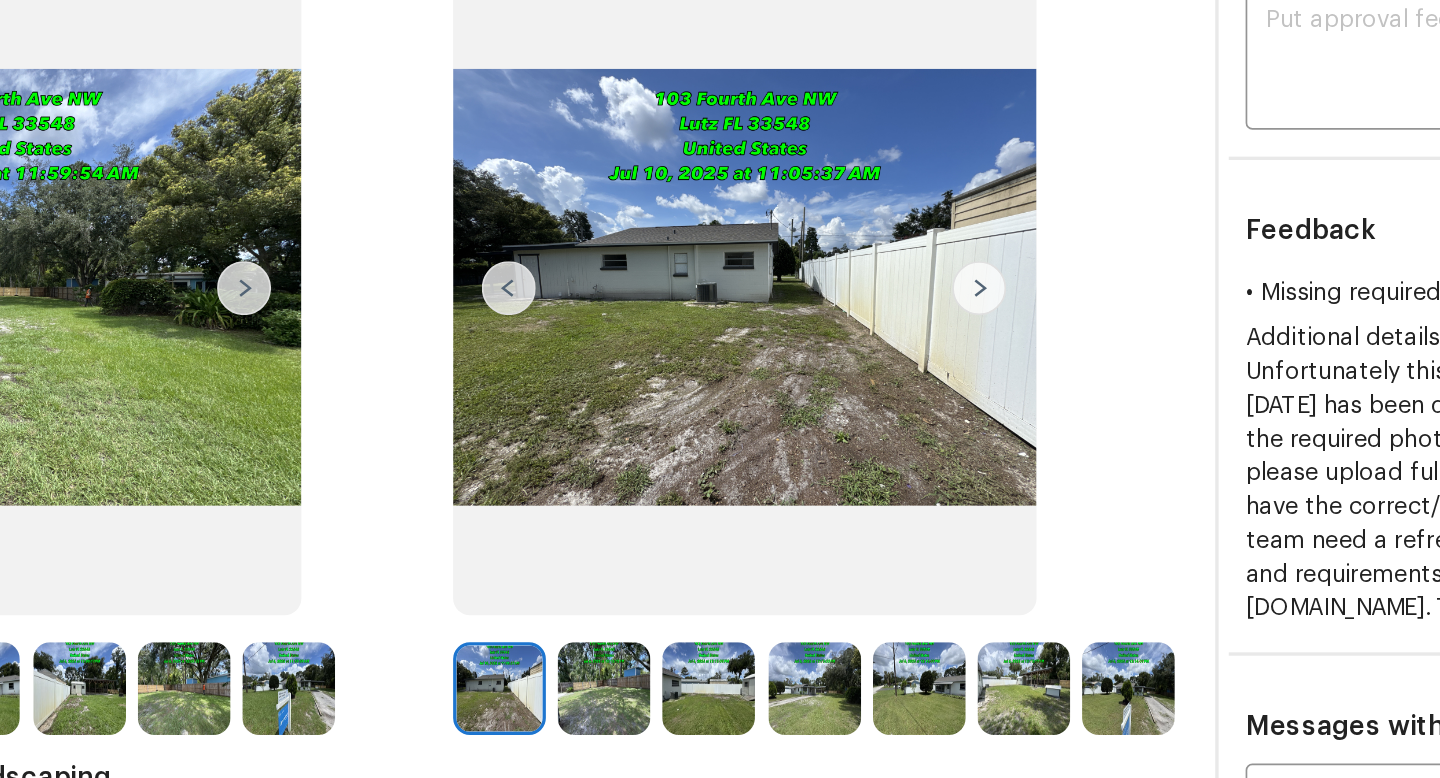 click at bounding box center [621, 584] 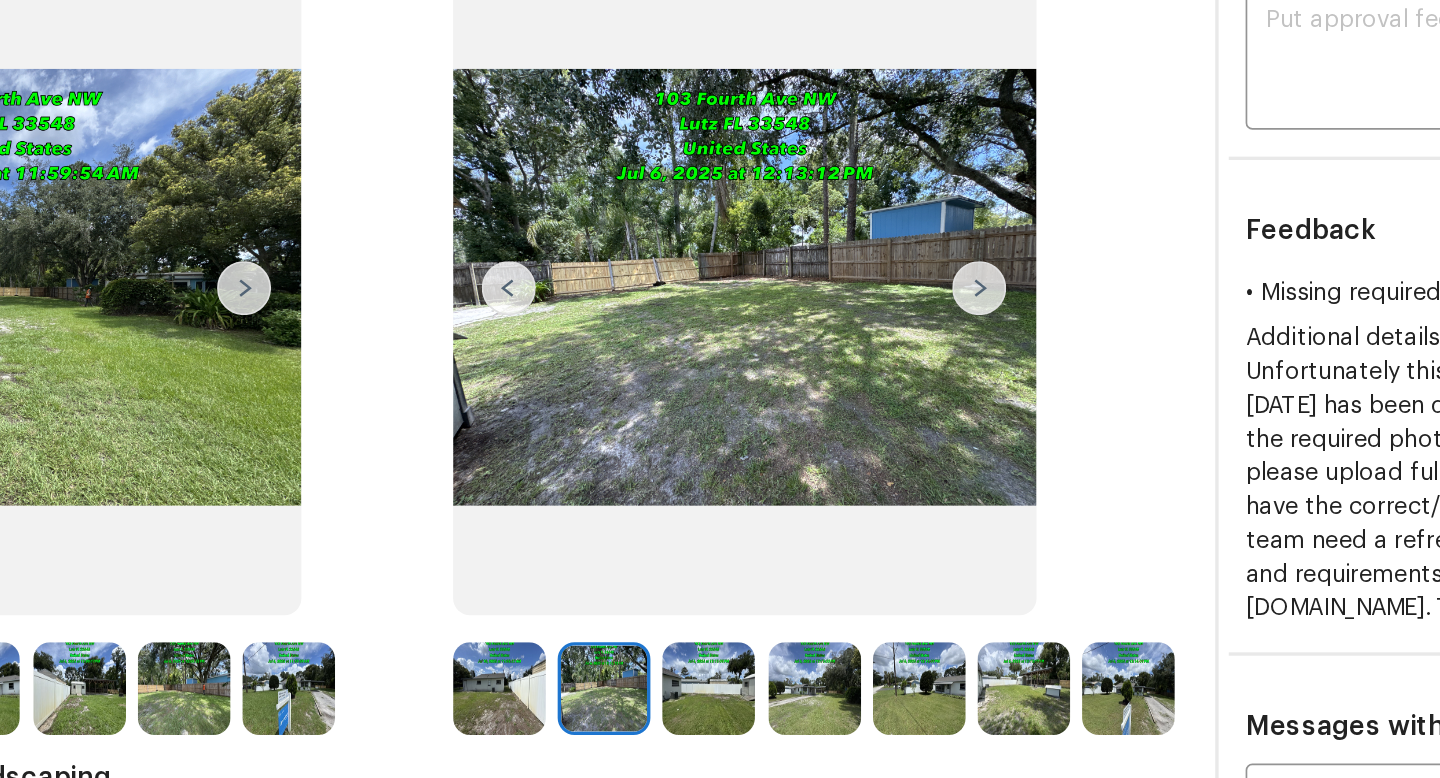 click at bounding box center (683, 584) 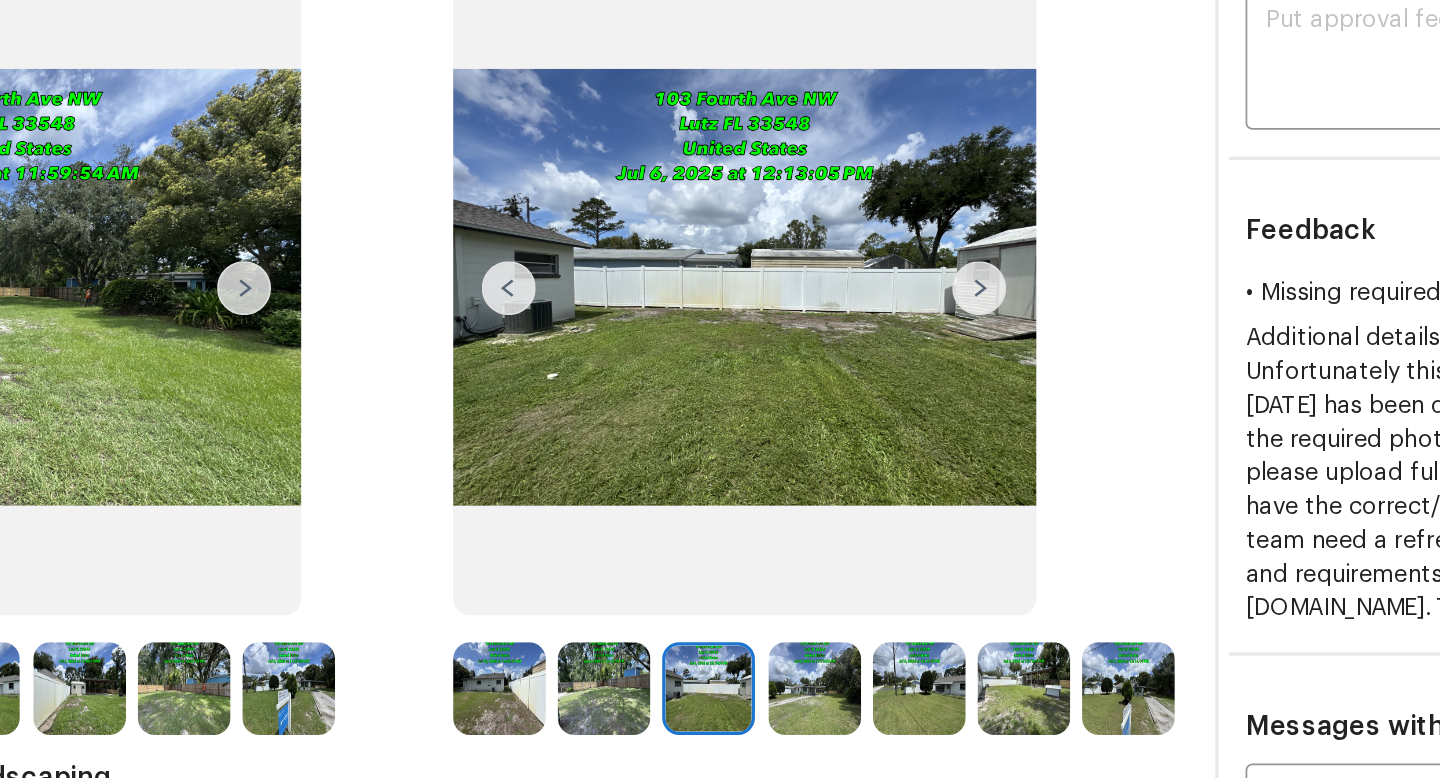 click at bounding box center [746, 584] 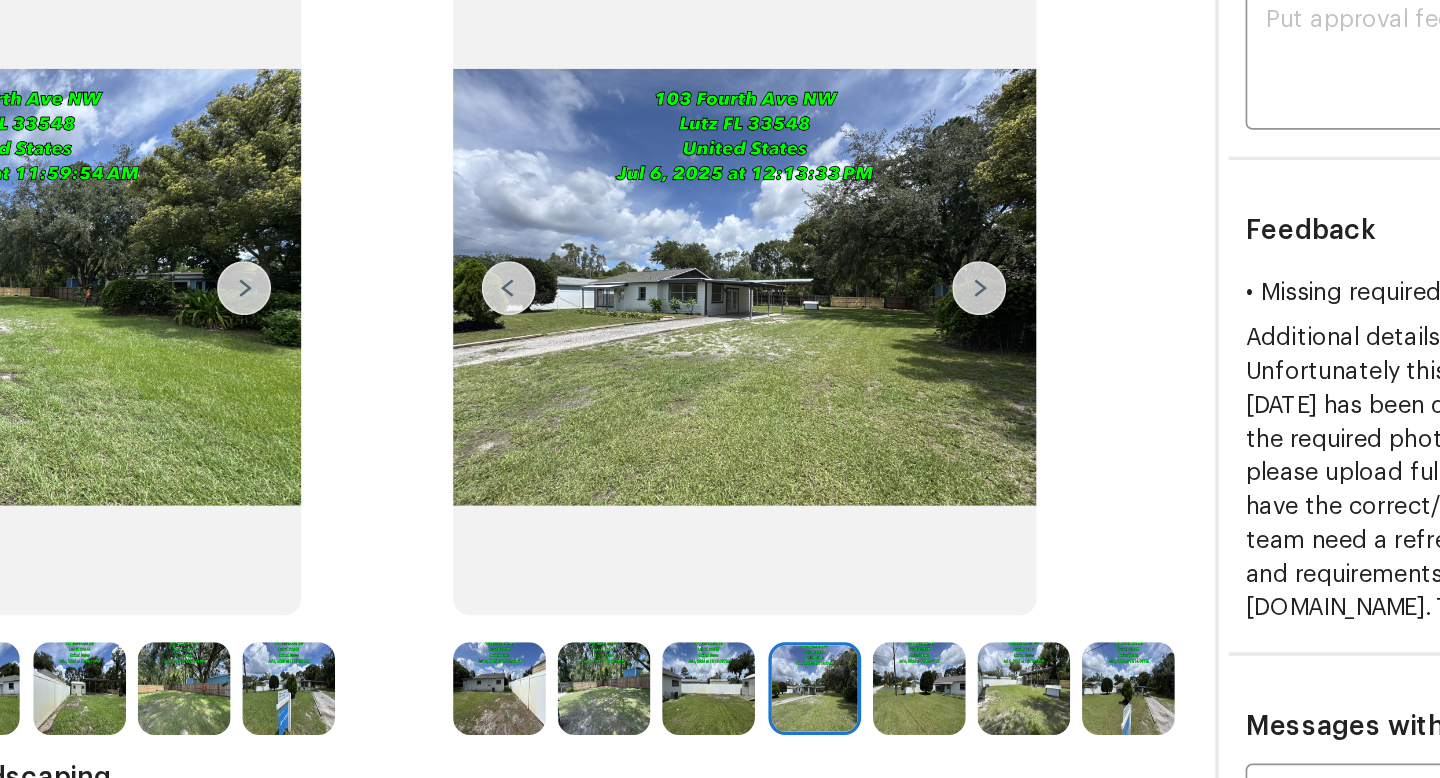 click at bounding box center [808, 584] 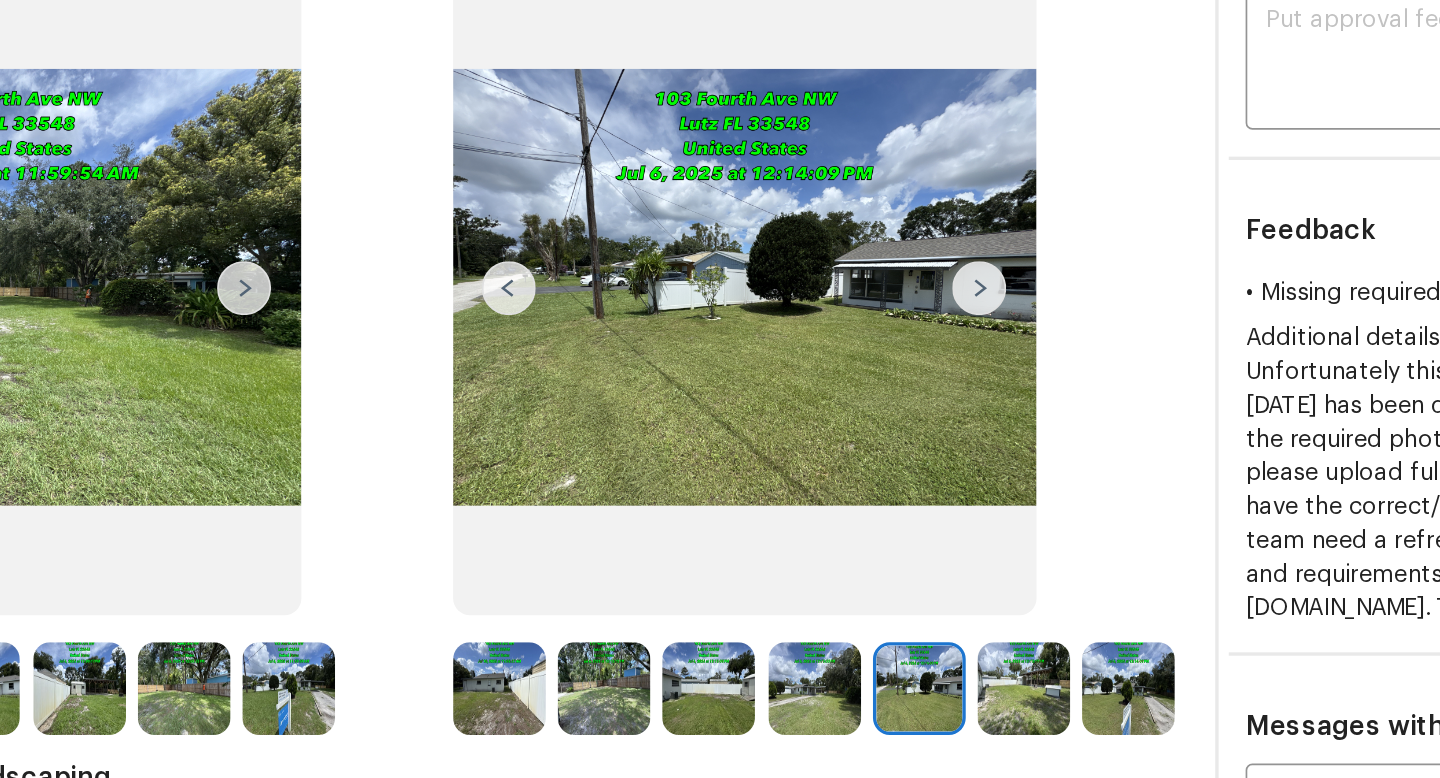 click at bounding box center (870, 584) 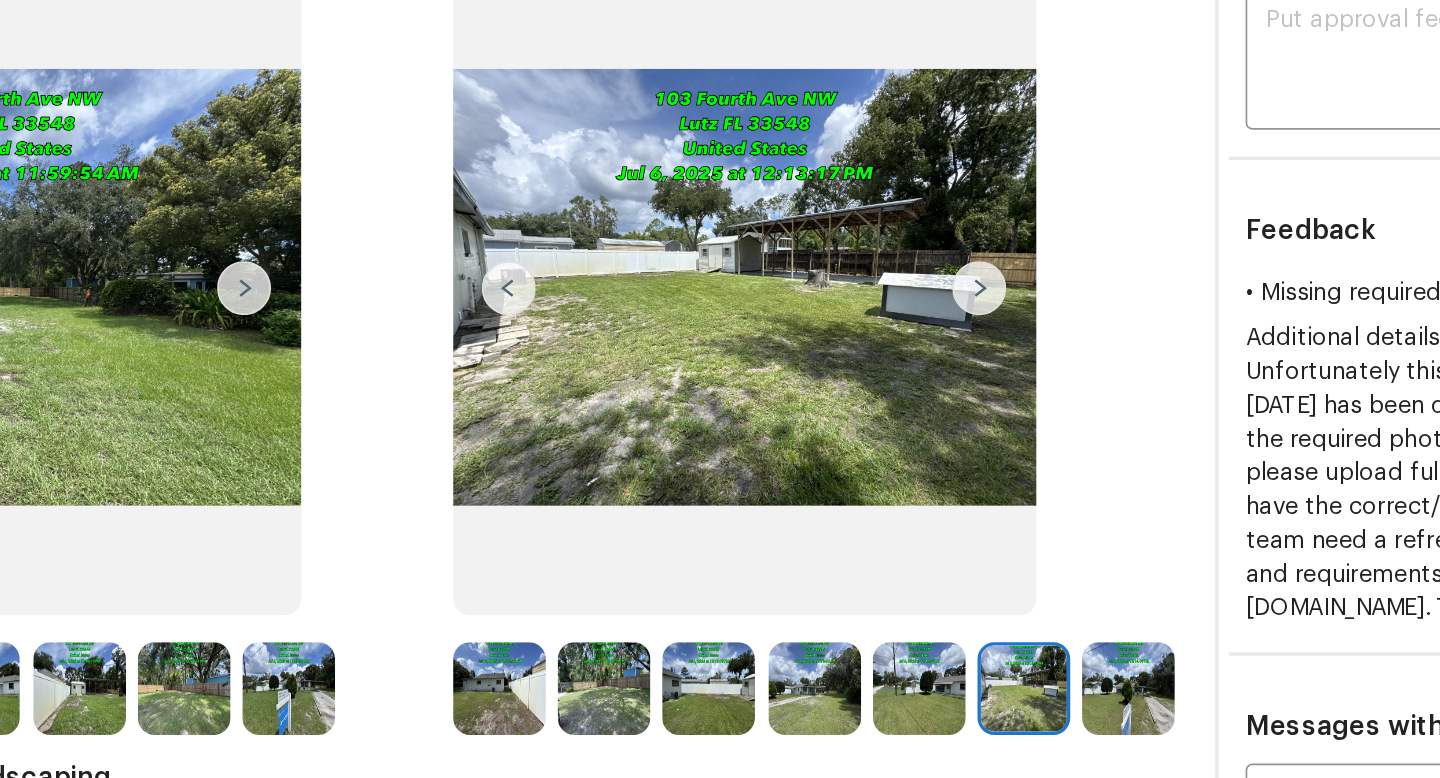 click at bounding box center (932, 584) 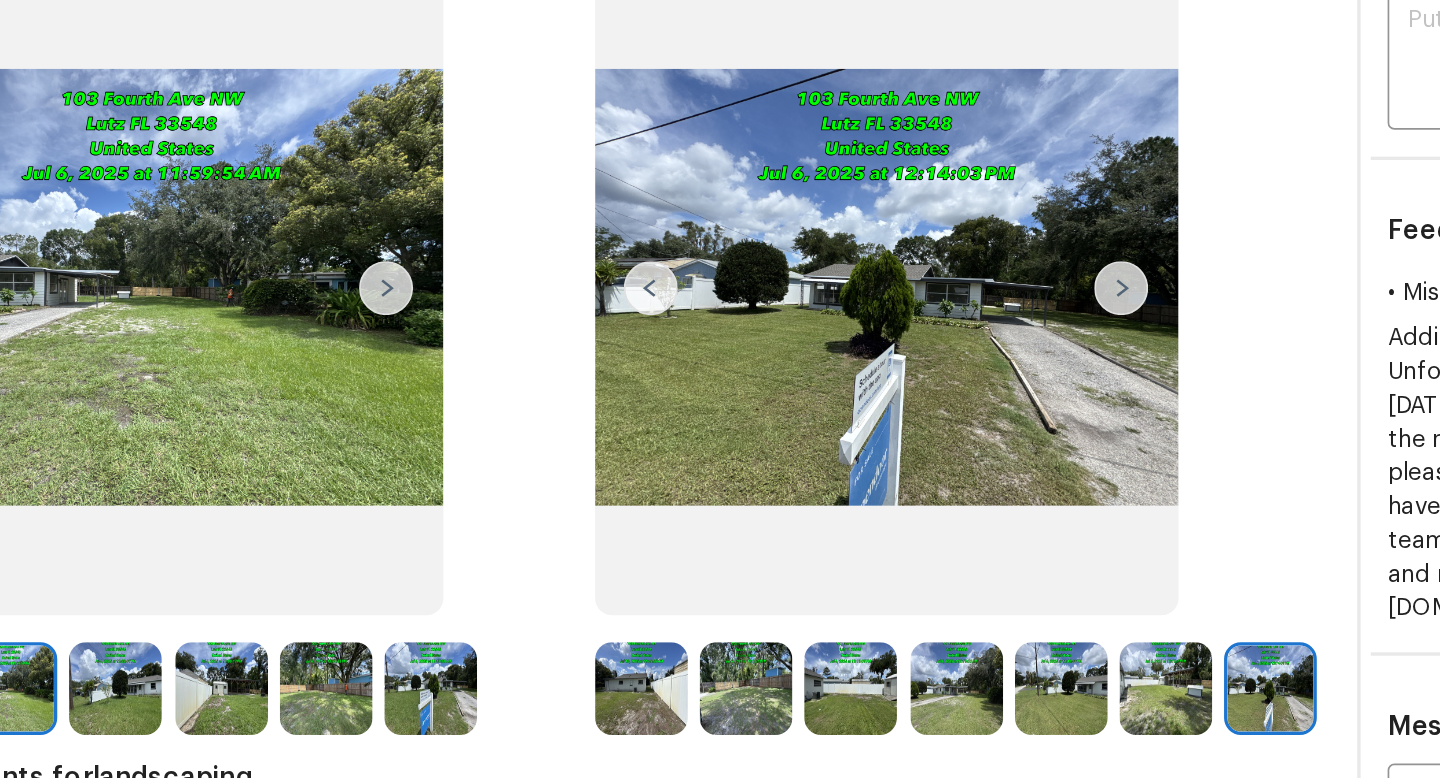 click at bounding box center [310, 584] 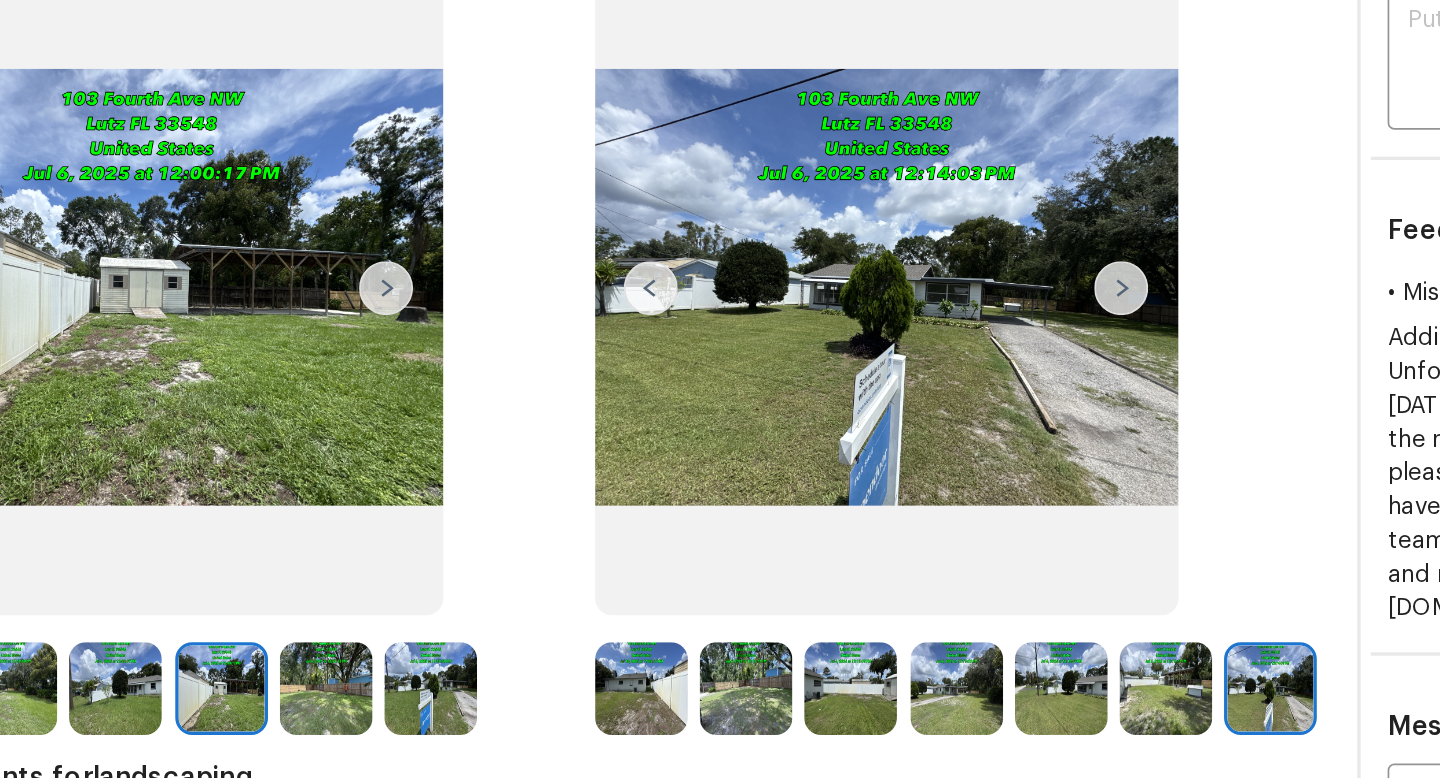 click at bounding box center [559, 584] 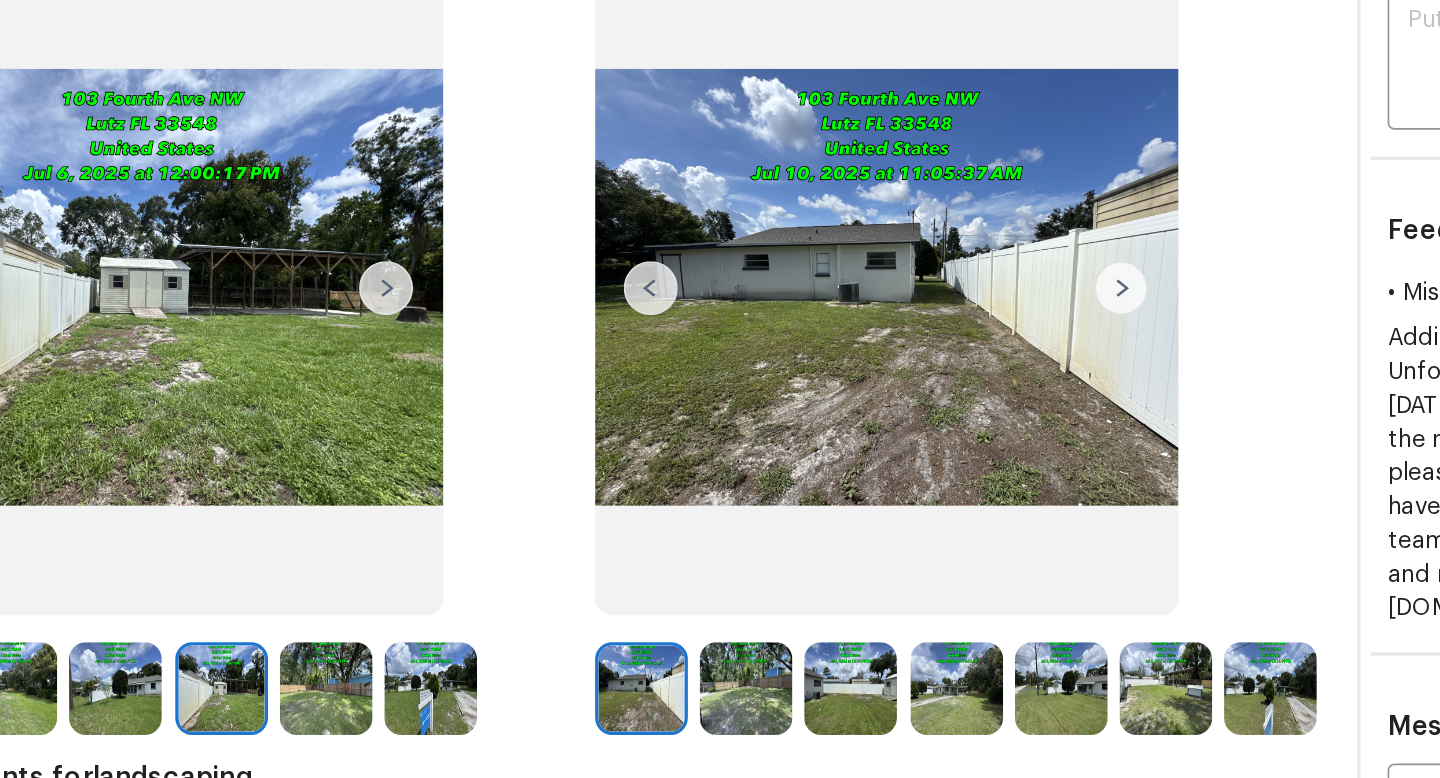 click at bounding box center [621, 584] 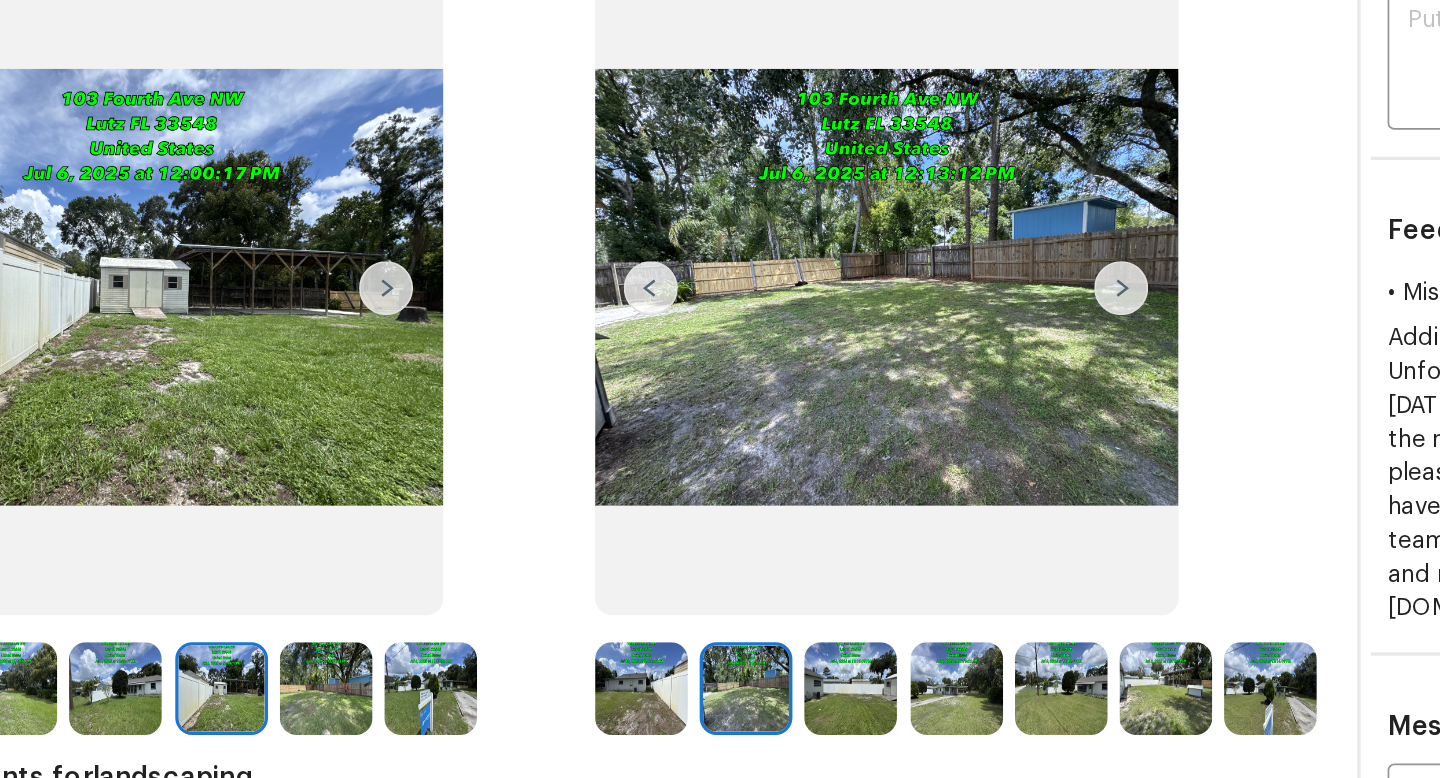 click at bounding box center [683, 584] 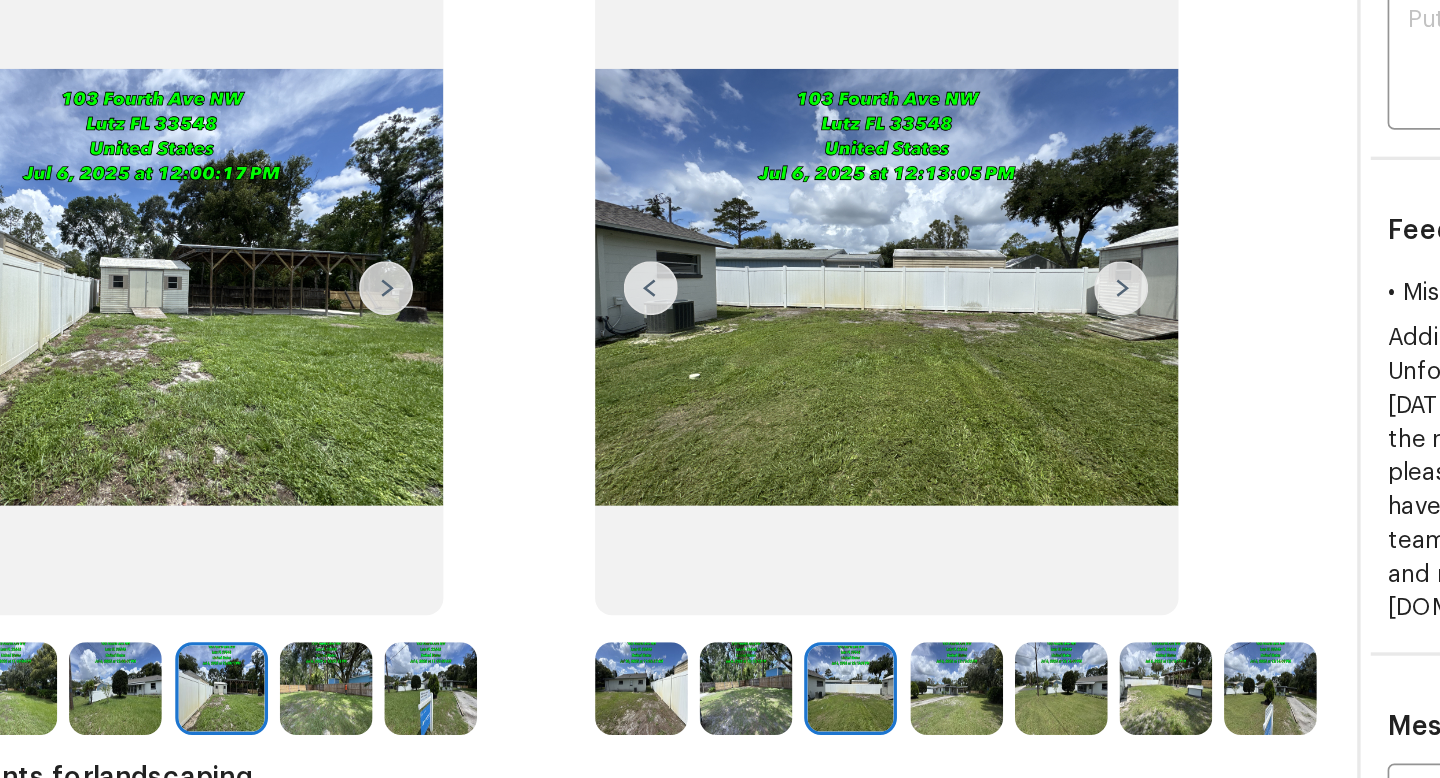 click at bounding box center [746, 584] 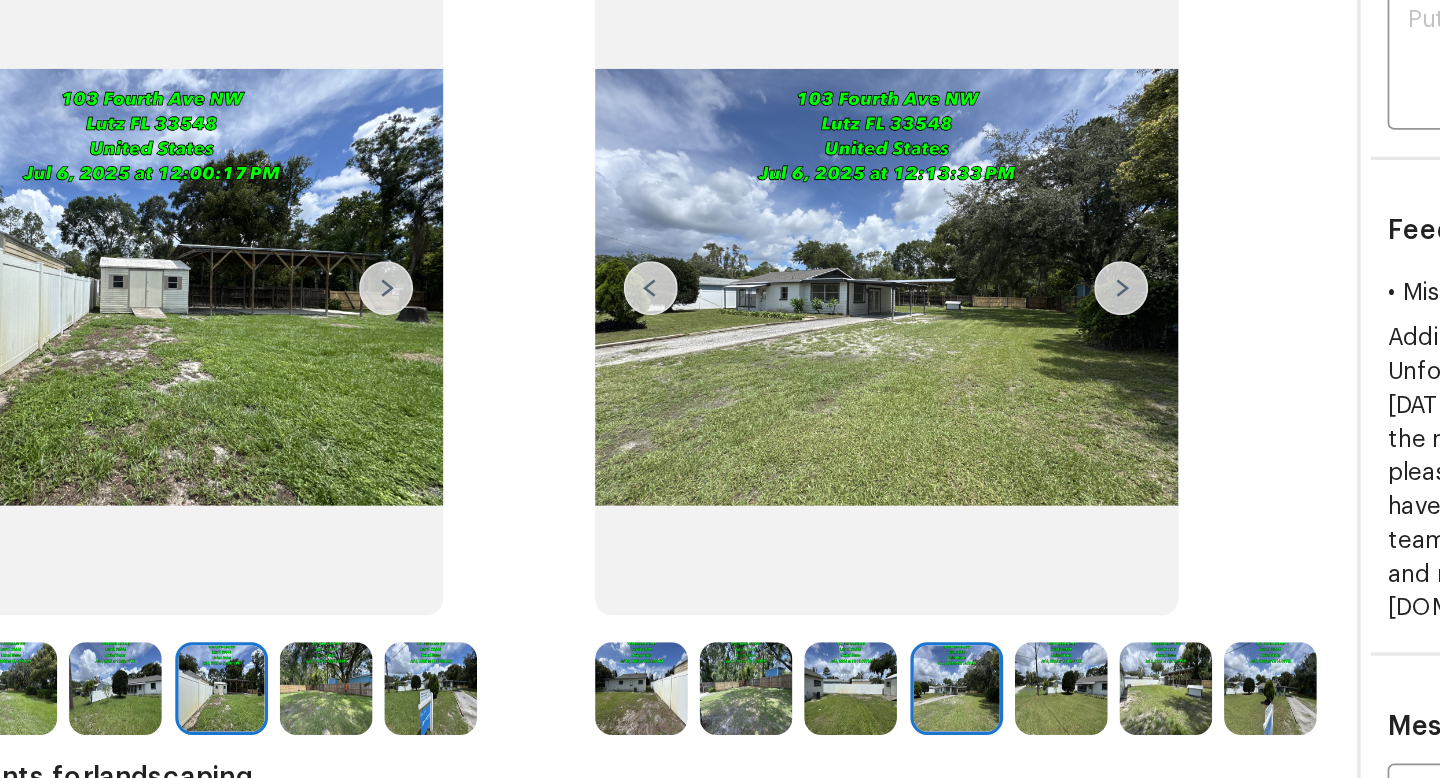 click at bounding box center [808, 584] 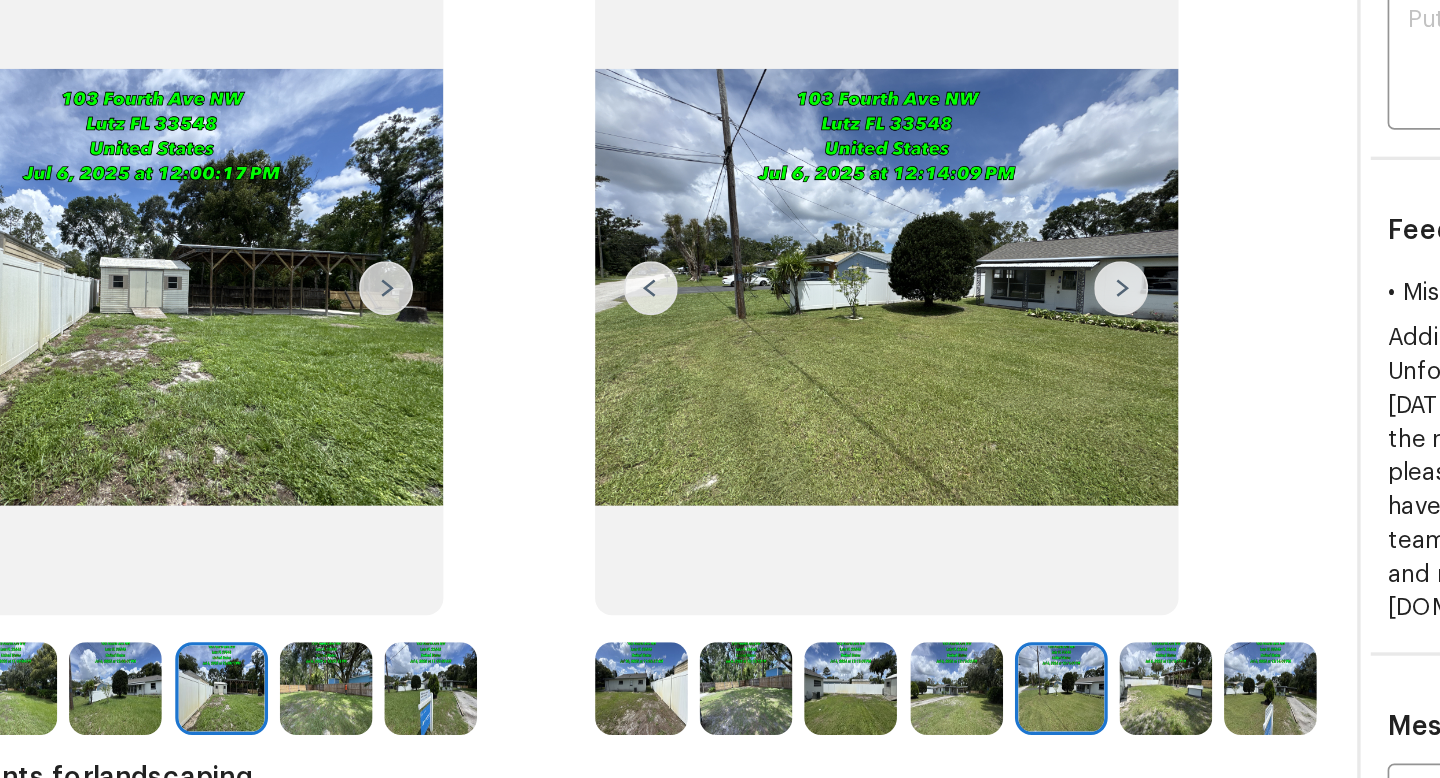 click at bounding box center [870, 584] 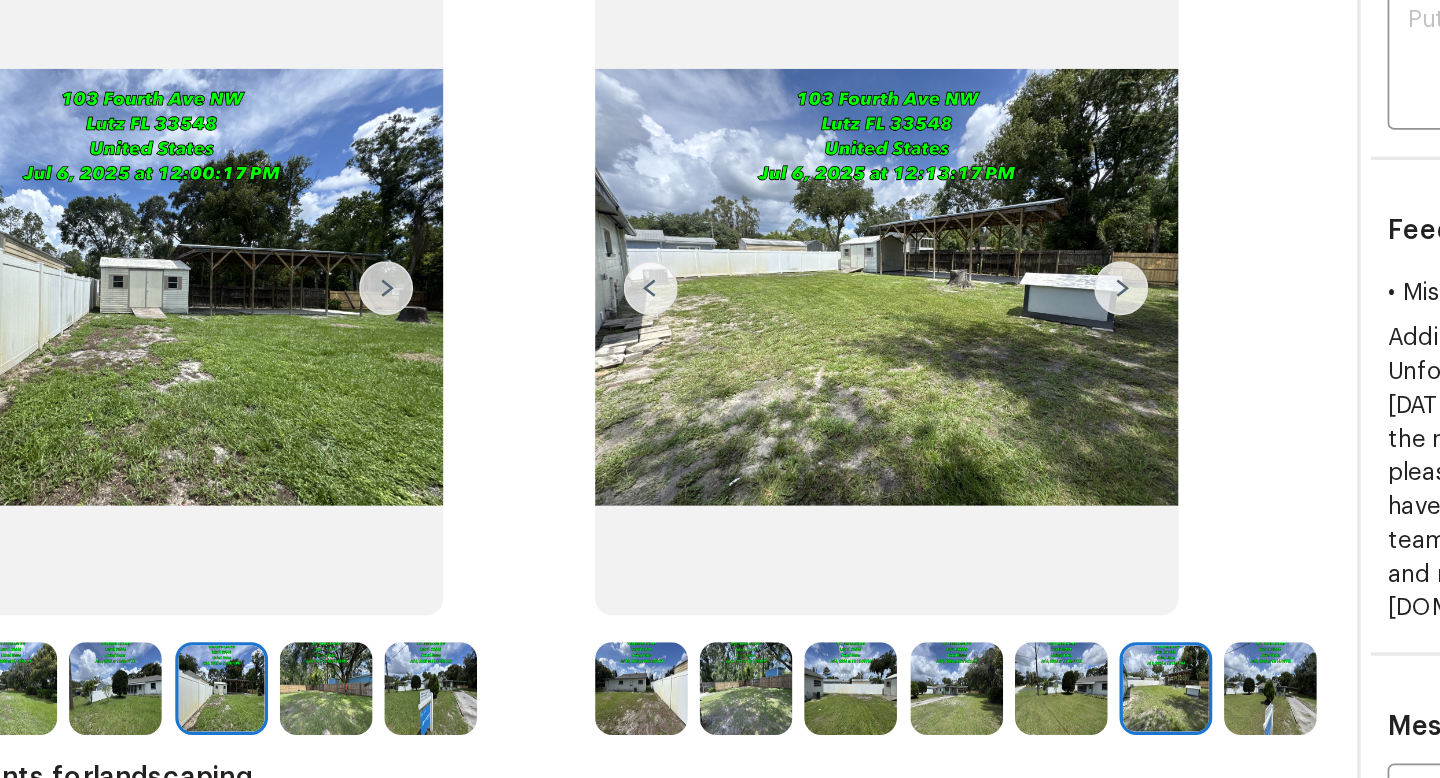 click at bounding box center [932, 584] 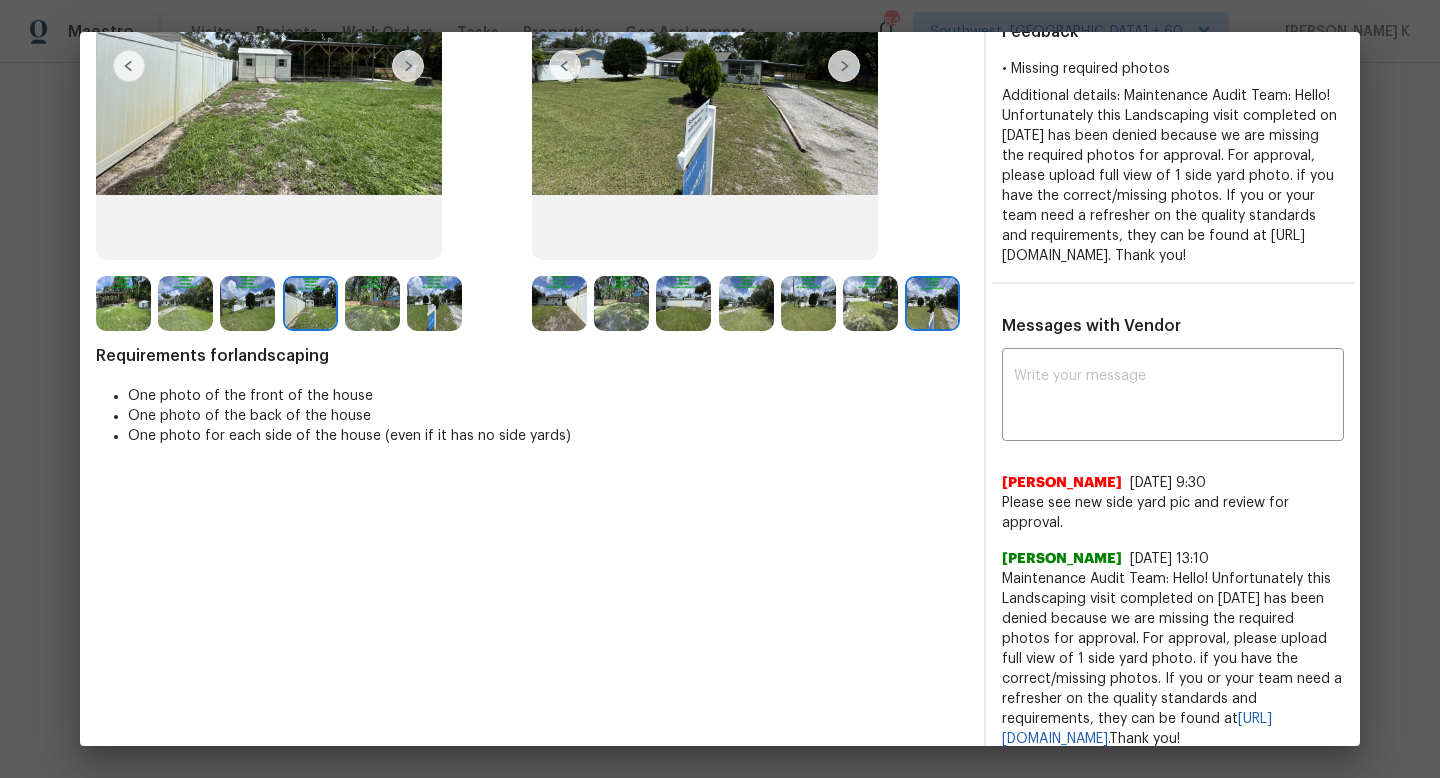 scroll, scrollTop: 339, scrollLeft: 0, axis: vertical 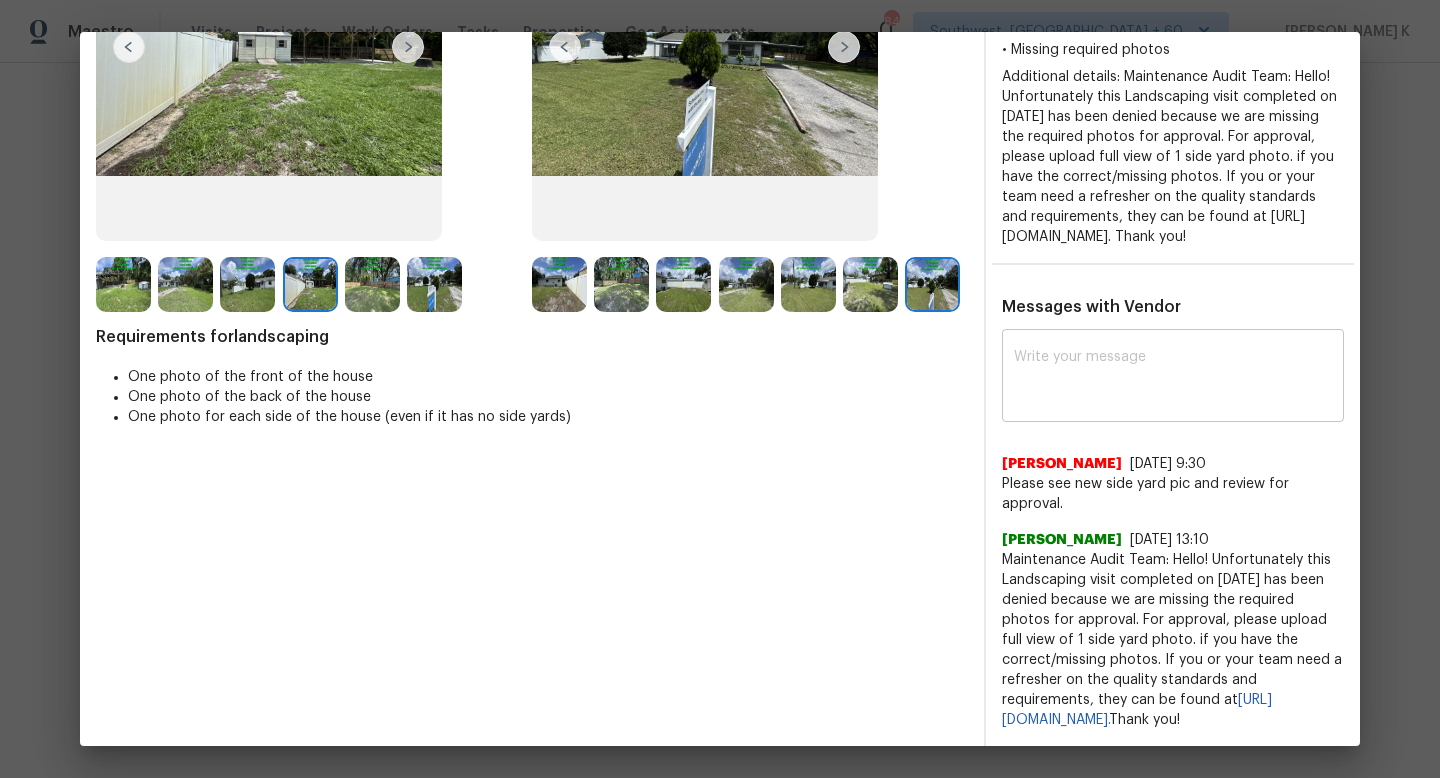 click at bounding box center (1173, 378) 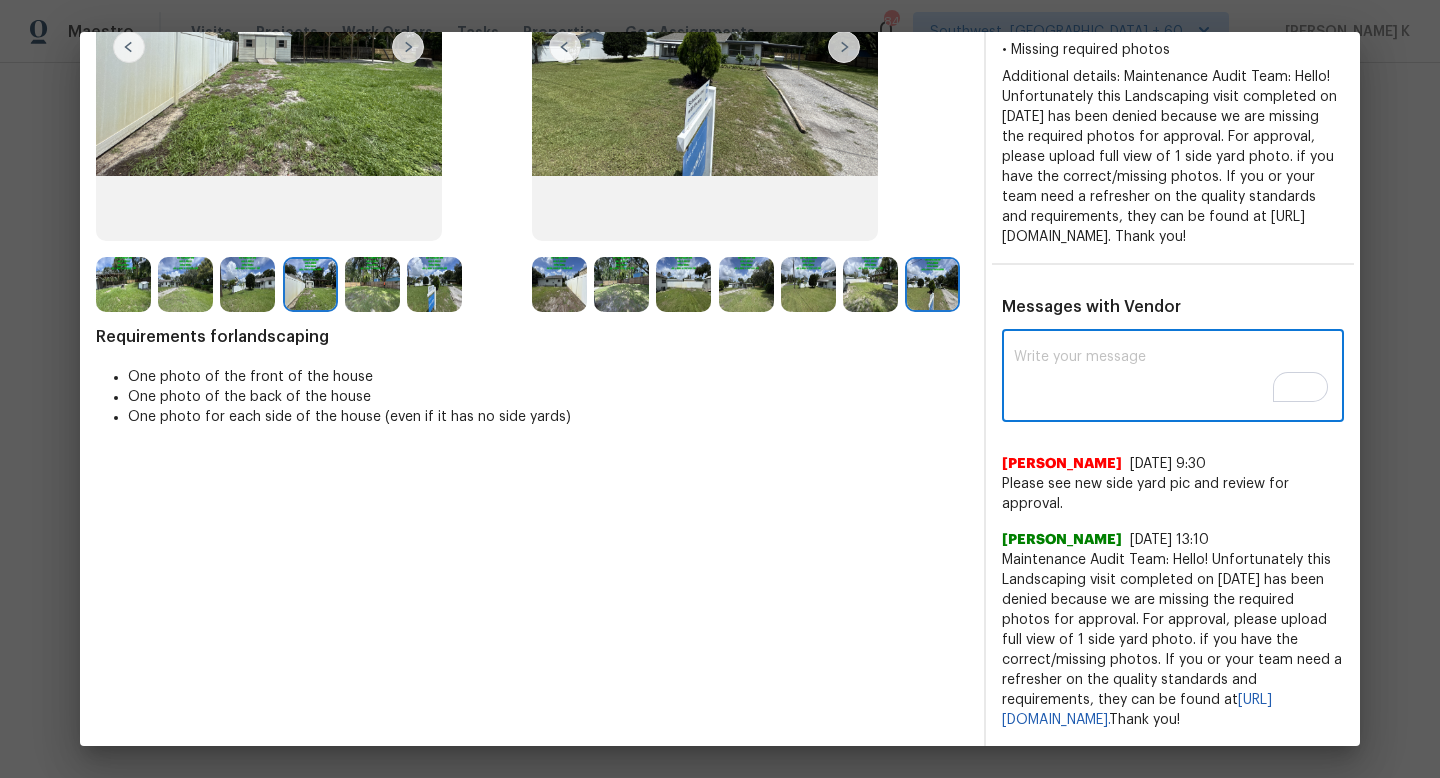 click at bounding box center (1173, 378) 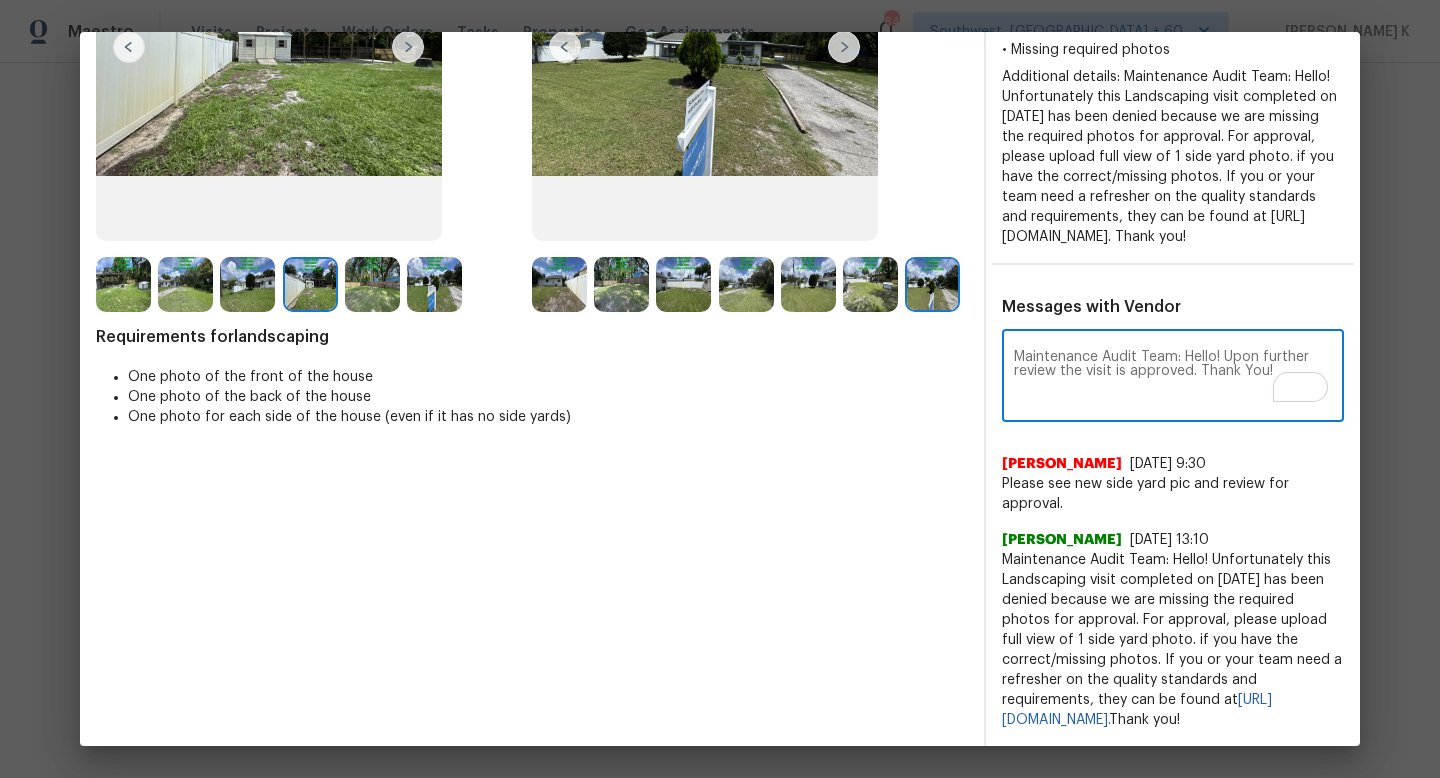 scroll, scrollTop: 42, scrollLeft: 0, axis: vertical 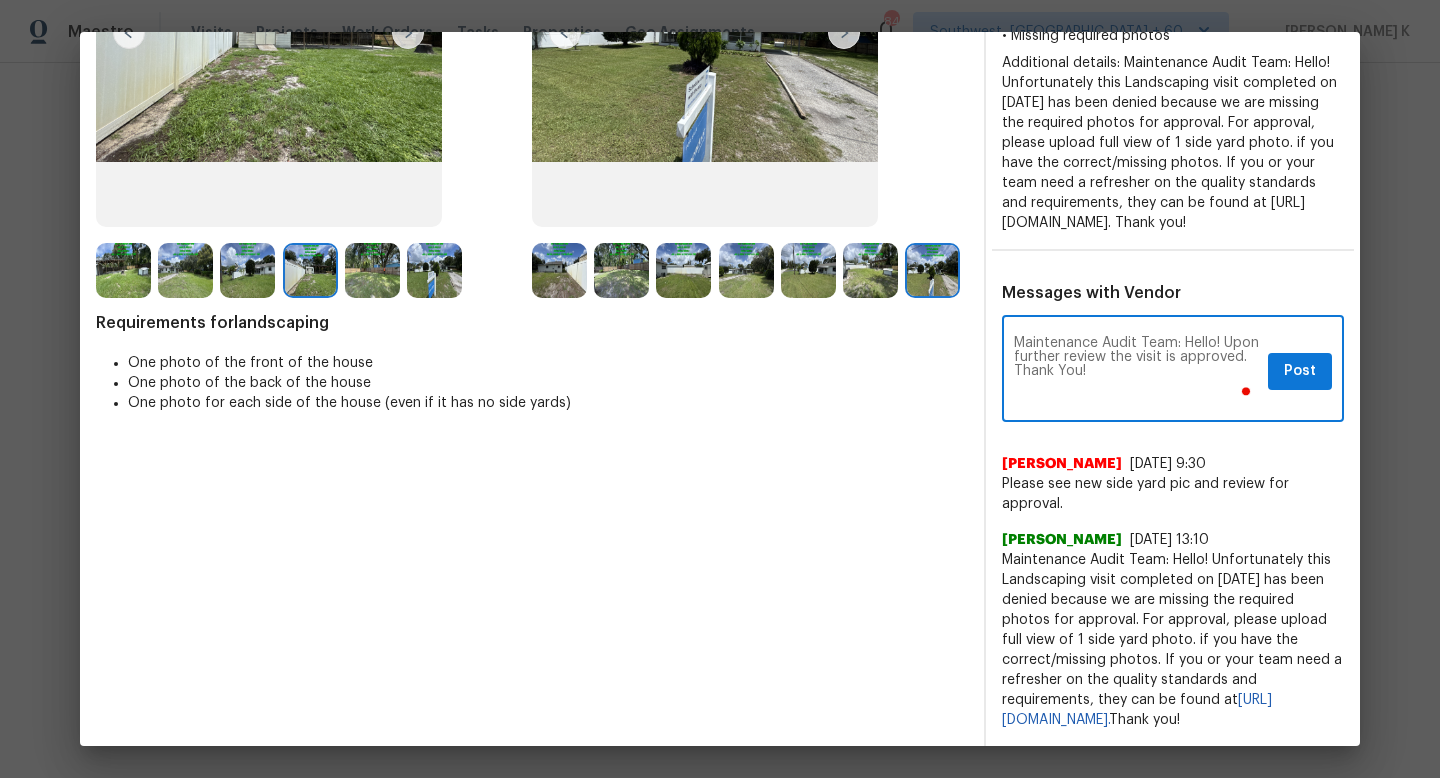 type on "Maintenance Audit Team: Hello! Upon further review the visit is approved. Thank You!" 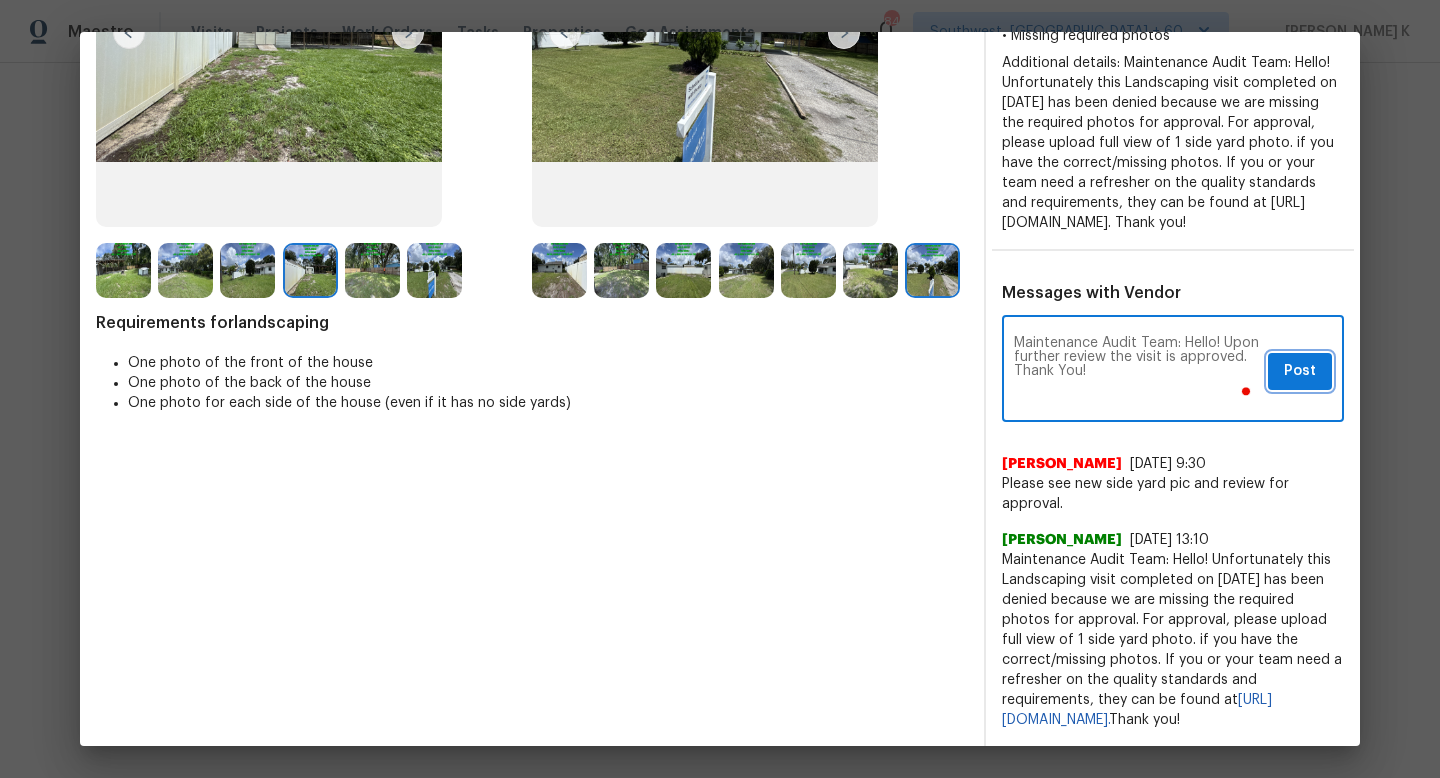 click on "Post" at bounding box center (1300, 371) 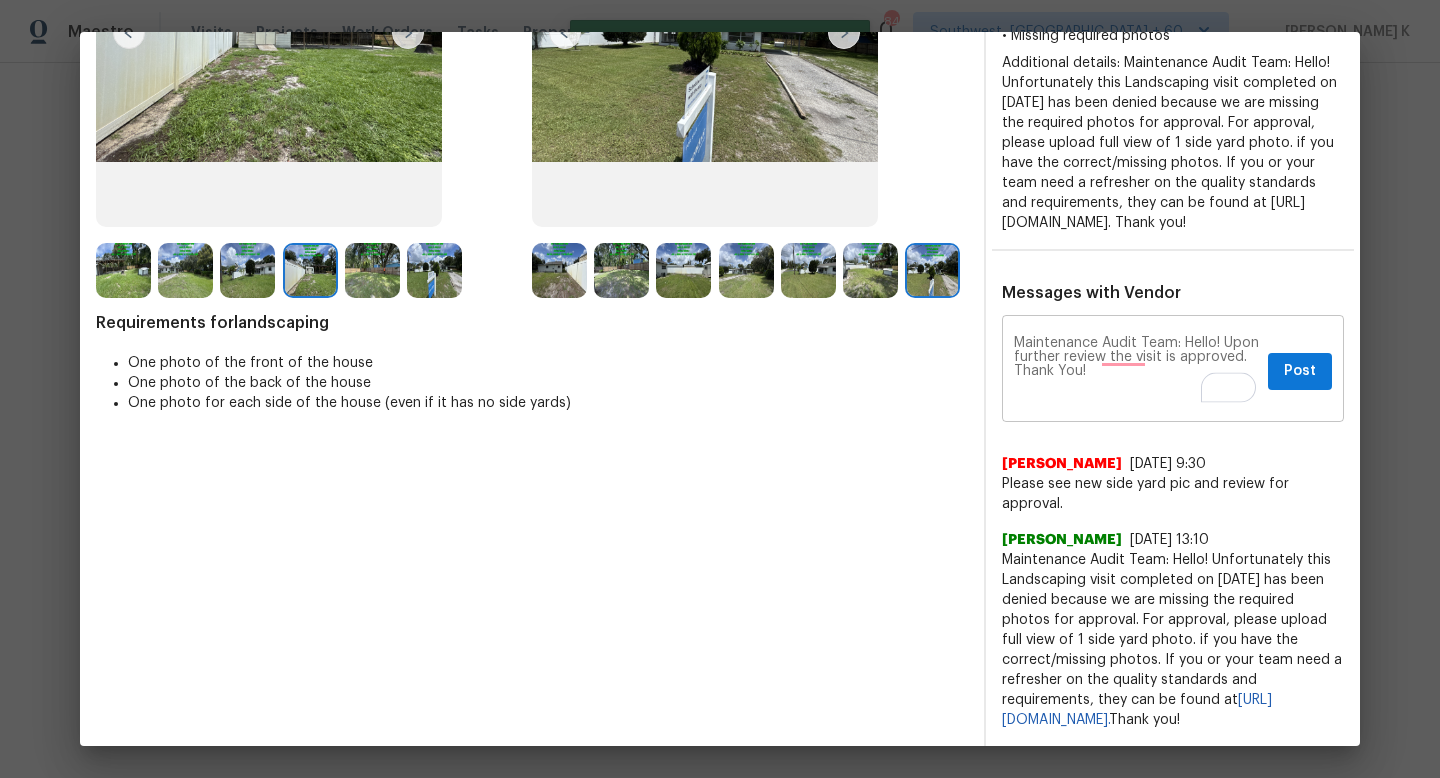 type 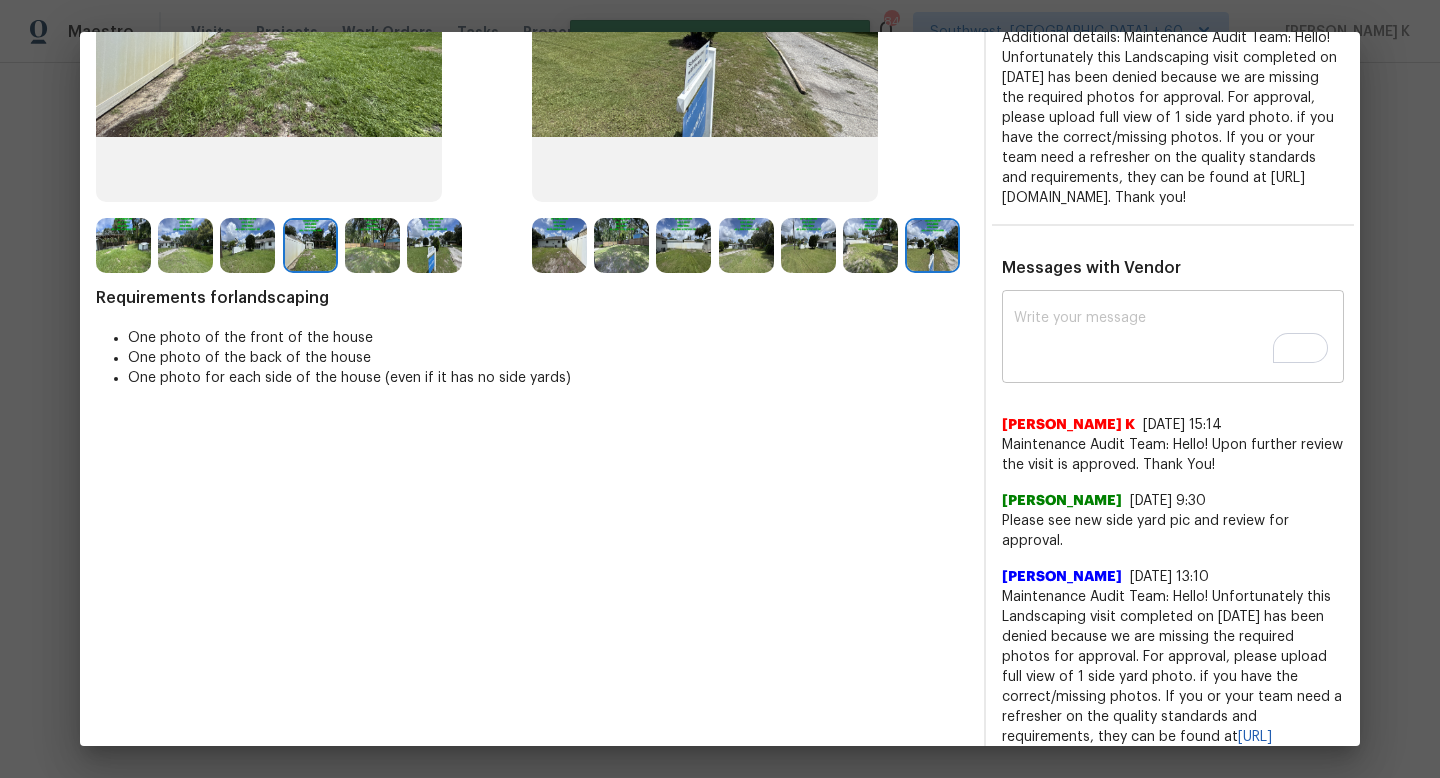 scroll, scrollTop: 0, scrollLeft: 0, axis: both 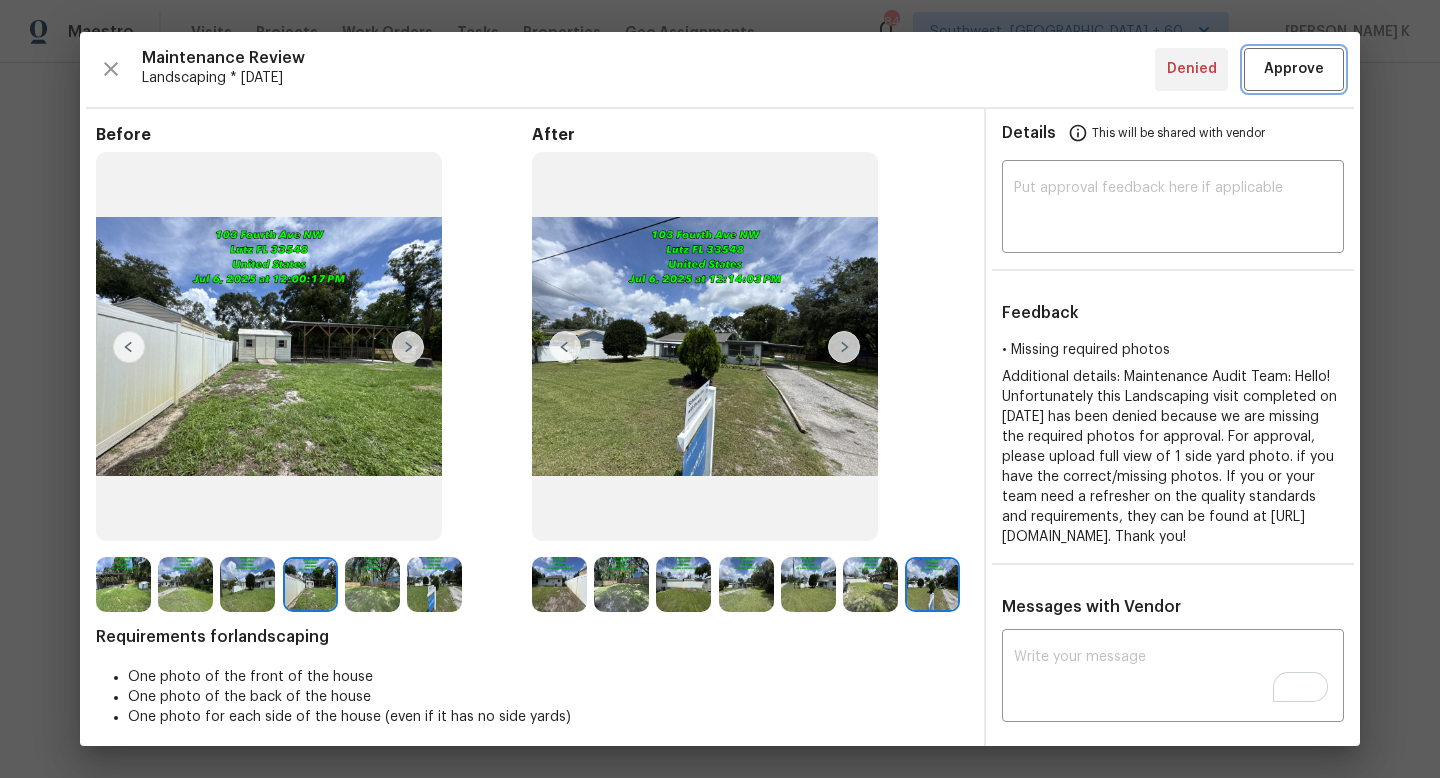 click on "Approve" at bounding box center (1294, 69) 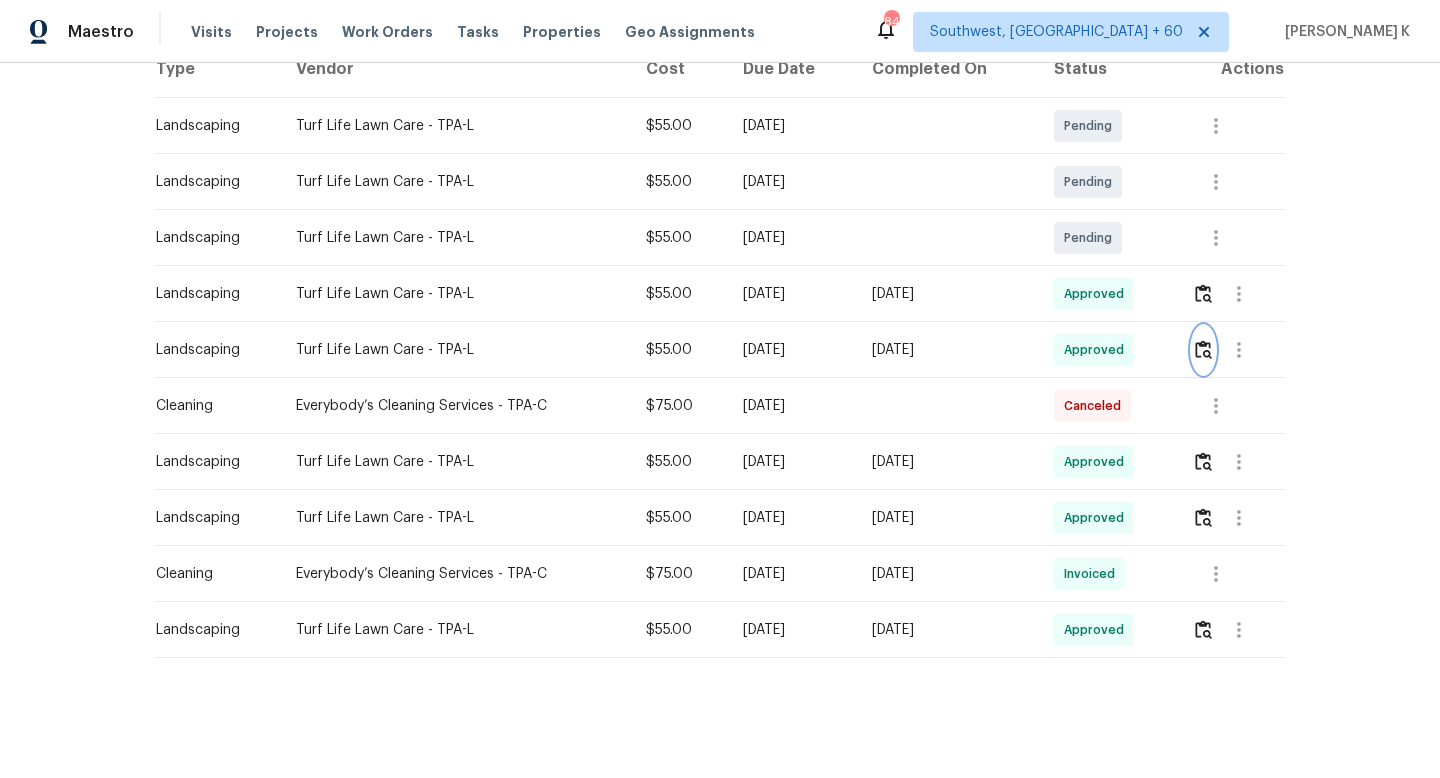 scroll, scrollTop: 0, scrollLeft: 0, axis: both 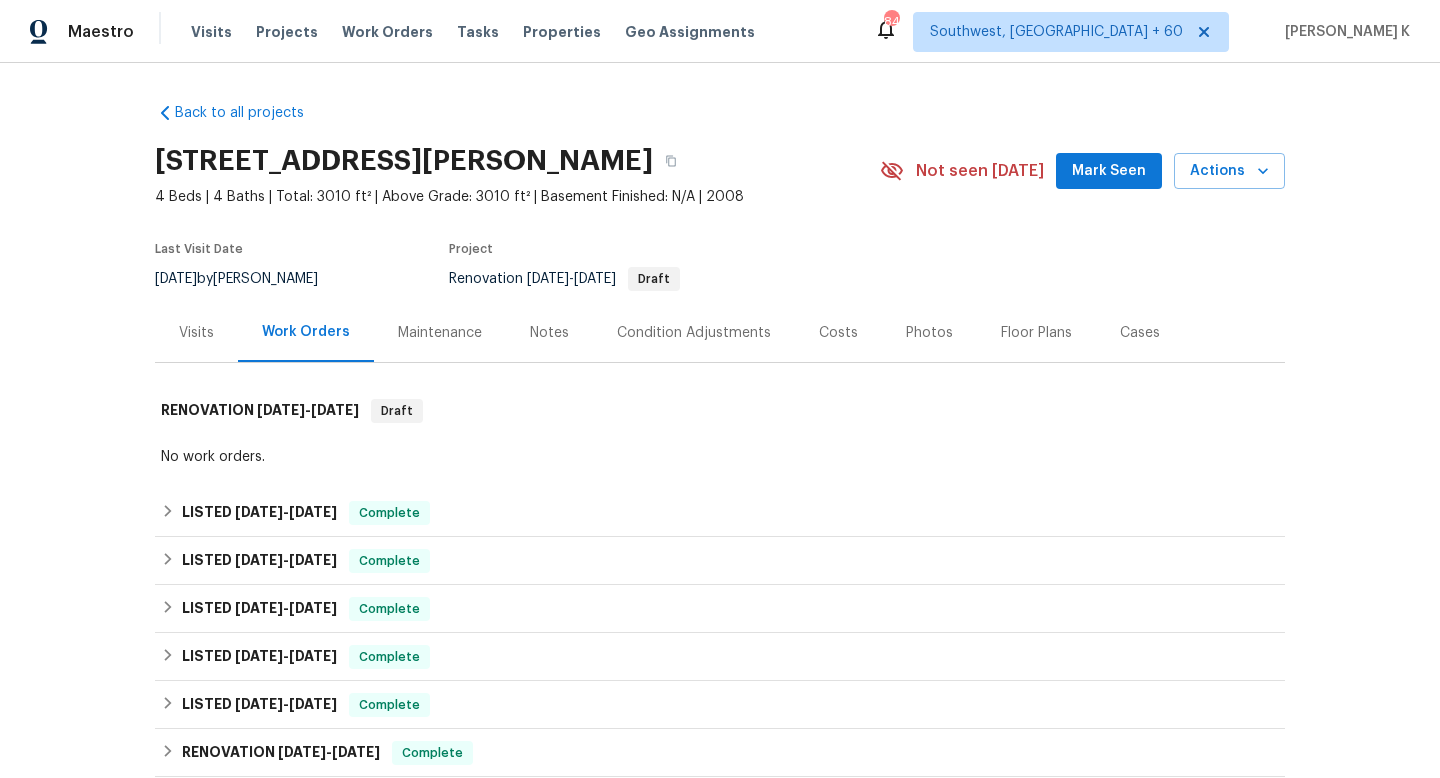 click on "Maintenance" at bounding box center (440, 332) 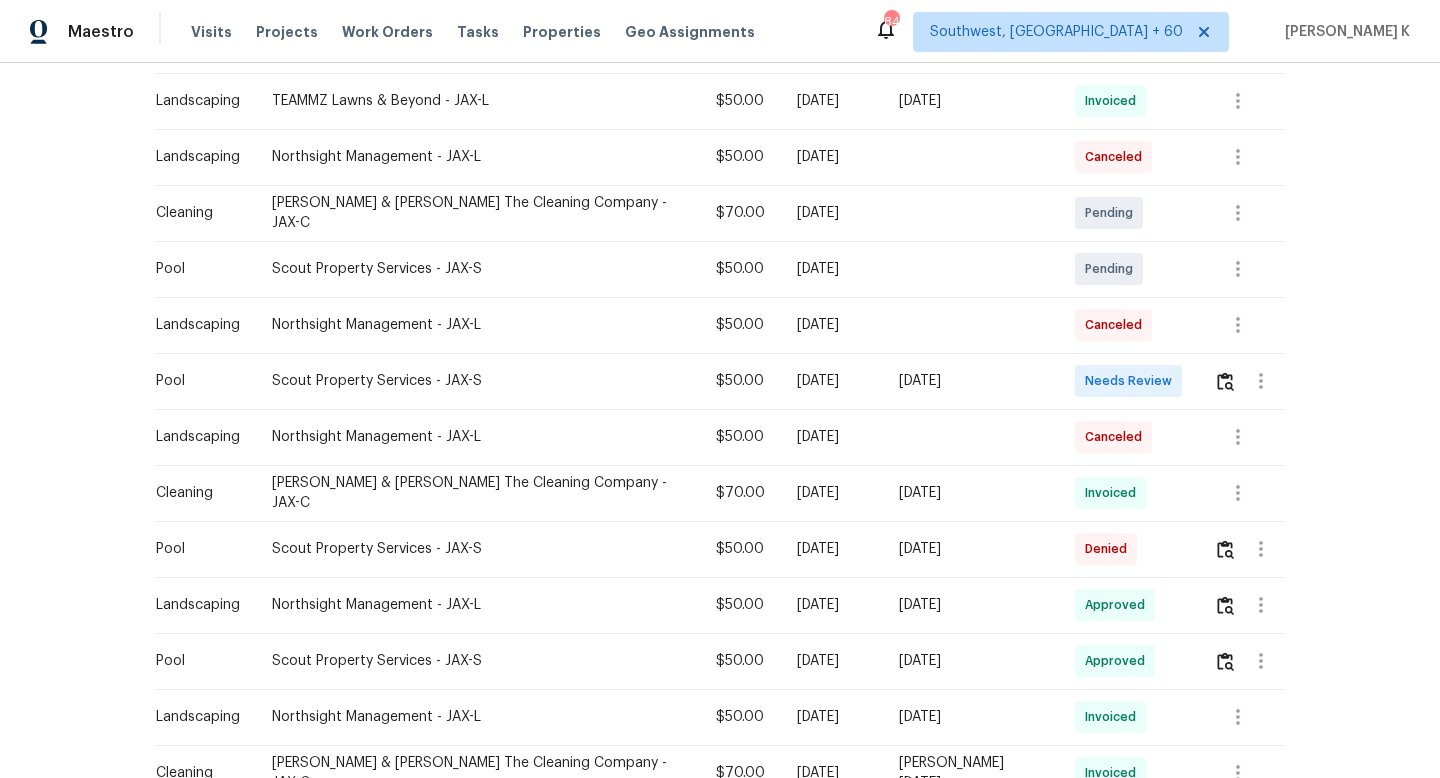 scroll, scrollTop: 612, scrollLeft: 0, axis: vertical 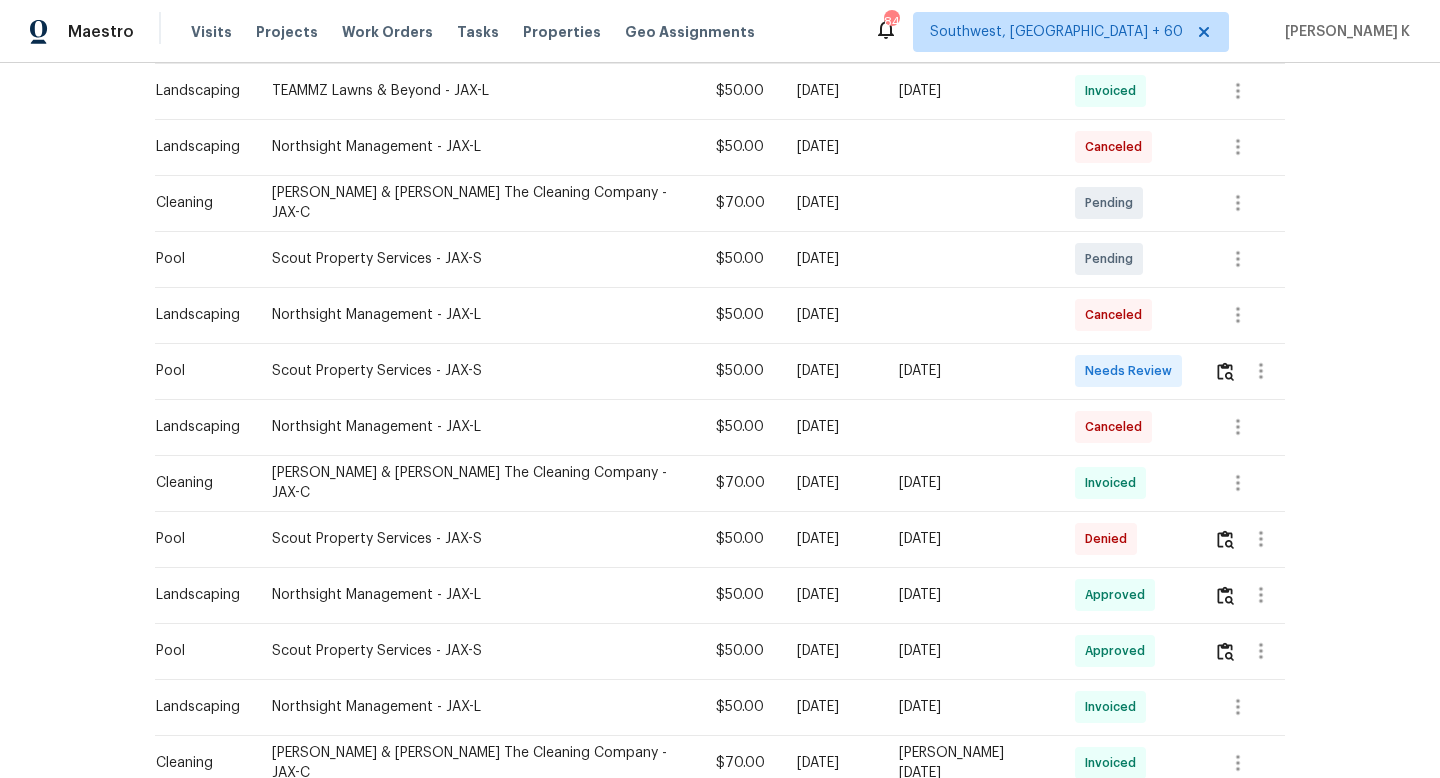 click at bounding box center [1261, 539] 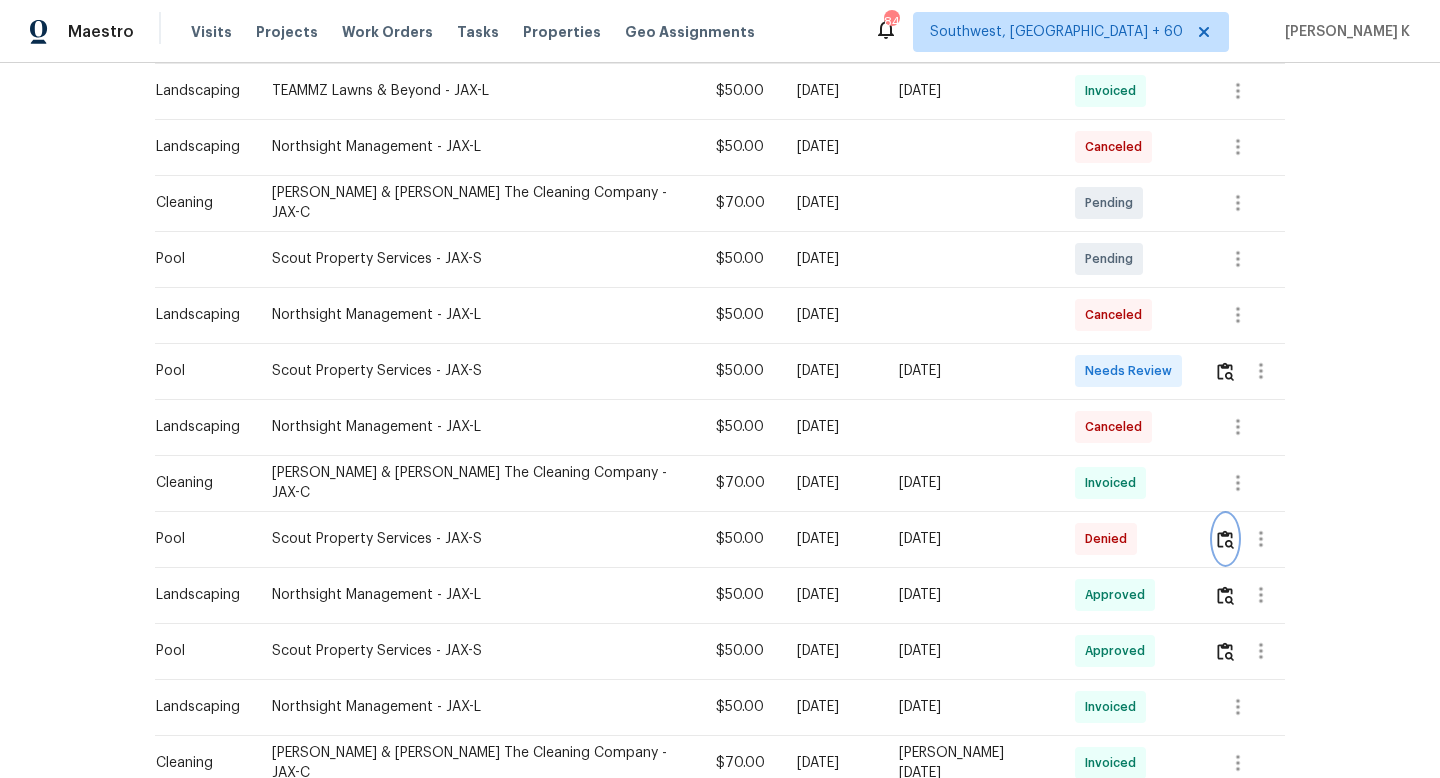 click at bounding box center [1225, 539] 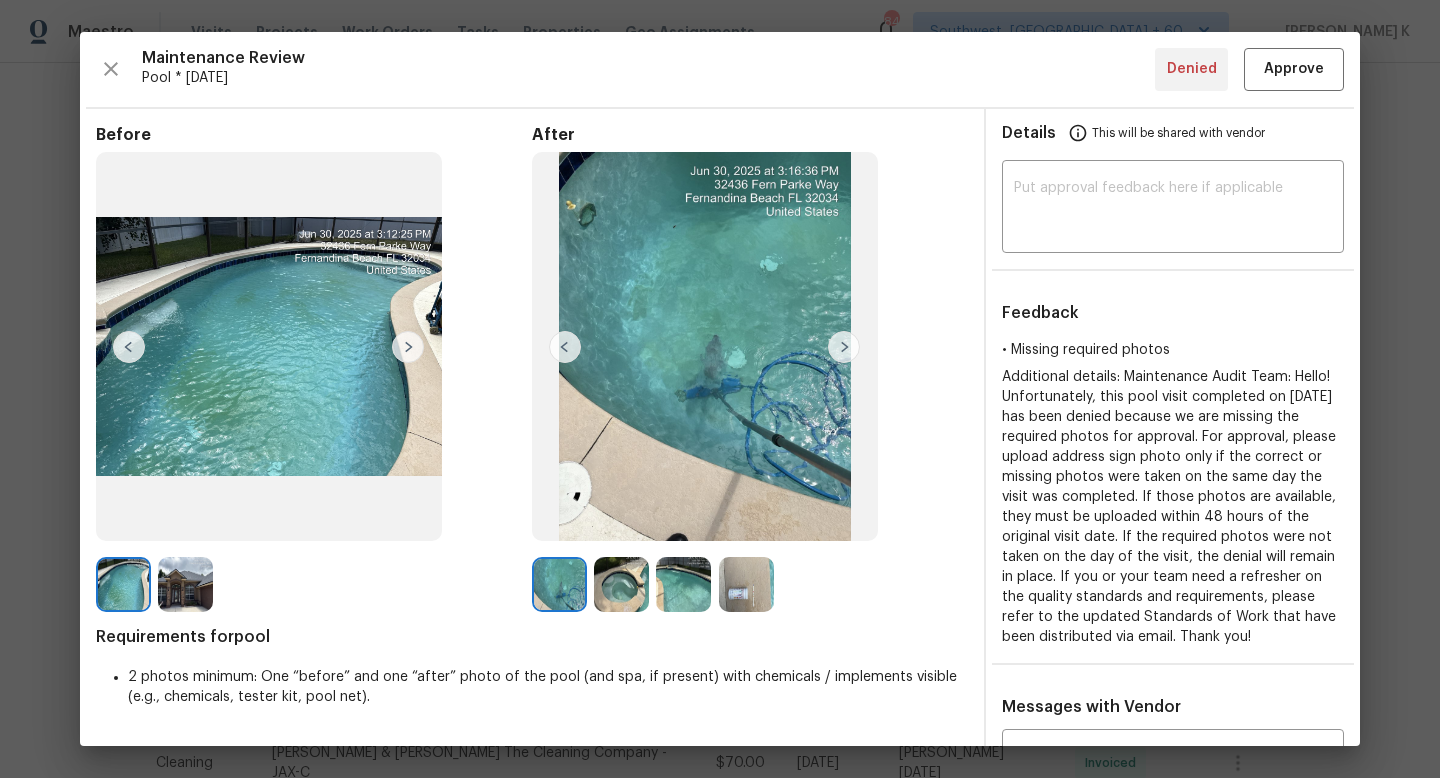 scroll, scrollTop: 170, scrollLeft: 0, axis: vertical 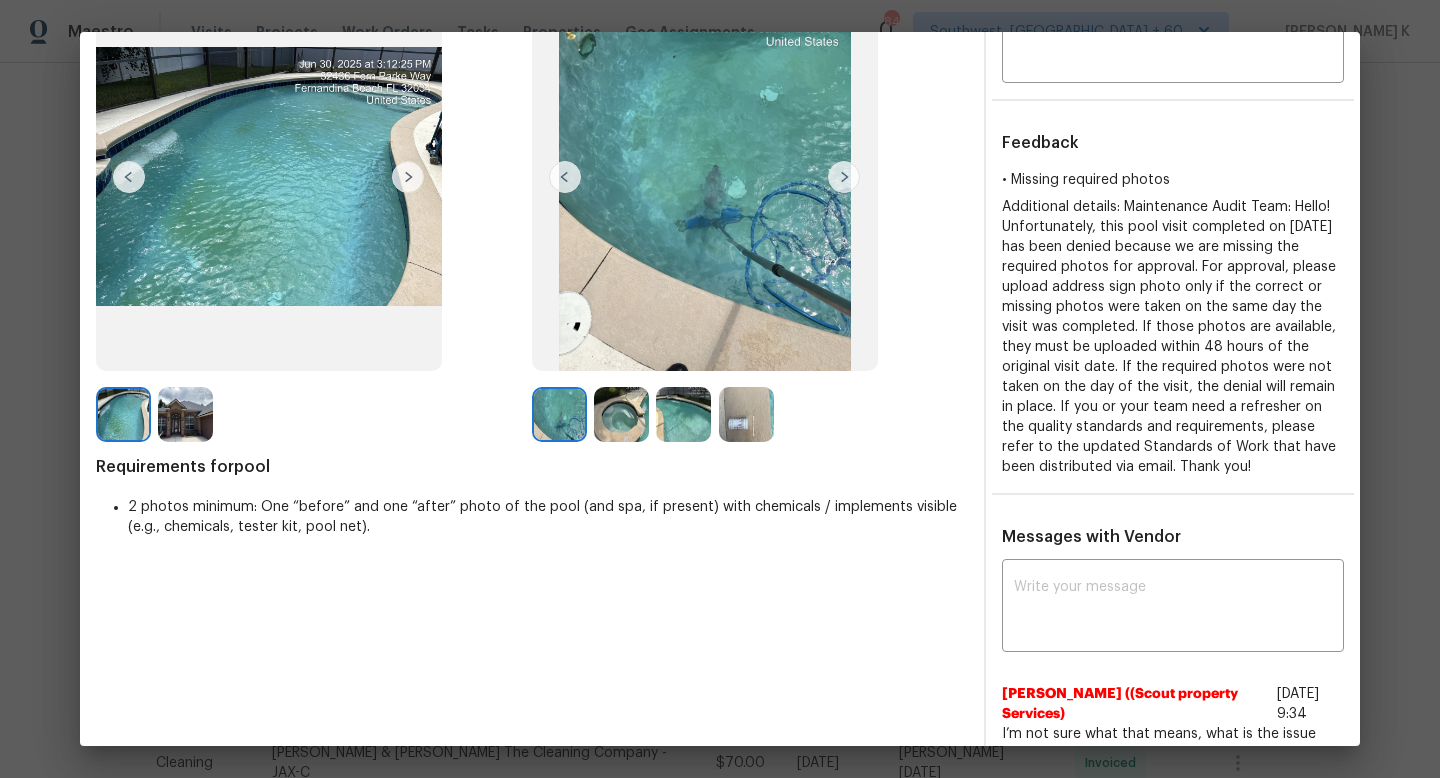 click at bounding box center (185, 414) 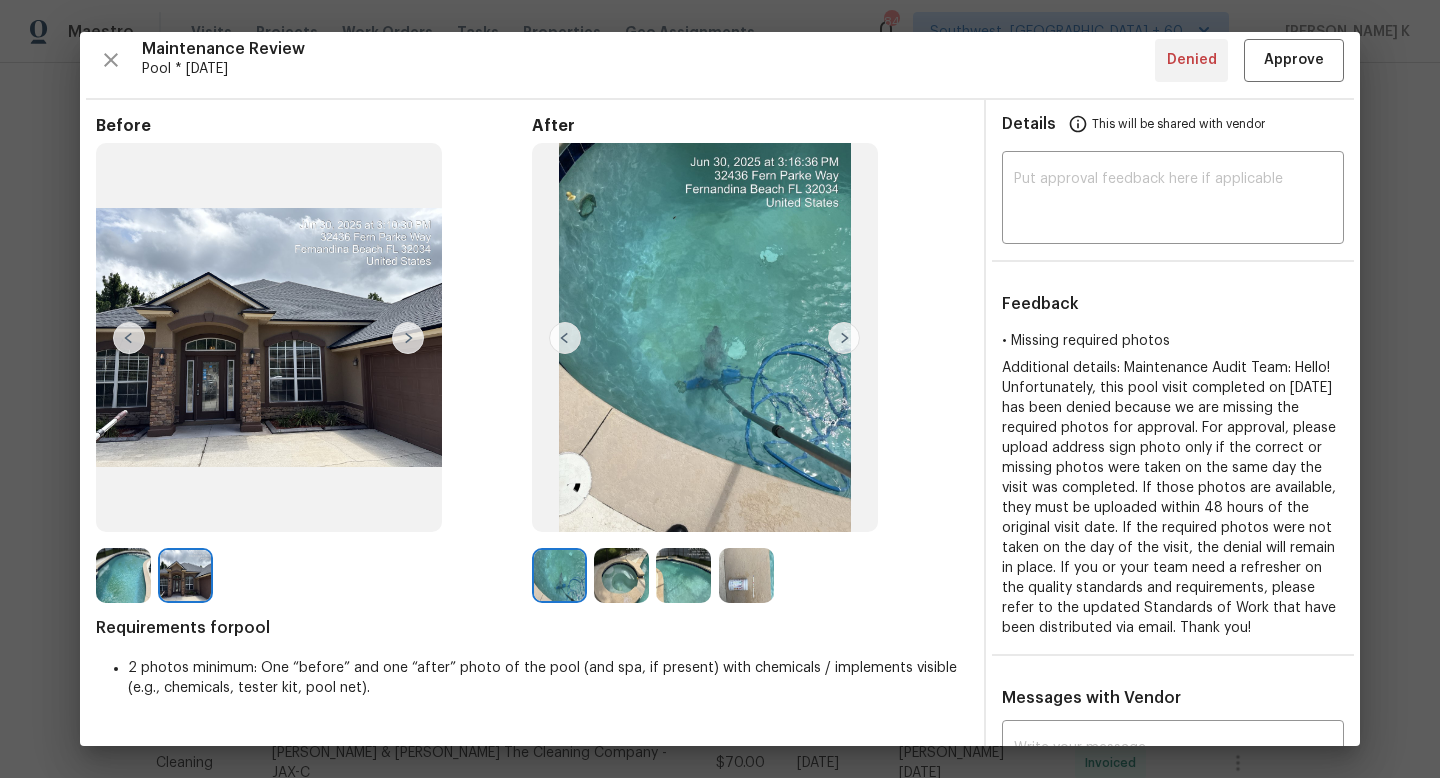 scroll, scrollTop: 0, scrollLeft: 0, axis: both 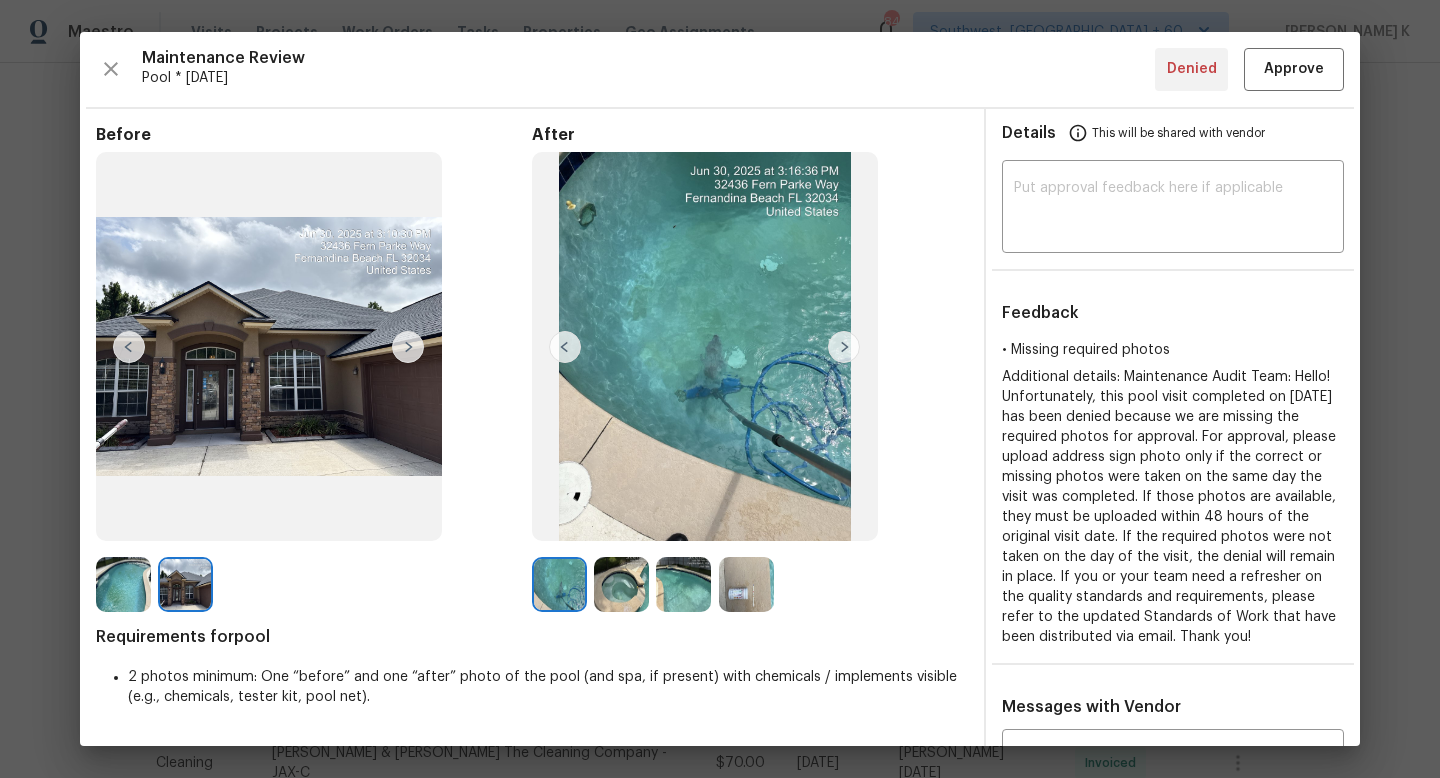 click at bounding box center (844, 347) 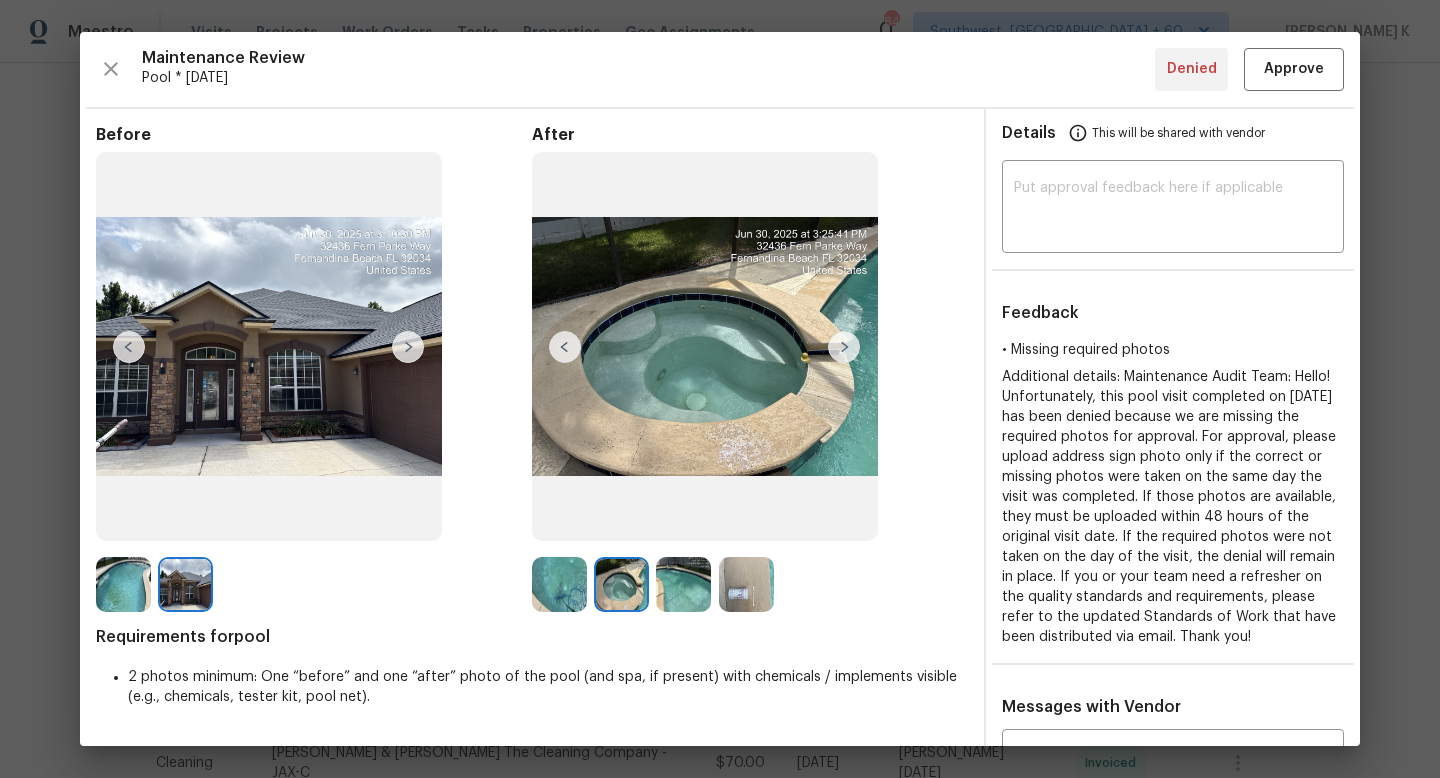 click at bounding box center (844, 347) 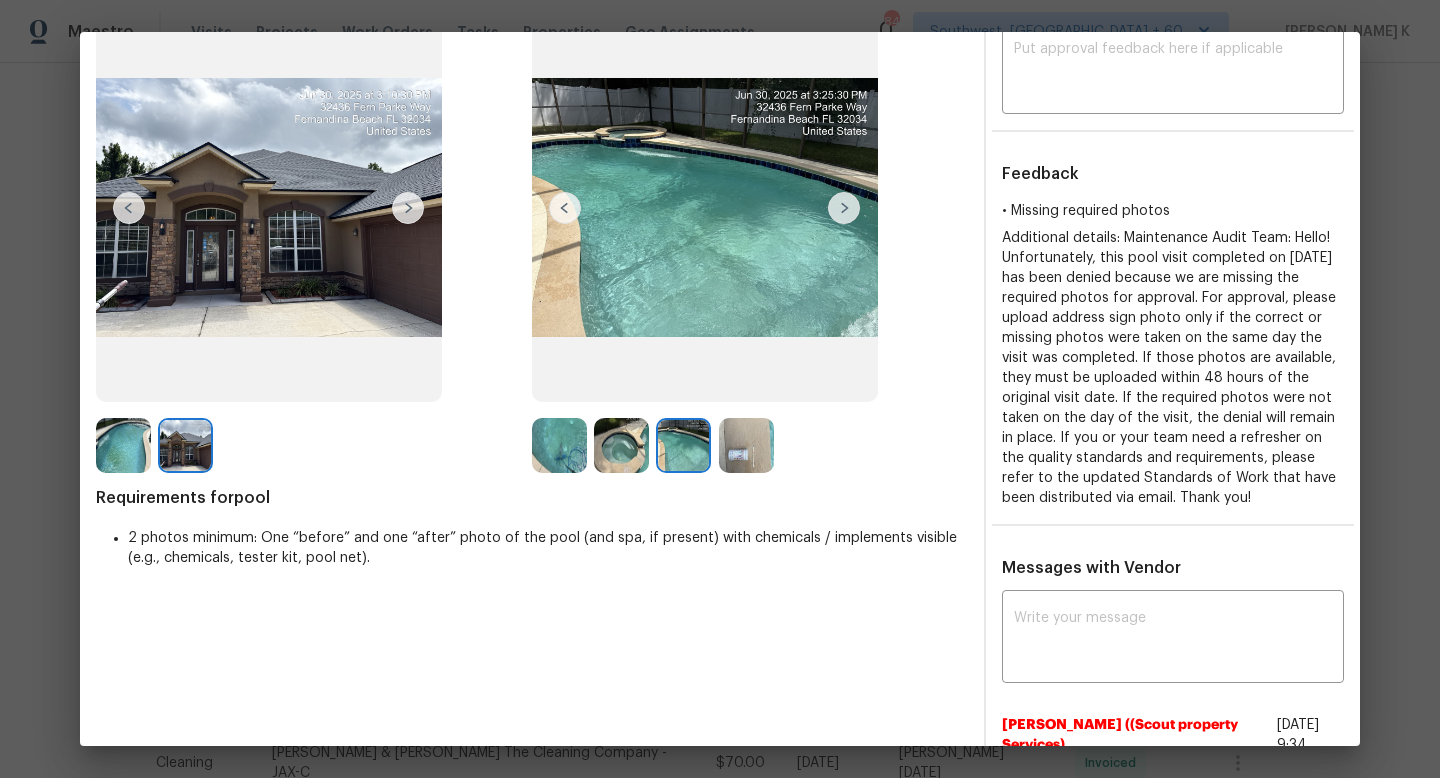 scroll, scrollTop: 137, scrollLeft: 0, axis: vertical 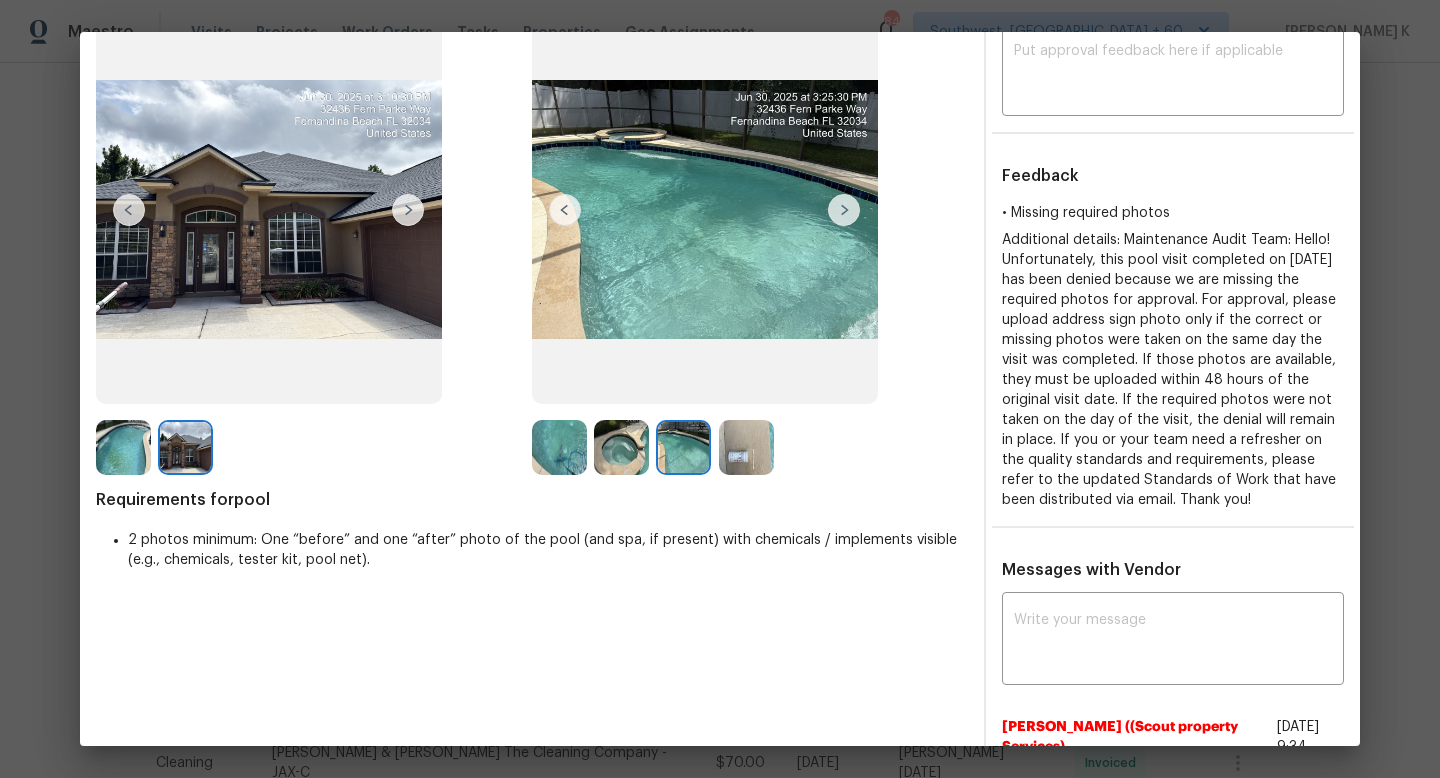 click at bounding box center (621, 447) 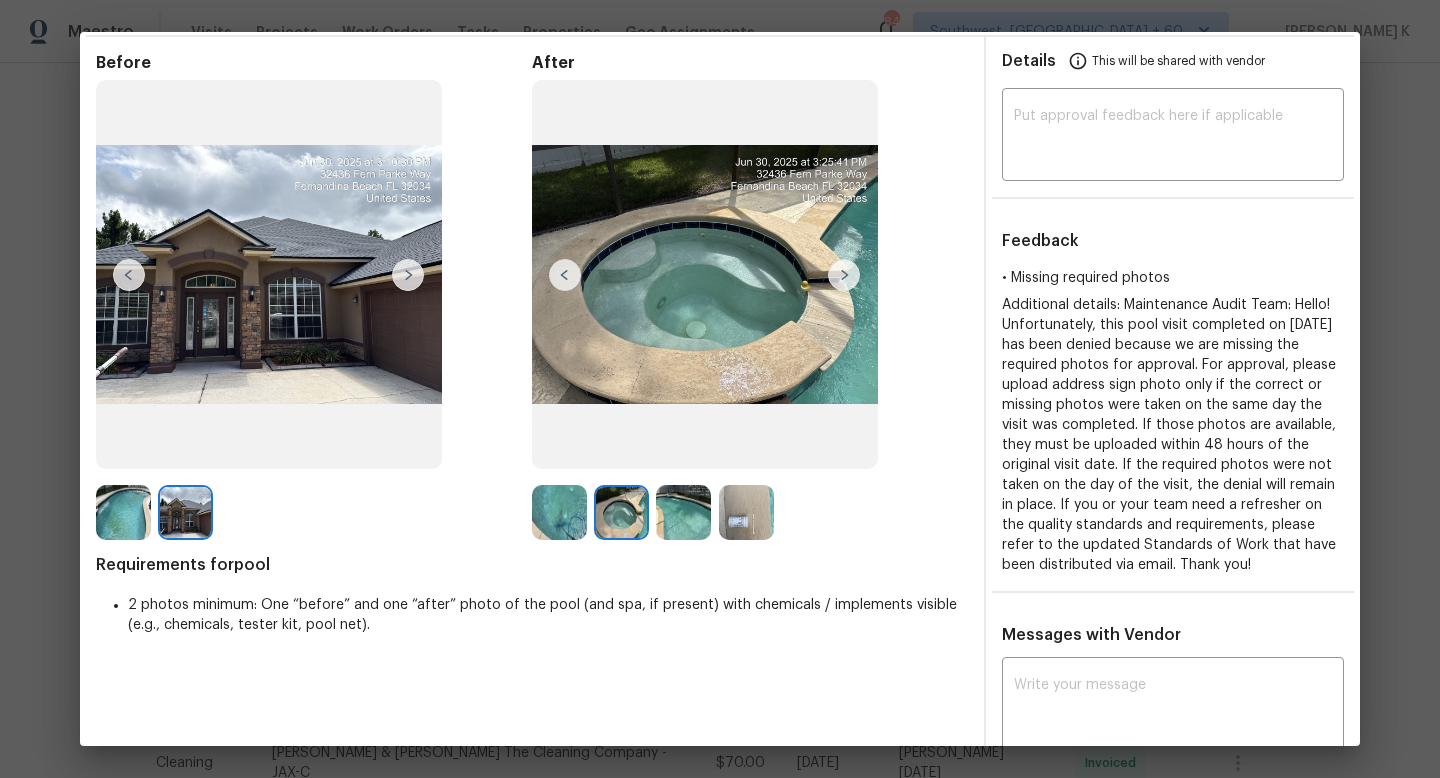 scroll, scrollTop: 0, scrollLeft: 0, axis: both 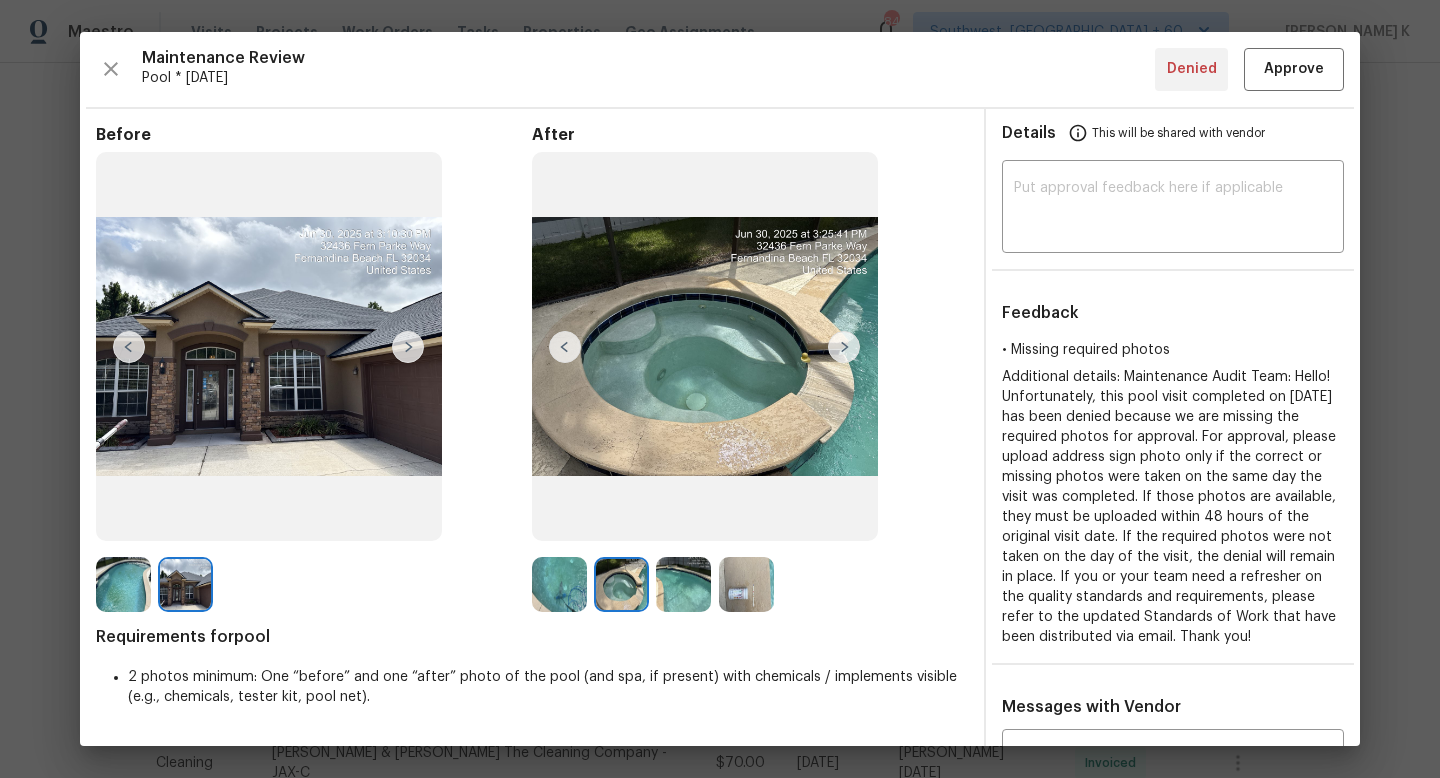 click at bounding box center [269, 346] 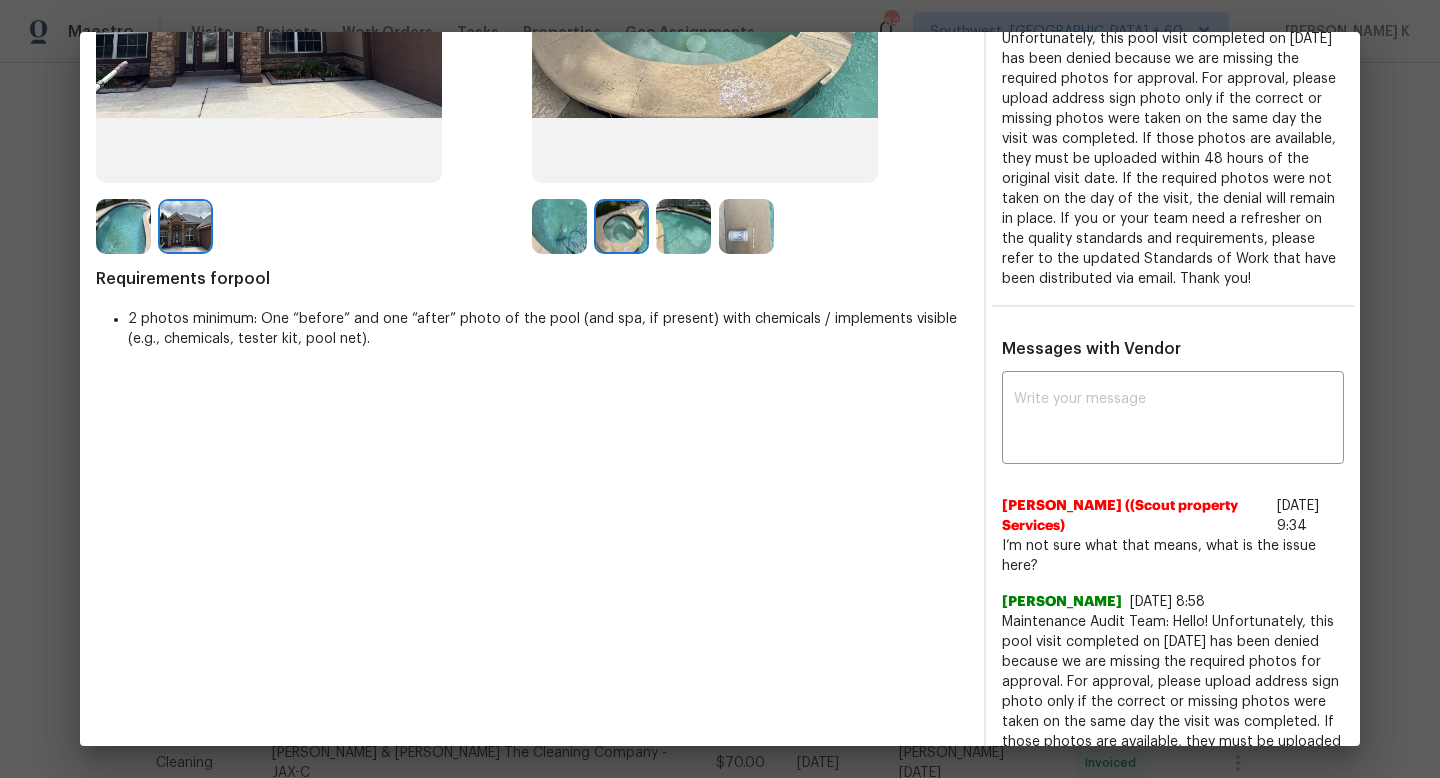scroll, scrollTop: 170, scrollLeft: 0, axis: vertical 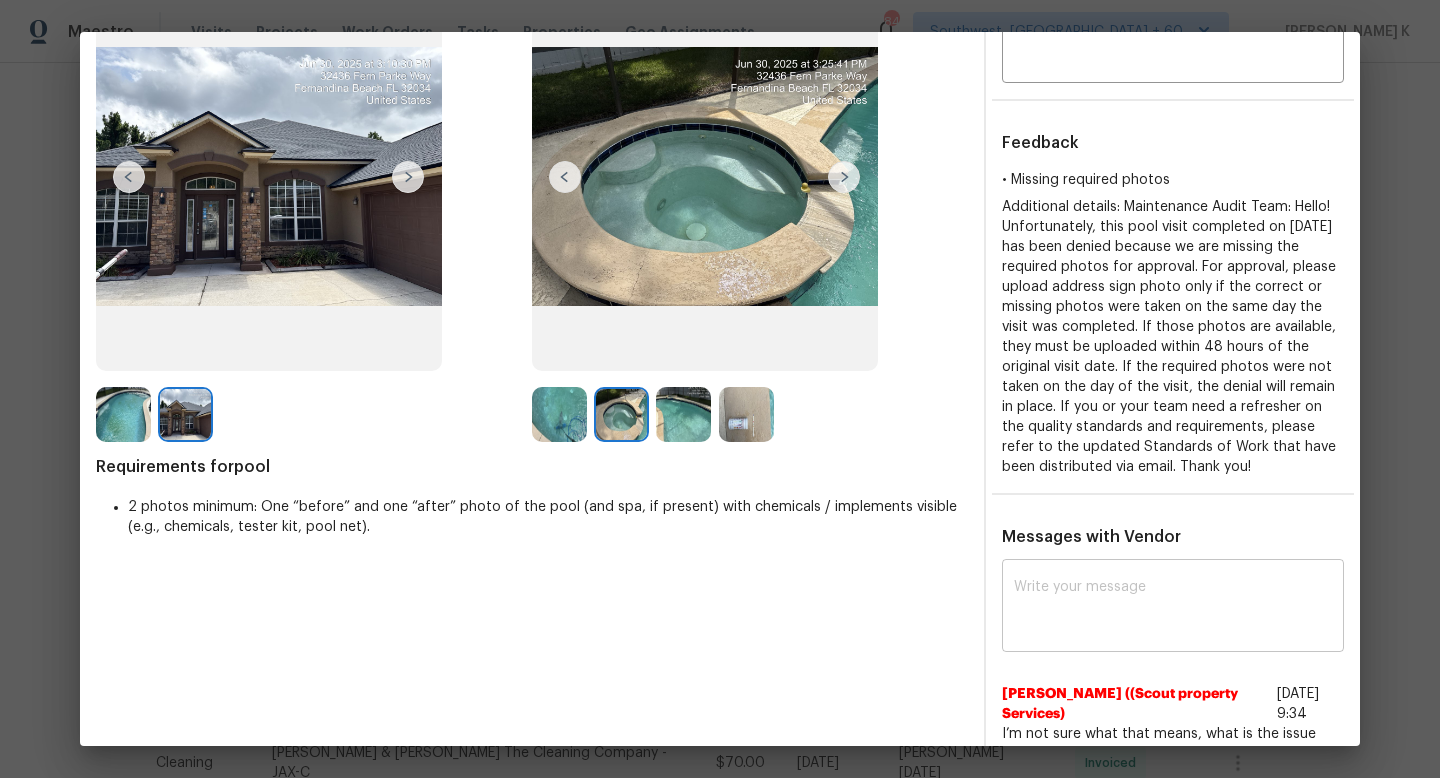 click at bounding box center (1173, 608) 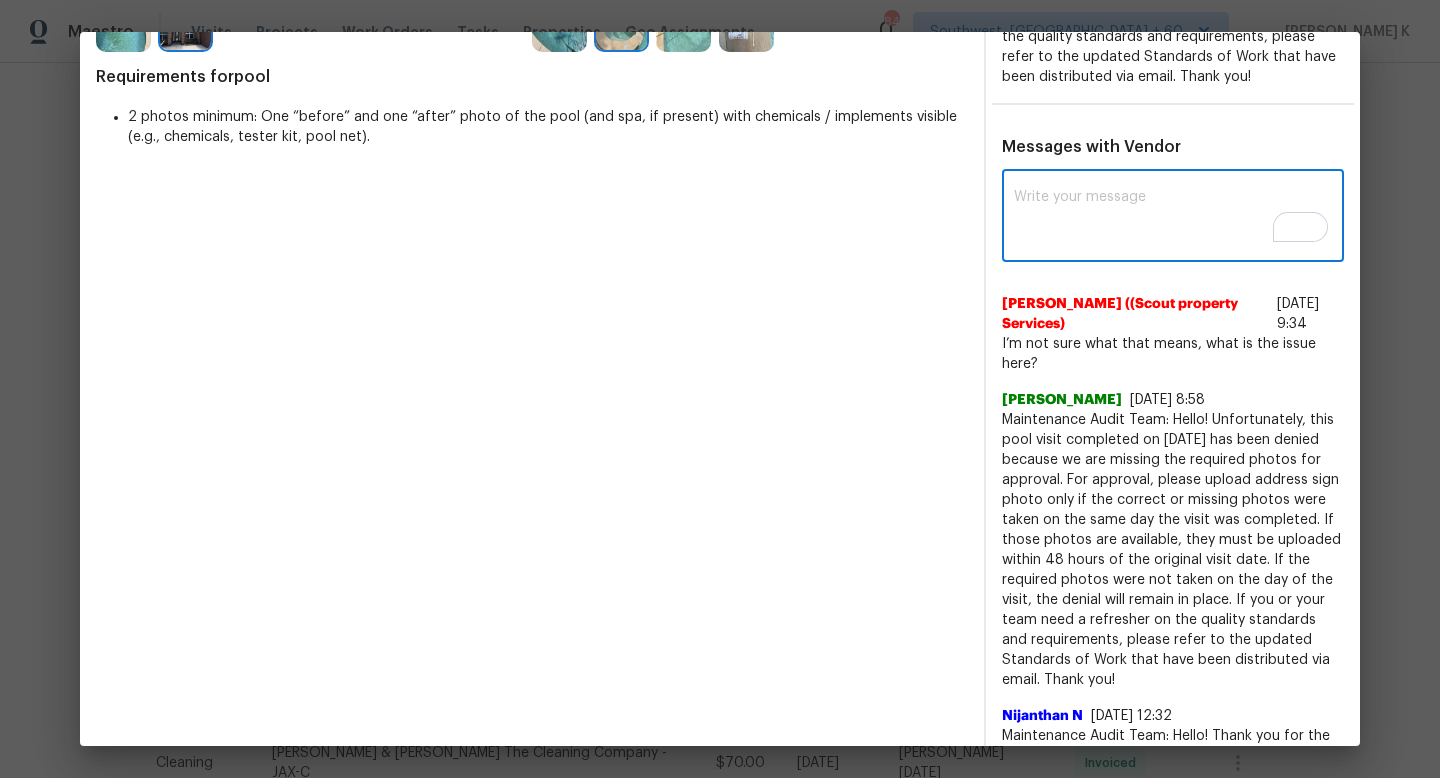 scroll, scrollTop: 556, scrollLeft: 0, axis: vertical 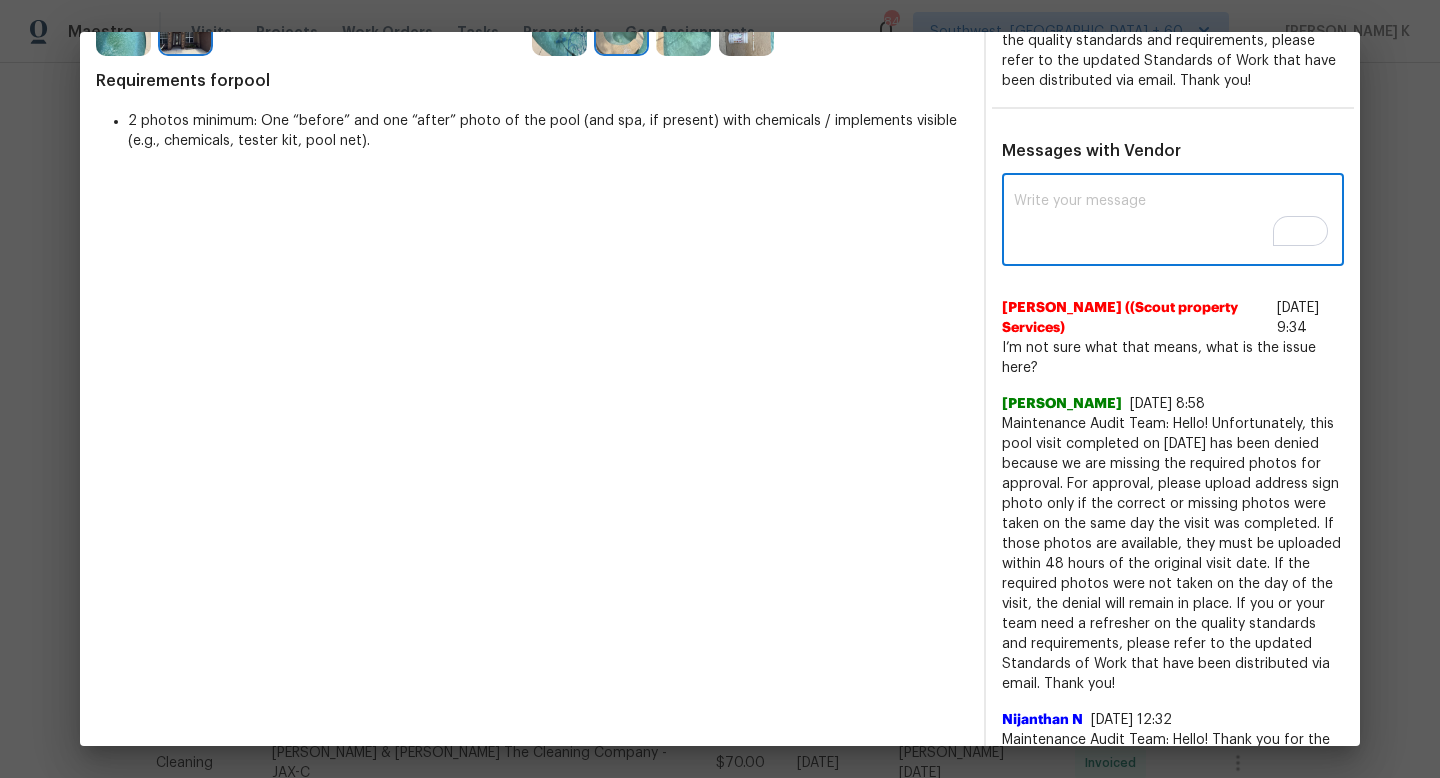 click at bounding box center (1173, 222) 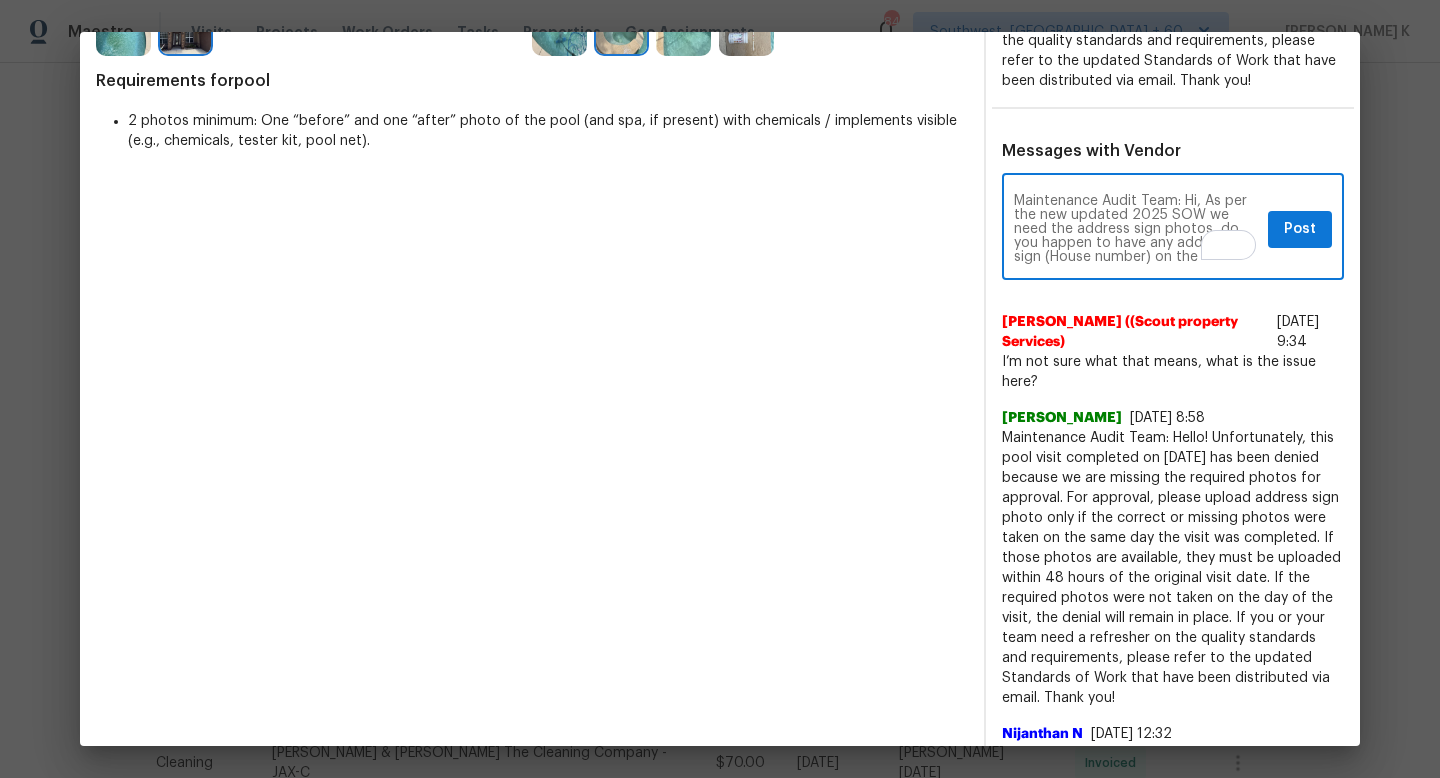 scroll, scrollTop: 42, scrollLeft: 0, axis: vertical 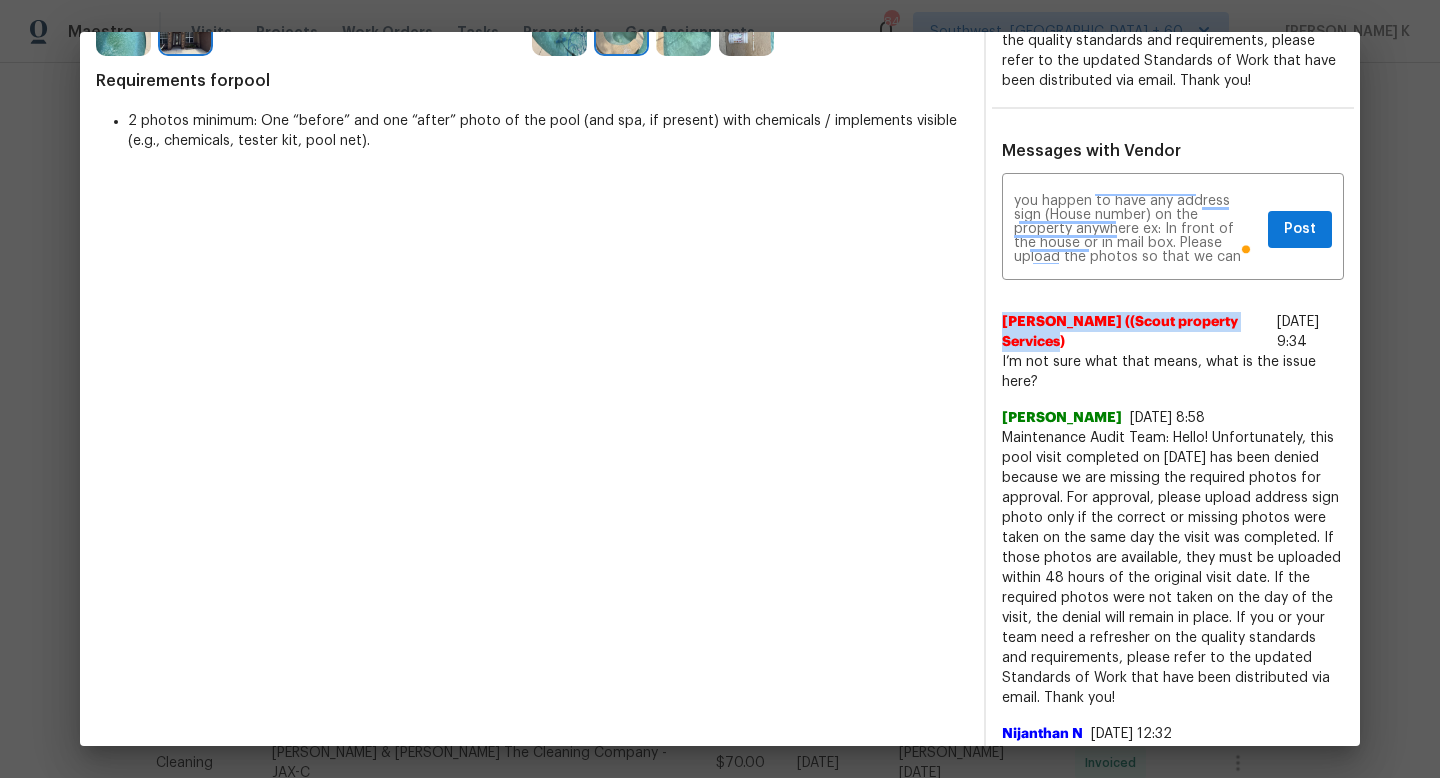 drag, startPoint x: 1003, startPoint y: 341, endPoint x: 1103, endPoint y: 357, distance: 101.27191 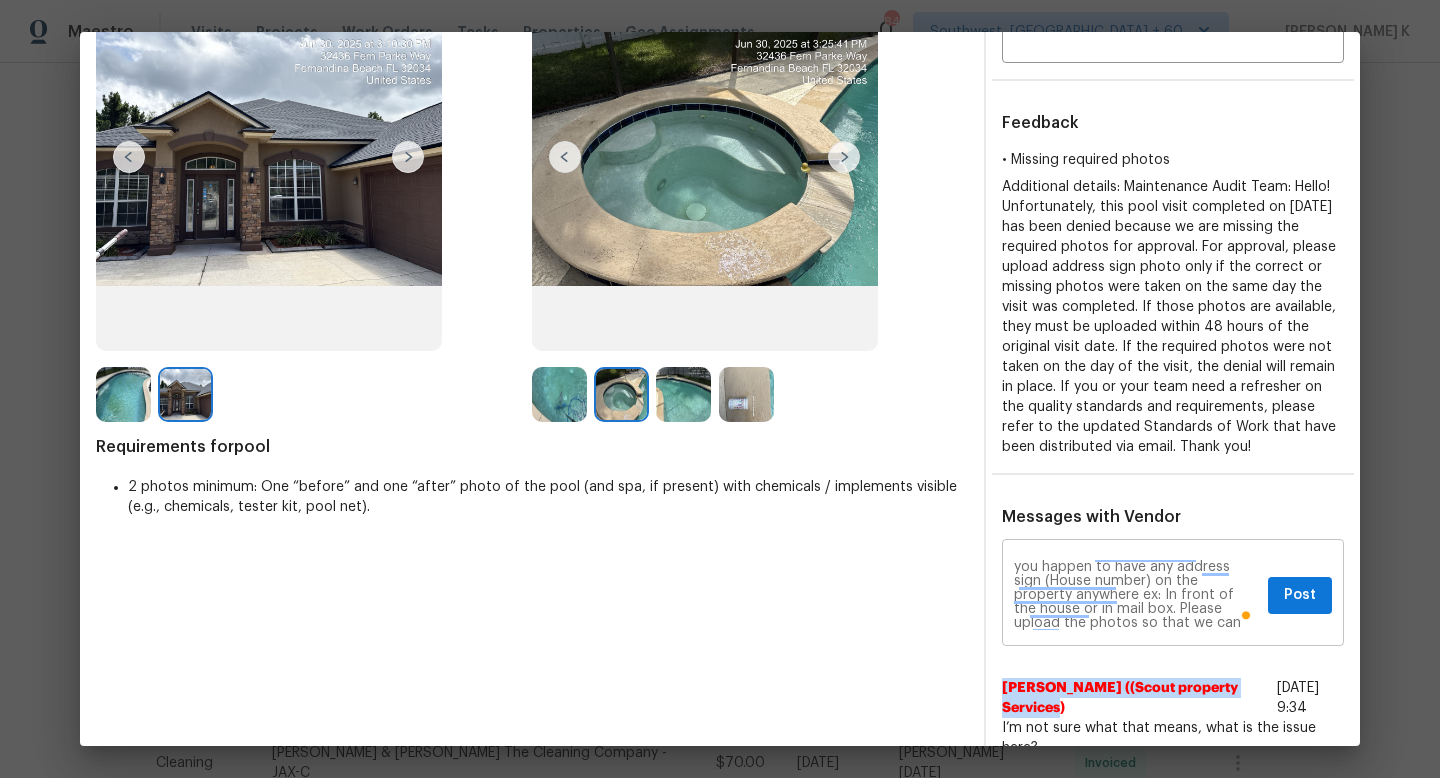 scroll, scrollTop: 465, scrollLeft: 0, axis: vertical 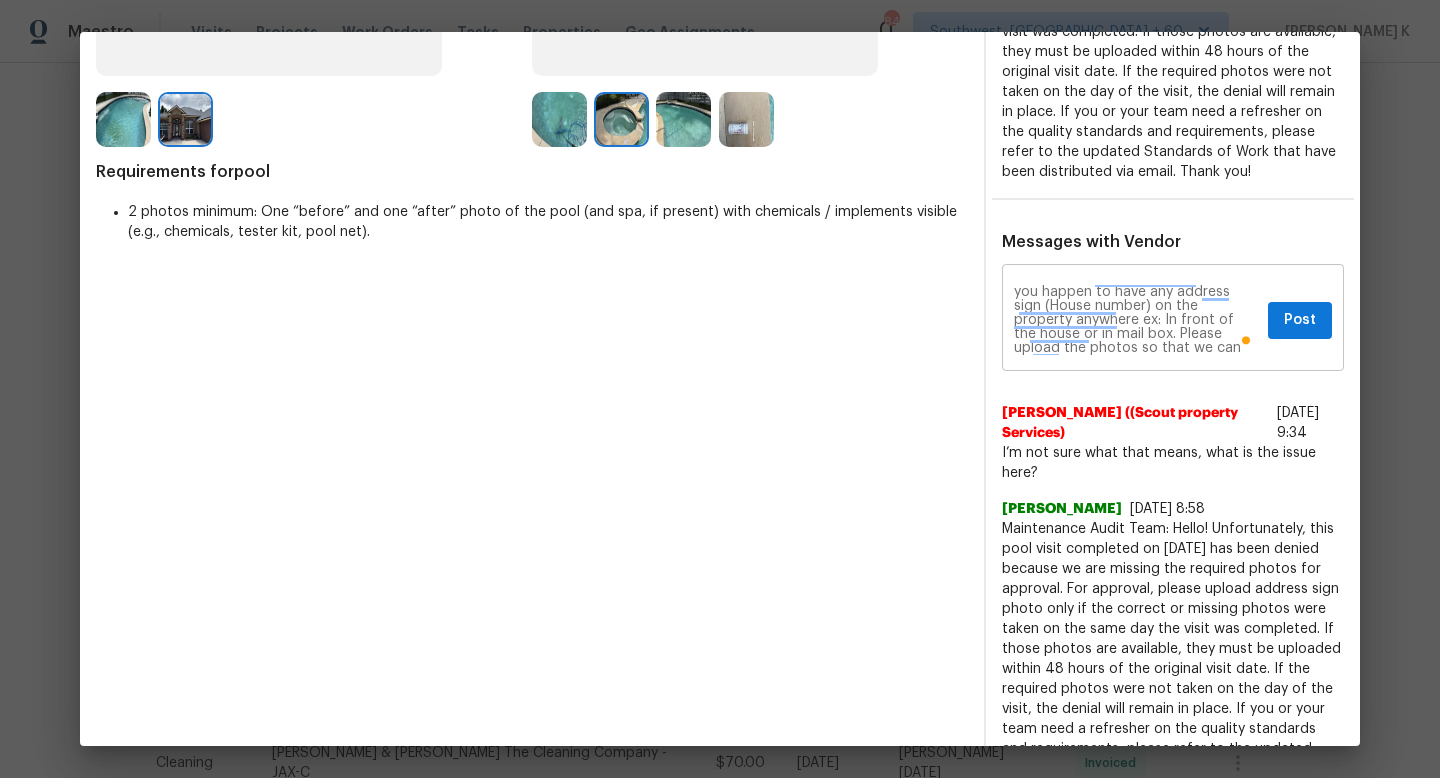 click on "Maintenance Audit Team: Hi, As per the new updated 2025 SOW we need the address sign photos, do you happen to have any address sign (House number) on the property anywhere ex: In front of the house or in mail box. Please upload the photos so that we can approve the visit." at bounding box center [1137, 320] 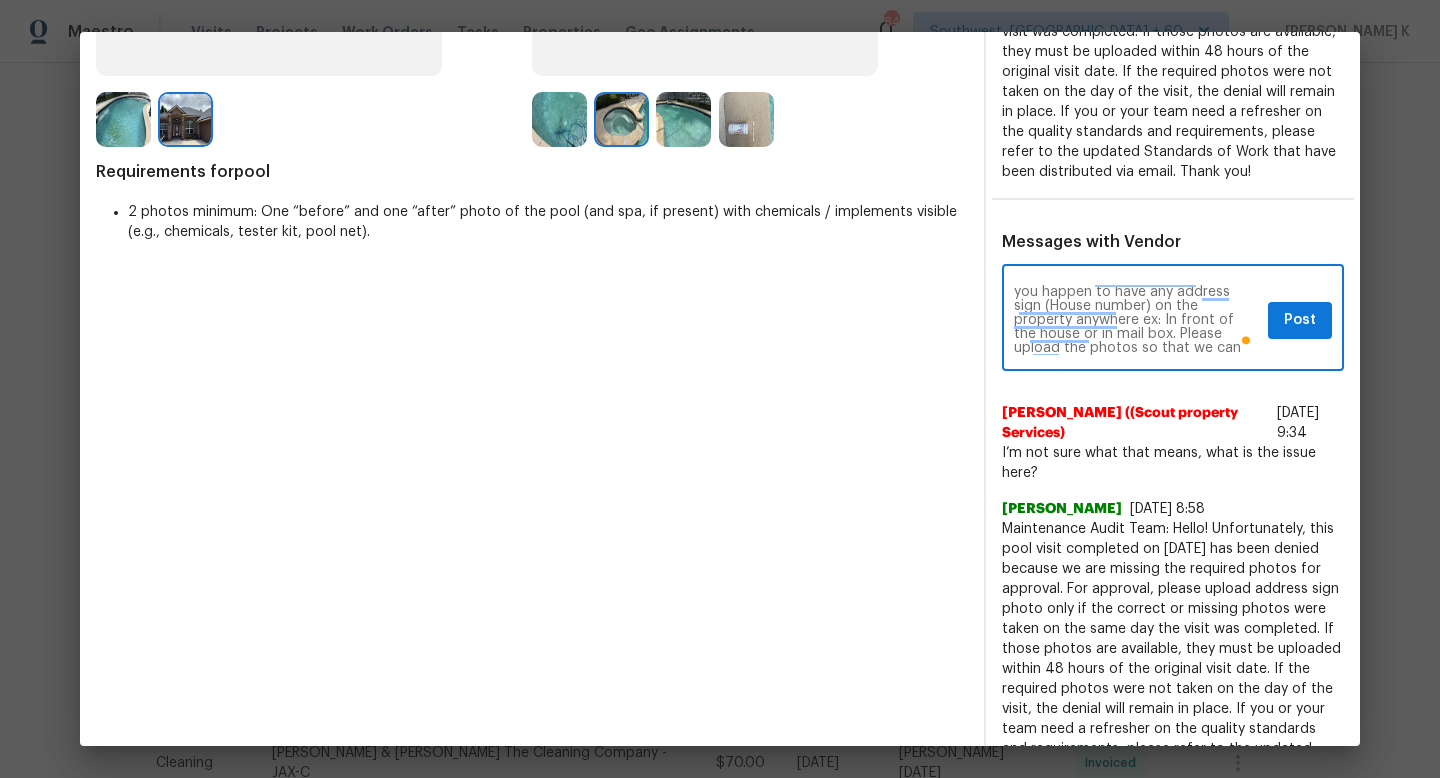 scroll, scrollTop: 6, scrollLeft: 0, axis: vertical 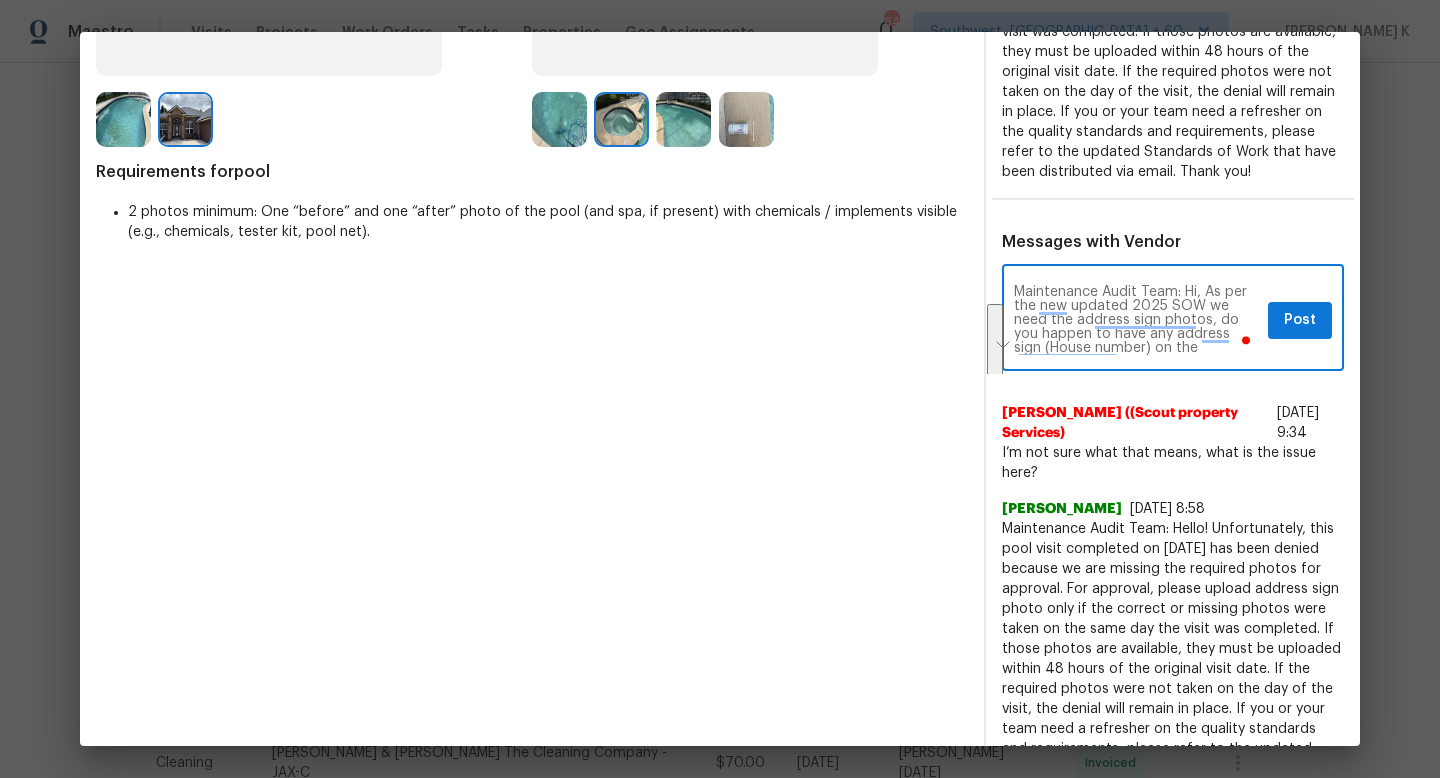 drag, startPoint x: 1103, startPoint y: 344, endPoint x: 1101, endPoint y: 298, distance: 46.043457 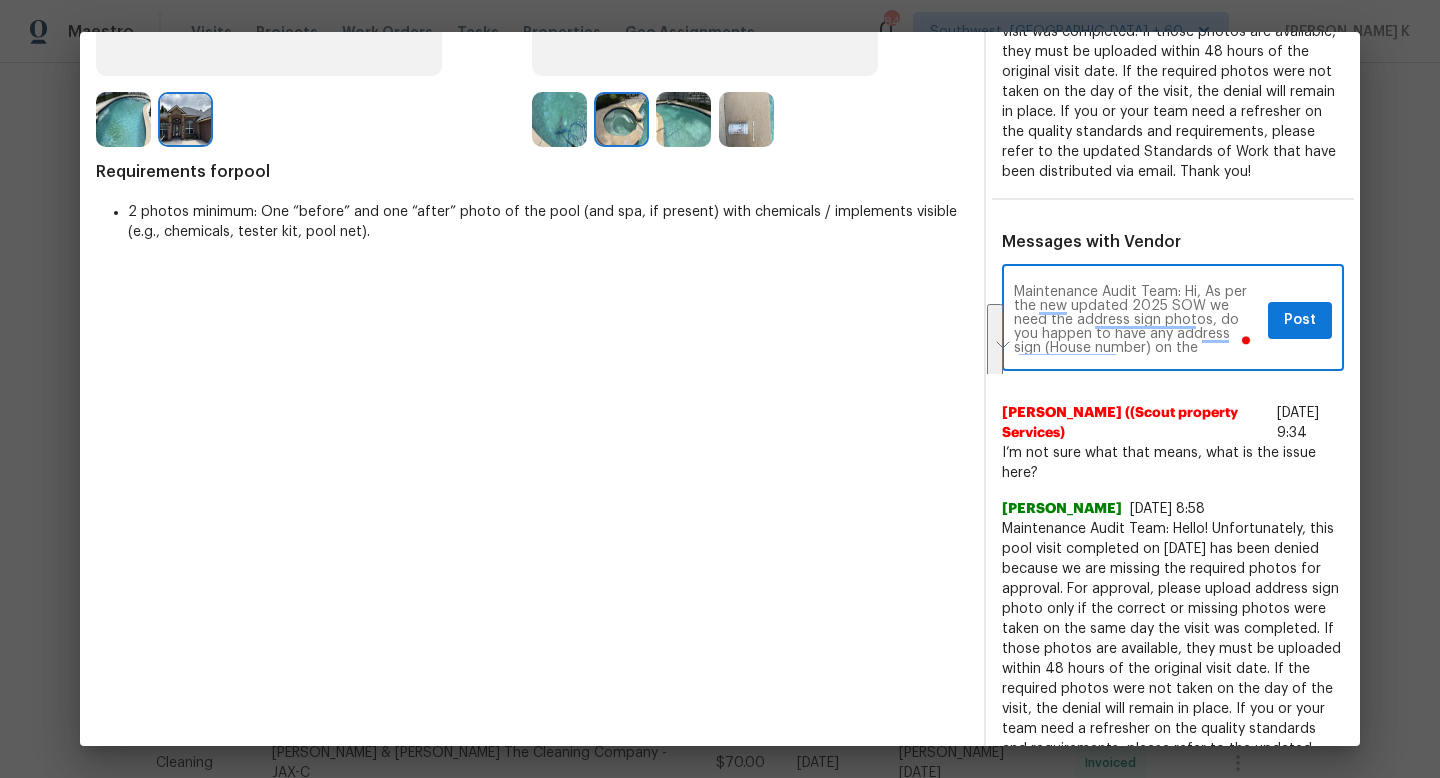 click on "Maintenance Audit Team: Hi, As per the new updated 2025 SOW we need the address sign photos, do you happen to have any address sign (House number) on the property anywhere ex: In front of the house or in mail box. Please upload the photos so that we can approve the visit." at bounding box center (1137, 320) 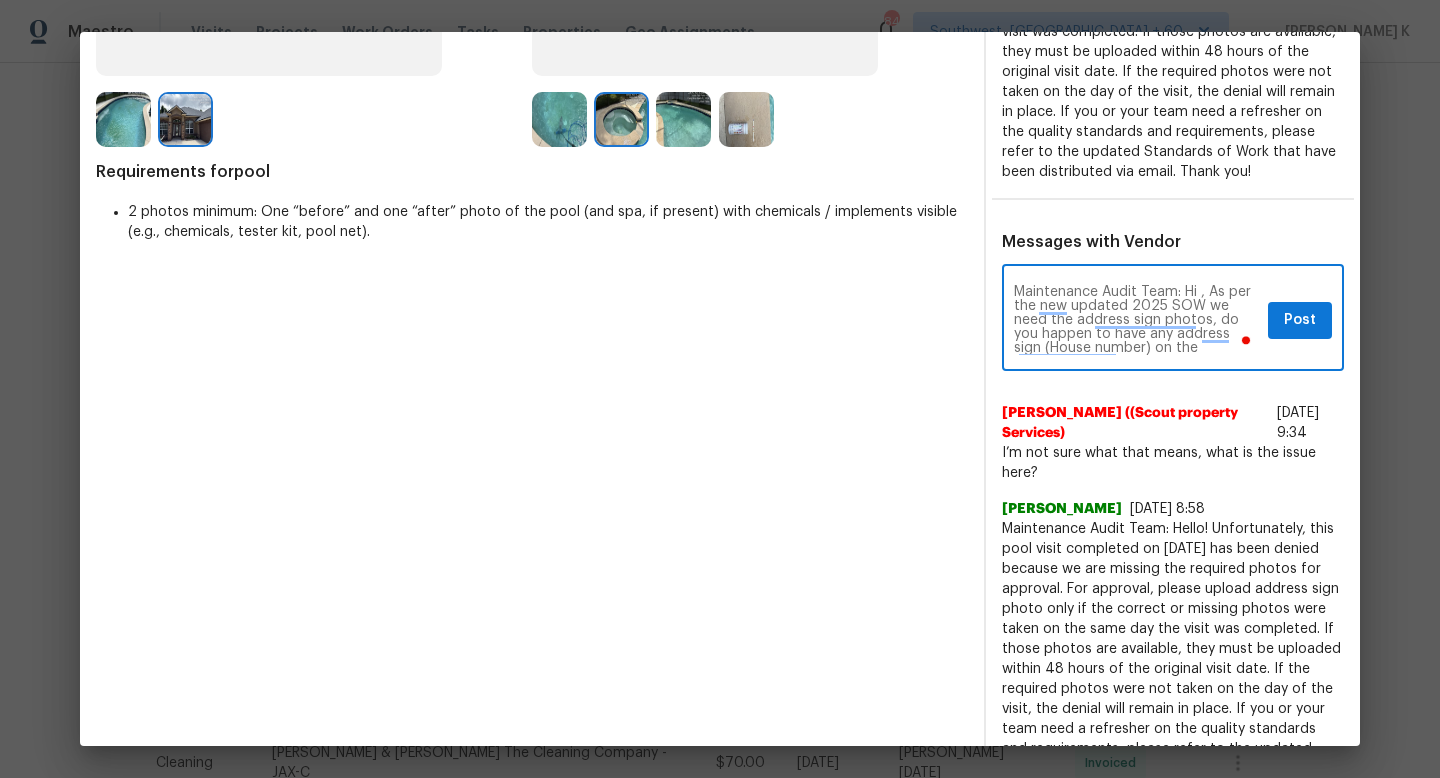 paste on "[PERSON_NAME] ((Scout property Services)" 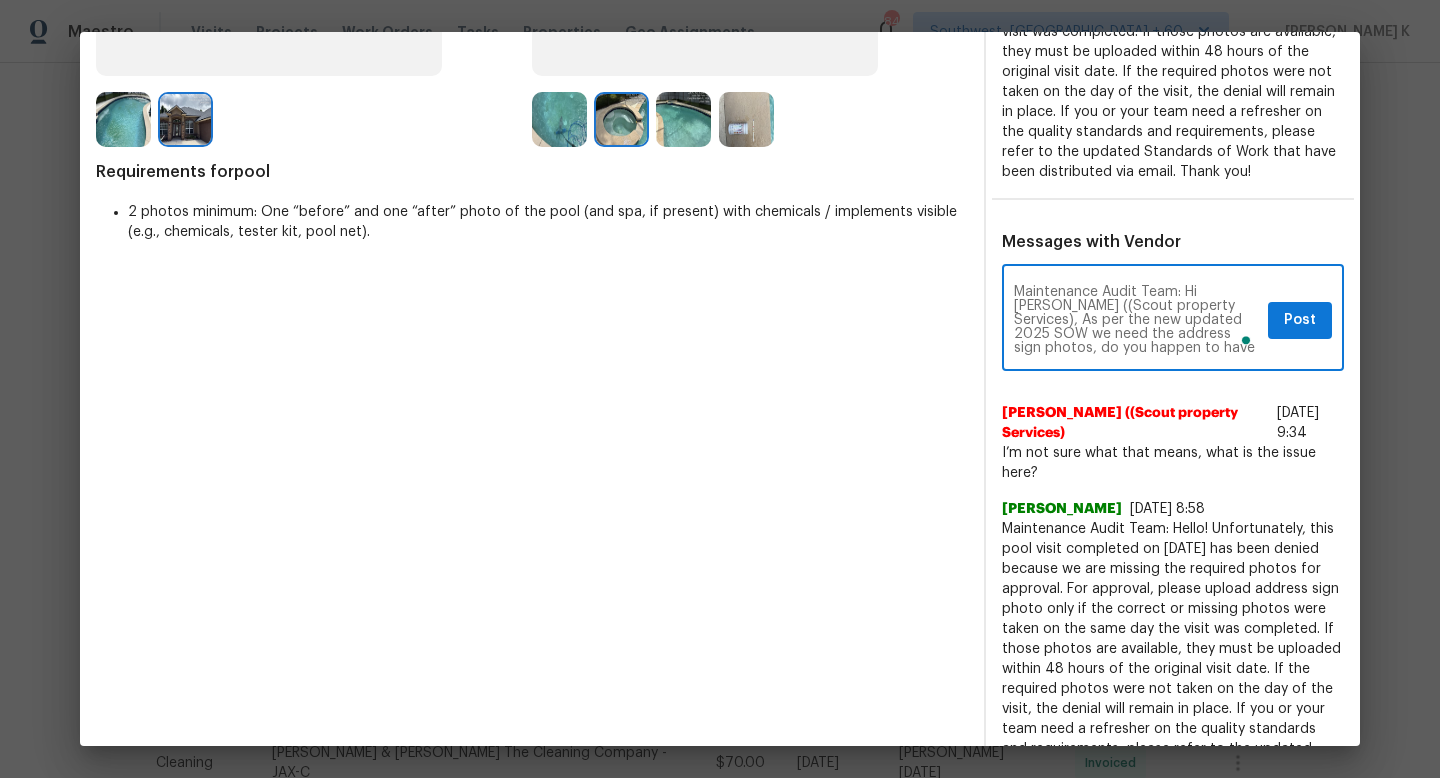 click on "Maintenance Audit Team: Hi [PERSON_NAME] ((Scout property Services), As per the new updated 2025 SOW we need the address sign photos, do you happen to have any address sign (House number) on the property anywhere ex: In front of the house or in mail box. Please upload the photos so that we can approve the visit." at bounding box center [1137, 320] 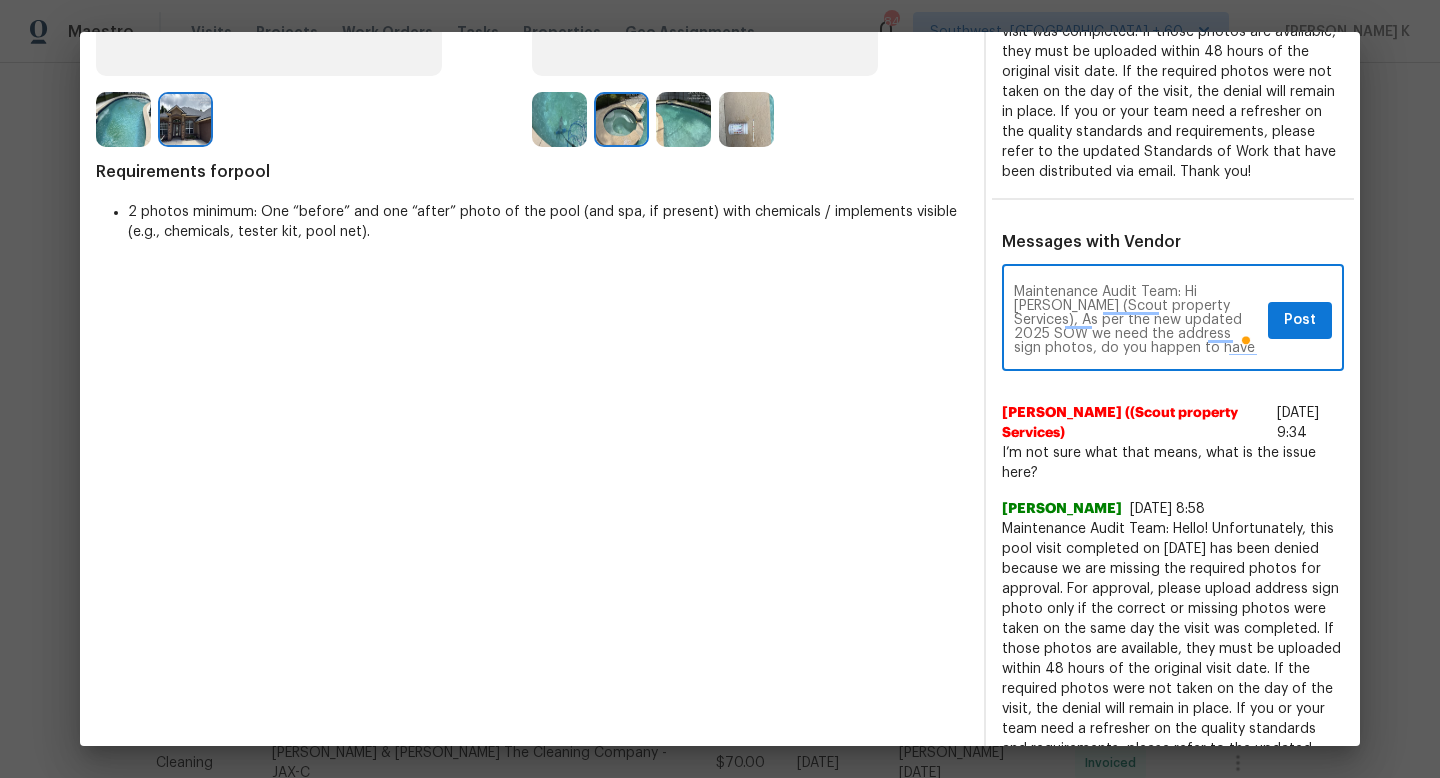type on "Maintenance Audit Team: Hi [PERSON_NAME] (Scout property Services), As per the new updated 2025 SOW we need the address sign photos, do you happen to have any address sign (House number) on the property anywhere ex: In front of the house or in mail box. Please upload the photos so that we can approve the visit." 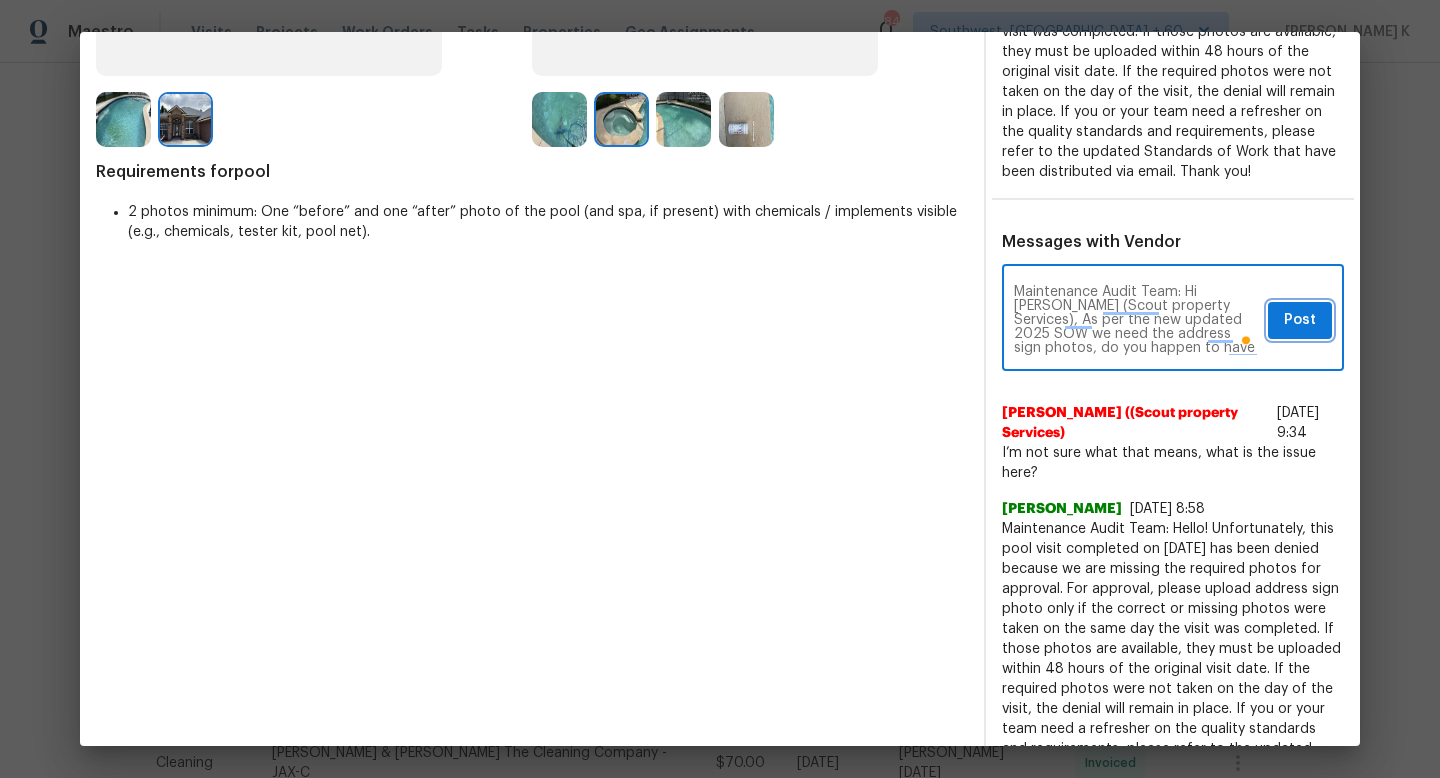 click on "Post" at bounding box center [1300, 320] 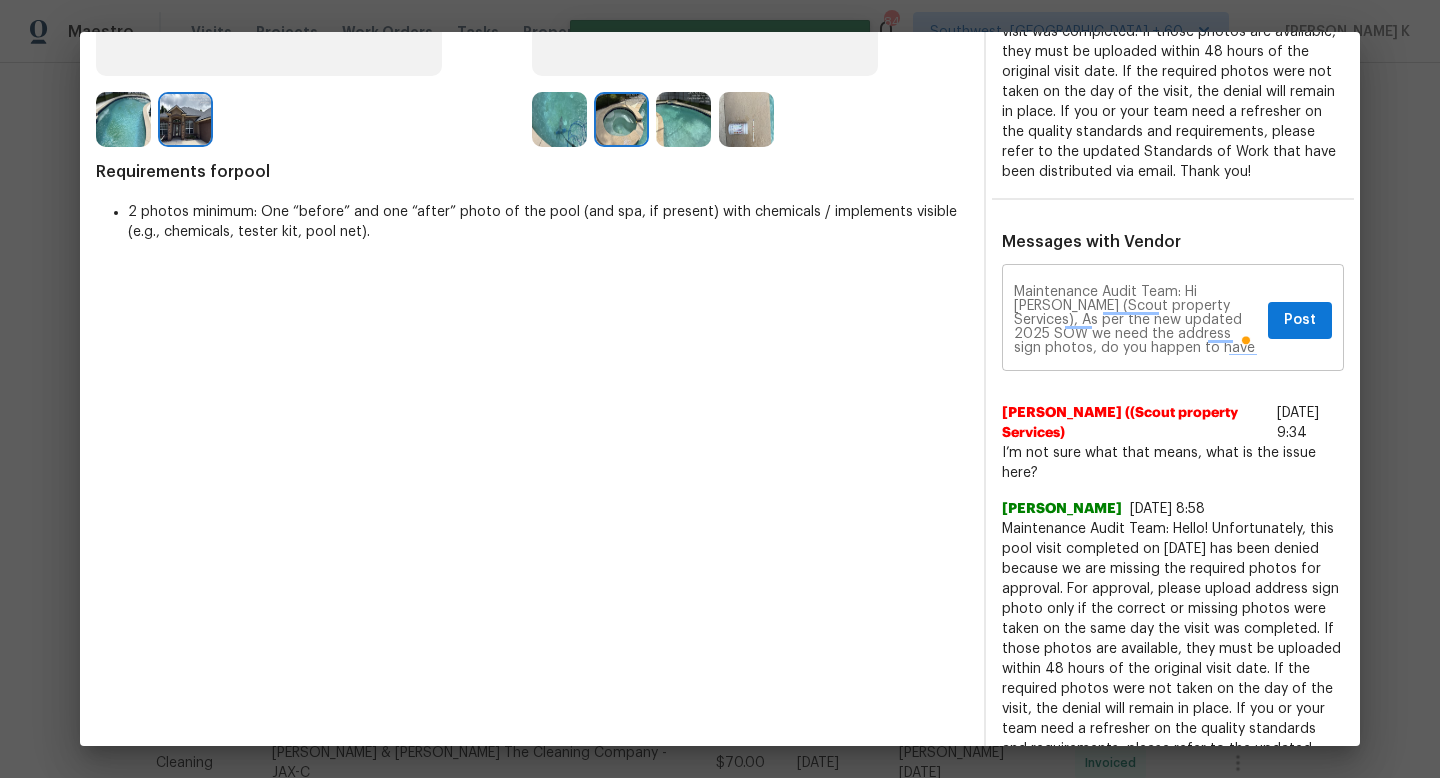 type 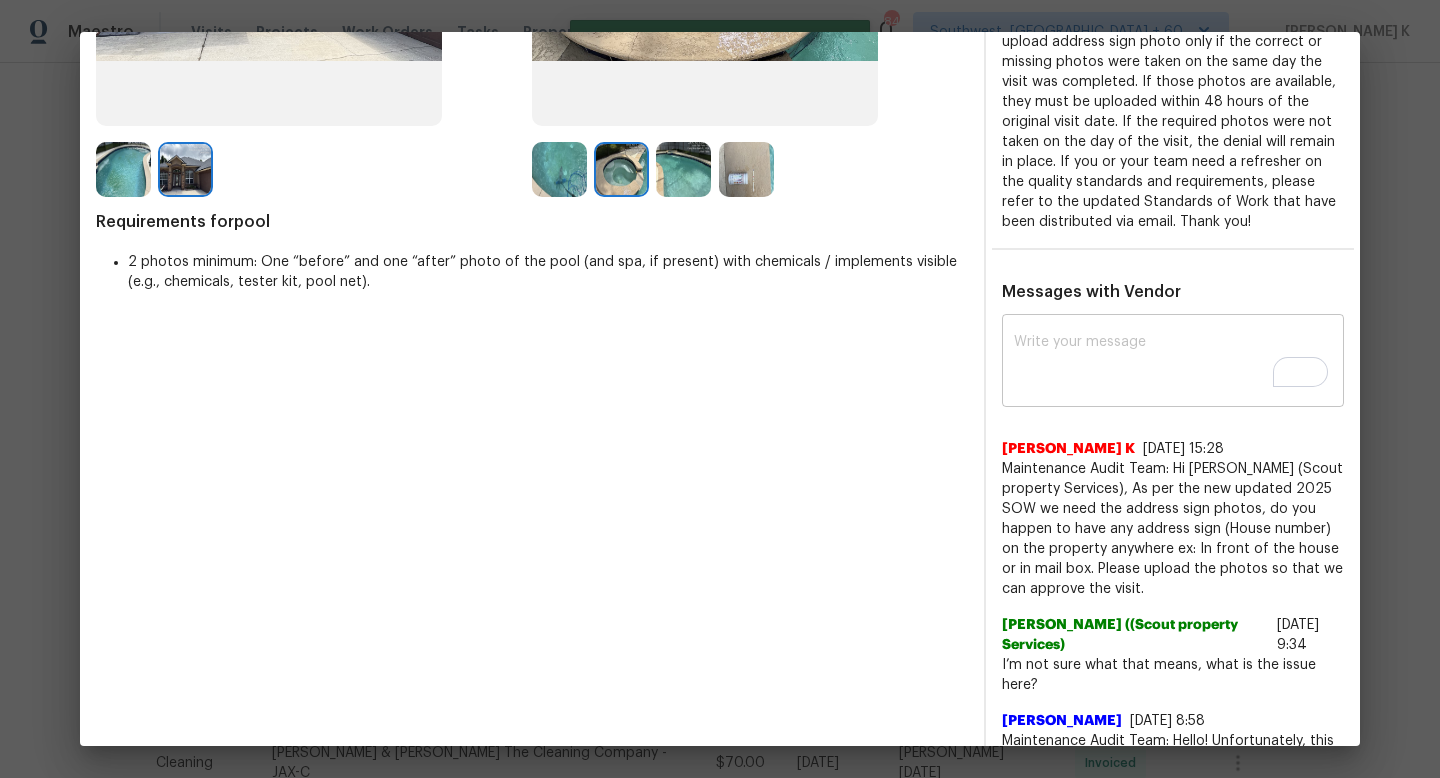 scroll, scrollTop: 0, scrollLeft: 0, axis: both 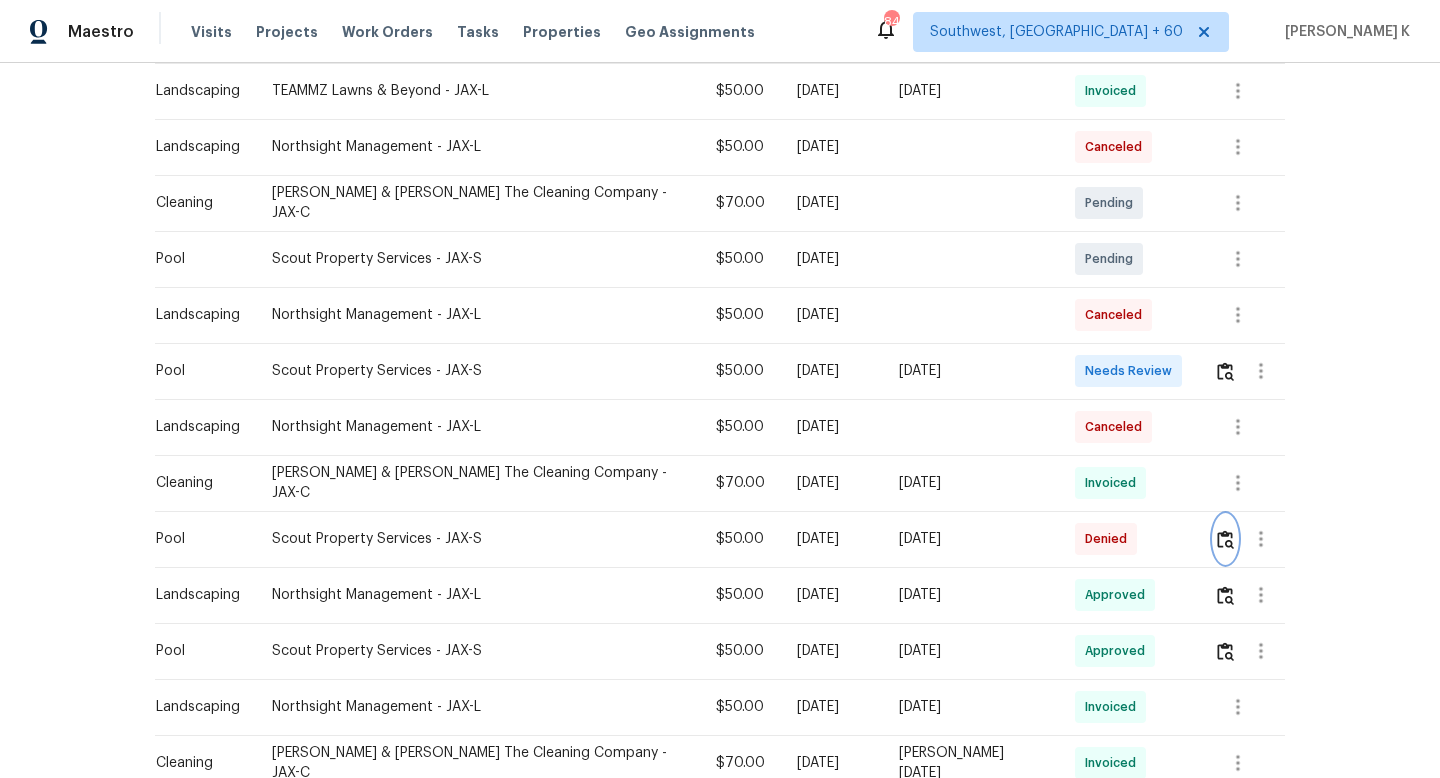 click at bounding box center [1225, 539] 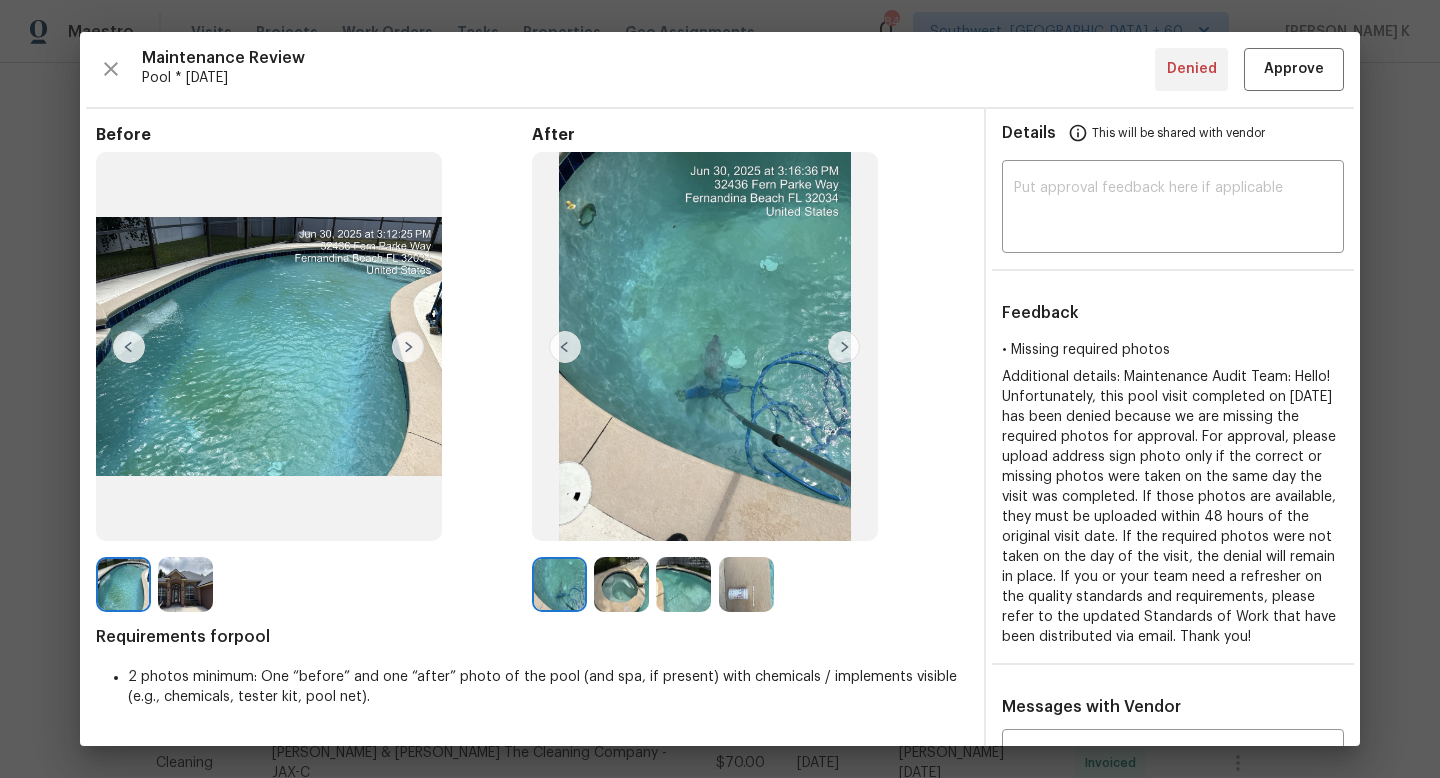 scroll, scrollTop: 563, scrollLeft: 0, axis: vertical 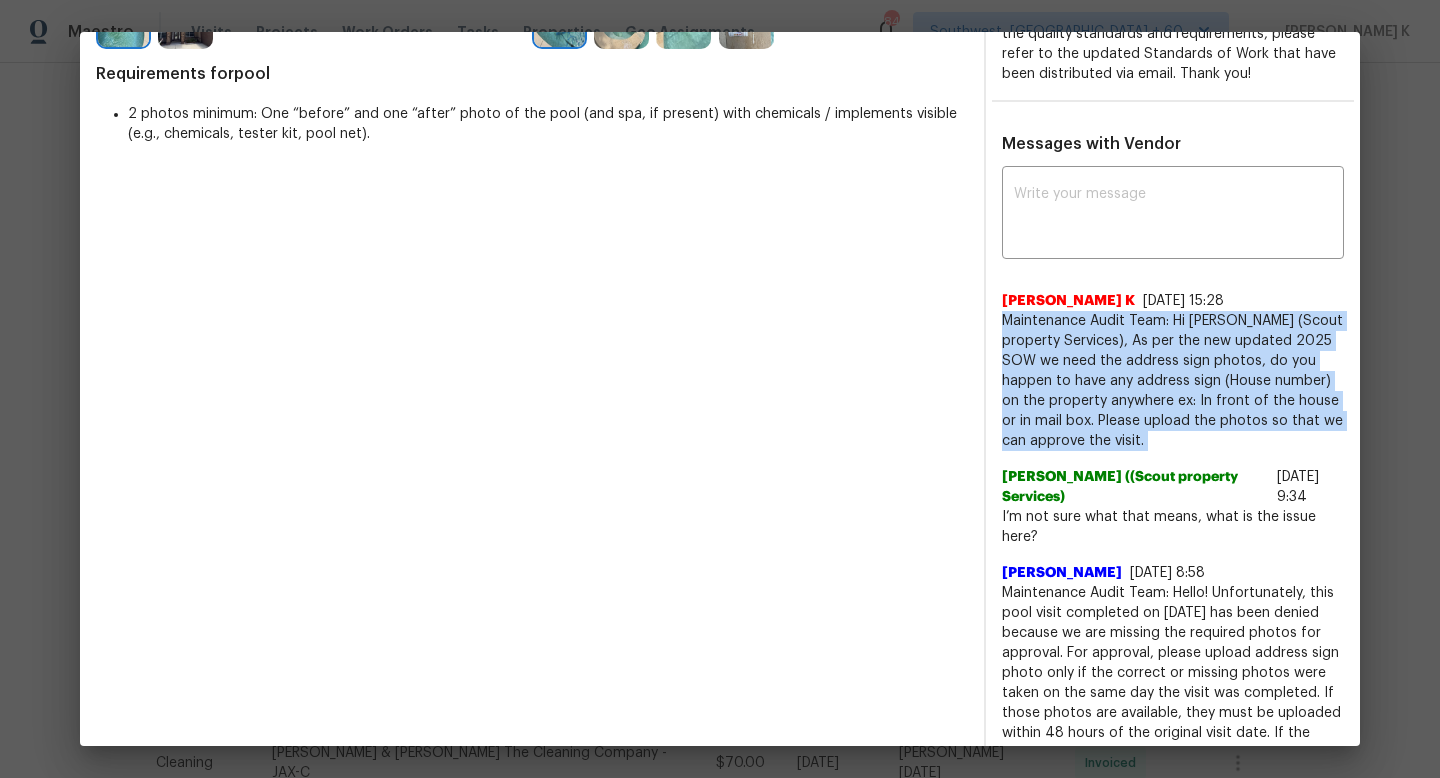 drag, startPoint x: 1002, startPoint y: 342, endPoint x: 1171, endPoint y: 475, distance: 215.05814 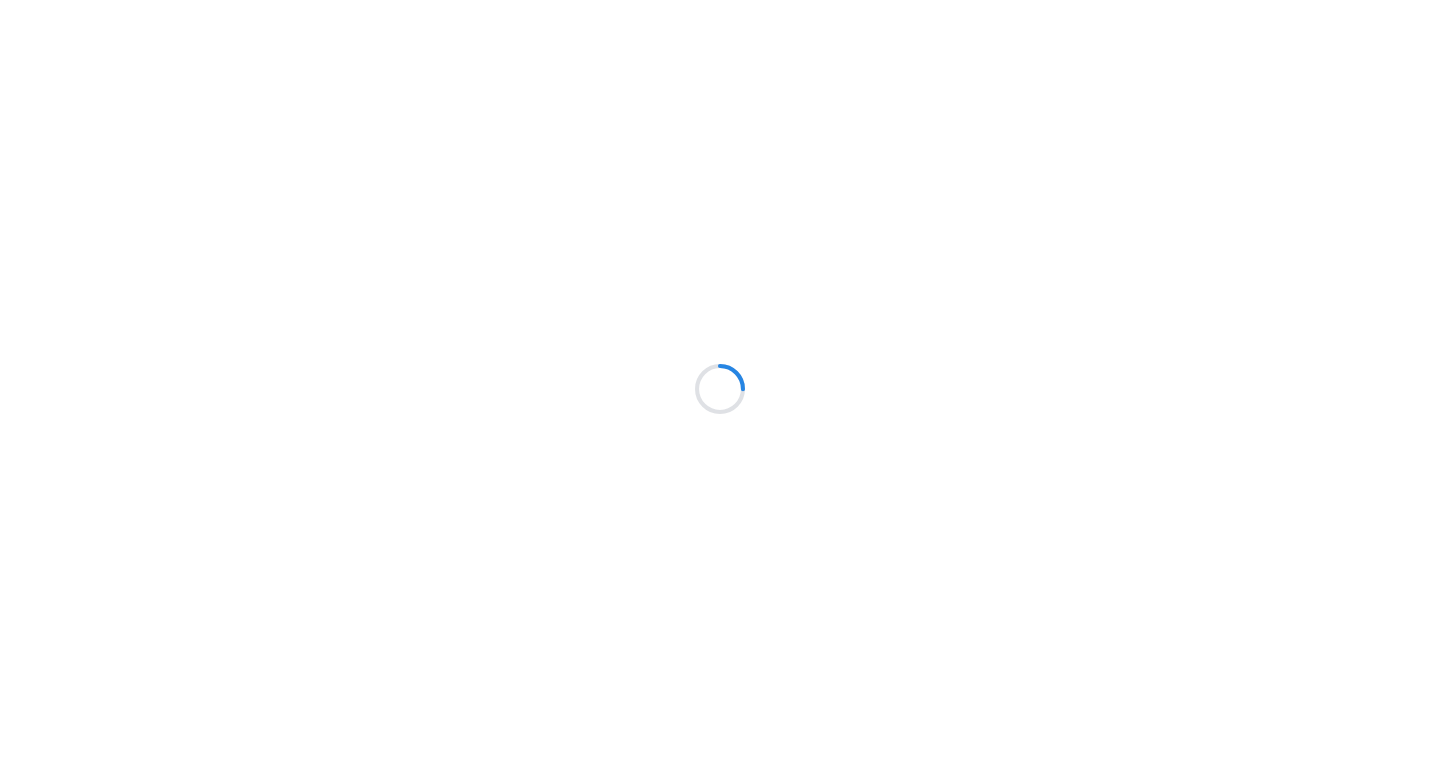 scroll, scrollTop: 0, scrollLeft: 0, axis: both 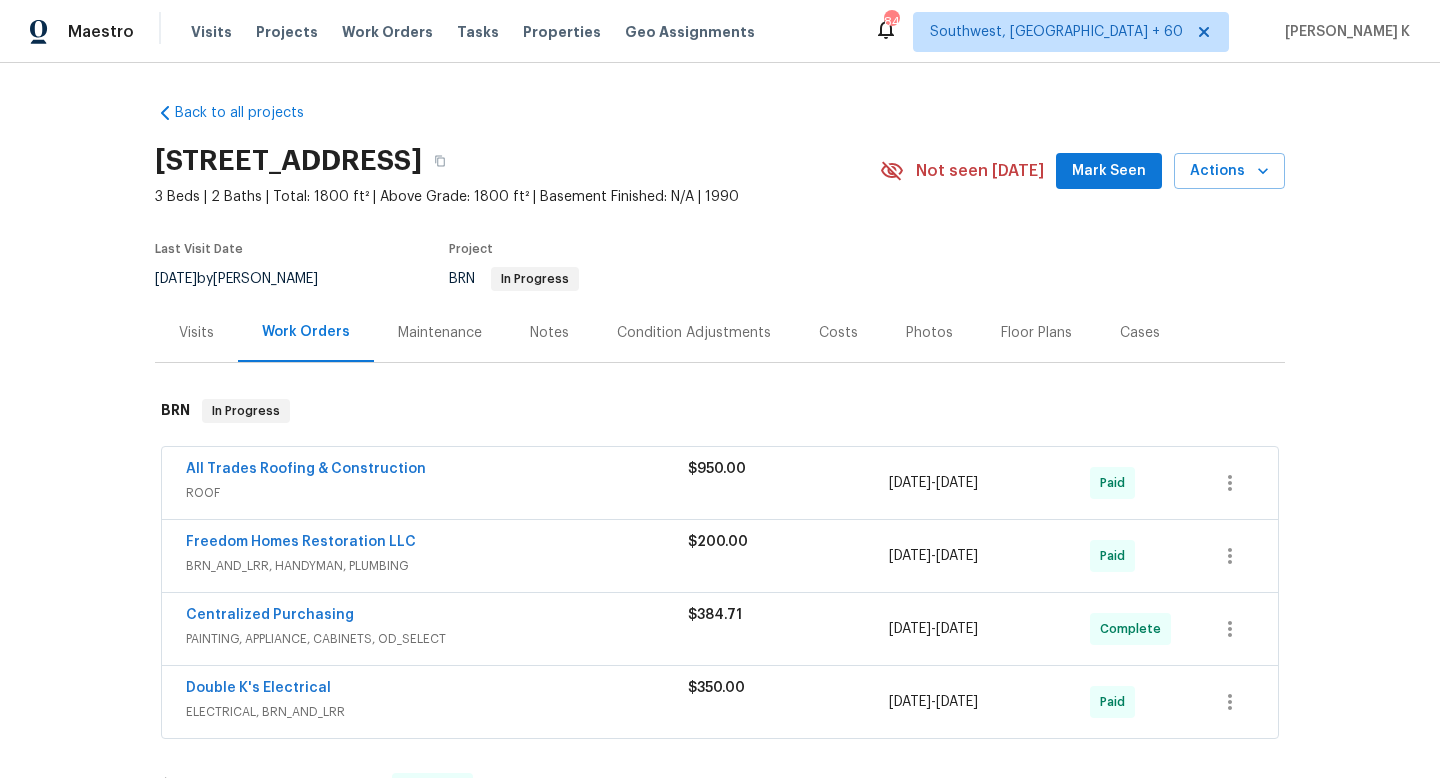 click on "Maintenance" at bounding box center (440, 333) 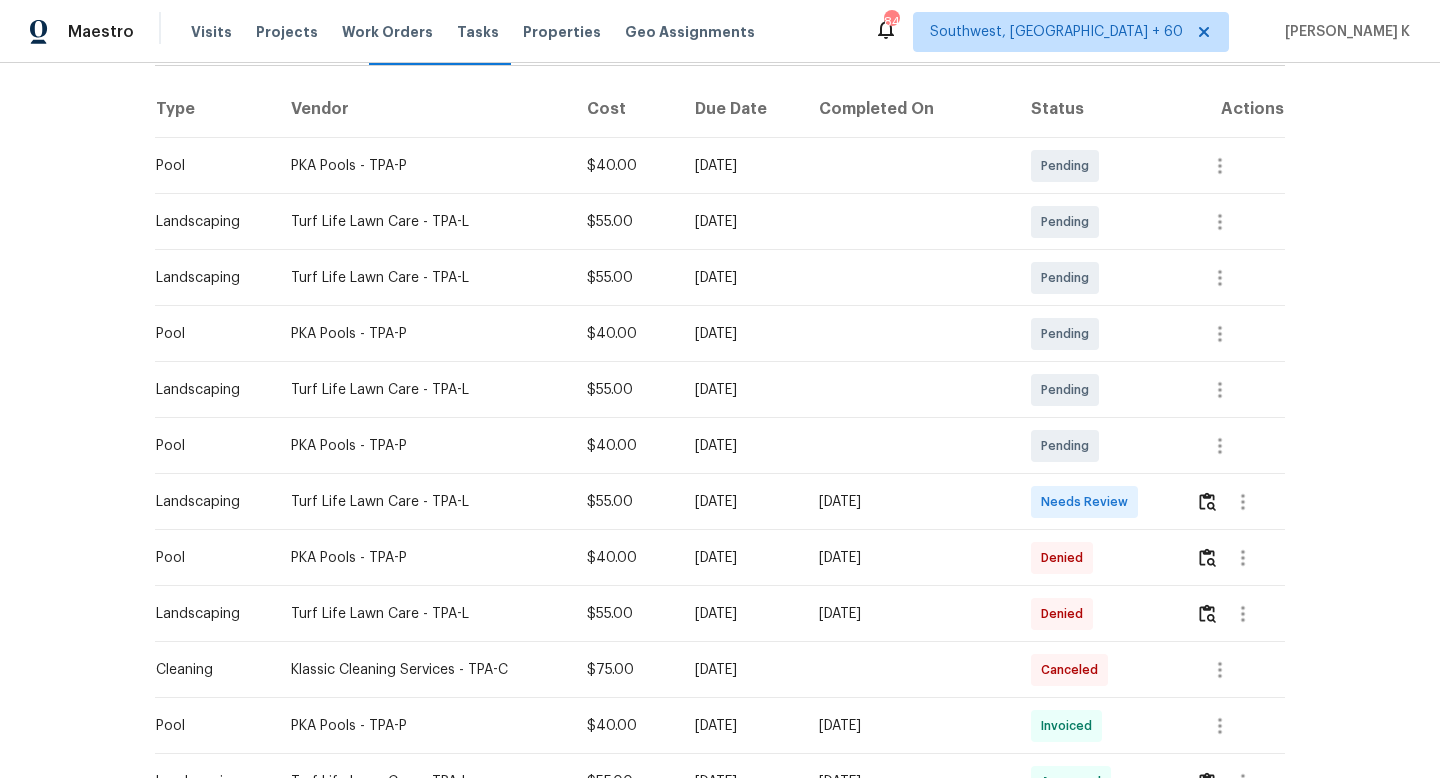 scroll, scrollTop: 319, scrollLeft: 0, axis: vertical 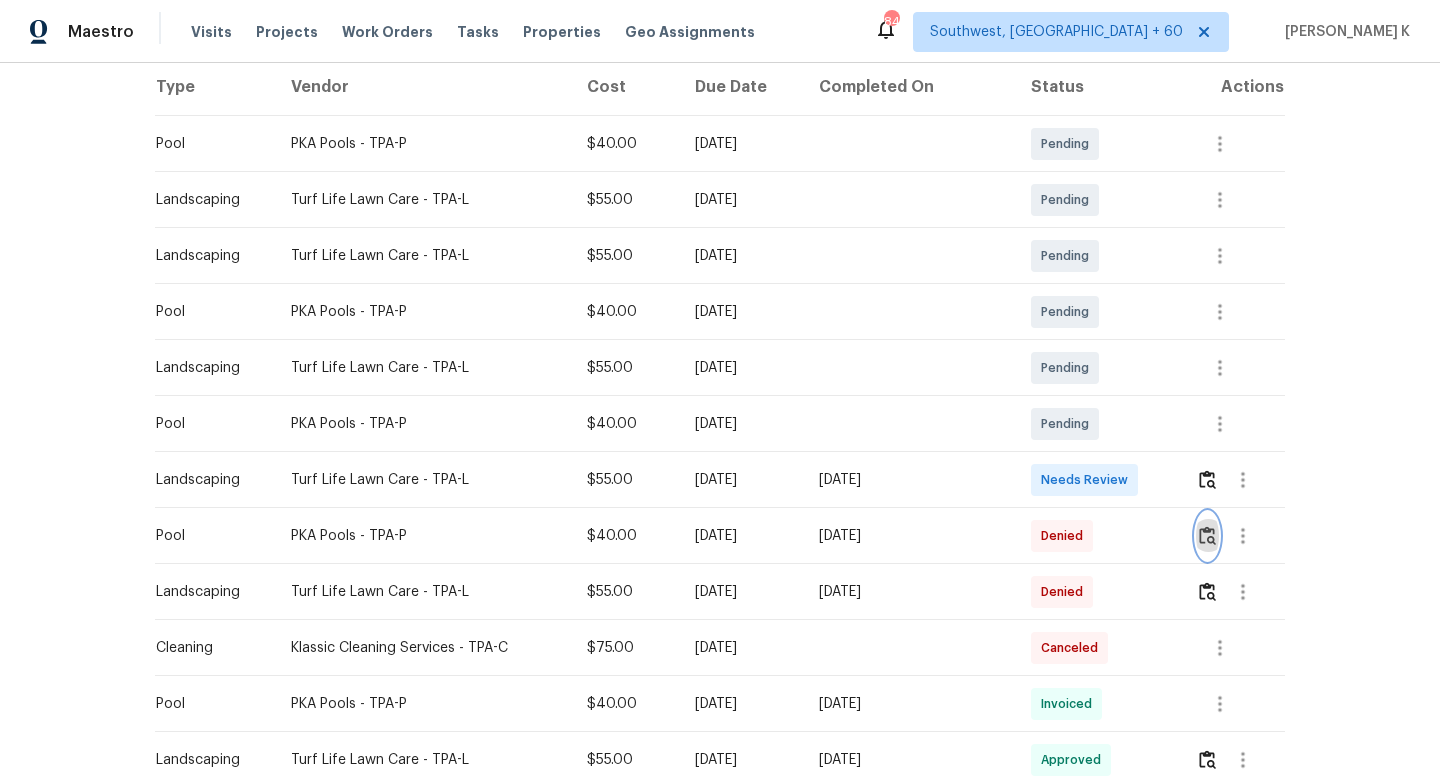 click at bounding box center [1207, 535] 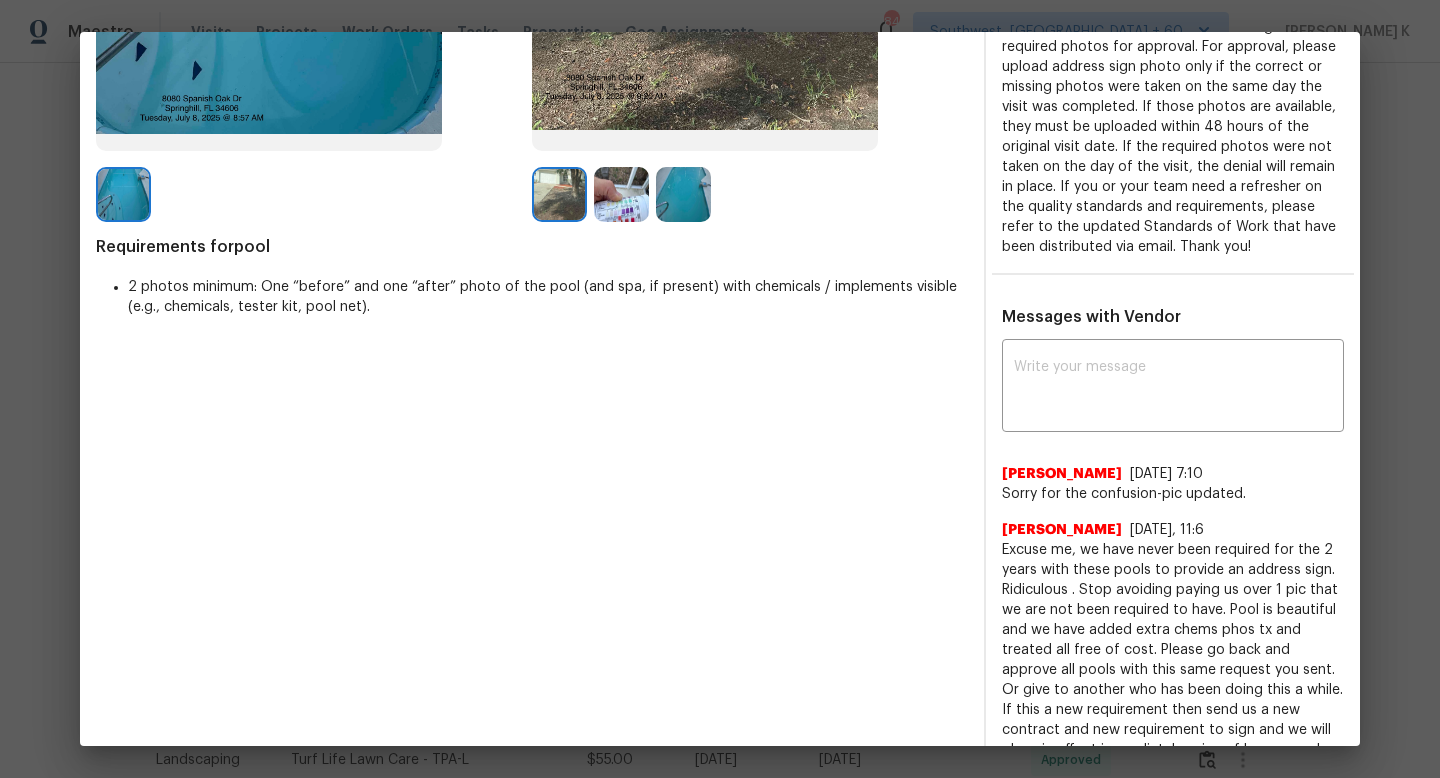scroll, scrollTop: 0, scrollLeft: 0, axis: both 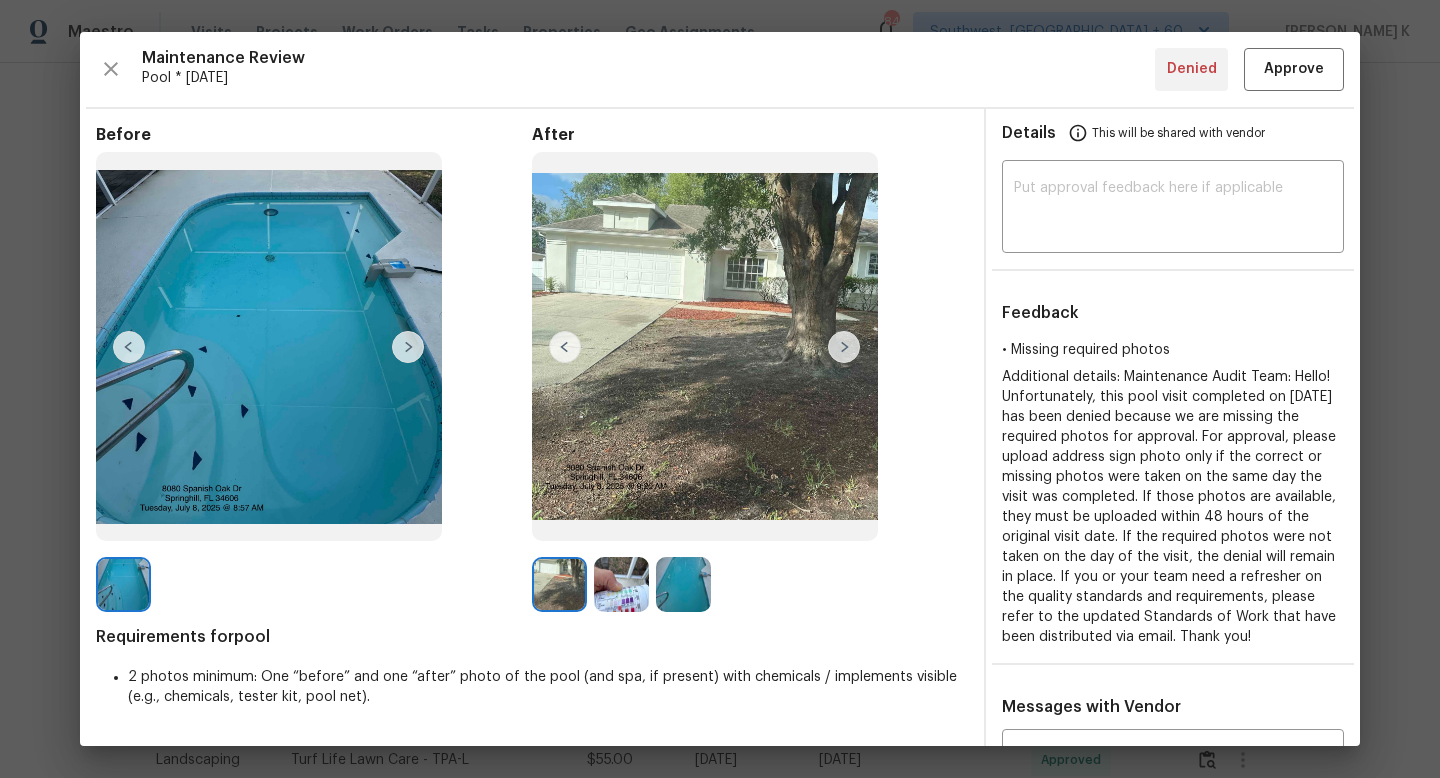click at bounding box center (408, 347) 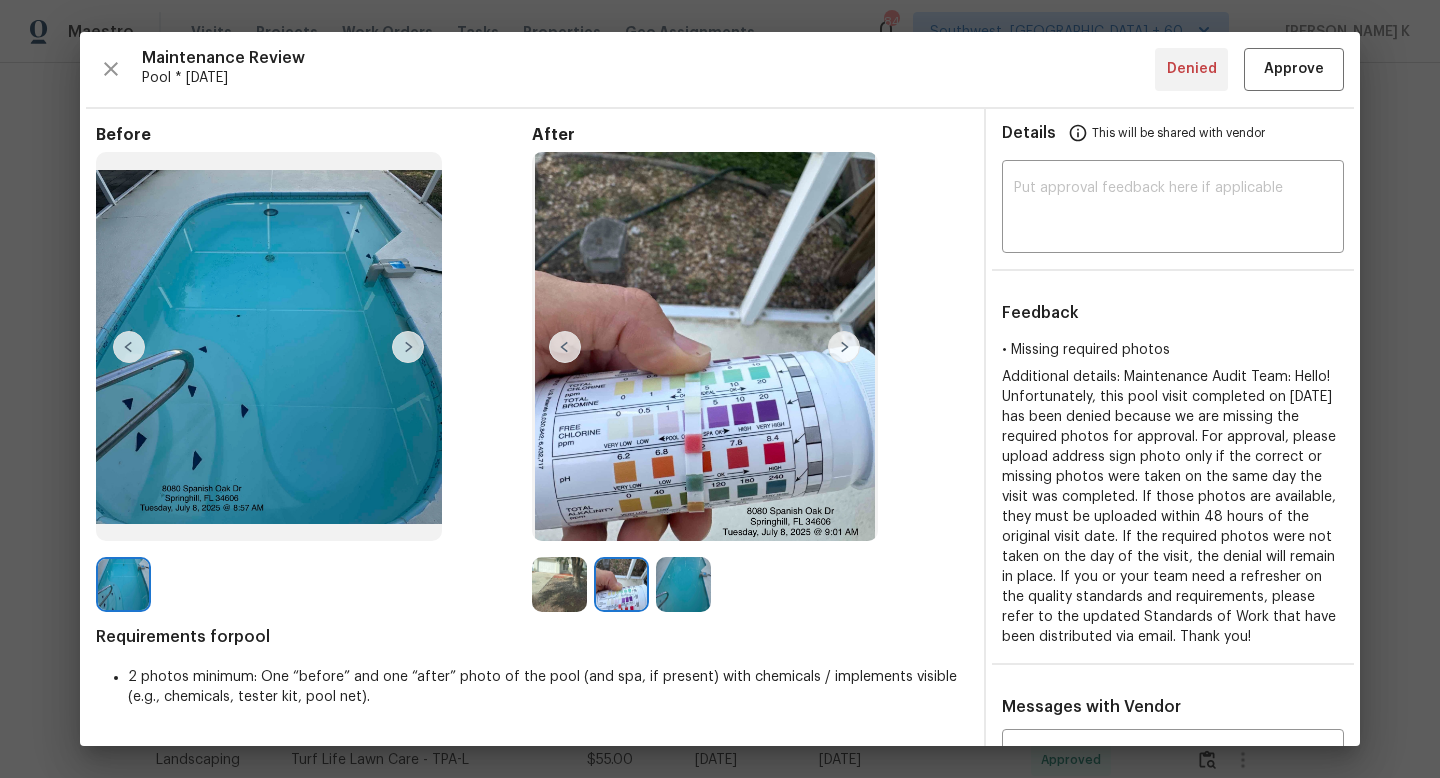 click at bounding box center [844, 347] 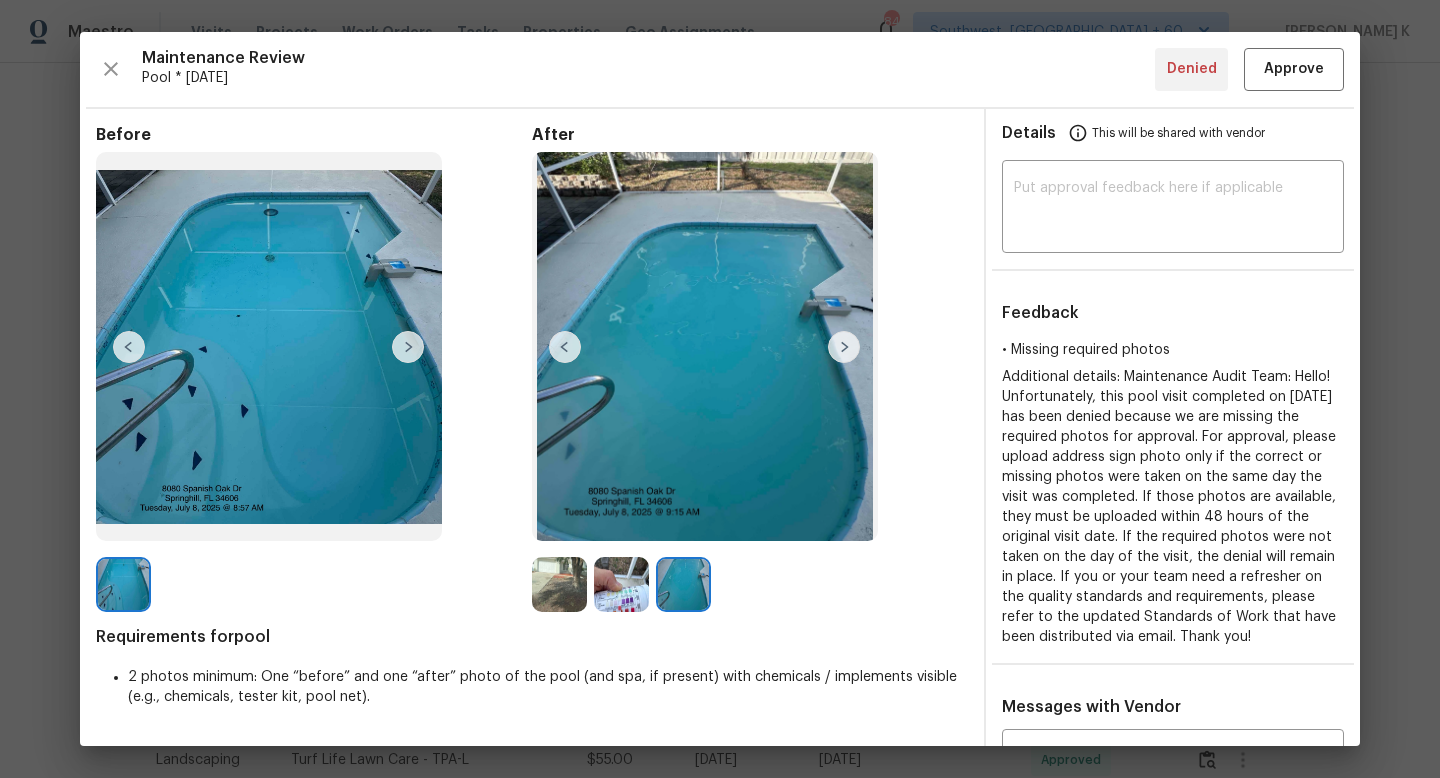 click at bounding box center [683, 584] 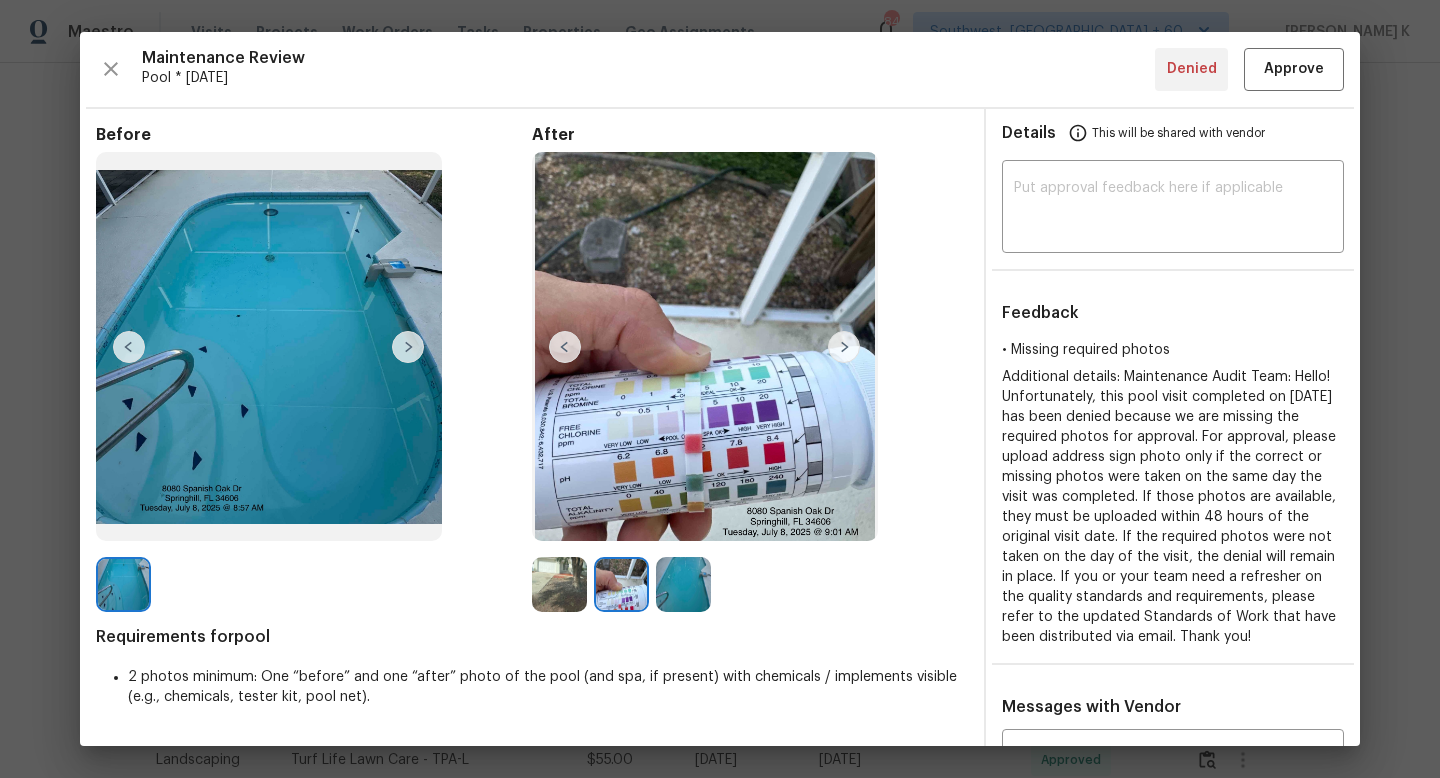 click at bounding box center (559, 584) 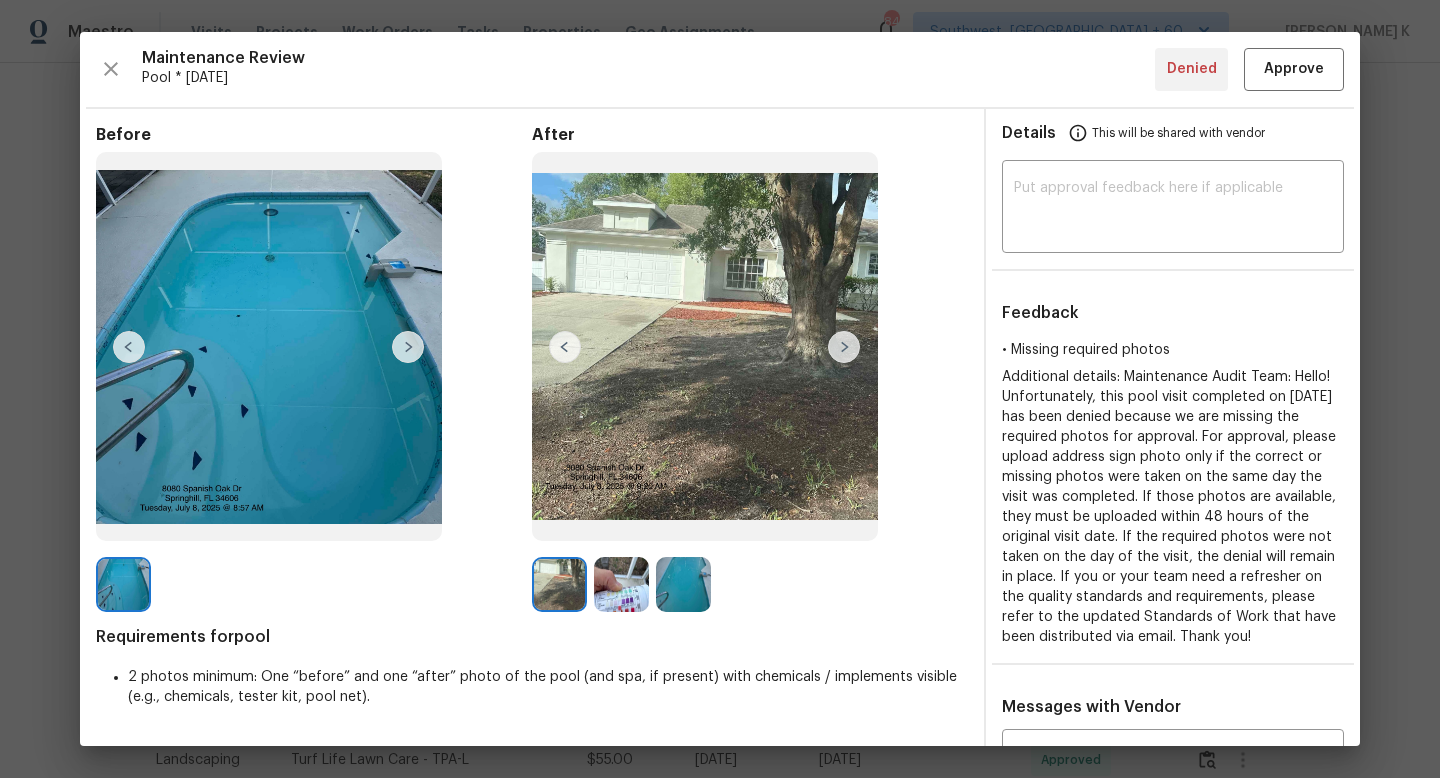 click at bounding box center [683, 584] 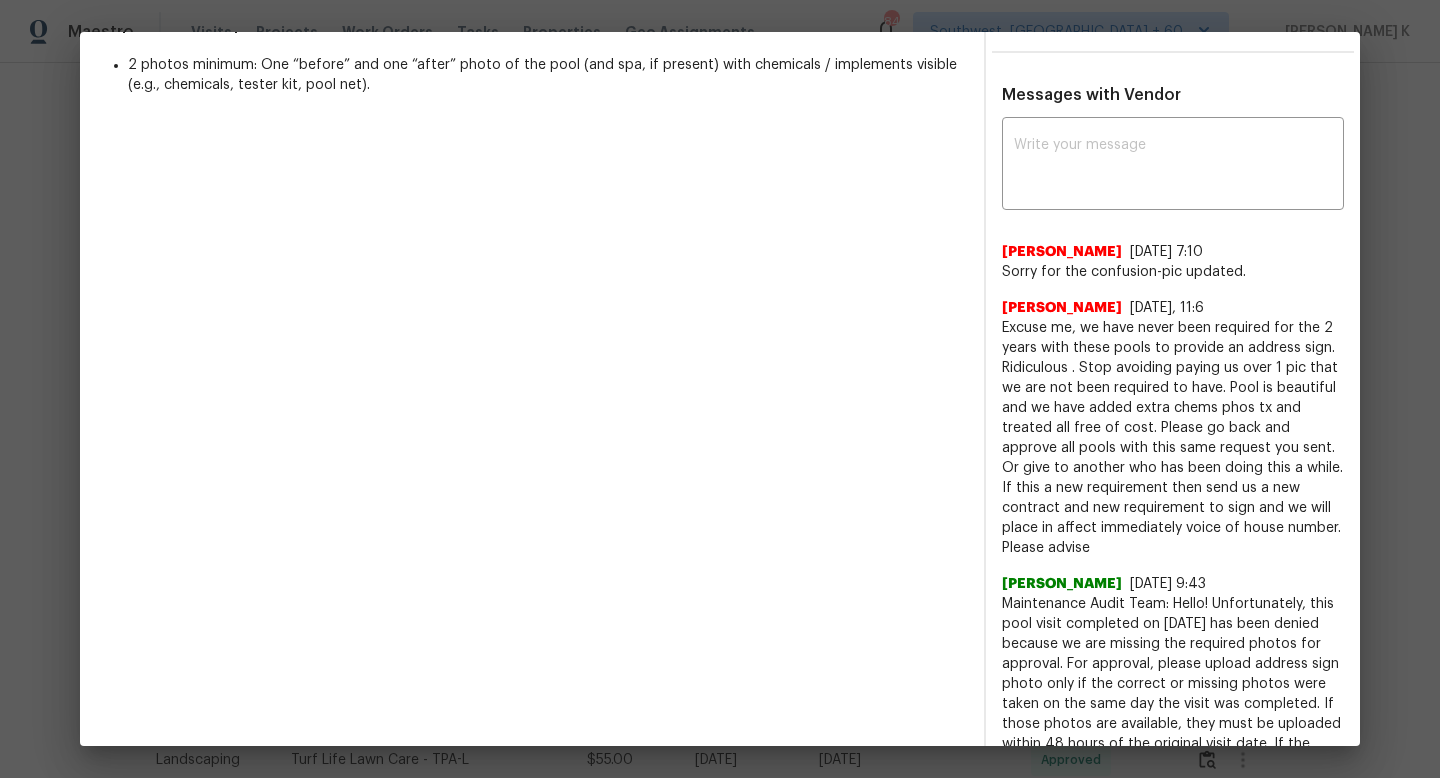 scroll, scrollTop: 0, scrollLeft: 0, axis: both 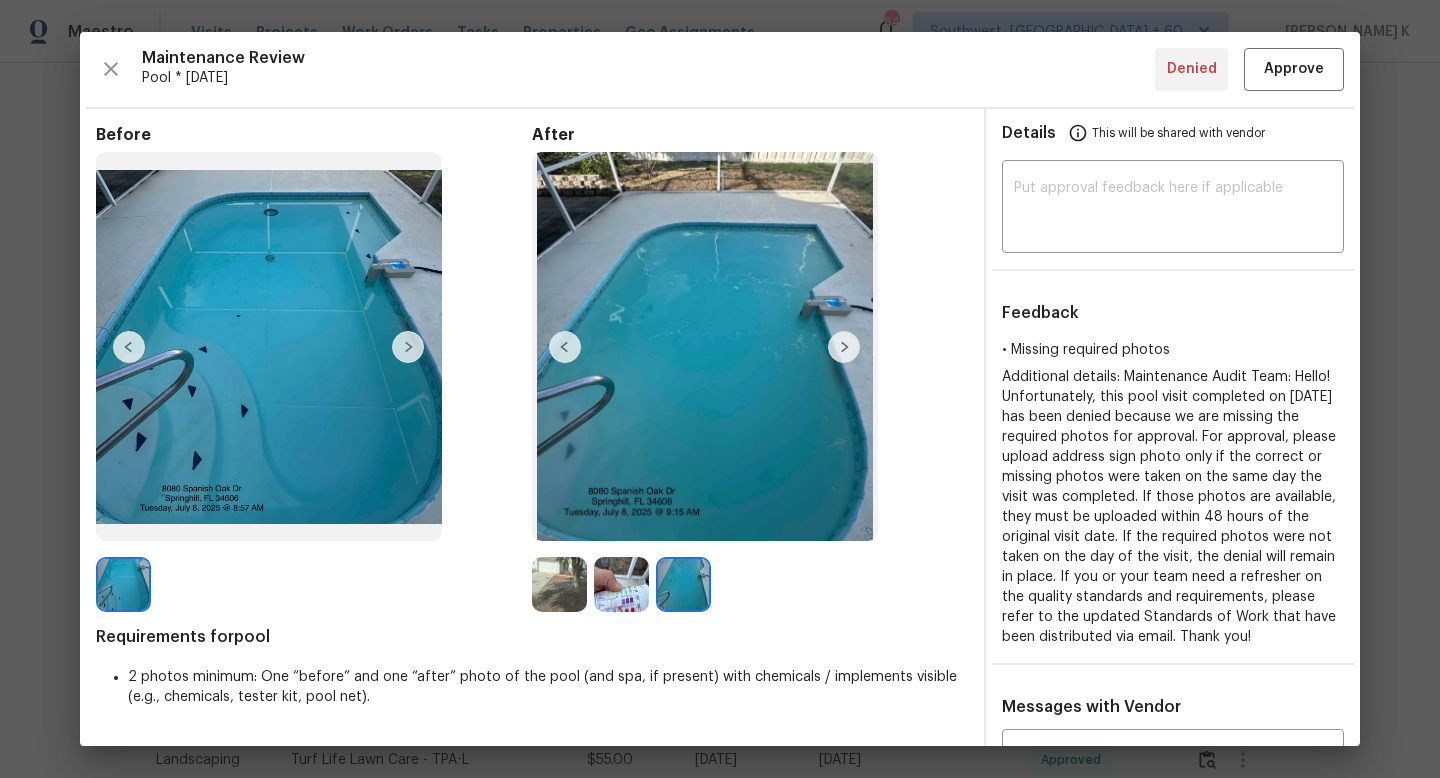 click at bounding box center (559, 584) 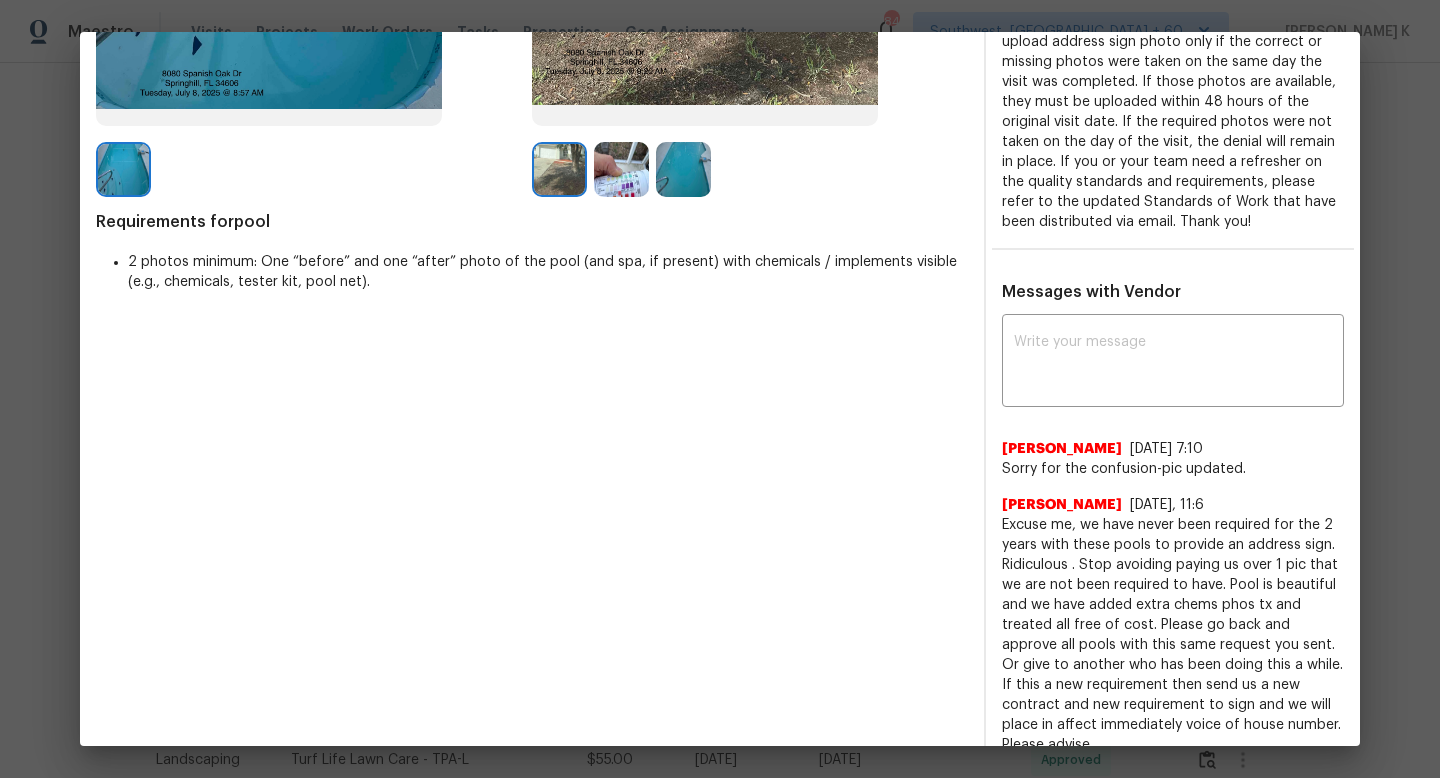 scroll, scrollTop: 423, scrollLeft: 0, axis: vertical 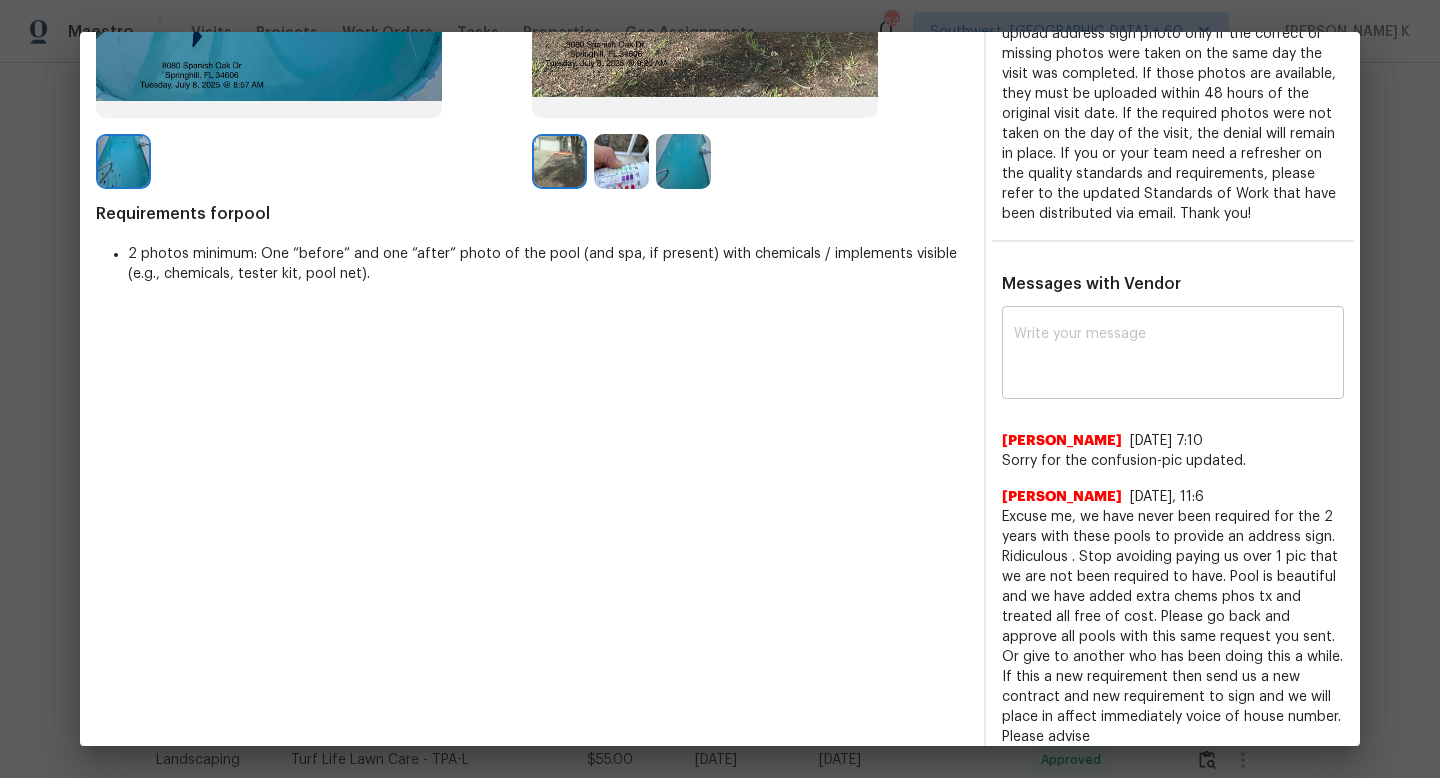 click at bounding box center (1173, 355) 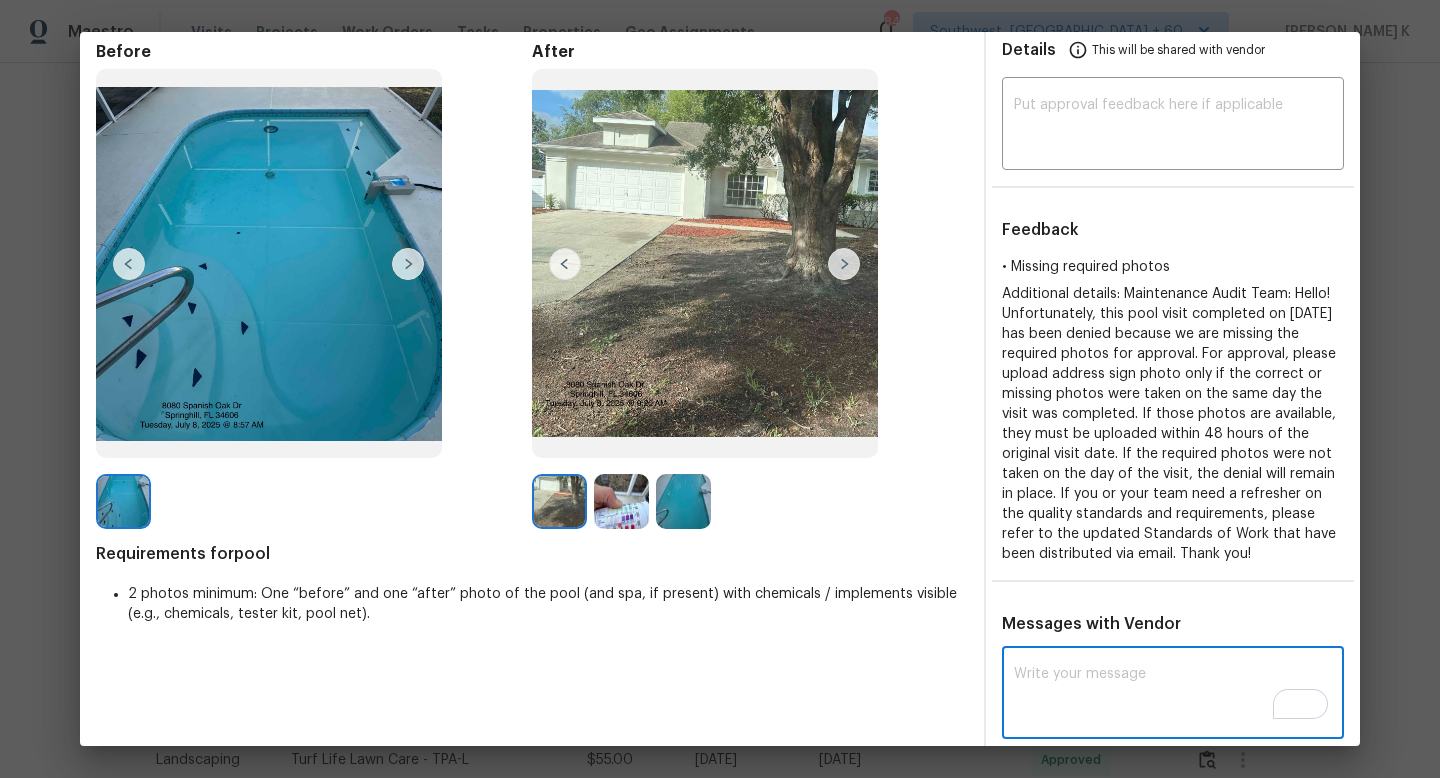 scroll, scrollTop: 75, scrollLeft: 0, axis: vertical 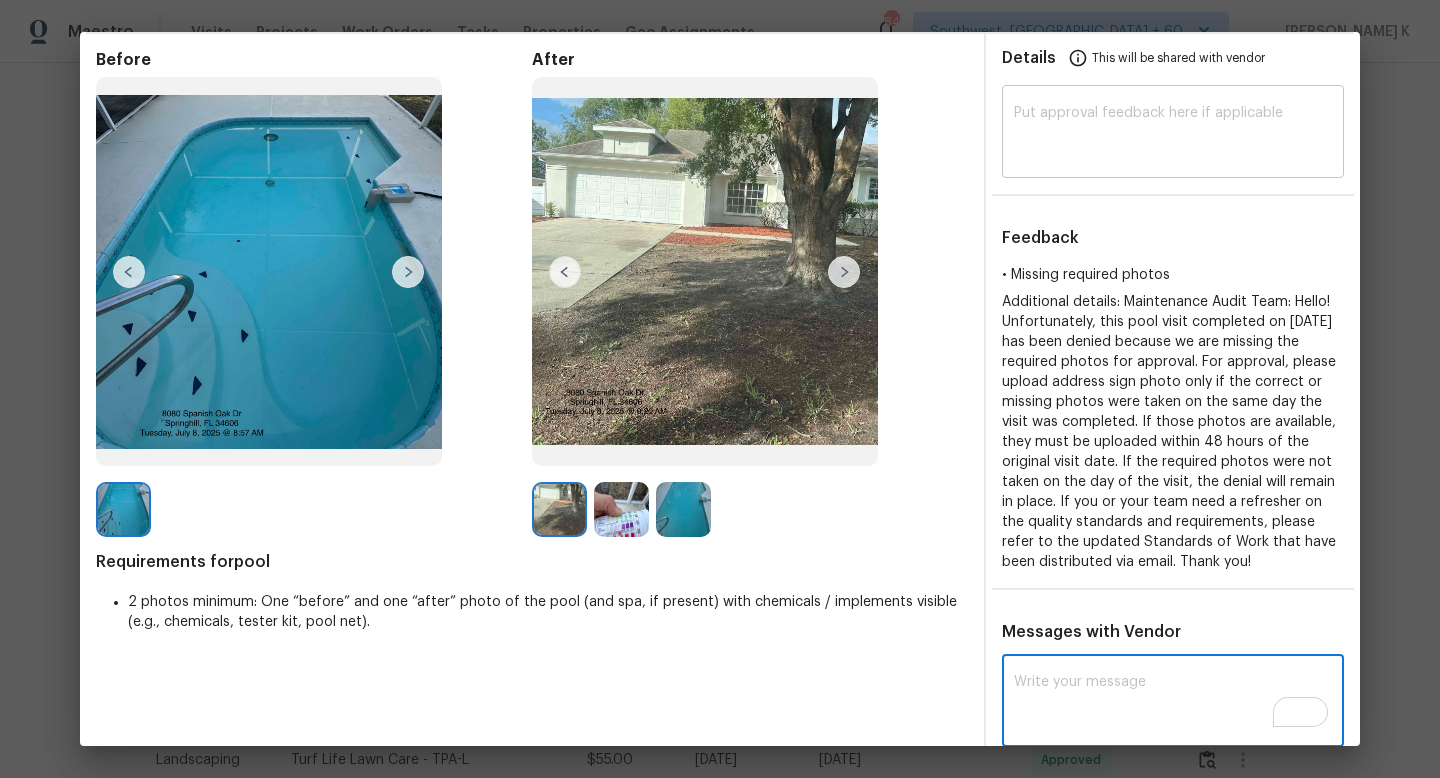 click at bounding box center [1173, 134] 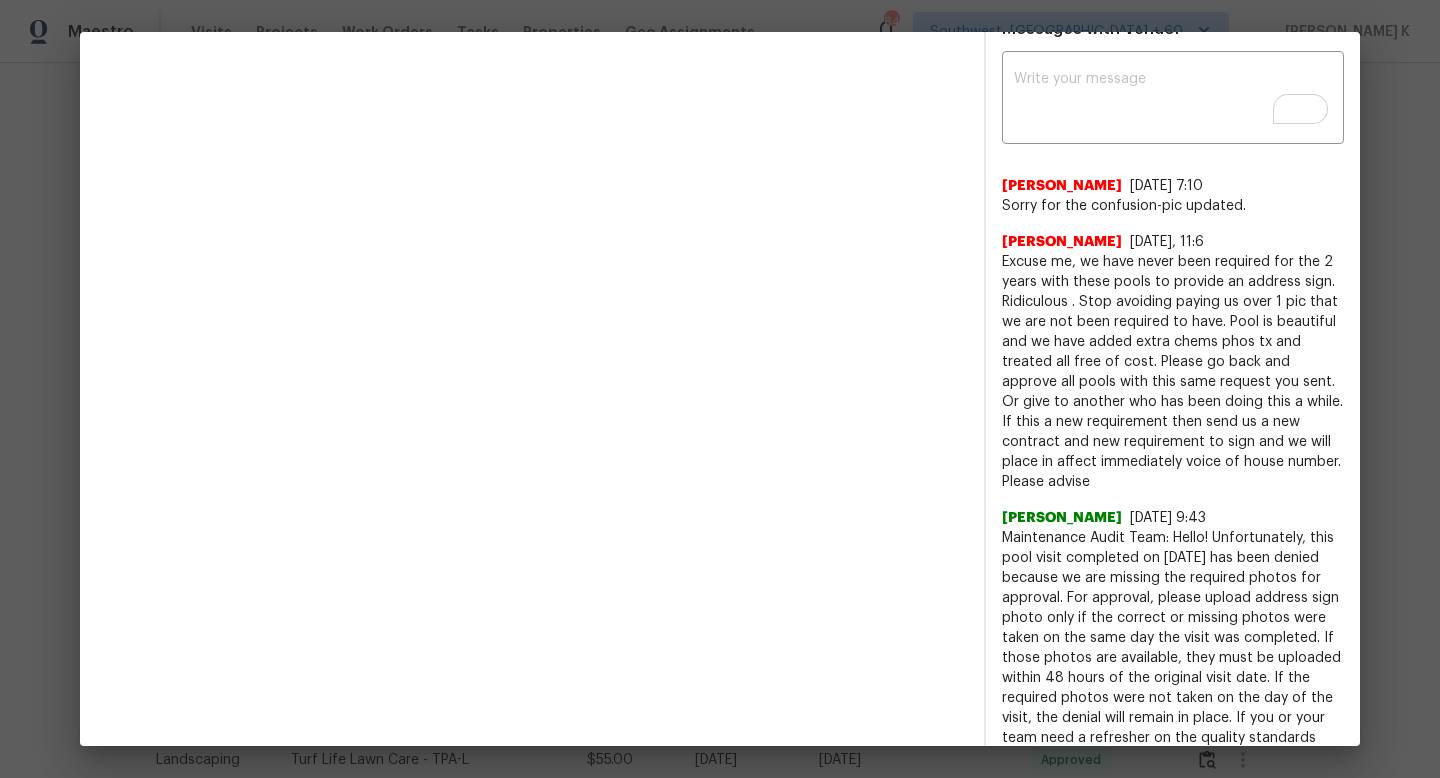 scroll, scrollTop: 599, scrollLeft: 0, axis: vertical 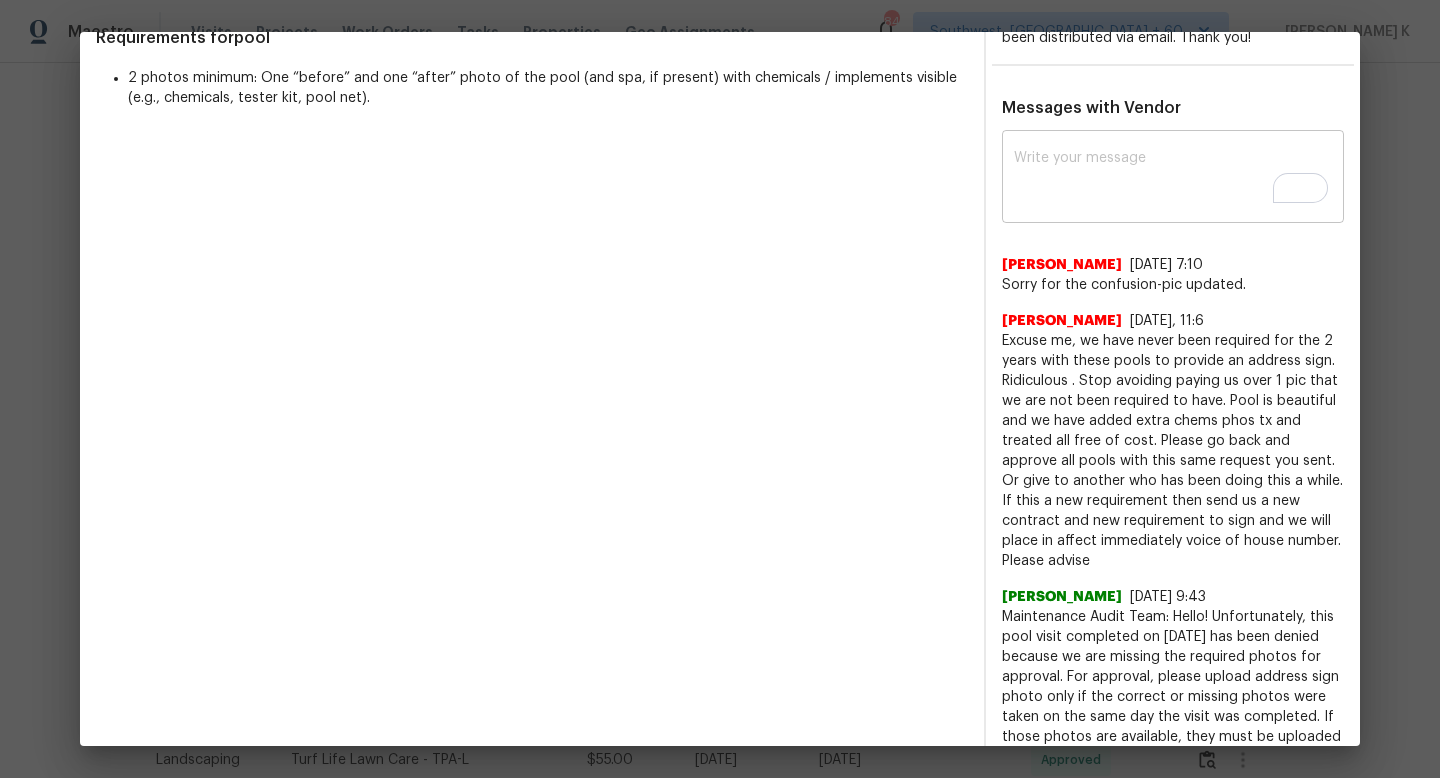 click at bounding box center (1173, 179) 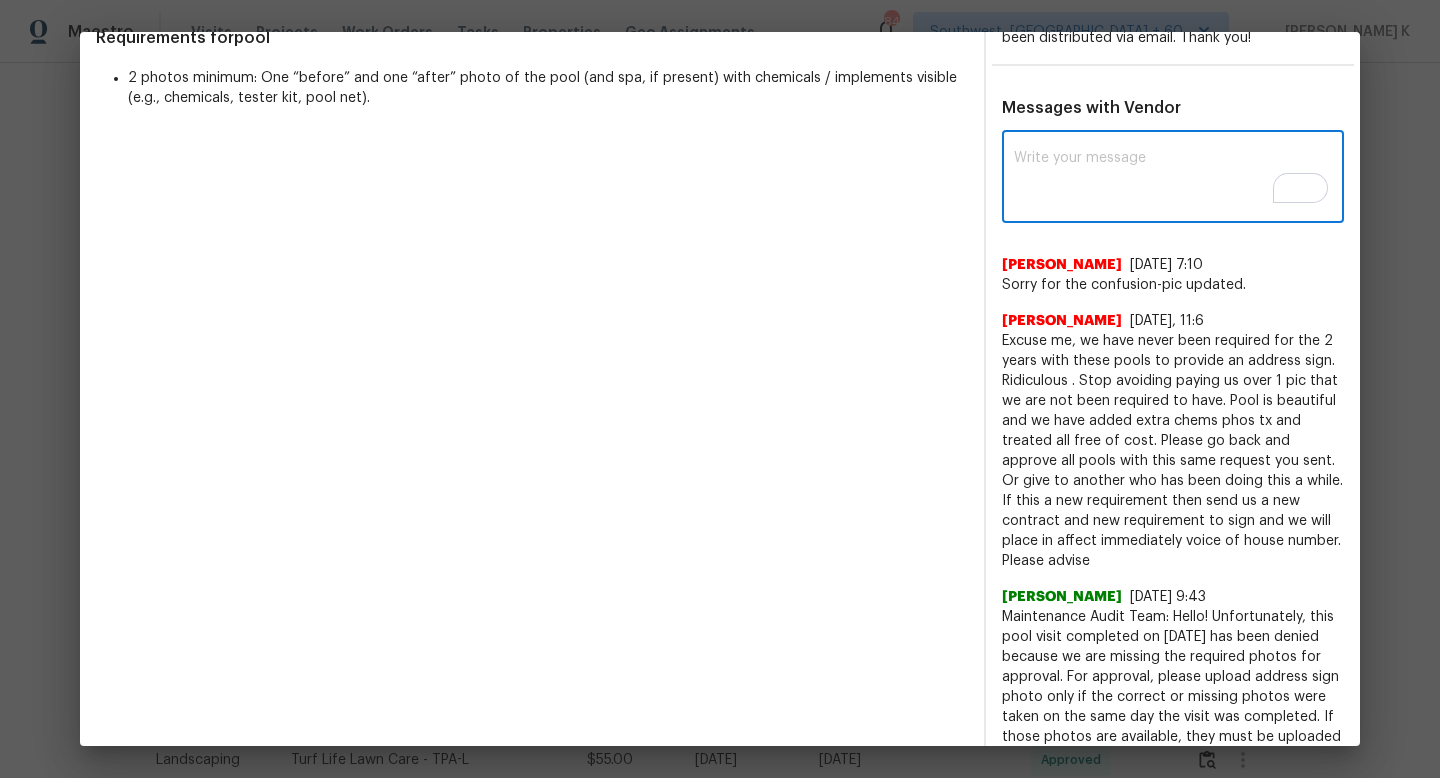 paste on "Maintenance Audit Team: Hello! This time, we have approved this visit as an exception. From the upcoming visit, kindly submit the time, date, and address in the photos to get approved. Thank You!" 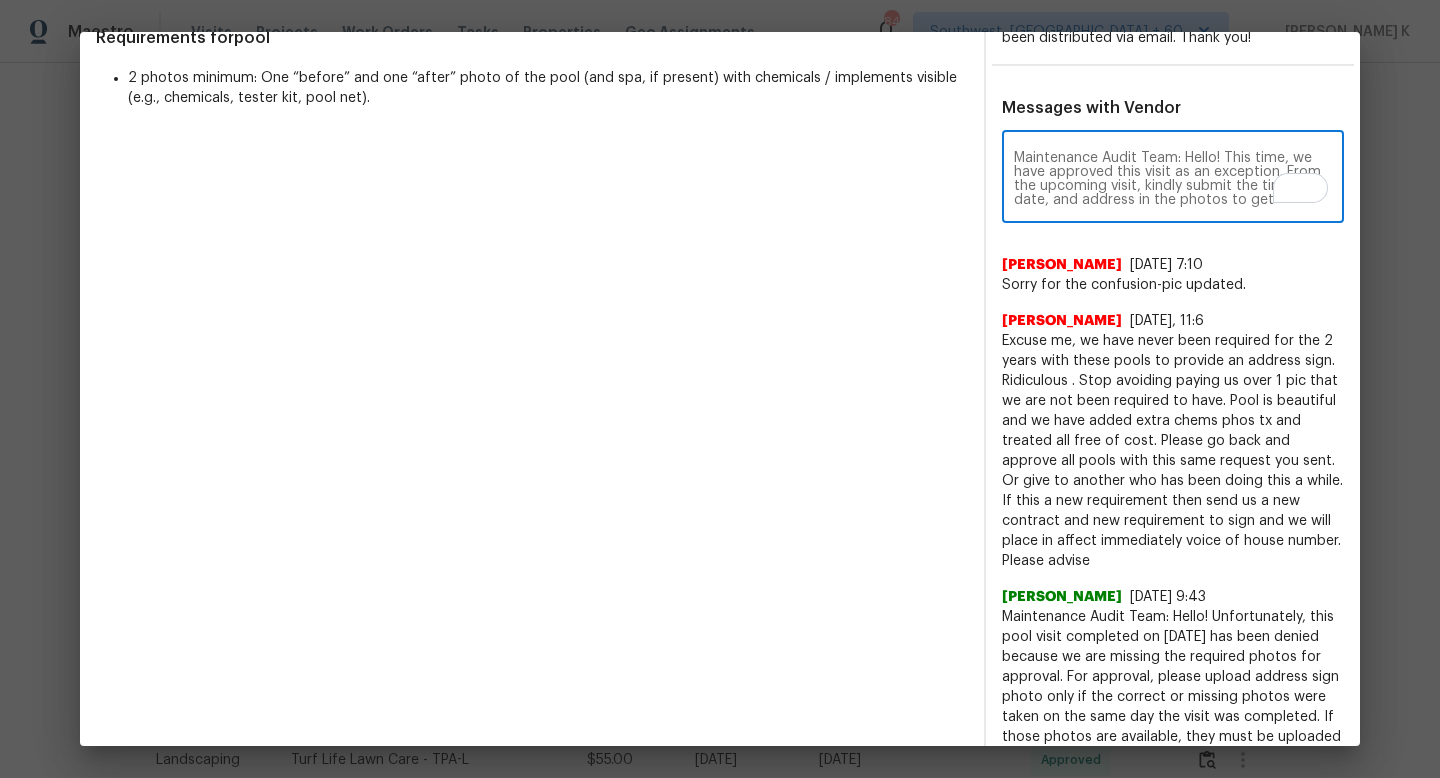 scroll, scrollTop: 84, scrollLeft: 0, axis: vertical 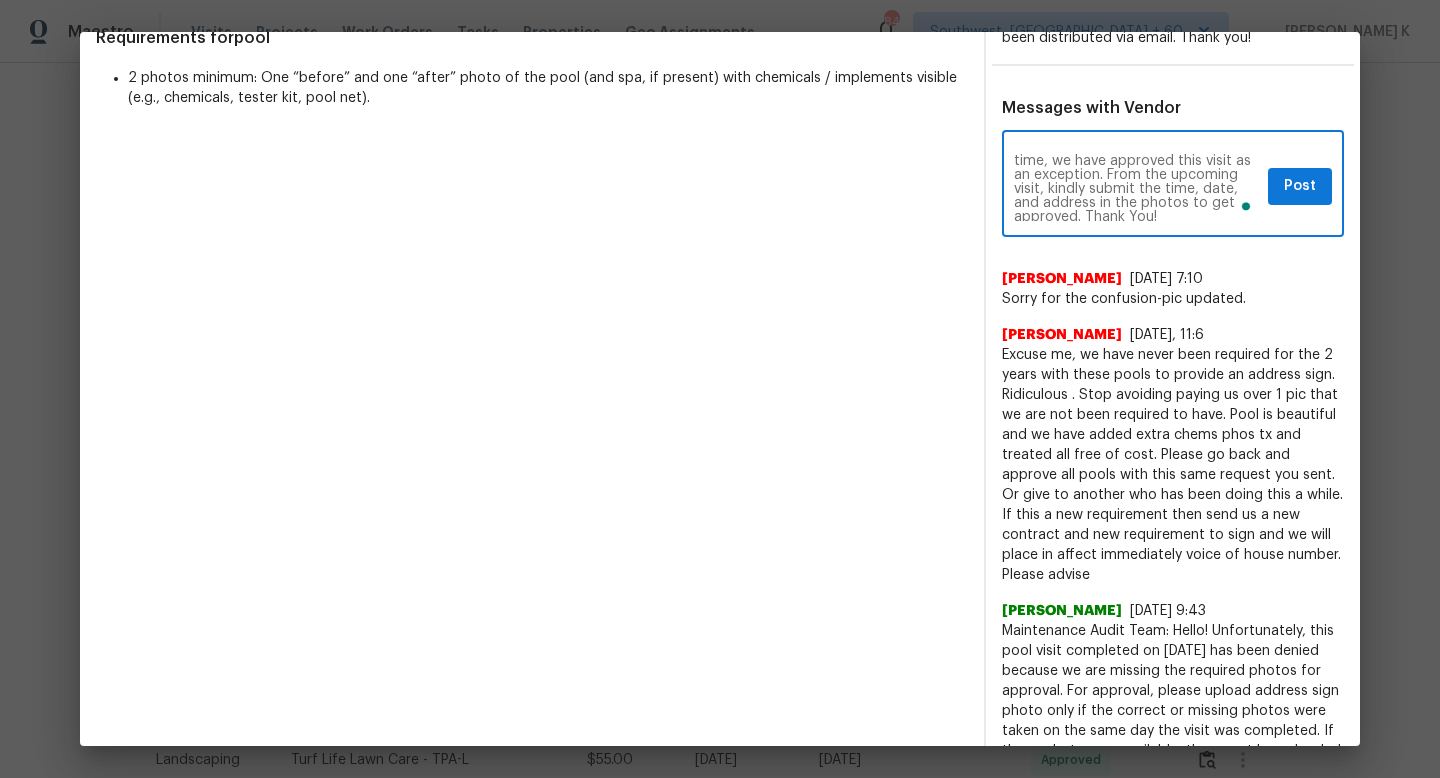 type on "Maintenance Audit Team: Hello! This time, we have approved this visit as an exception. From the upcoming visit, kindly submit the time, date, and address in the photos to get approved. Thank You!" 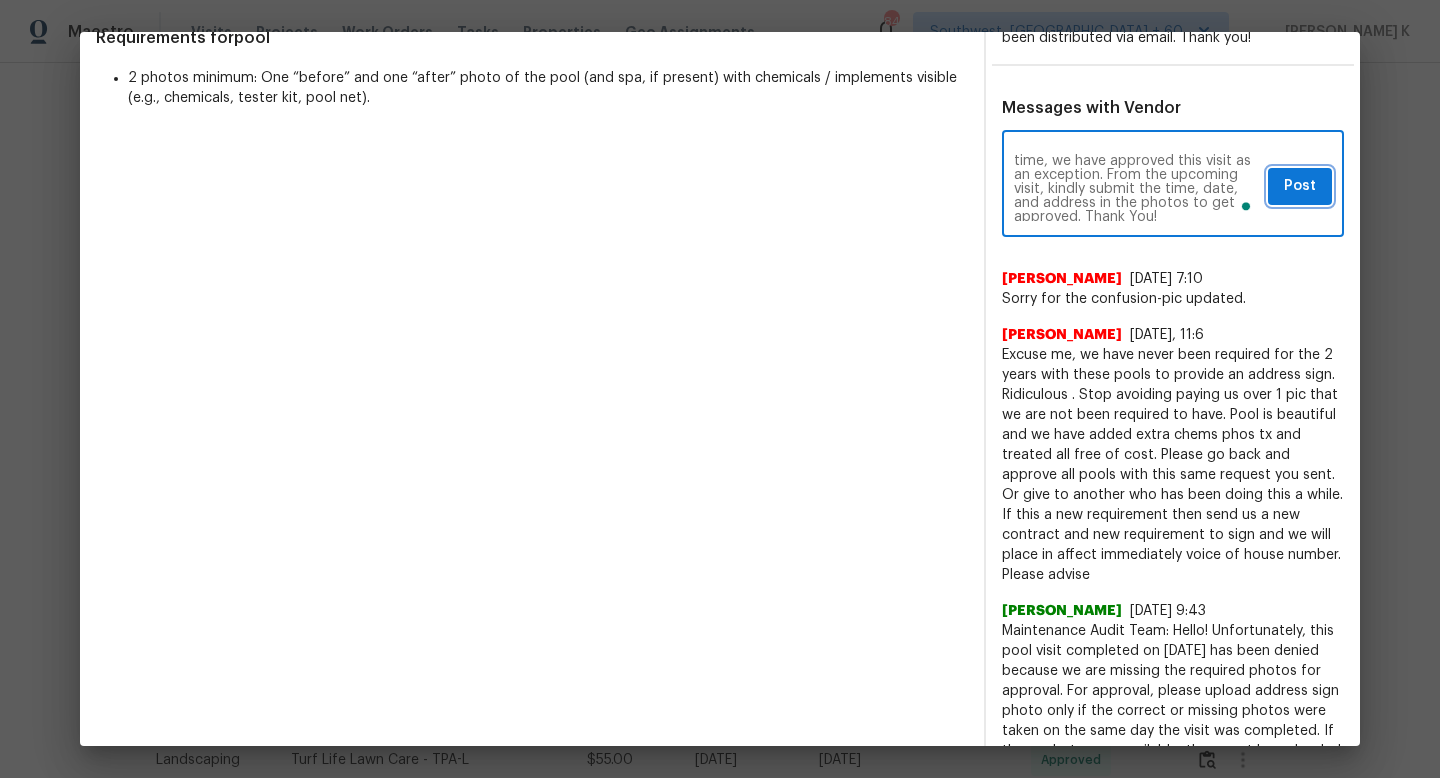 click on "Post" at bounding box center [1300, 186] 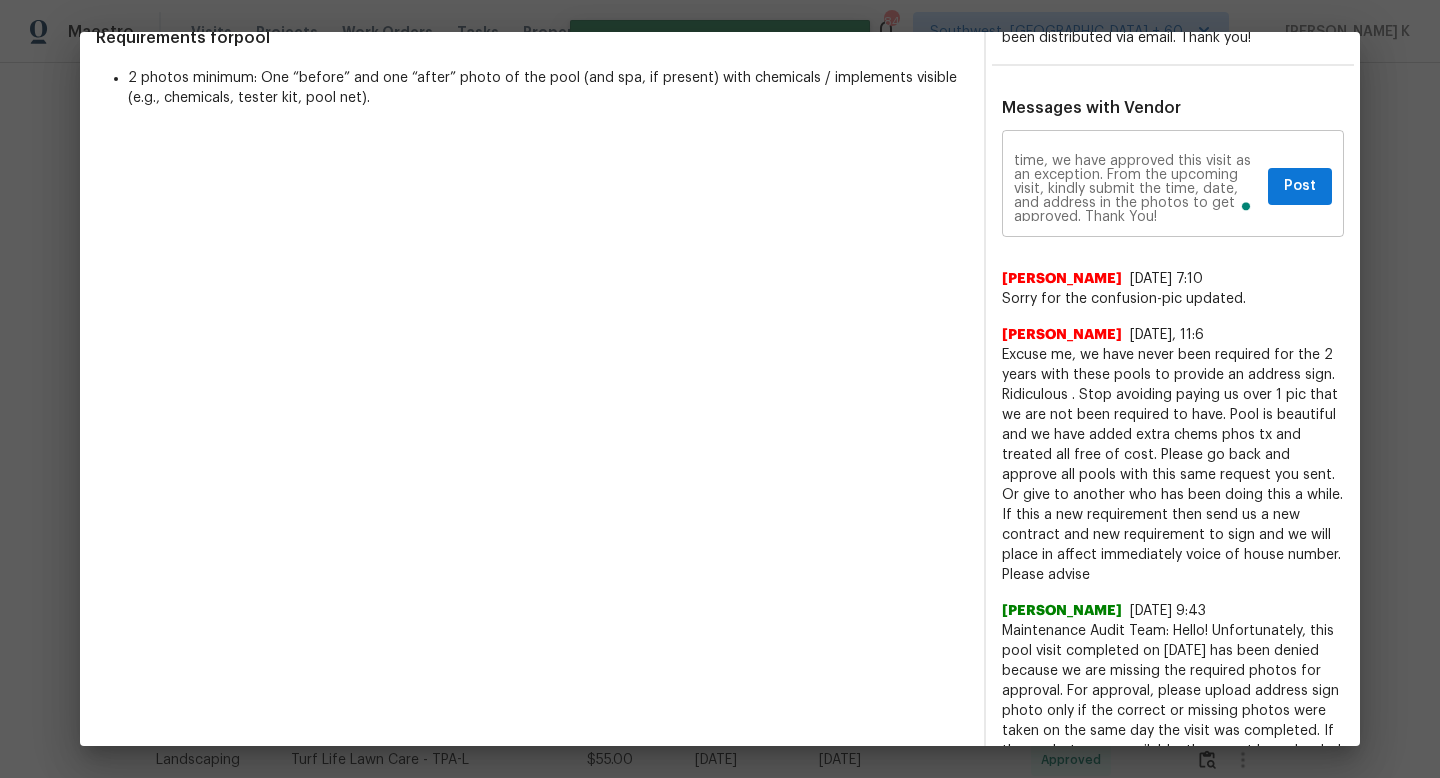 type 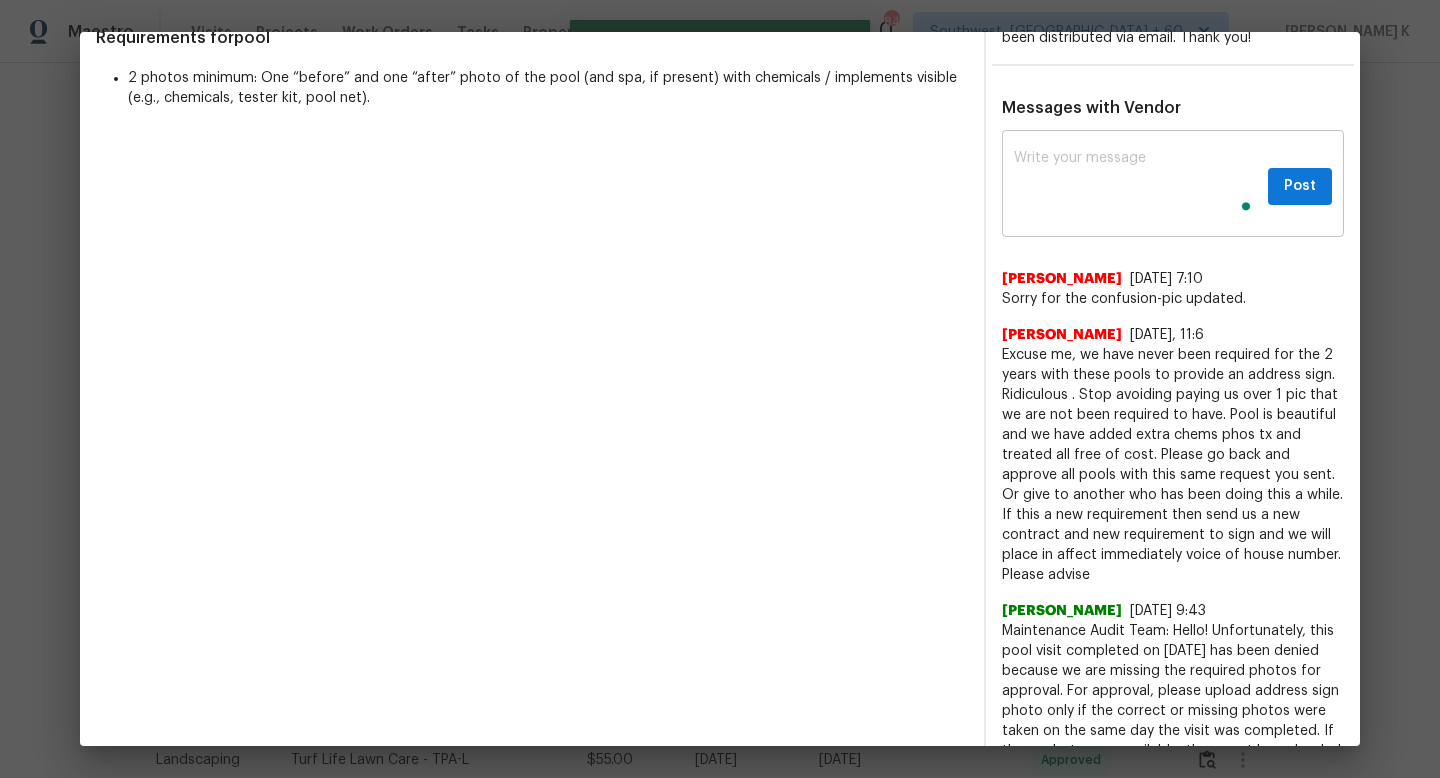 scroll, scrollTop: 0, scrollLeft: 0, axis: both 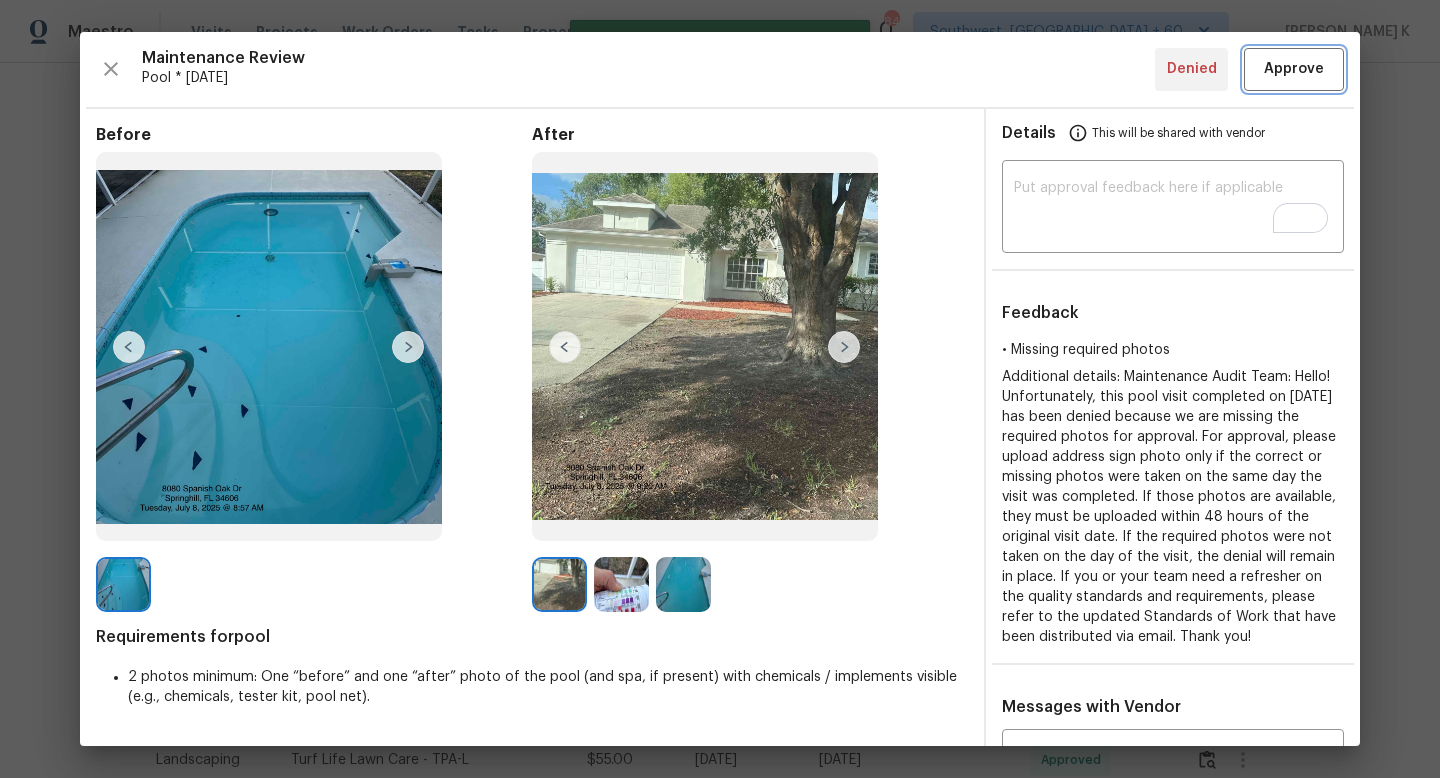 click on "Approve" at bounding box center (1294, 69) 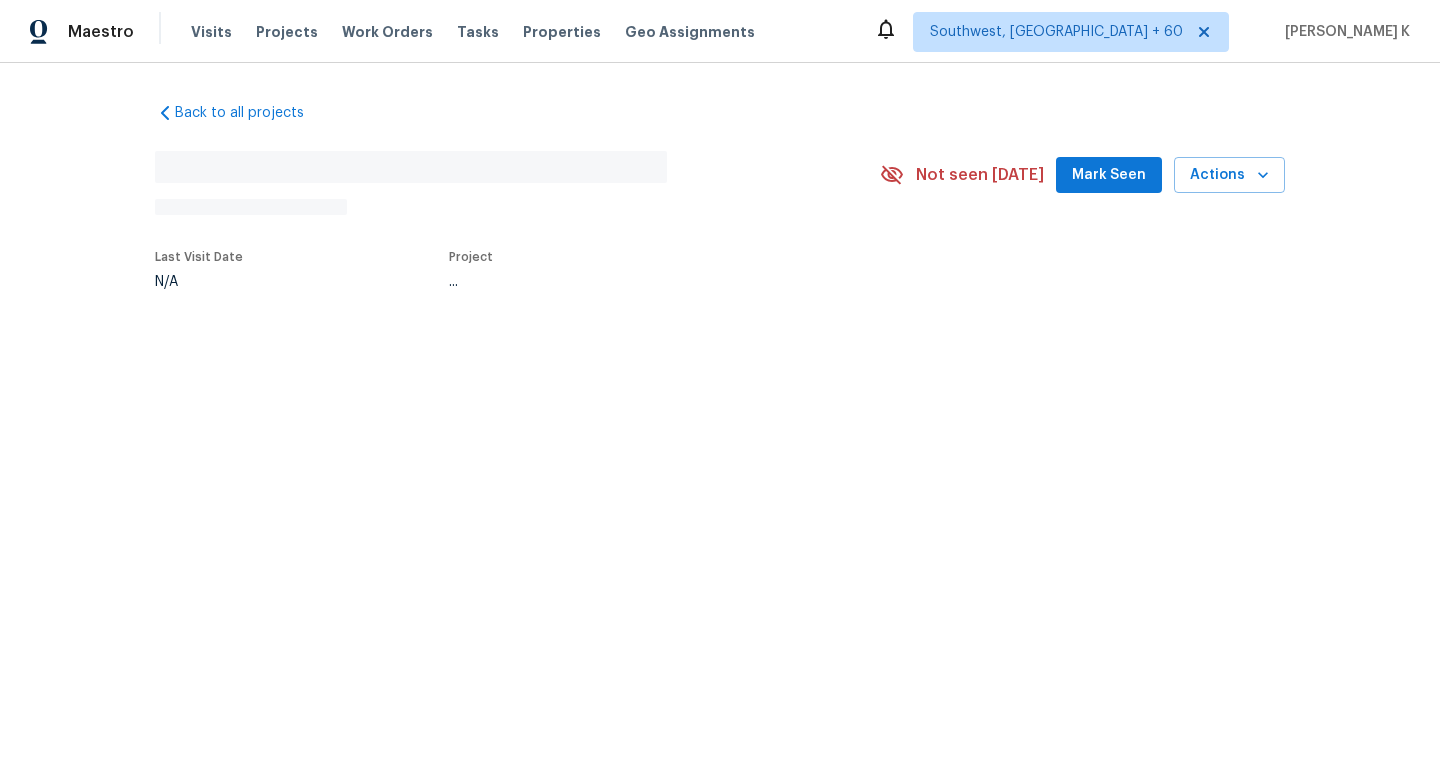scroll, scrollTop: 0, scrollLeft: 0, axis: both 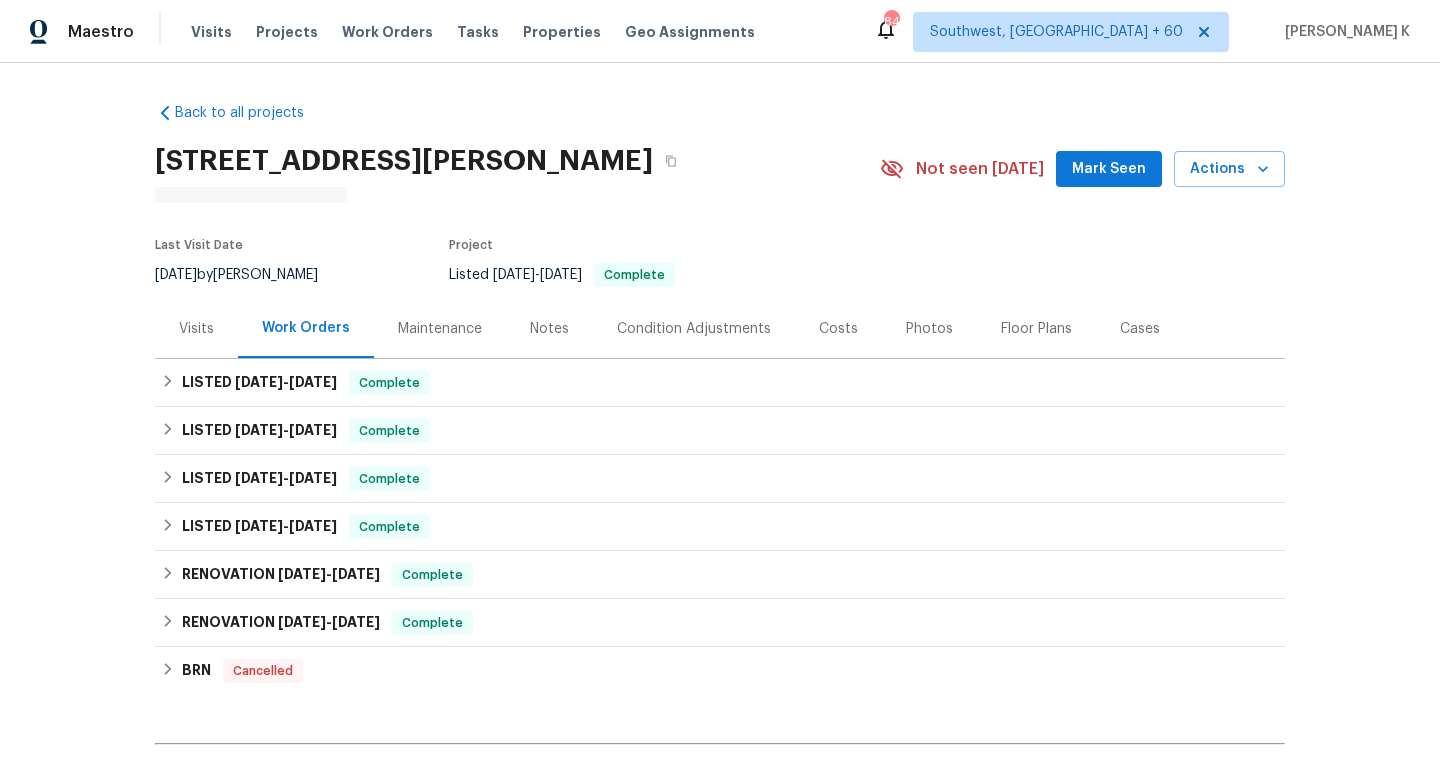click on "Maintenance" at bounding box center (440, 329) 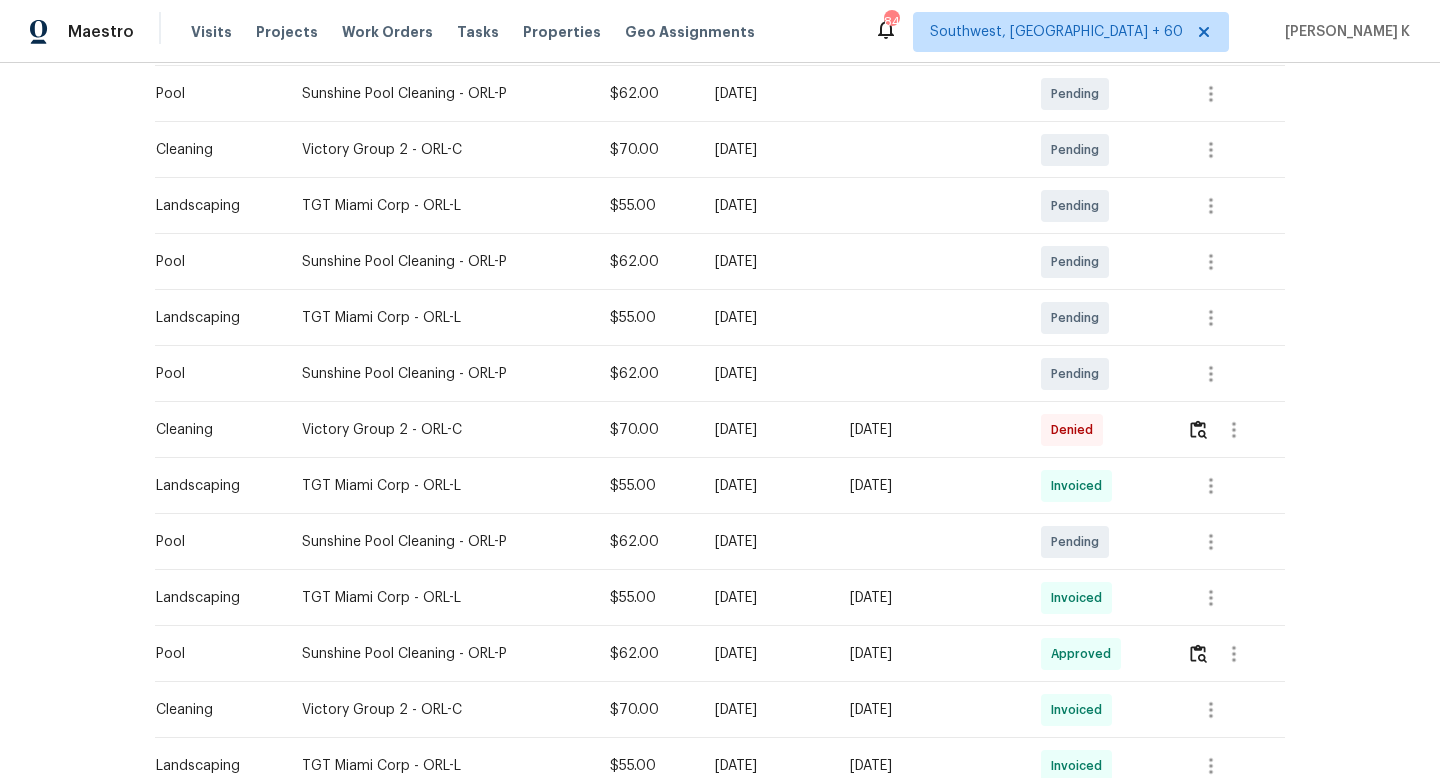 scroll, scrollTop: 369, scrollLeft: 0, axis: vertical 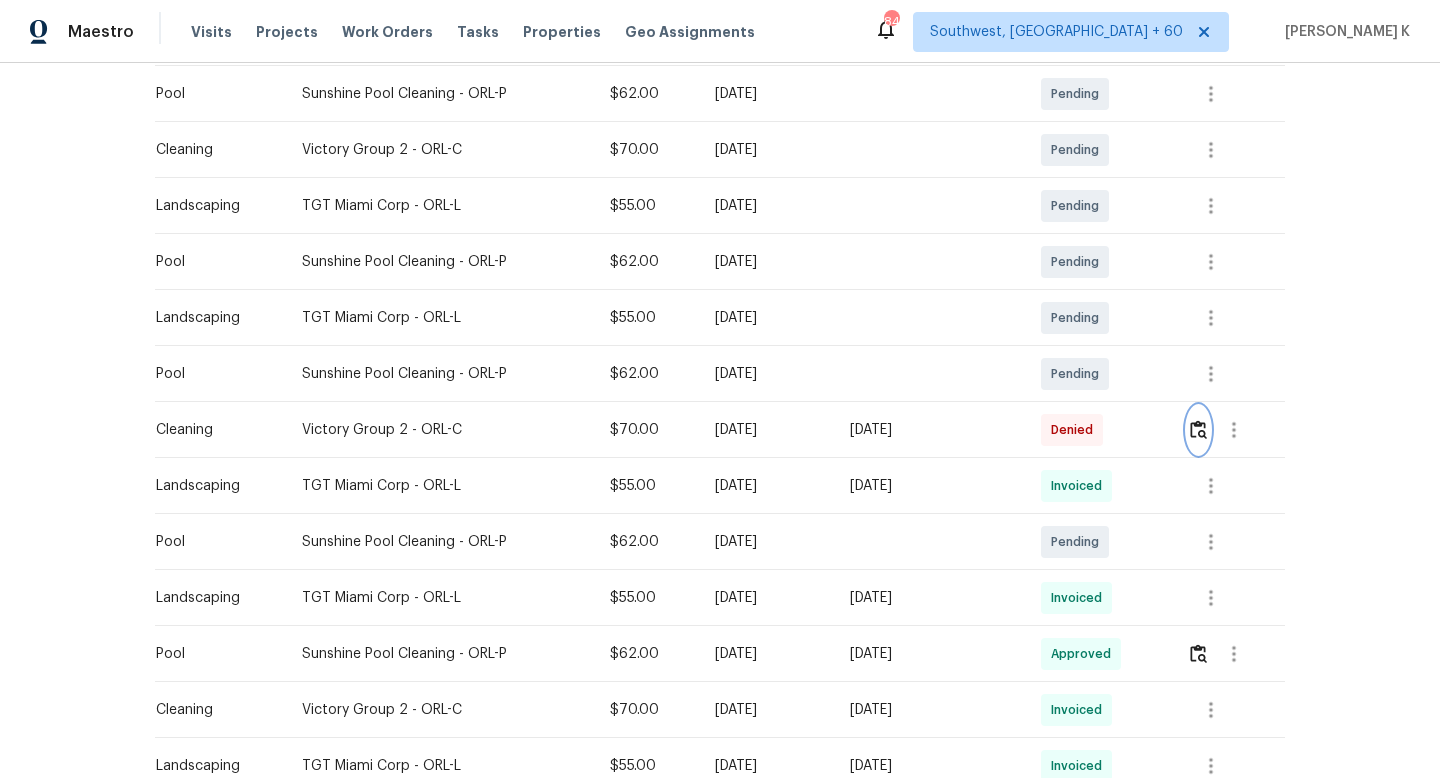 click at bounding box center [1198, 430] 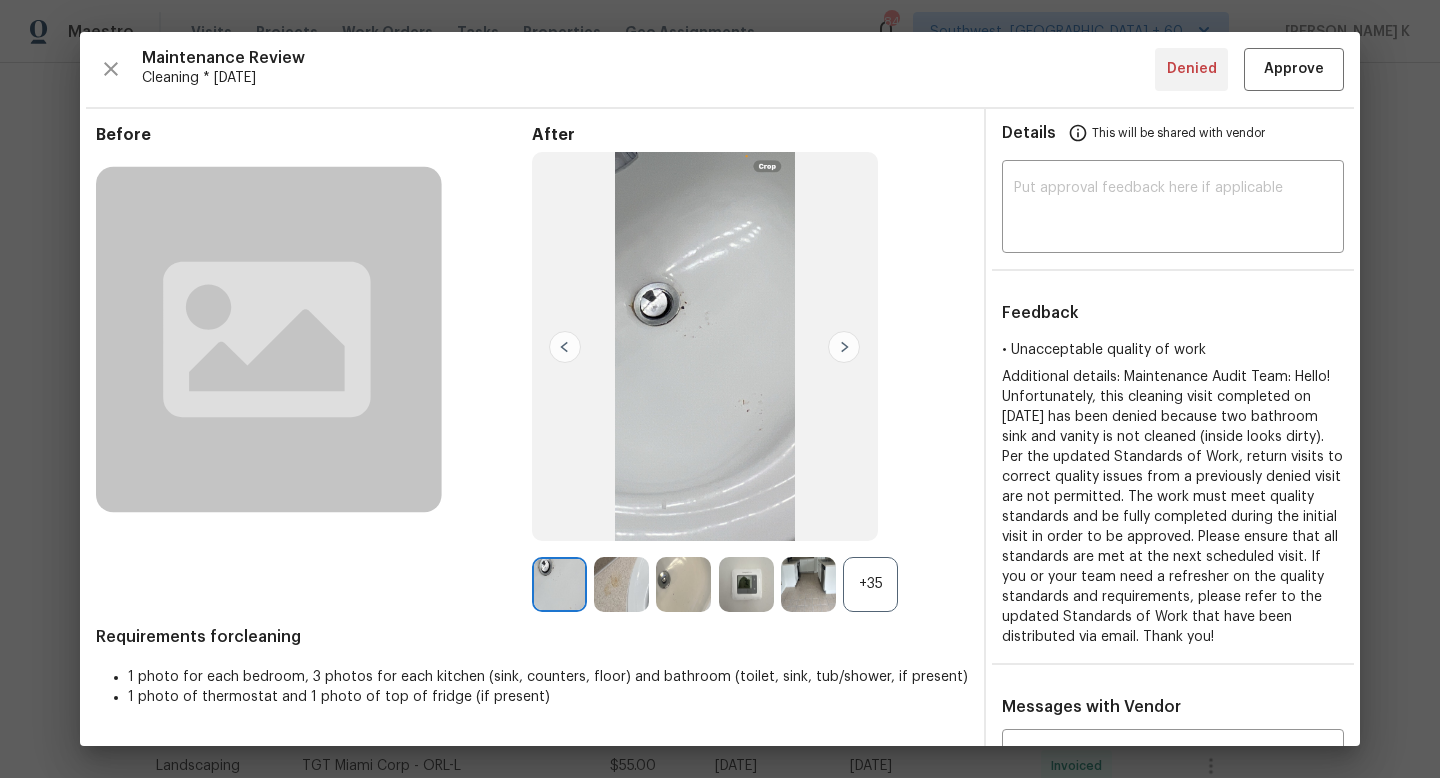 click on "+35" at bounding box center (870, 584) 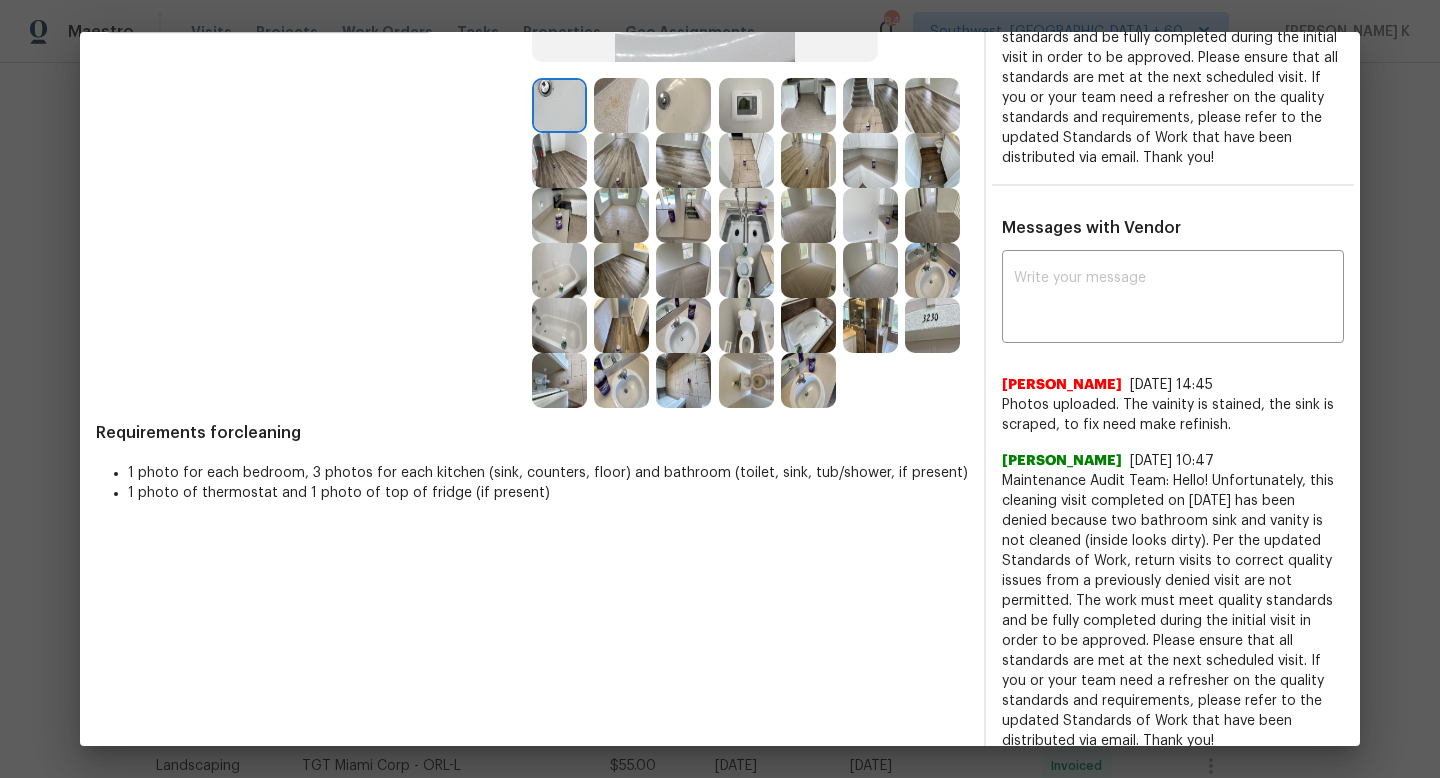 scroll, scrollTop: 478, scrollLeft: 0, axis: vertical 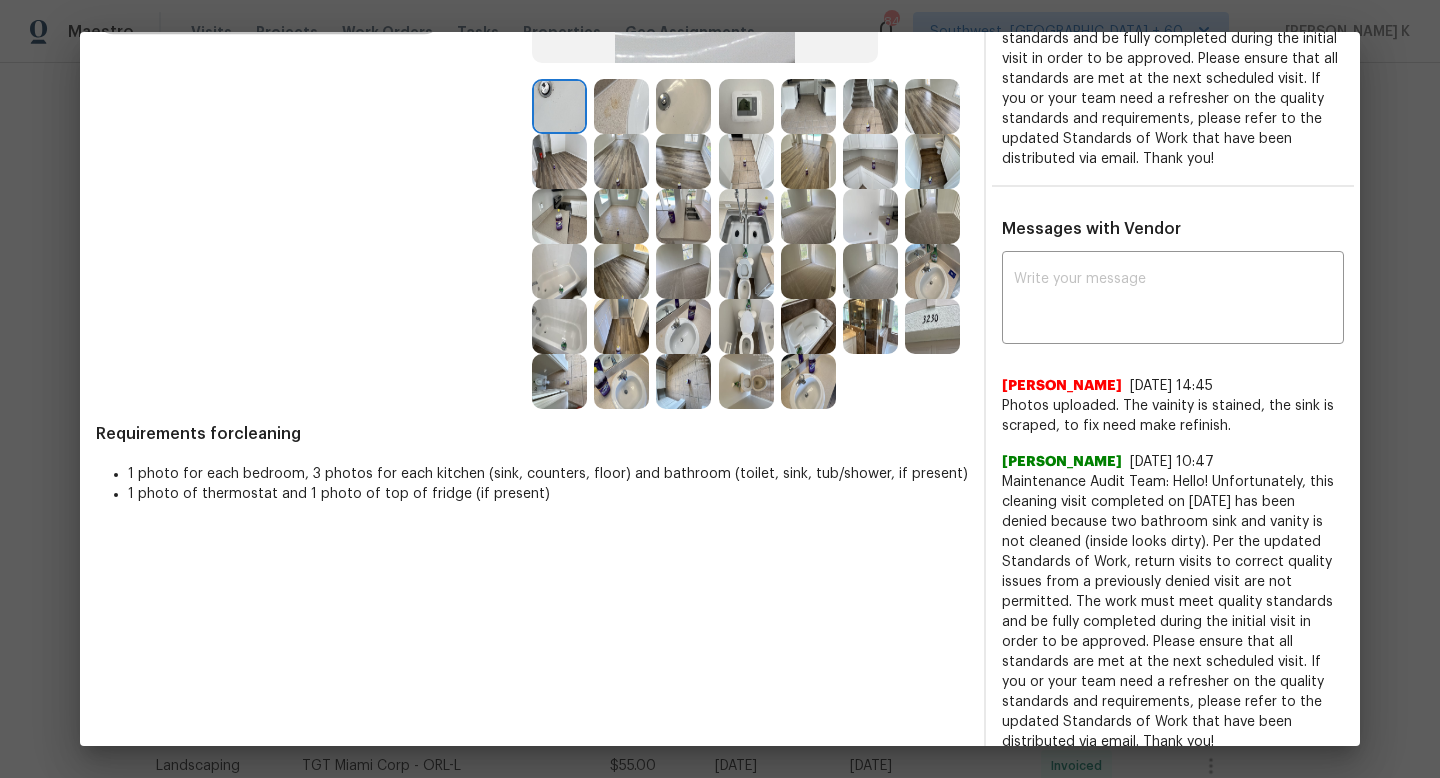 click at bounding box center (932, 271) 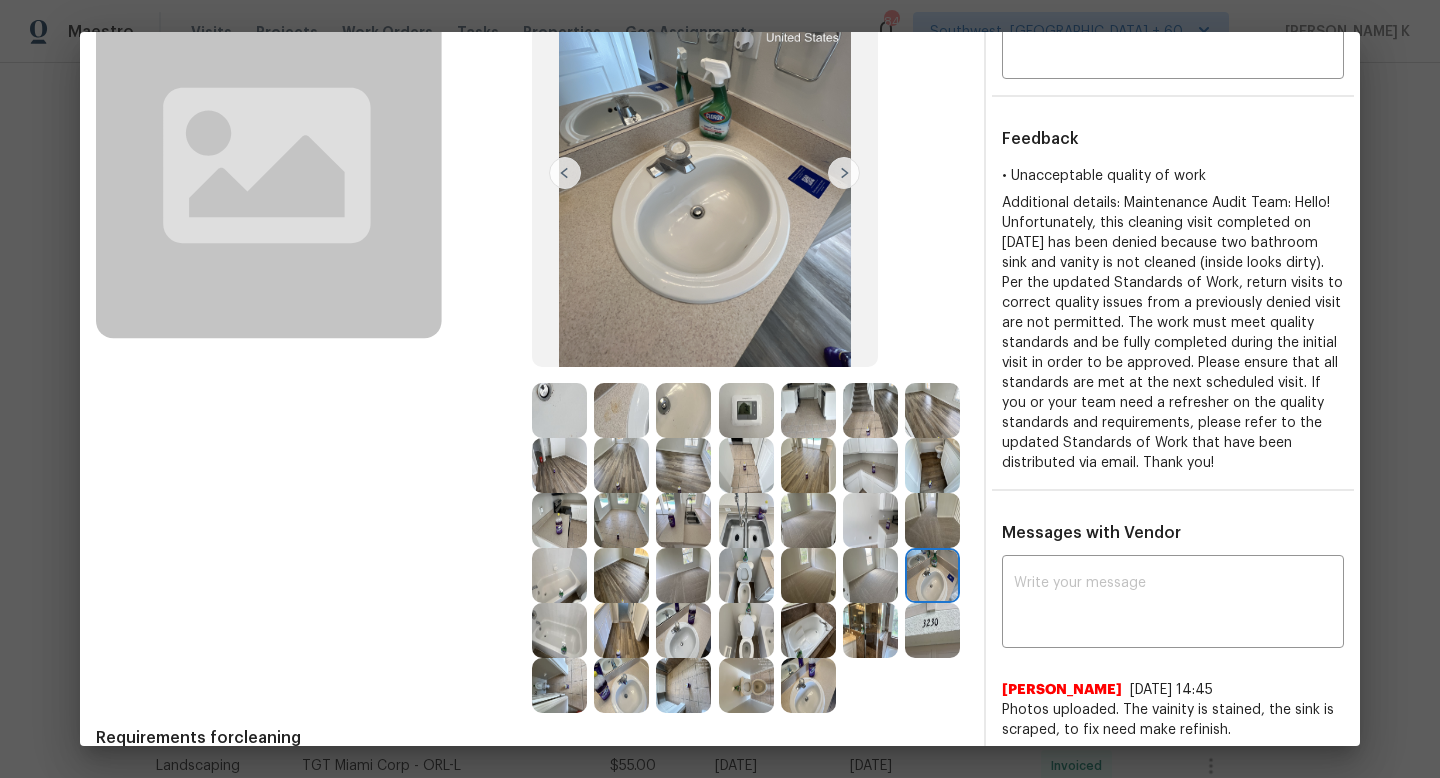 scroll, scrollTop: 175, scrollLeft: 0, axis: vertical 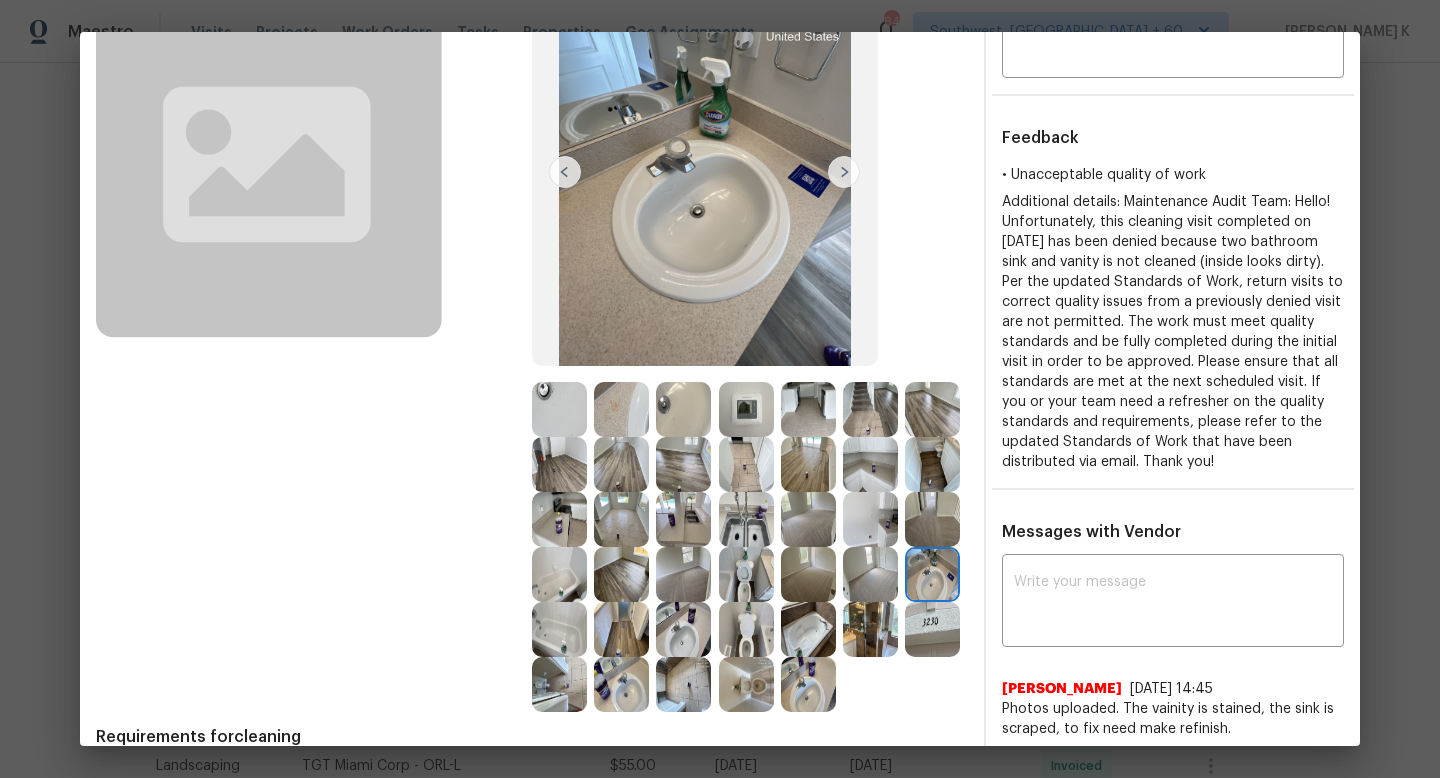 click at bounding box center [621, 409] 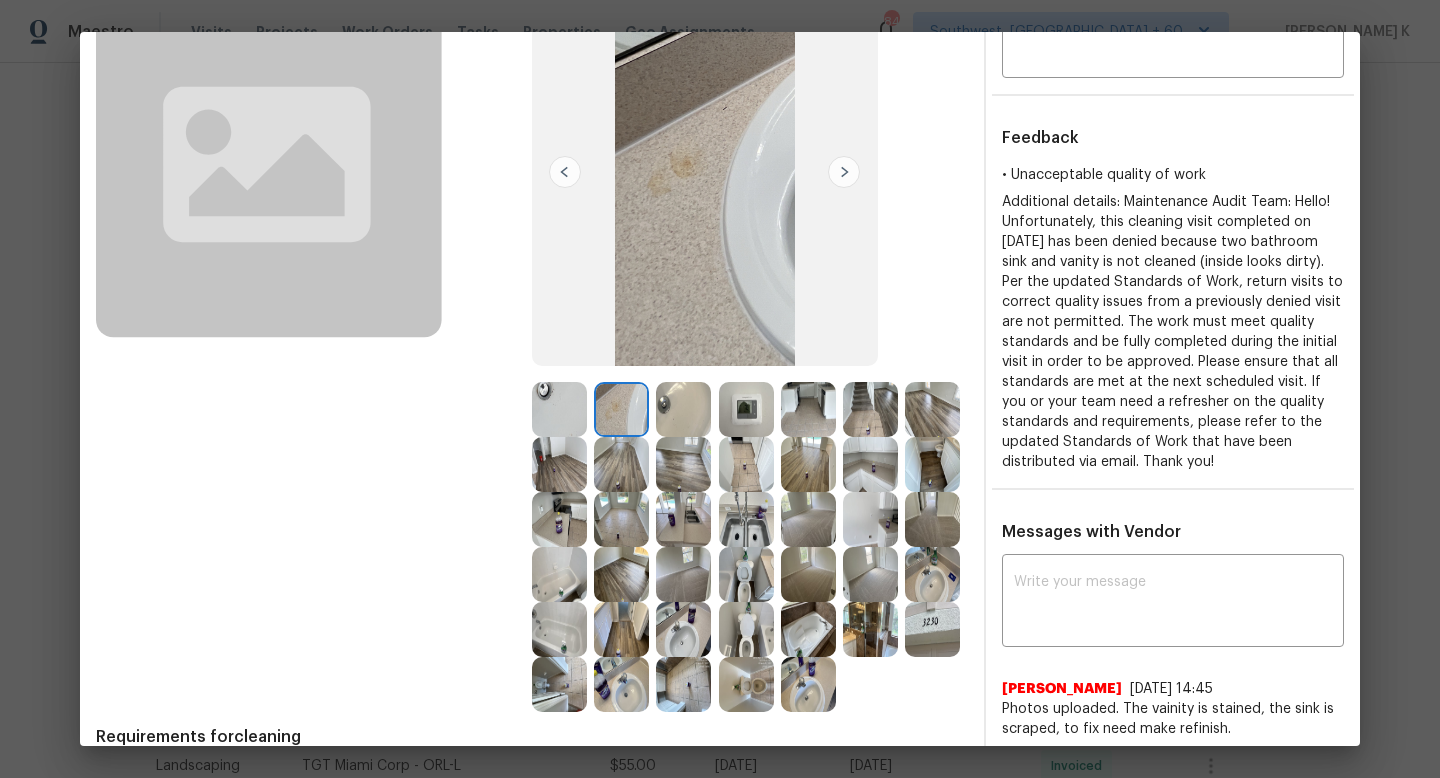 click at bounding box center (683, 409) 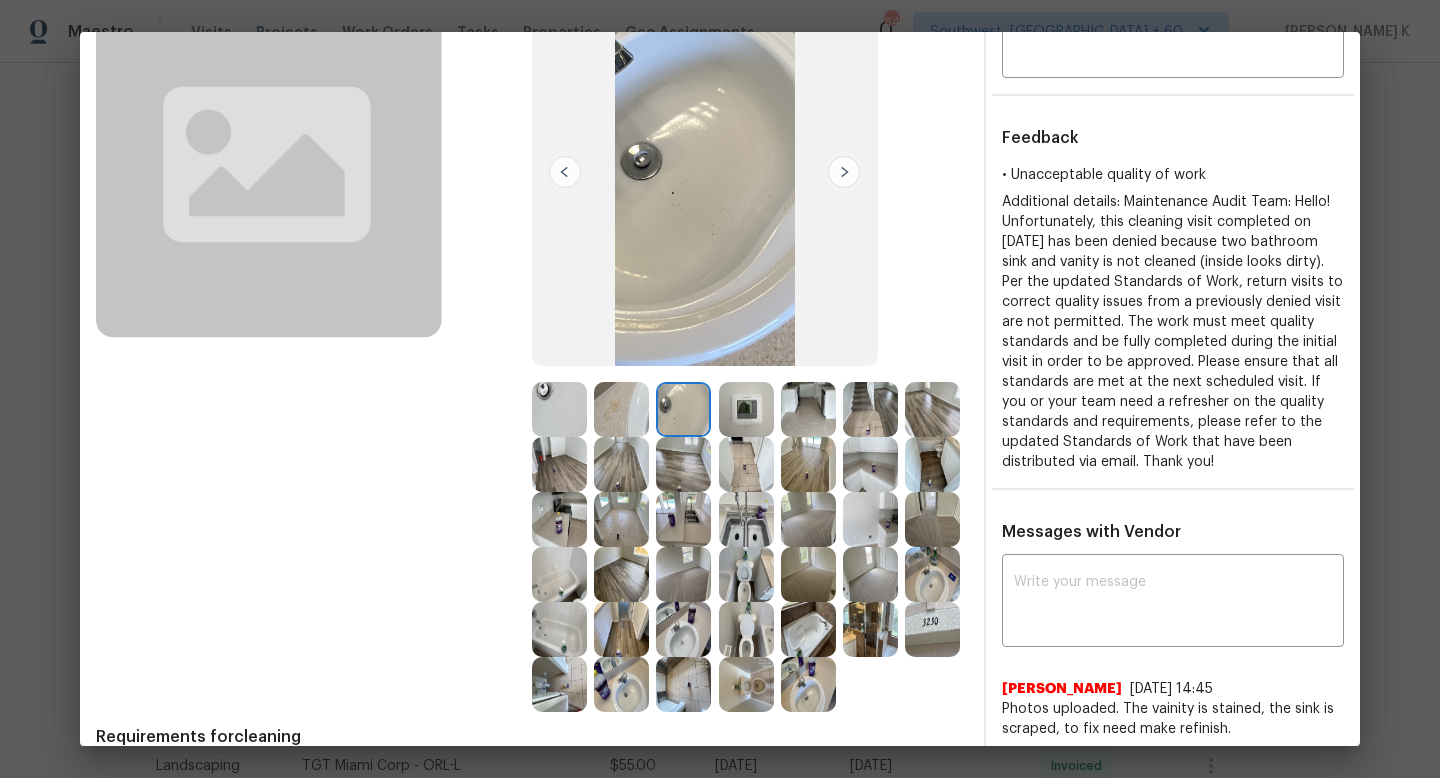 click at bounding box center (746, 409) 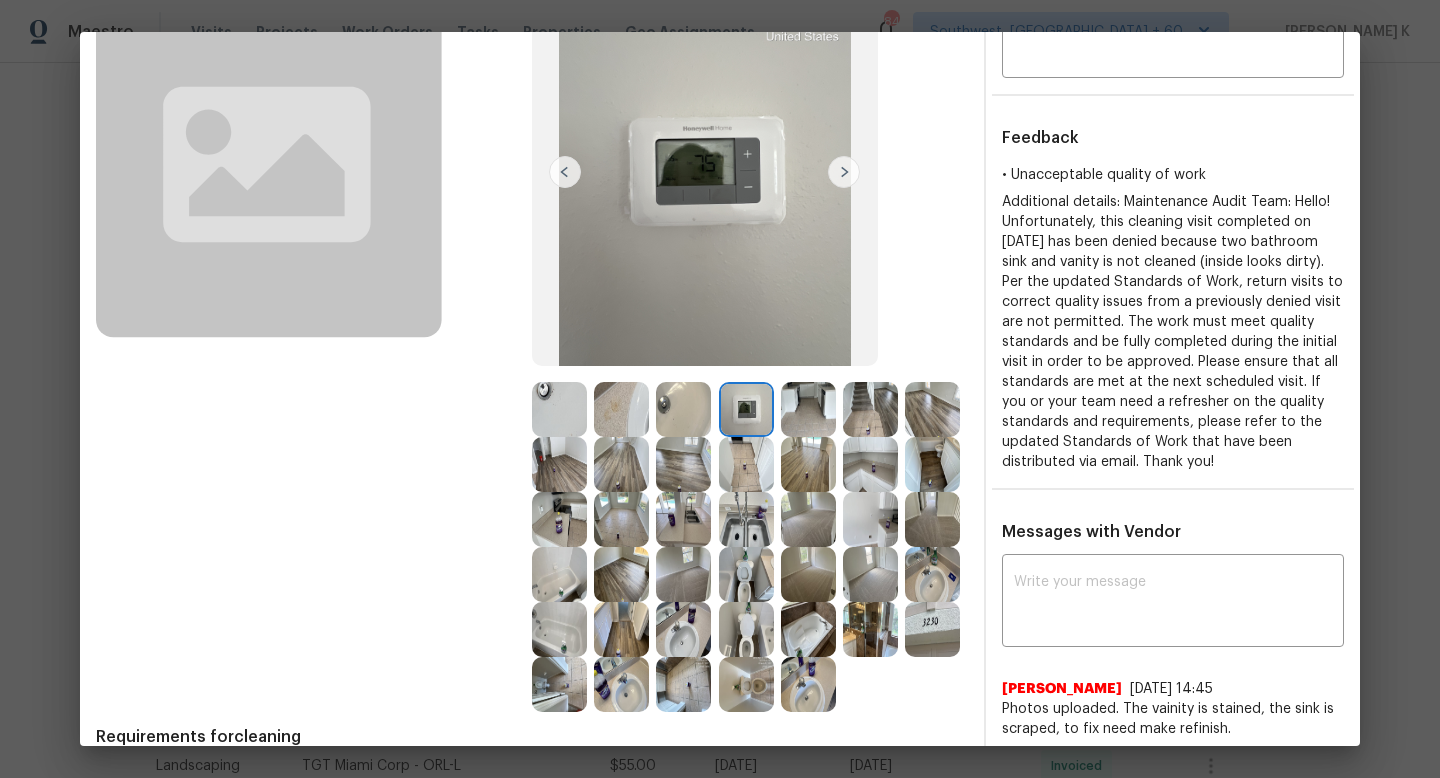 click at bounding box center (808, 409) 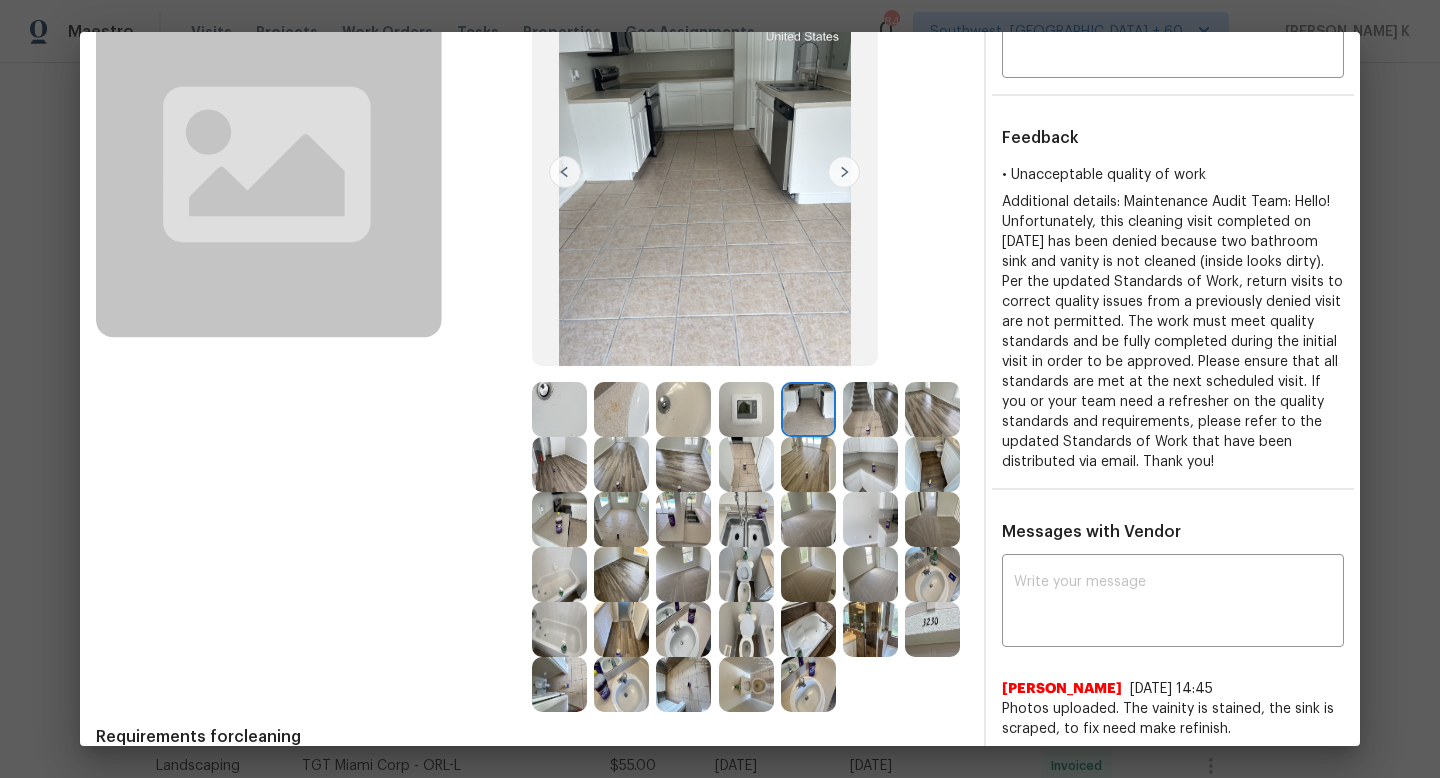 click at bounding box center [559, 574] 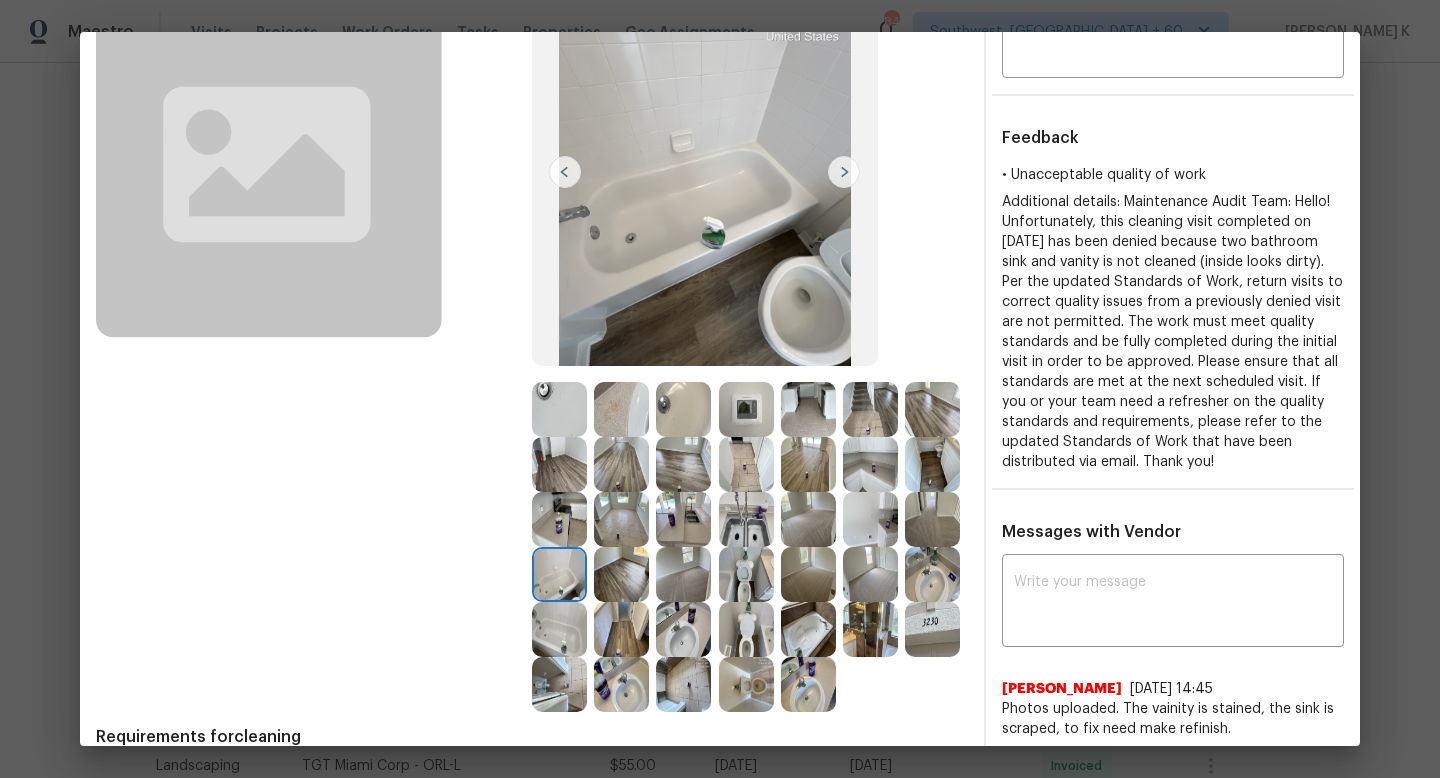 click at bounding box center (621, 409) 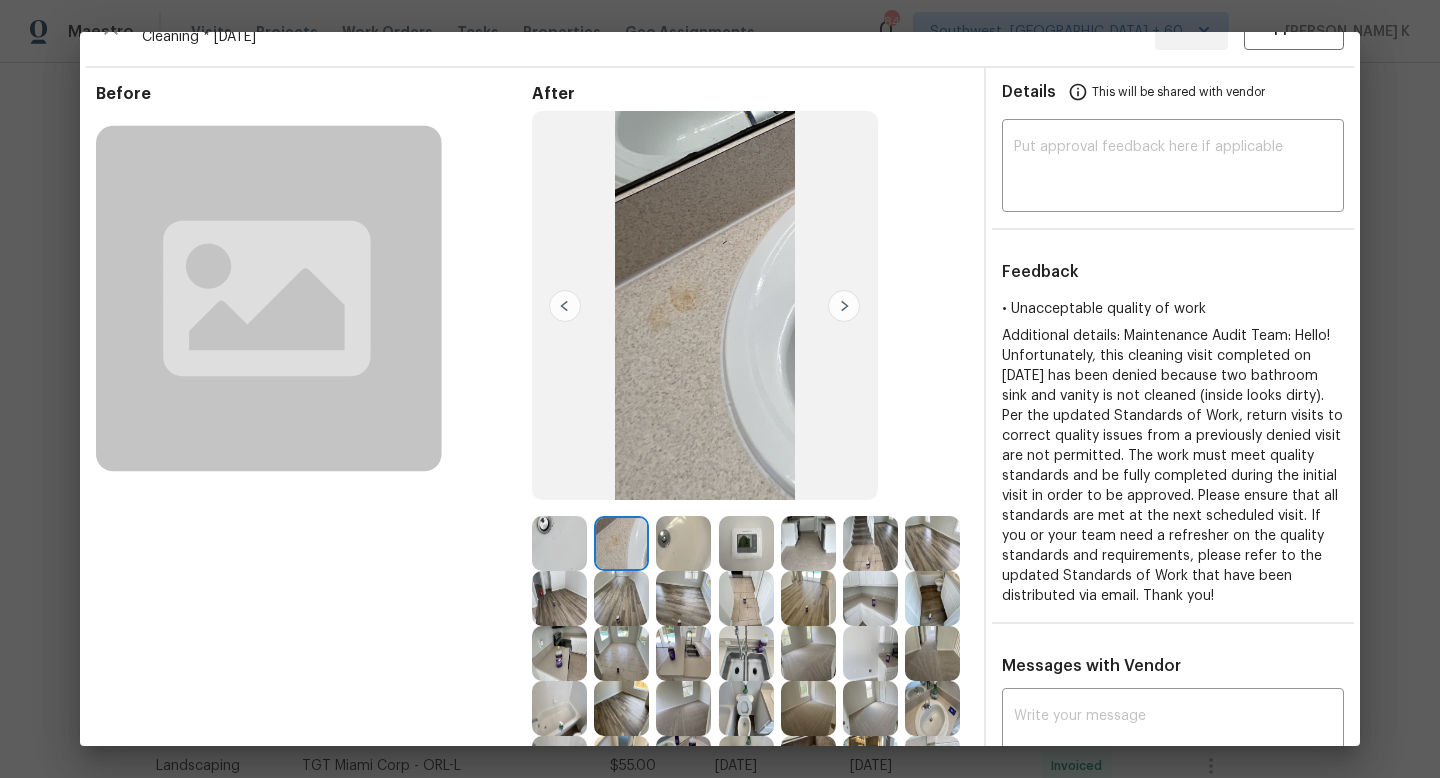 scroll, scrollTop: 40, scrollLeft: 0, axis: vertical 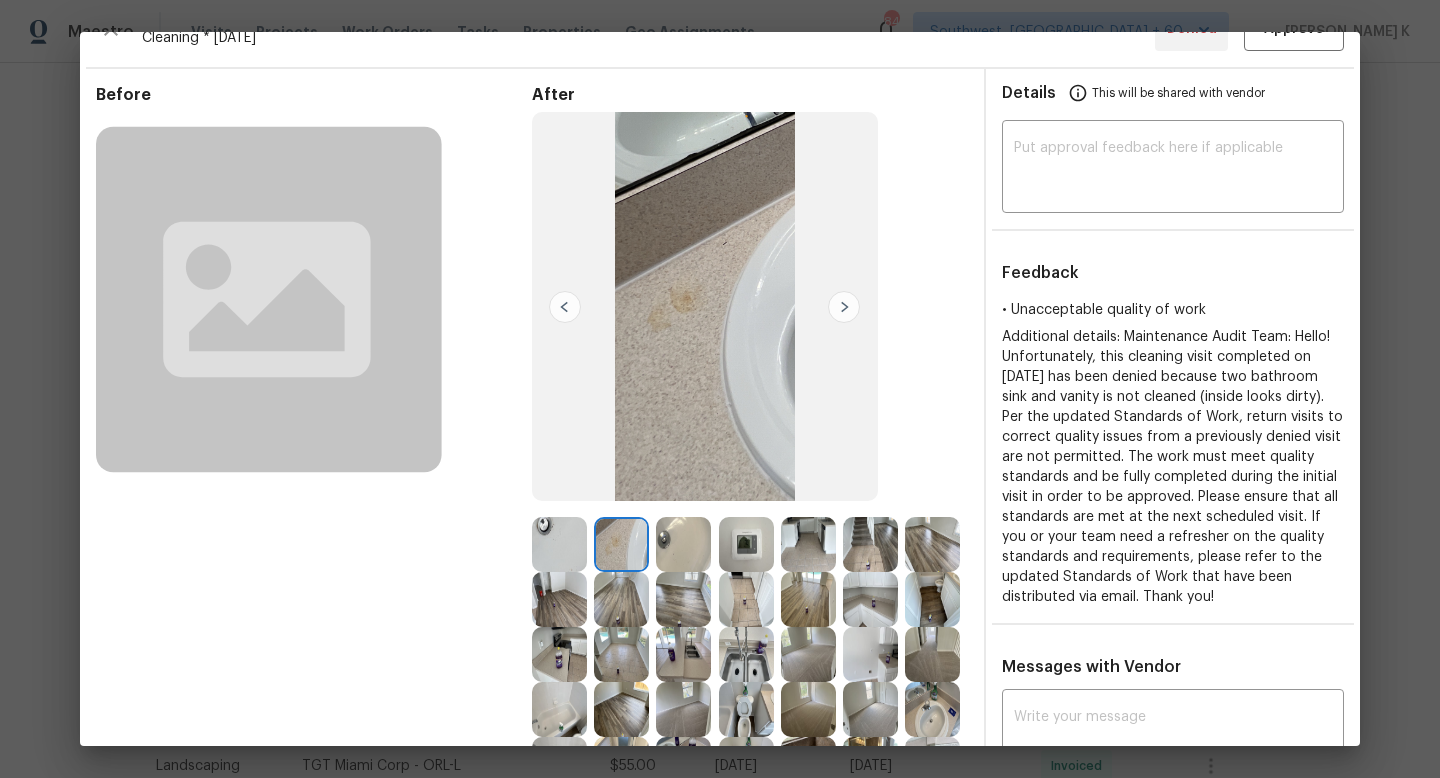 click at bounding box center [683, 544] 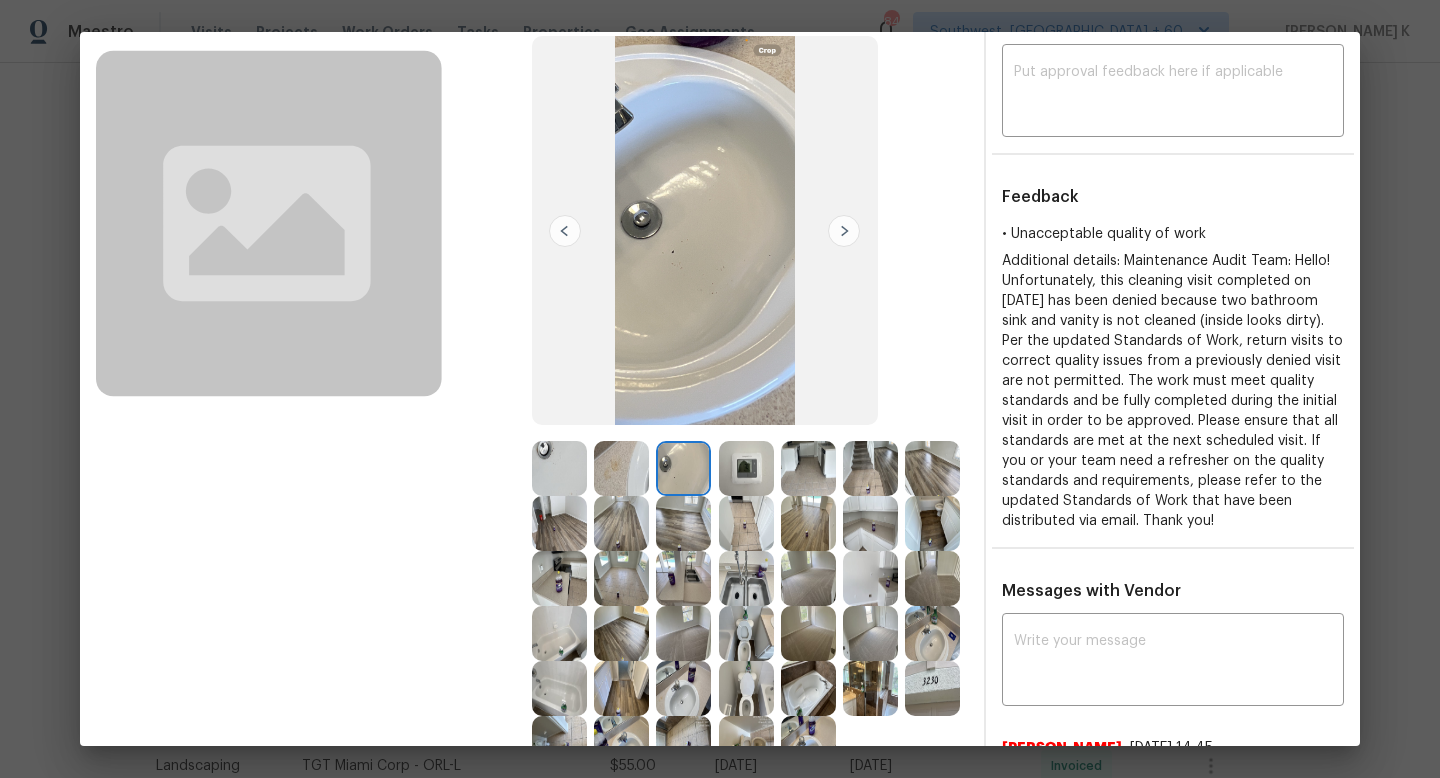 scroll, scrollTop: 111, scrollLeft: 0, axis: vertical 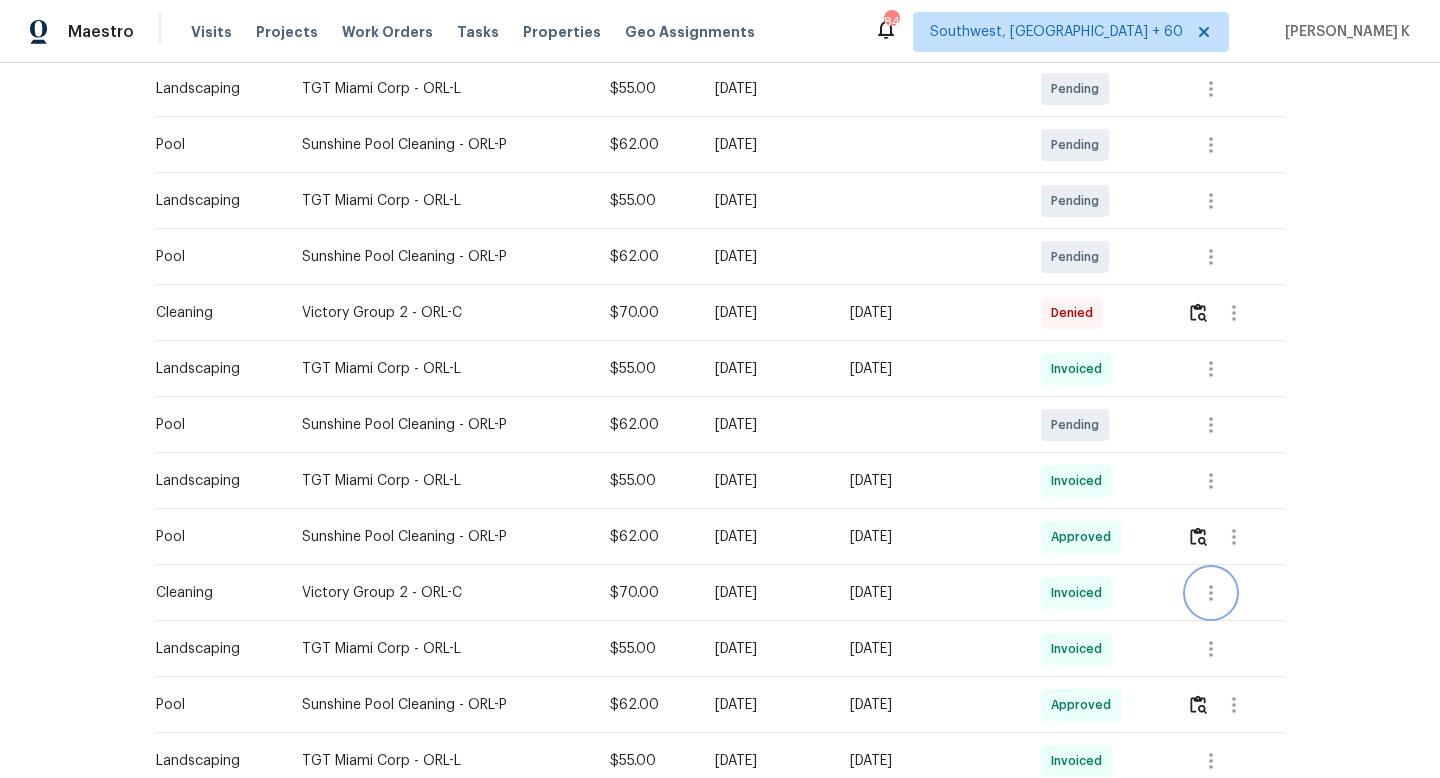 click 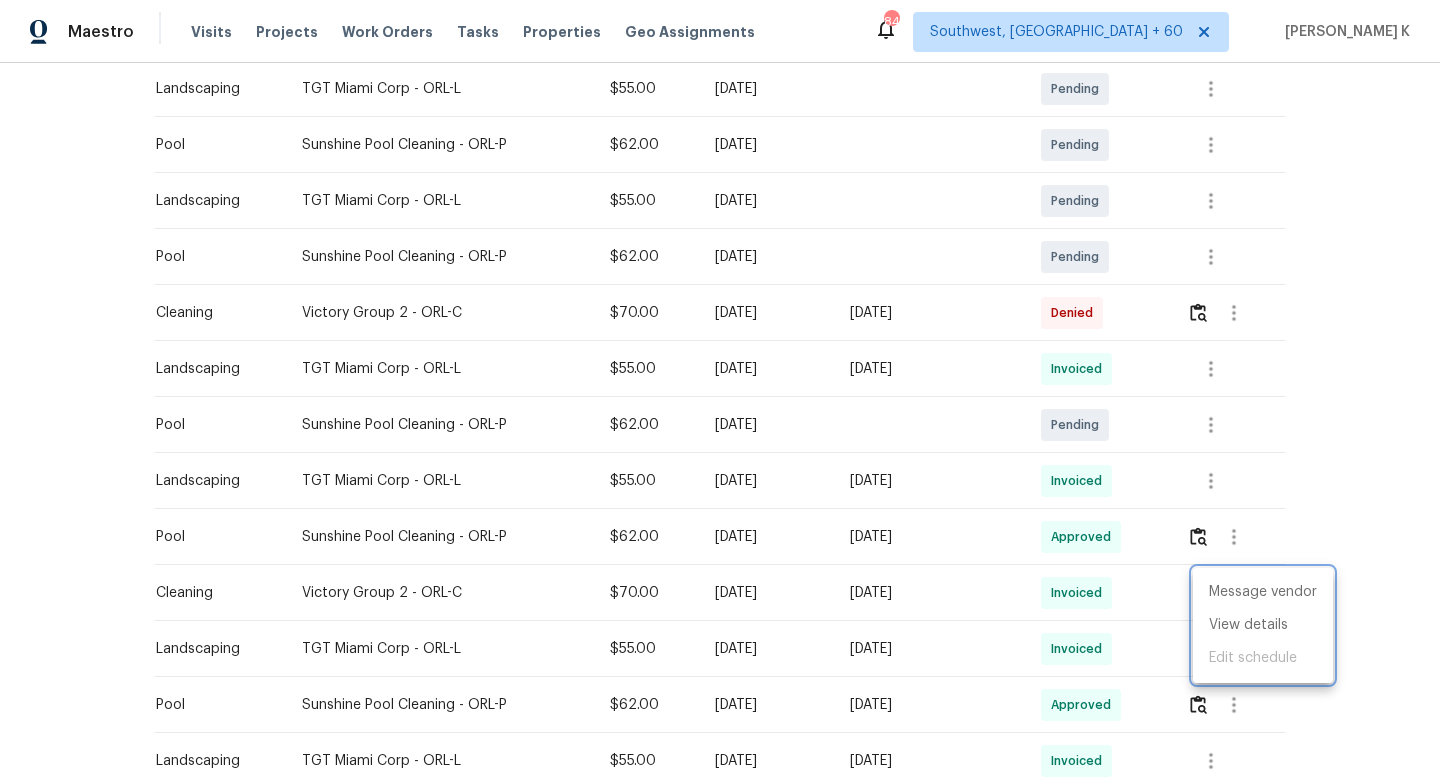 click at bounding box center [720, 389] 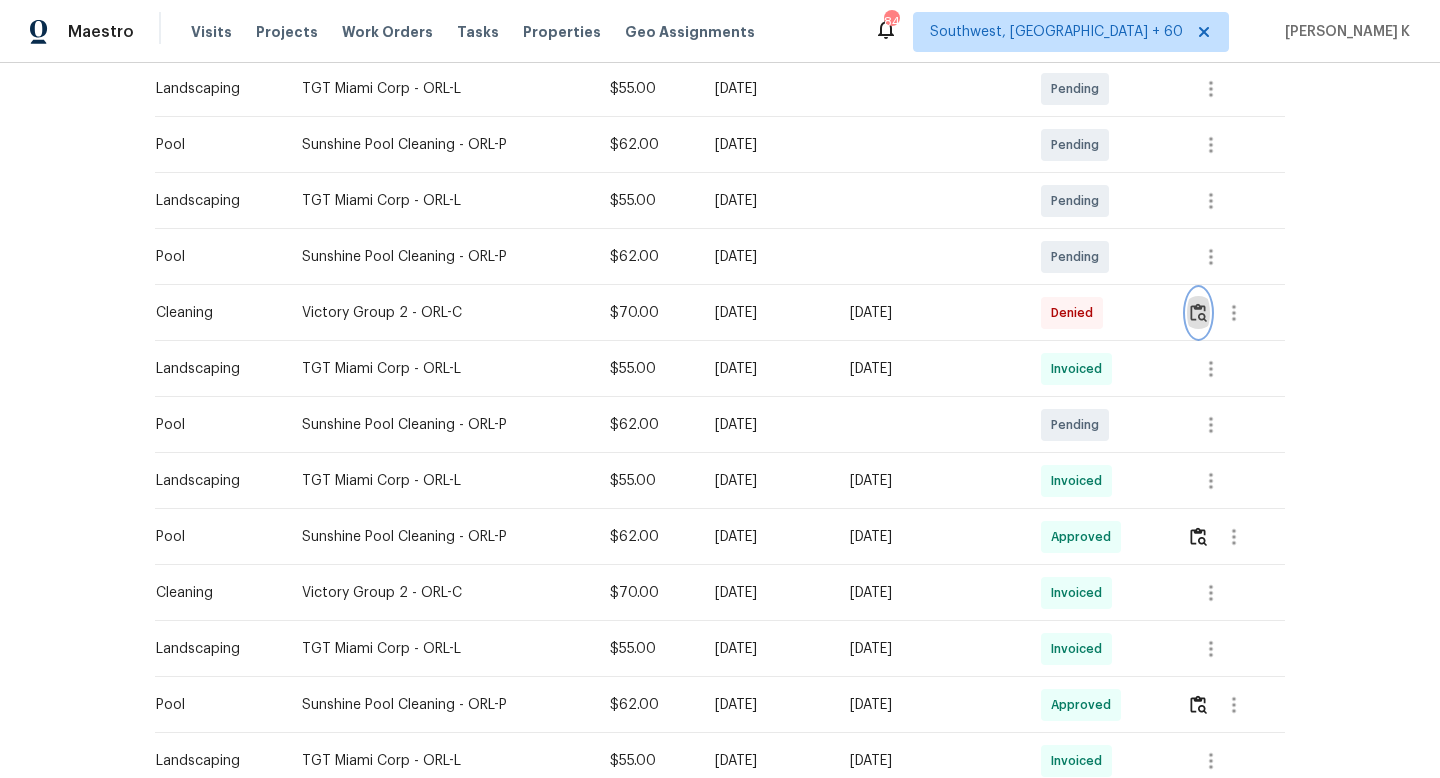 click at bounding box center (1198, 312) 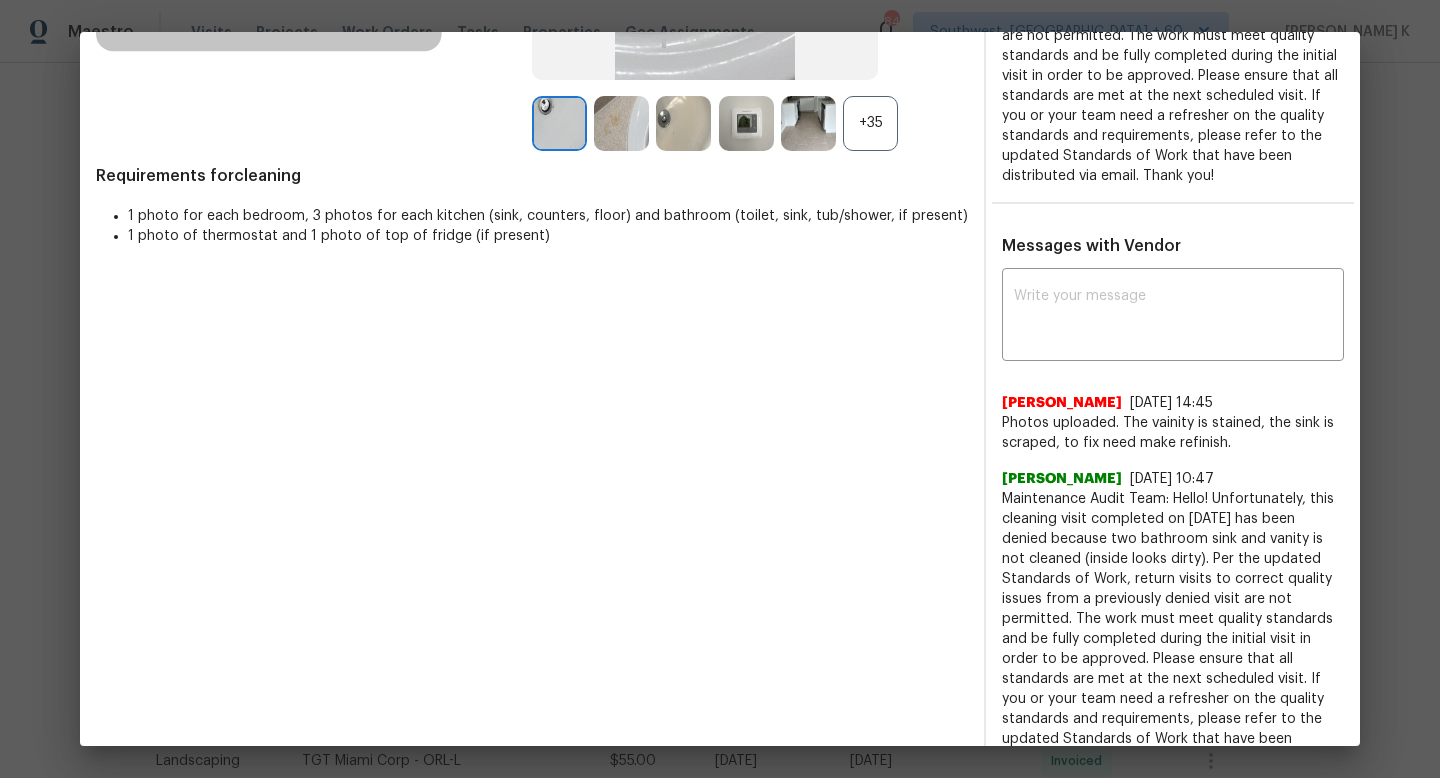 scroll, scrollTop: 364, scrollLeft: 0, axis: vertical 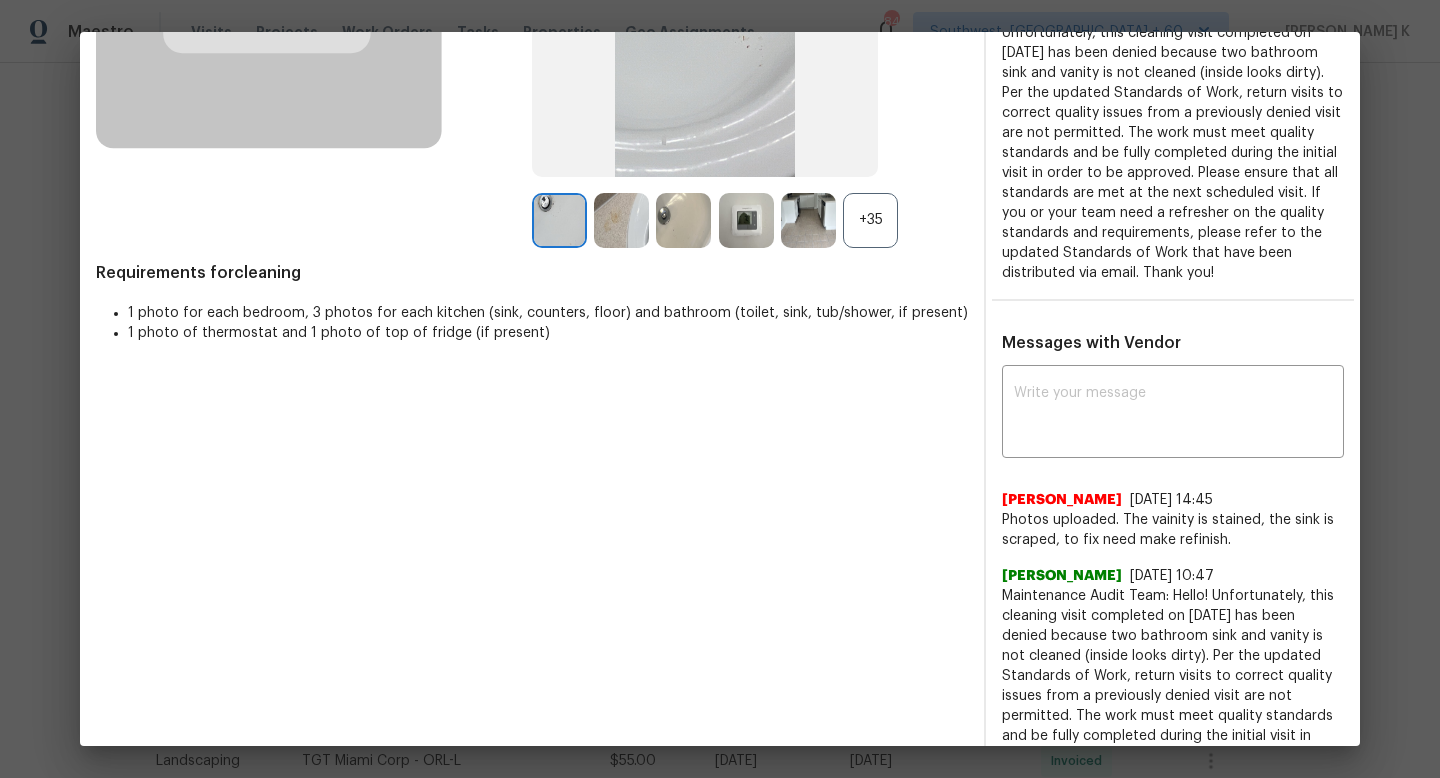 click at bounding box center [621, 220] 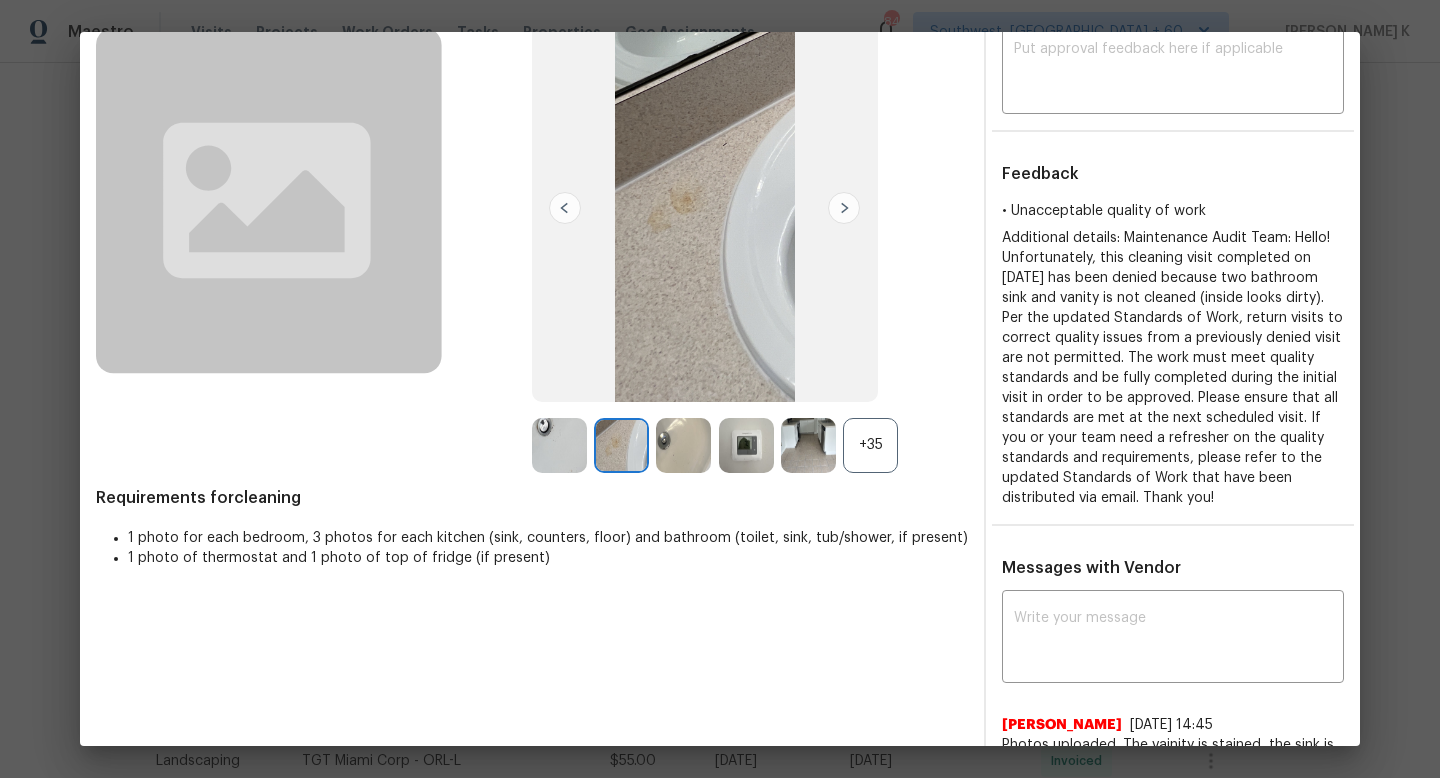 scroll, scrollTop: 140, scrollLeft: 0, axis: vertical 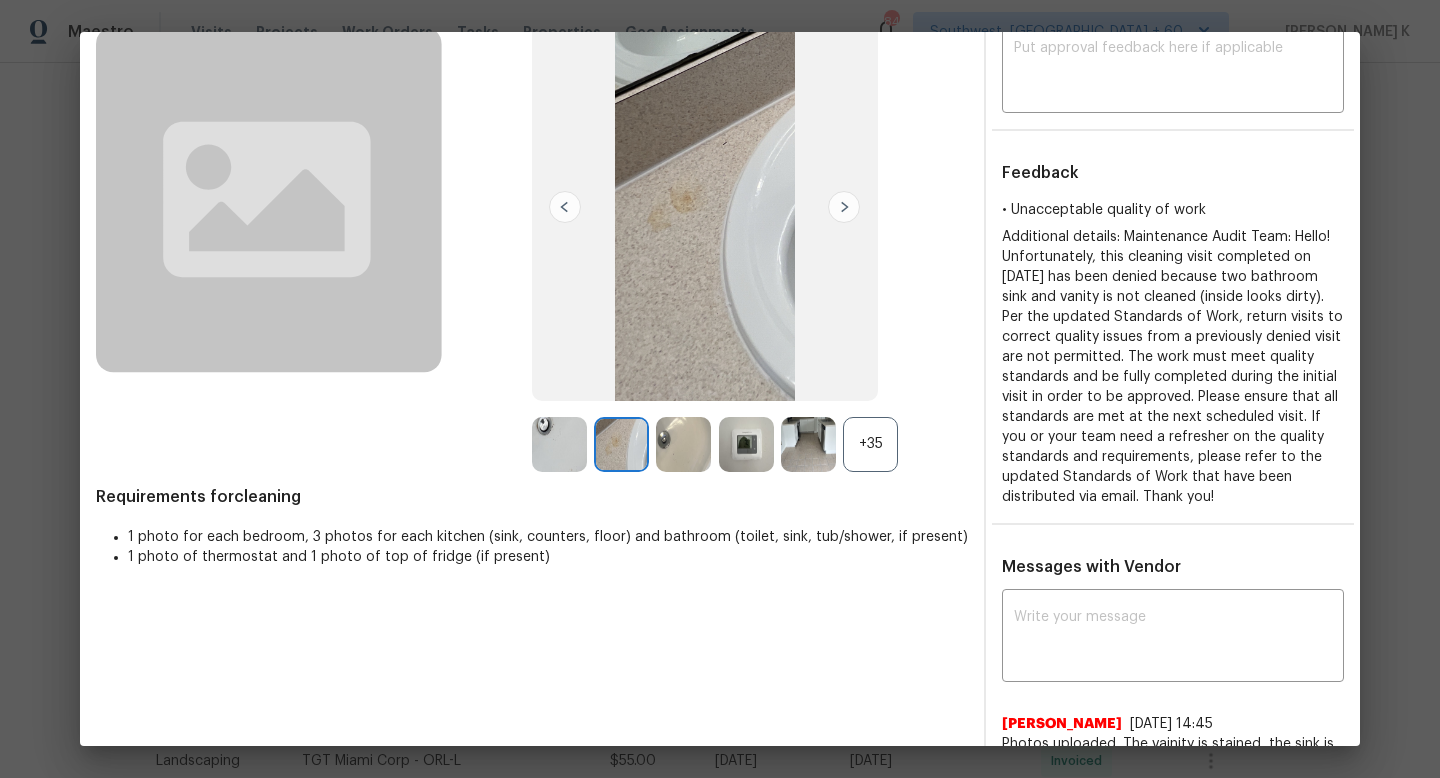 click on "+35" at bounding box center (870, 444) 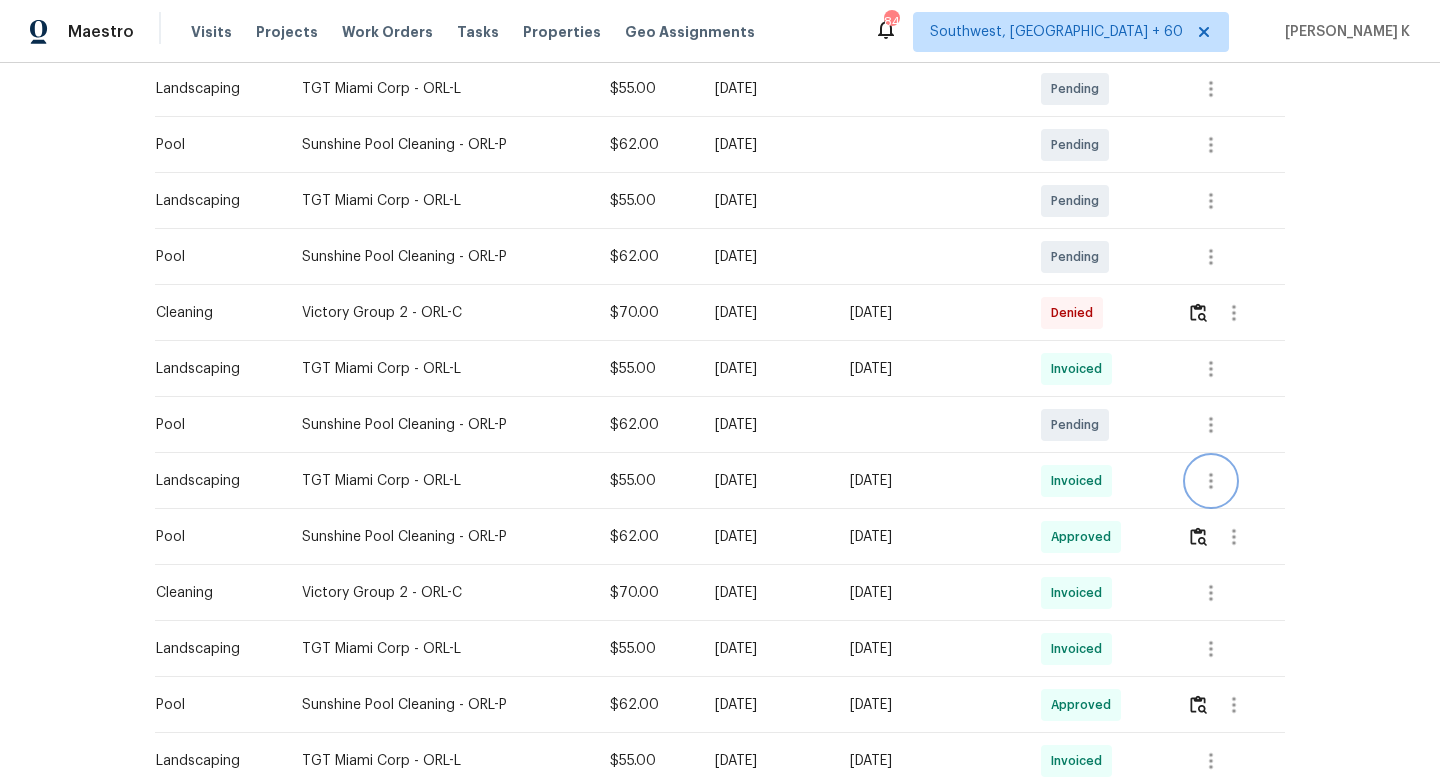 click 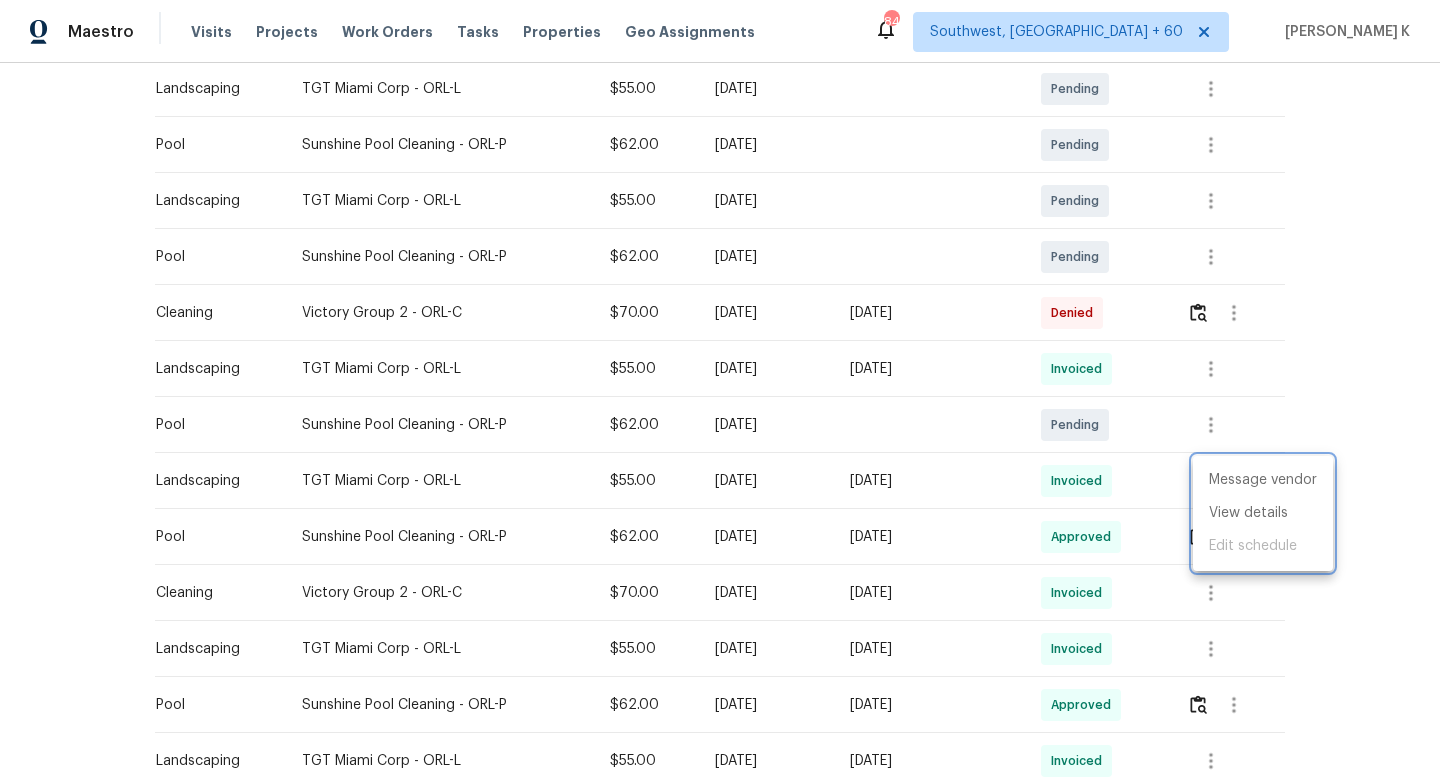 click at bounding box center [720, 389] 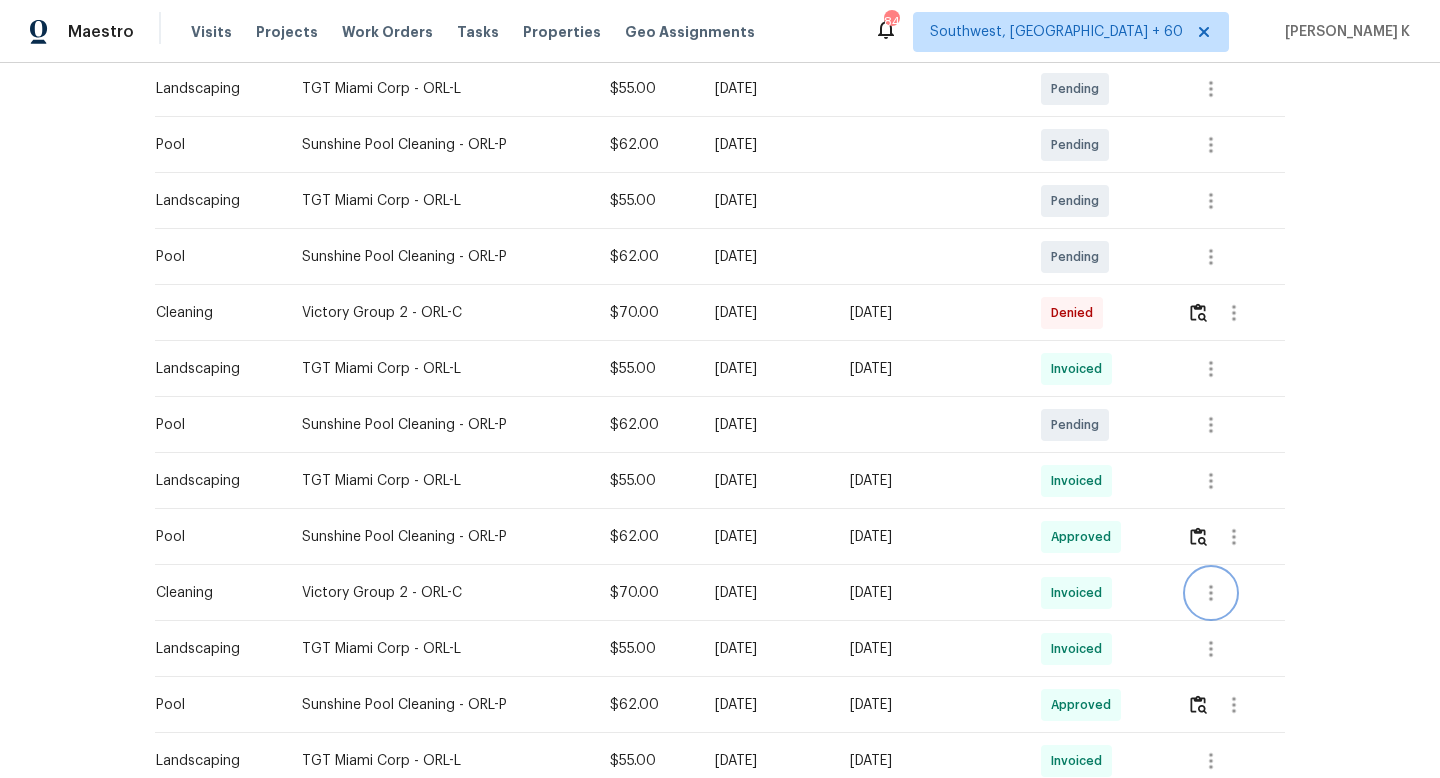 click 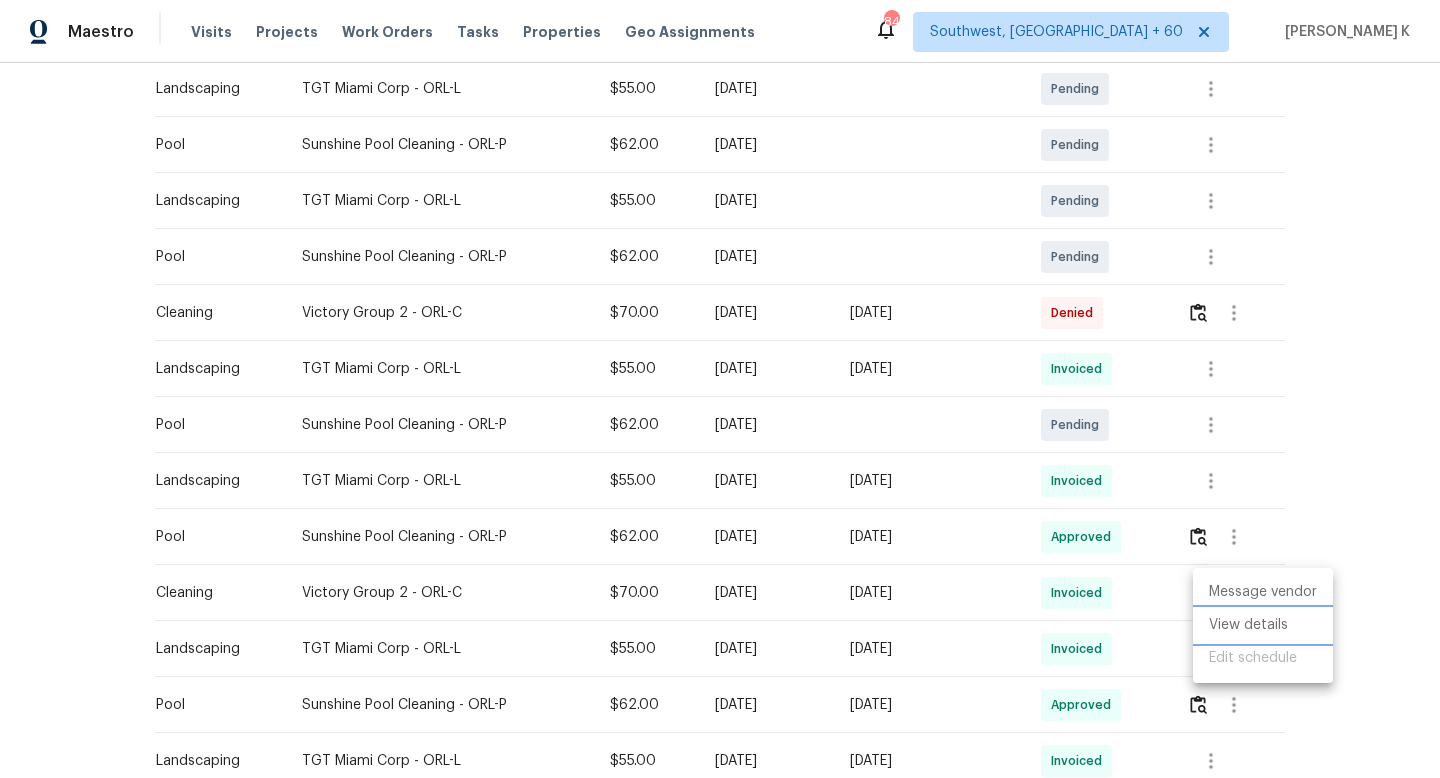 click on "View details" at bounding box center [1263, 625] 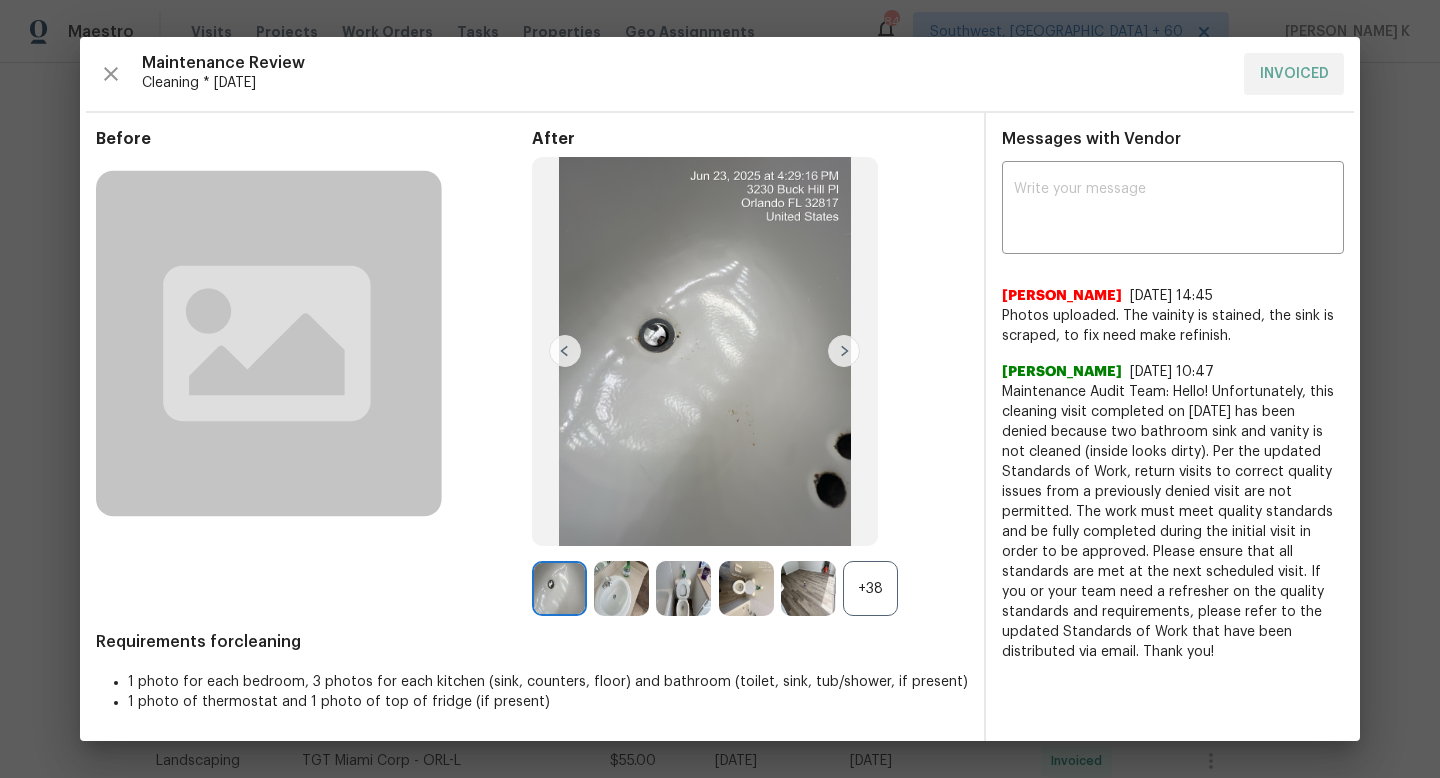 click on "+38" at bounding box center (870, 588) 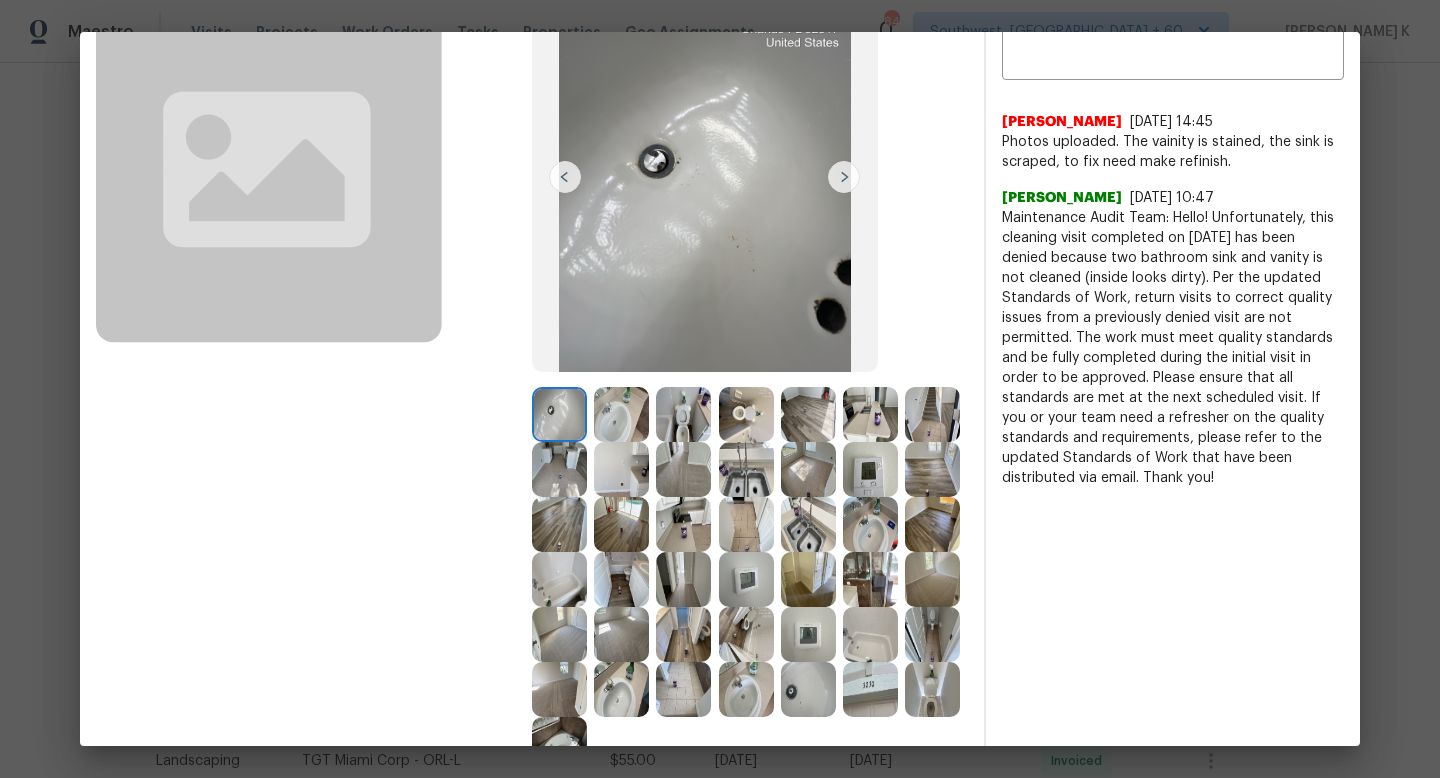 scroll, scrollTop: 205, scrollLeft: 0, axis: vertical 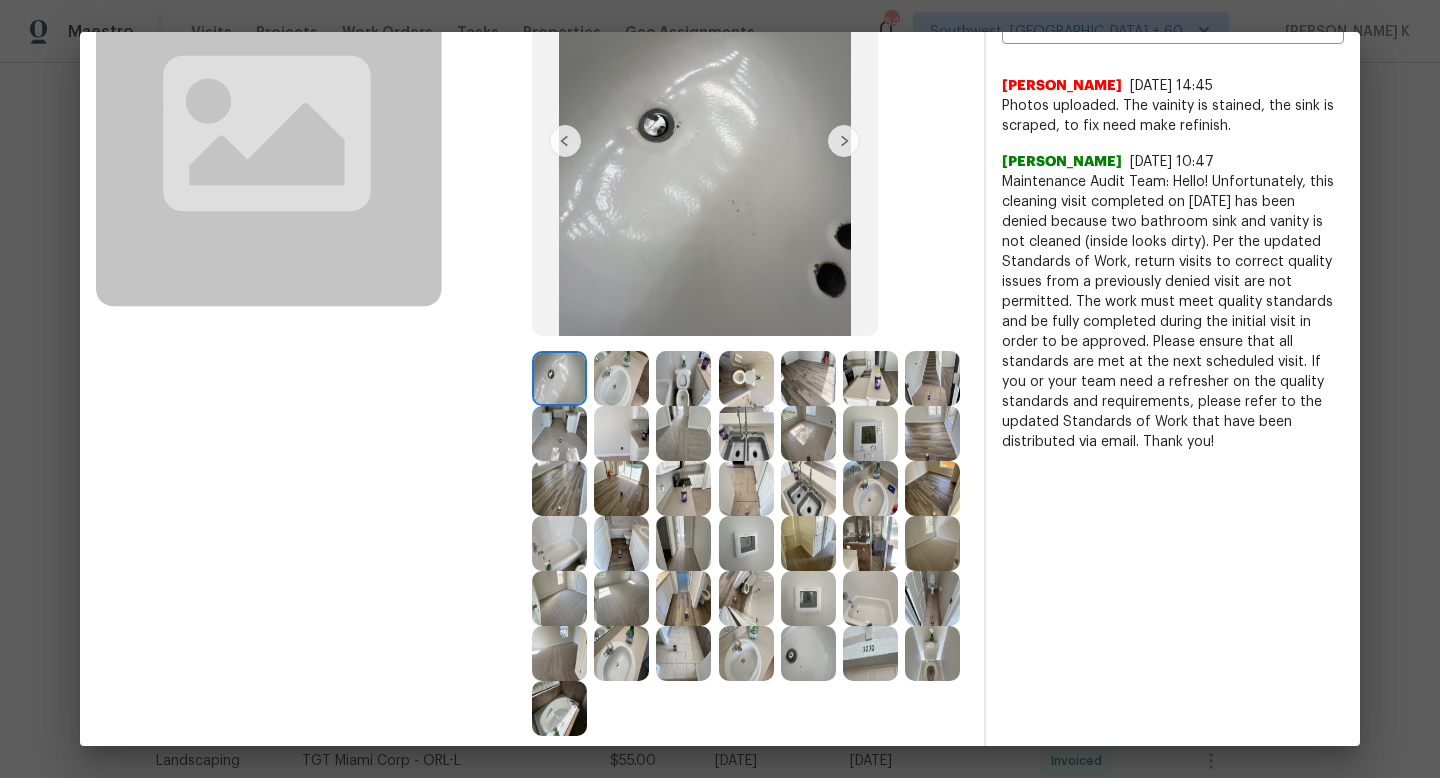 click at bounding box center [705, 141] 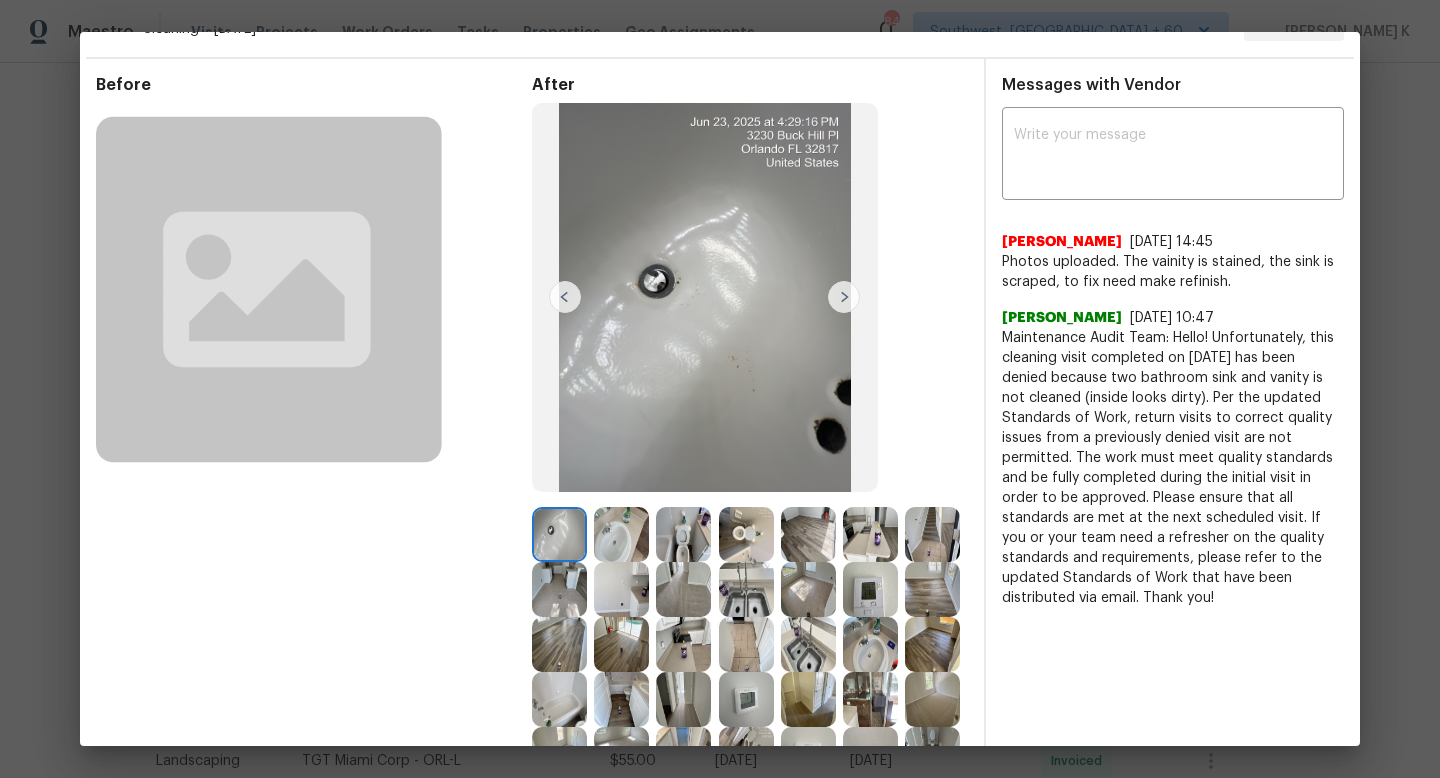 scroll, scrollTop: 39, scrollLeft: 0, axis: vertical 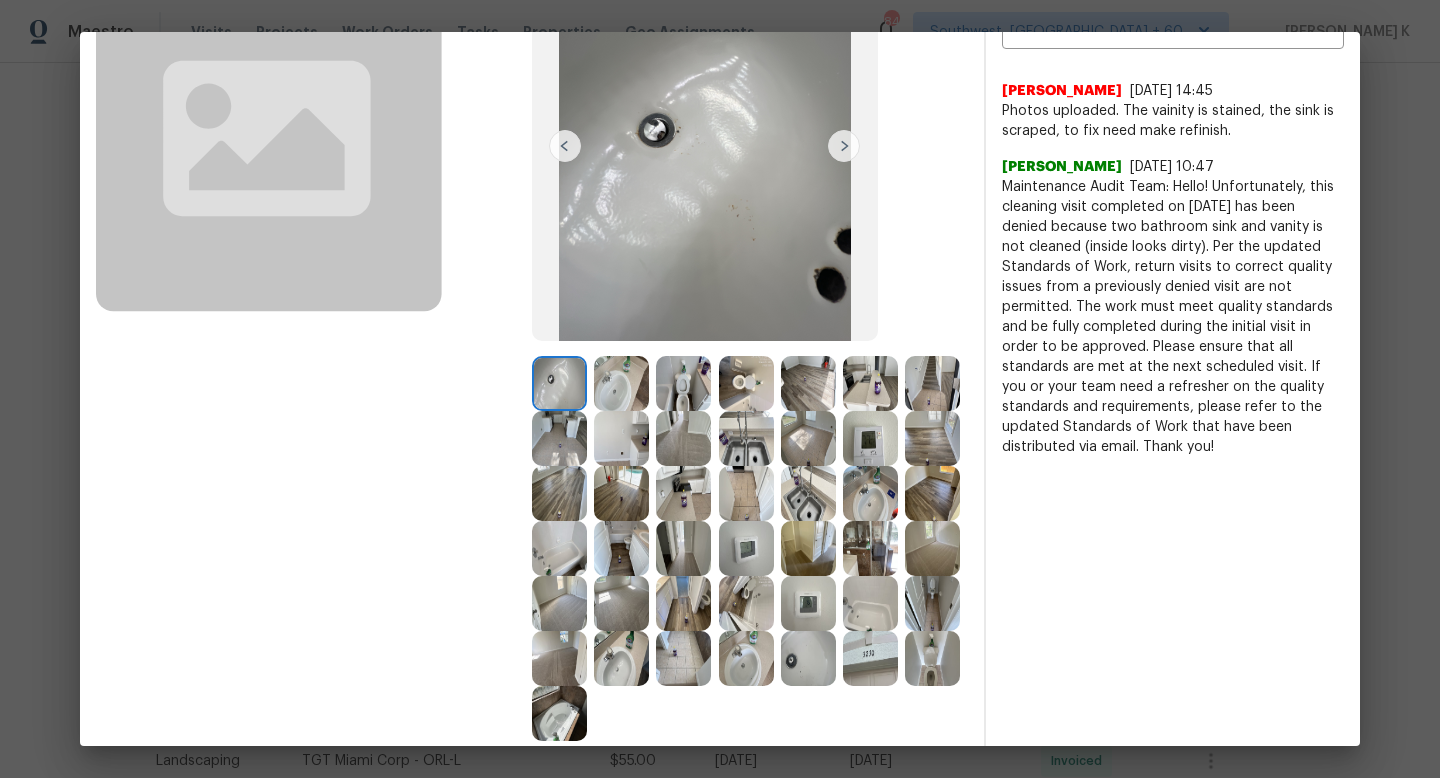 click at bounding box center (621, 383) 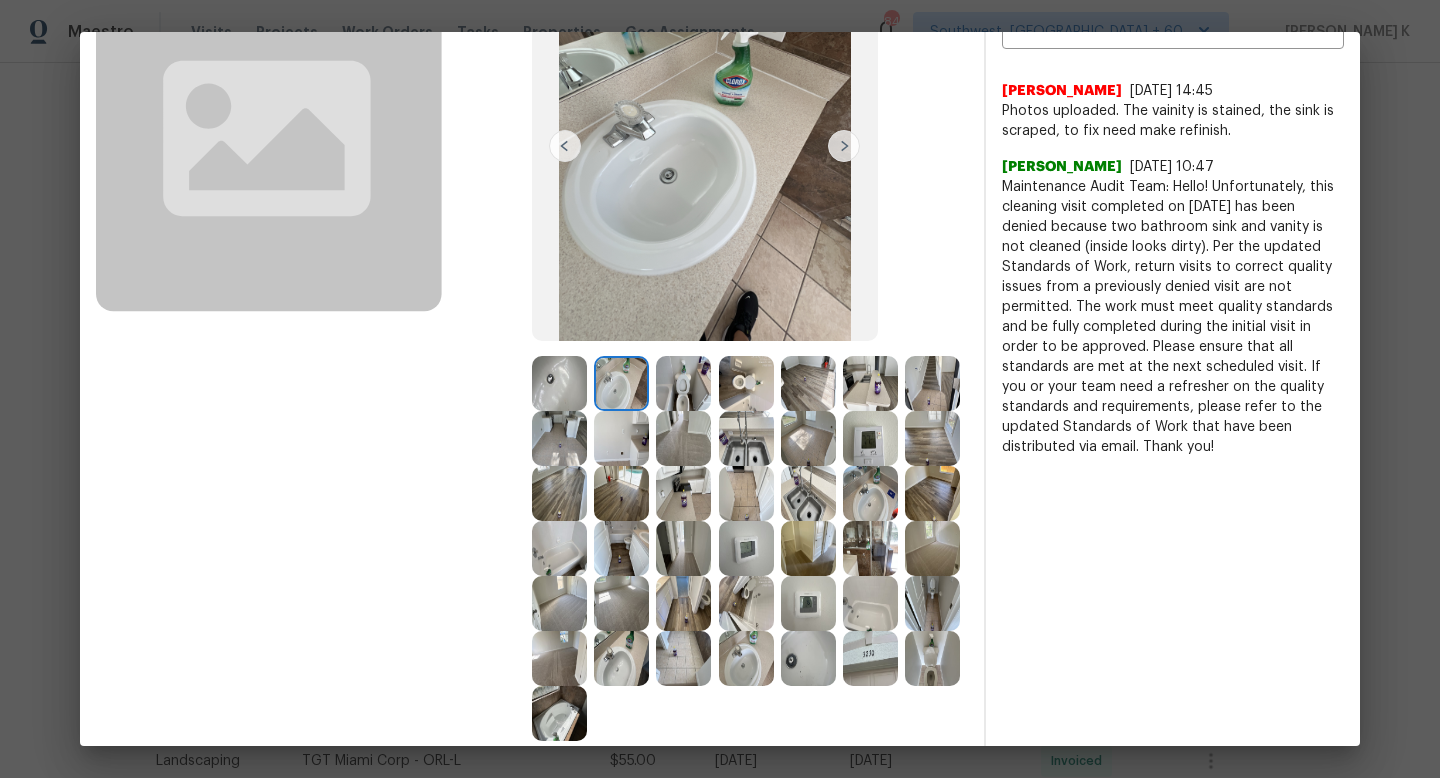 click at bounding box center [683, 383] 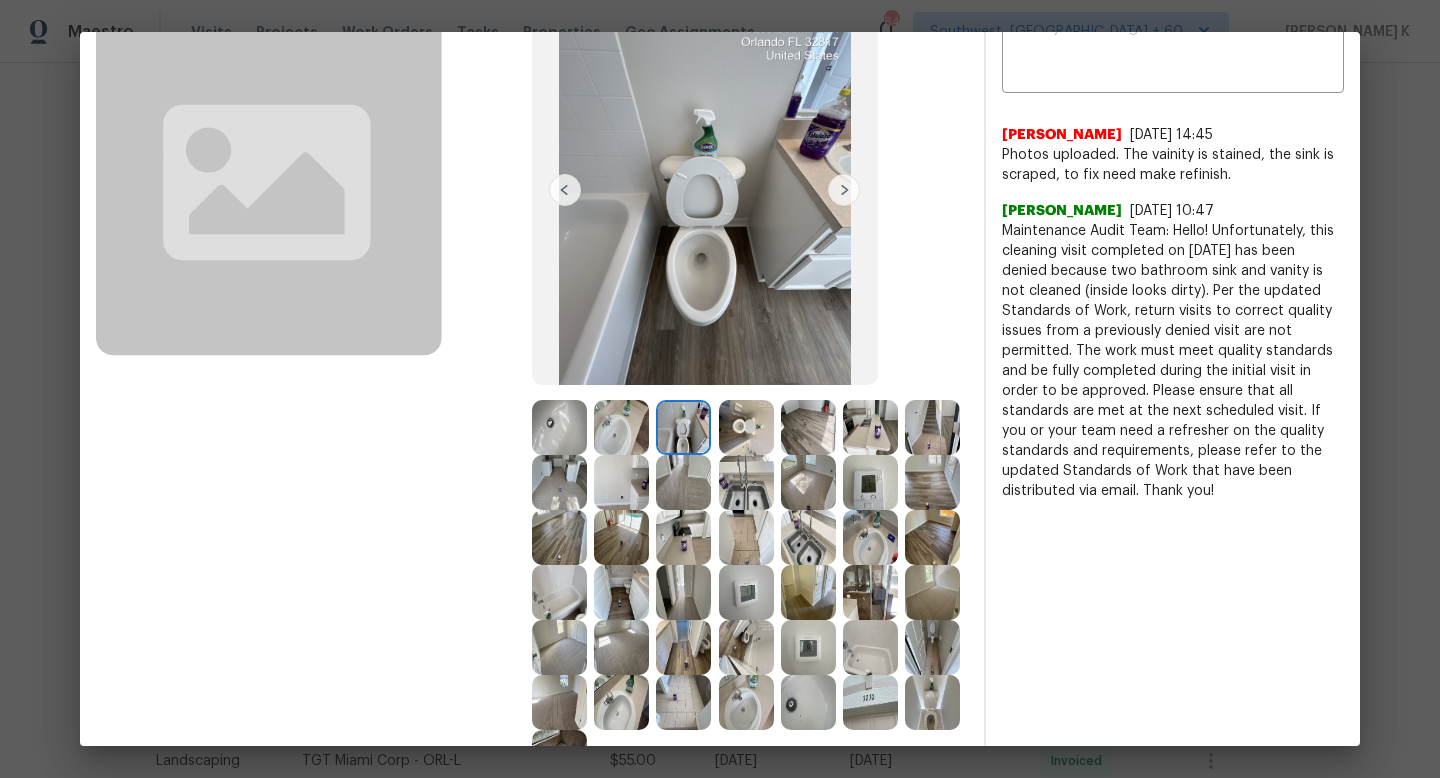 scroll, scrollTop: 156, scrollLeft: 0, axis: vertical 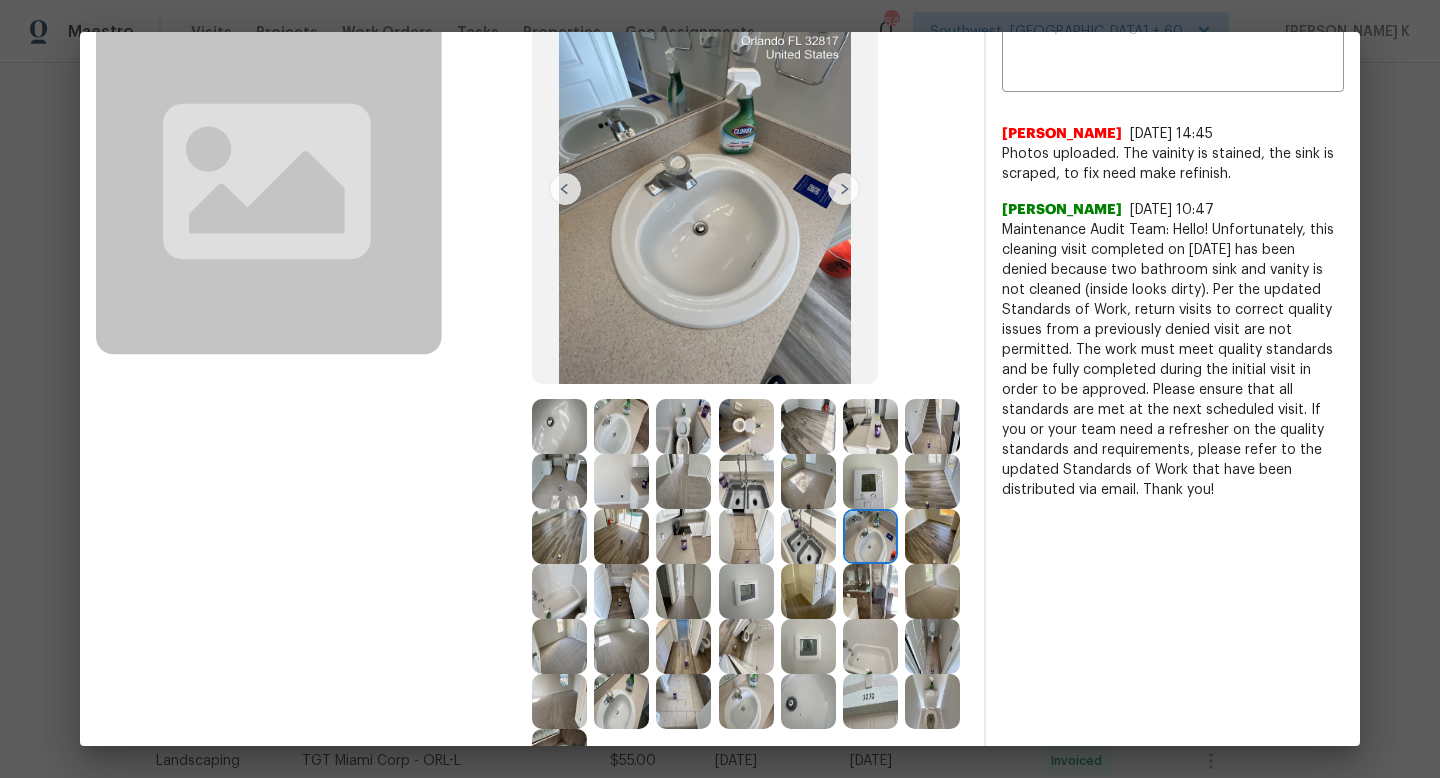 click at bounding box center (746, 701) 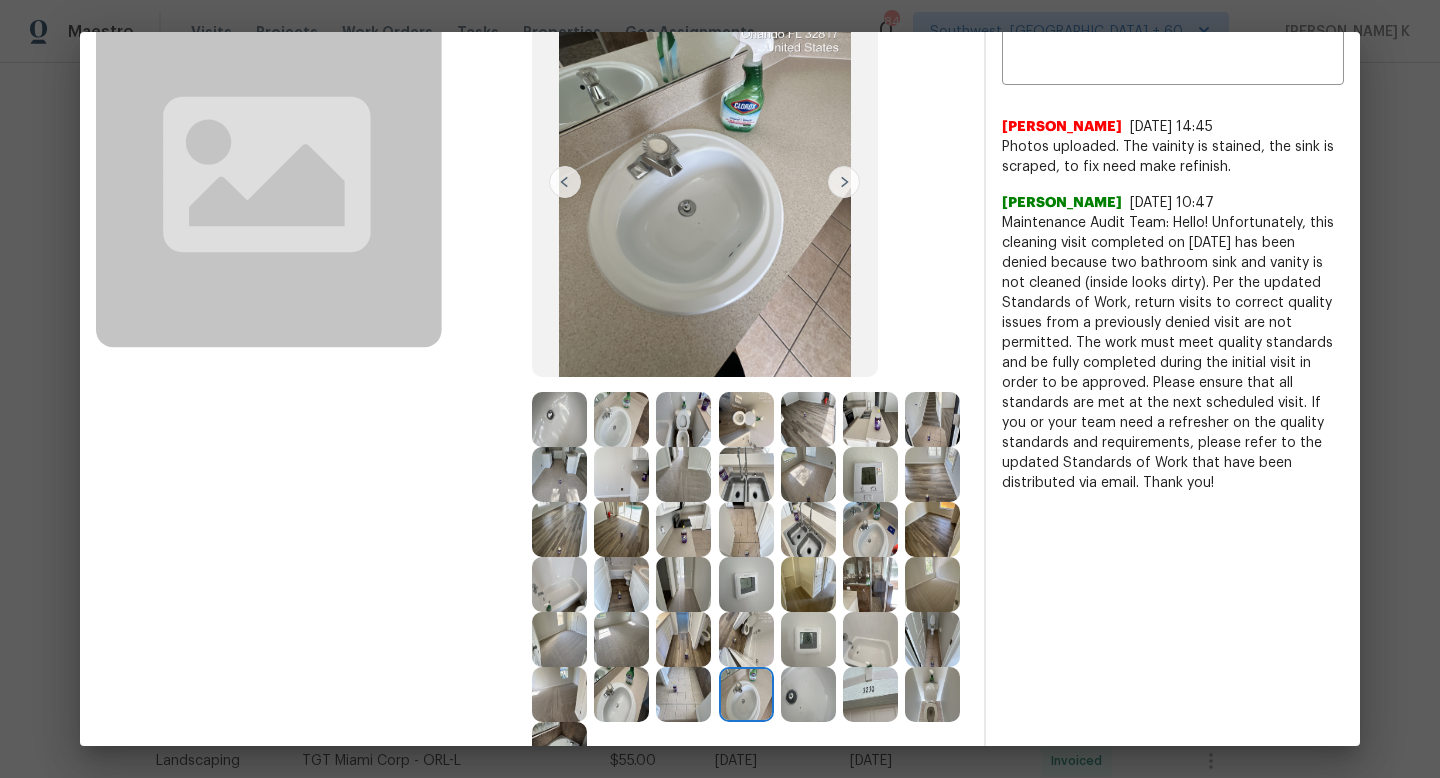 scroll, scrollTop: 166, scrollLeft: 0, axis: vertical 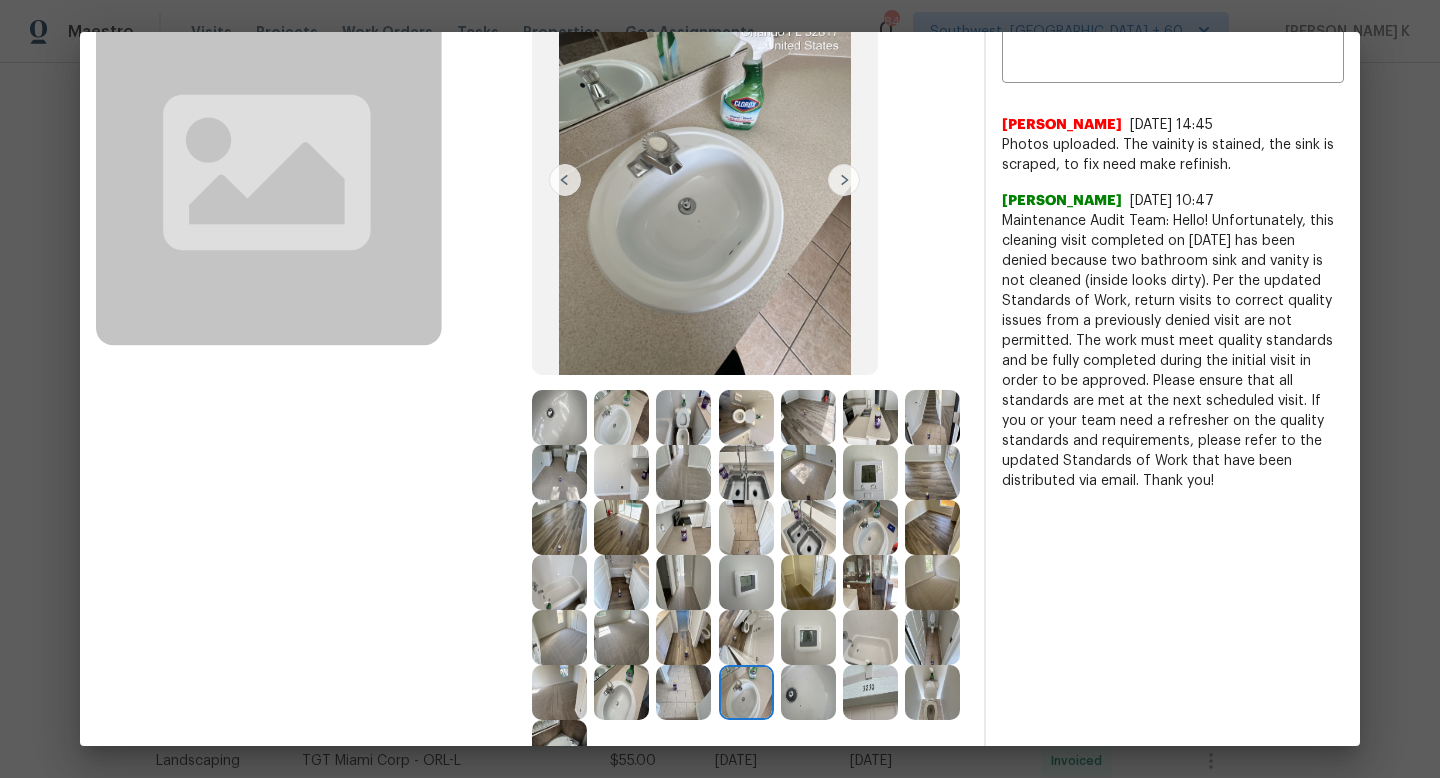 click at bounding box center [746, 692] 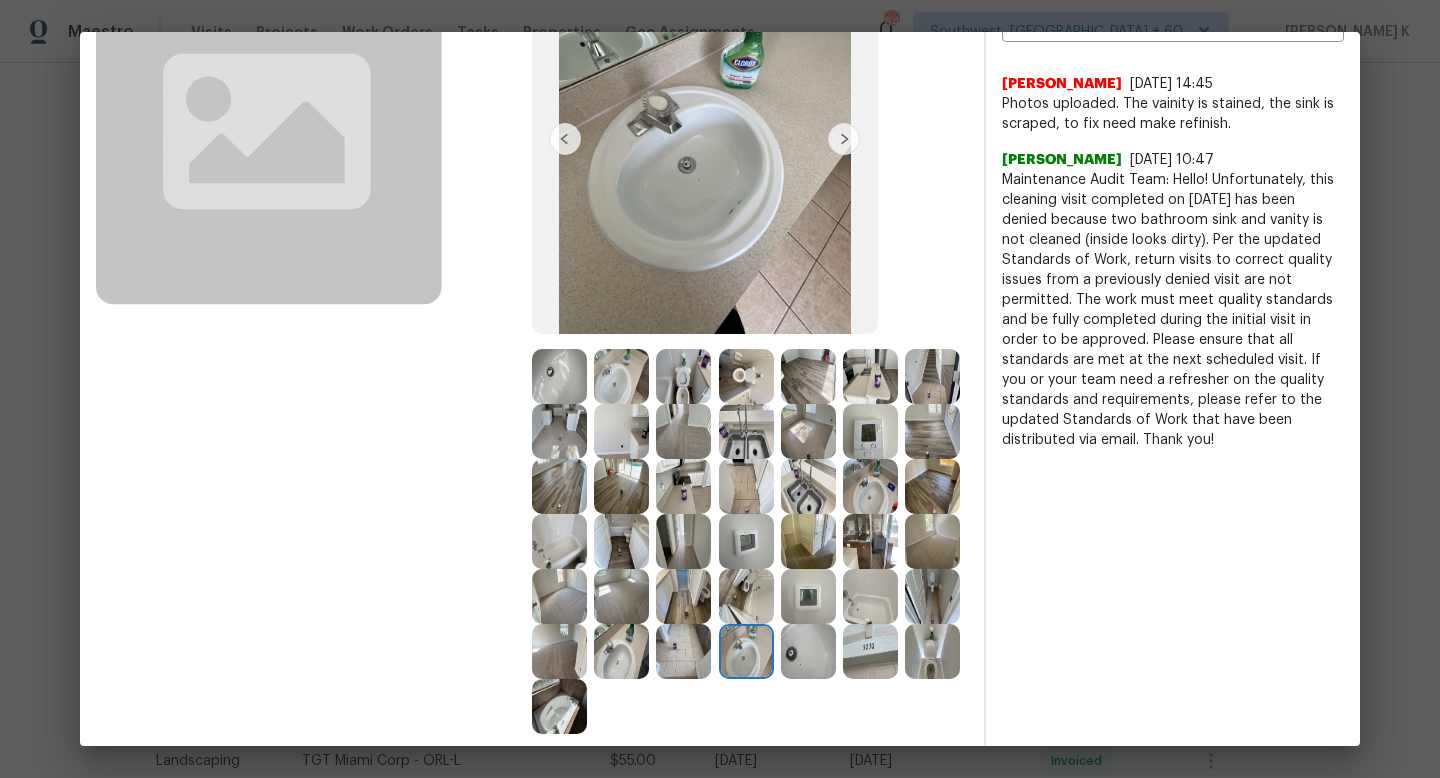 scroll, scrollTop: 208, scrollLeft: 0, axis: vertical 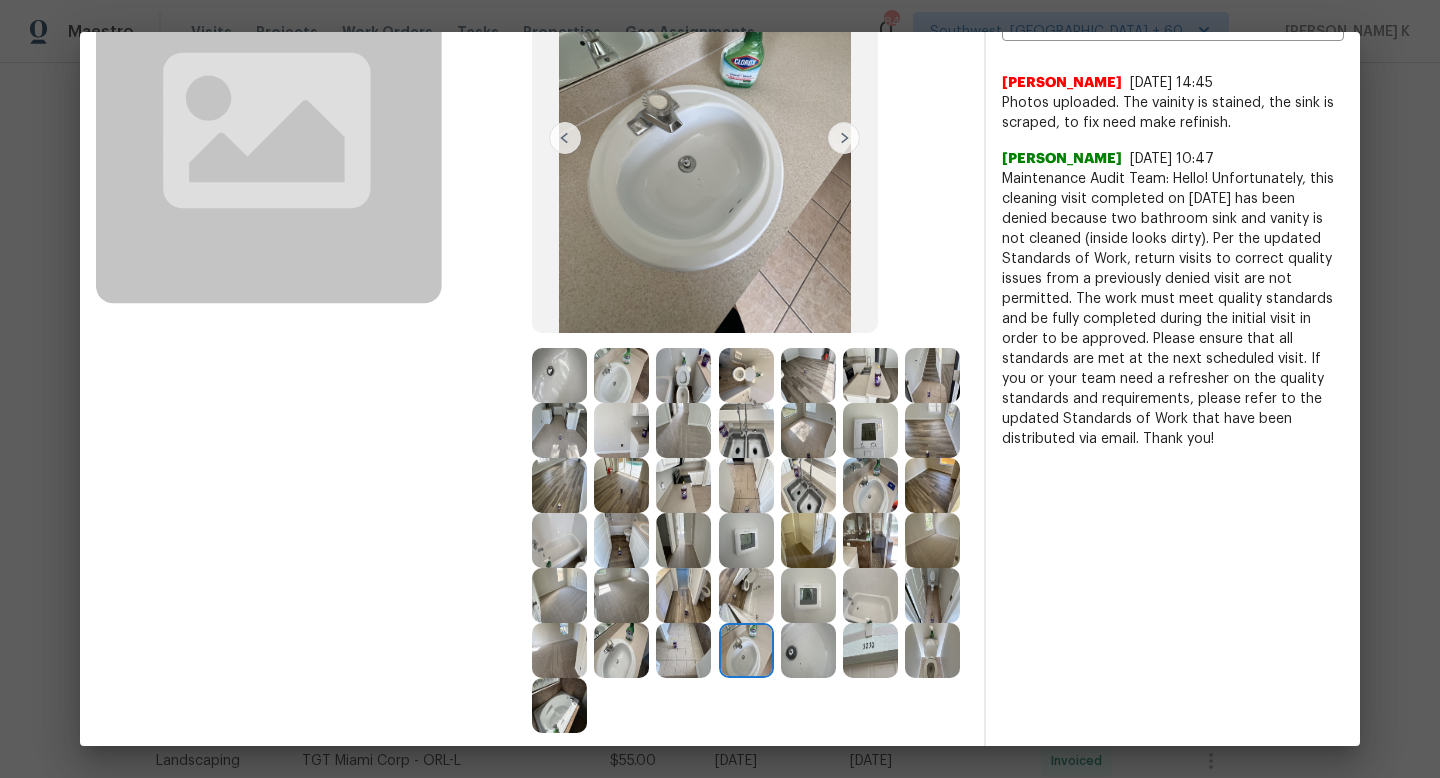 click at bounding box center [621, 650] 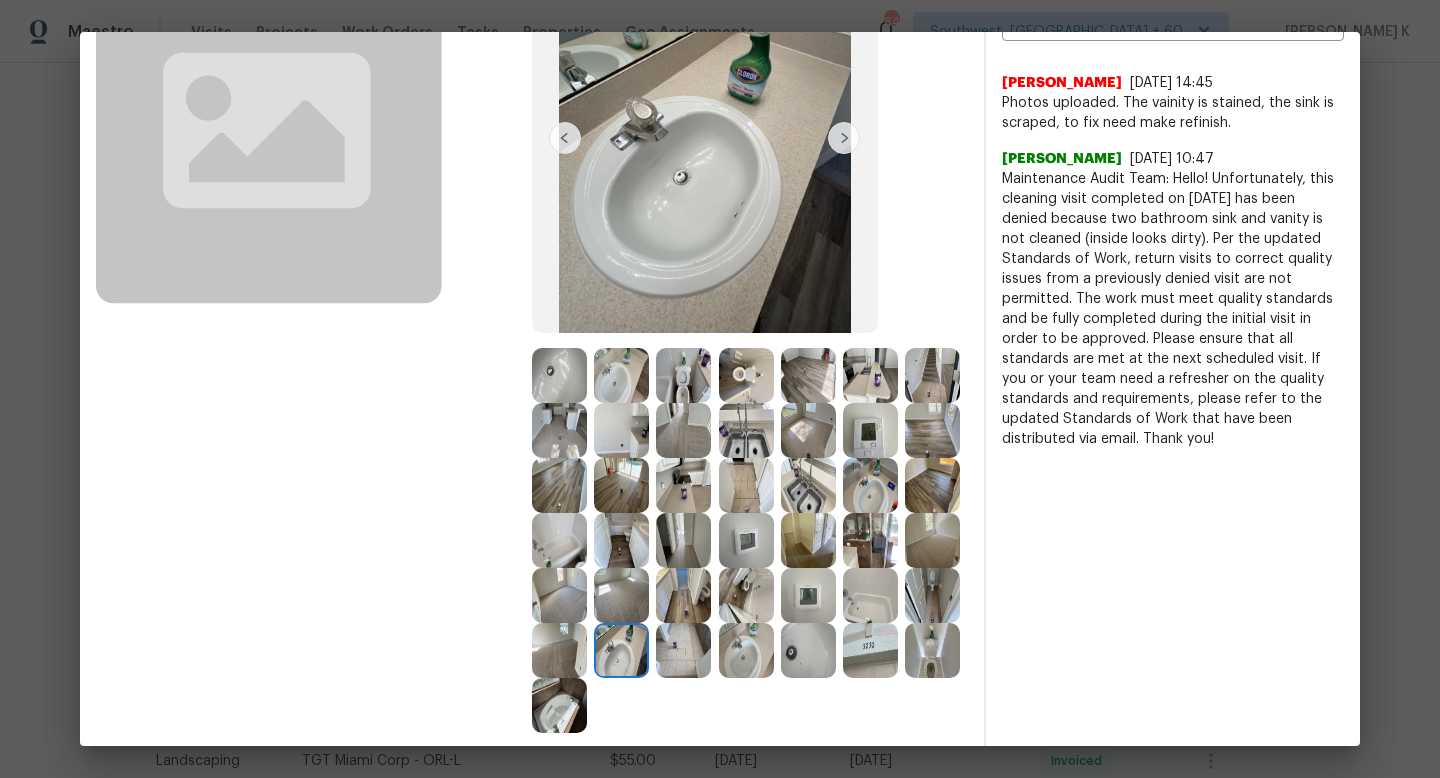 click at bounding box center [559, 375] 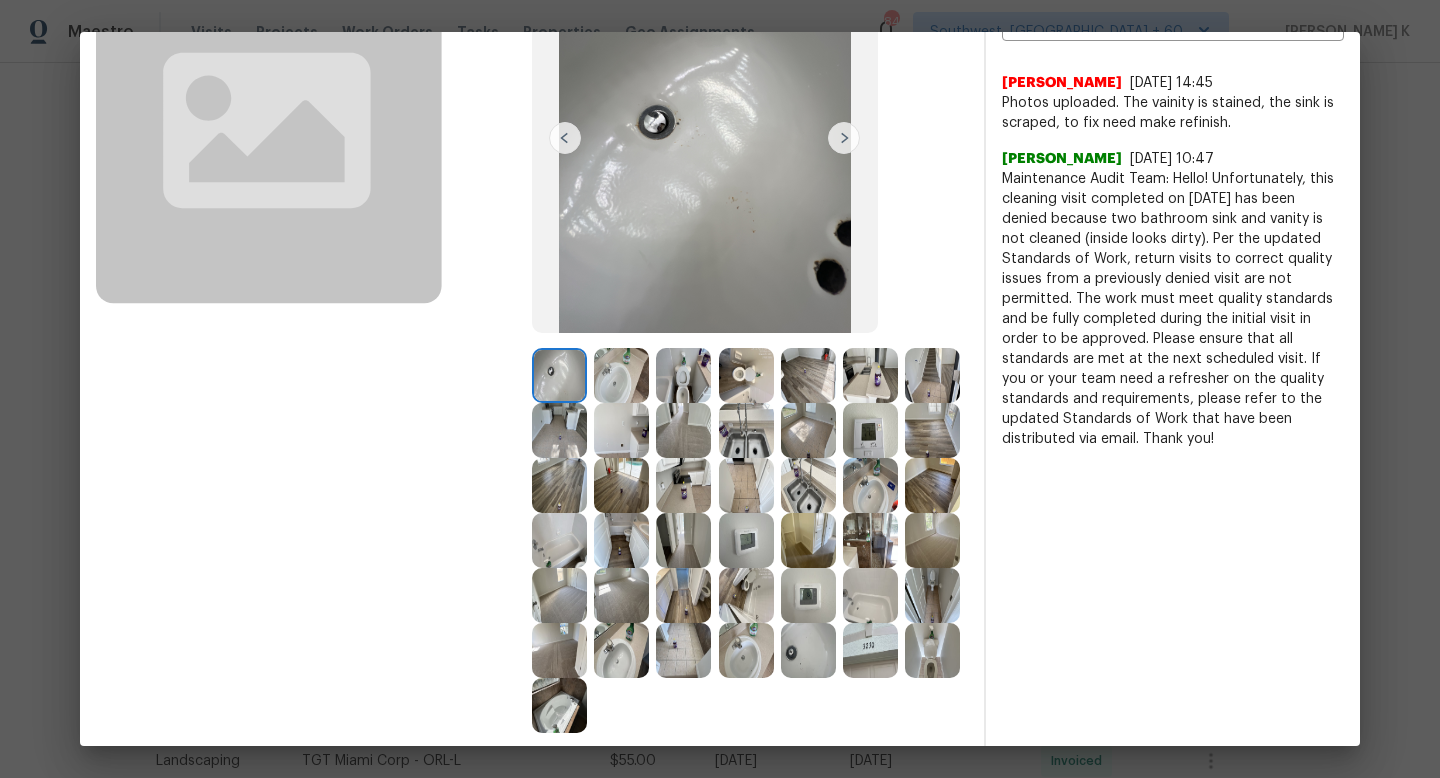 click at bounding box center (621, 375) 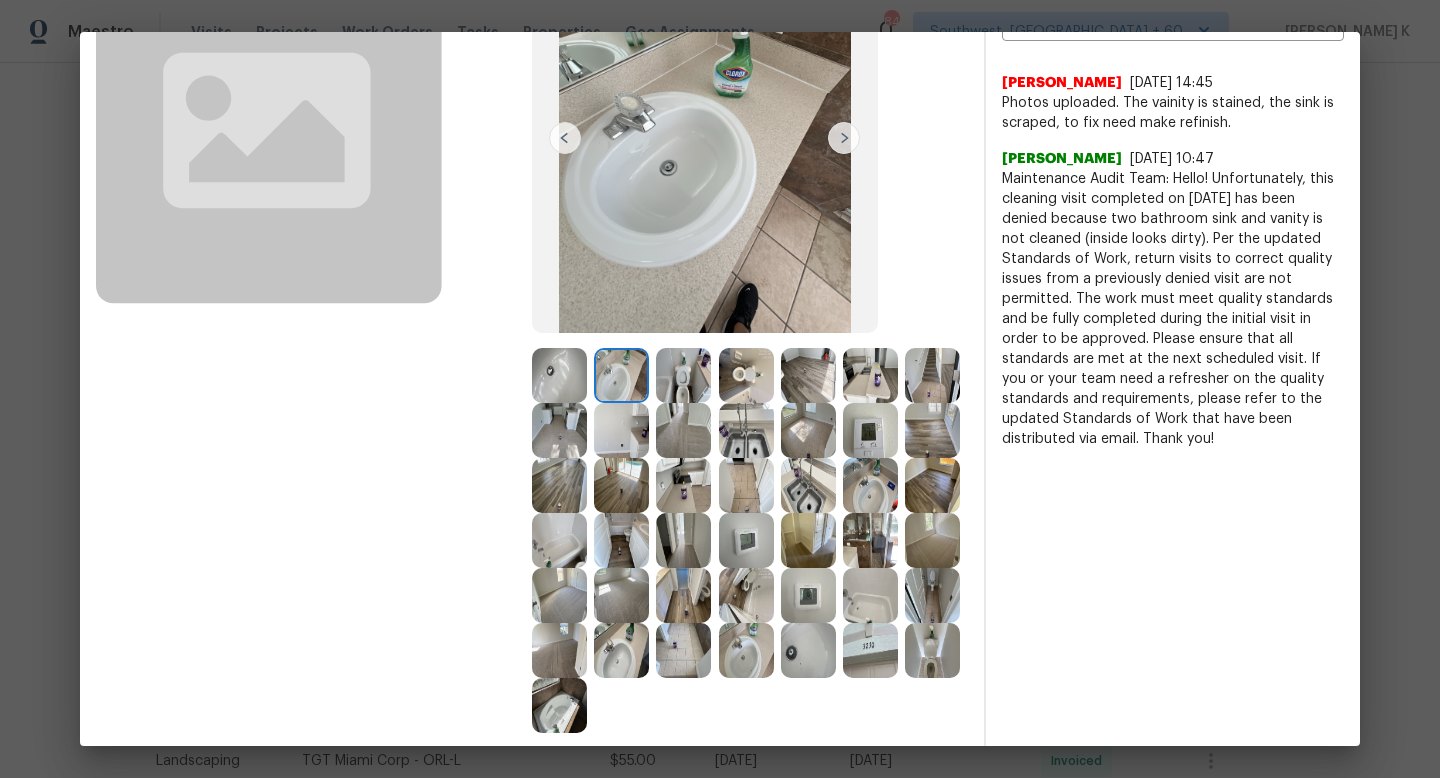 click at bounding box center (683, 375) 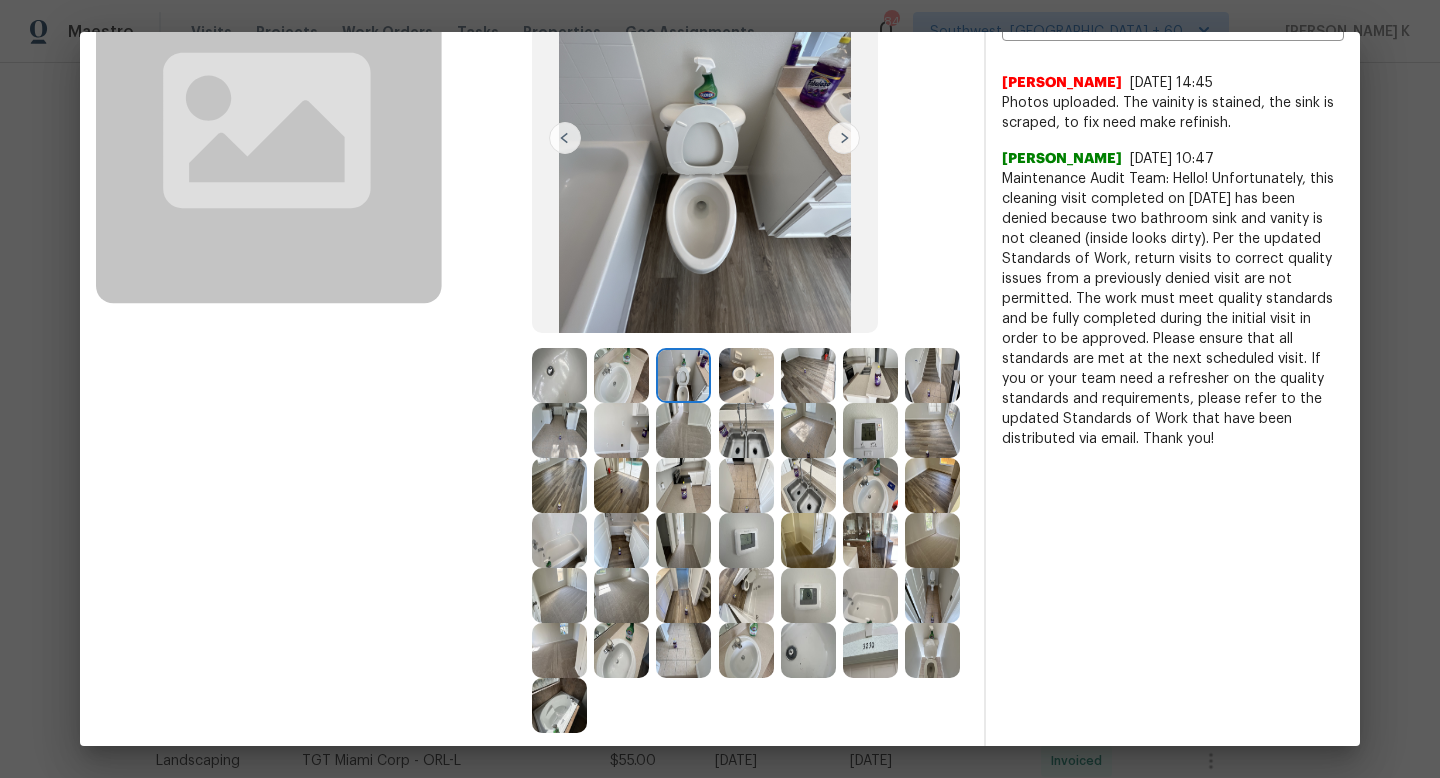 click at bounding box center [746, 375] 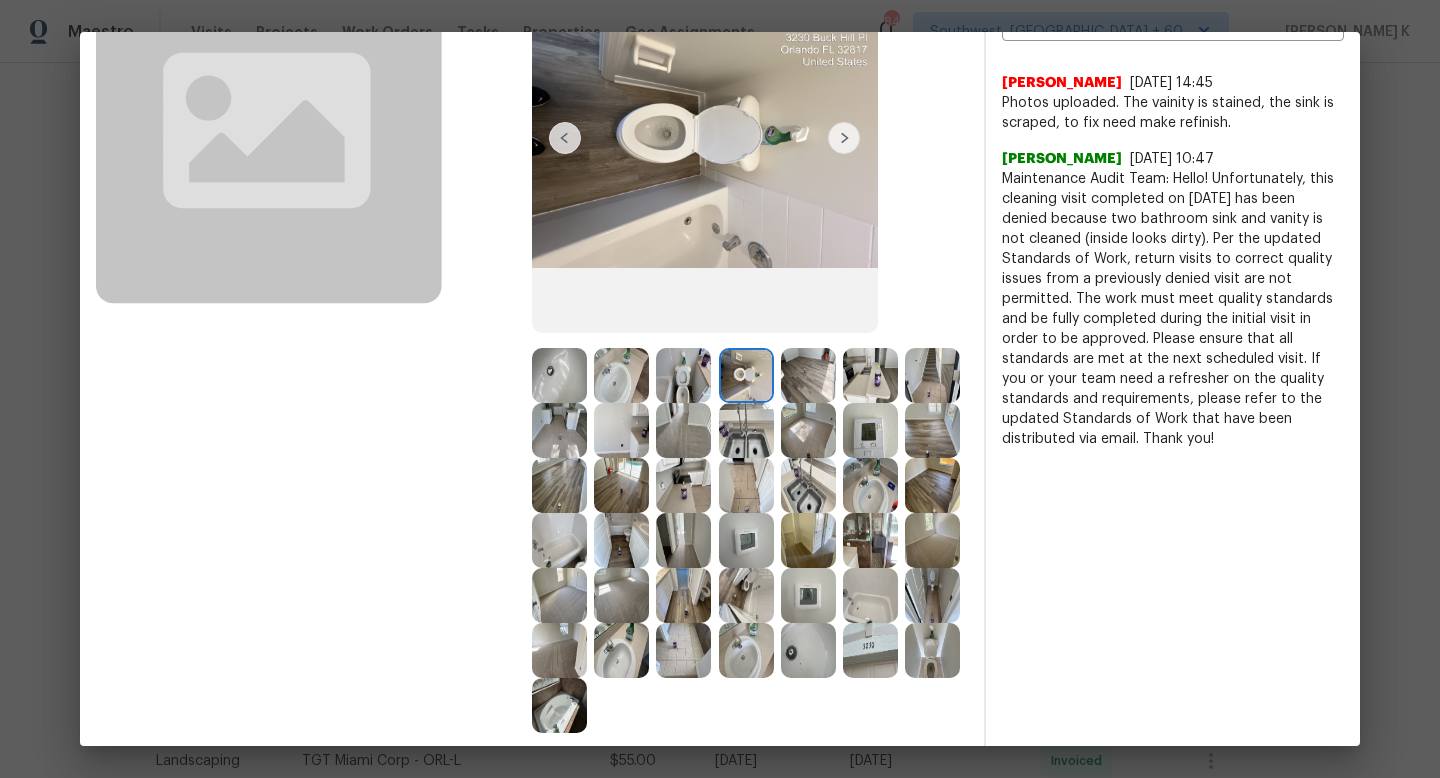 click at bounding box center (808, 375) 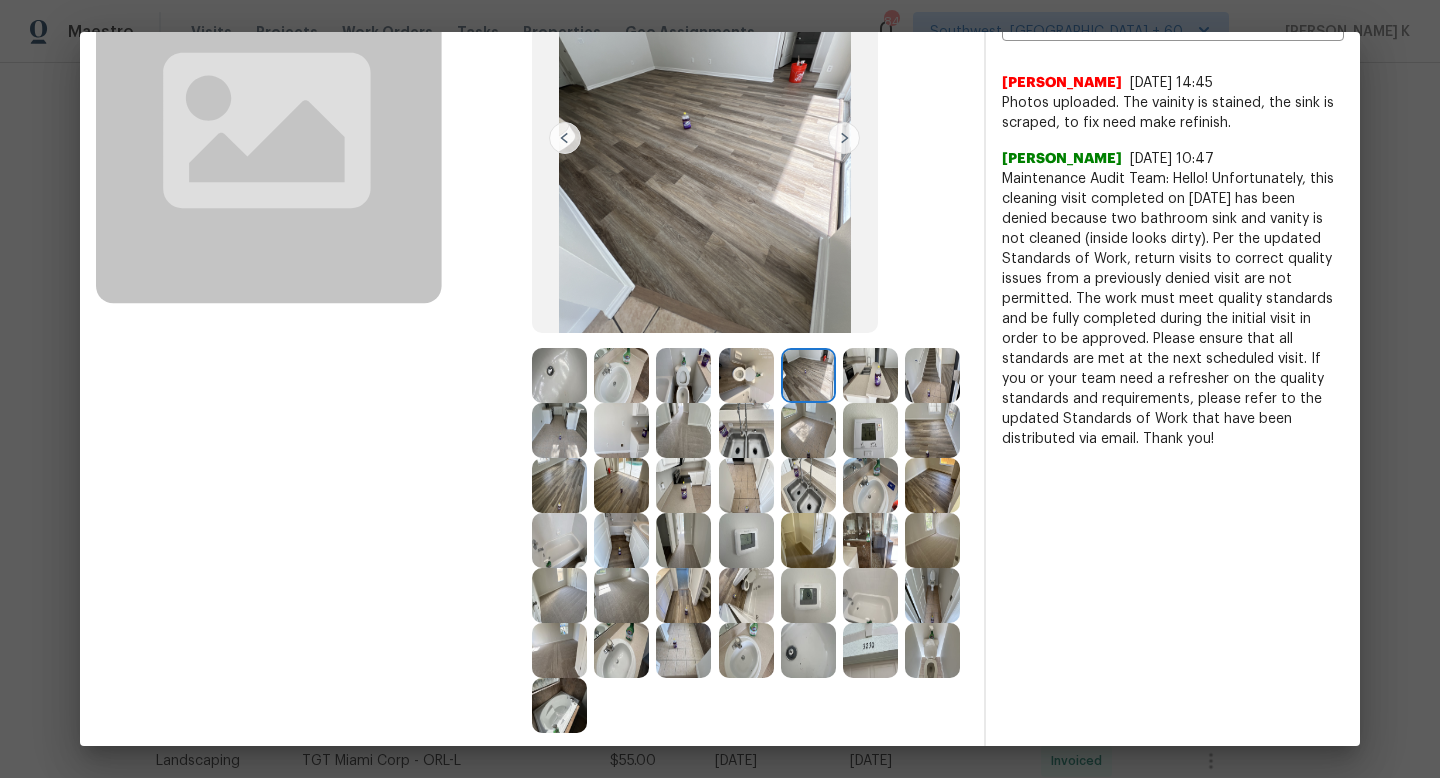 click at bounding box center (870, 375) 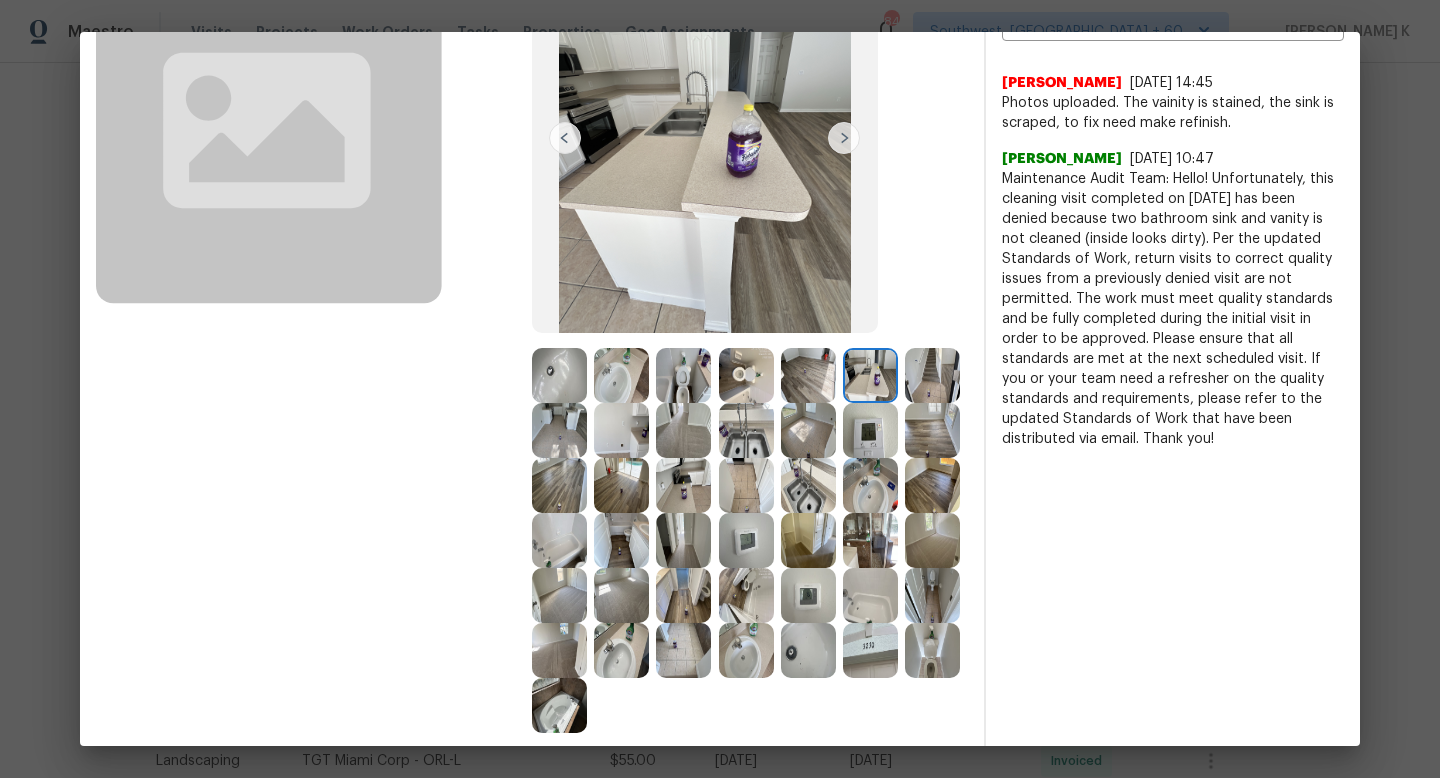 click at bounding box center (932, 375) 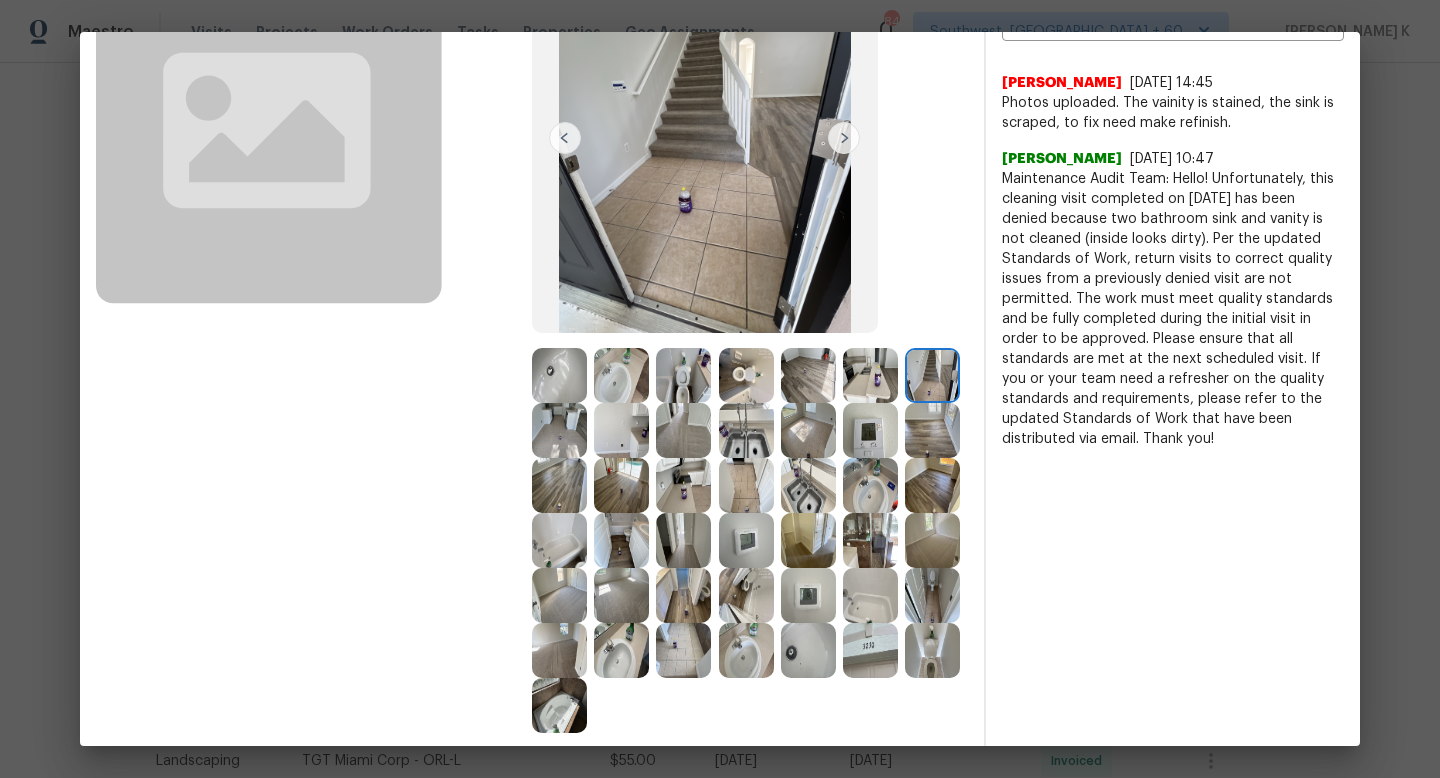 click at bounding box center (870, 485) 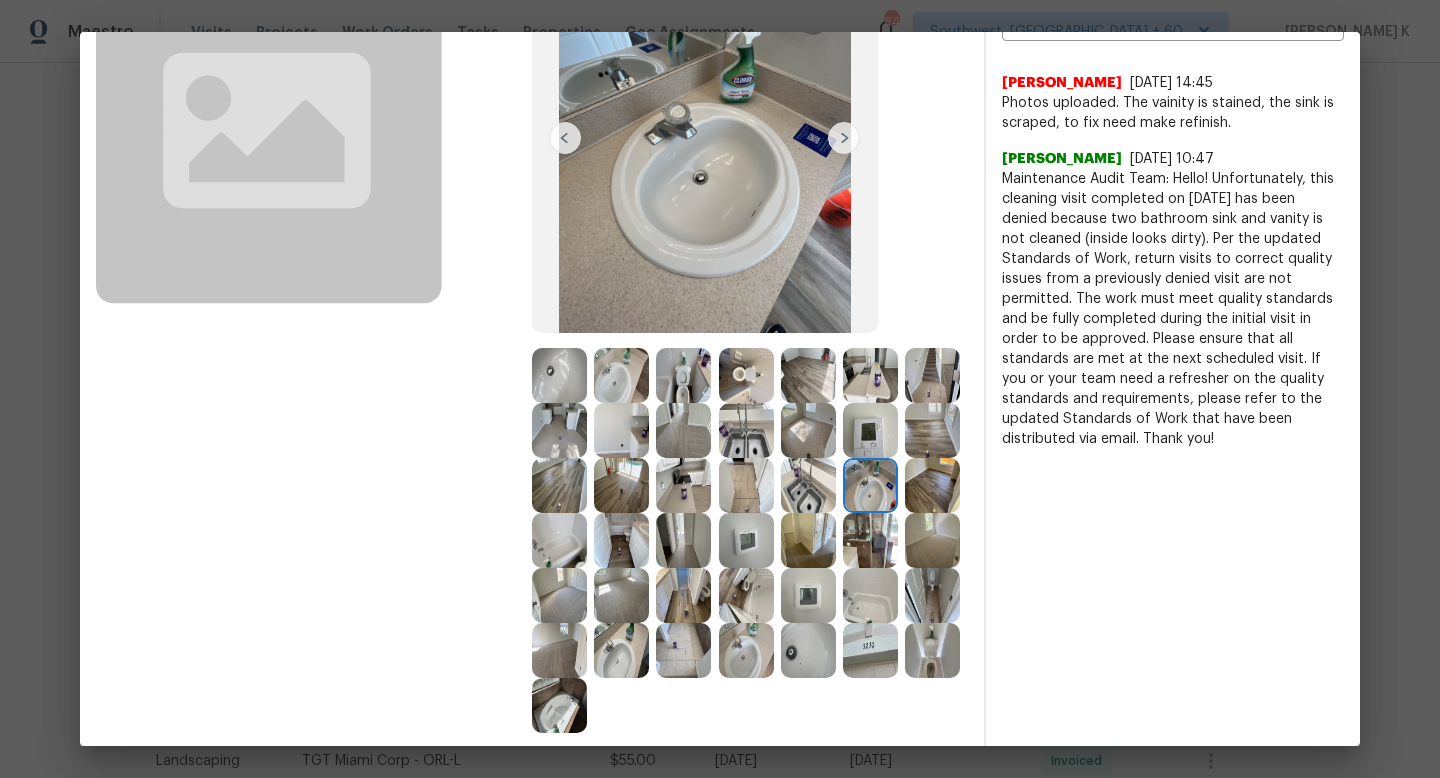 scroll, scrollTop: 0, scrollLeft: 0, axis: both 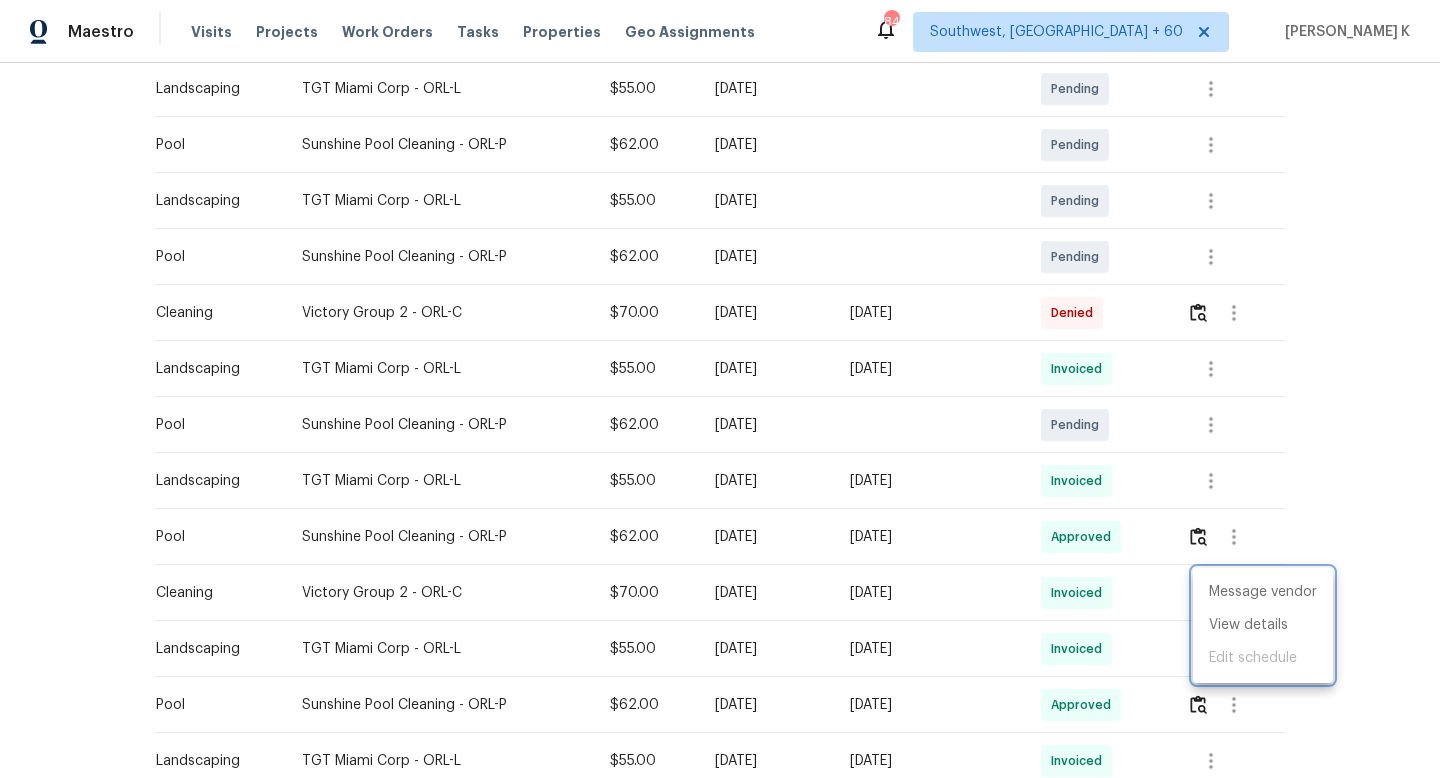 click at bounding box center [720, 389] 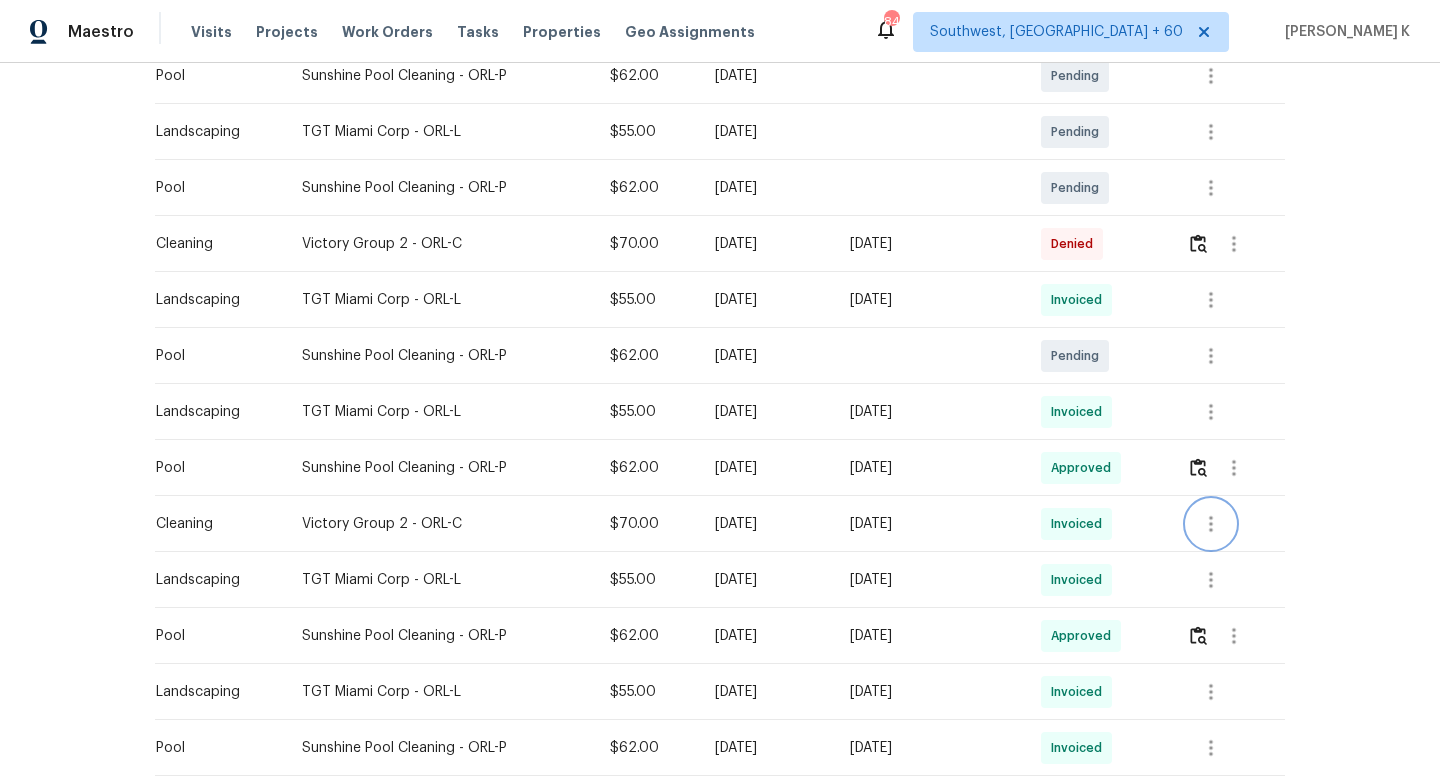 scroll, scrollTop: 558, scrollLeft: 0, axis: vertical 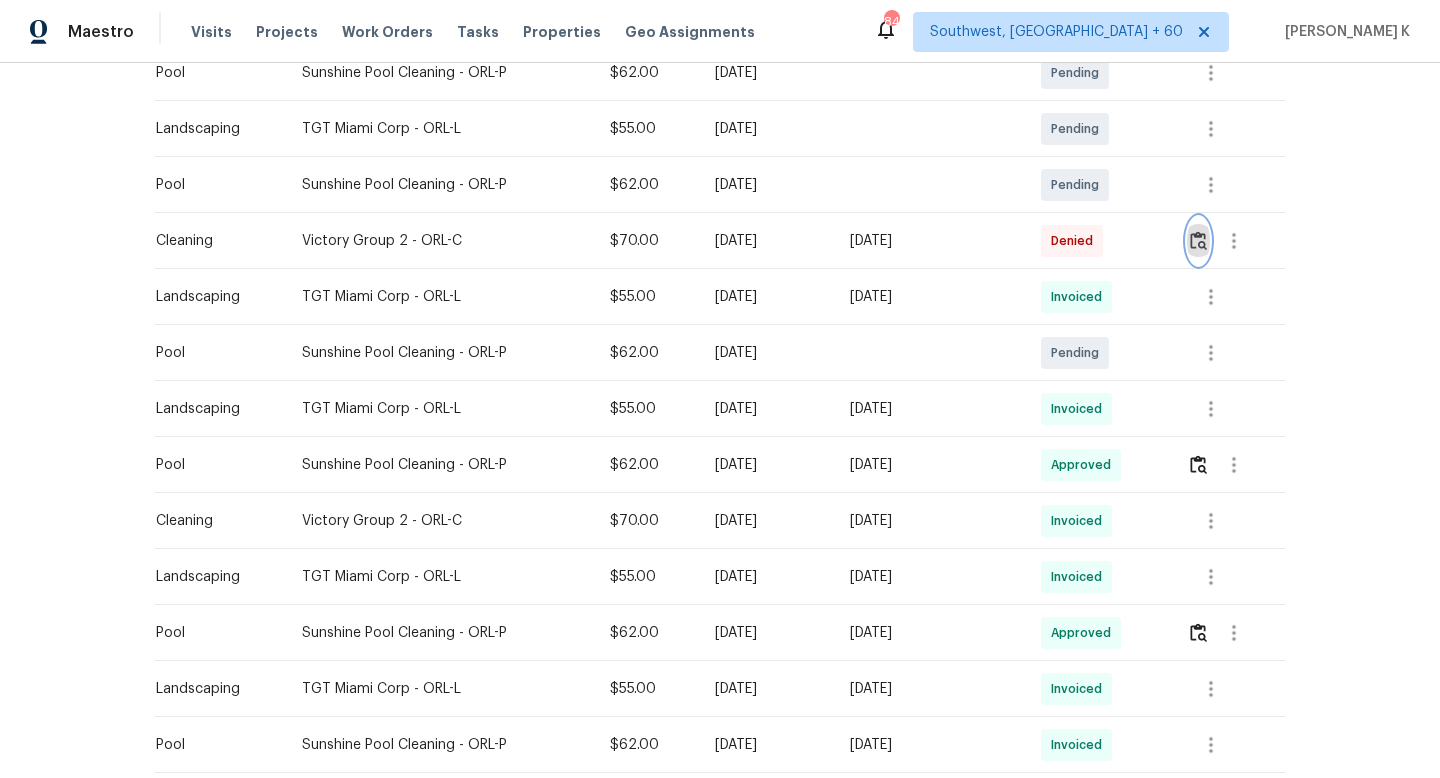 click at bounding box center (1198, 240) 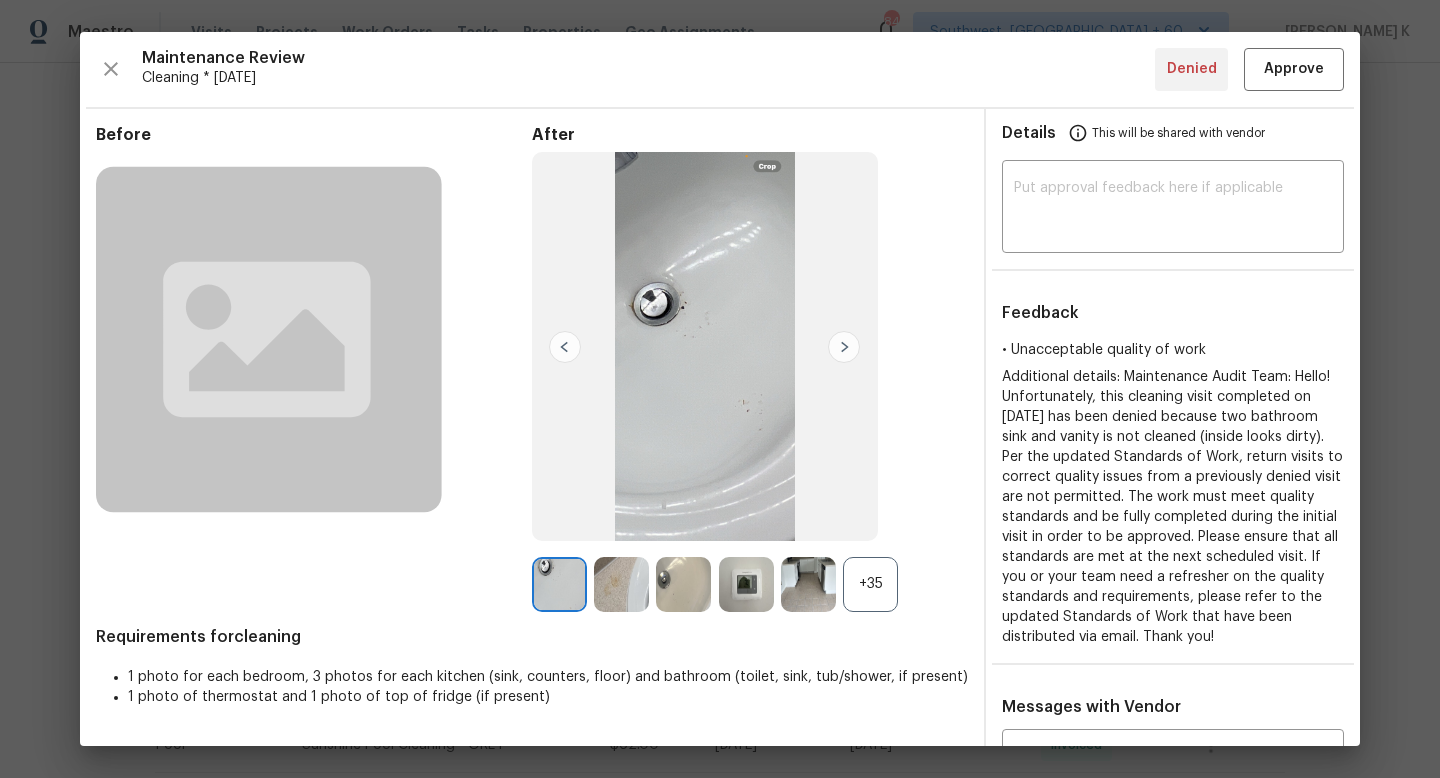 click on "+35" at bounding box center [870, 584] 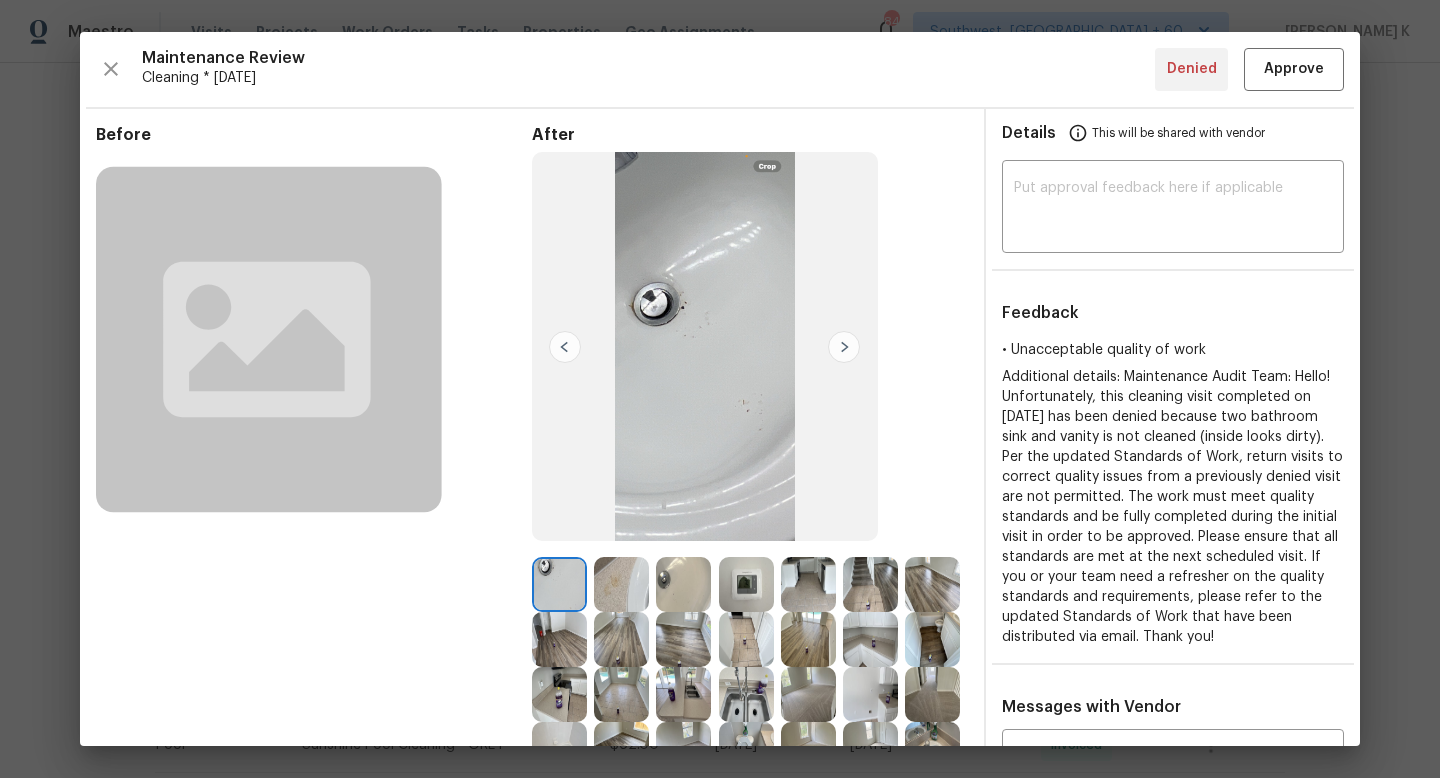 click at bounding box center (844, 347) 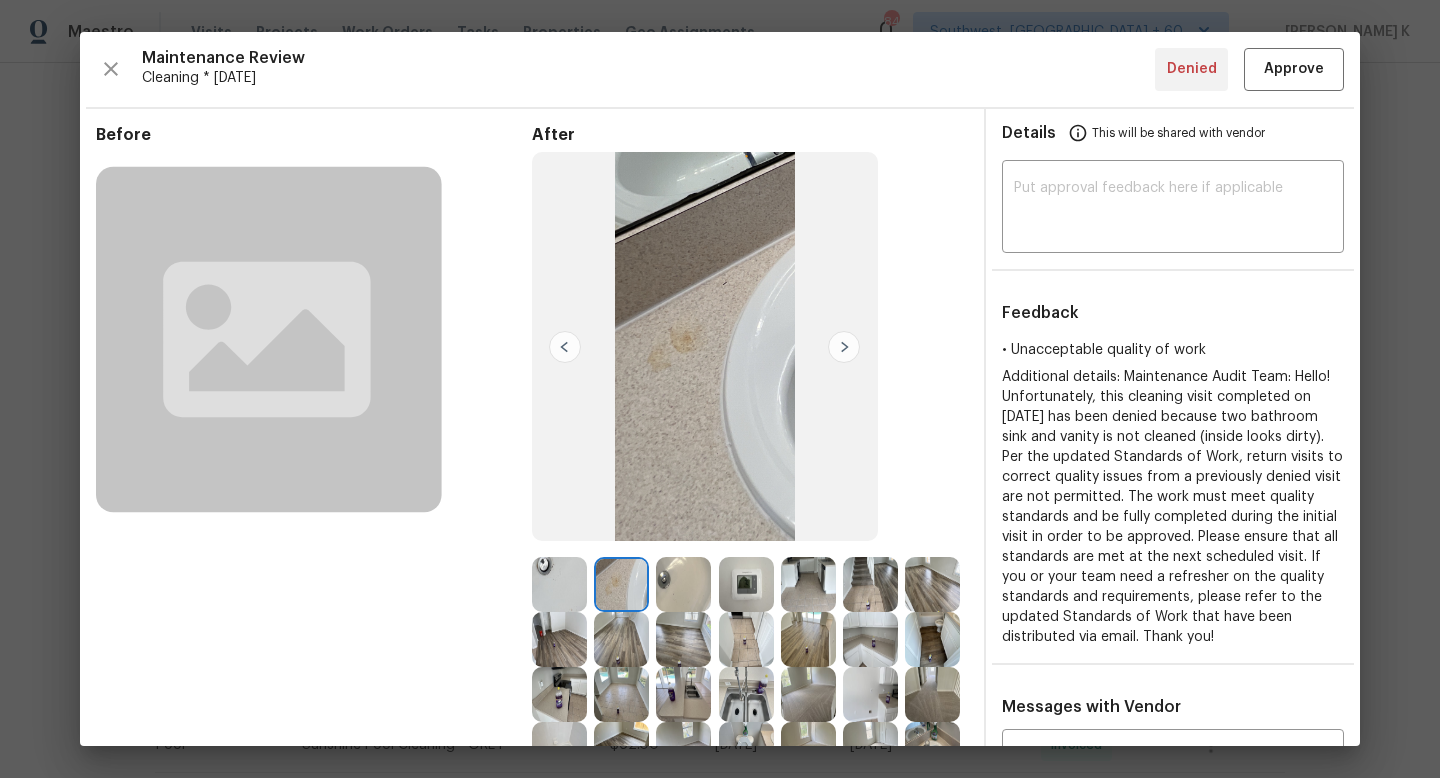click at bounding box center [844, 347] 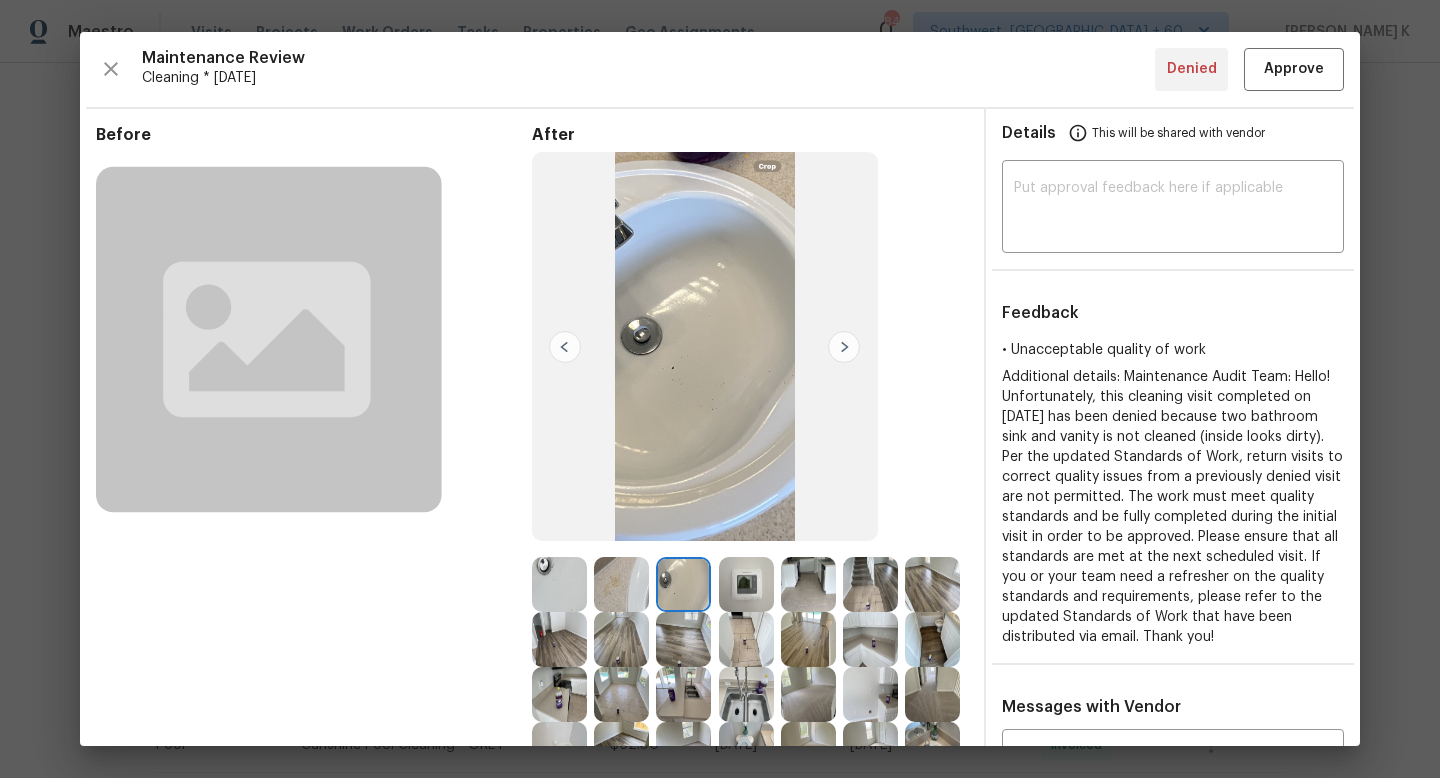 click at bounding box center (844, 347) 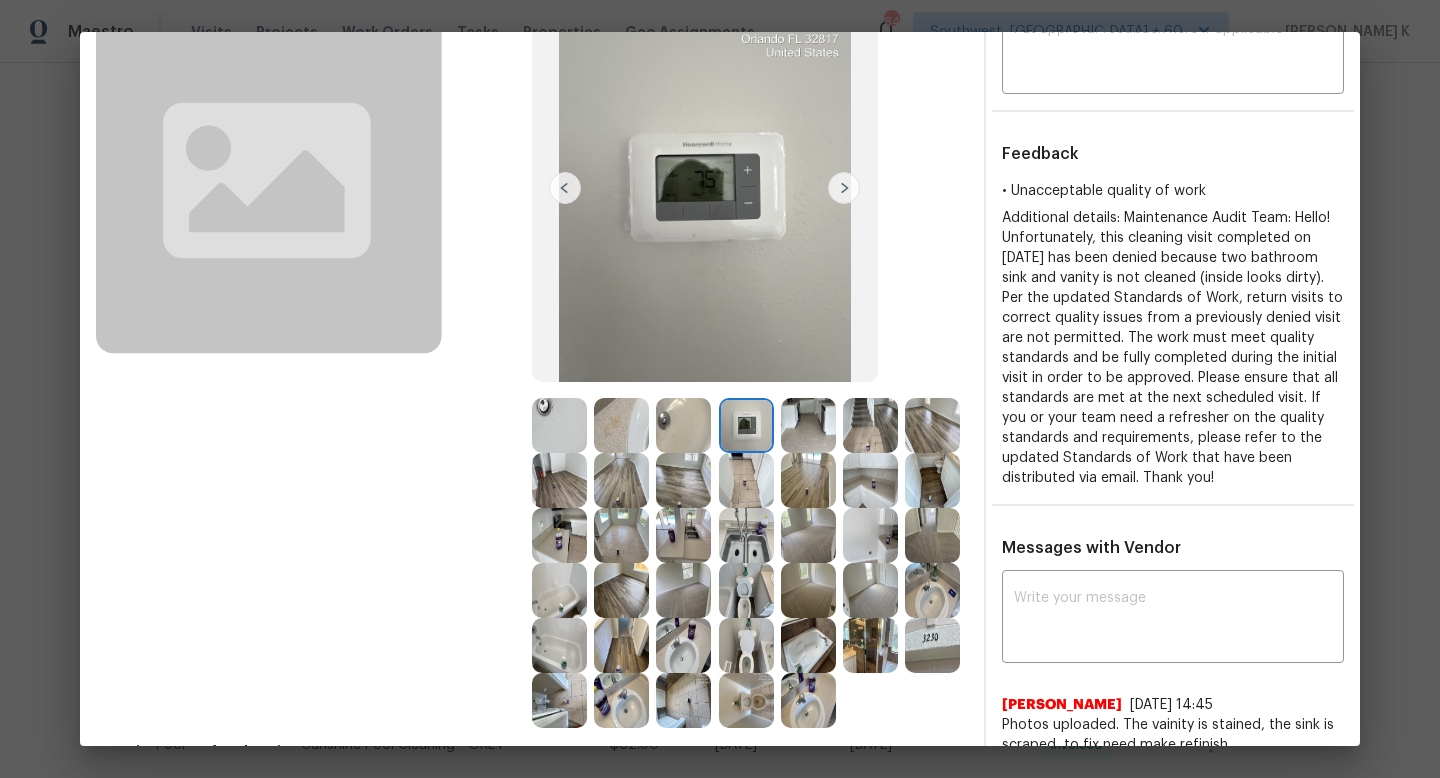 scroll, scrollTop: 162, scrollLeft: 0, axis: vertical 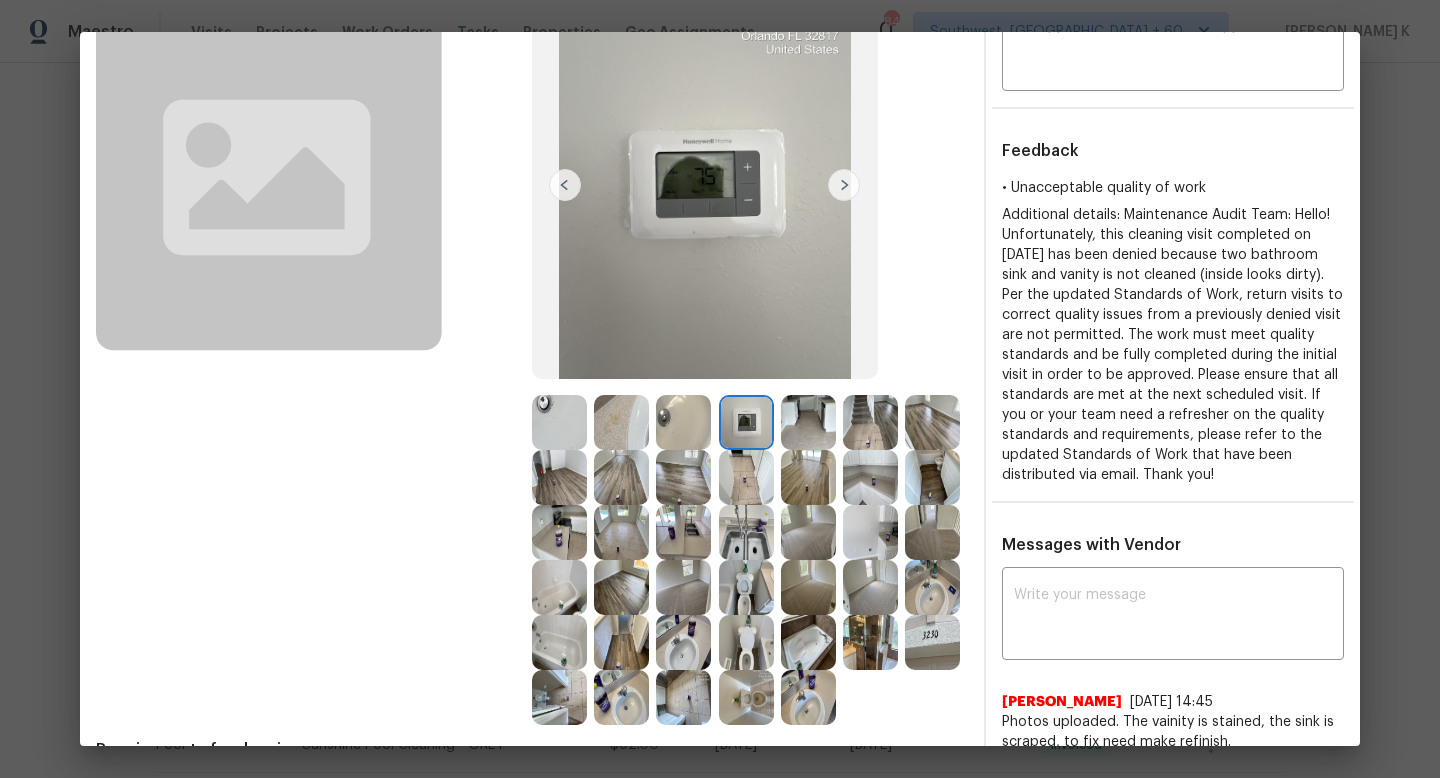 click at bounding box center (932, 587) 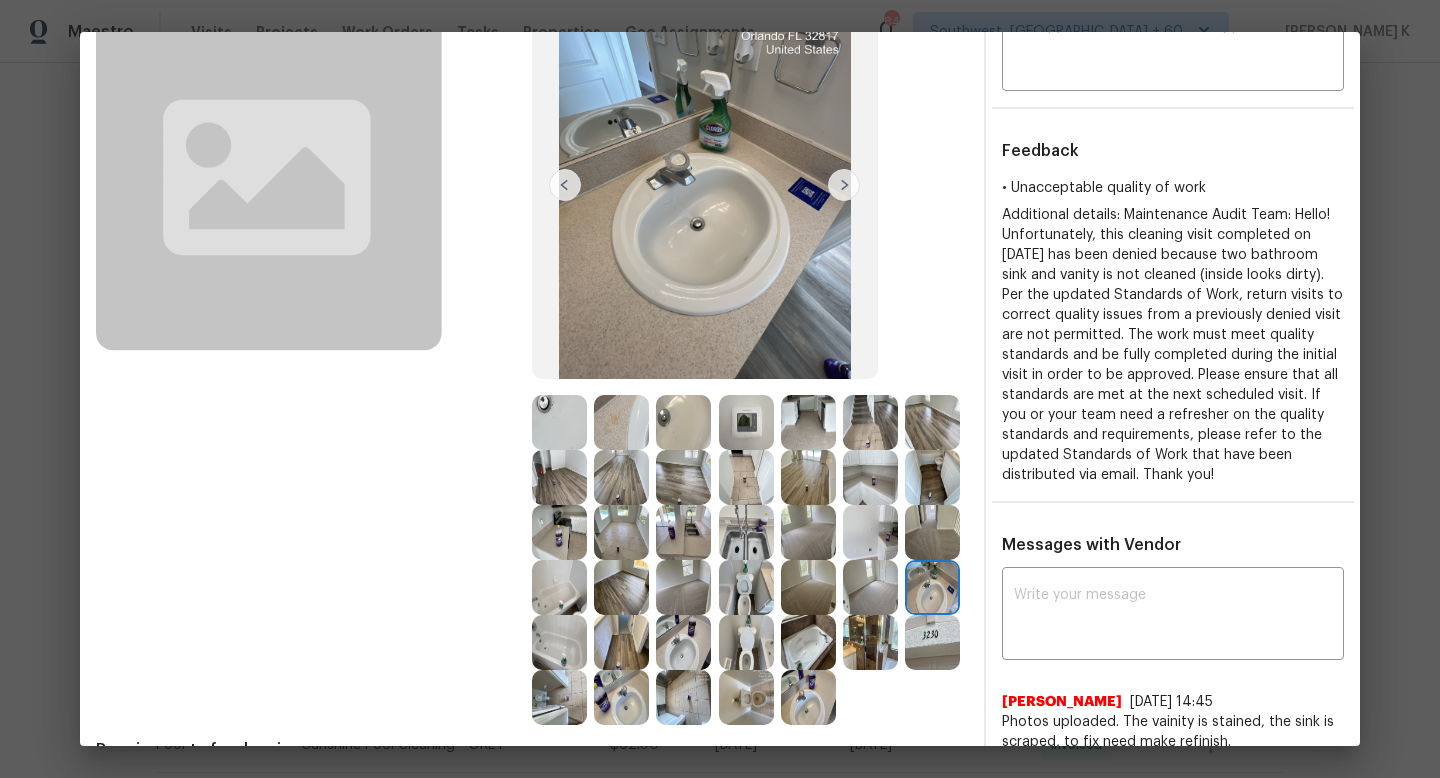 click at bounding box center [683, 642] 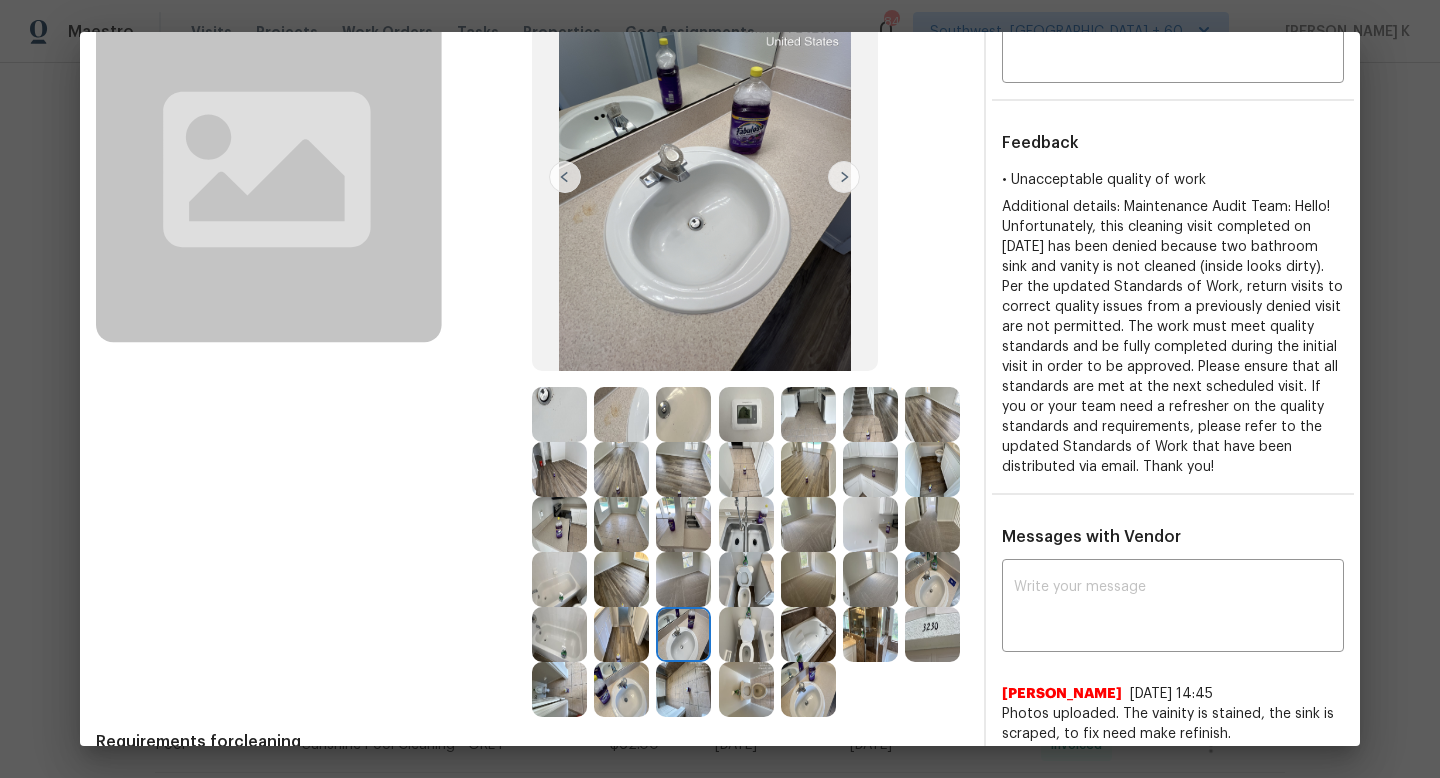 scroll, scrollTop: 172, scrollLeft: 0, axis: vertical 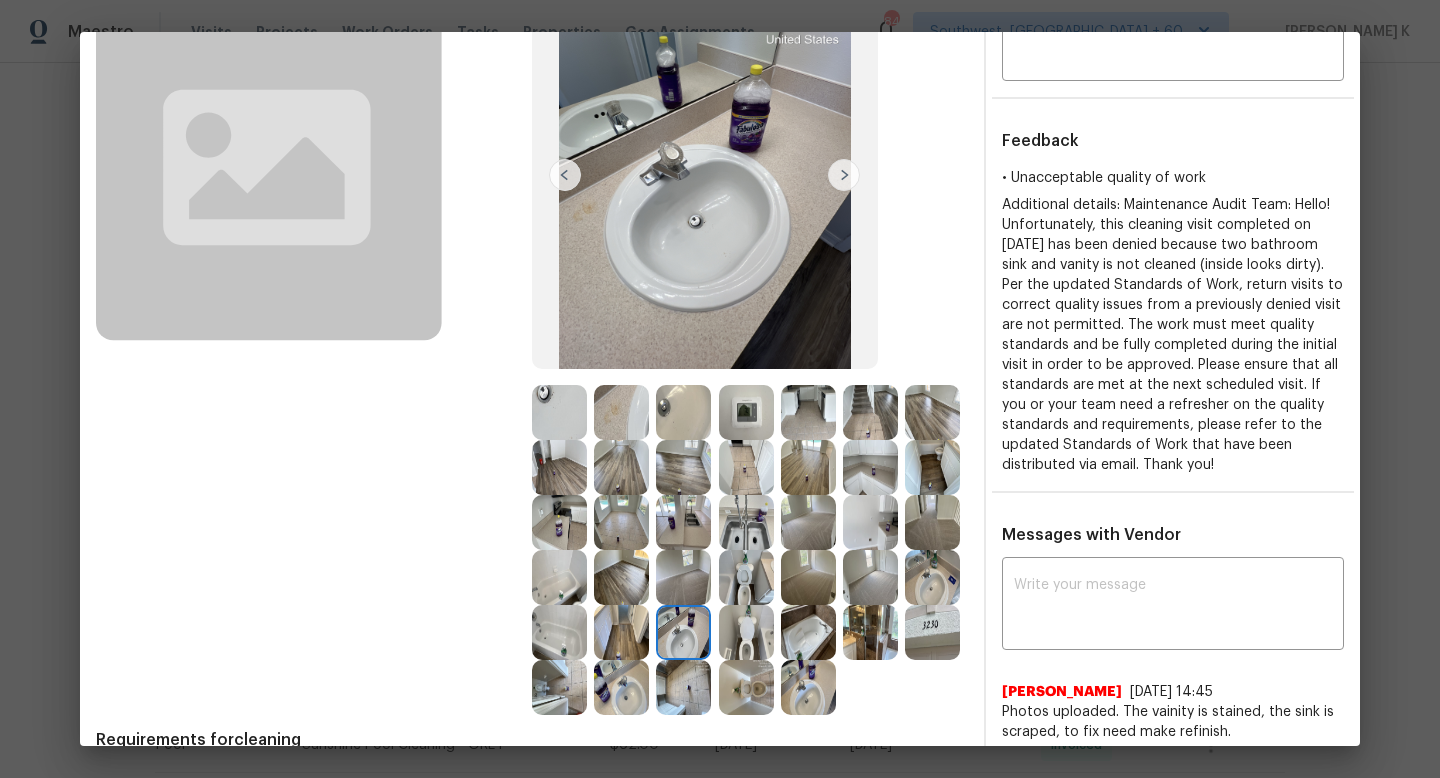 click at bounding box center (808, 687) 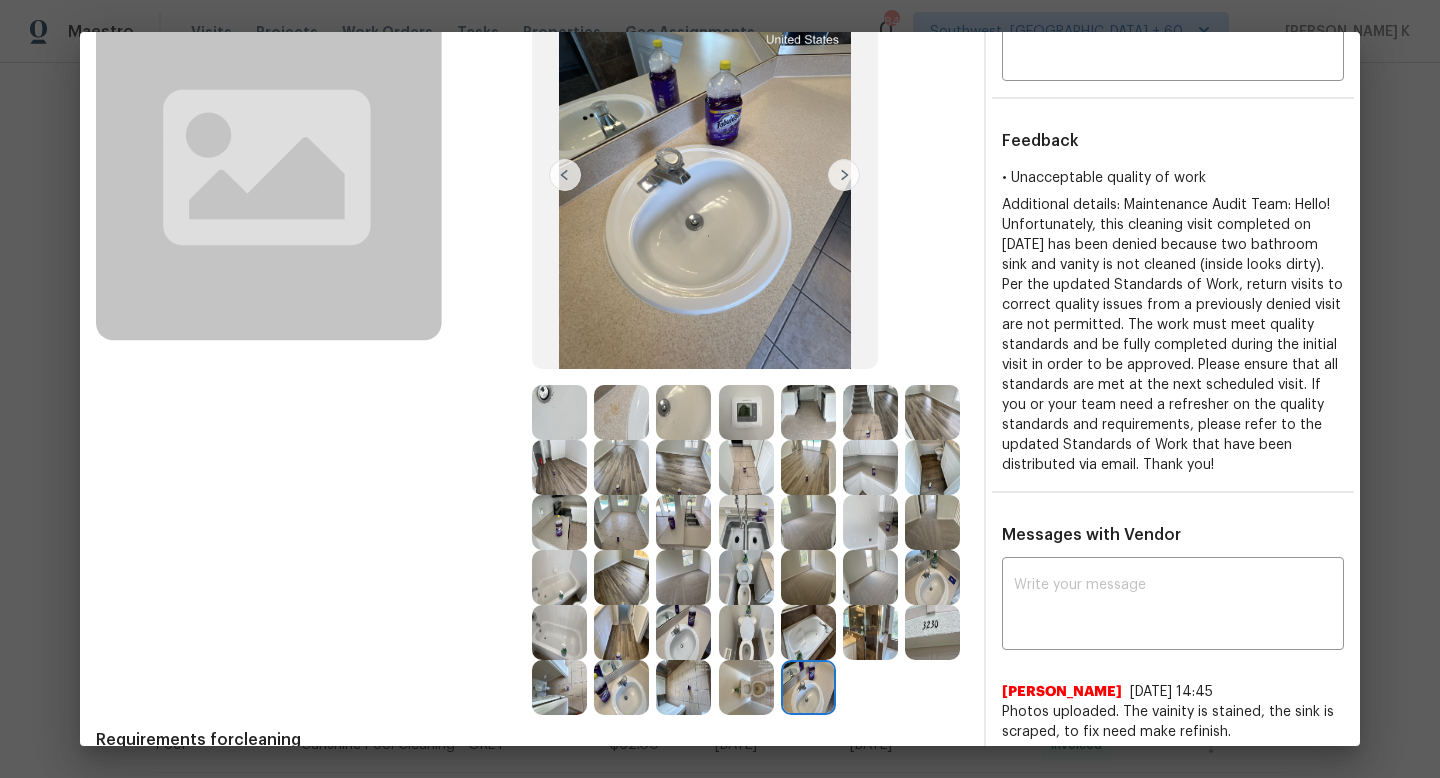 click at bounding box center [621, 687] 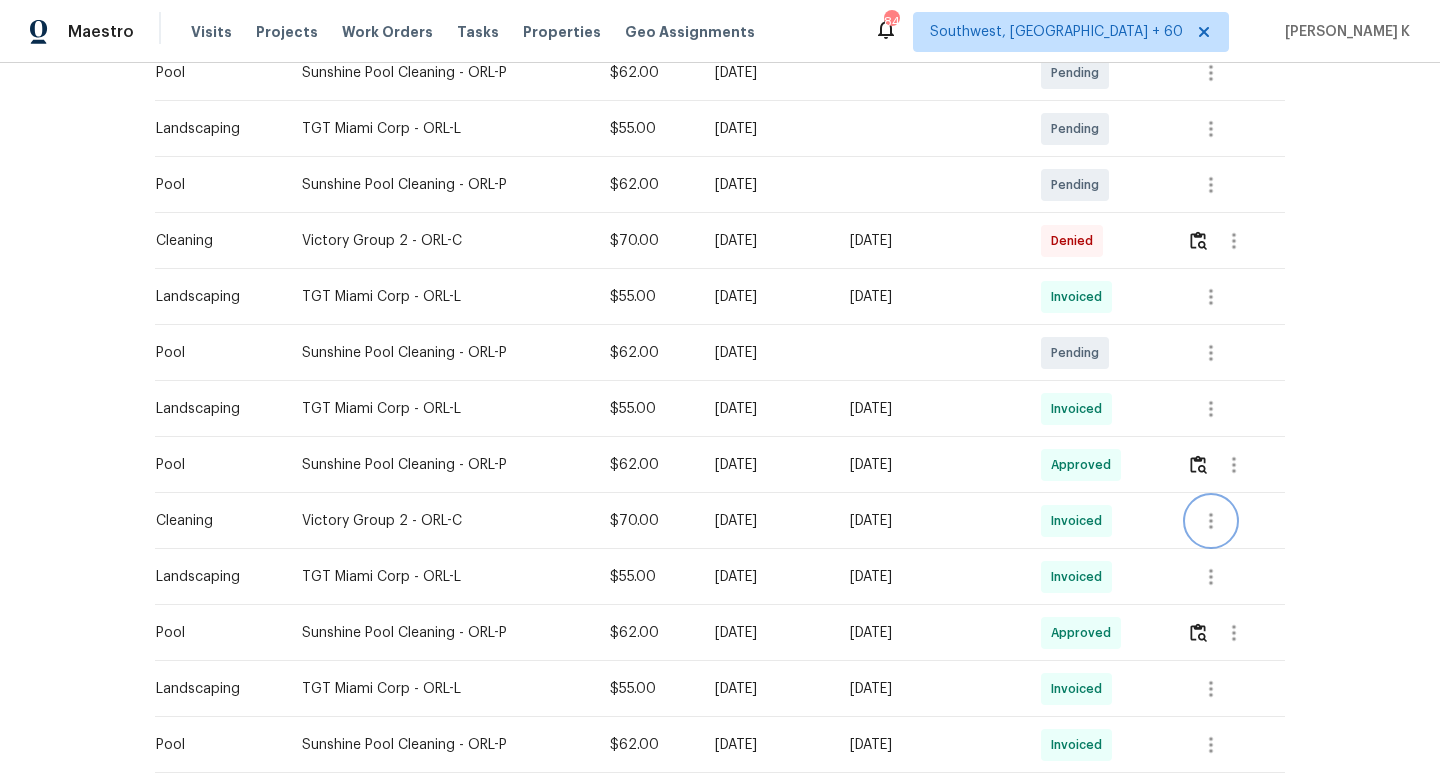 click 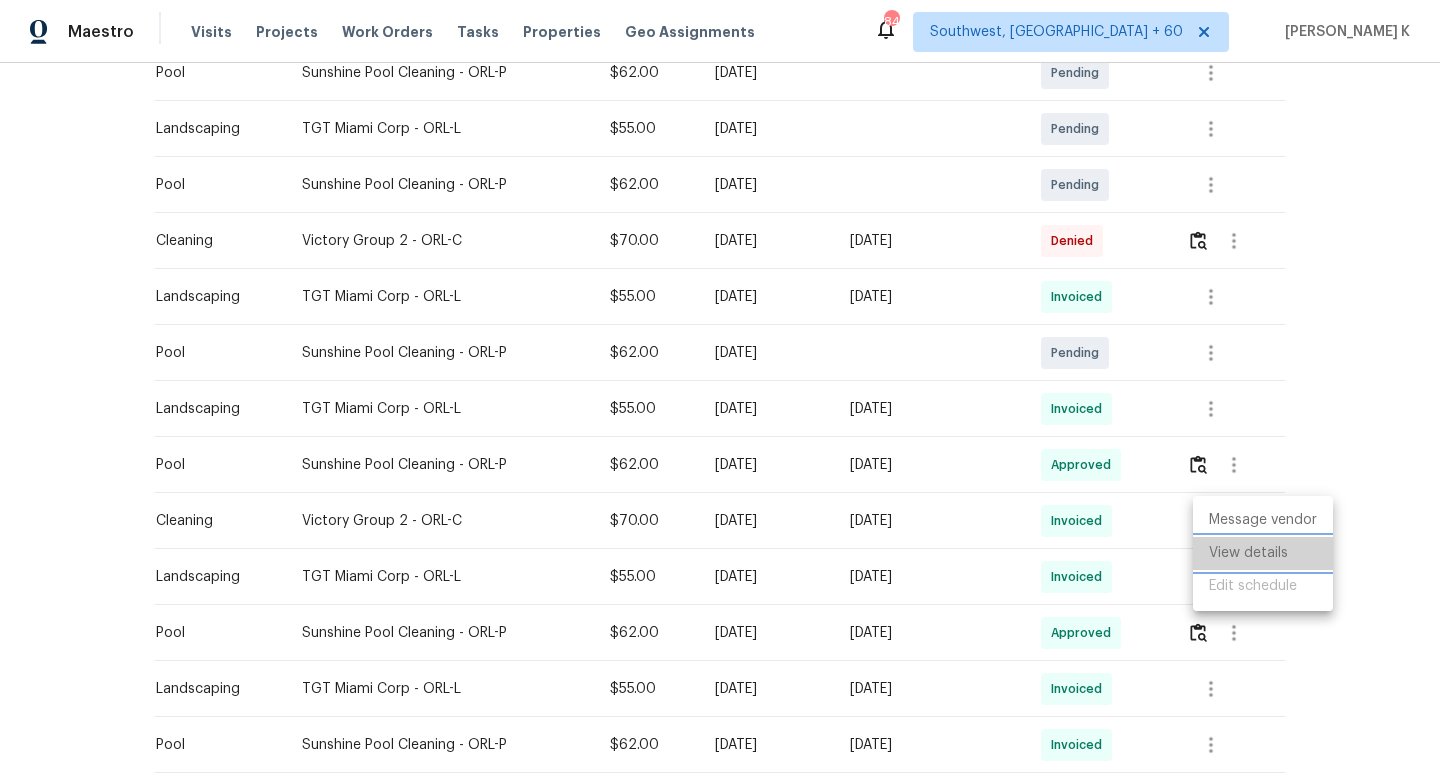 click on "View details" at bounding box center [1263, 553] 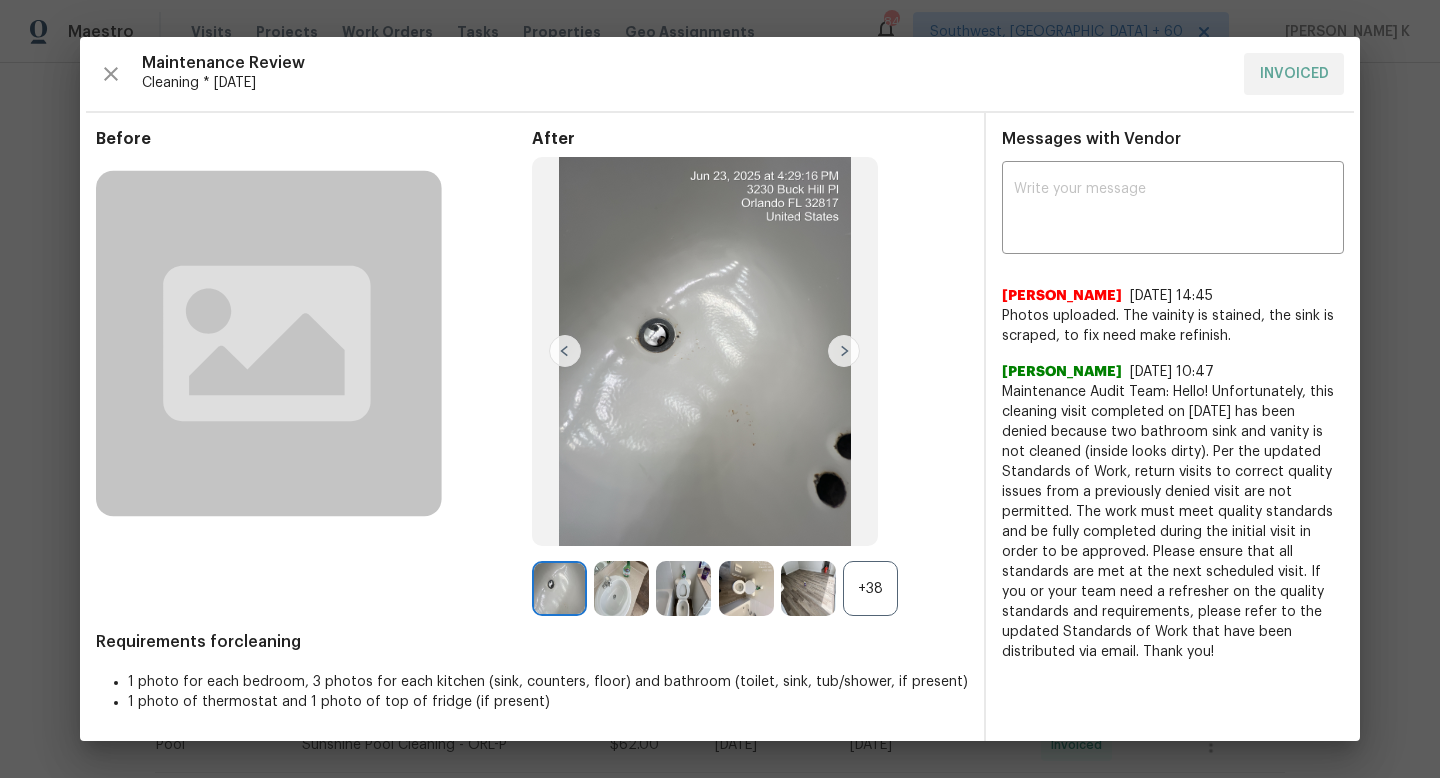 click on "+38" at bounding box center (870, 588) 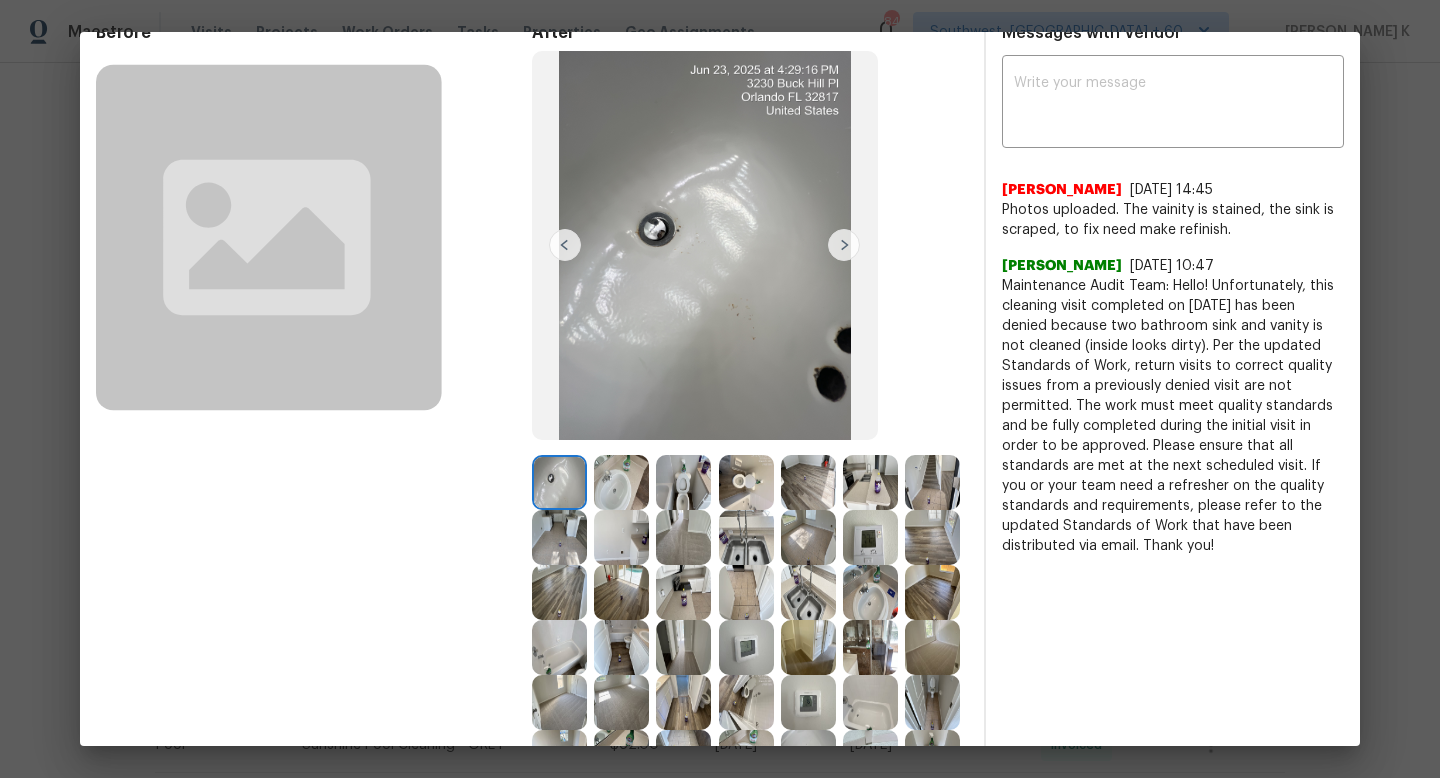 scroll, scrollTop: 103, scrollLeft: 0, axis: vertical 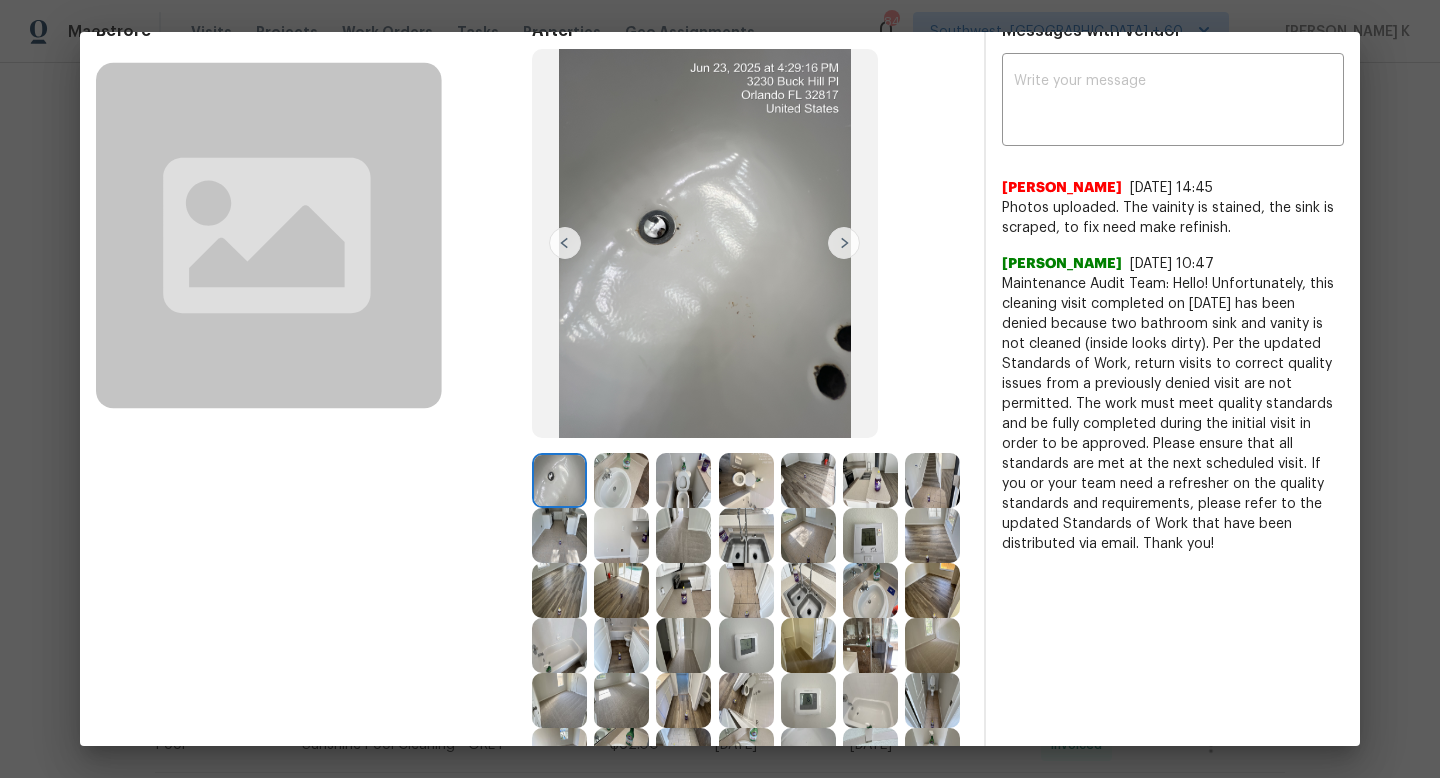 click at bounding box center (621, 480) 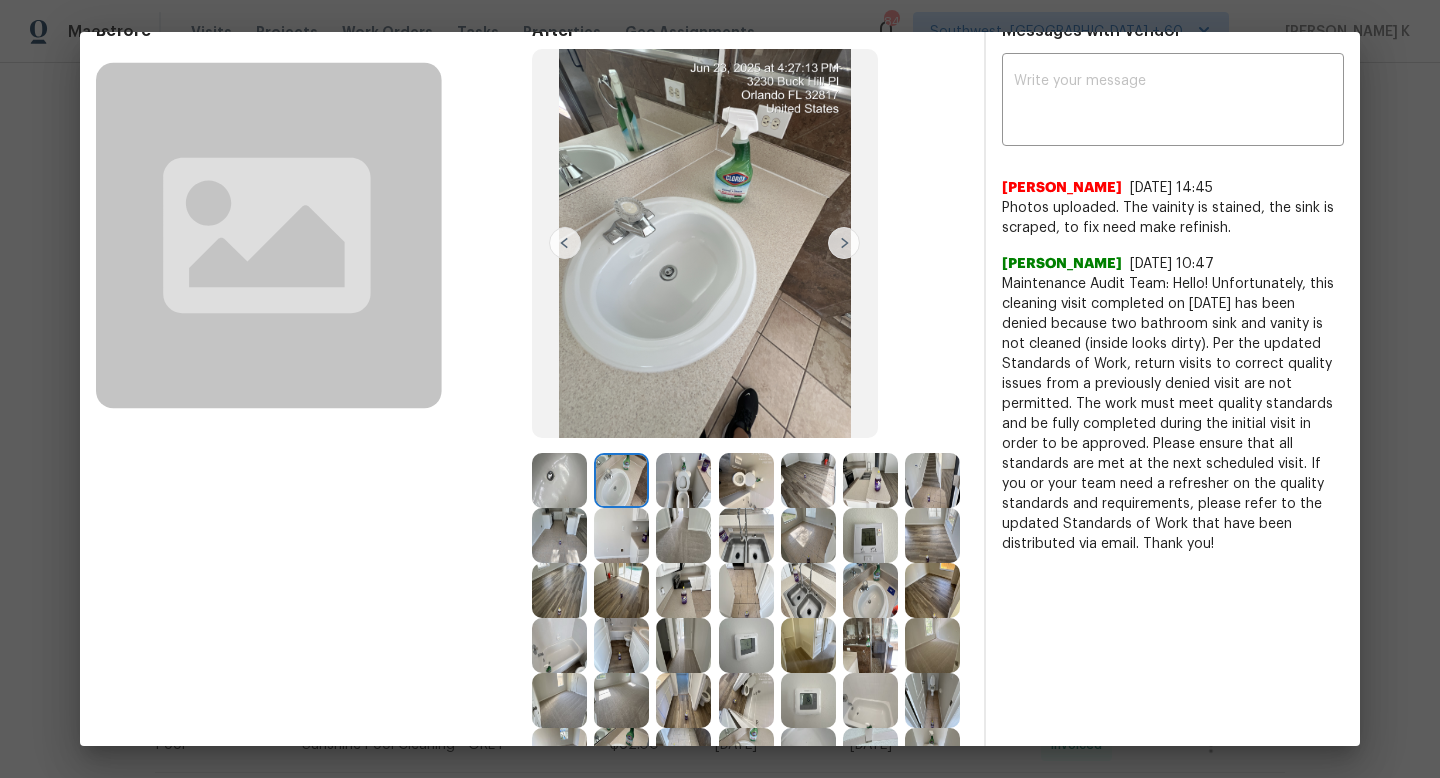click at bounding box center [683, 480] 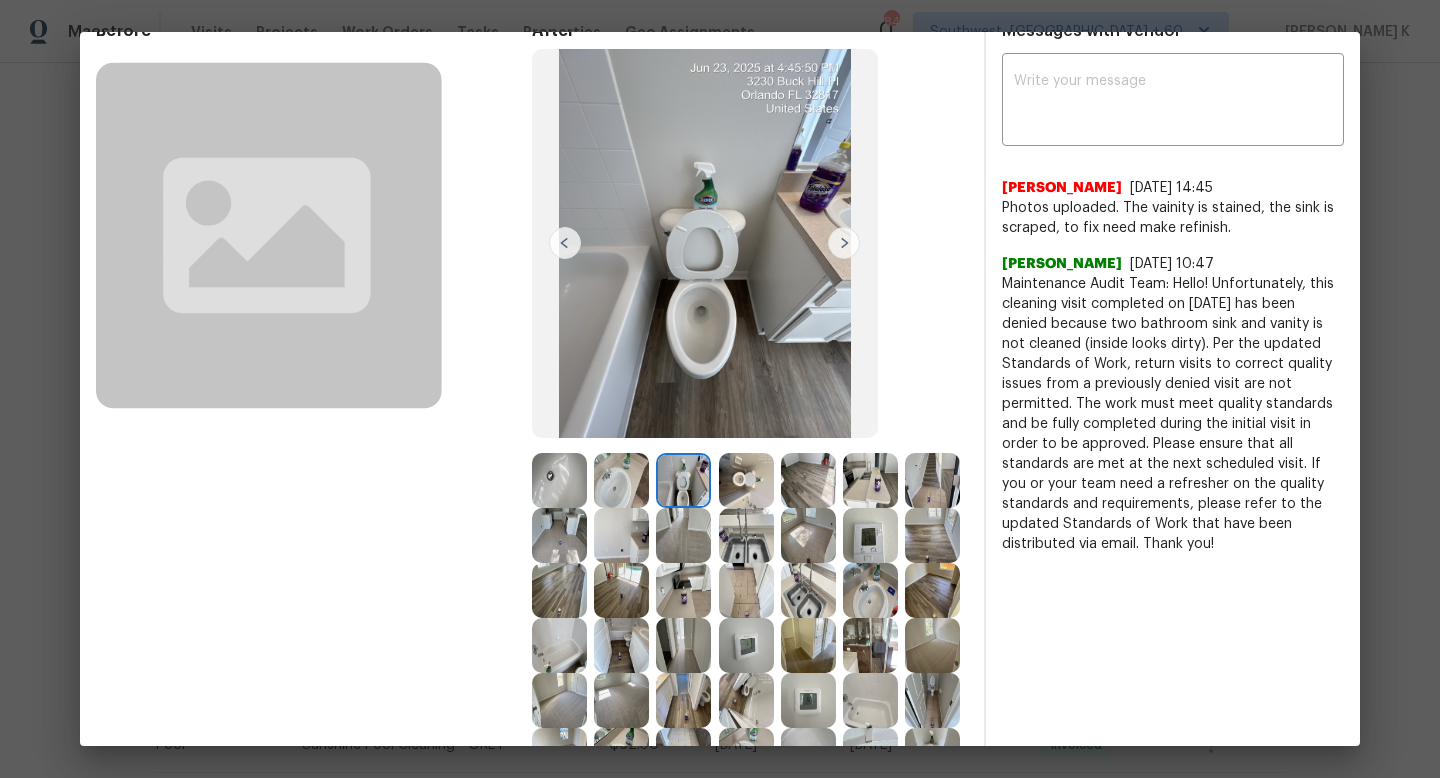 click at bounding box center [746, 480] 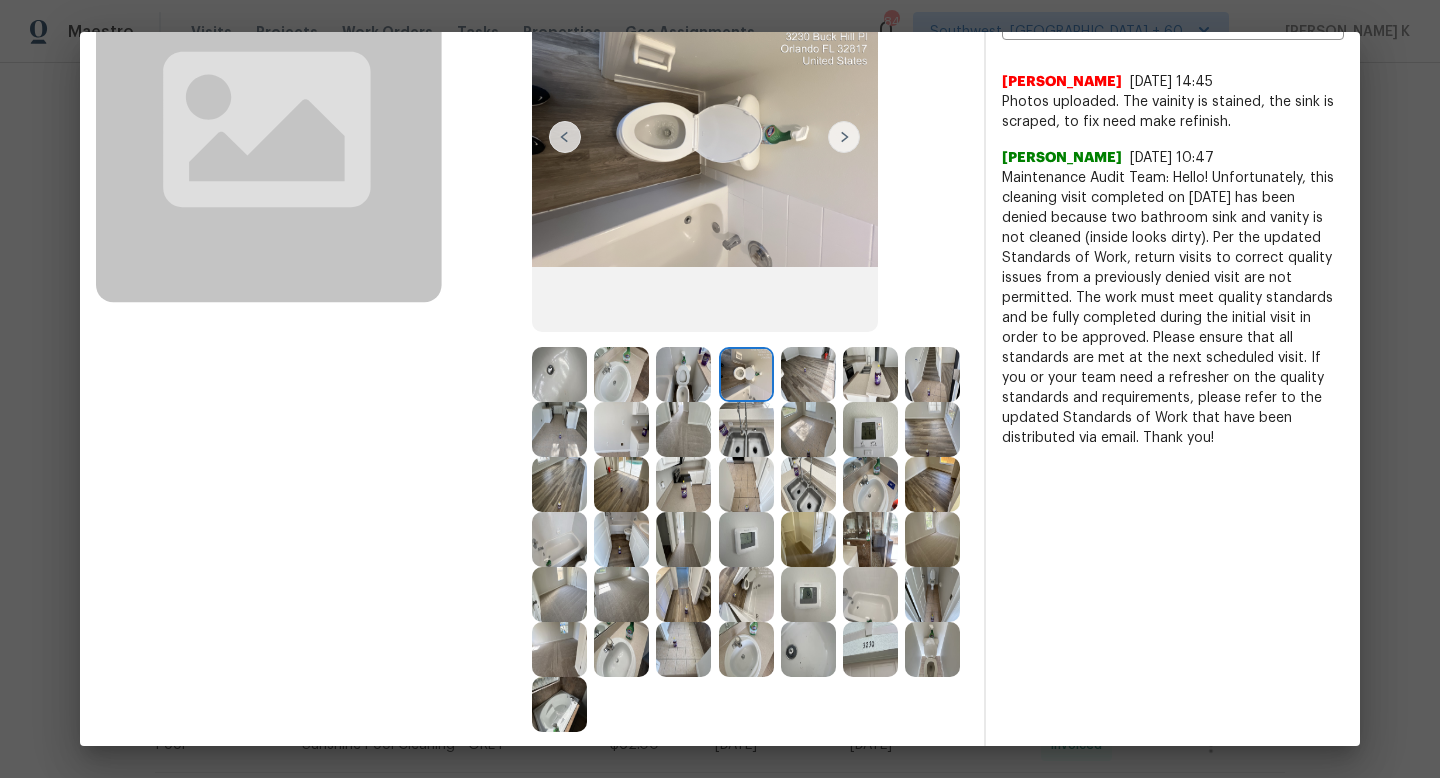 scroll, scrollTop: 210, scrollLeft: 0, axis: vertical 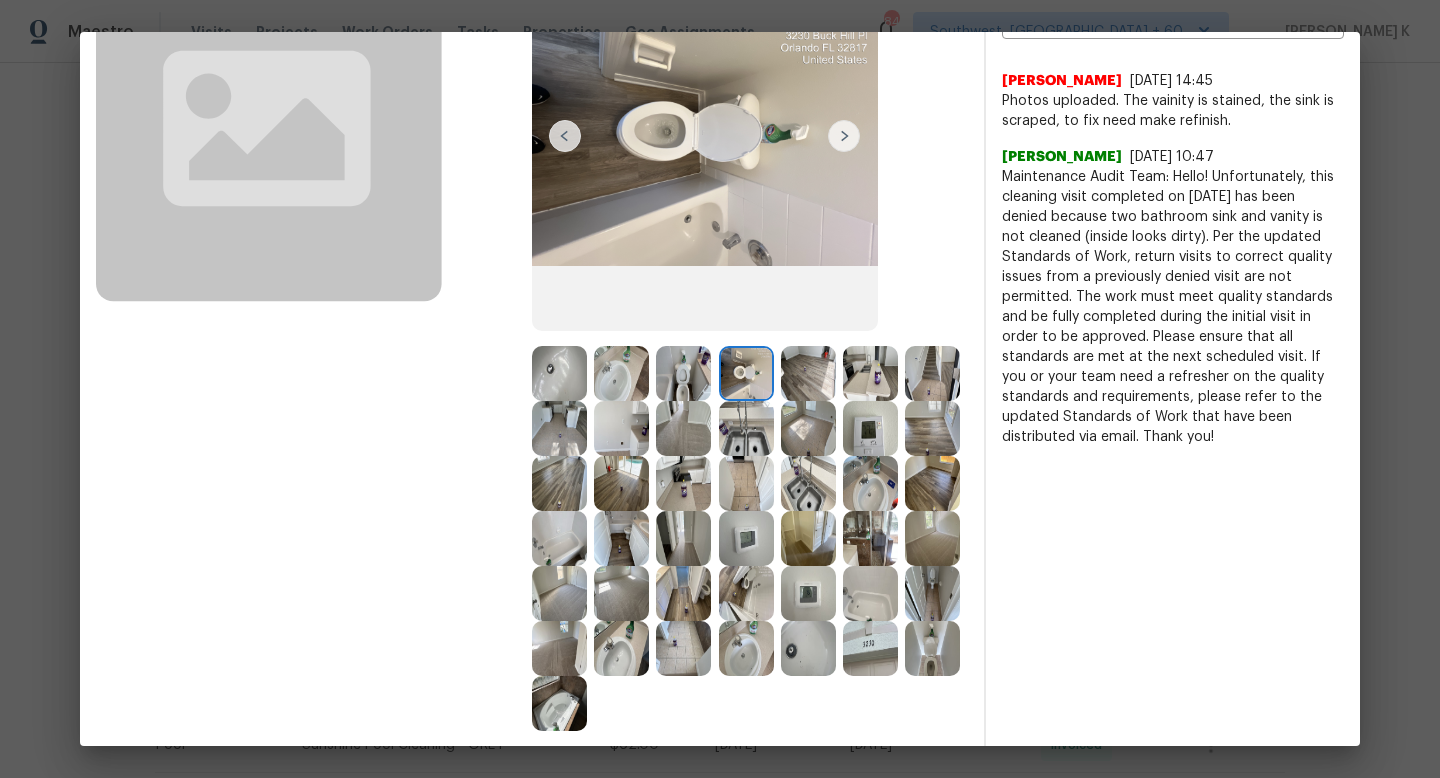 click at bounding box center [621, 648] 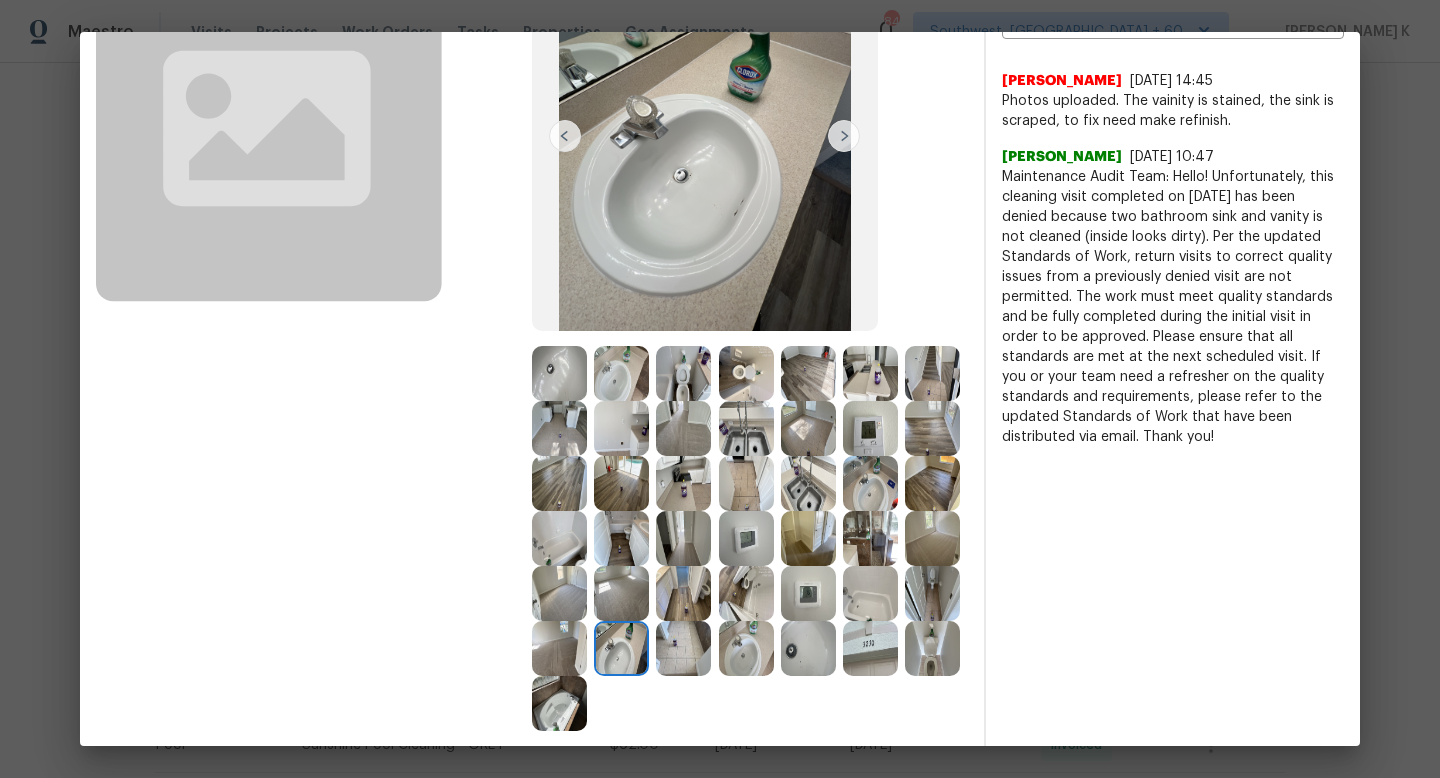 click at bounding box center [746, 648] 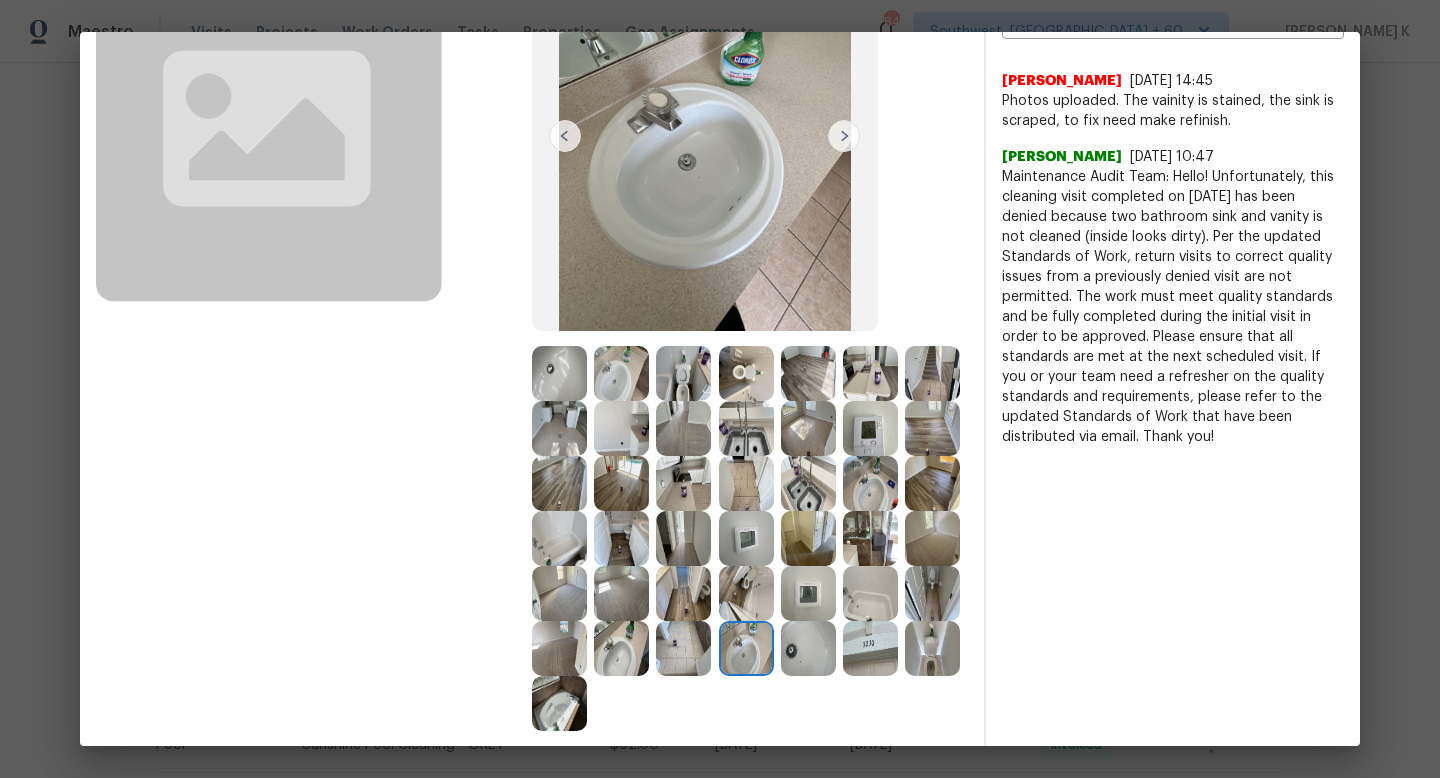 click at bounding box center (932, 648) 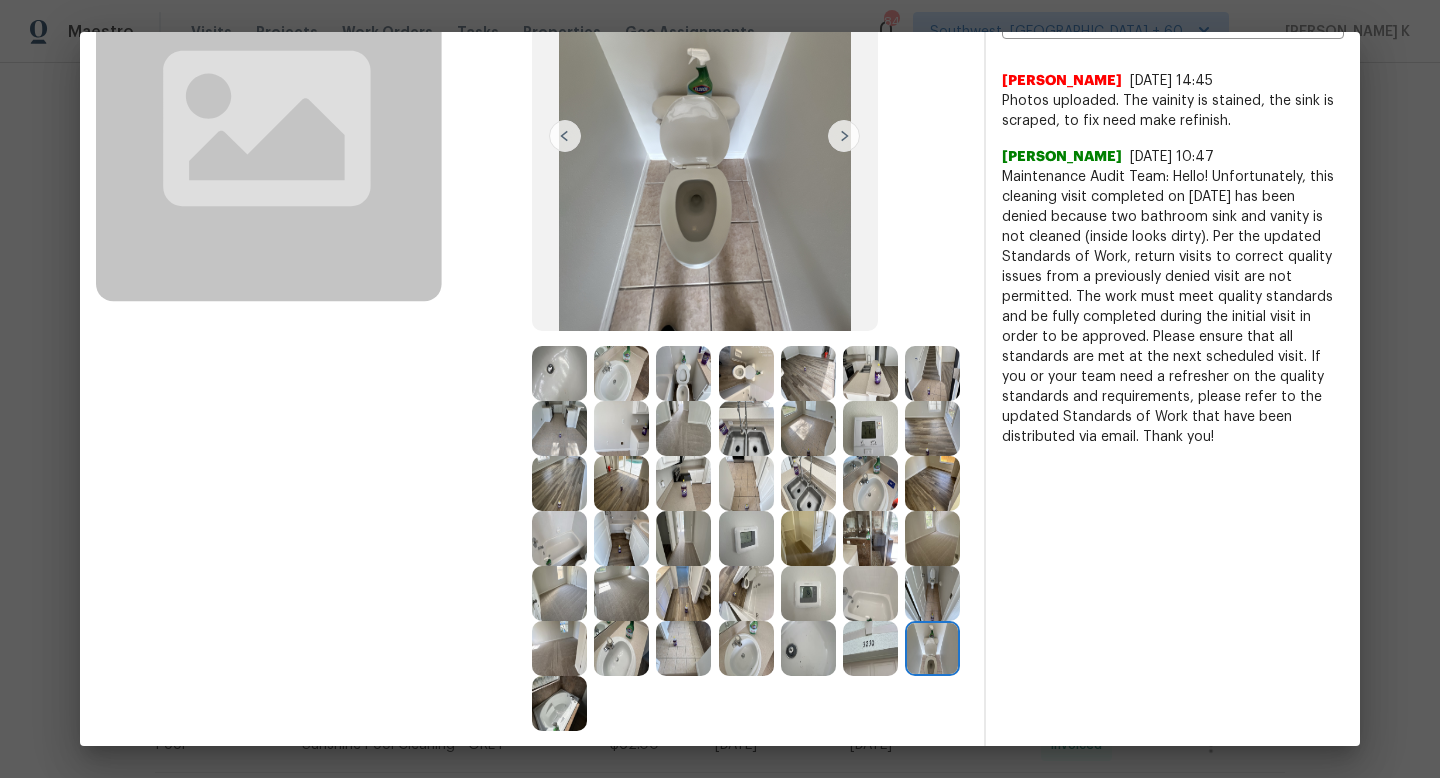 click at bounding box center (559, 373) 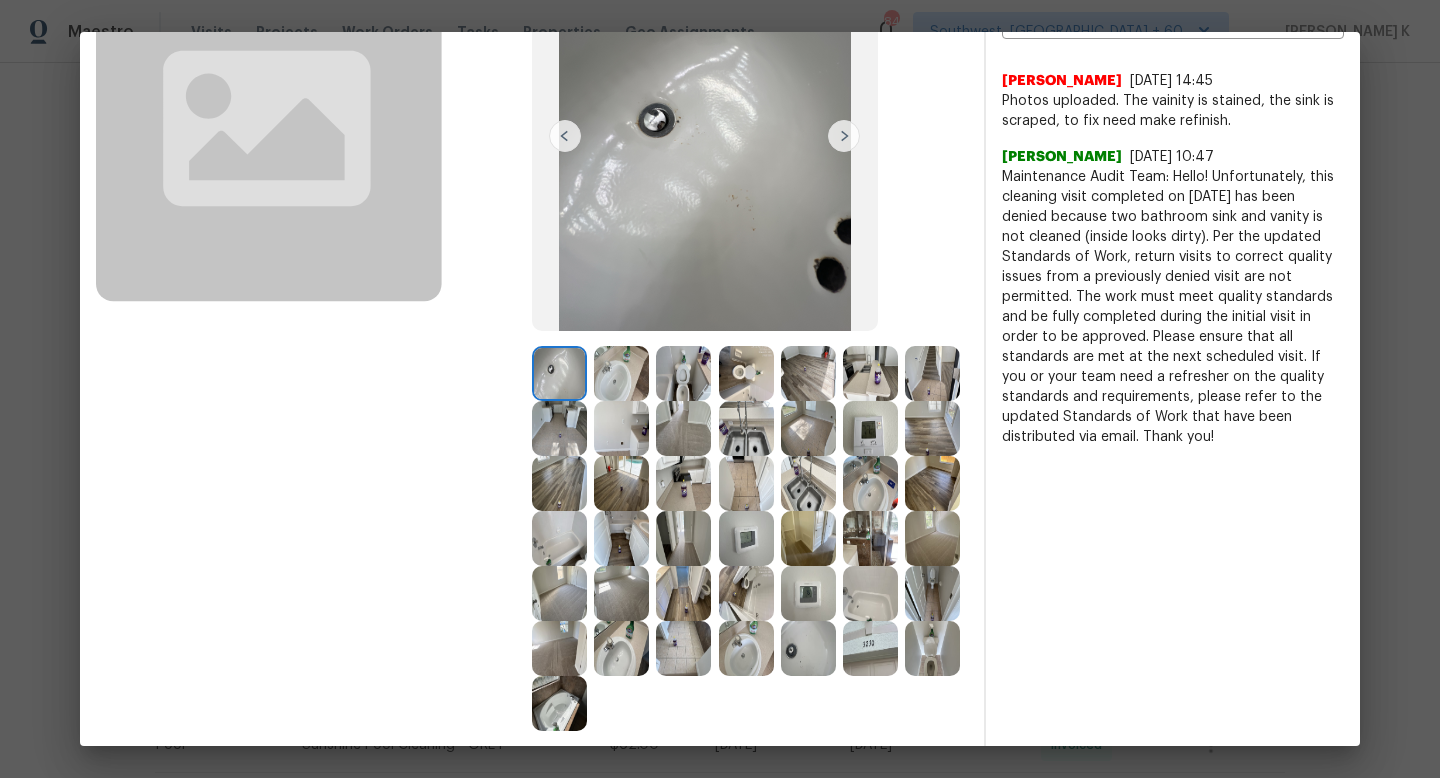 click at bounding box center [621, 373] 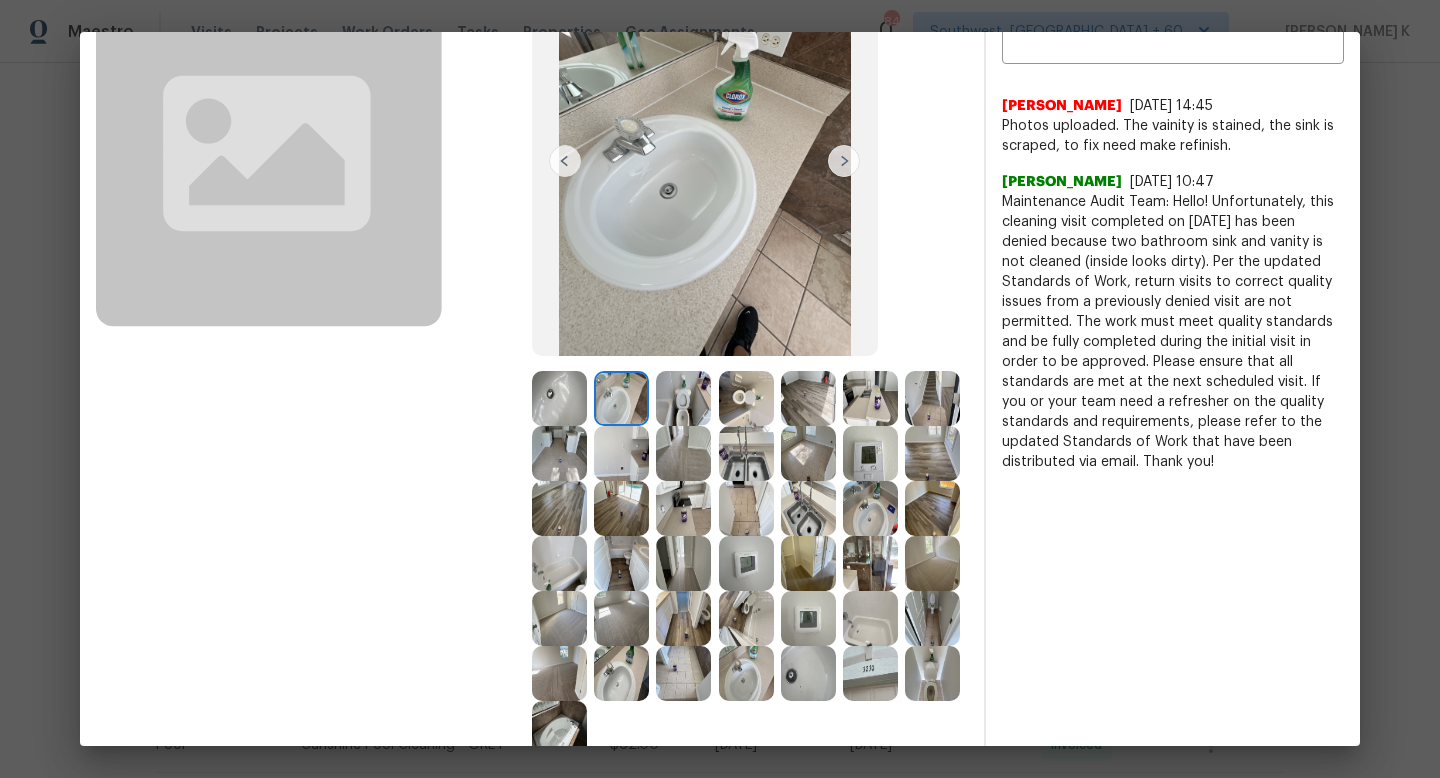 scroll, scrollTop: 178, scrollLeft: 0, axis: vertical 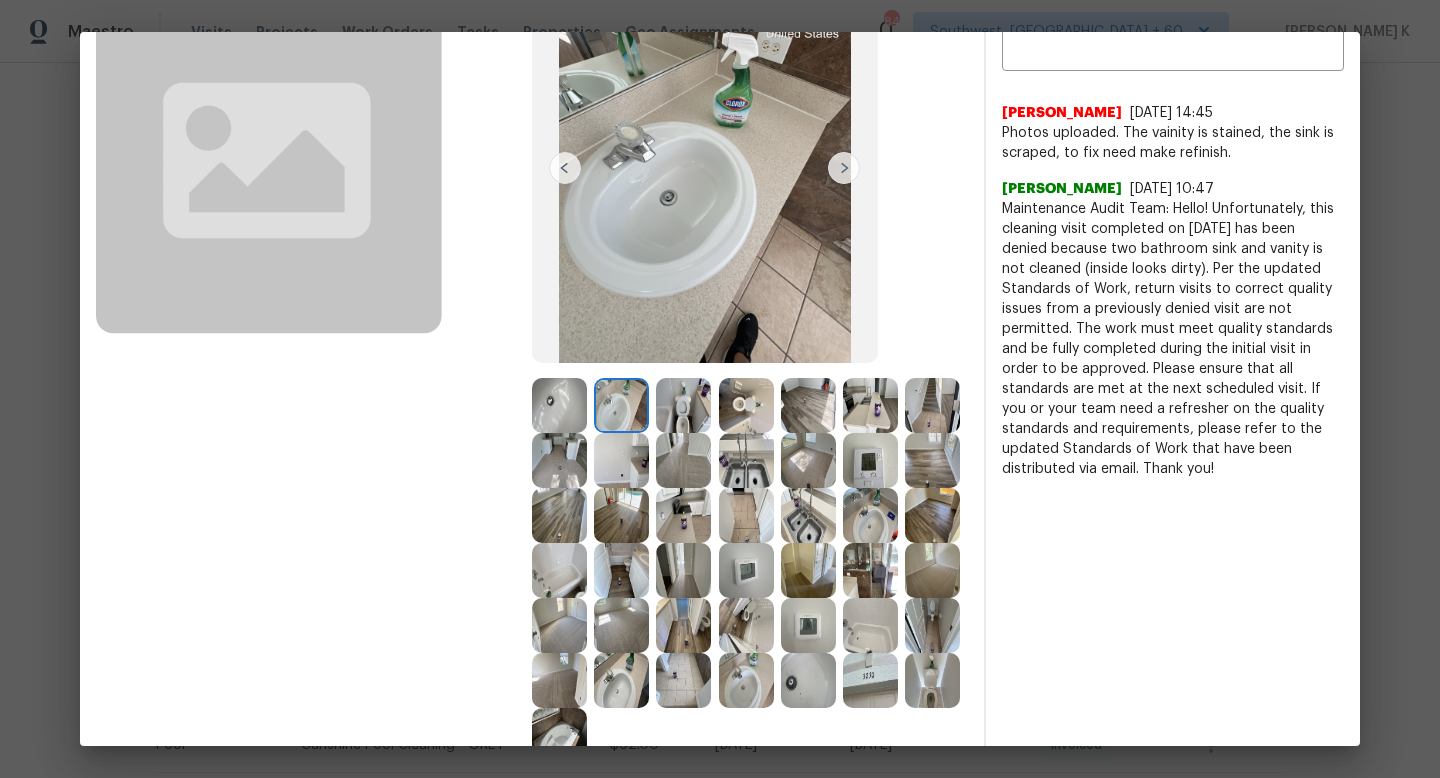 click at bounding box center (746, 405) 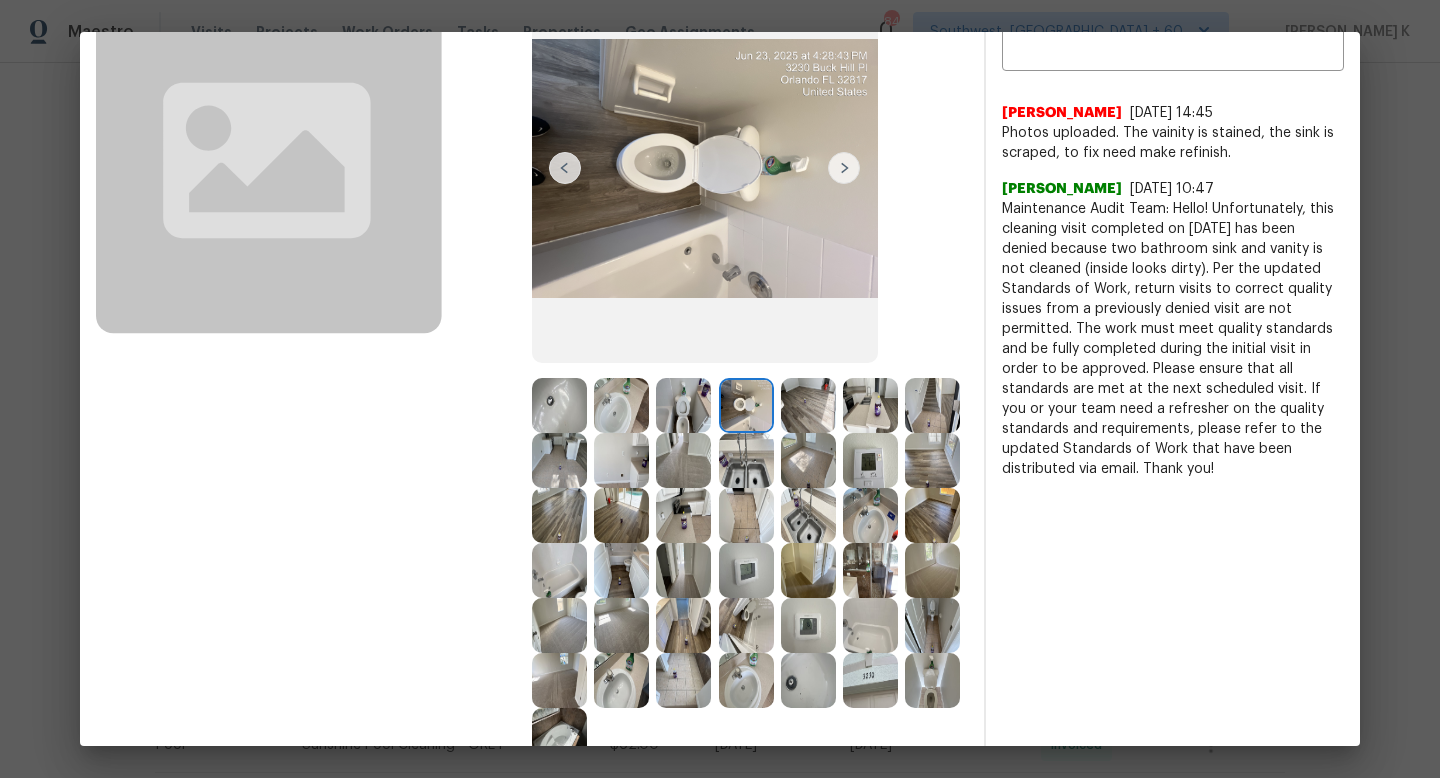 click at bounding box center [870, 405] 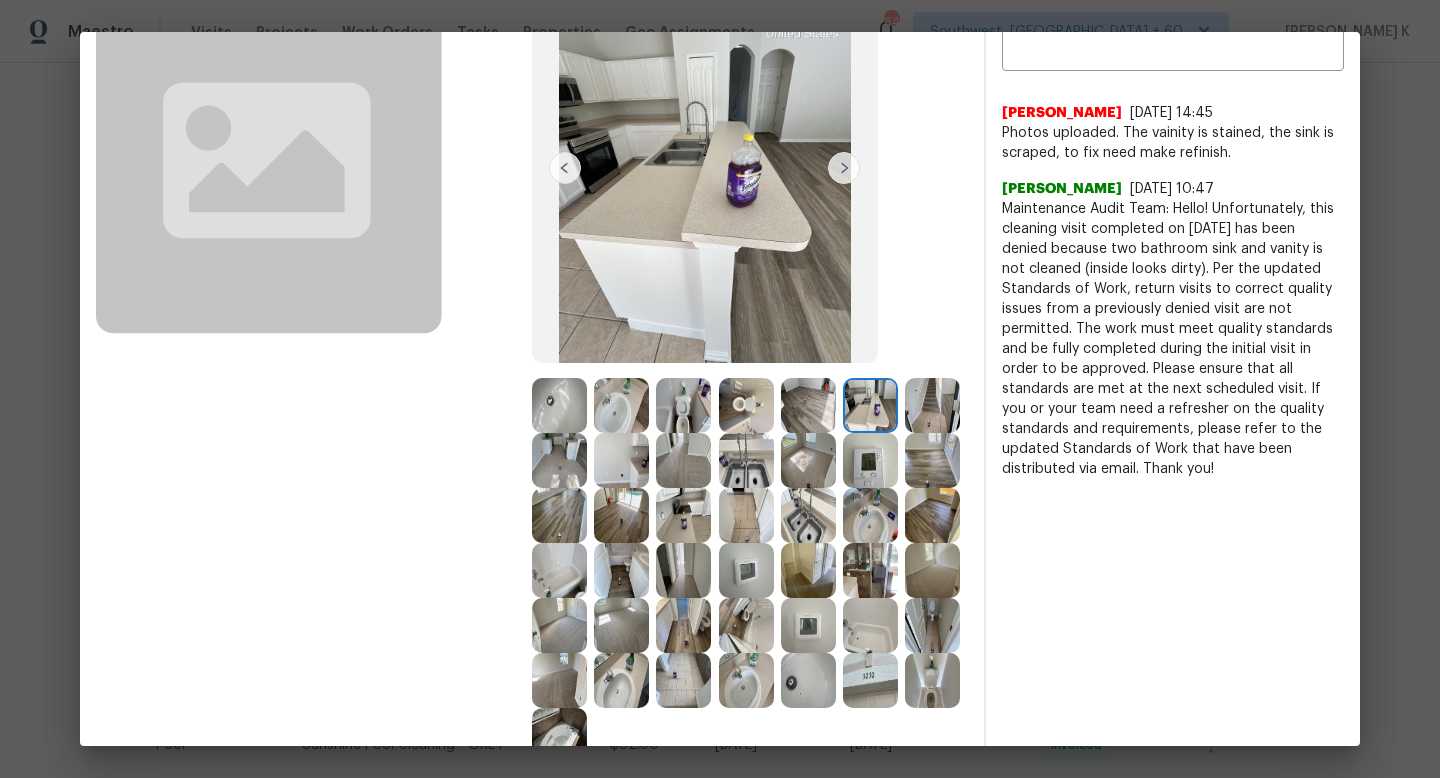 click at bounding box center [870, 515] 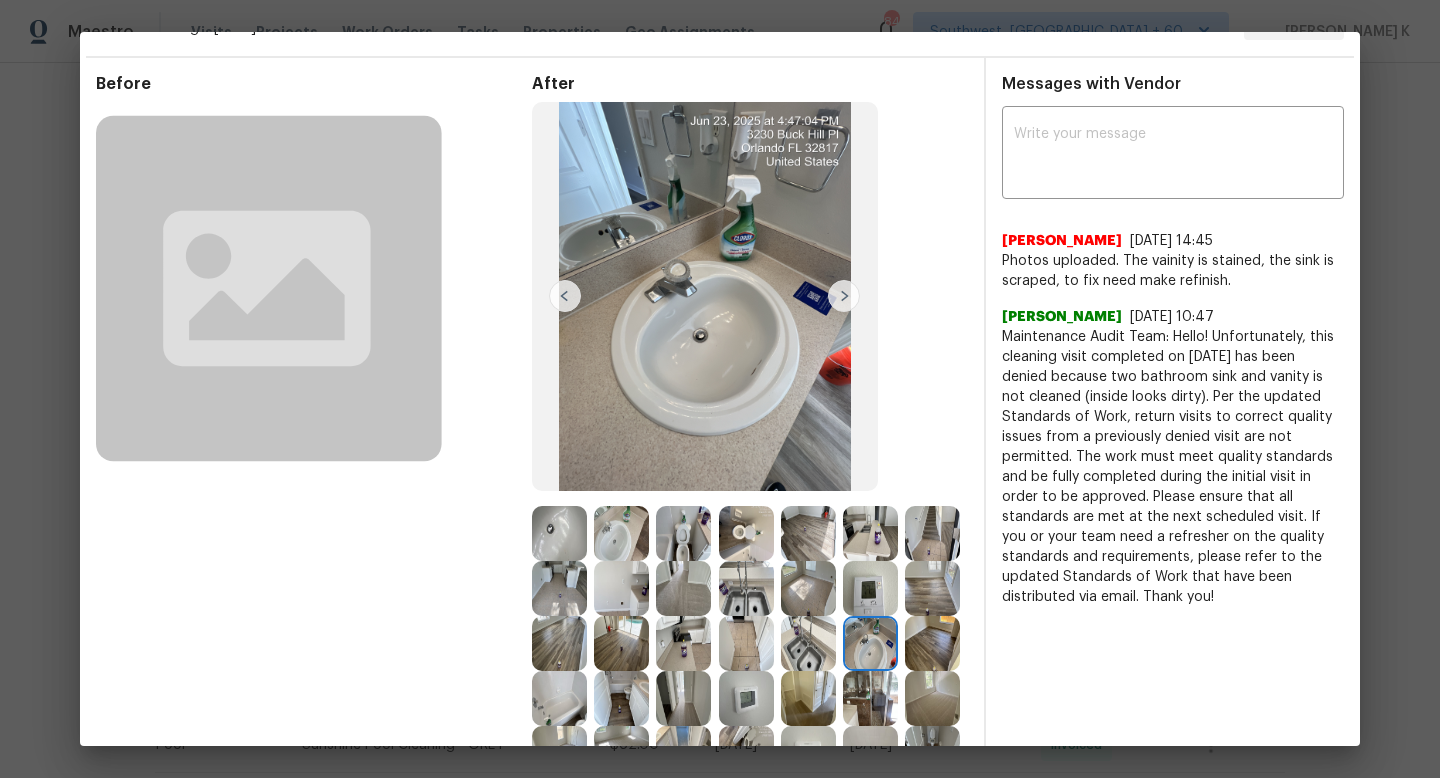 scroll, scrollTop: 48, scrollLeft: 0, axis: vertical 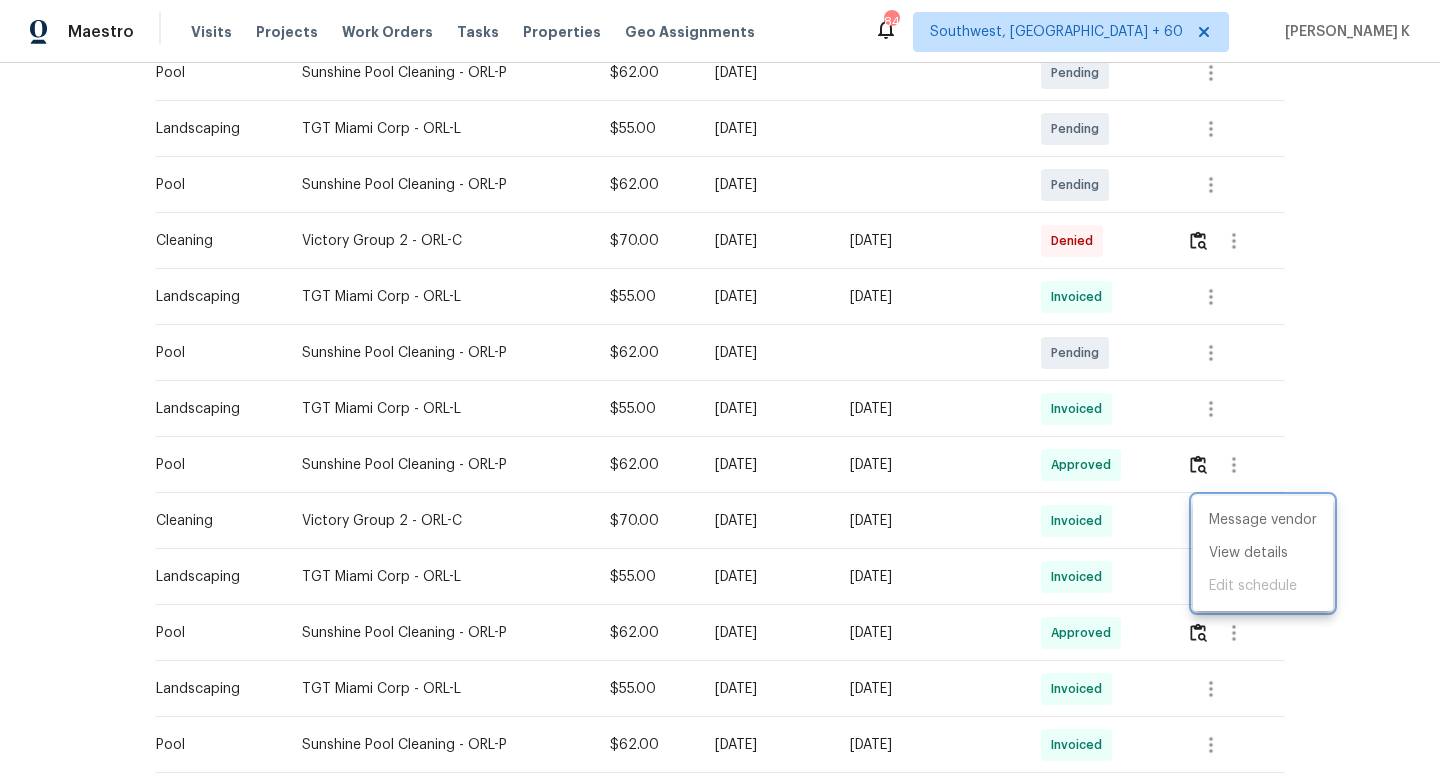 click at bounding box center (720, 389) 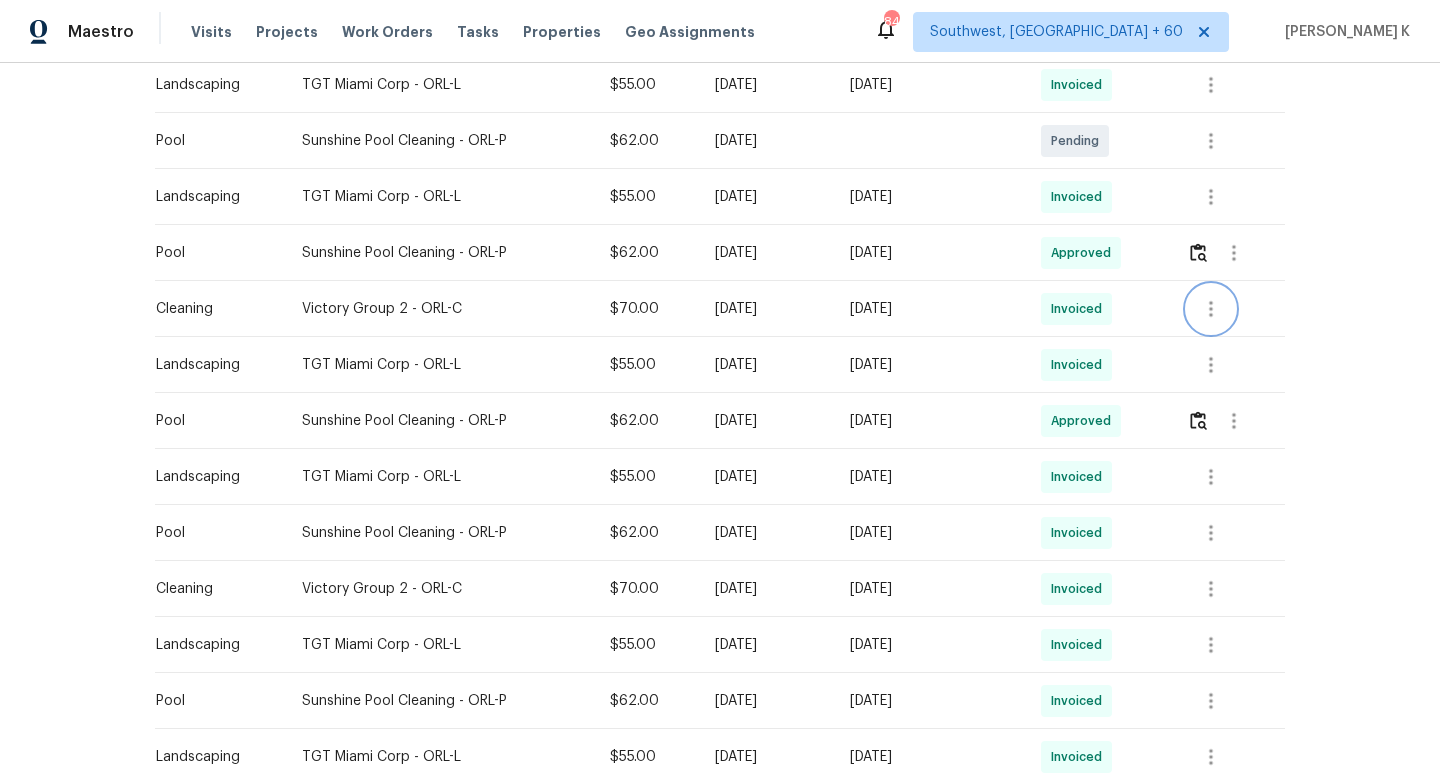 scroll, scrollTop: 777, scrollLeft: 0, axis: vertical 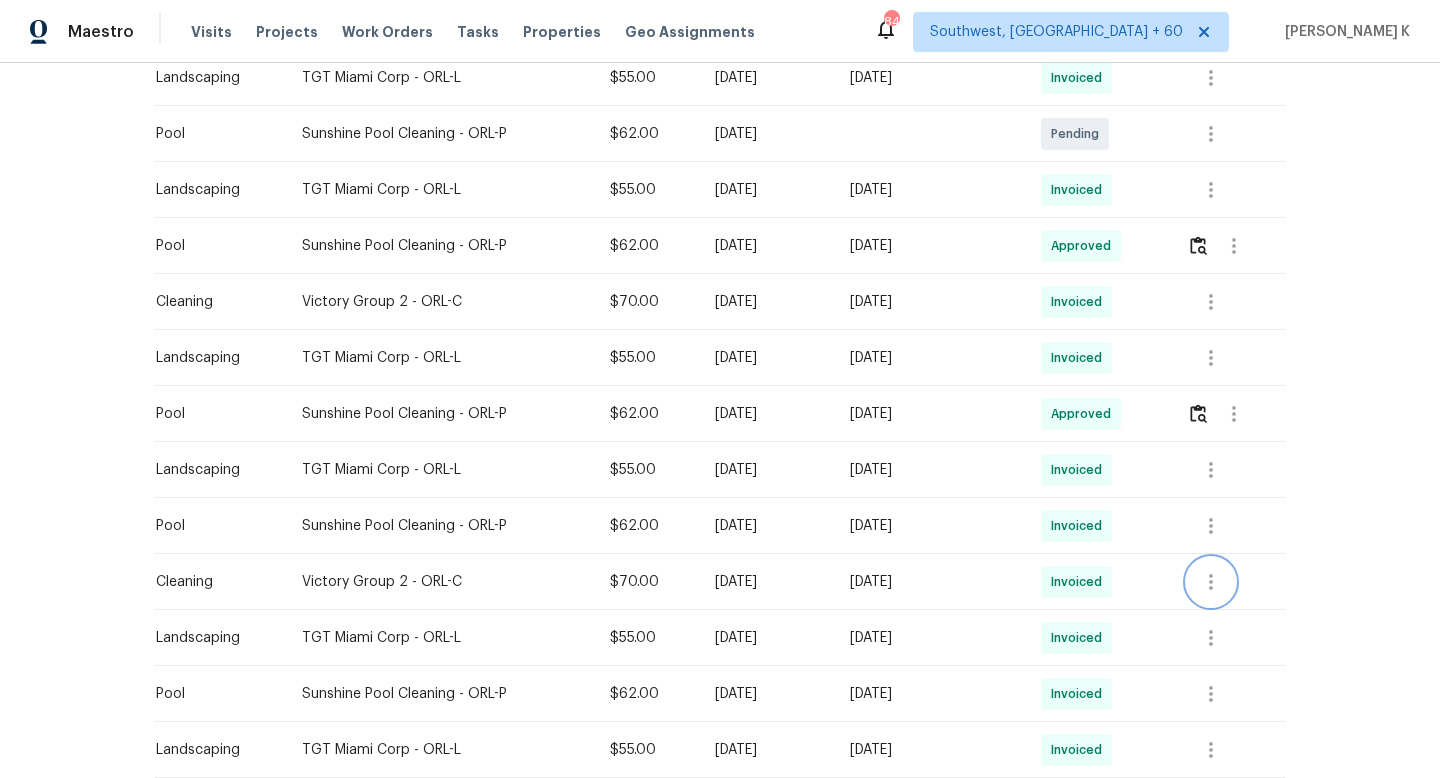 click 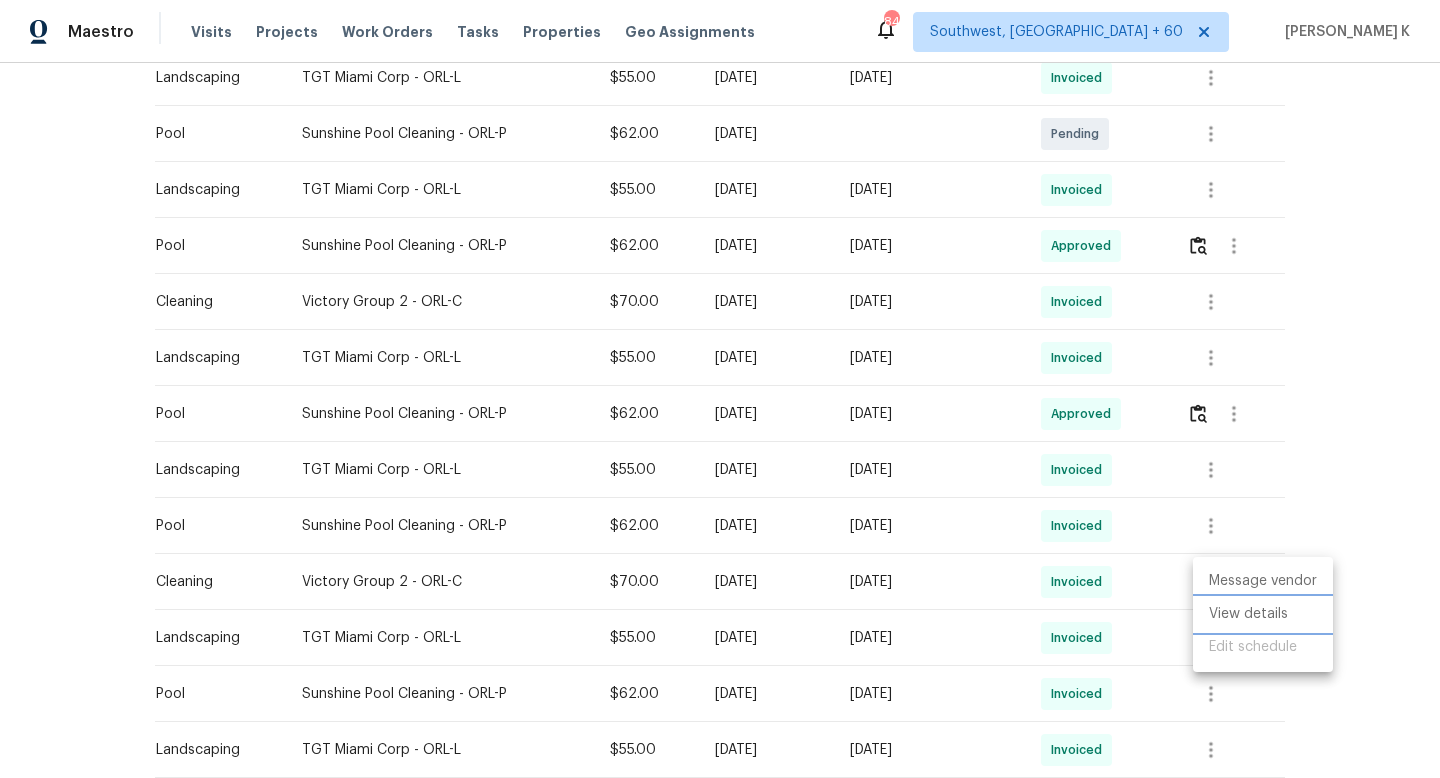 click on "View details" at bounding box center [1263, 614] 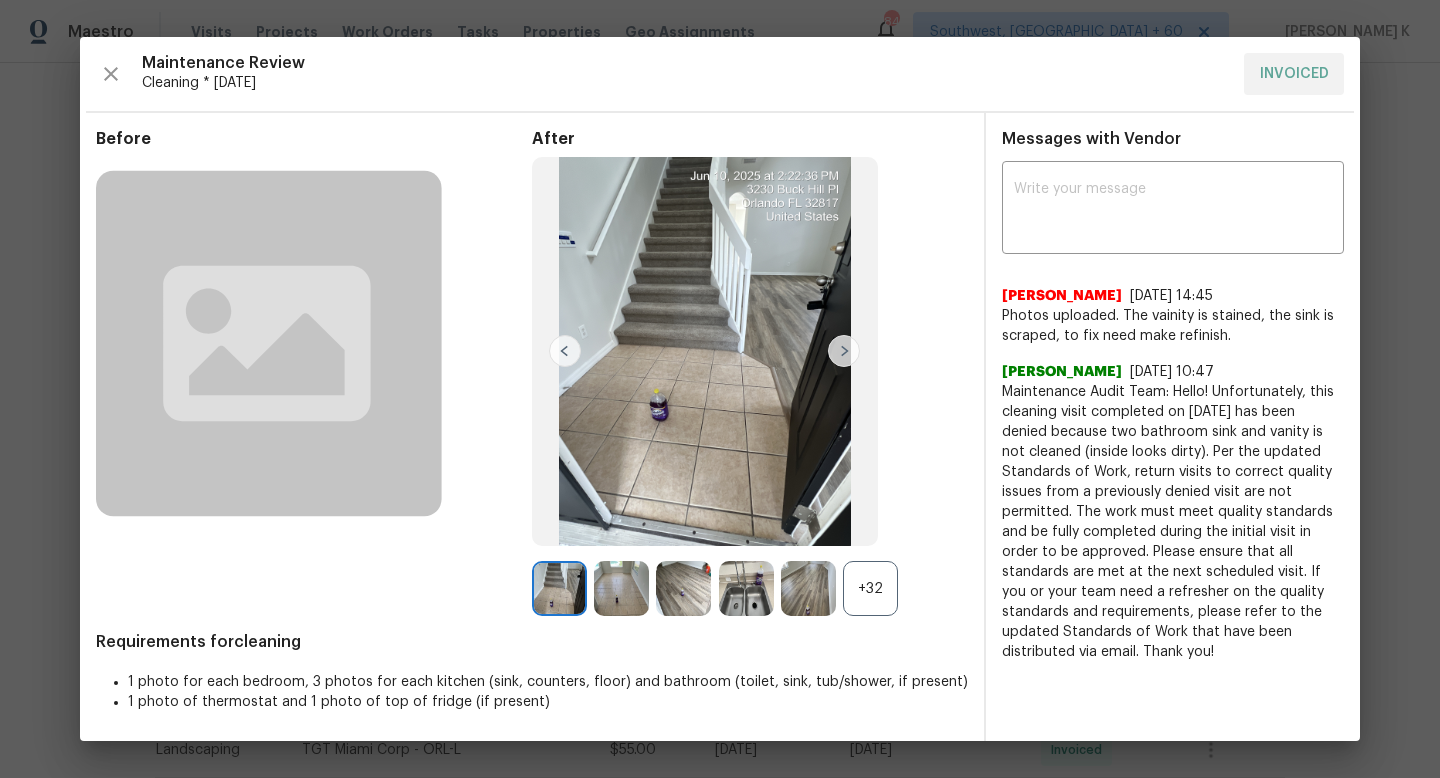 click on "+32" at bounding box center [870, 588] 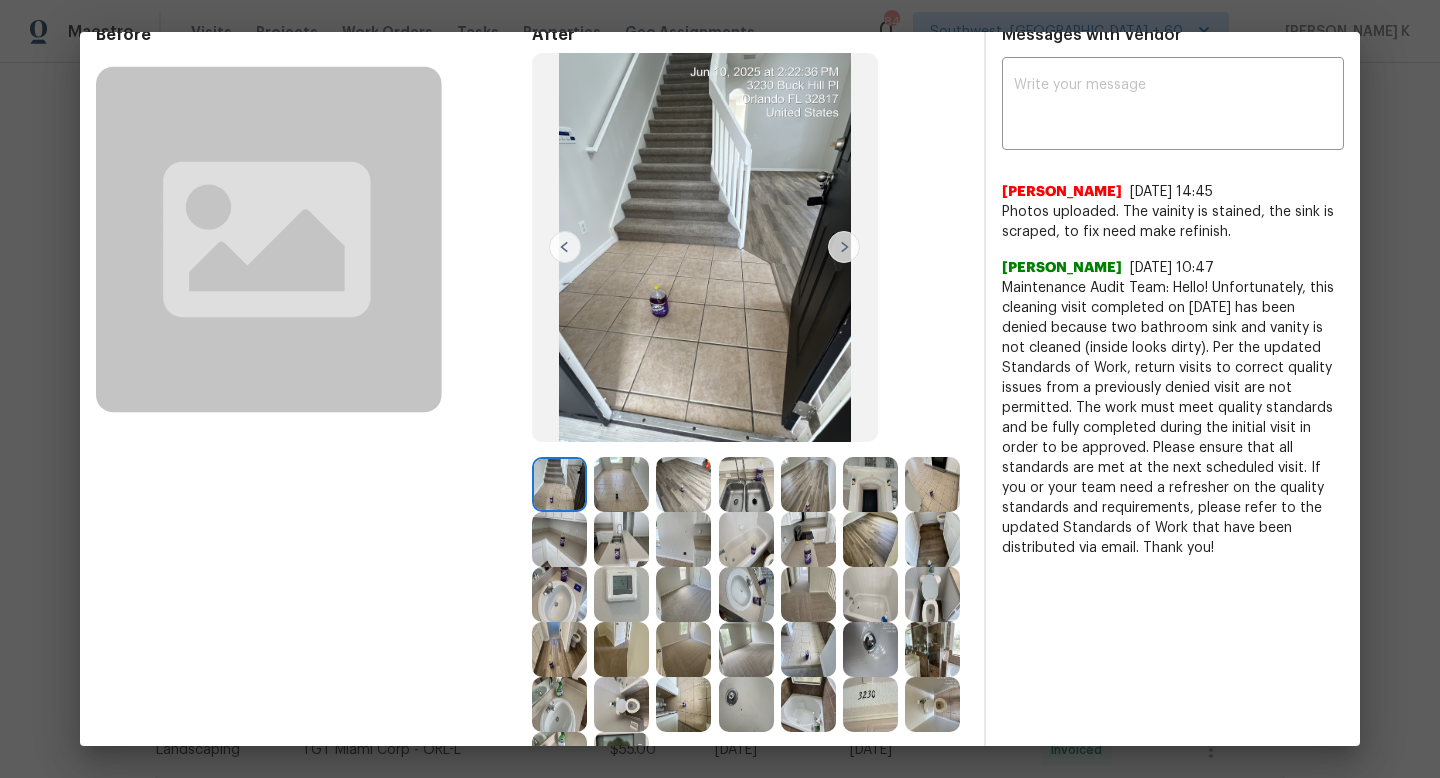 scroll, scrollTop: 103, scrollLeft: 0, axis: vertical 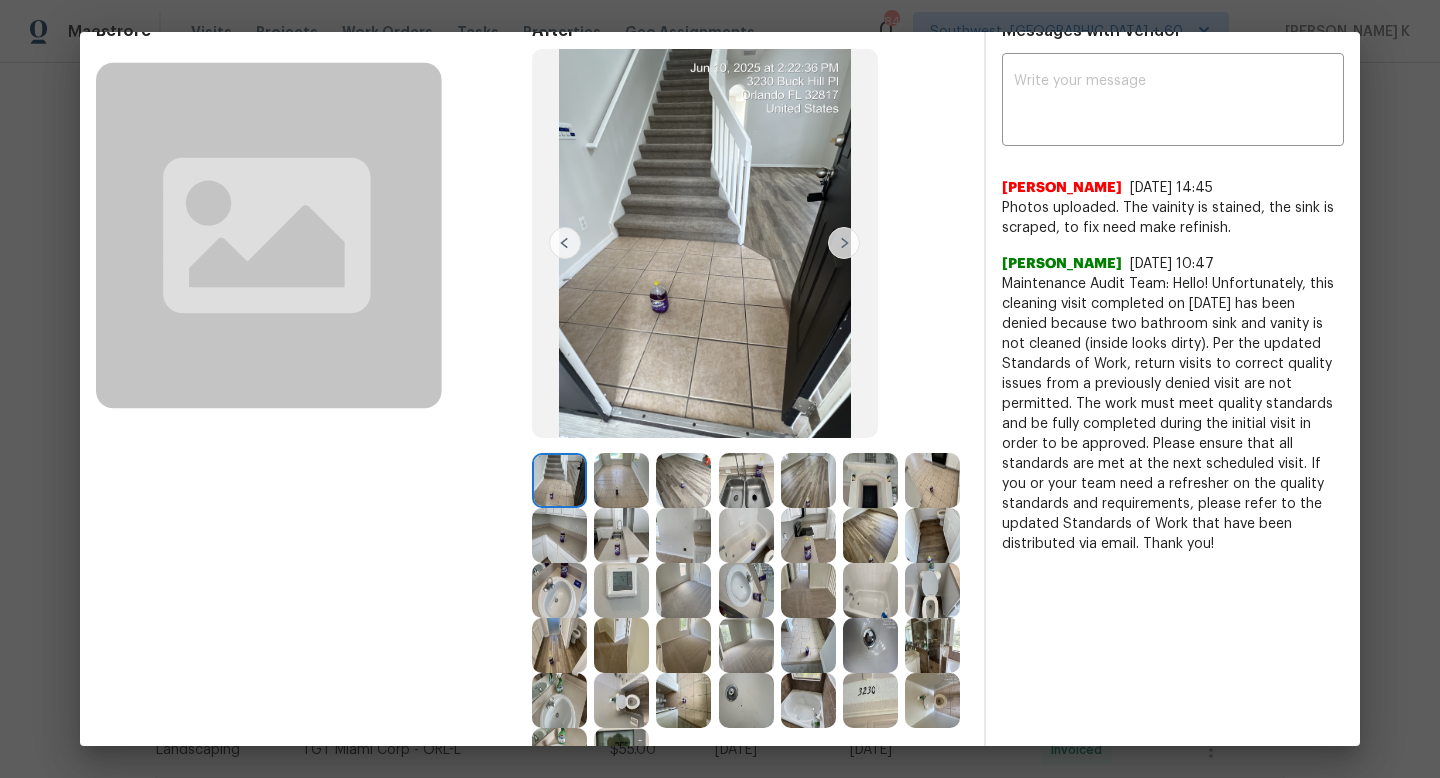 click at bounding box center [621, 535] 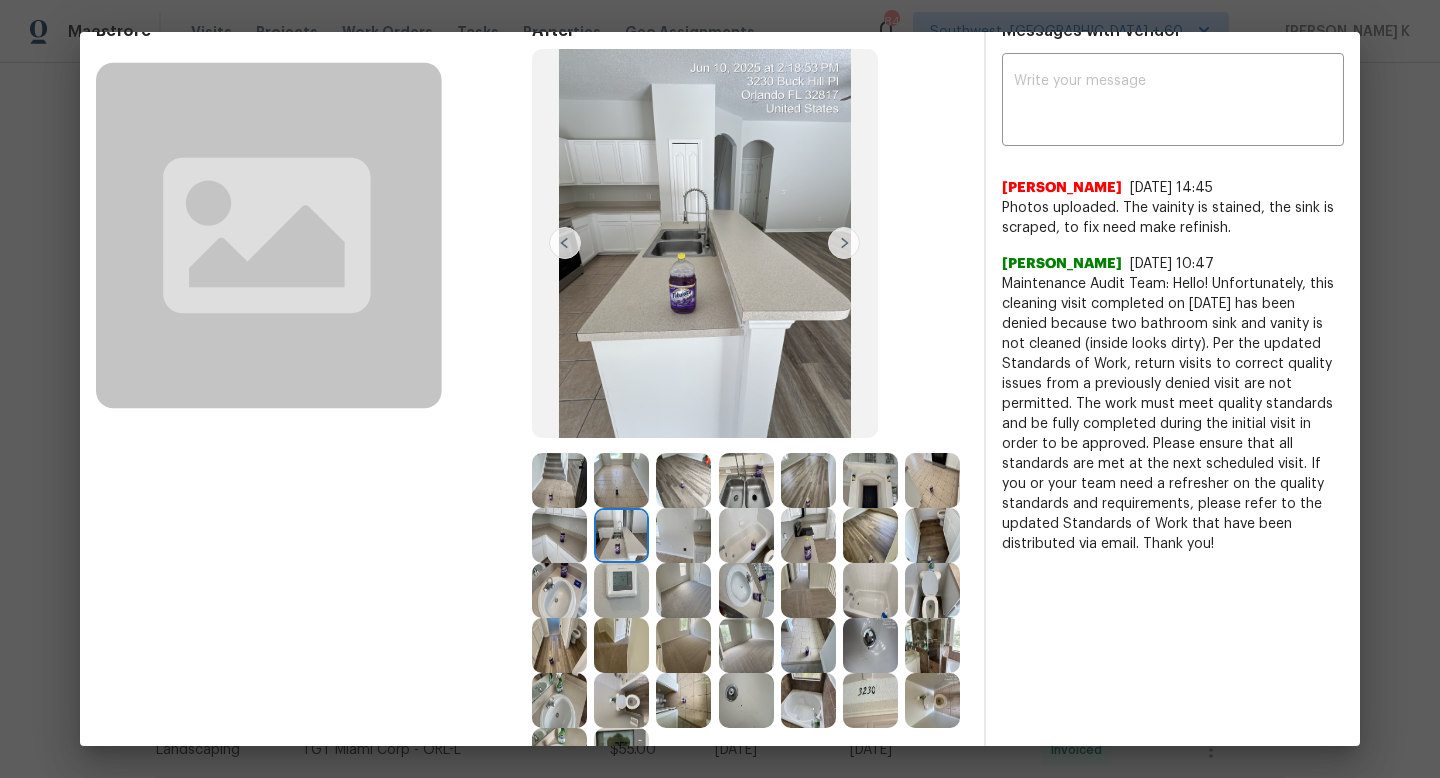 click at bounding box center (746, 590) 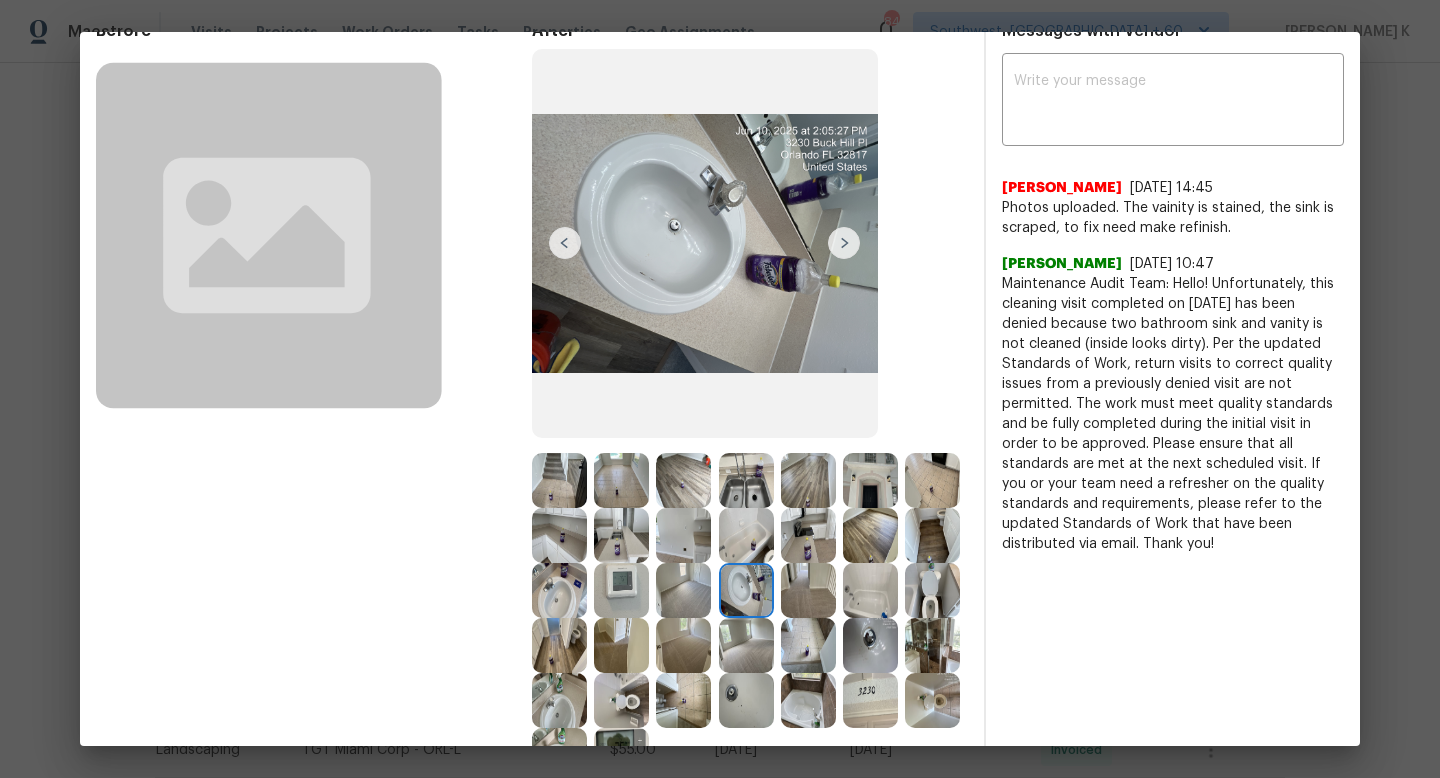 click at bounding box center (559, 590) 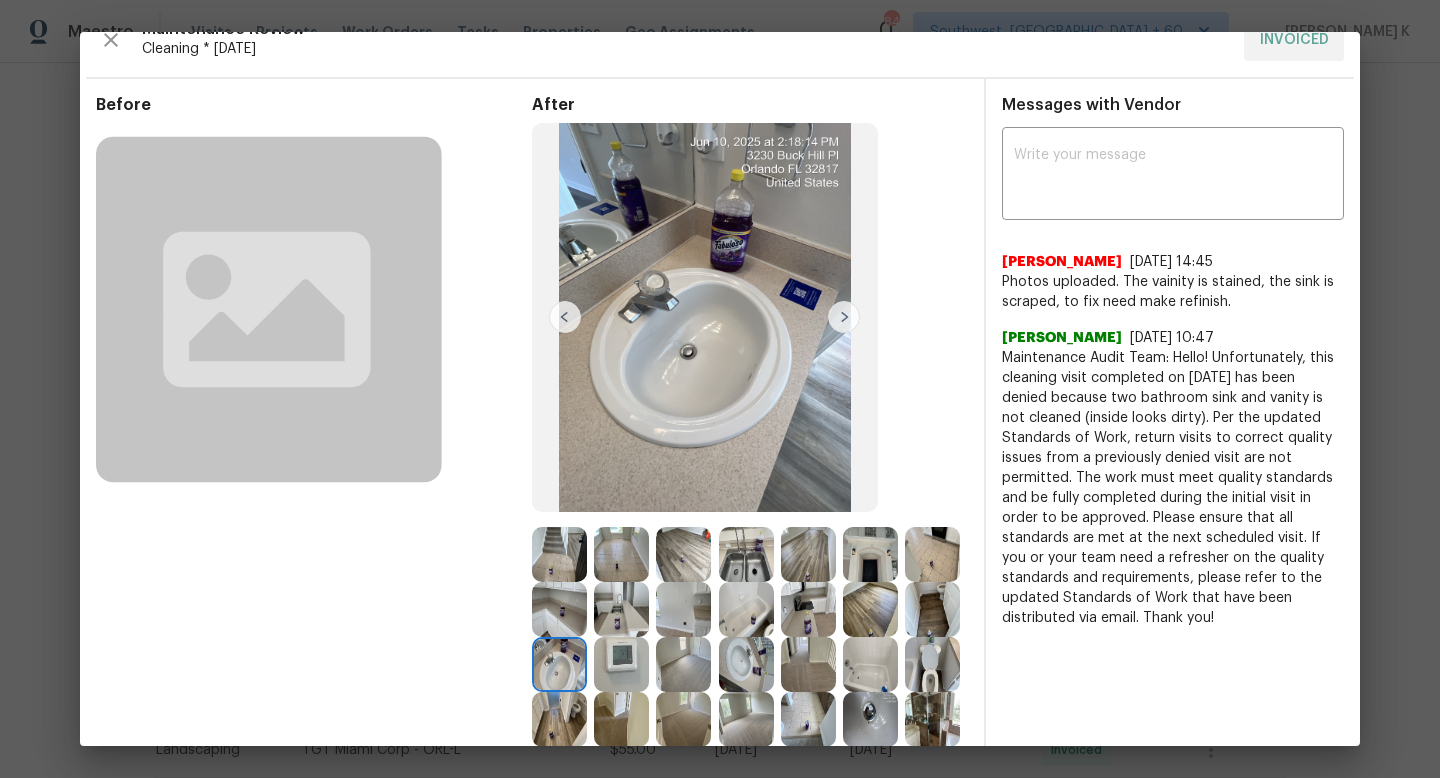 scroll, scrollTop: 0, scrollLeft: 0, axis: both 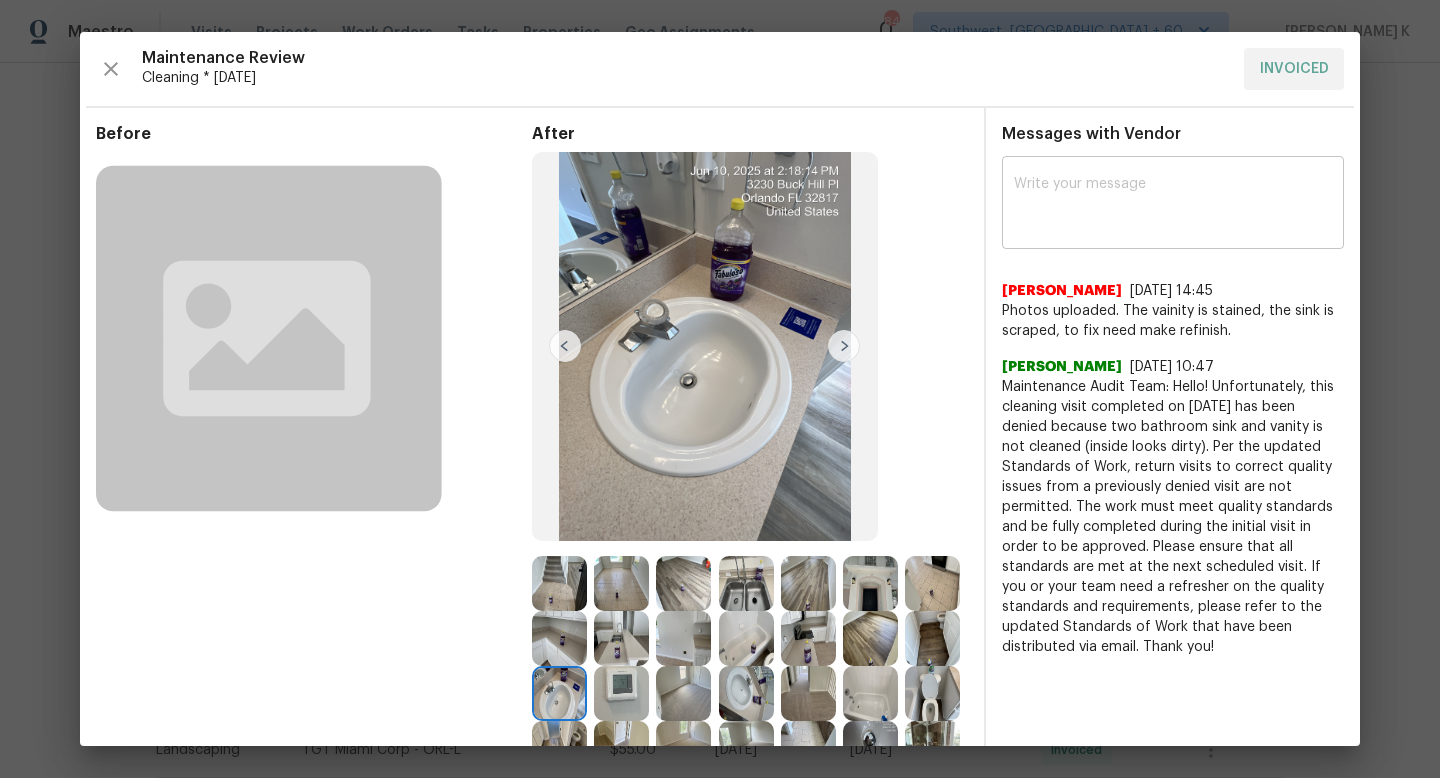 click at bounding box center (1173, 205) 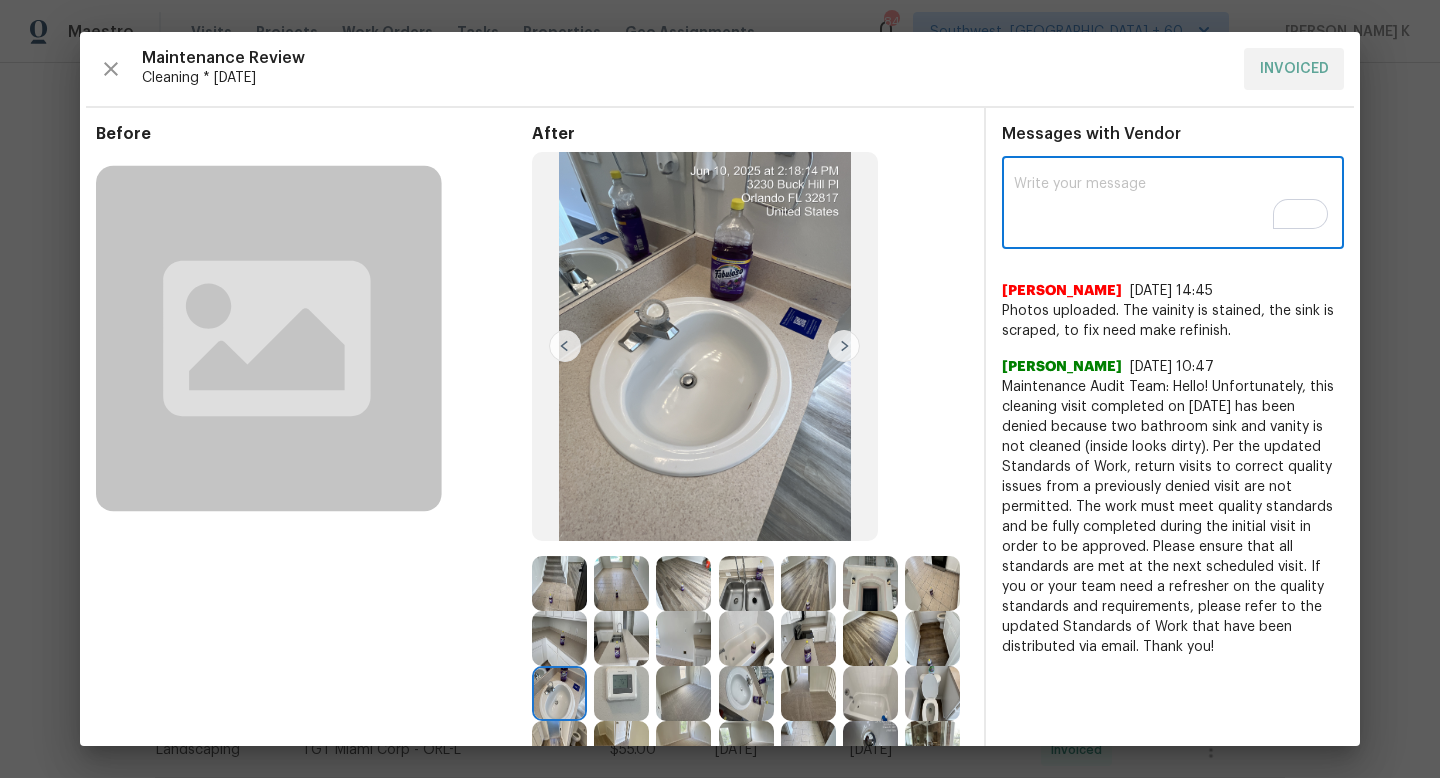click at bounding box center (1173, 205) 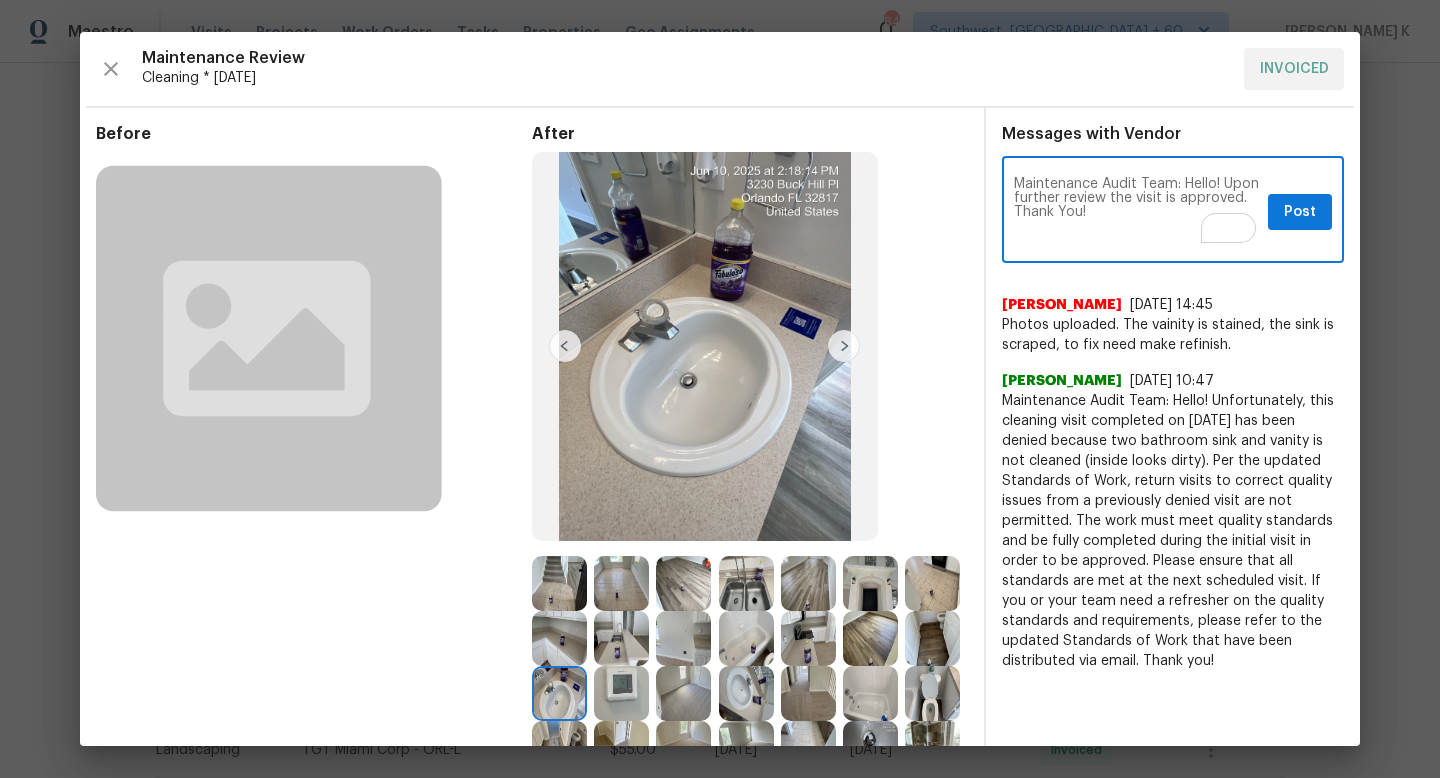 scroll, scrollTop: 42, scrollLeft: 0, axis: vertical 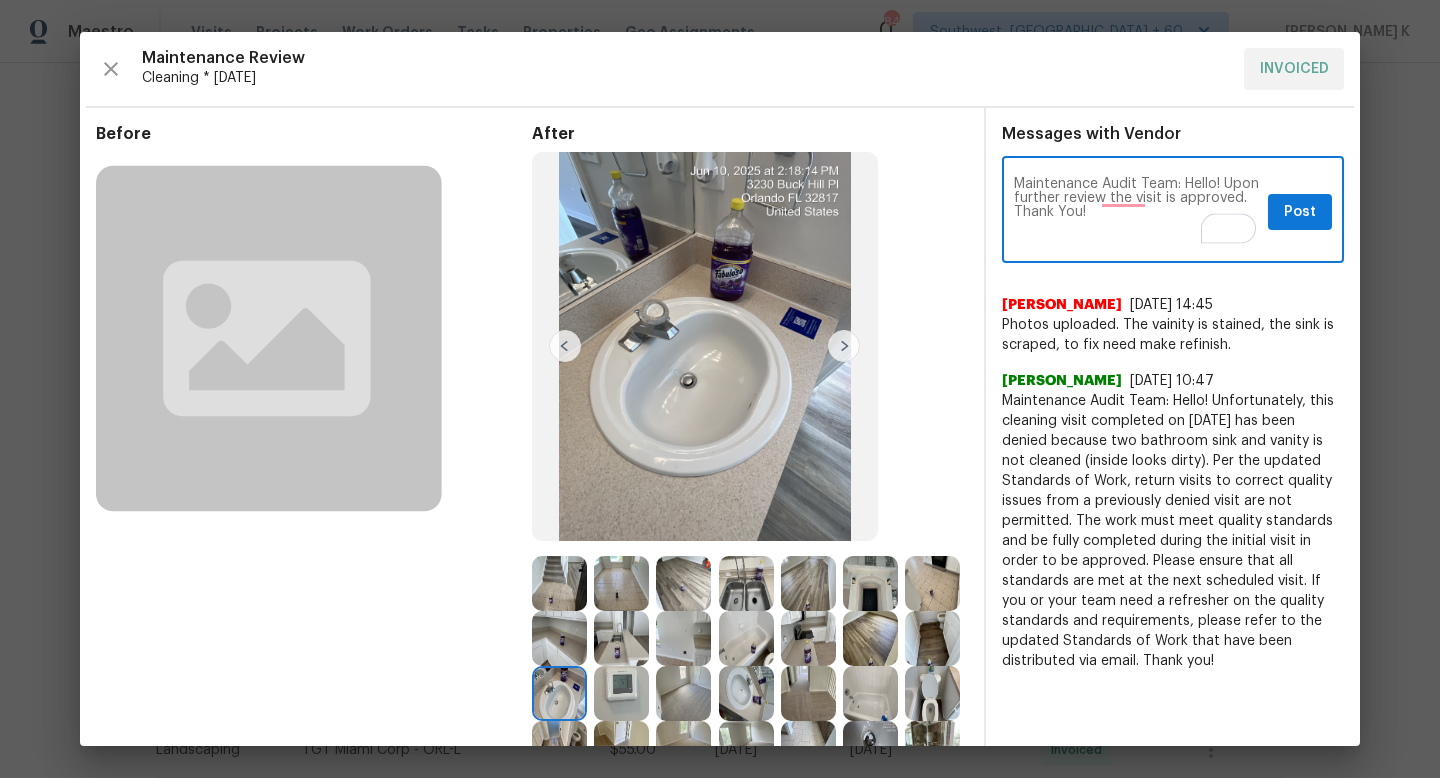 click on "Maintenance Audit Team: Hello! Upon further review the visit is approved. Thank You!" at bounding box center (1137, 212) 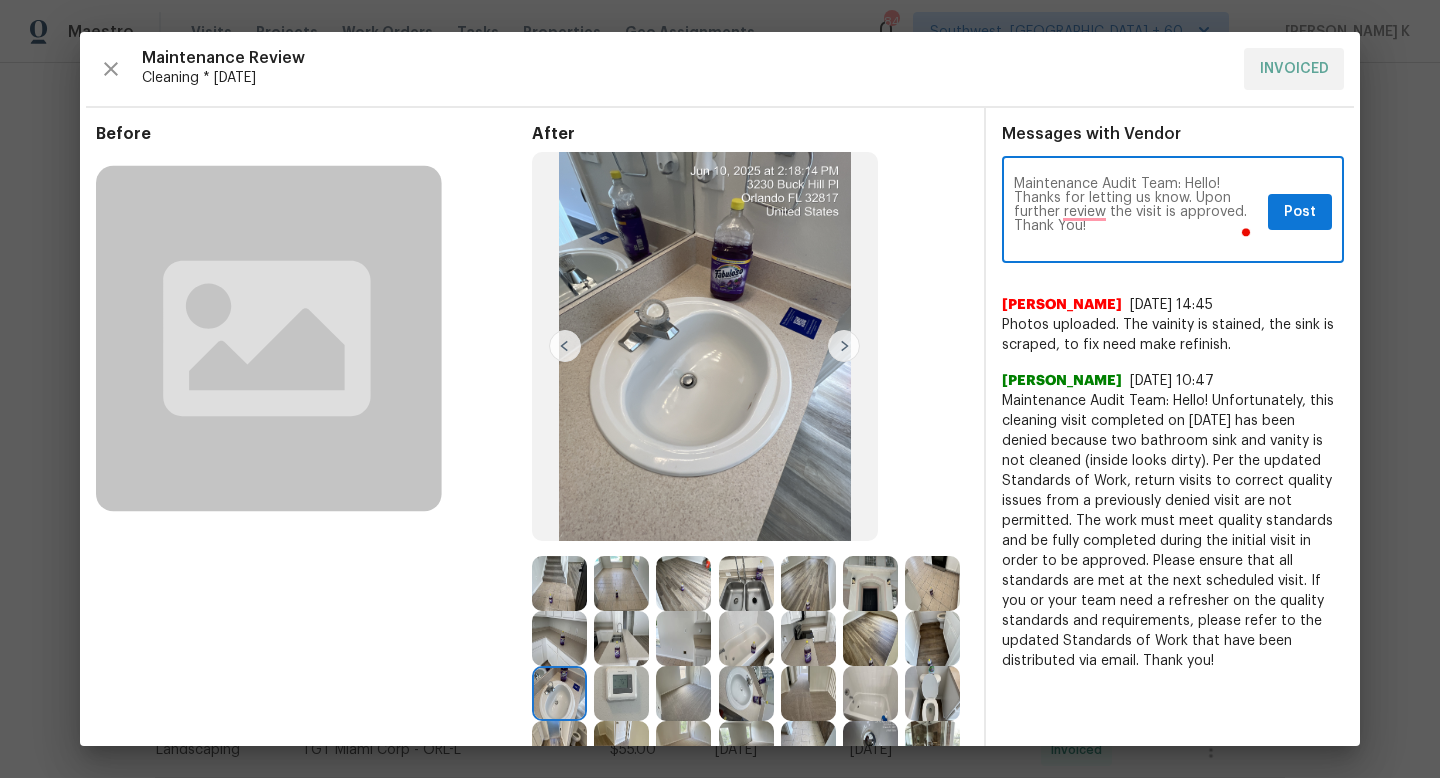 click on "Maintenance Audit Team: Hello! Thanks for letting us know. Upon further review the visit is approved. Thank You!" at bounding box center (1137, 212) 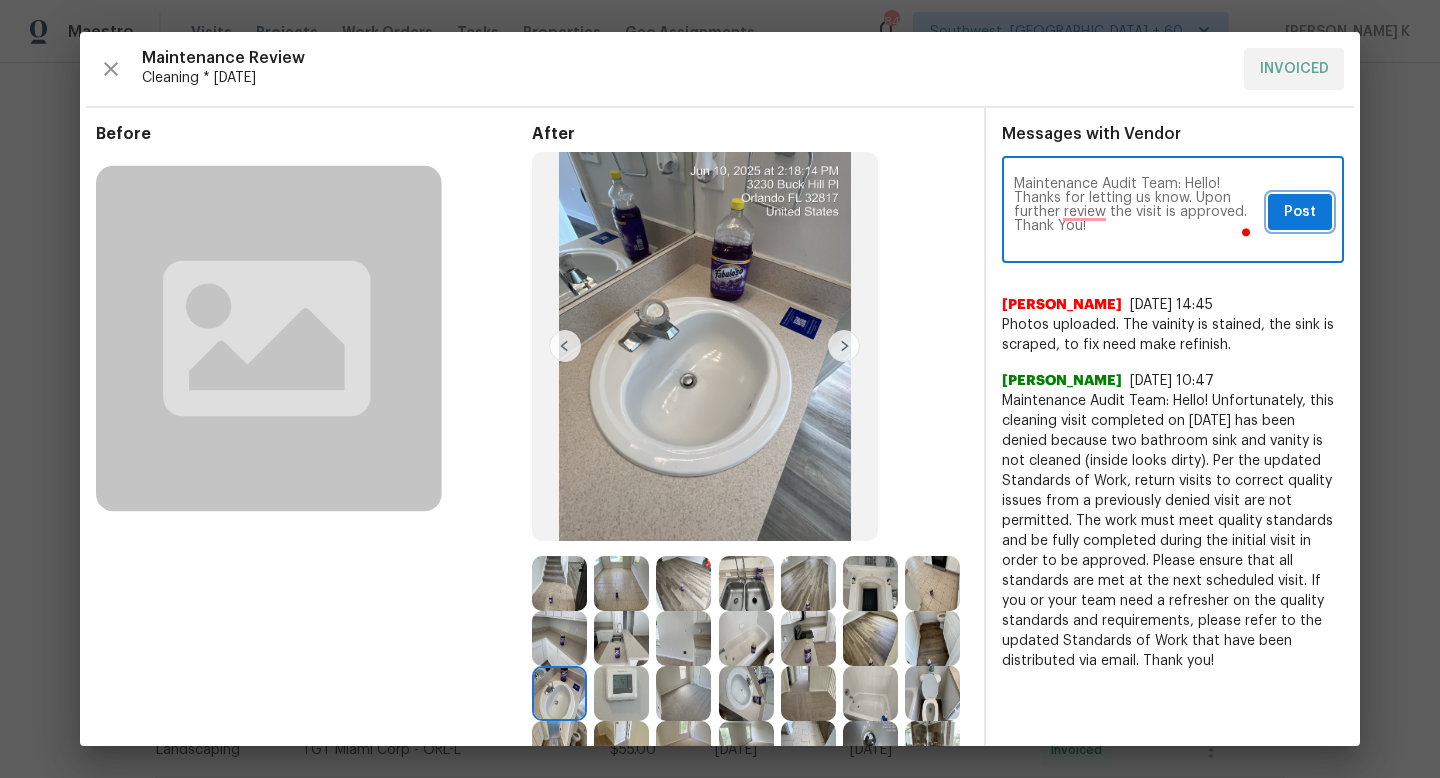 click on "Post" at bounding box center (1300, 212) 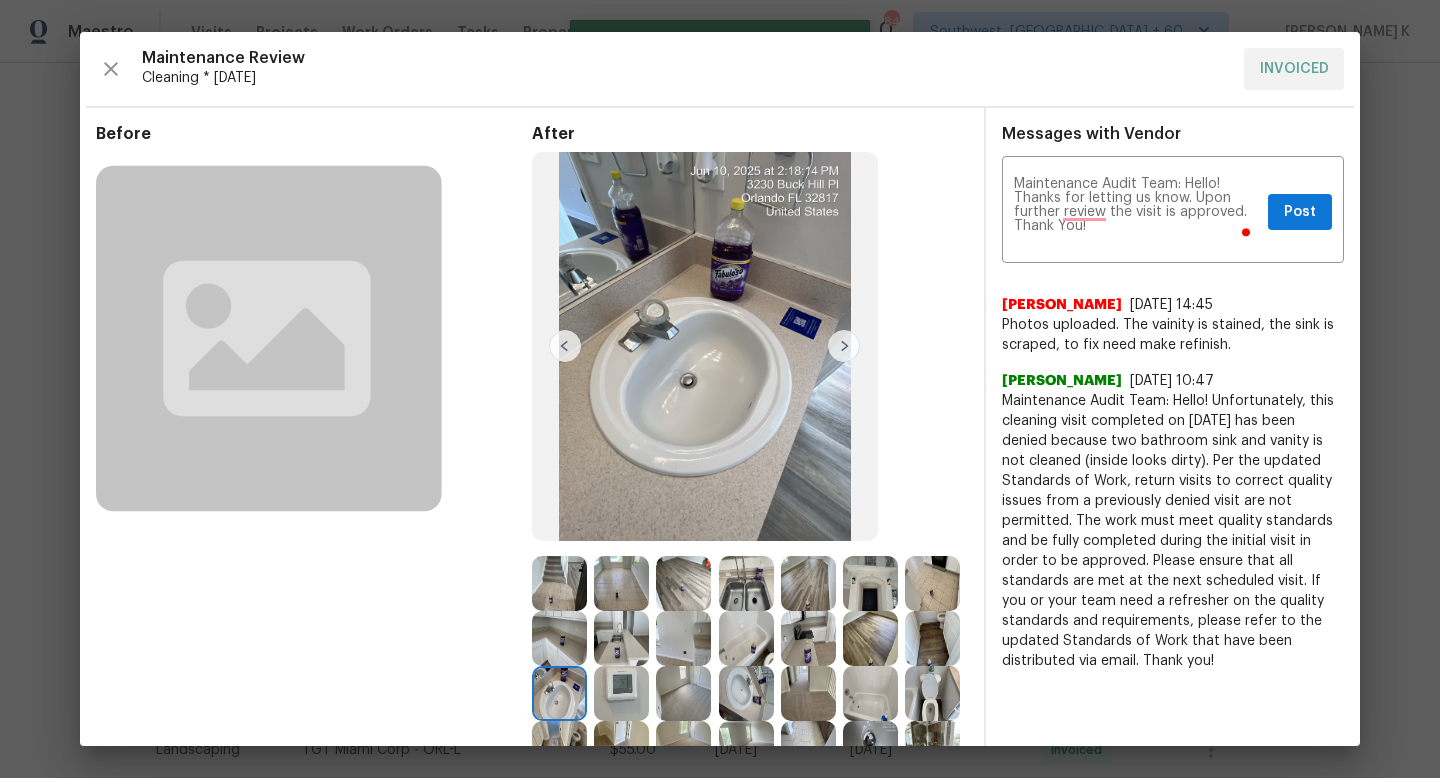 type 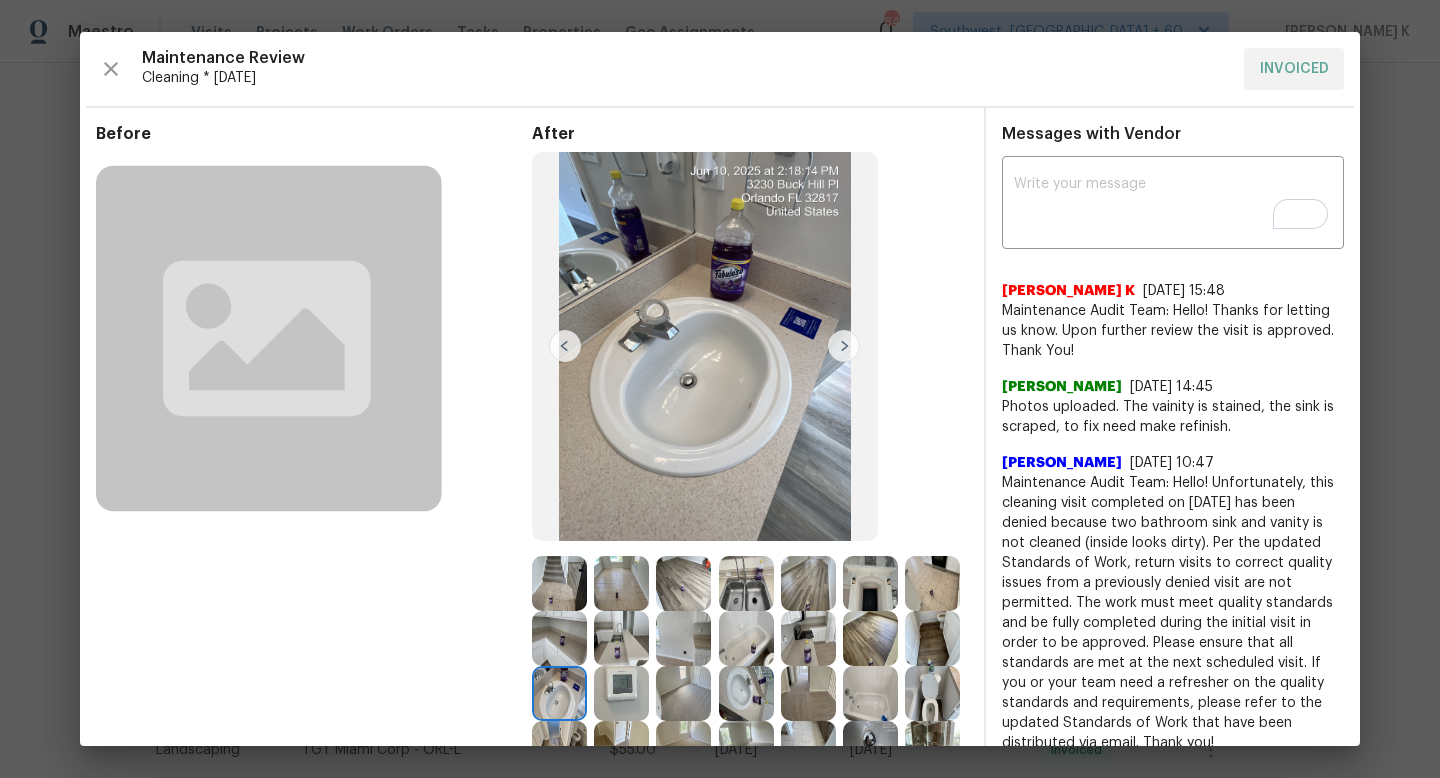 click on "Maintenance Audit Team: Hello! Thanks for letting us know. Upon further review the visit is approved. Thank You!" at bounding box center [1173, 331] 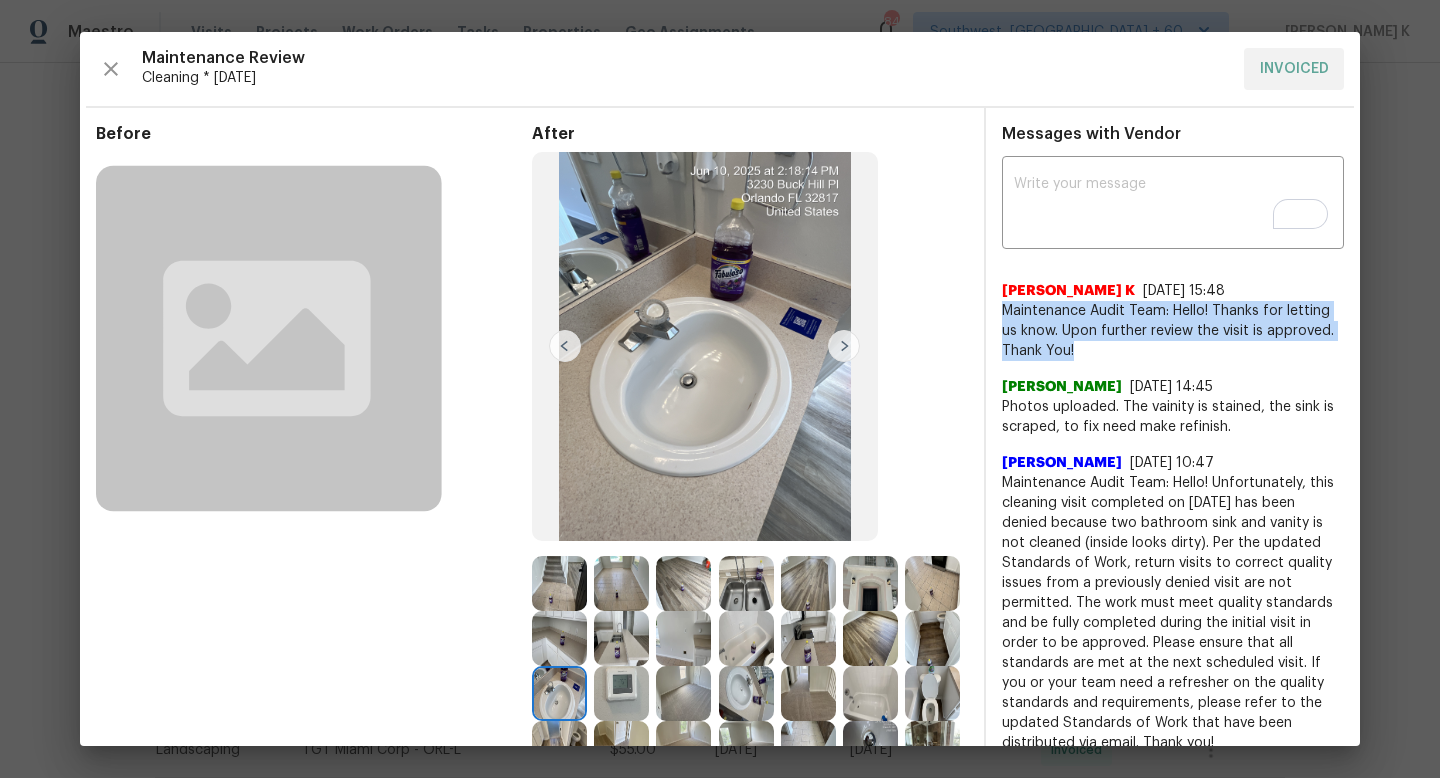 drag, startPoint x: 1074, startPoint y: 349, endPoint x: 1004, endPoint y: 309, distance: 80.622574 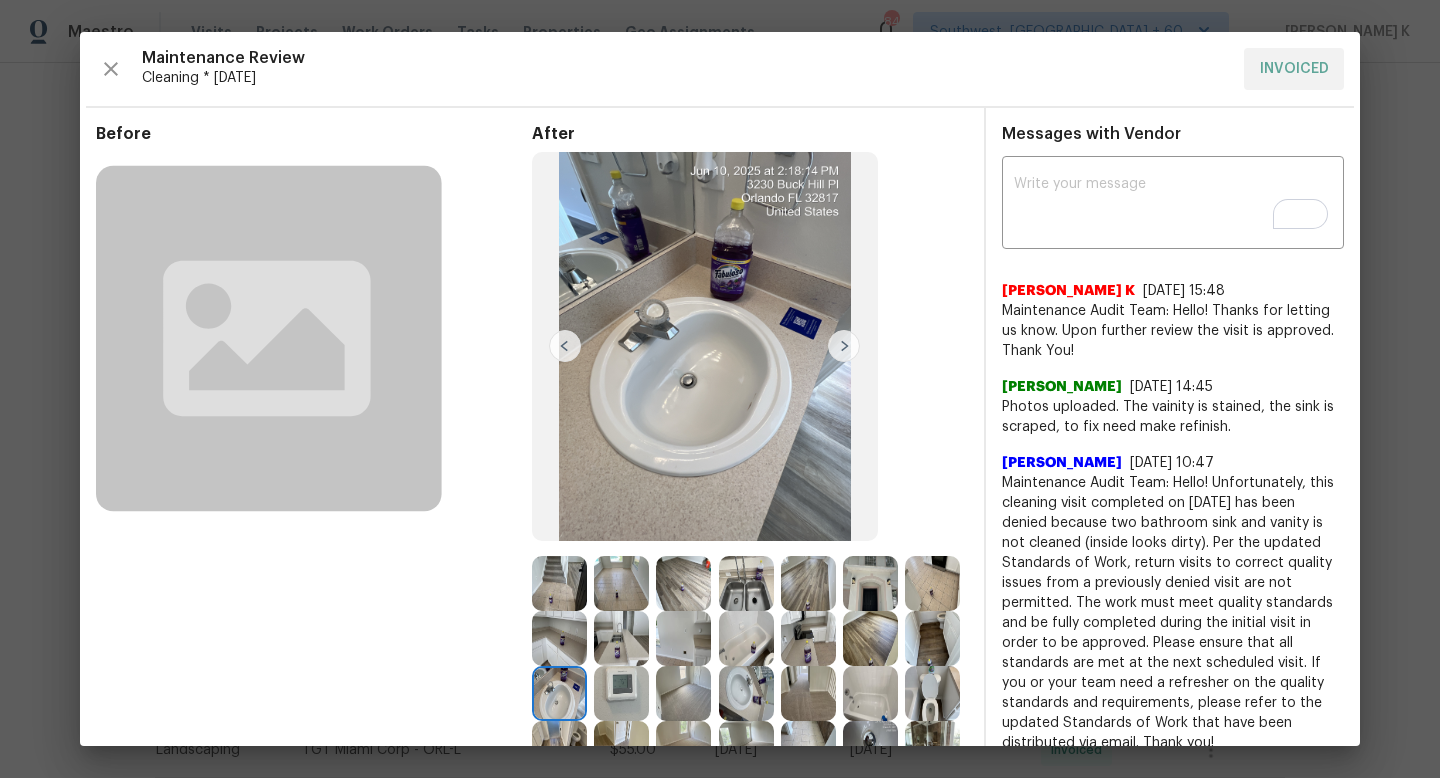 click on "x ​ Kalaivani K 7/14/25, 15:48 Maintenance Audit Team: Hello! Thanks for letting us know. Upon further review the visit is approved. Thank You! Victor Moreno 7/10/25, 14:45 Photos uploaded. The vainity is stained, the sink is scraped, to fix need make refinish. Rajkumar Govindraj 7/10/25, 10:47 Maintenance Audit Team: Hello! Unfortunately, this cleaning visit completed on 07/09/2025 has been denied because two bathroom sink and vanity is not cleaned (inside looks dirty). Per the updated Standards of Work, return visits to correct quality issues from a previously denied visit are not permitted. The work must meet quality standards and be fully completed during the initial visit in order to be approved. Please ensure that all standards are met at the next scheduled visit. If you or your team need a refresher on the quality standards and requirements, please refer to the updated Standards of Work that have been distributed via email. Thank you!" at bounding box center (1173, 457) 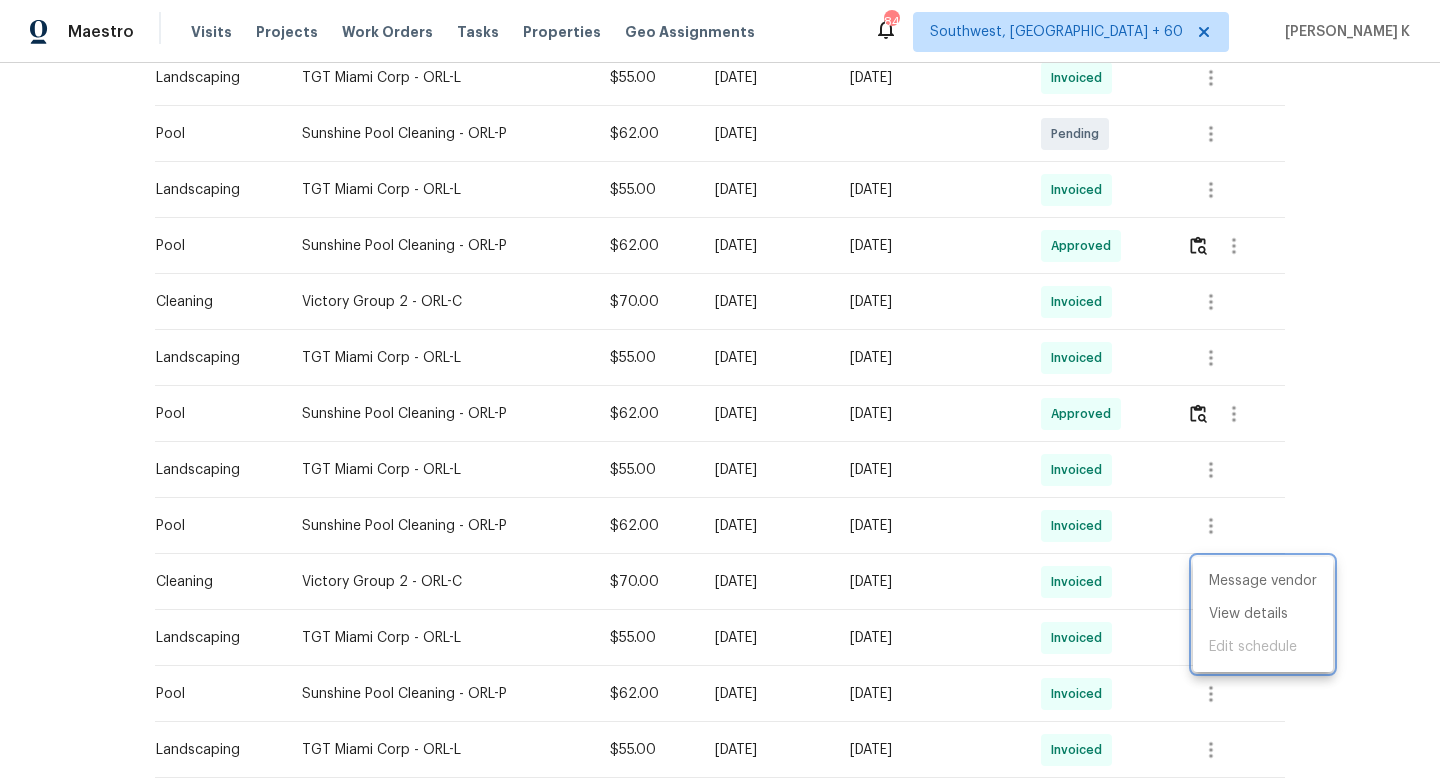 click at bounding box center (720, 389) 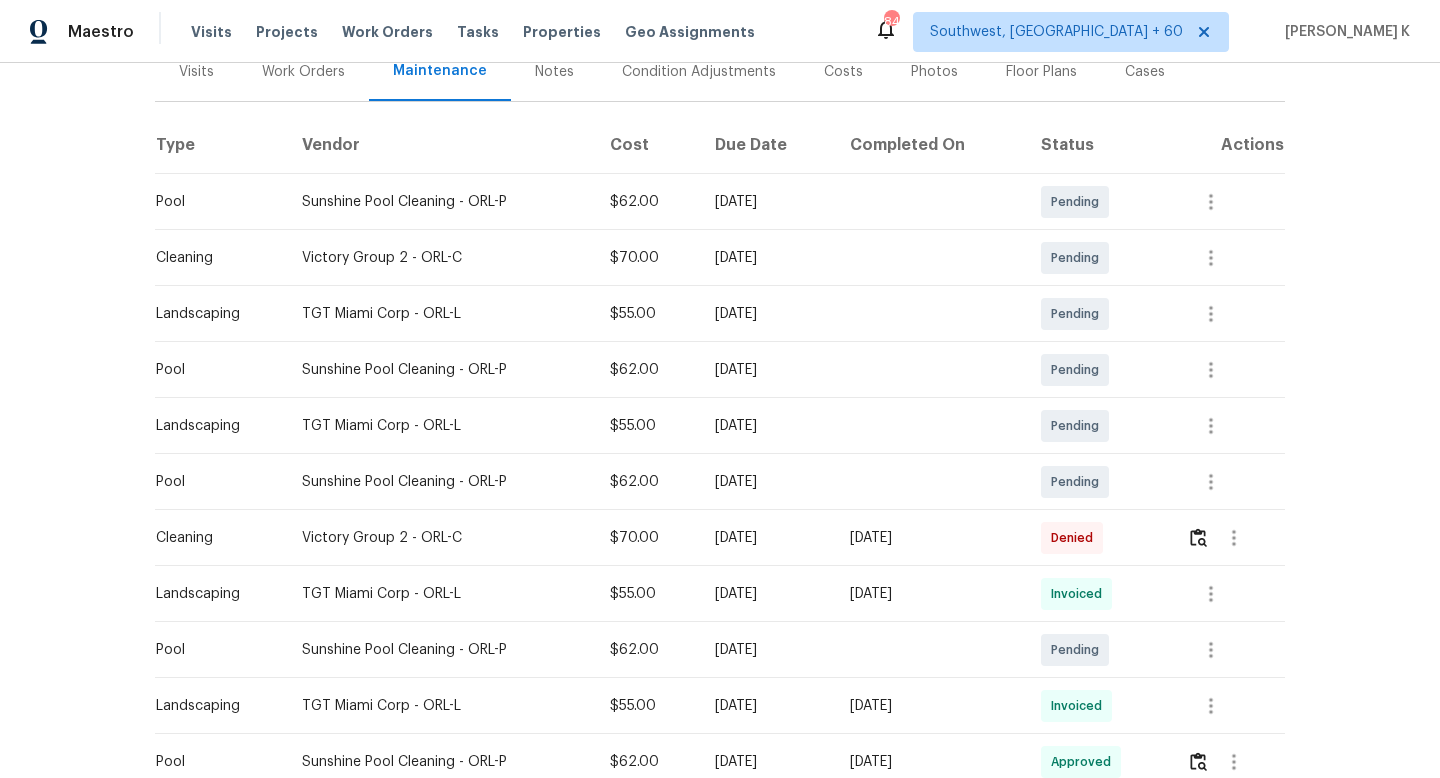 scroll, scrollTop: 300, scrollLeft: 0, axis: vertical 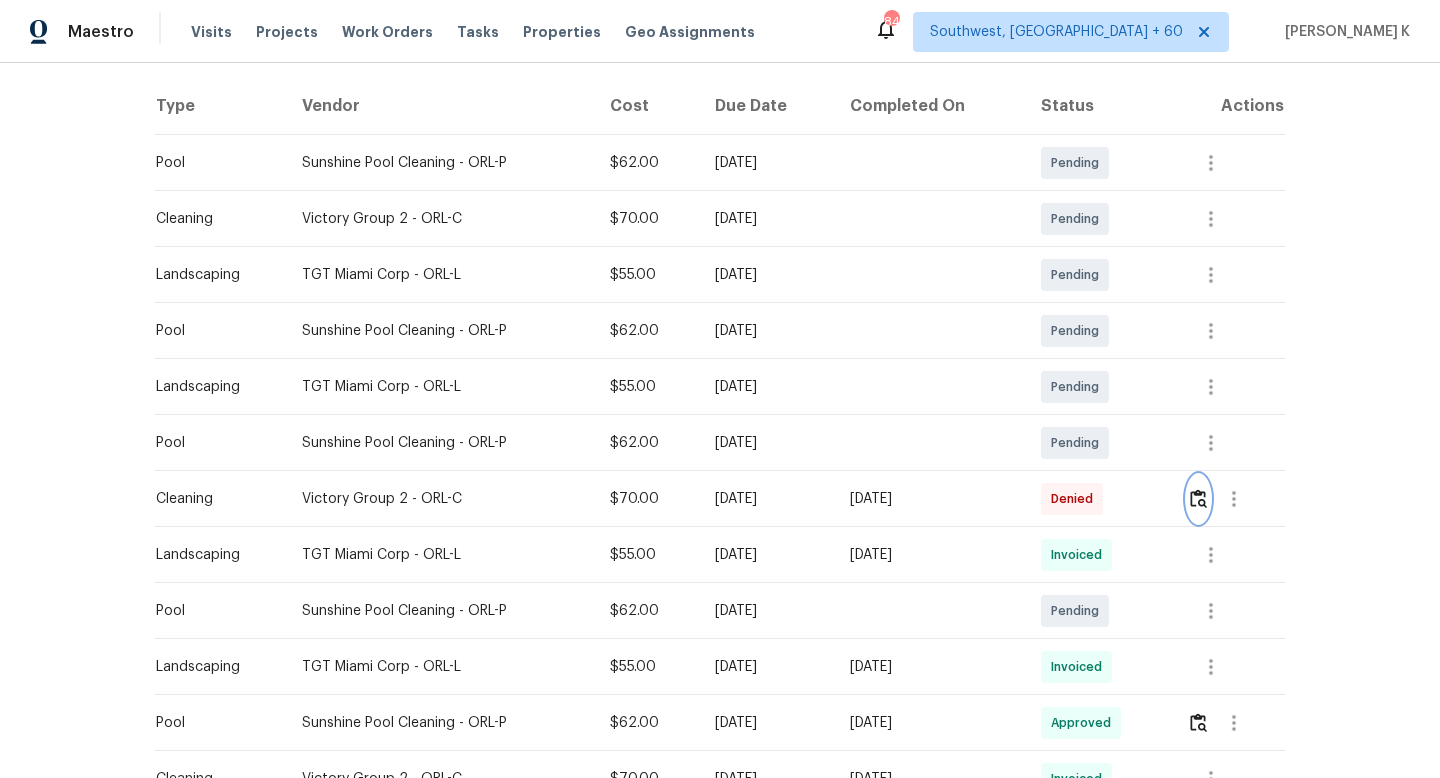 click at bounding box center [1198, 498] 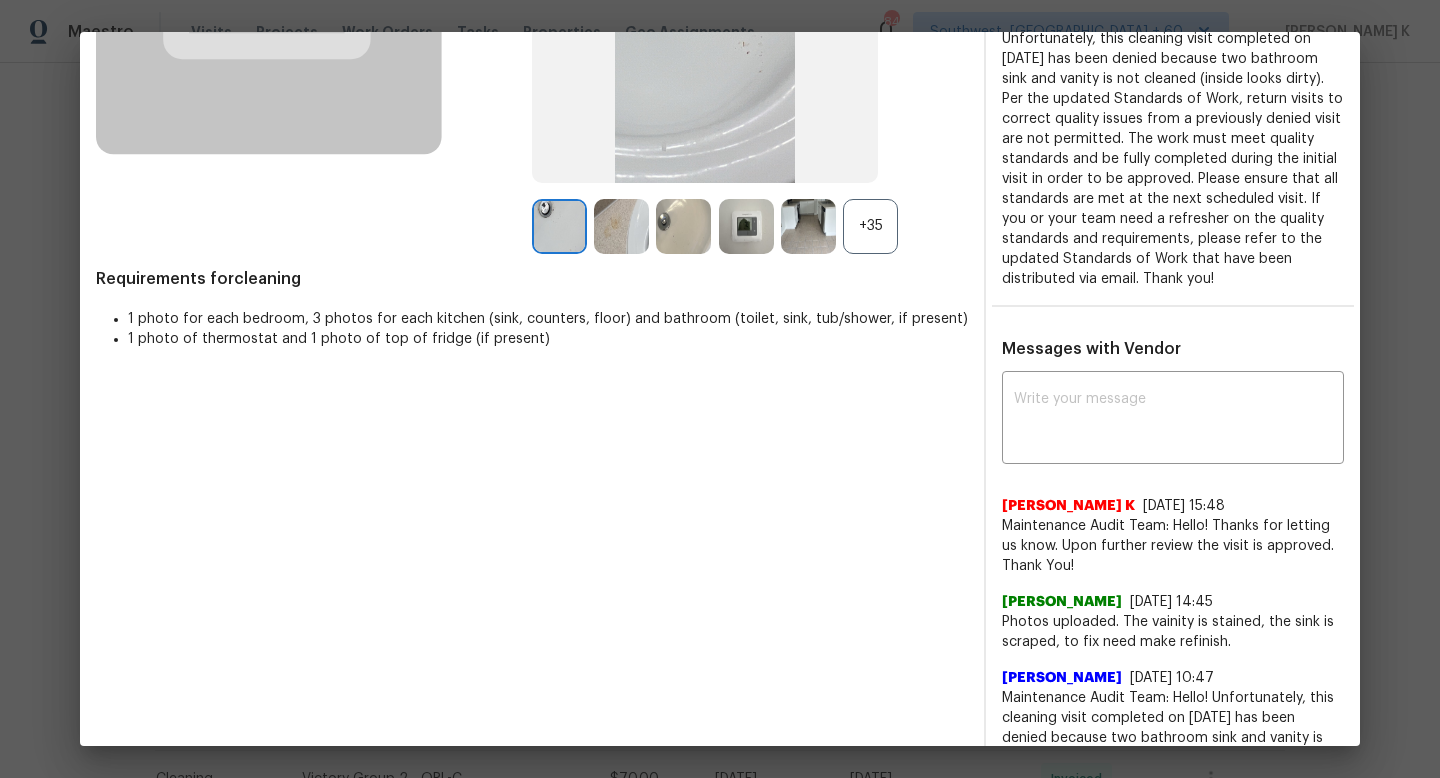 scroll, scrollTop: 0, scrollLeft: 0, axis: both 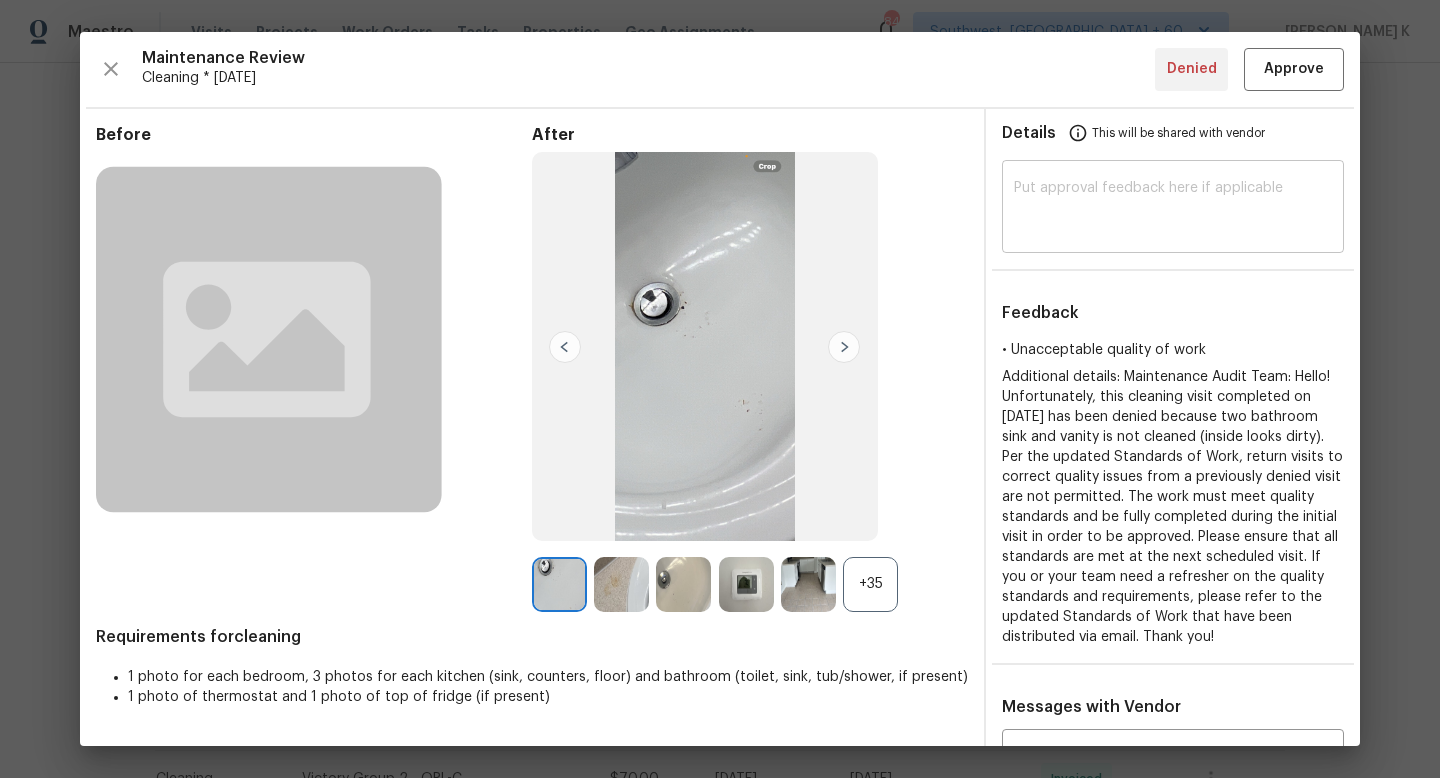 click at bounding box center (1173, 209) 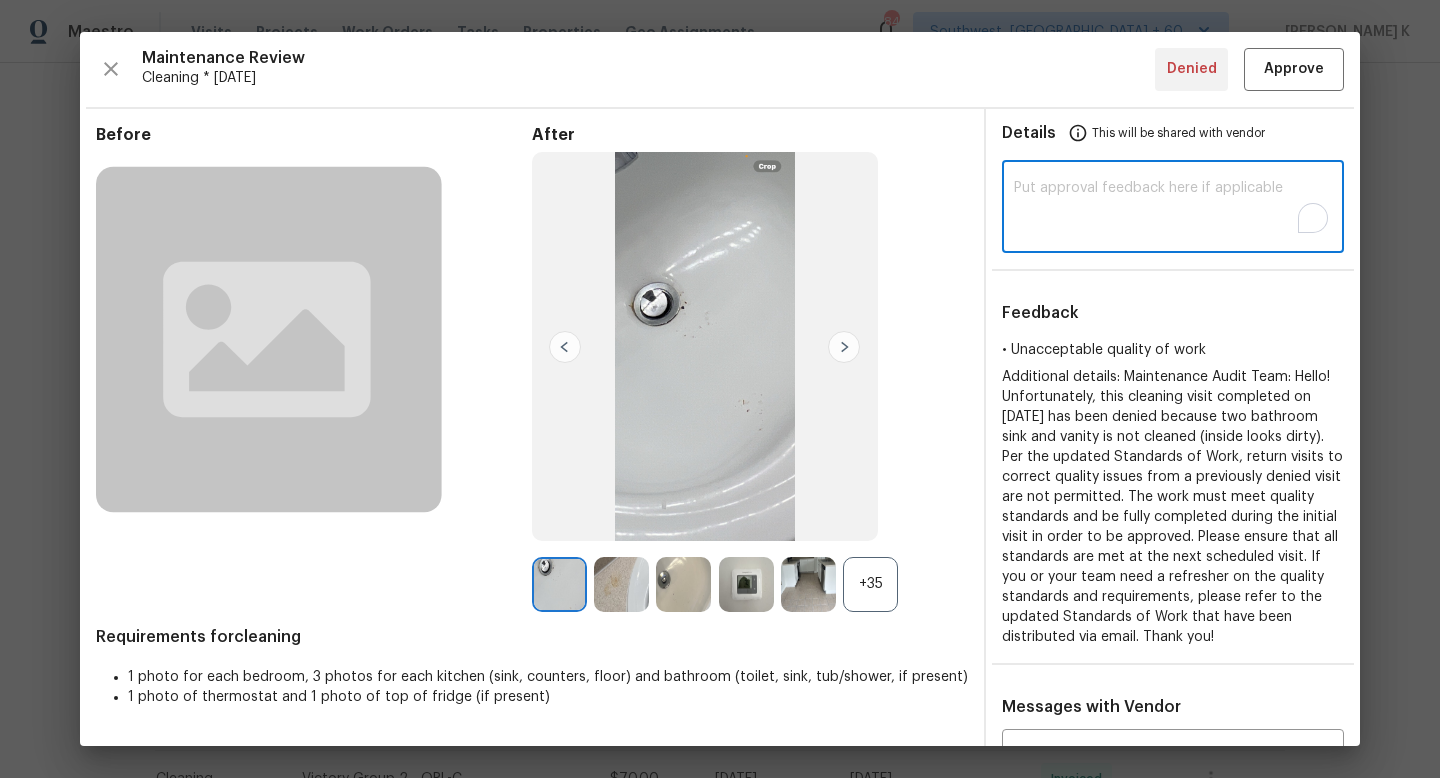 paste on "Maintenance Audit Team: Hello! Thanks for letting us know. Upon further review the visit is approved. Thank You!" 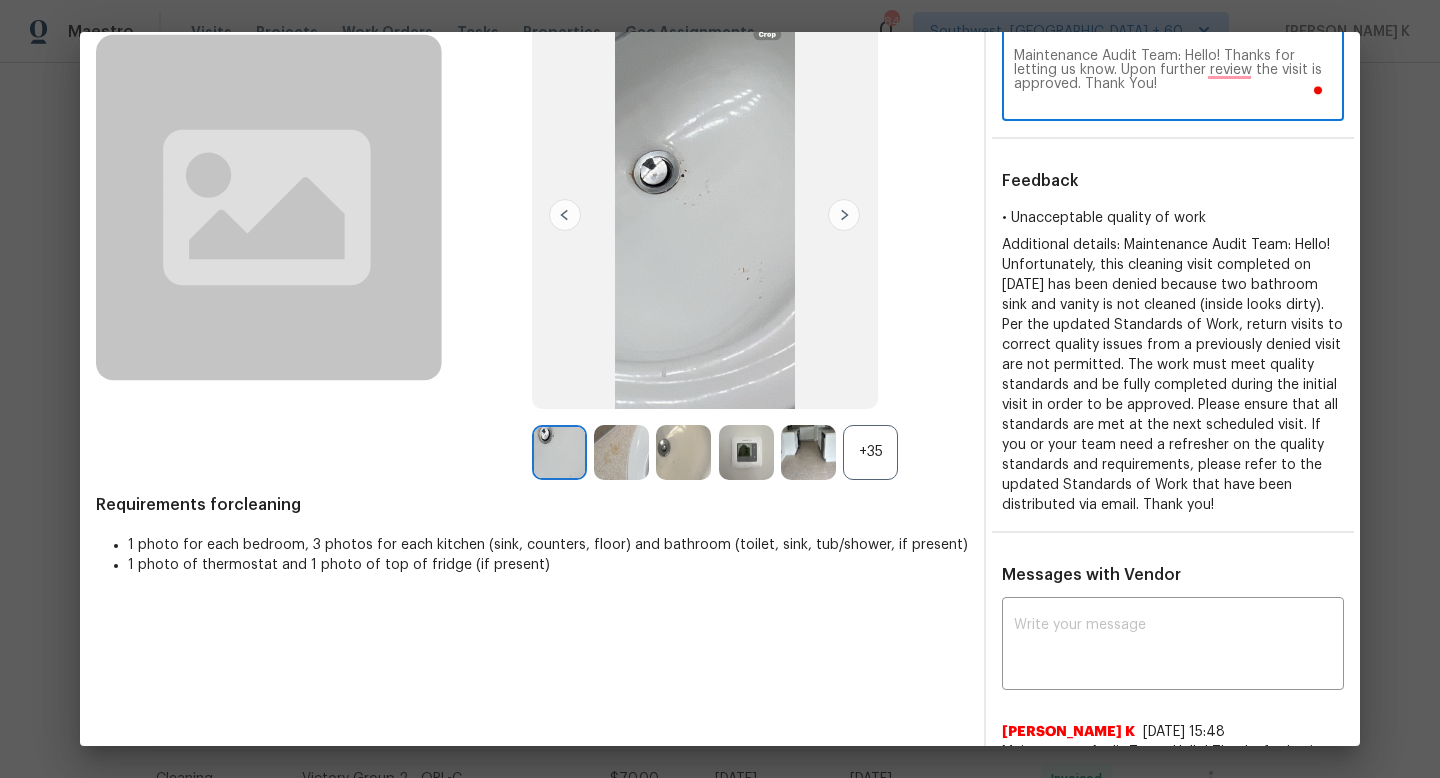 scroll, scrollTop: 0, scrollLeft: 0, axis: both 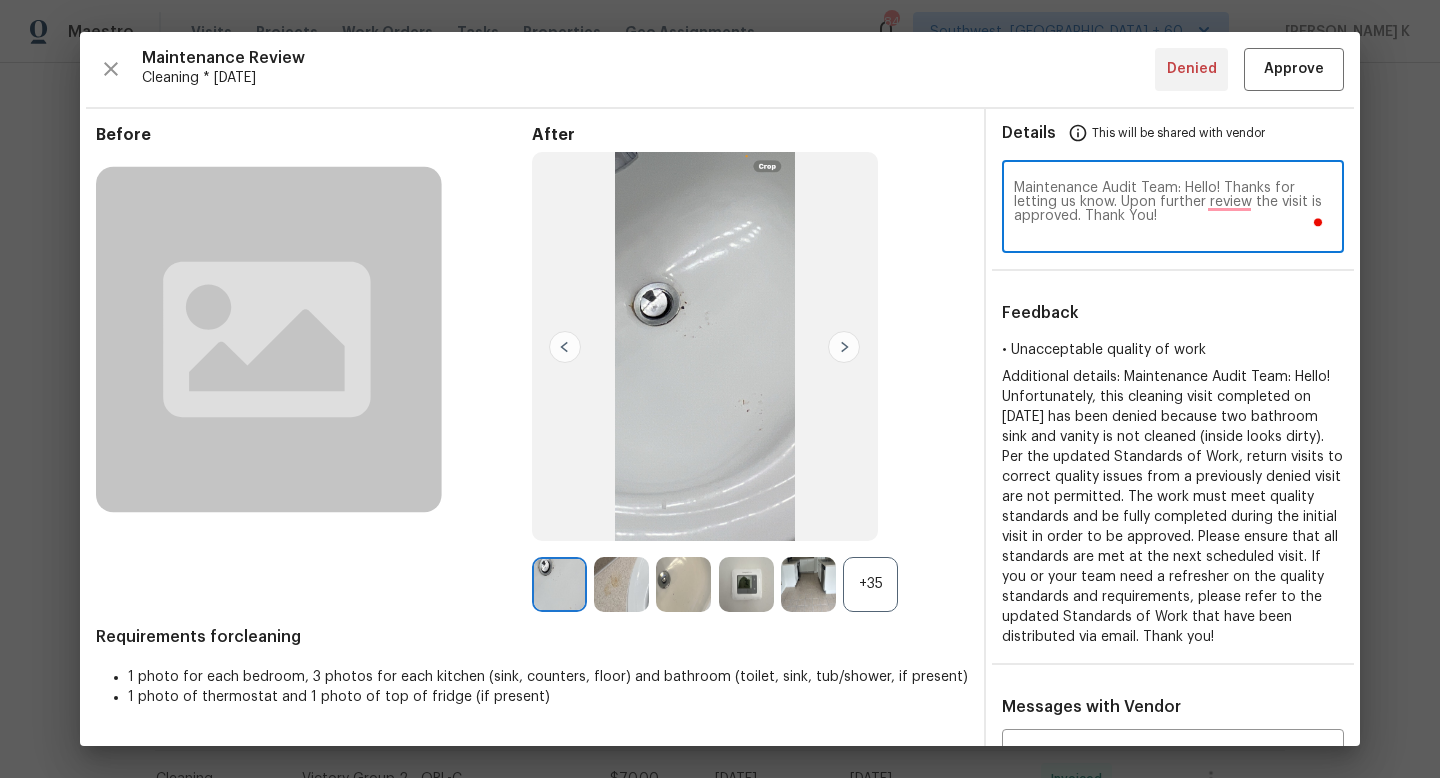 type on "Maintenance Audit Team: Hello! Thanks for letting us know. Upon further review the visit is approved. Thank You!" 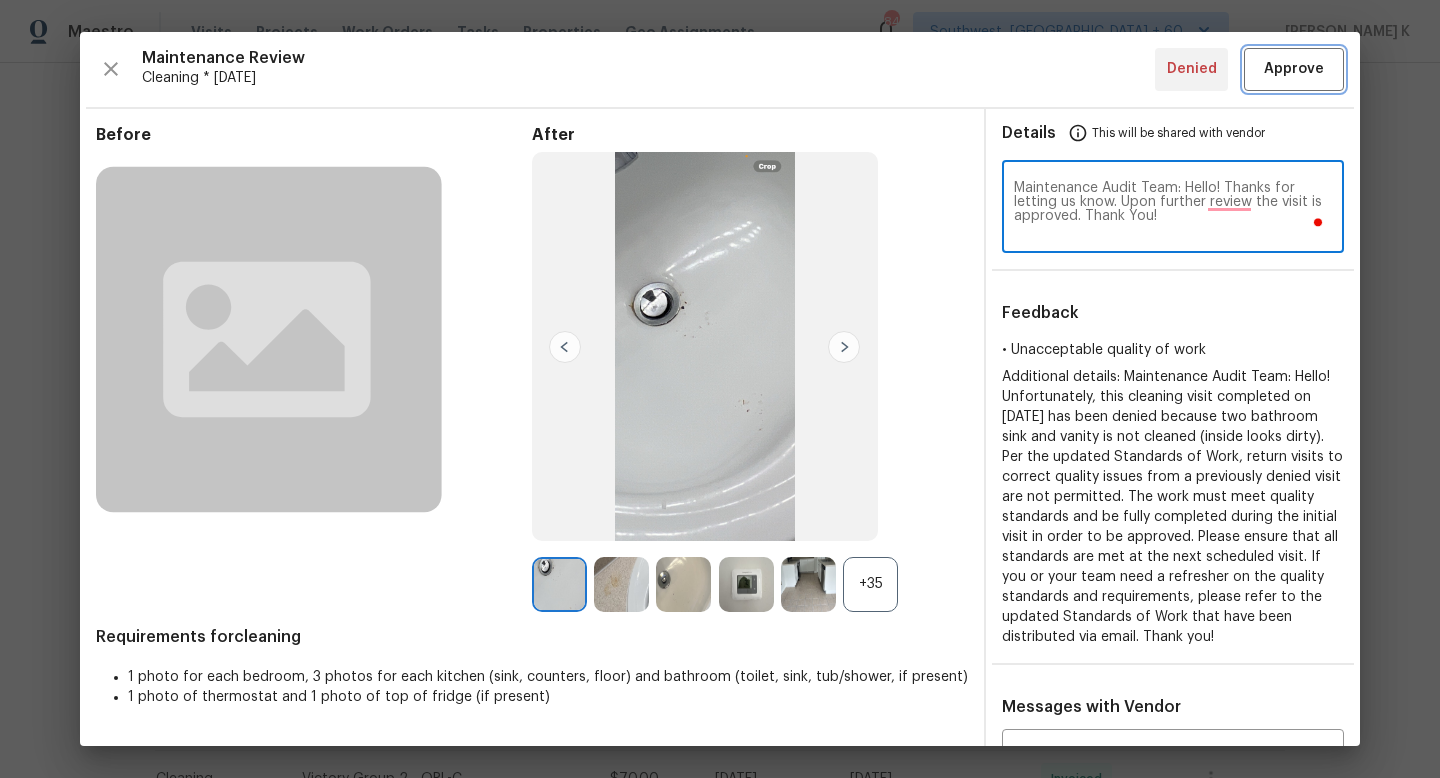 click on "Approve" at bounding box center (1294, 69) 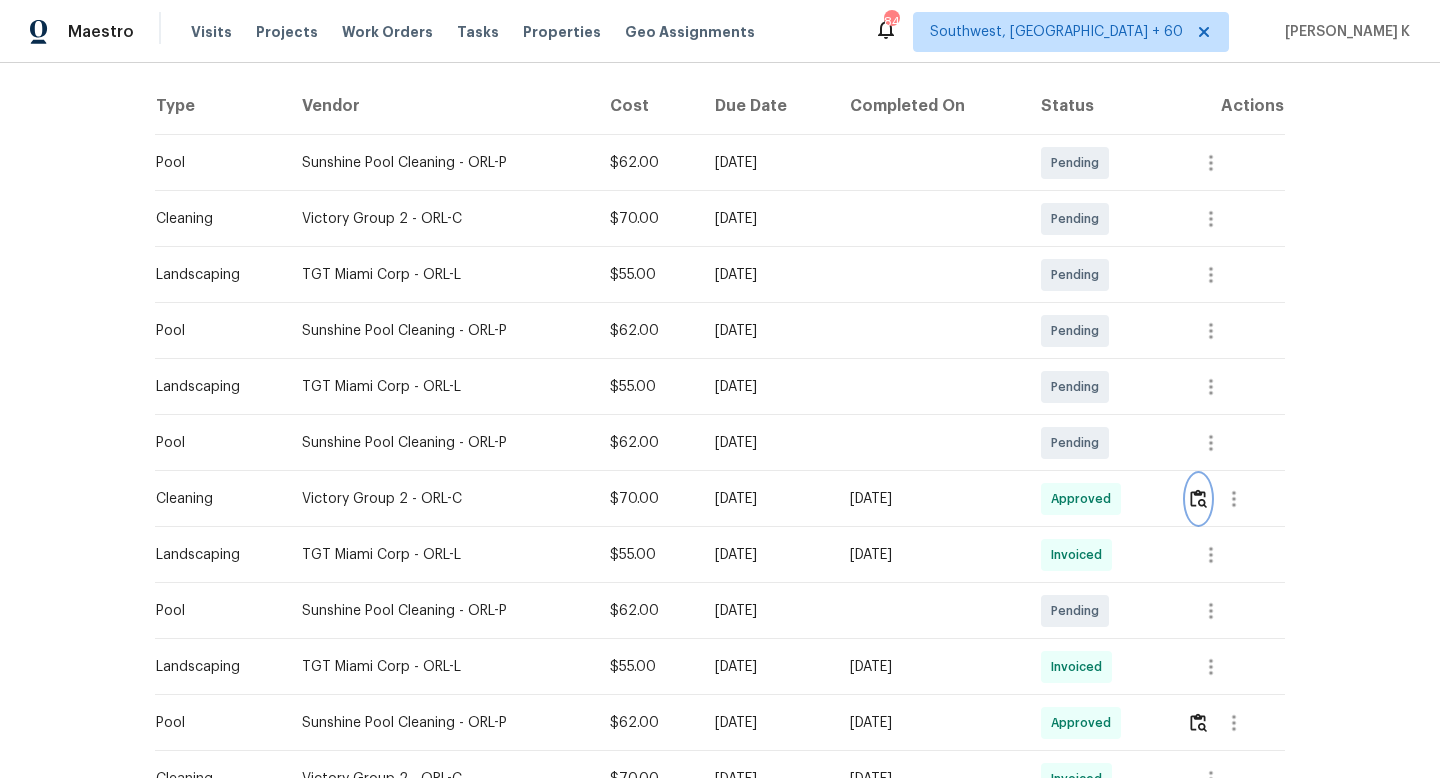 click at bounding box center (1198, 498) 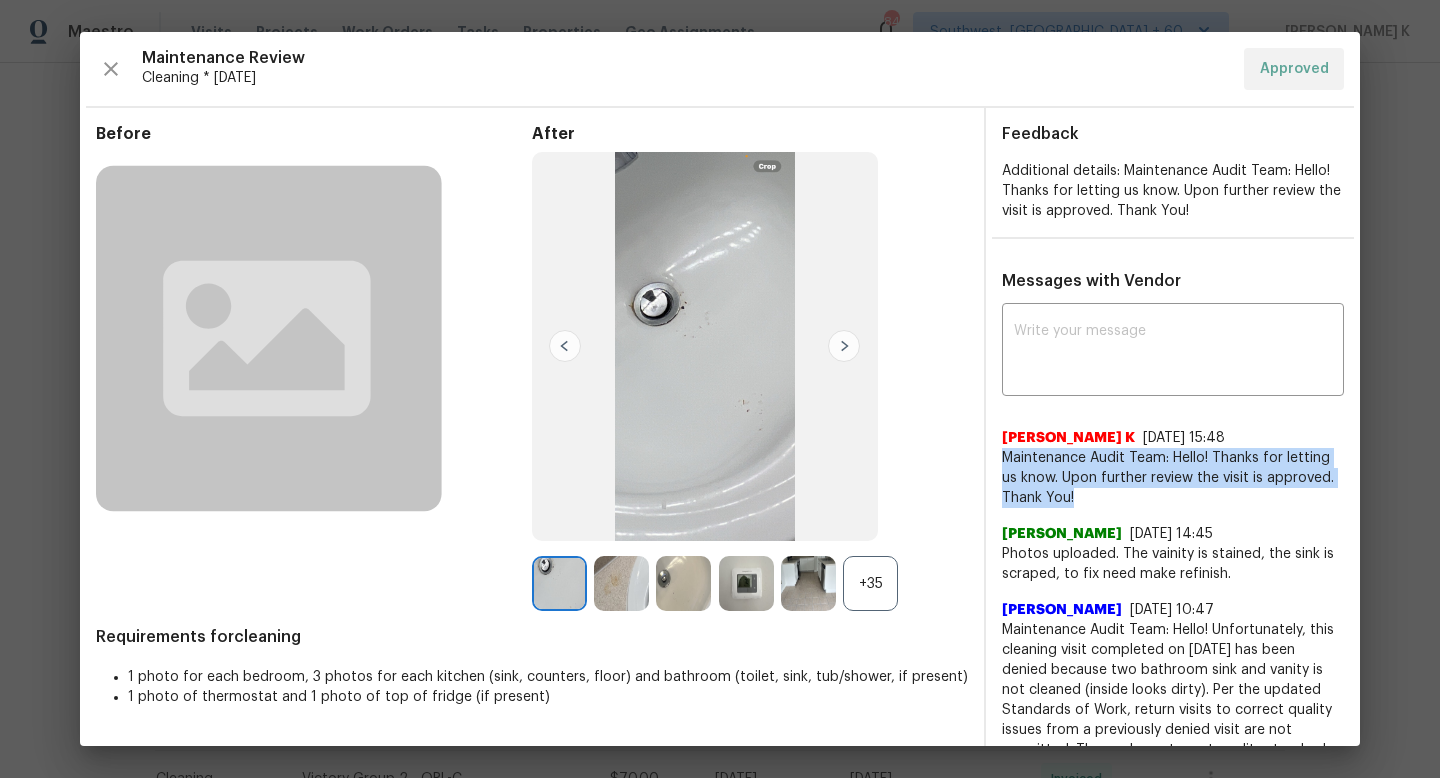 drag, startPoint x: 1000, startPoint y: 458, endPoint x: 1107, endPoint y: 490, distance: 111.68259 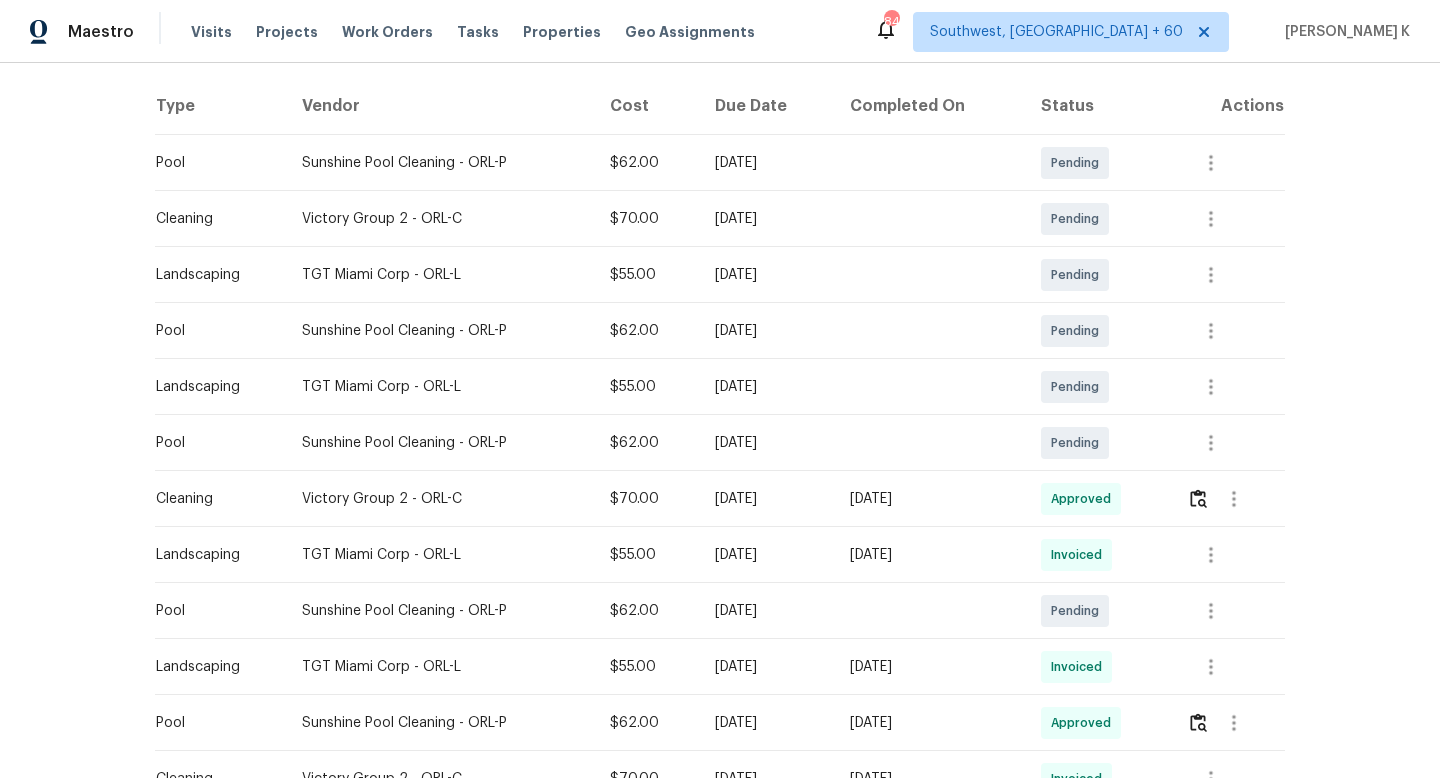 click on "Back to all projects 3230 Buck Hill Pl, Orlando, FL 32817 4 Beds | 3 Baths | Total: 2559 ft² | Above Grade: 2559 ft² | Basement Finished: N/A | 2001 Not seen today Mark Seen Actions Last Visit Date 5/12/2025  by  Austin Jones   Project Listed   6/16/2025  -  6/26/2025 Complete Visits Work Orders Maintenance Notes Condition Adjustments Costs Photos Floor Plans Cases Type Vendor Cost Due Date Completed On Status Actions Pool Sunshine Pool Cleaning - ORL-P $62.00 Mon, Jul 28 2025 Pending Cleaning Victory Group 2 - ORL-C $70.00 Thu, Jul 24 2025 Pending Landscaping TGT Miami Corp - ORL-L $55.00 Wed, Jul 23 2025 Pending Pool Sunshine Pool Cleaning - ORL-P $62.00 Mon, Jul 21 2025 Pending Landscaping TGT Miami Corp - ORL-L $55.00 Wed, Jul 16 2025 Pending Pool Sunshine Pool Cleaning - ORL-P $62.00 Mon, Jul 14 2025 Pending Cleaning Victory Group 2 - ORL-C $70.00 Thu, Jul 10 2025 Wed, Jul 09 2025 Approved Landscaping TGT Miami Corp - ORL-L $55.00 Wed, Jul 09 2025 Wed, Jul 09 2025 Invoiced Pool $62.00 Mon, Jul 07 2025" at bounding box center (720, 420) 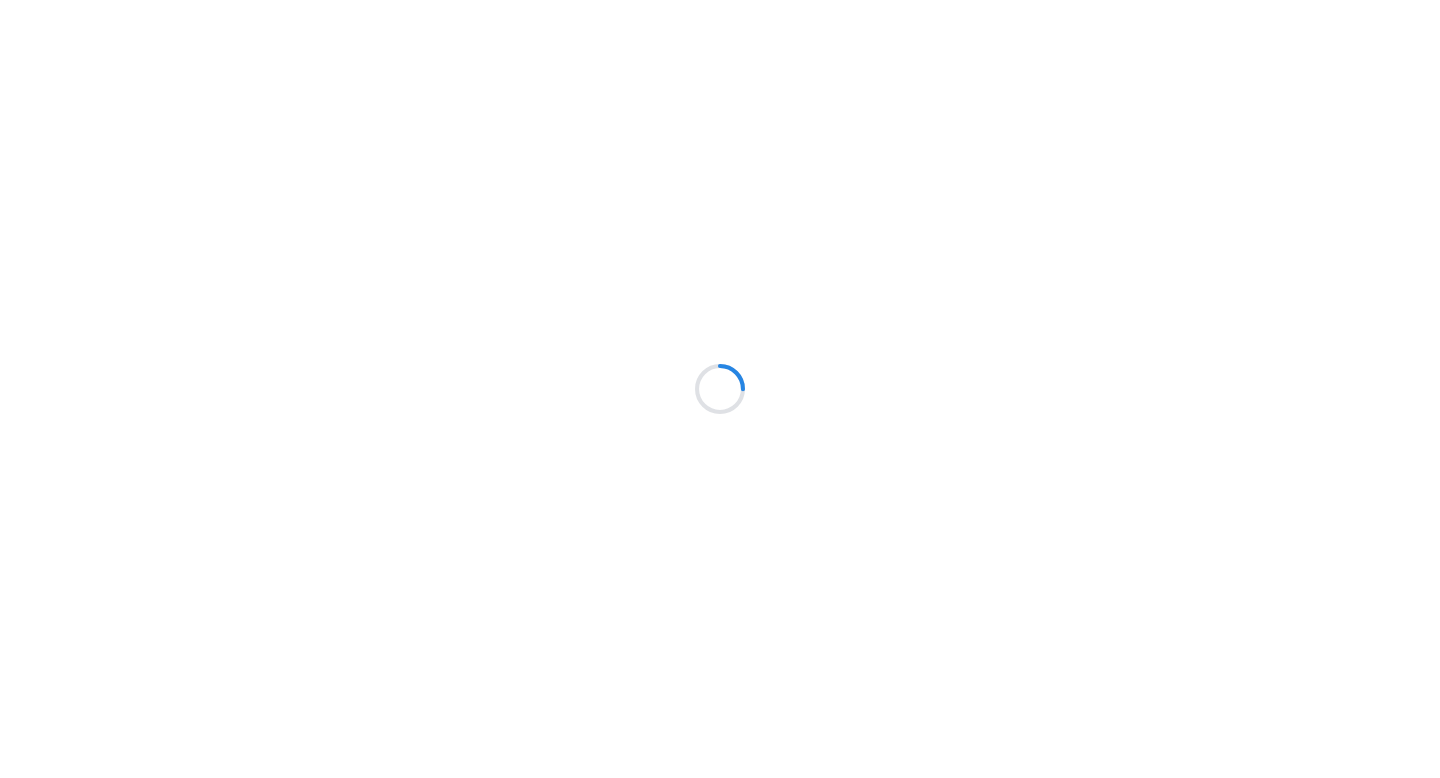 scroll, scrollTop: 0, scrollLeft: 0, axis: both 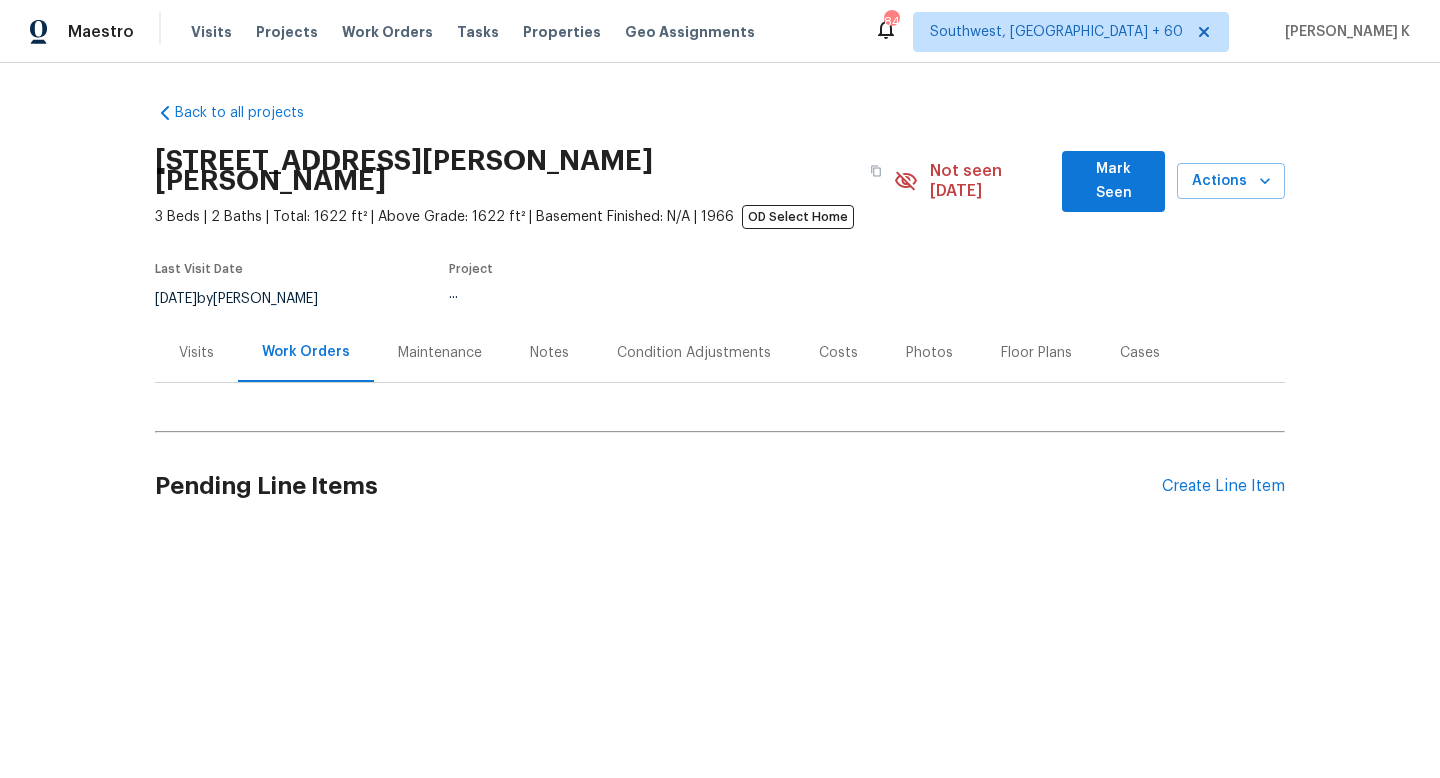 click on "Maintenance" at bounding box center (440, 353) 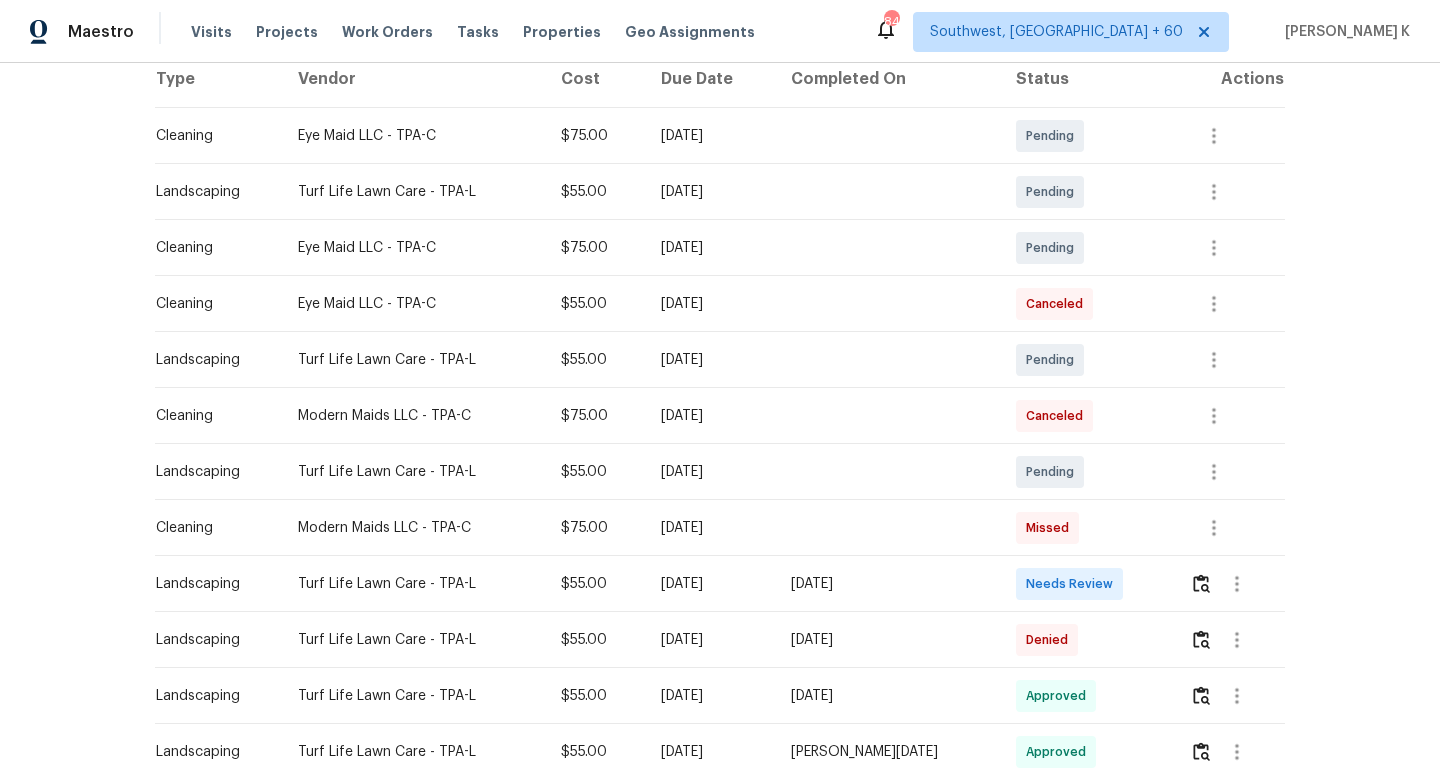 scroll, scrollTop: 373, scrollLeft: 0, axis: vertical 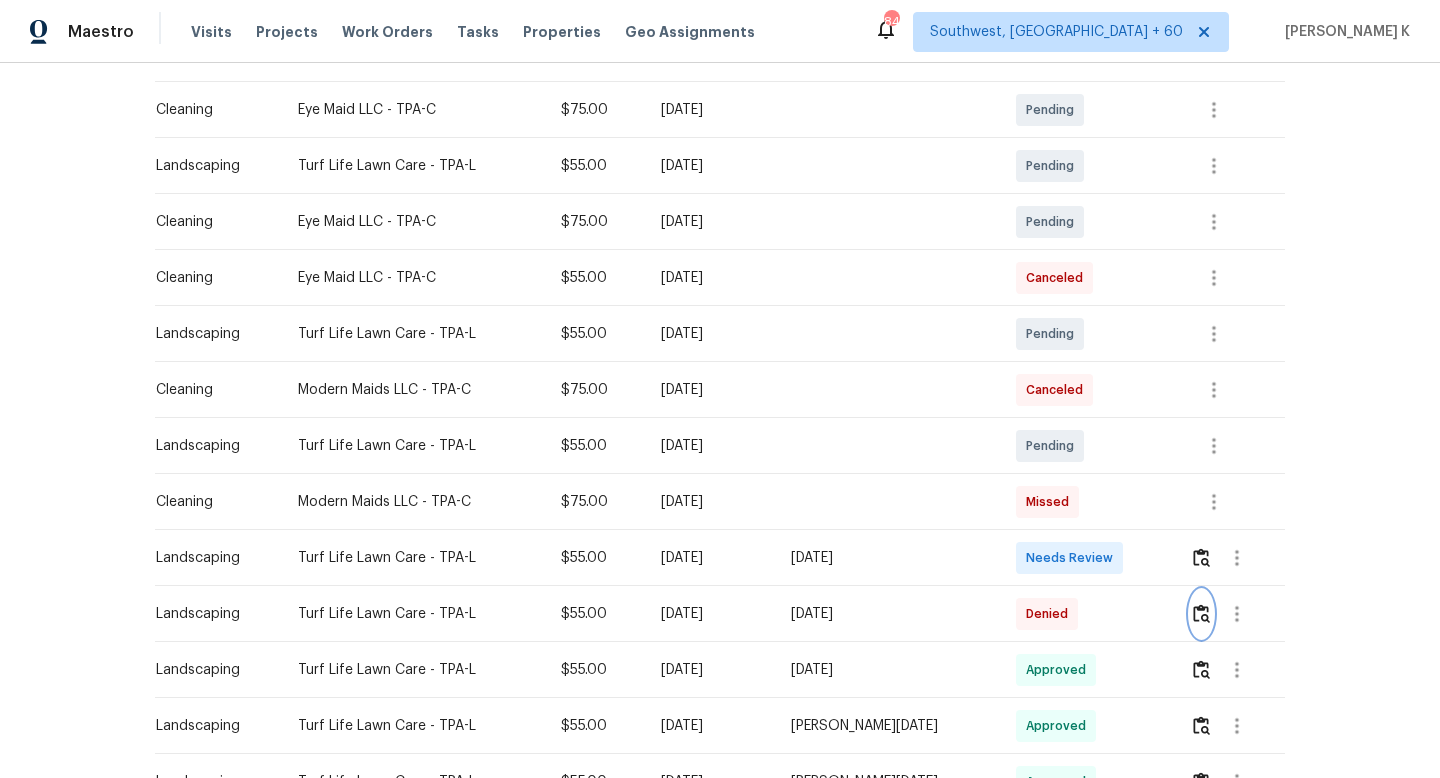 click at bounding box center (1201, 613) 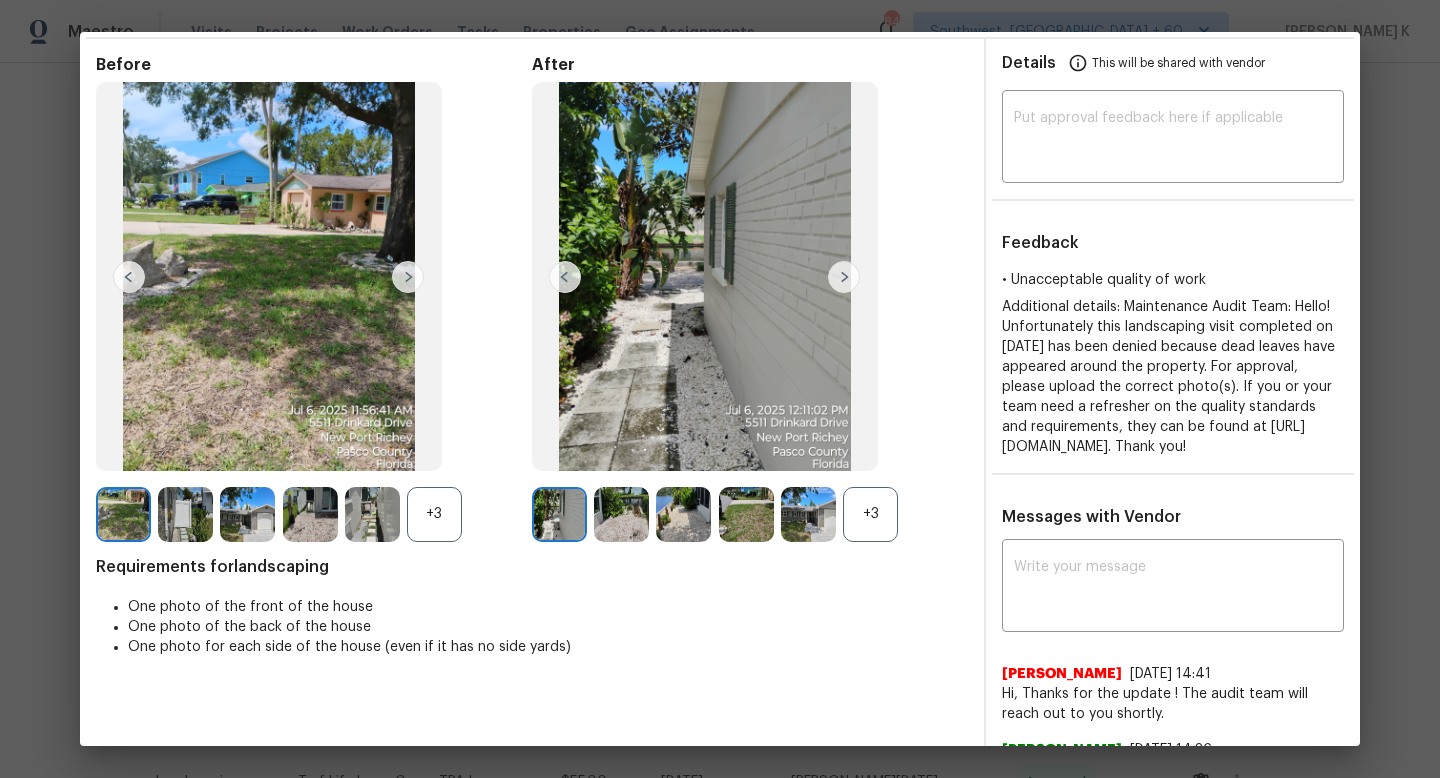 scroll, scrollTop: 0, scrollLeft: 0, axis: both 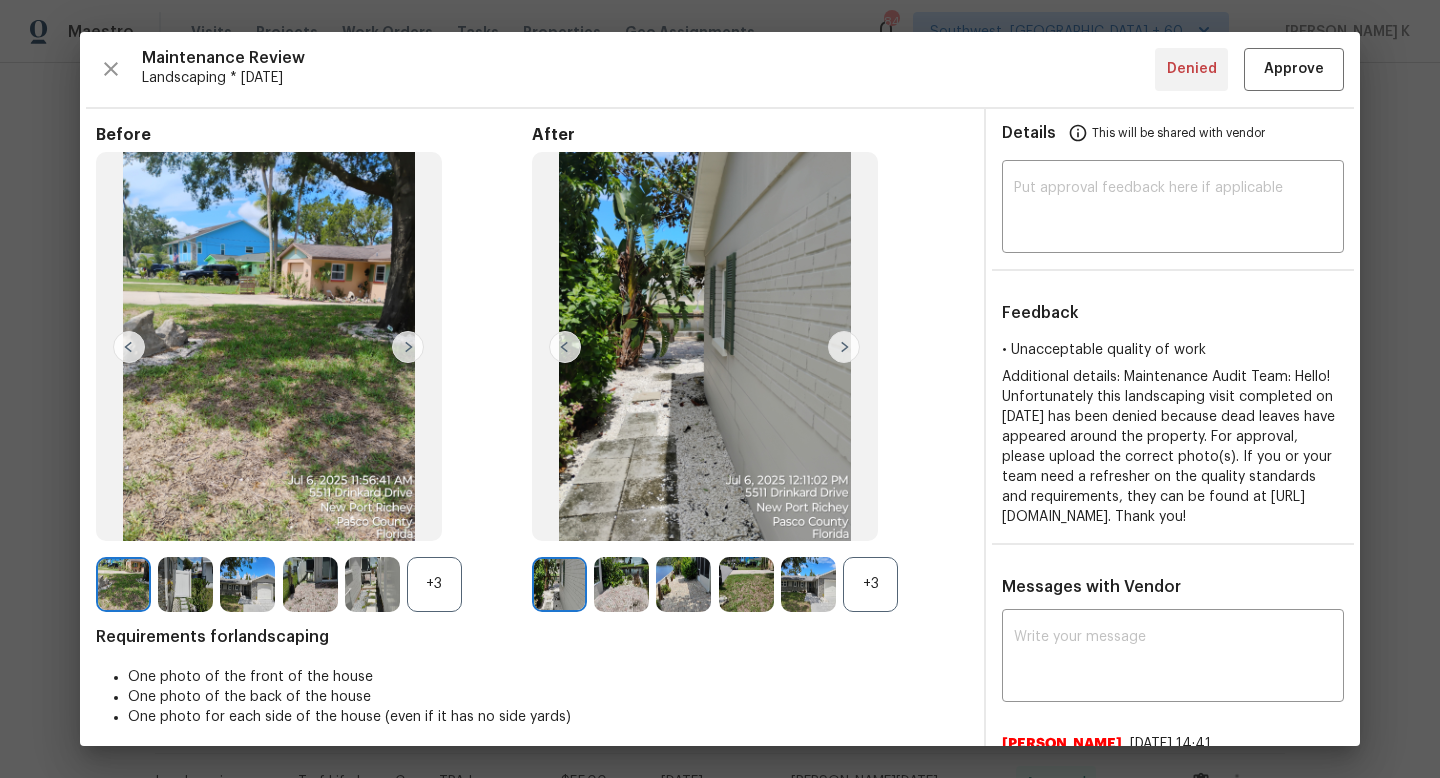 click at bounding box center (844, 347) 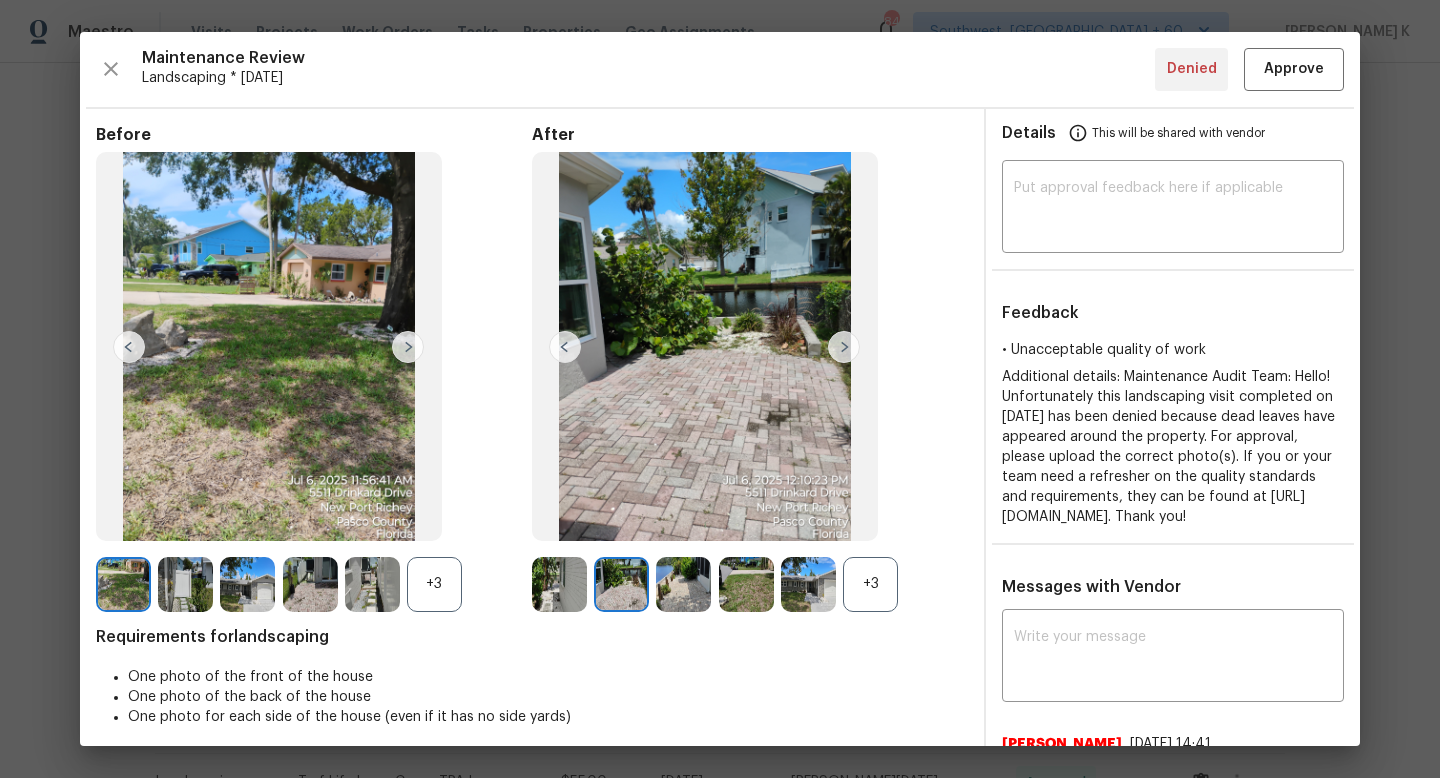 click on "+3" at bounding box center (870, 584) 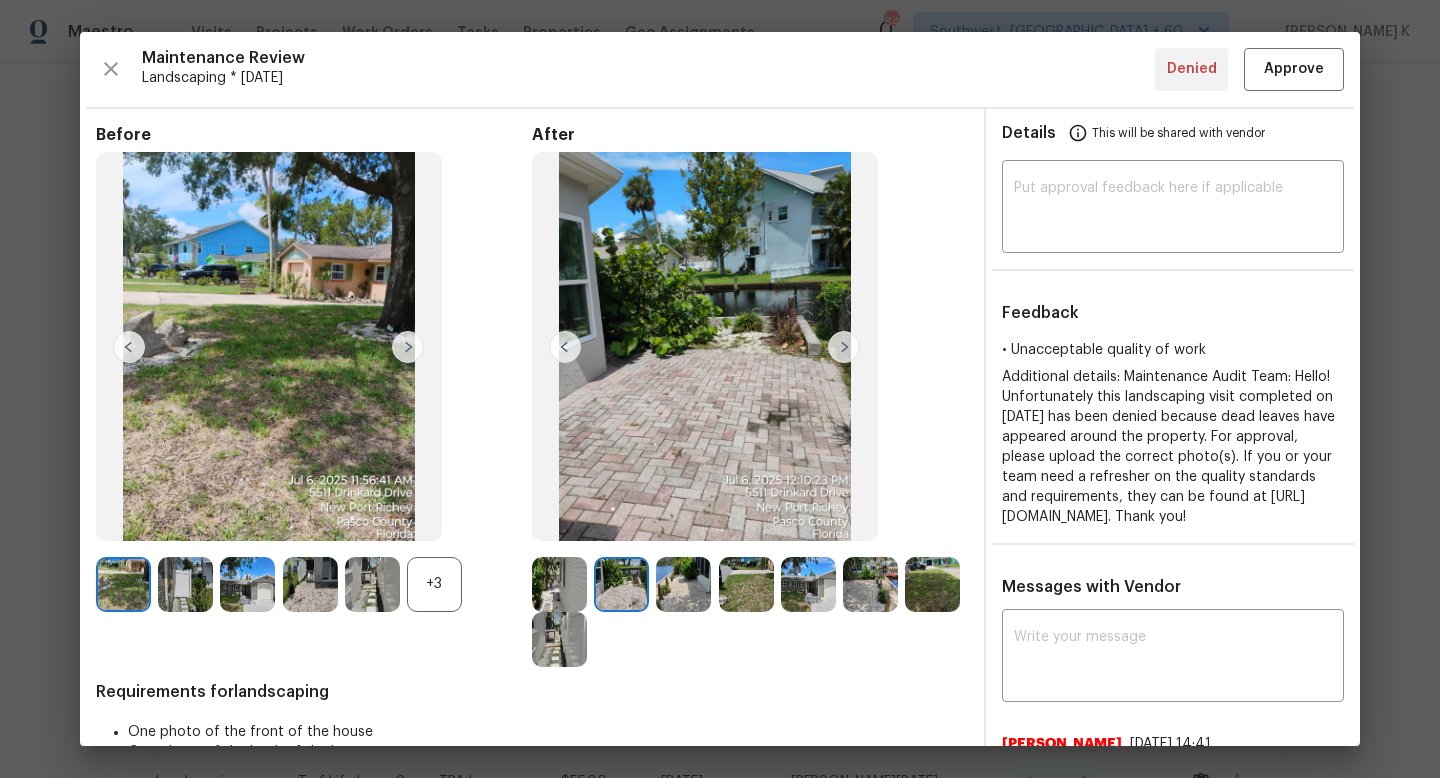 click on "+3" at bounding box center [434, 584] 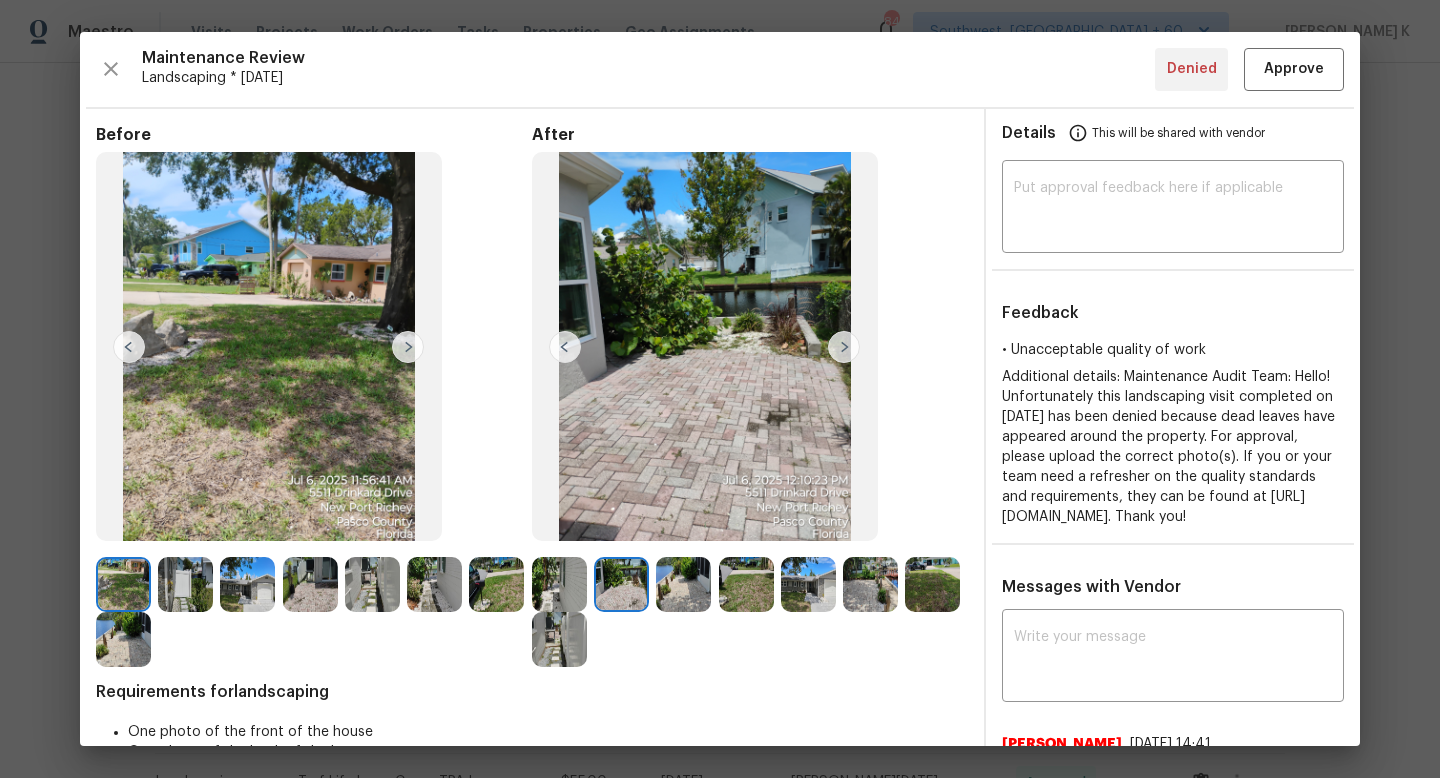 click at bounding box center [559, 584] 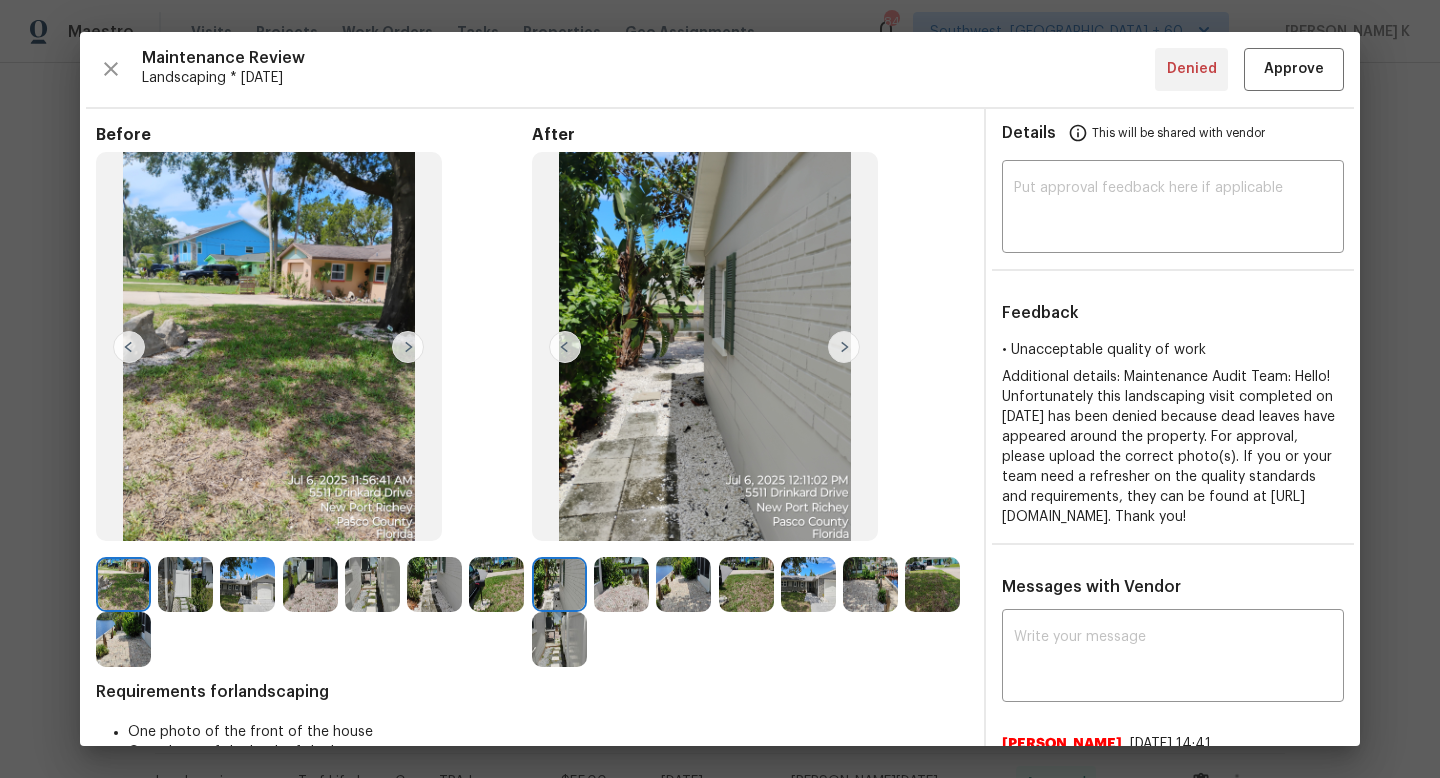 click at bounding box center (621, 584) 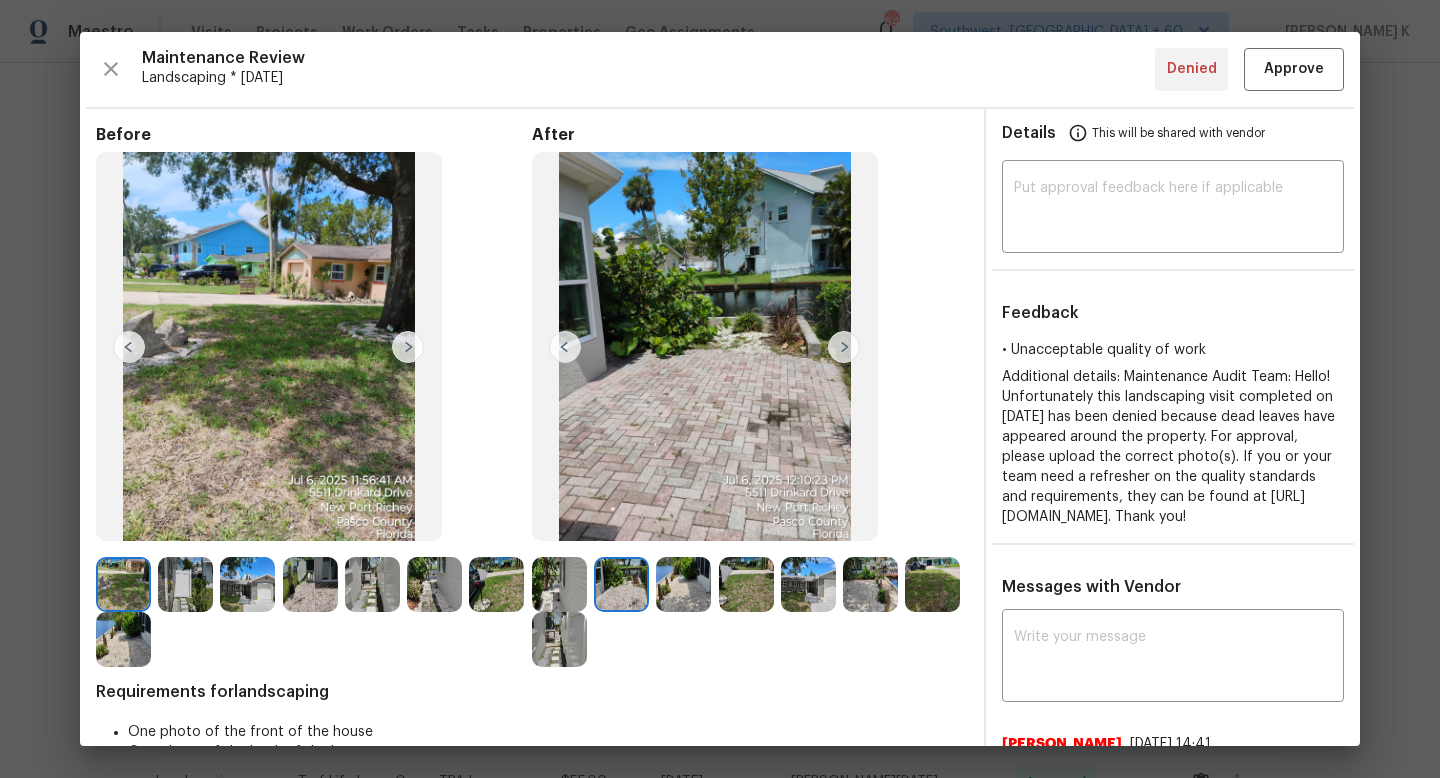 click at bounding box center (683, 584) 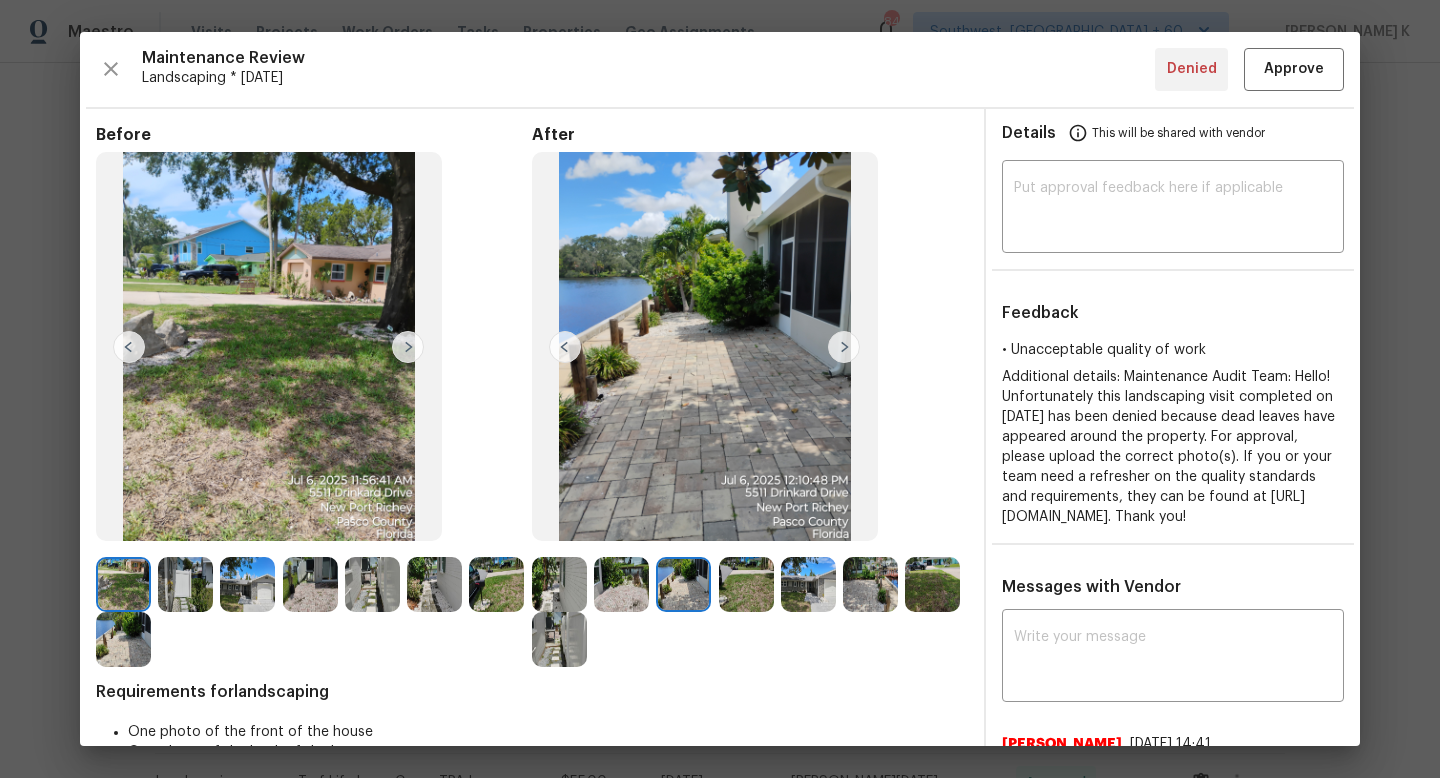click at bounding box center [746, 584] 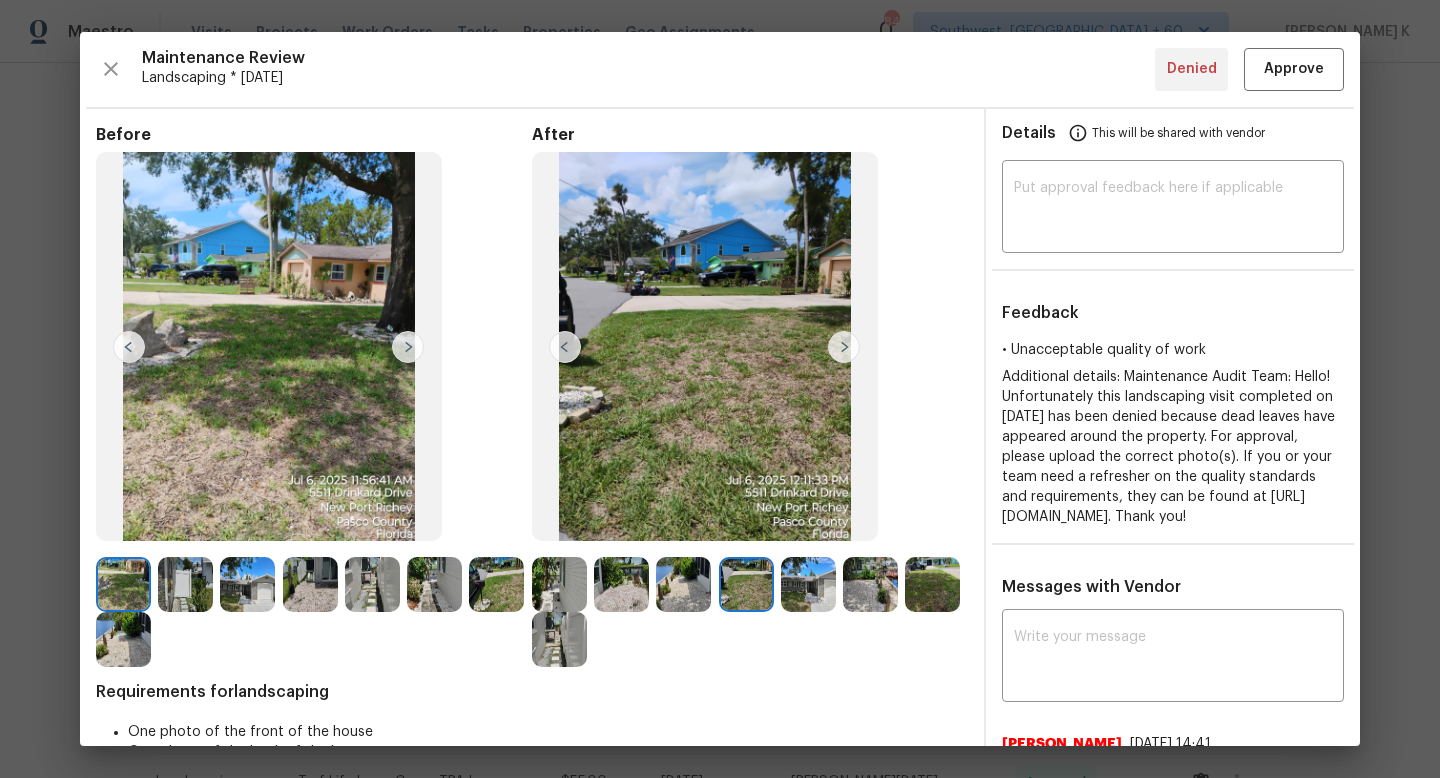 click at bounding box center (808, 584) 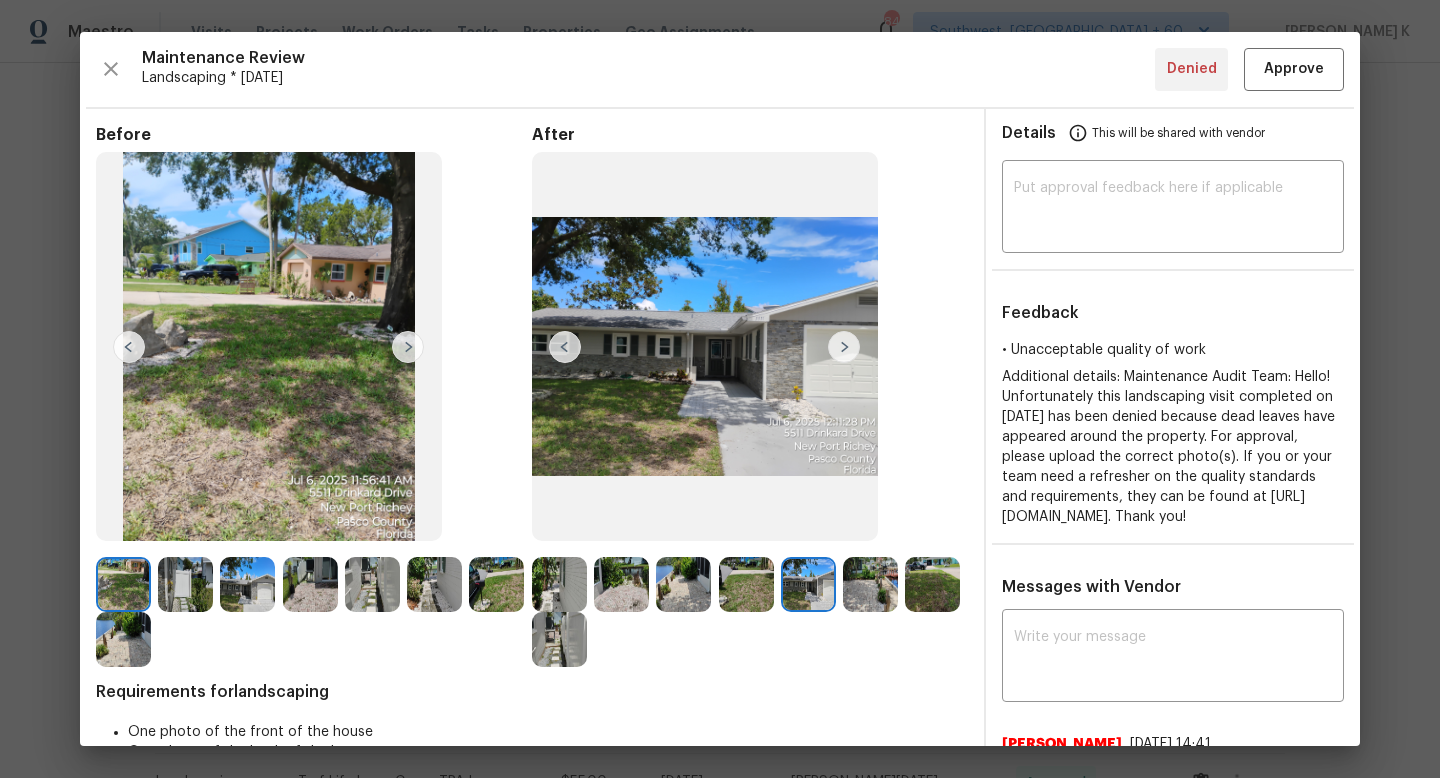 click at bounding box center (746, 584) 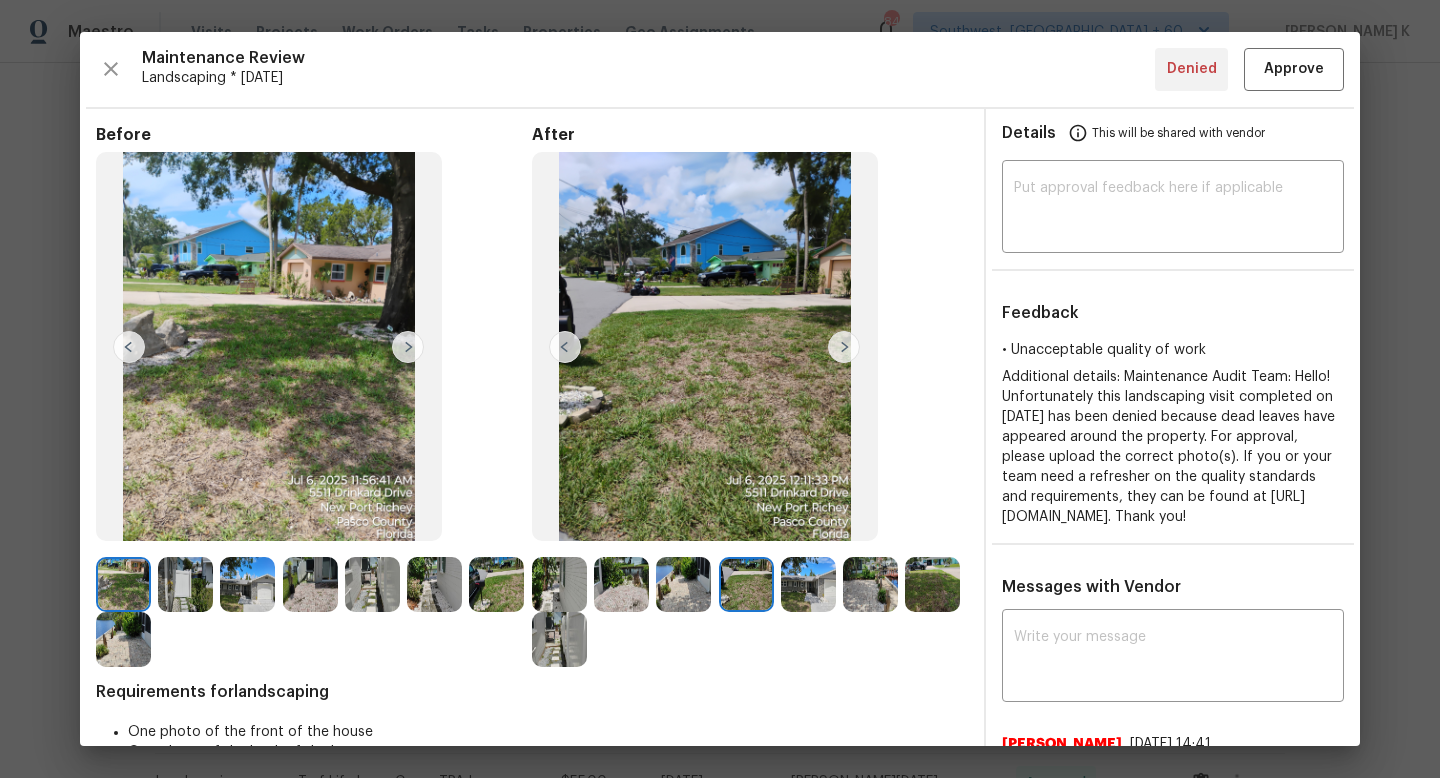 click at bounding box center [496, 584] 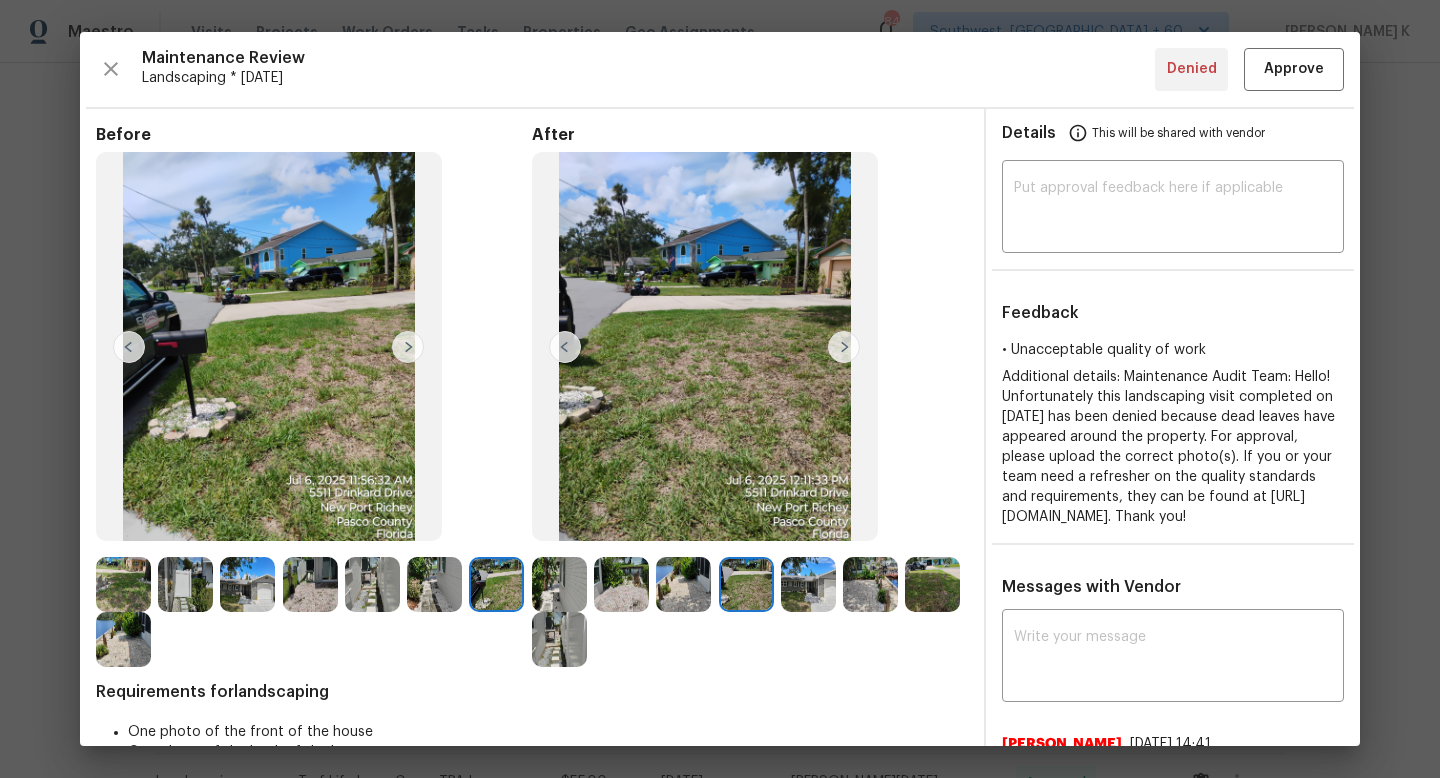 click at bounding box center (808, 584) 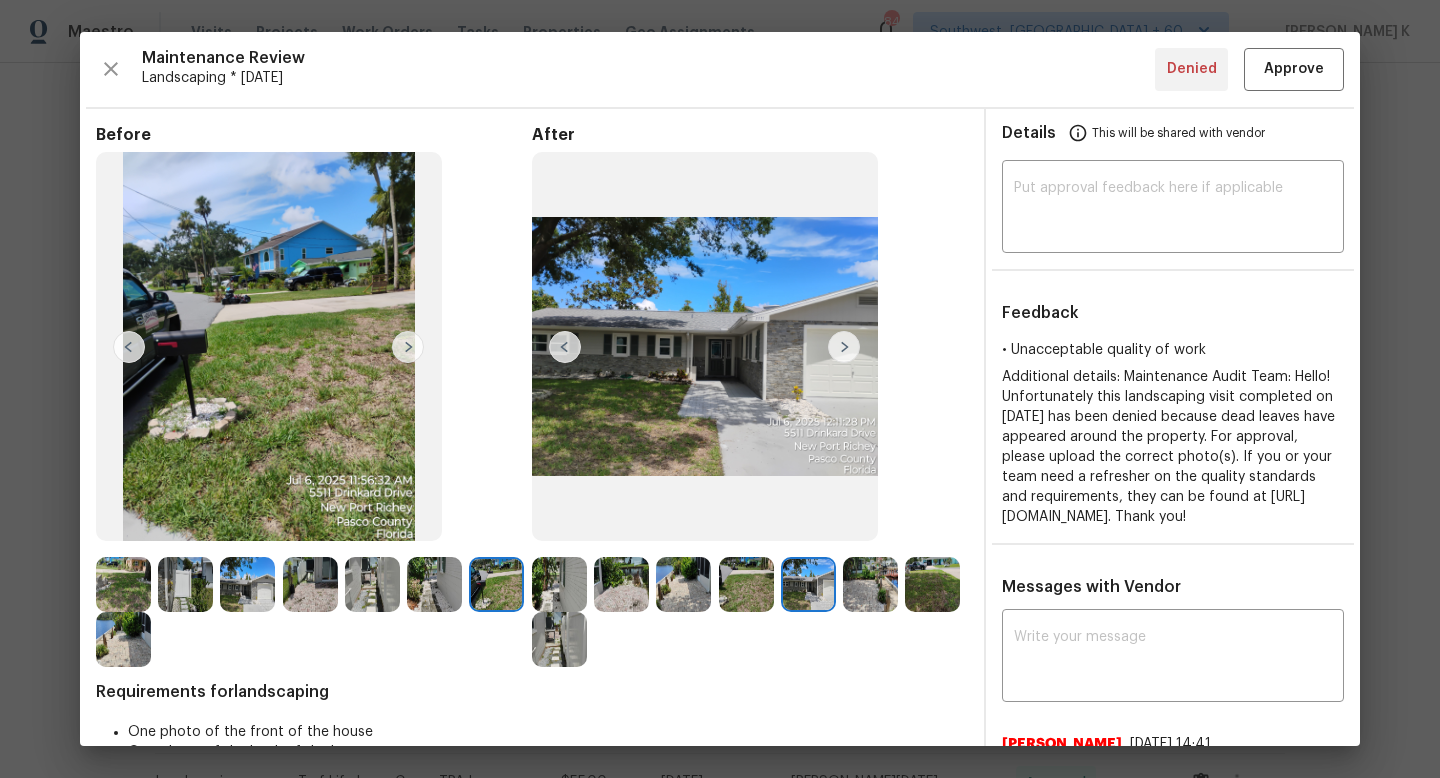 click at bounding box center (870, 584) 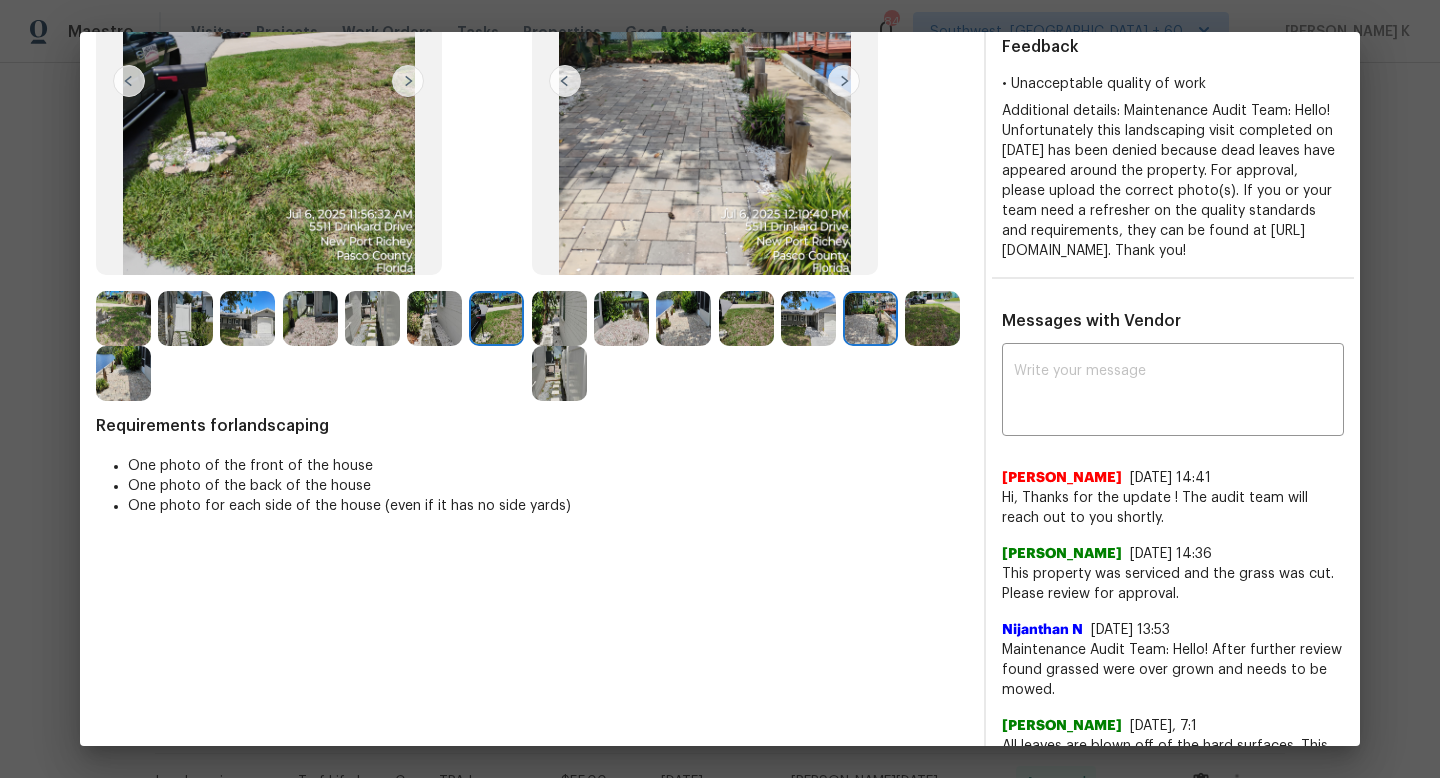 scroll, scrollTop: 0, scrollLeft: 0, axis: both 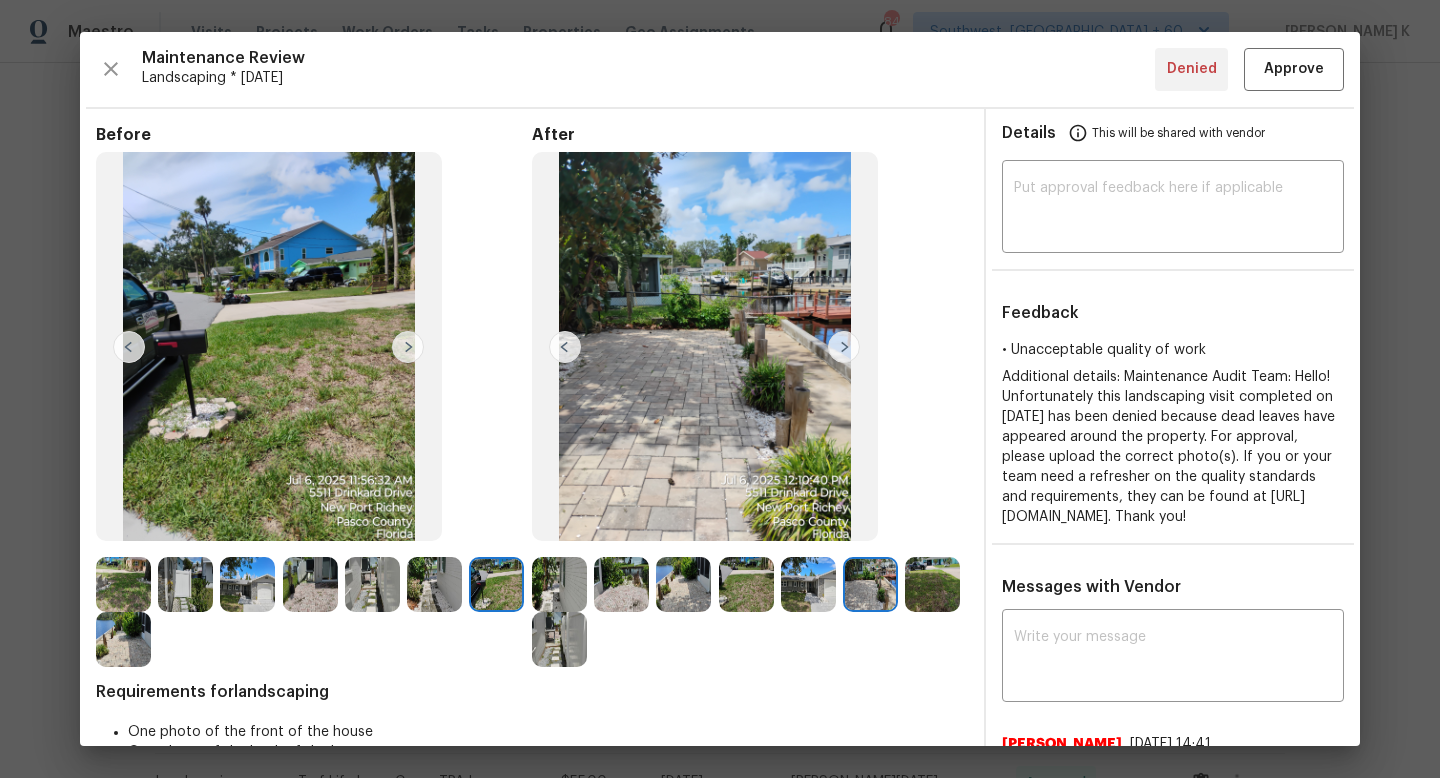 click at bounding box center (408, 347) 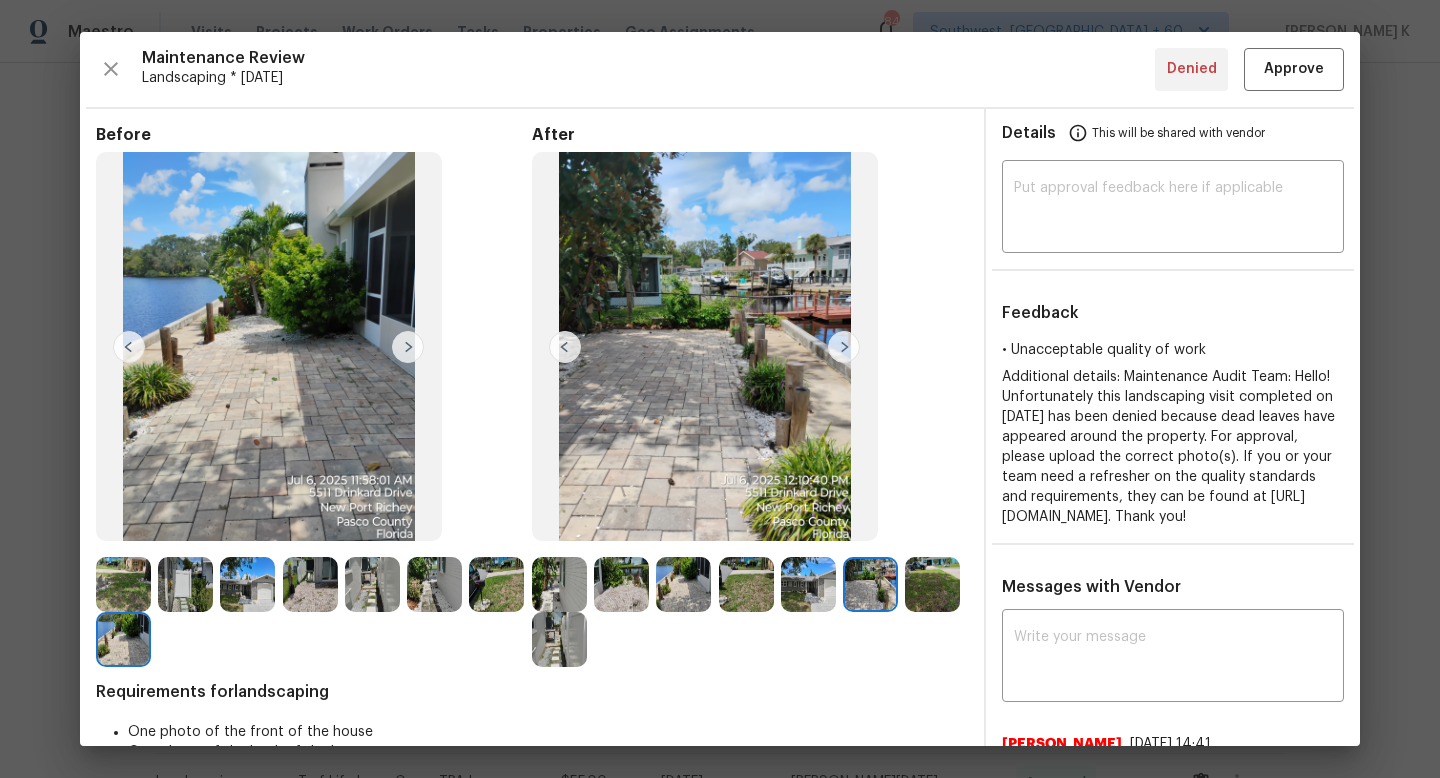 click at bounding box center [408, 347] 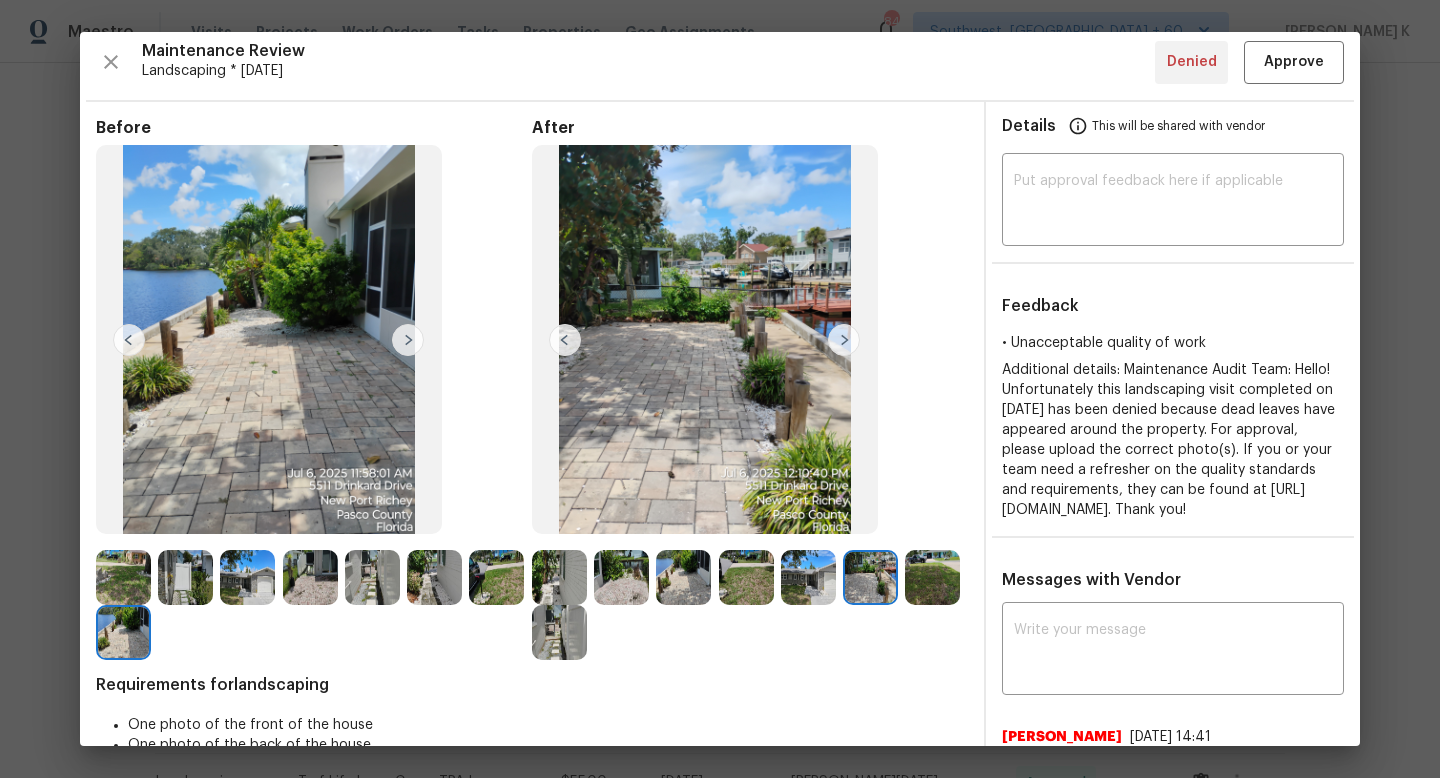 scroll, scrollTop: 6, scrollLeft: 0, axis: vertical 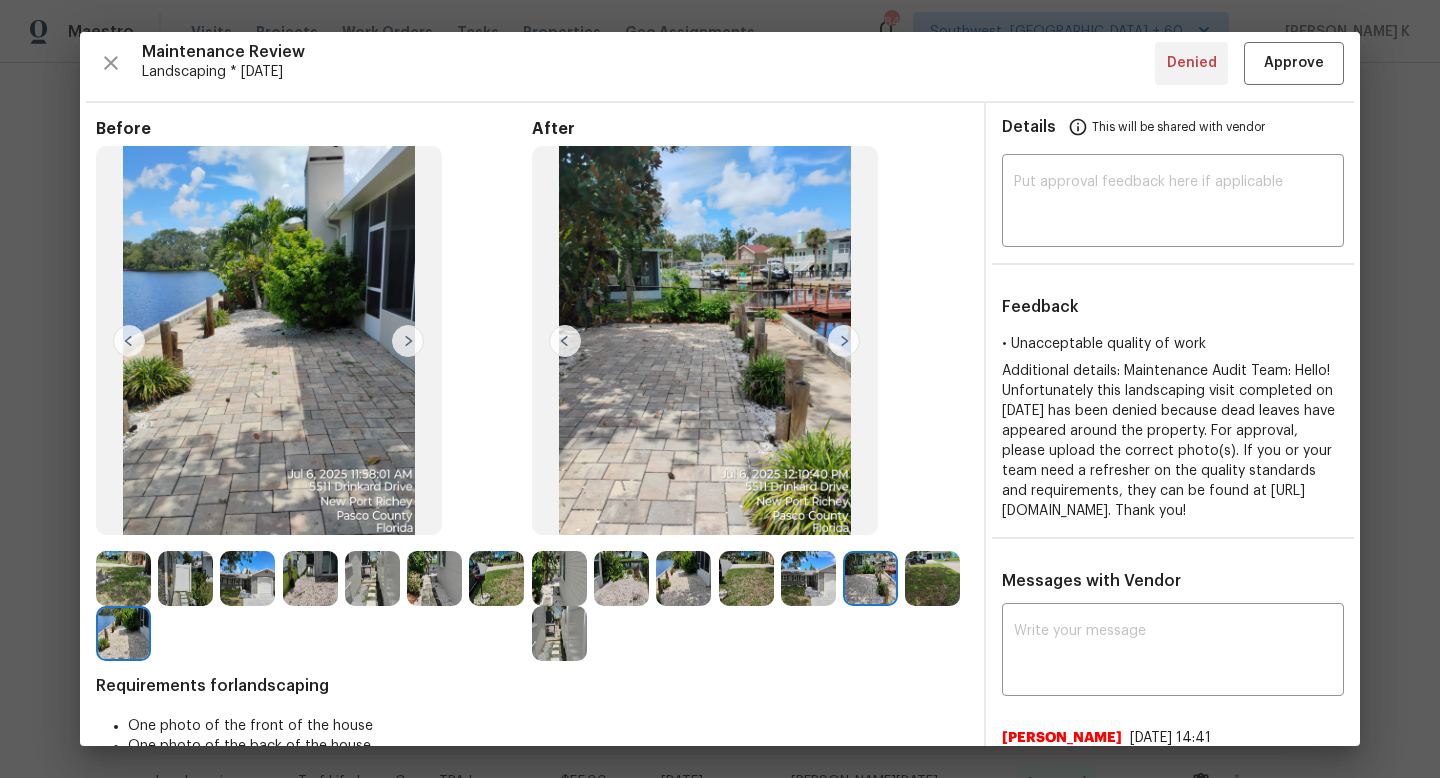click at bounding box center (559, 578) 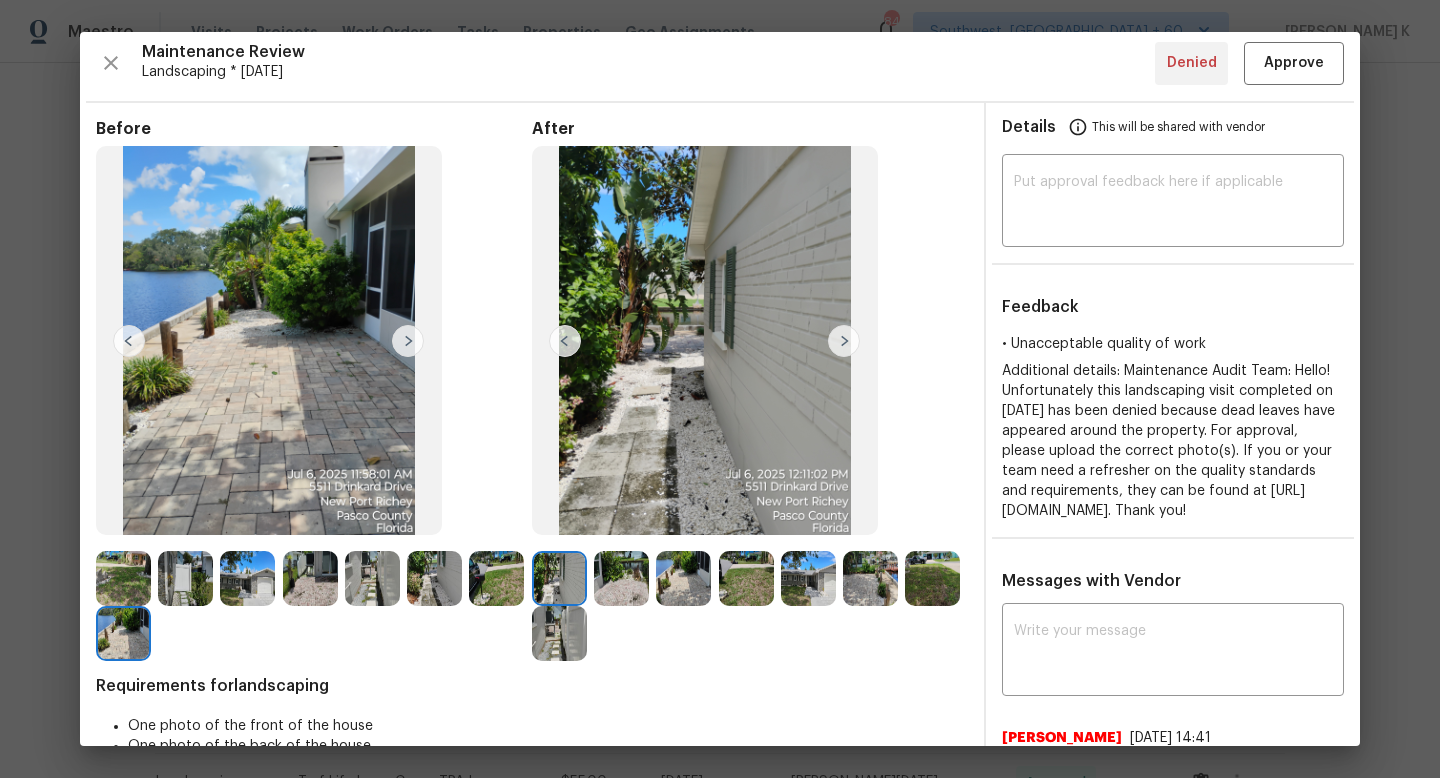 click at bounding box center (621, 578) 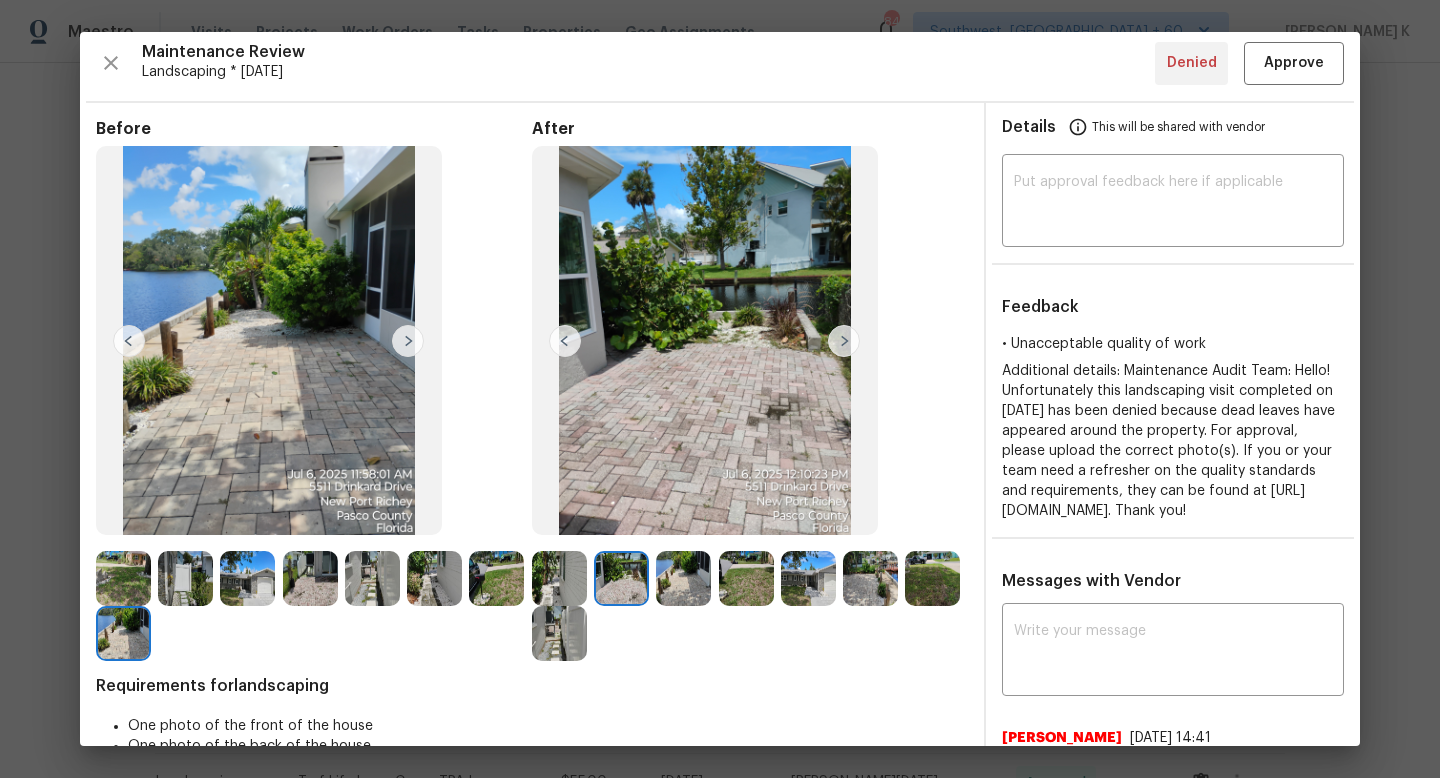 click at bounding box center [683, 578] 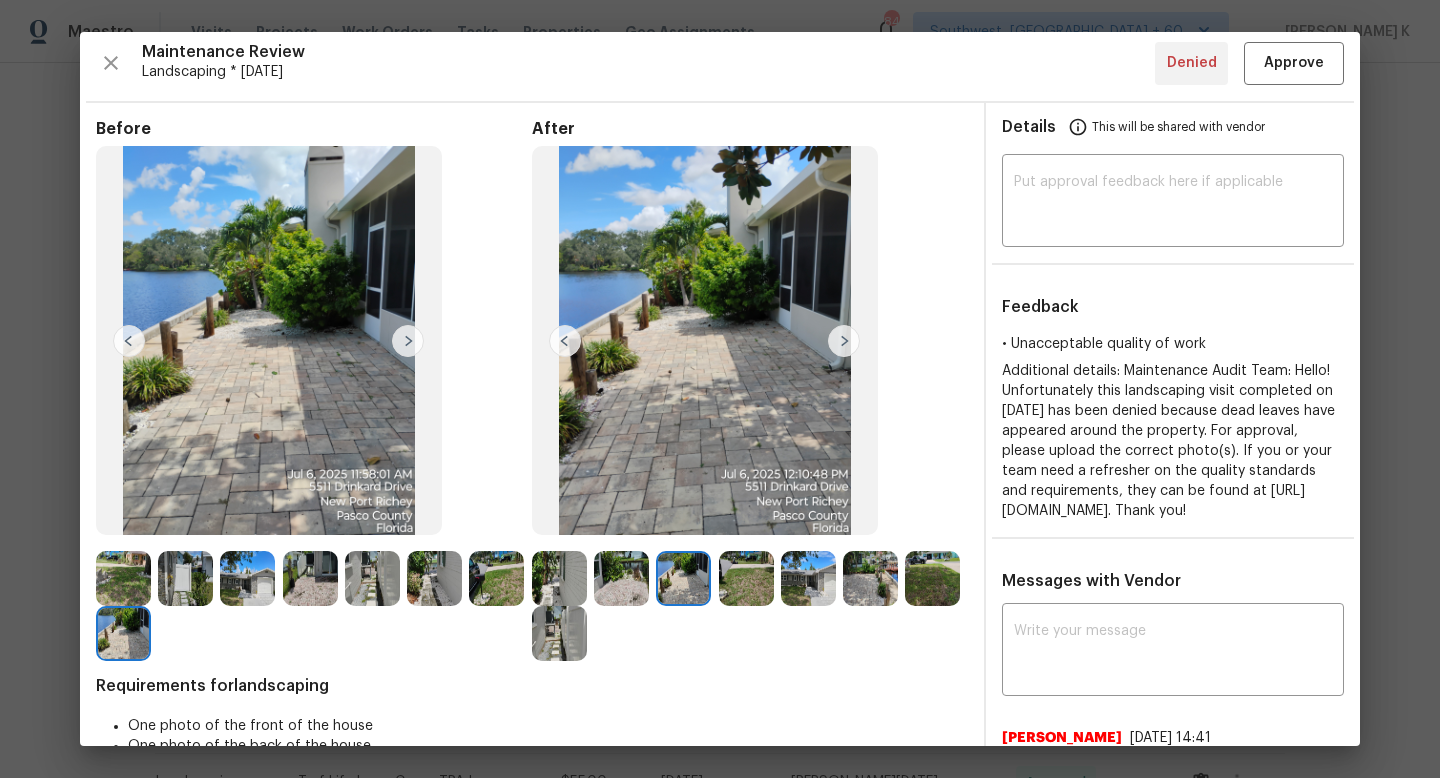 click at bounding box center [746, 578] 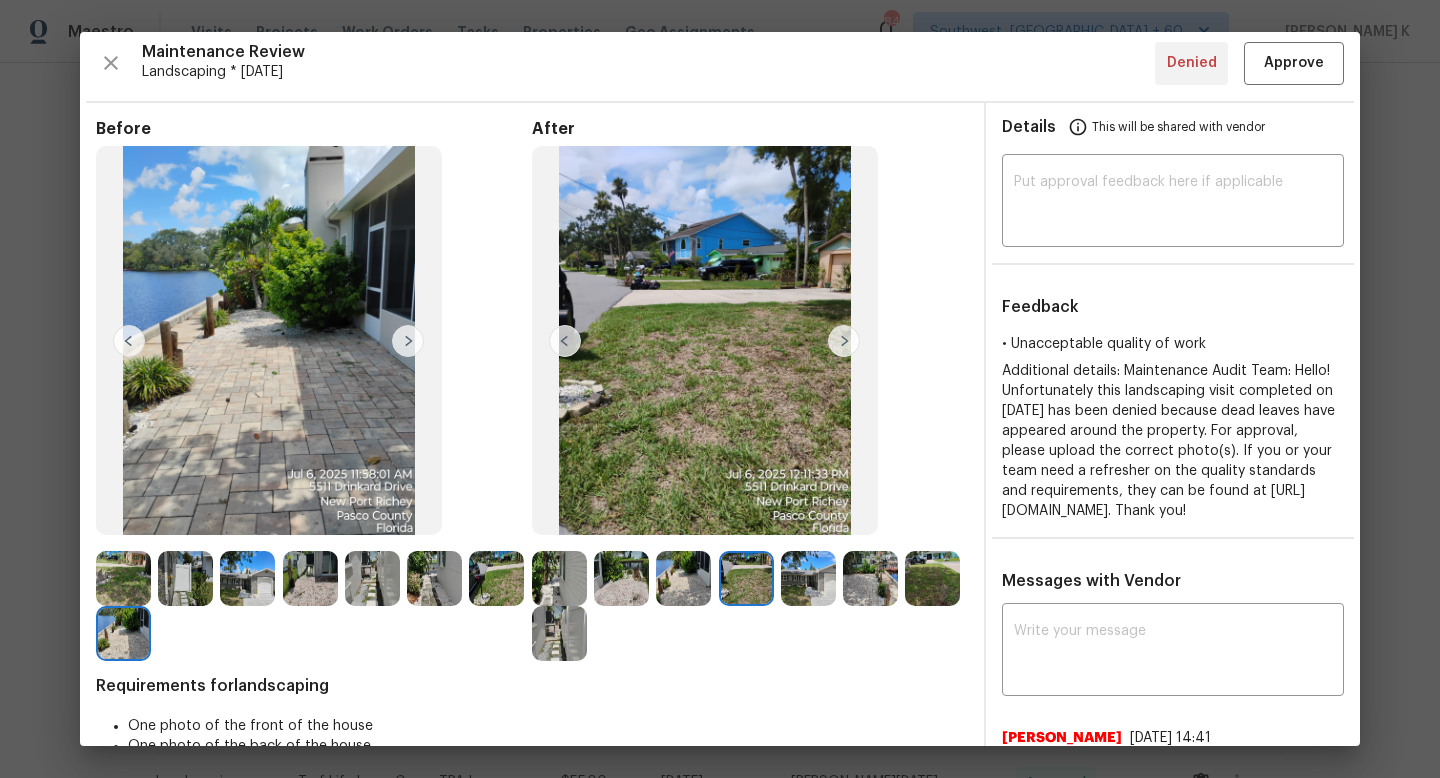click at bounding box center [808, 578] 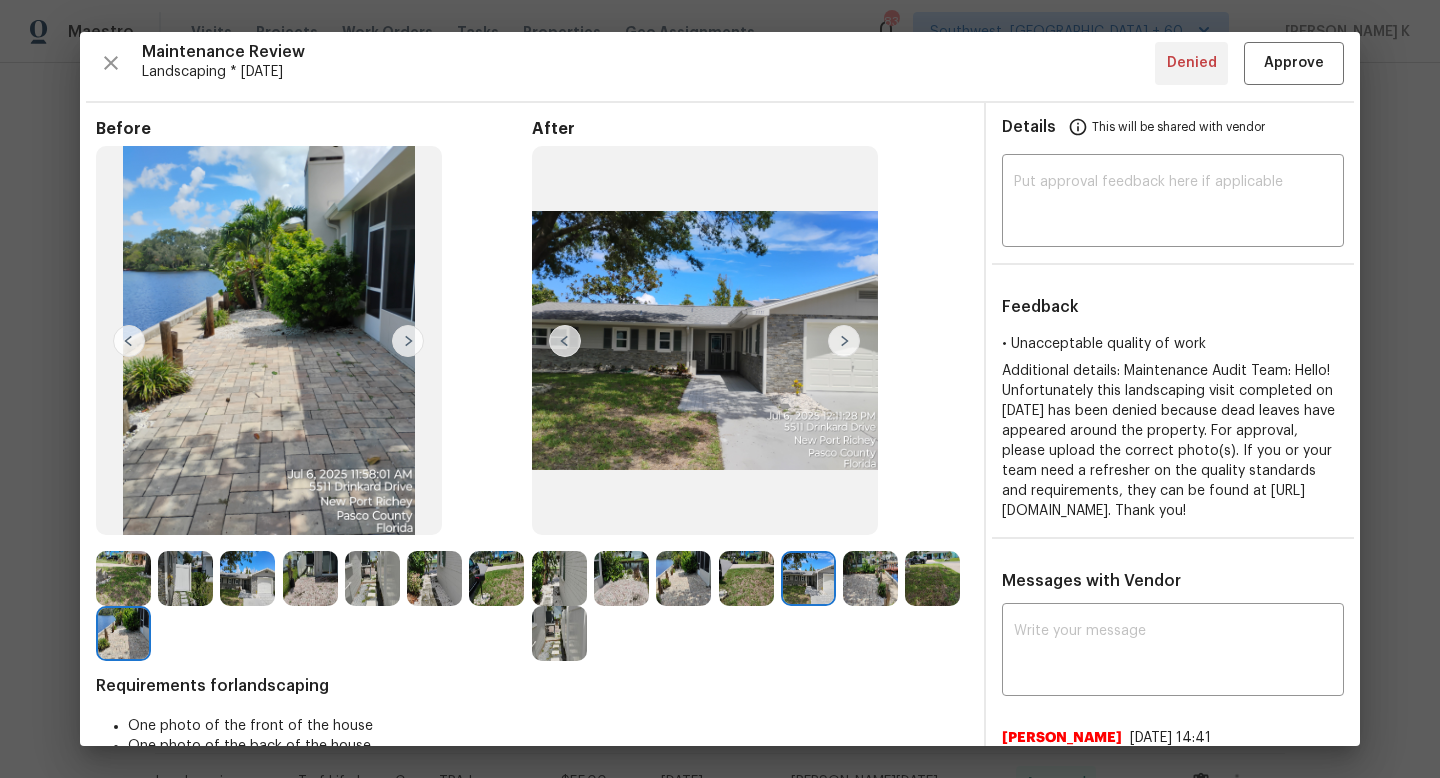 click at bounding box center [870, 578] 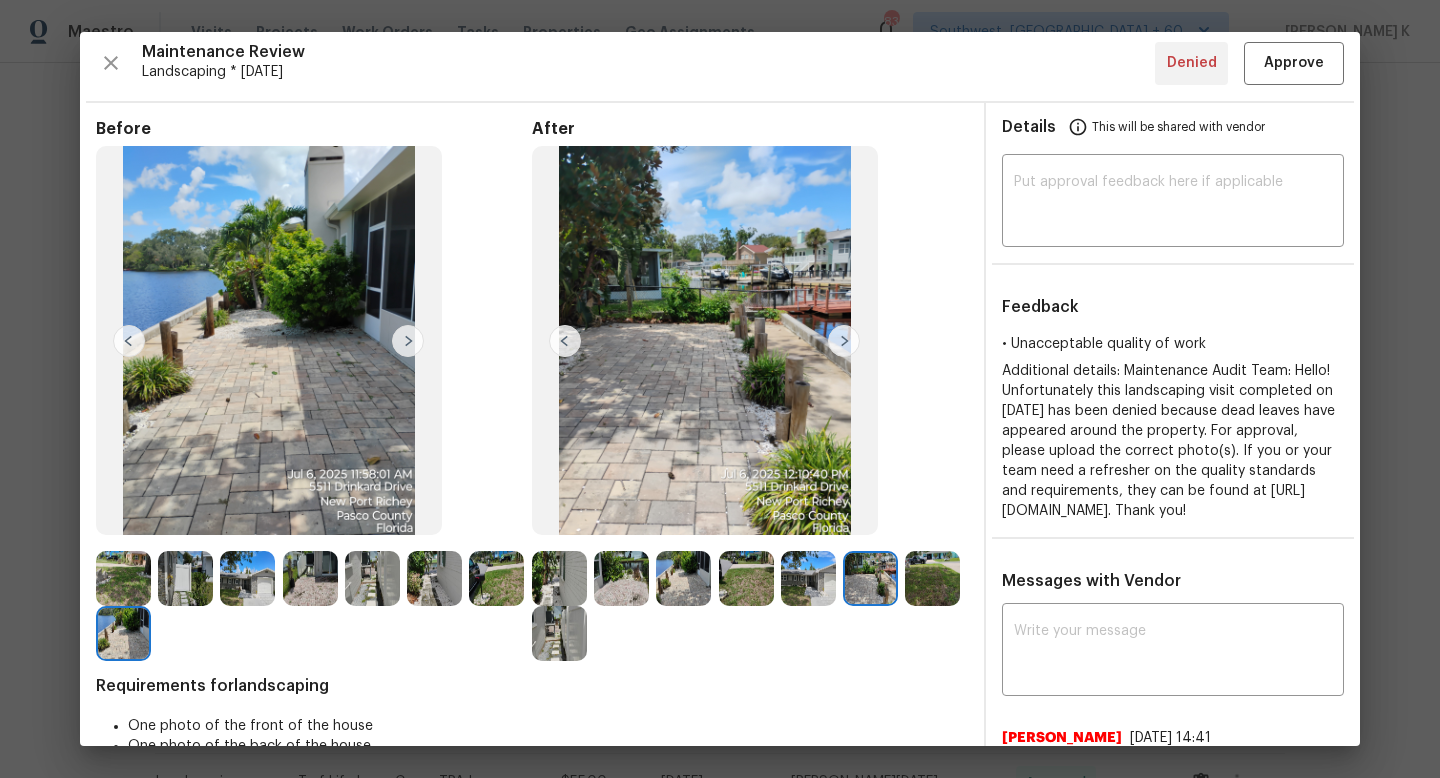 click at bounding box center (874, 578) 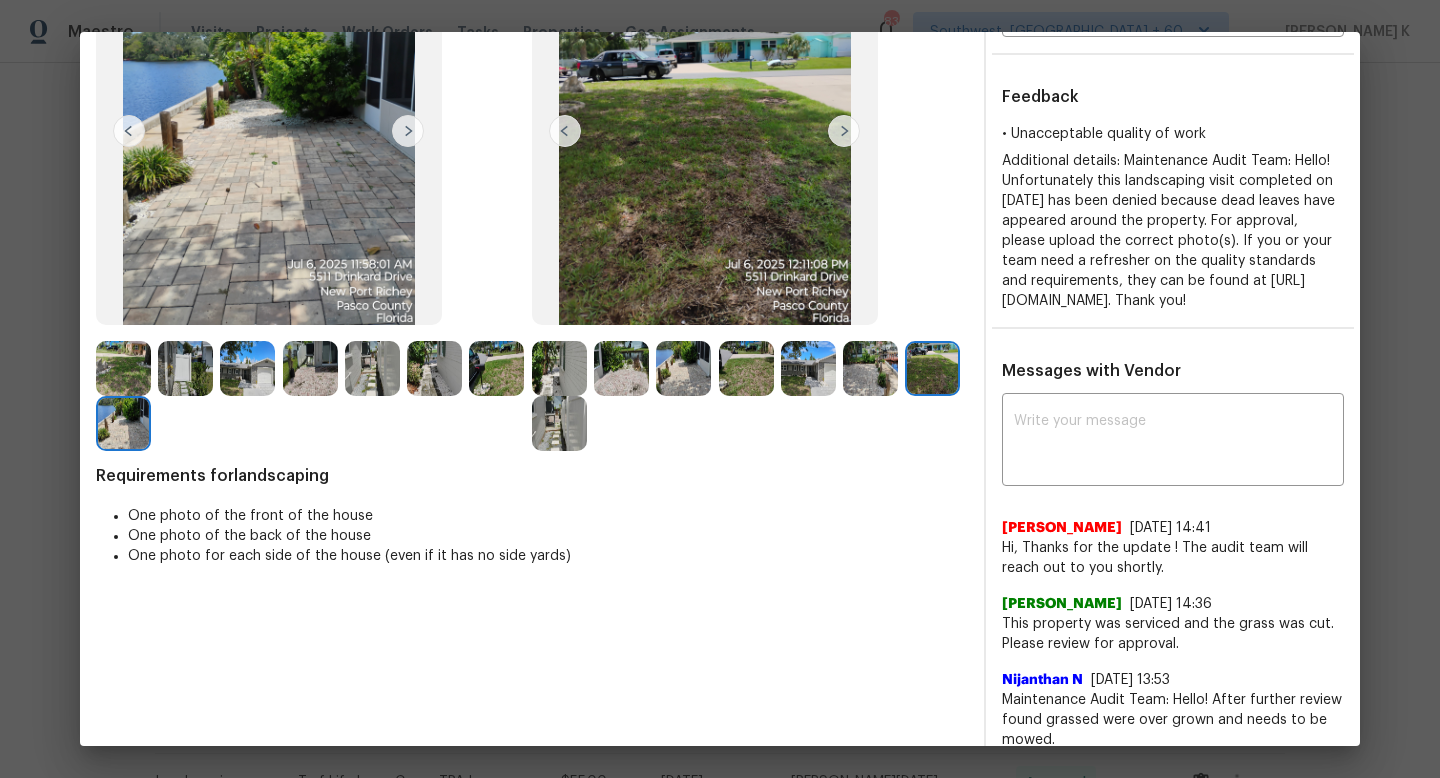 scroll, scrollTop: 235, scrollLeft: 0, axis: vertical 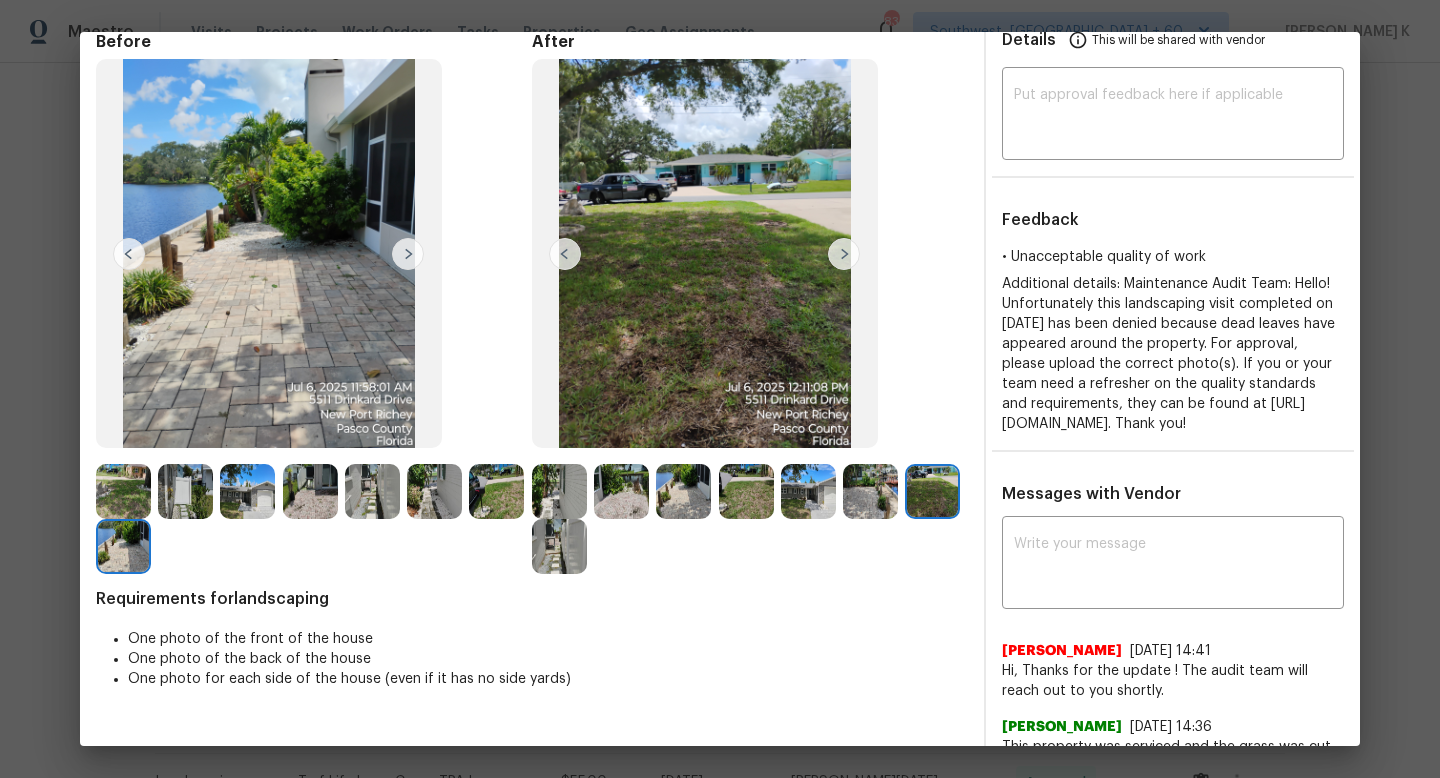 click at bounding box center [844, 254] 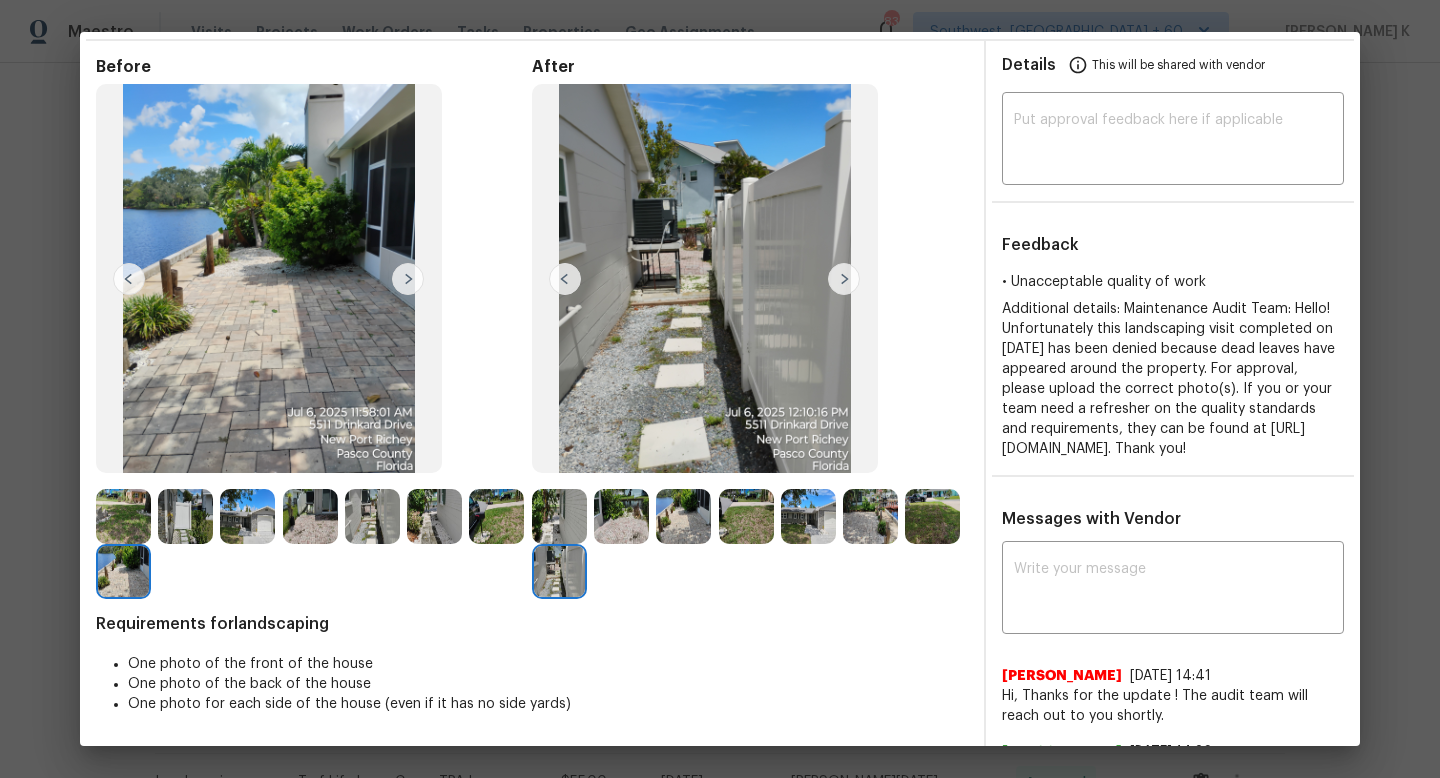 scroll, scrollTop: 0, scrollLeft: 0, axis: both 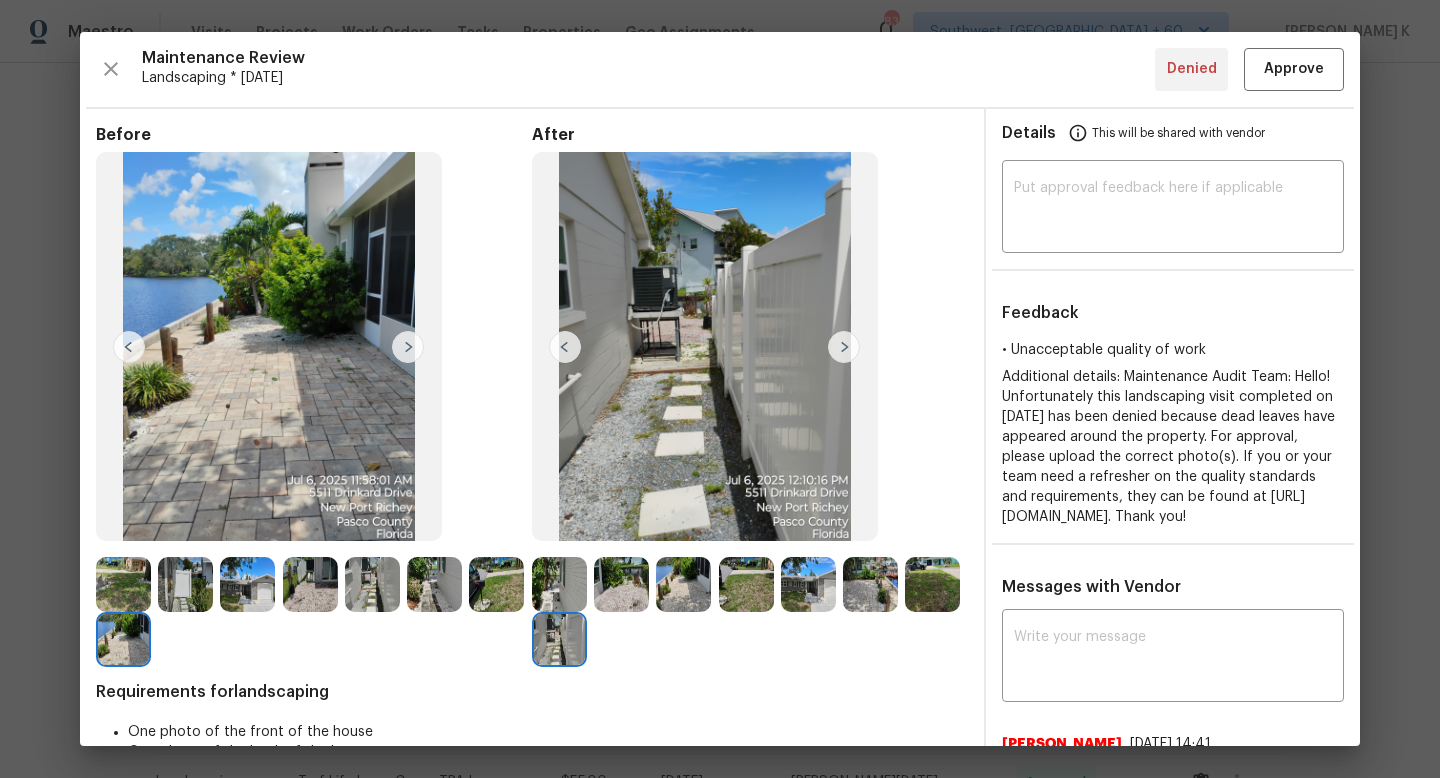 click at bounding box center [844, 347] 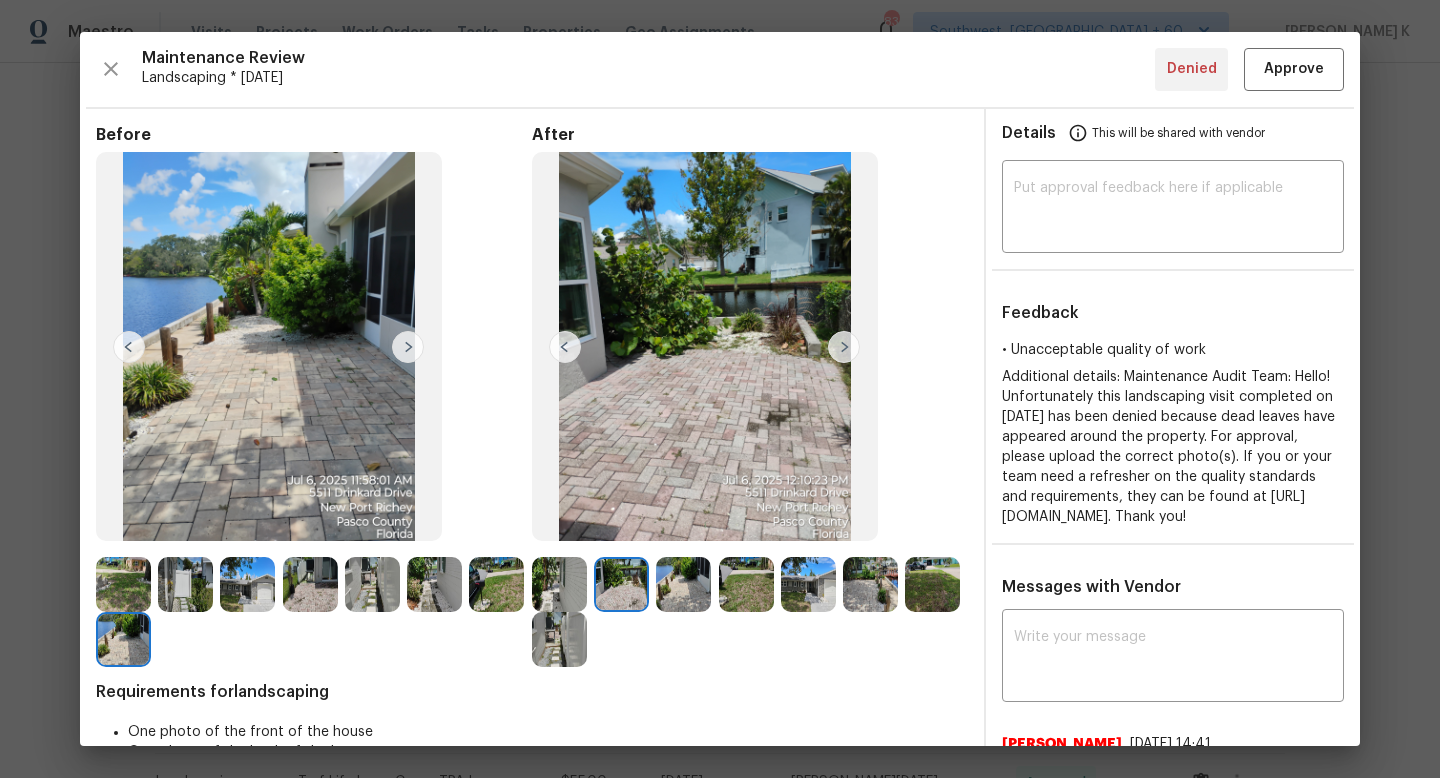 click at bounding box center (683, 584) 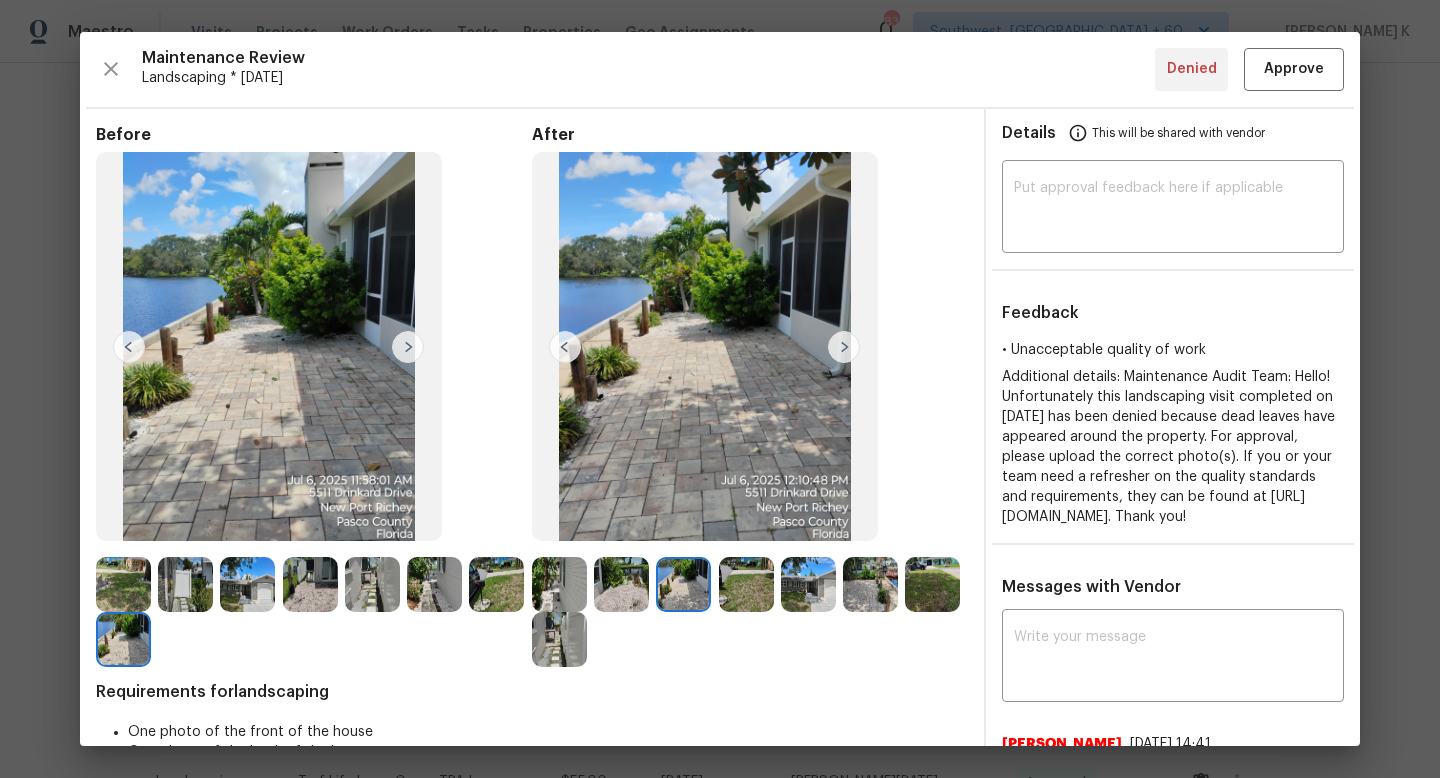 click at bounding box center [746, 584] 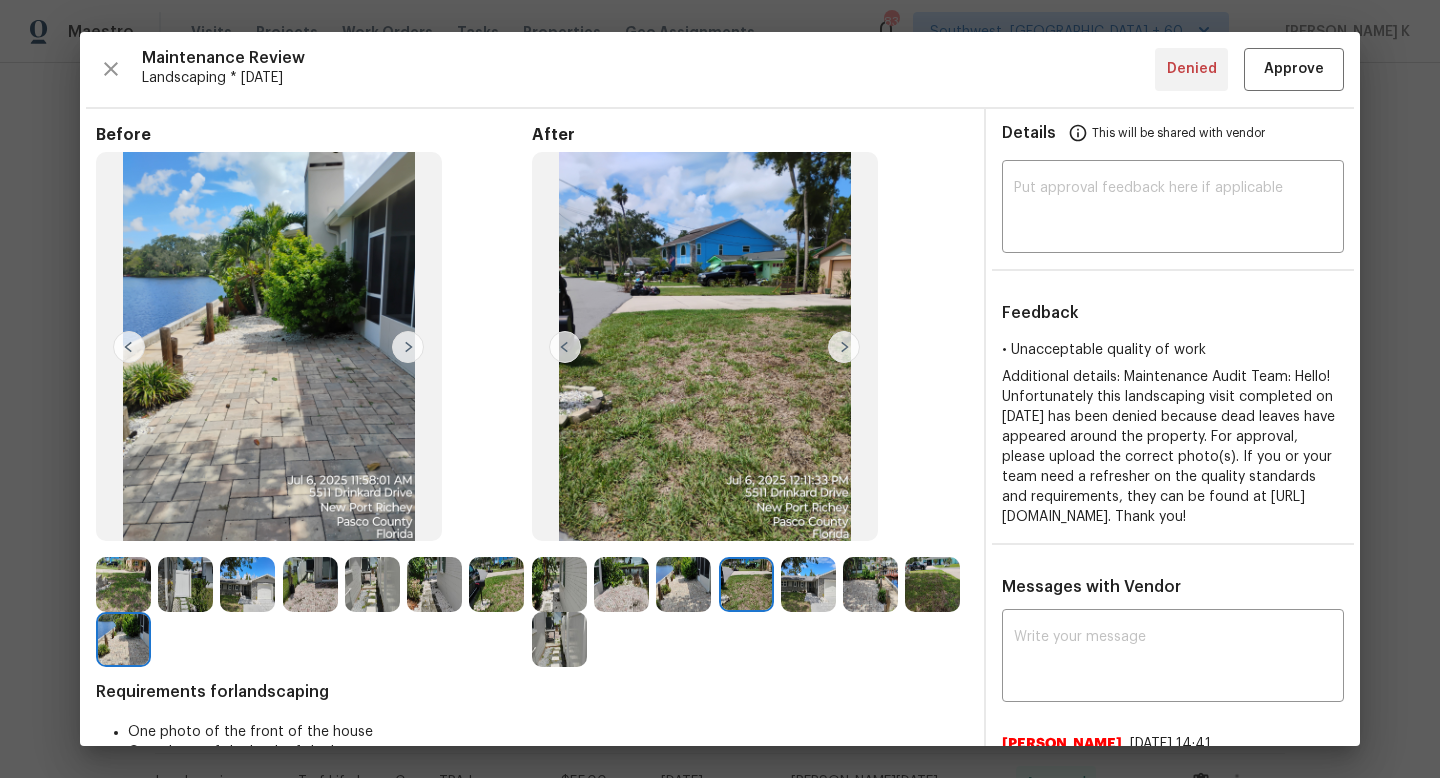 click at bounding box center (408, 347) 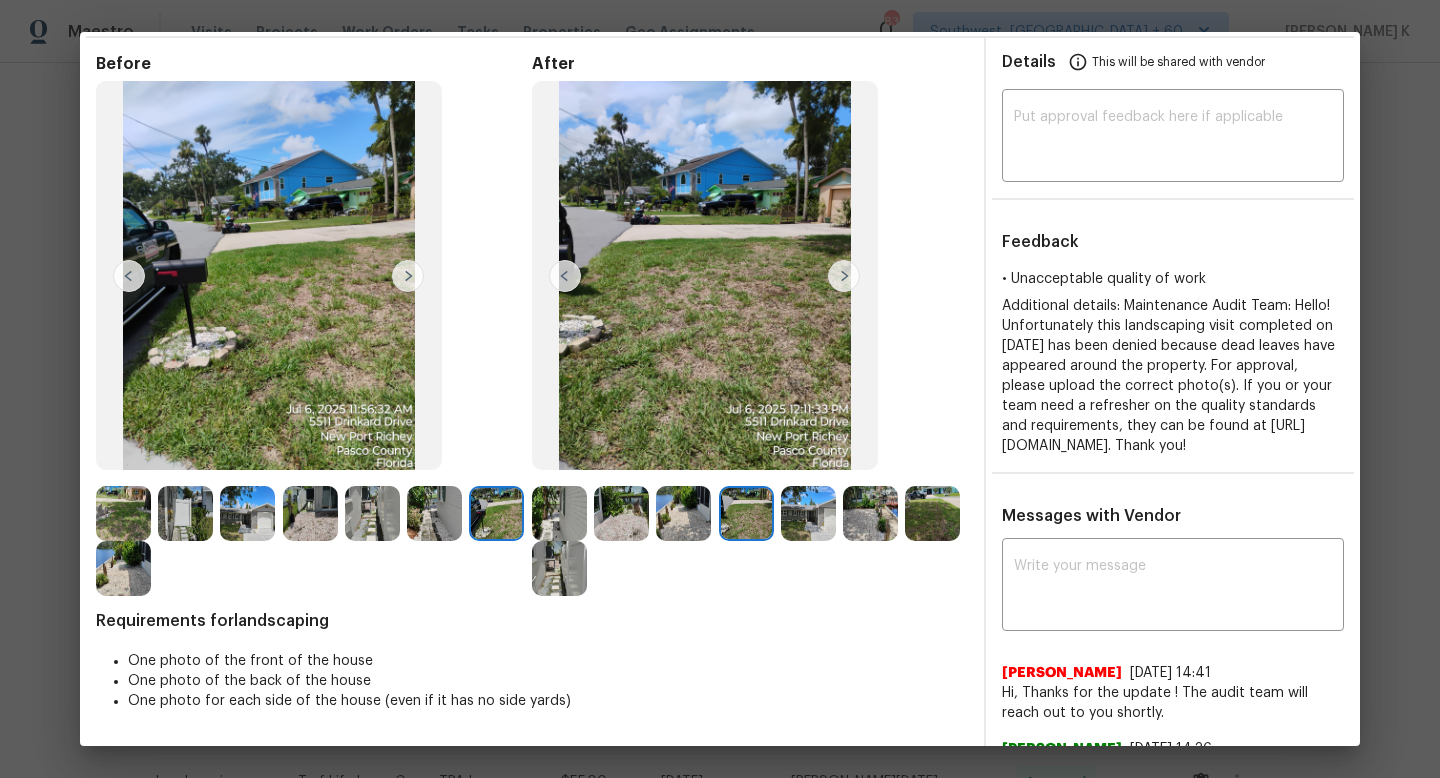 scroll, scrollTop: 53, scrollLeft: 0, axis: vertical 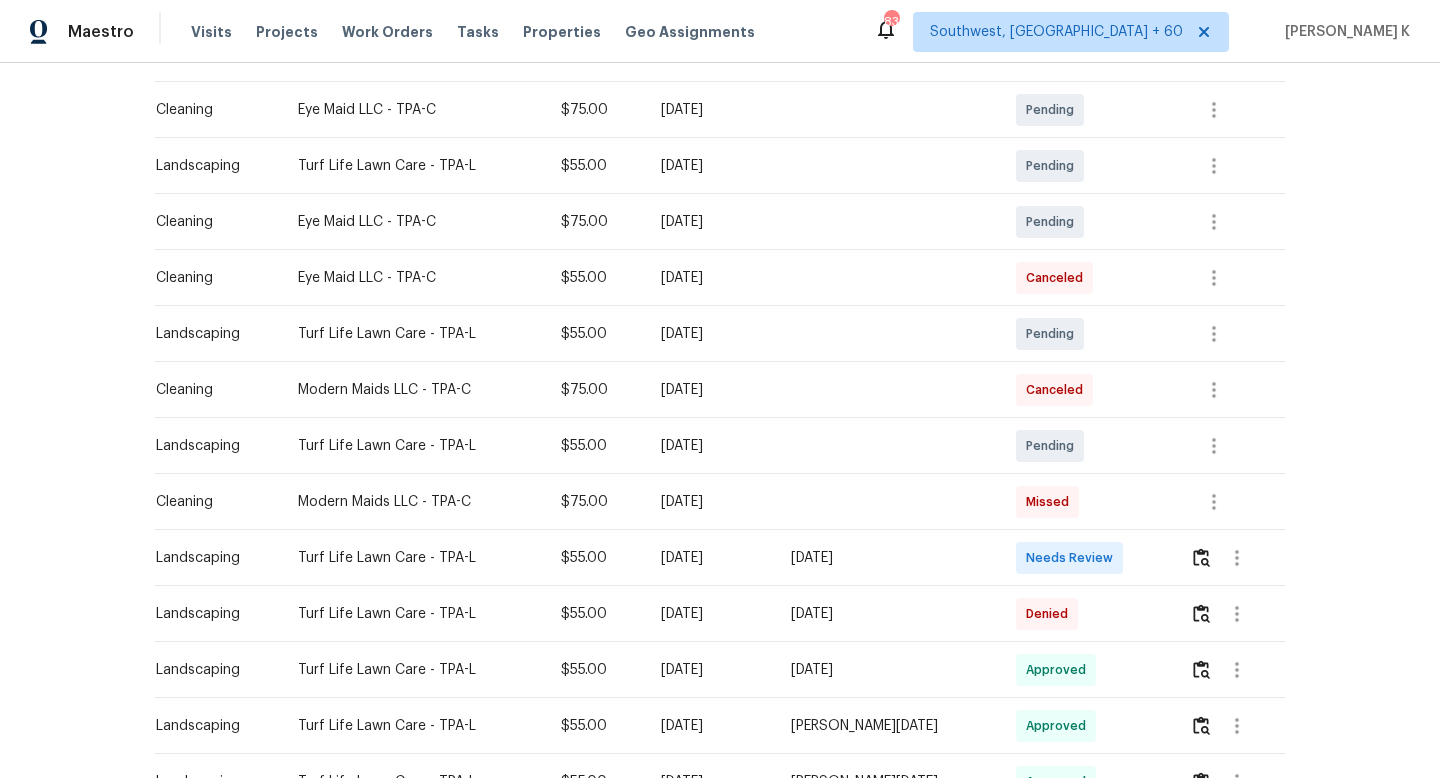 click at bounding box center [887, 222] 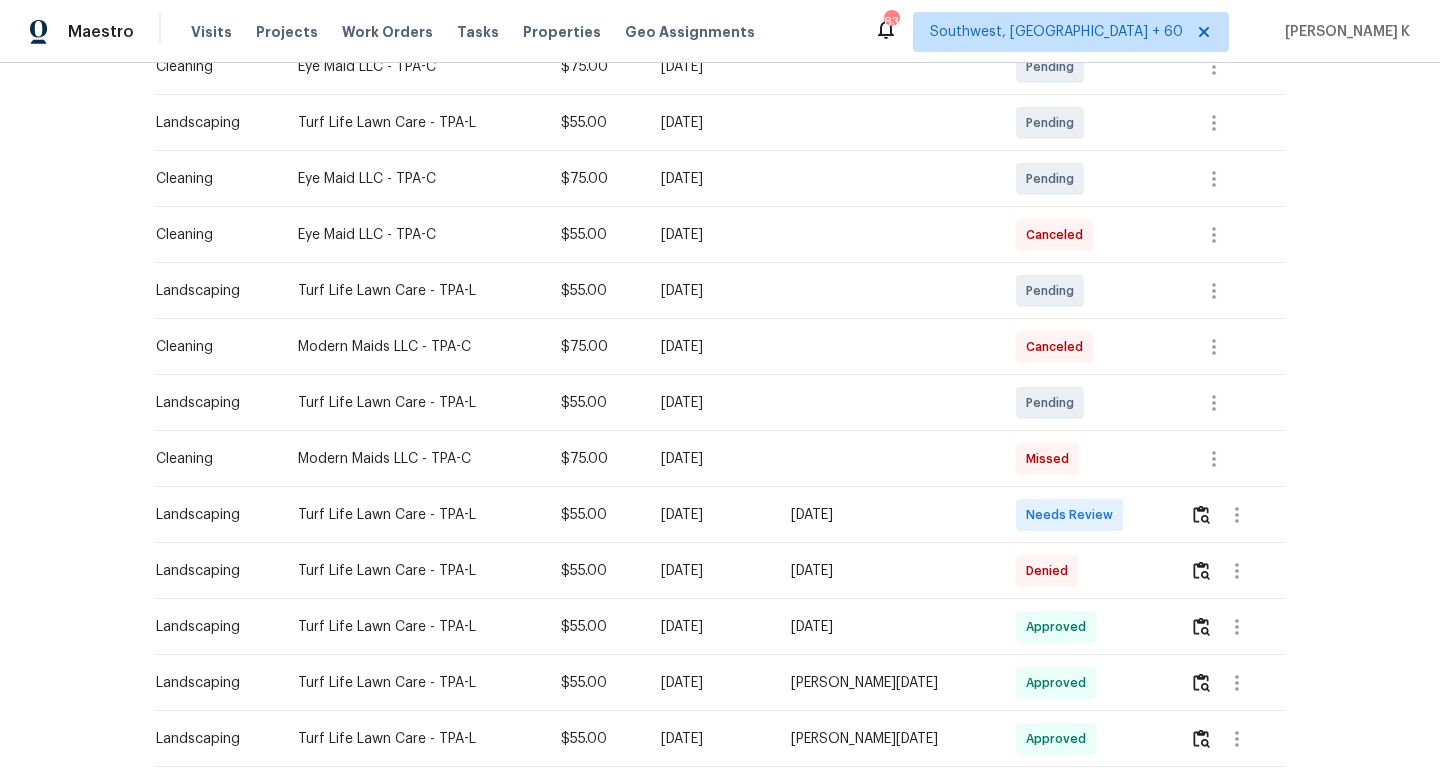 scroll, scrollTop: 559, scrollLeft: 0, axis: vertical 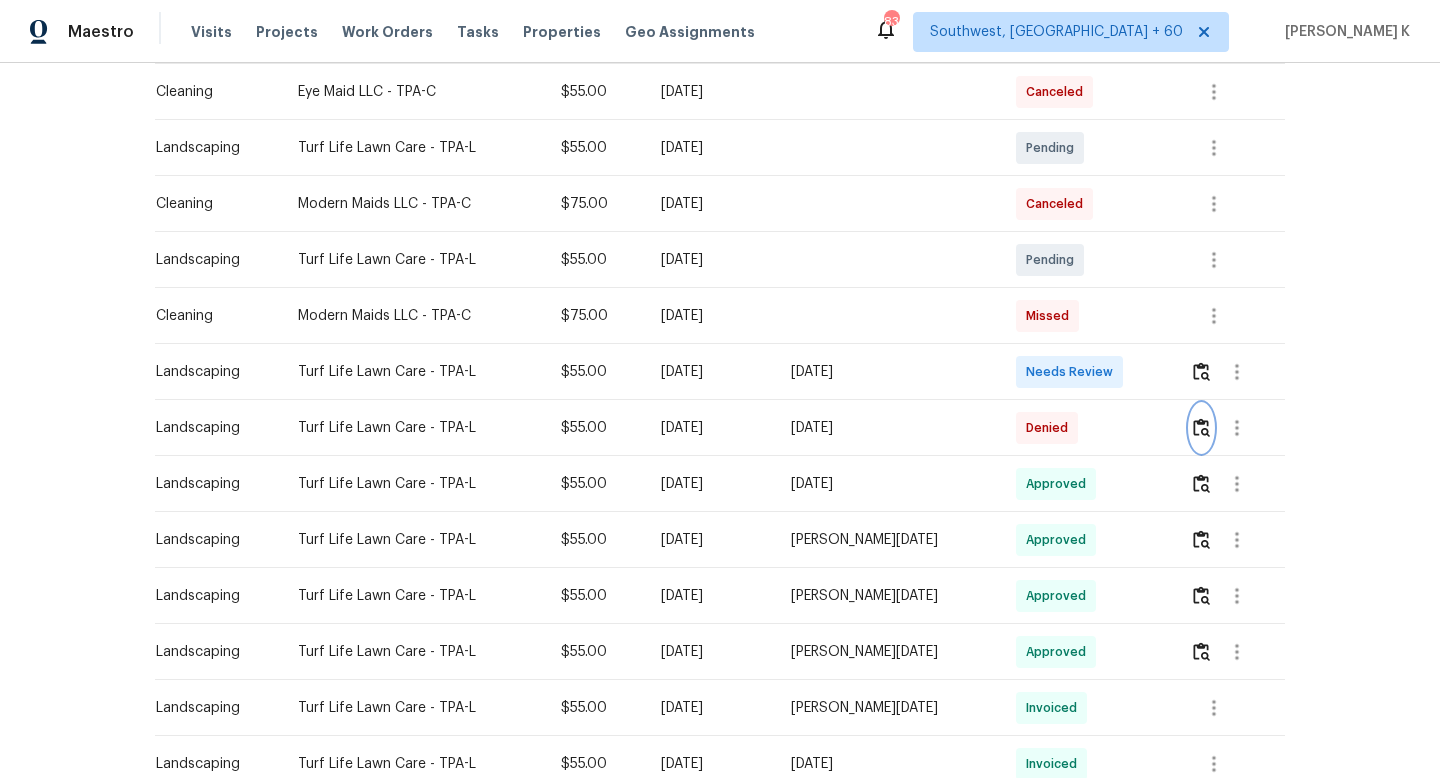 click at bounding box center [1201, 427] 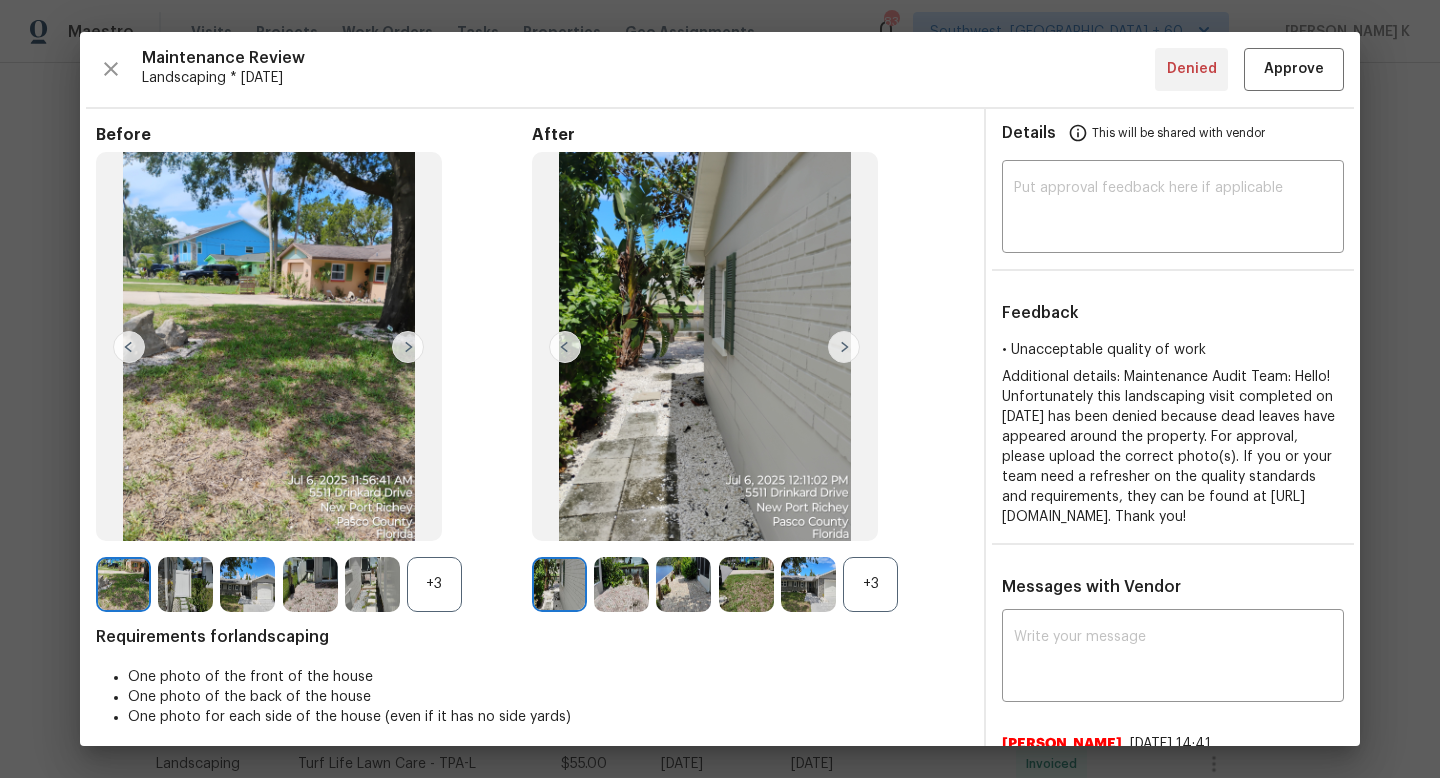 click on "Additional details: Maintenance Audit Team: Hello! Unfortunately this landscaping visit completed on 07-06-2025 has been denied because dead leaves have appeared around the property. For approval, please upload the correct photo(s). If you or your team need a refresher on the quality standards and requirements, they can be found at https://www.opendoor.com/vendor-help/quality. Thank you!" at bounding box center [1168, 447] 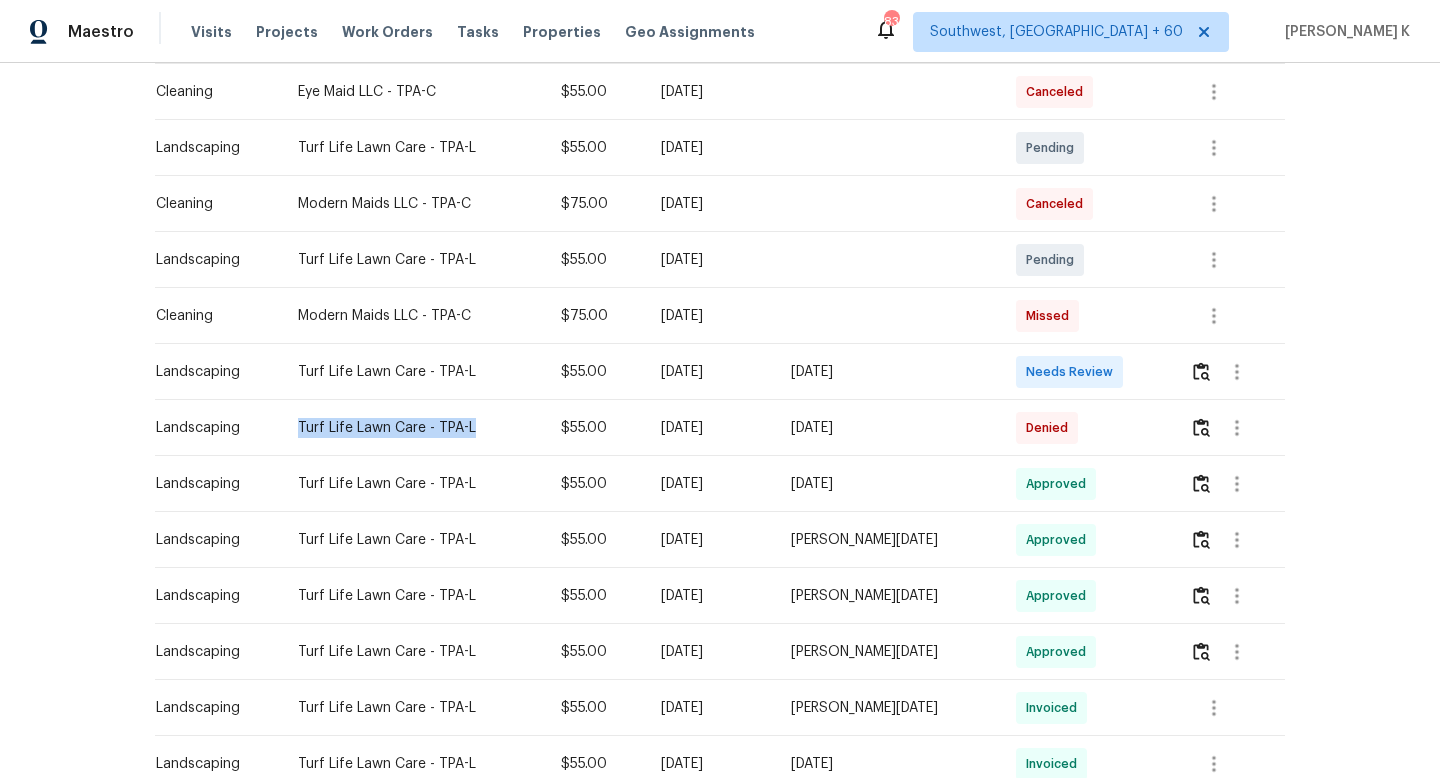 drag, startPoint x: 290, startPoint y: 408, endPoint x: 475, endPoint y: 406, distance: 185.0108 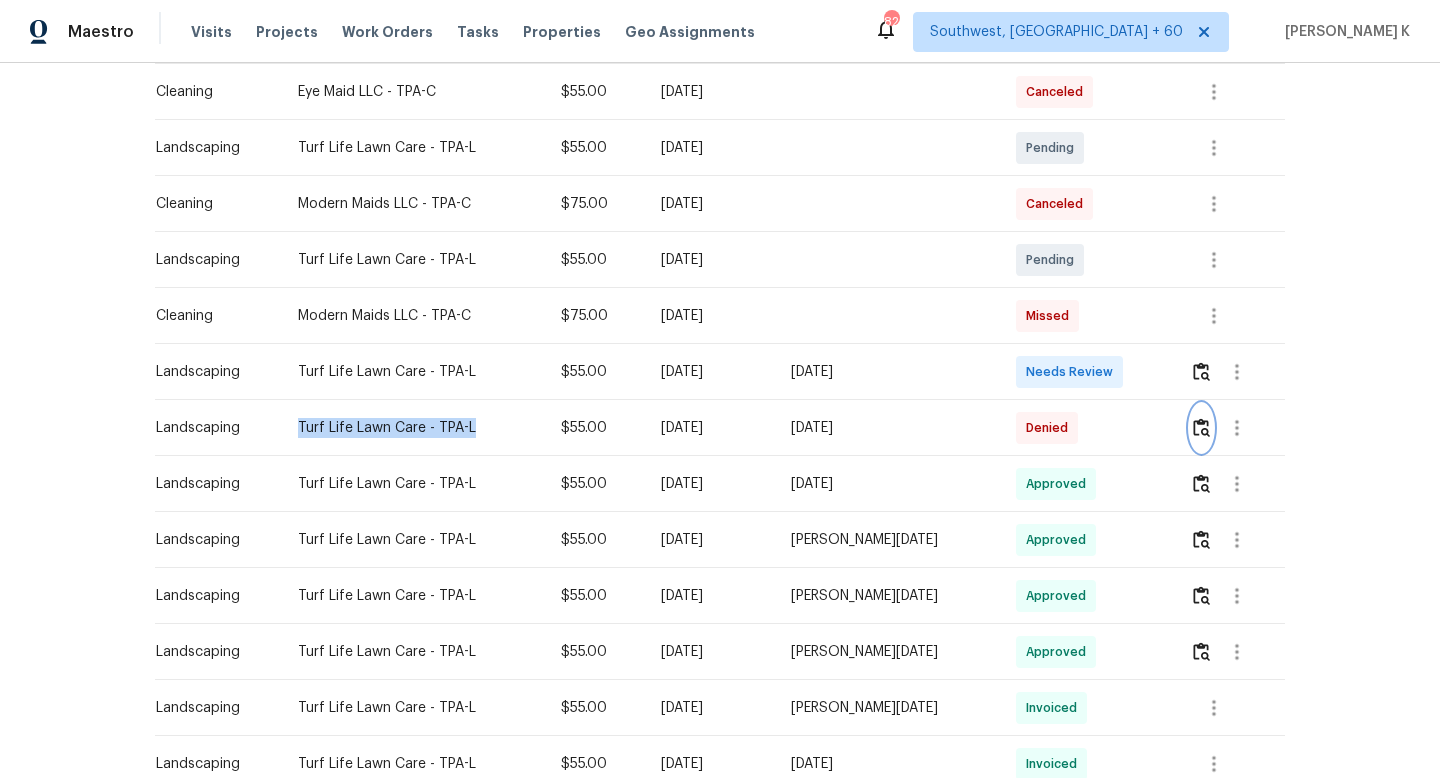 click at bounding box center (1201, 427) 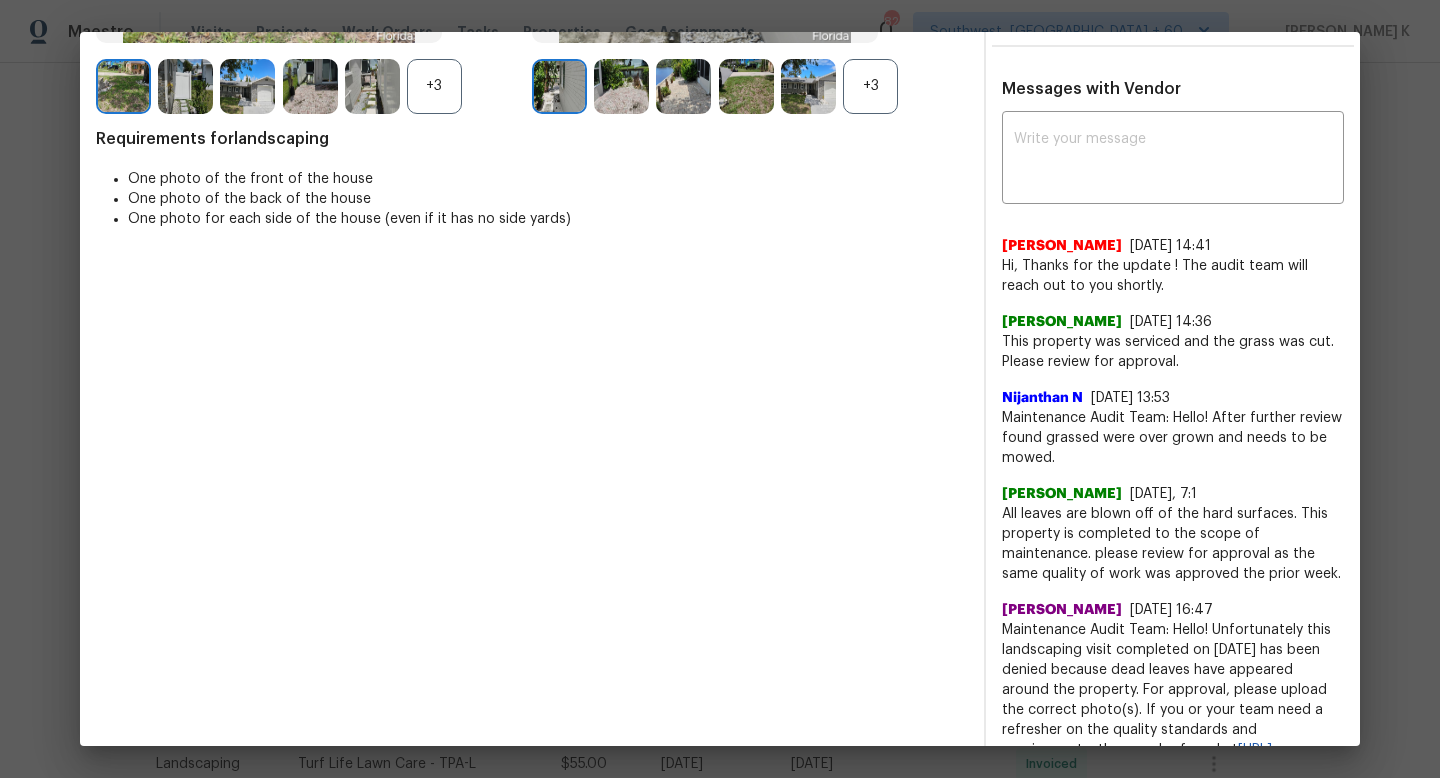 scroll, scrollTop: 486, scrollLeft: 0, axis: vertical 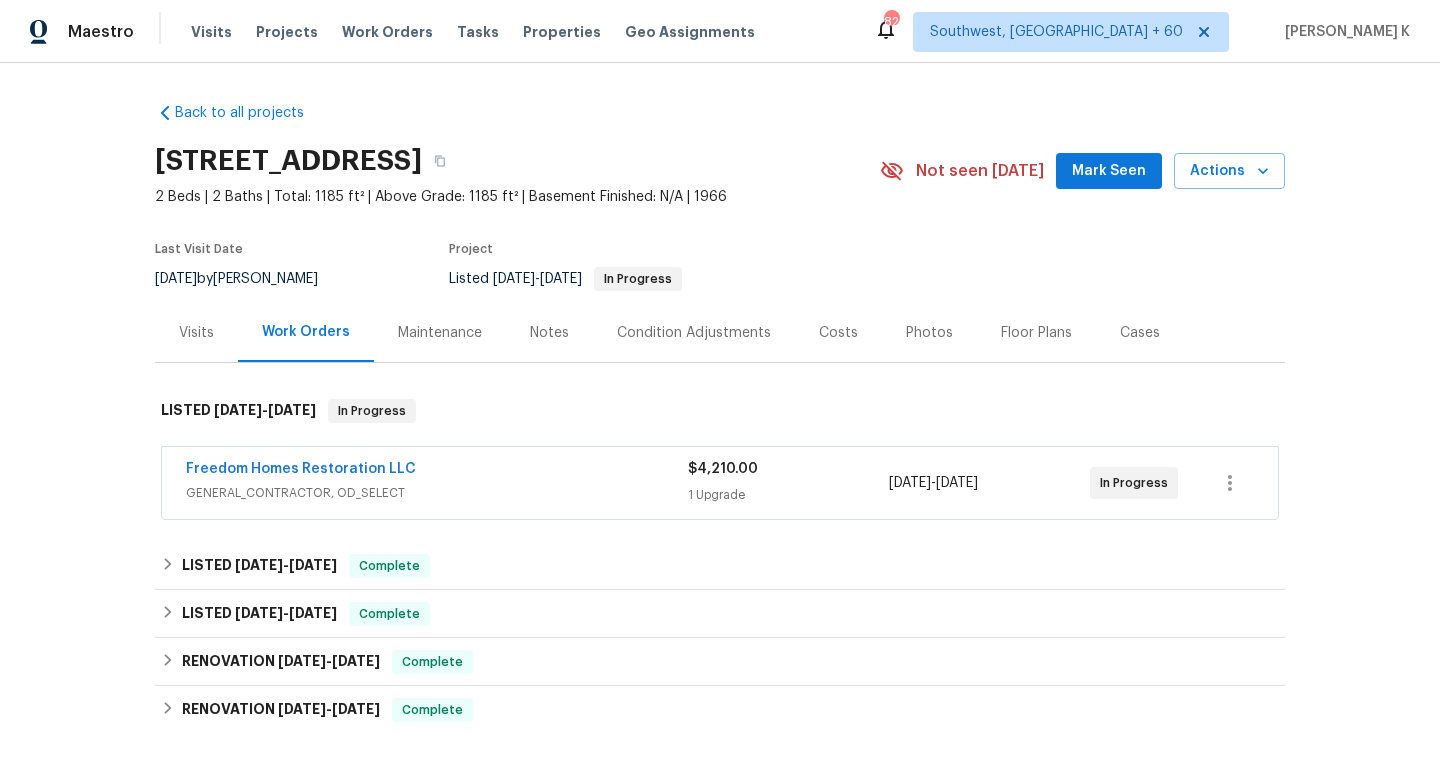 click on "Maintenance" at bounding box center [440, 332] 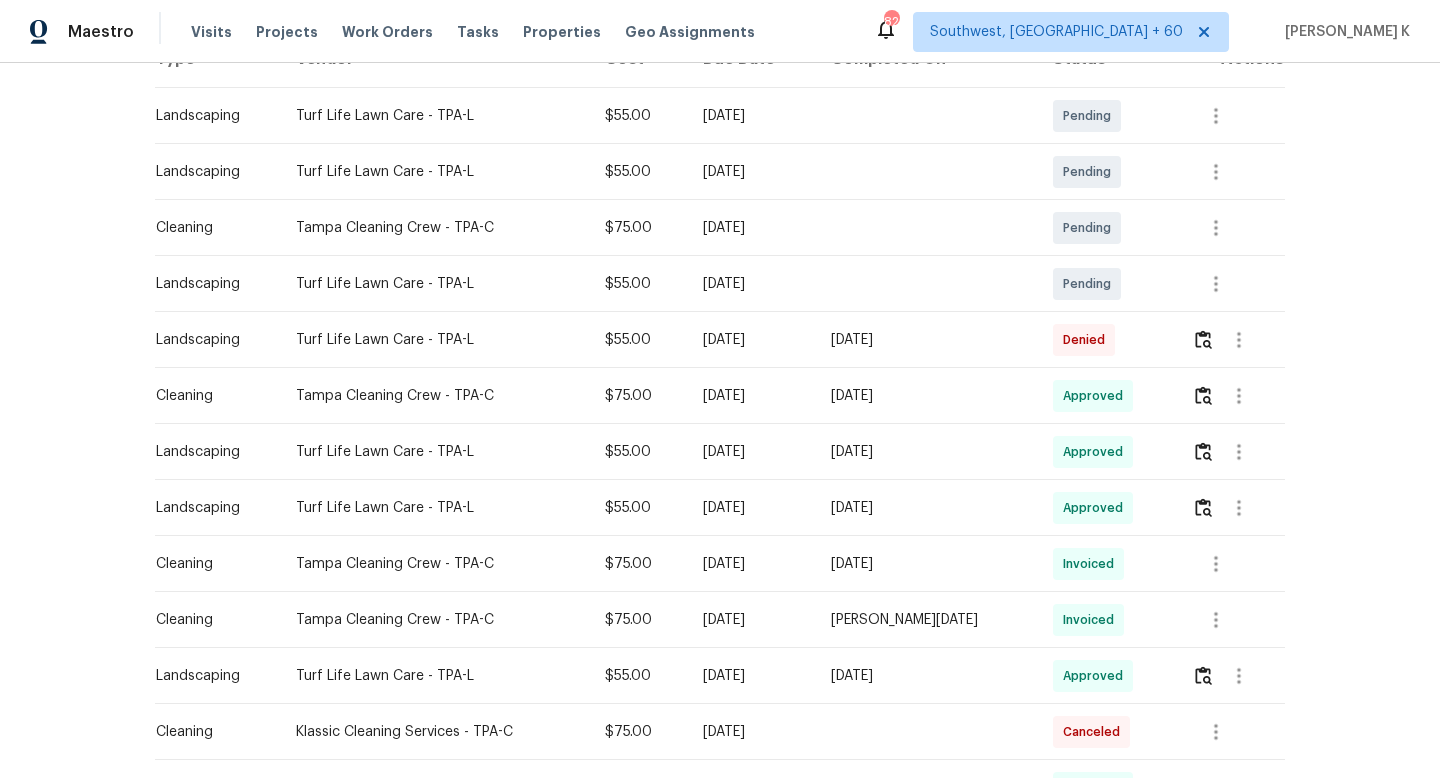 scroll, scrollTop: 490, scrollLeft: 0, axis: vertical 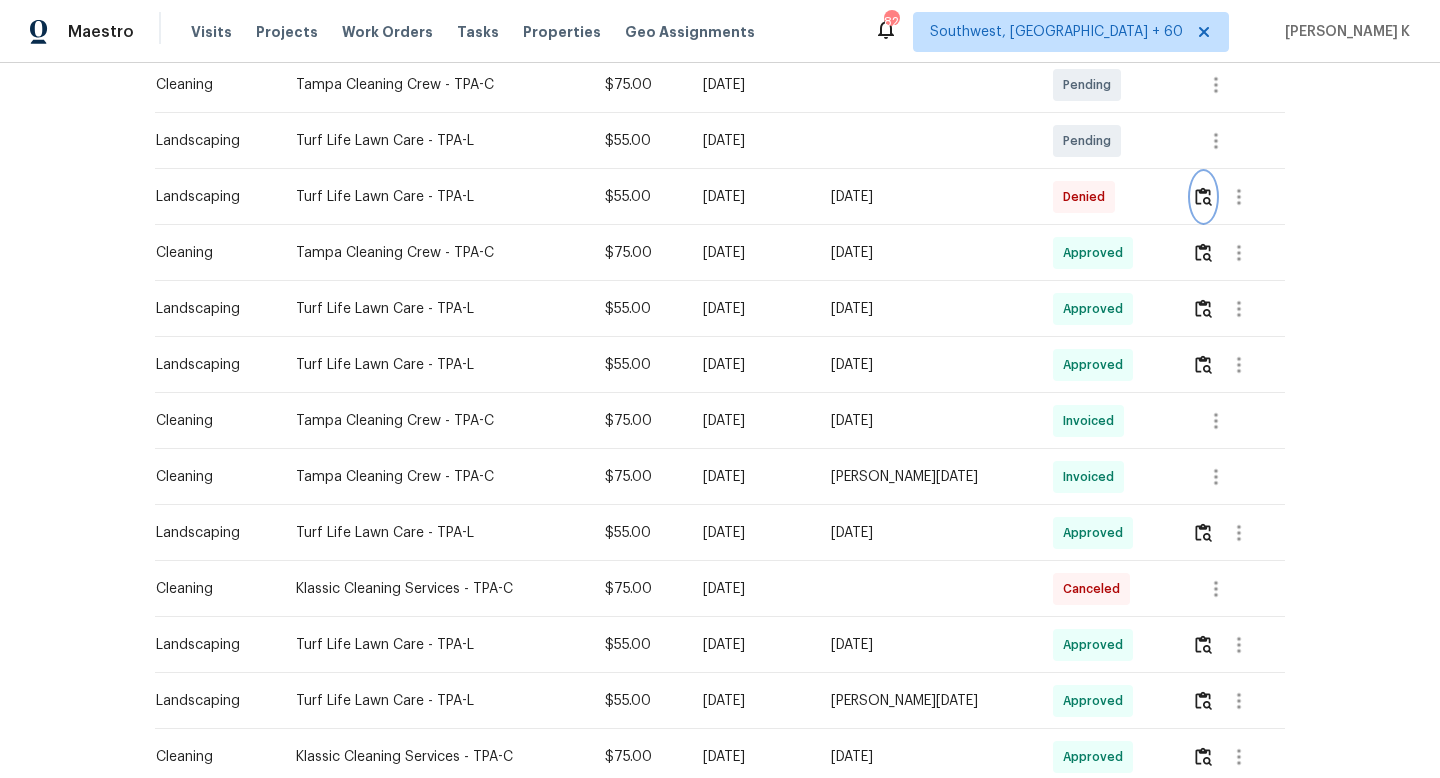 click at bounding box center [1203, 196] 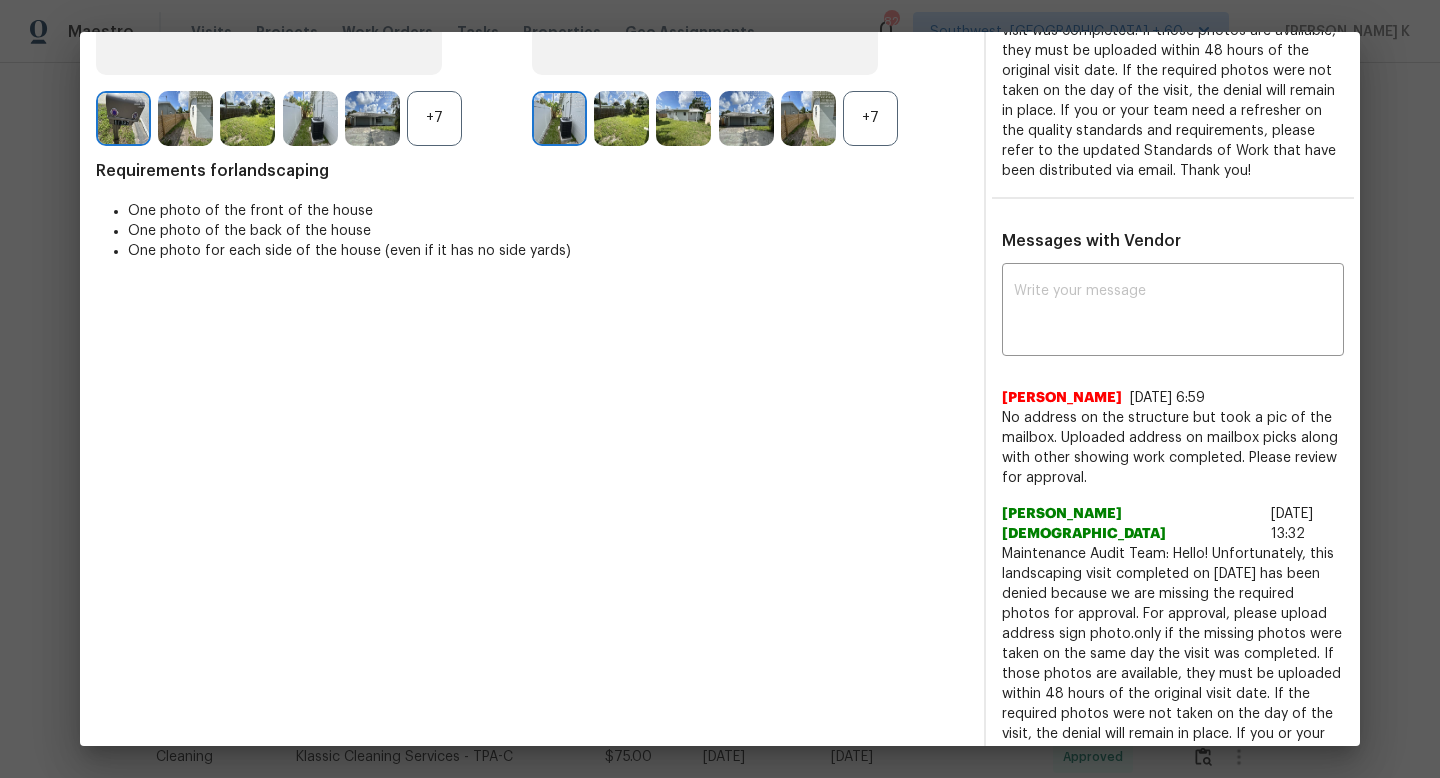 scroll, scrollTop: 601, scrollLeft: 0, axis: vertical 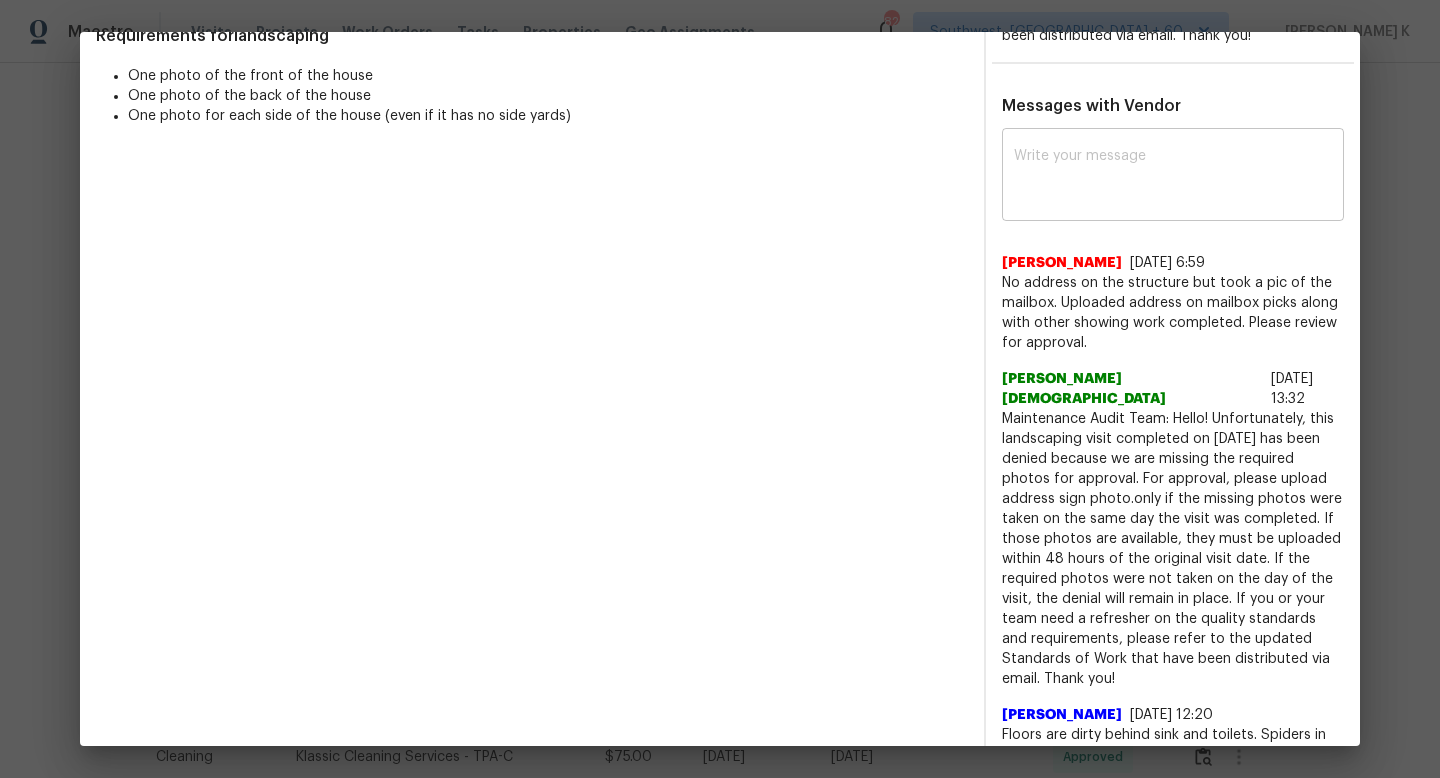 click on "x ​" at bounding box center [1173, 177] 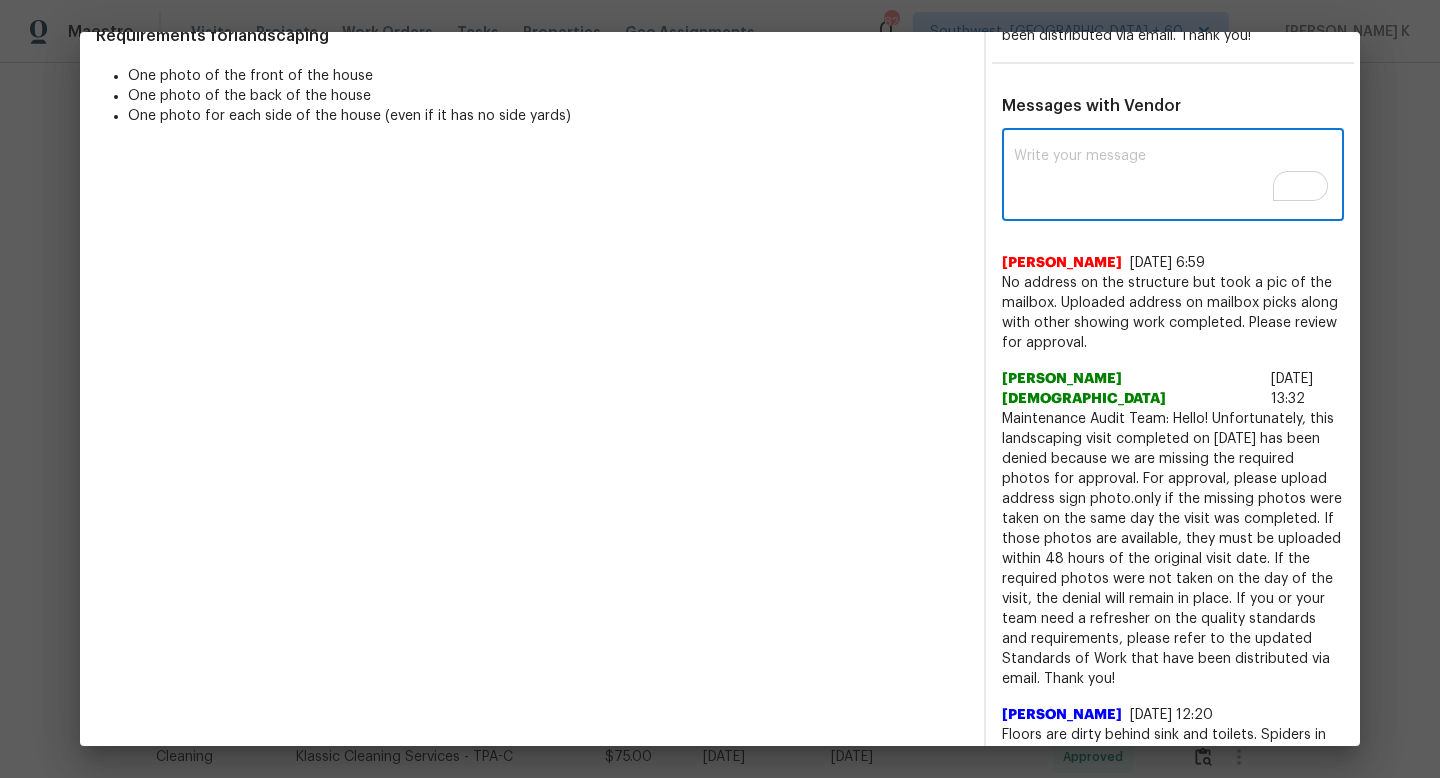 click at bounding box center [1173, 177] 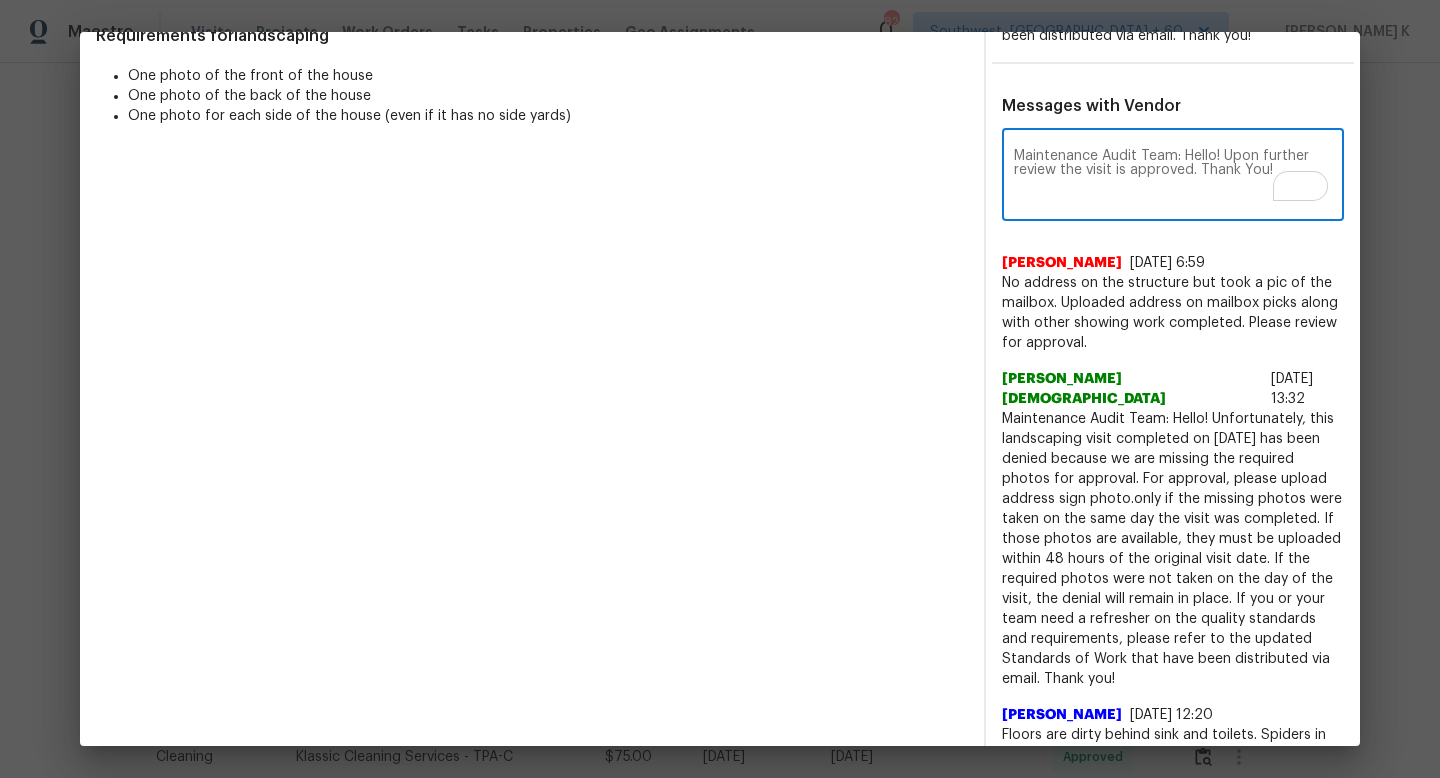 scroll, scrollTop: 42, scrollLeft: 0, axis: vertical 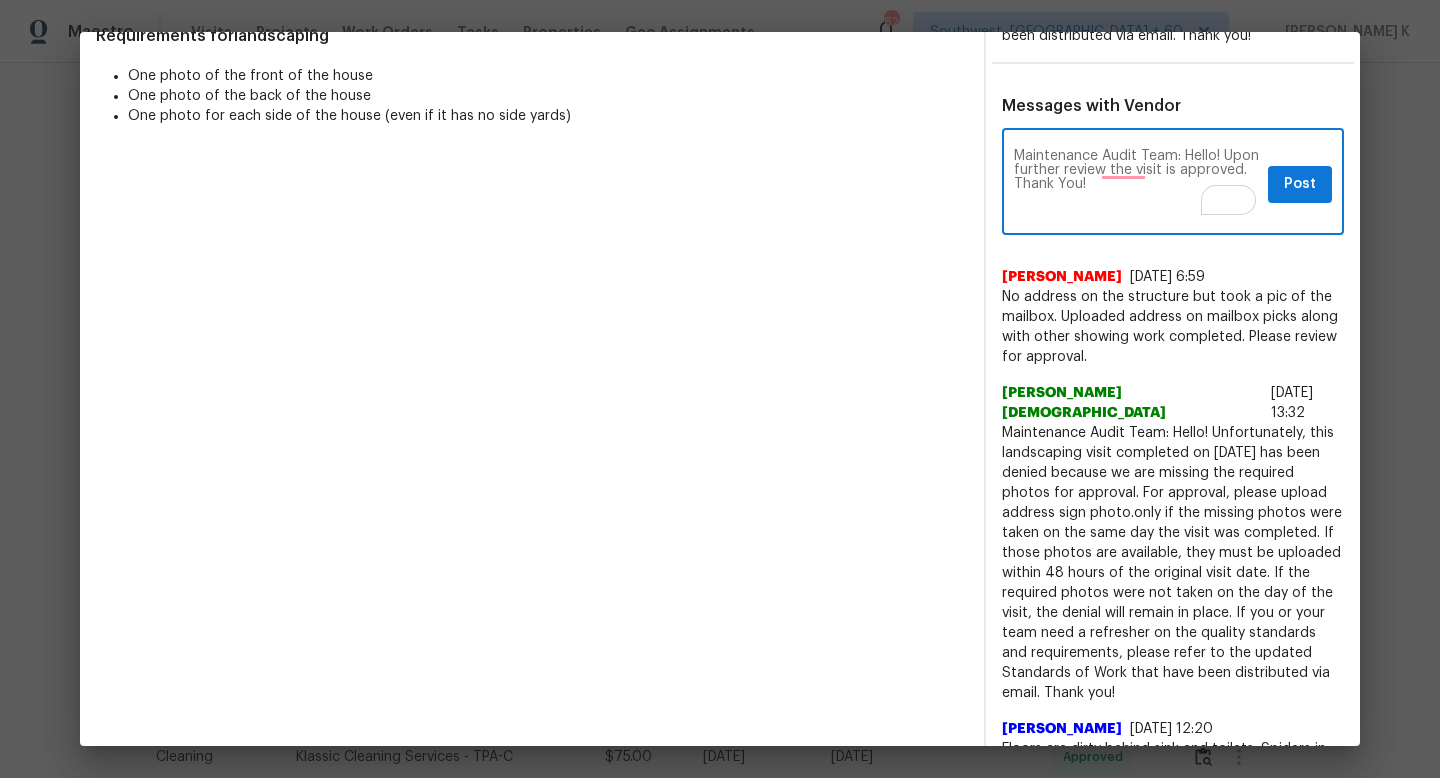 click on "Maintenance Audit Team: Hello! Upon further review the visit is approved. Thank You!" at bounding box center [1137, 184] 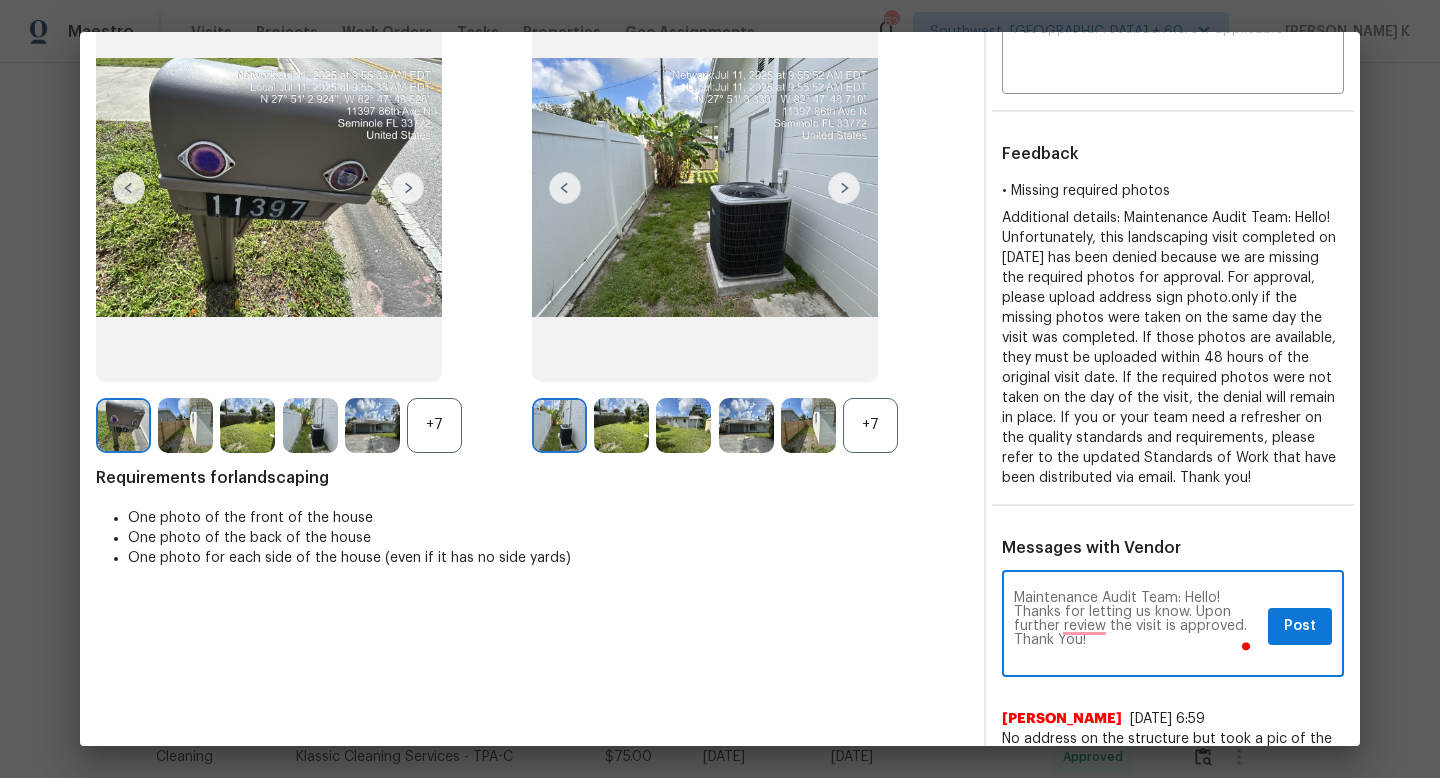 scroll, scrollTop: 132, scrollLeft: 0, axis: vertical 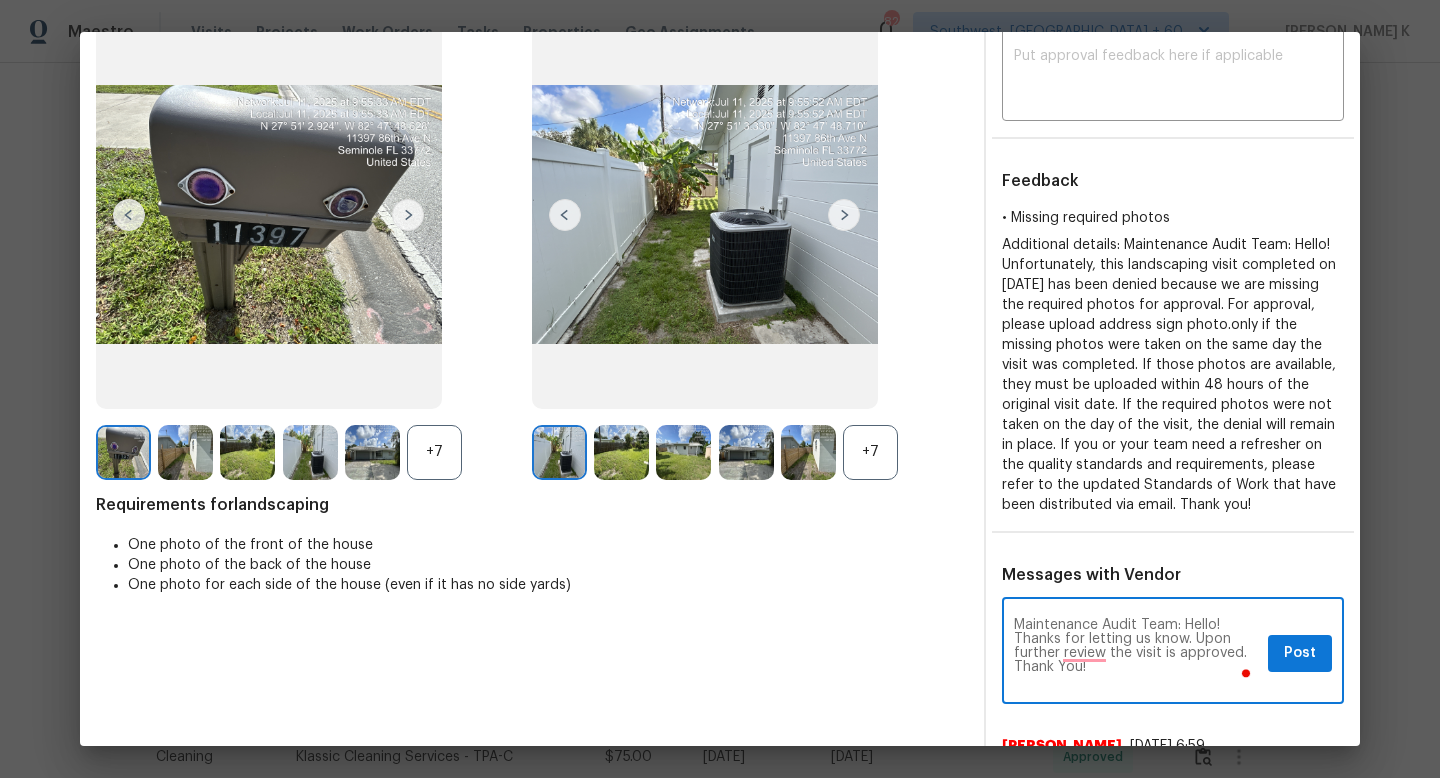 type on "Maintenance Audit Team: Hello! Thanks for letting us know. Upon further review the visit is approved. Thank You!" 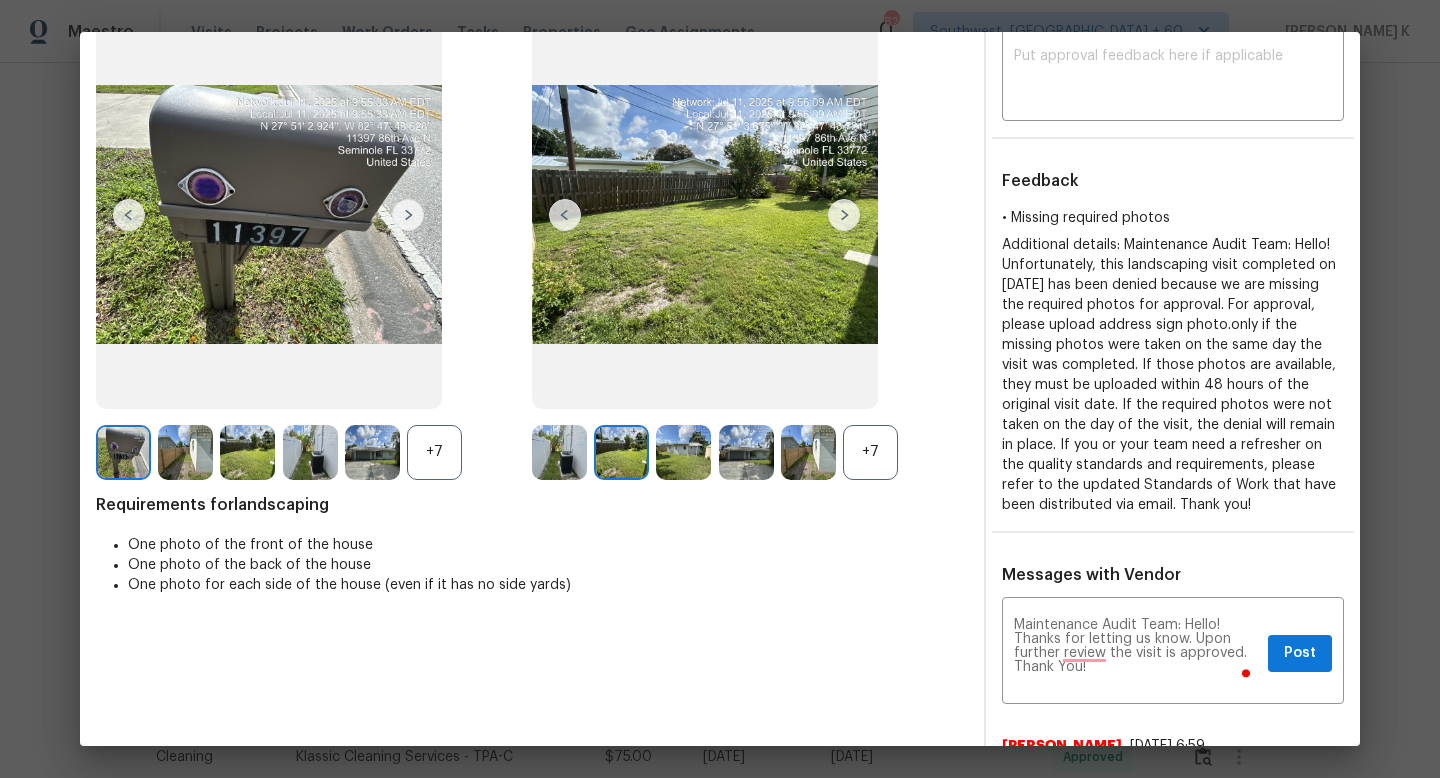 click on "+7" at bounding box center (870, 452) 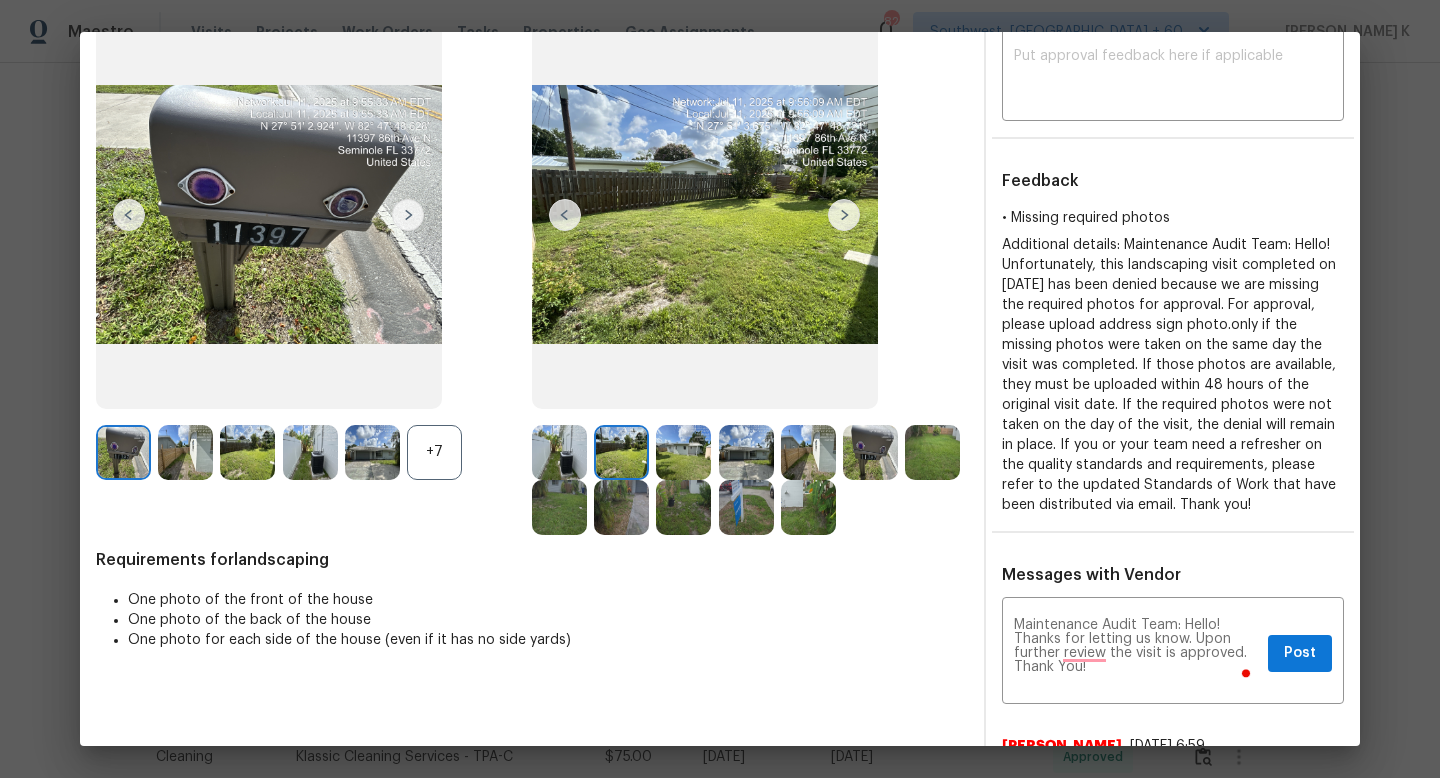click at bounding box center [932, 452] 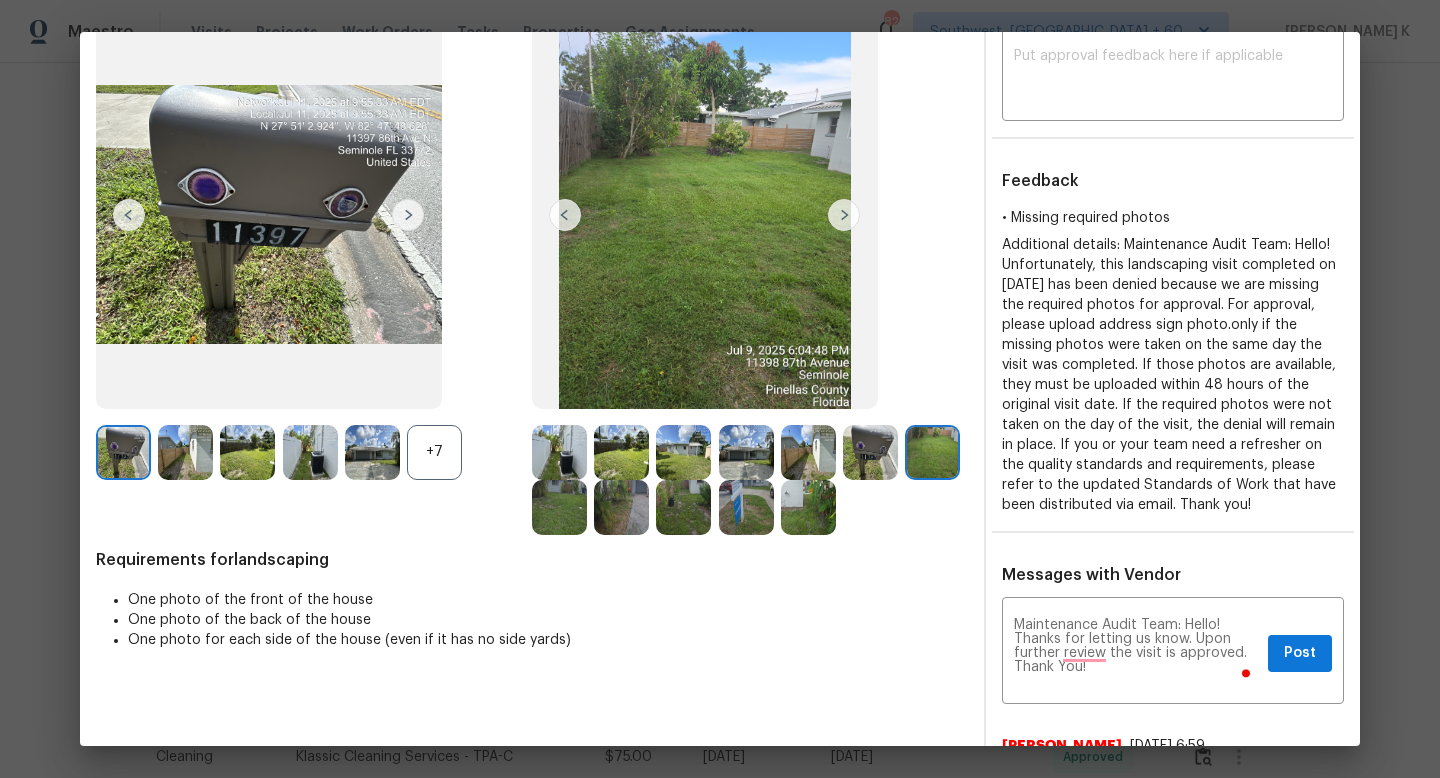 click on "+7" at bounding box center (434, 452) 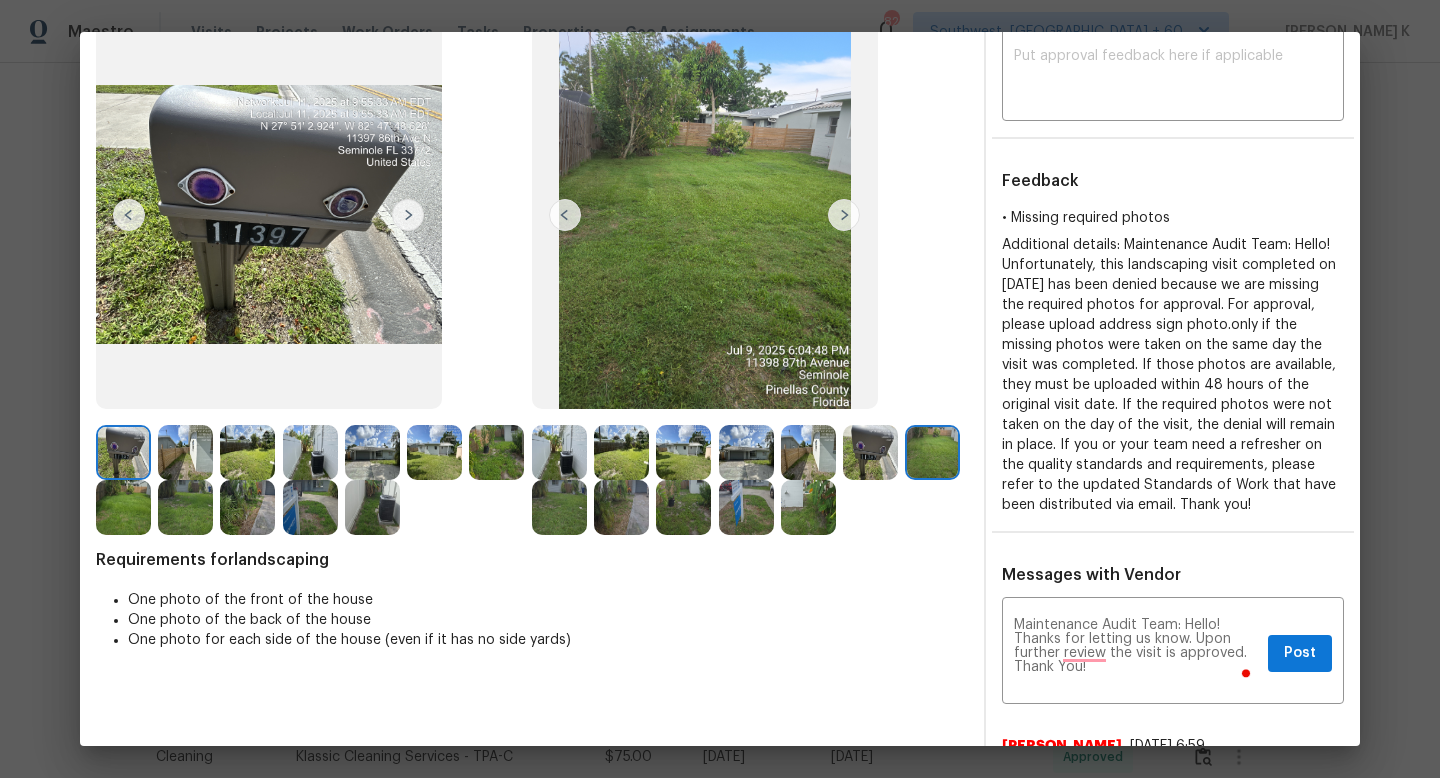 click at bounding box center [496, 452] 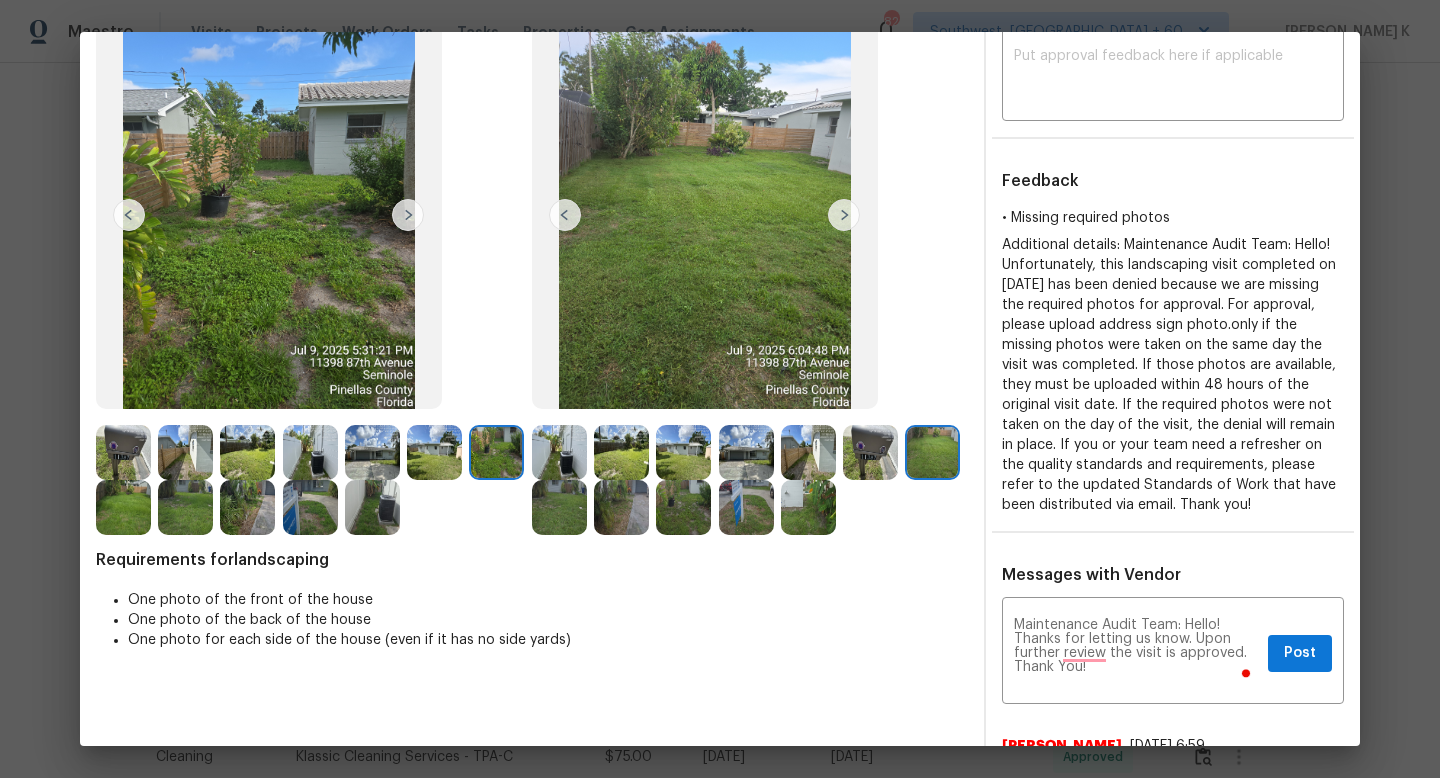 click at bounding box center (185, 507) 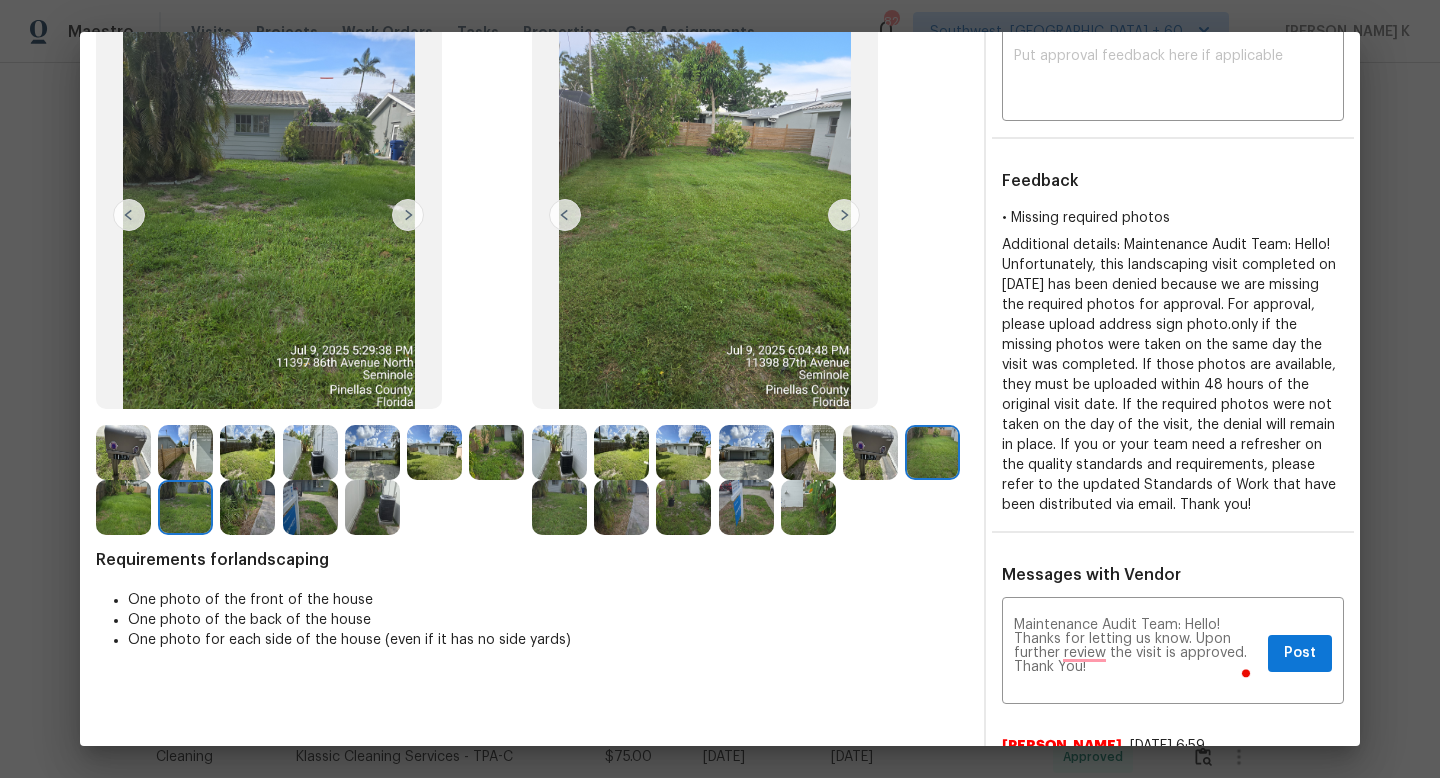 click at bounding box center (123, 507) 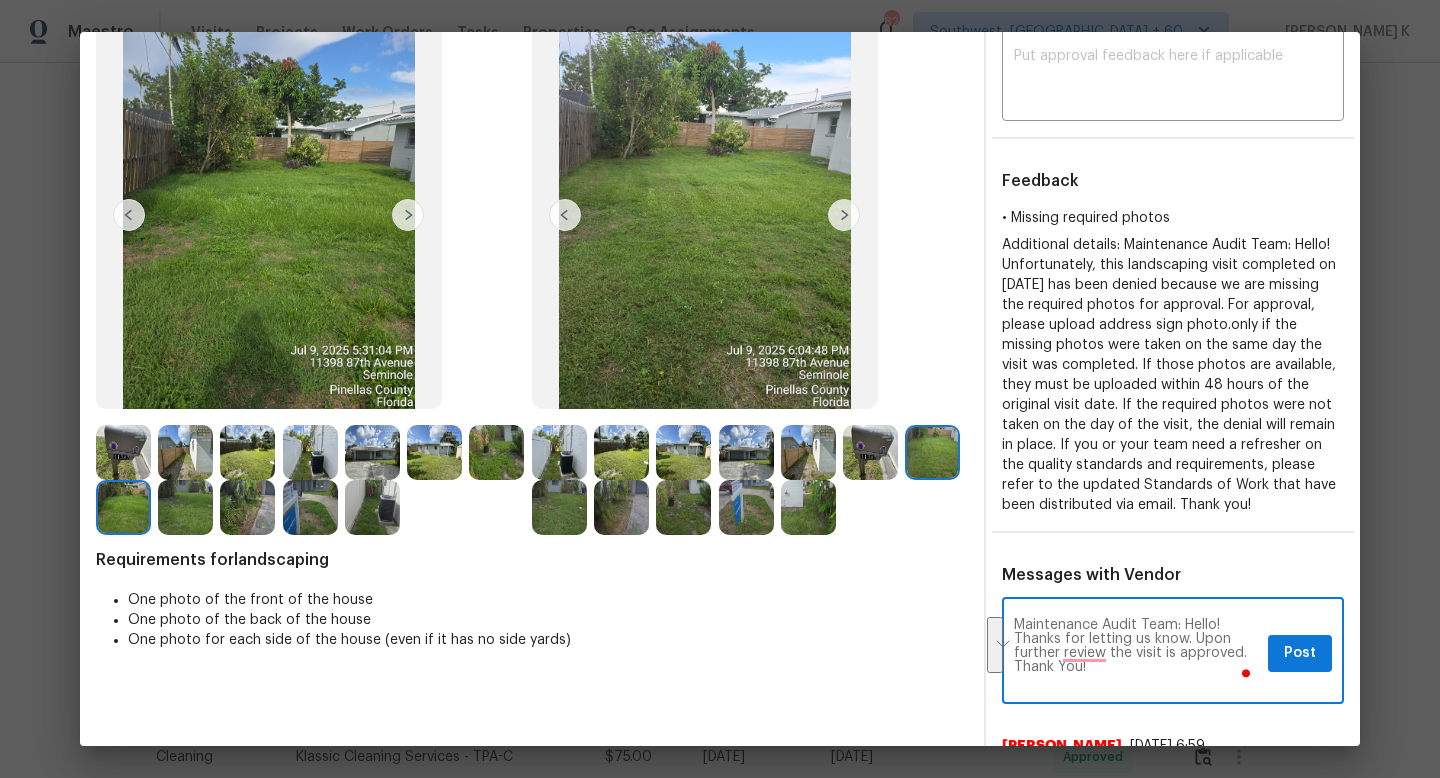 drag, startPoint x: 1127, startPoint y: 670, endPoint x: 987, endPoint y: 607, distance: 153.52199 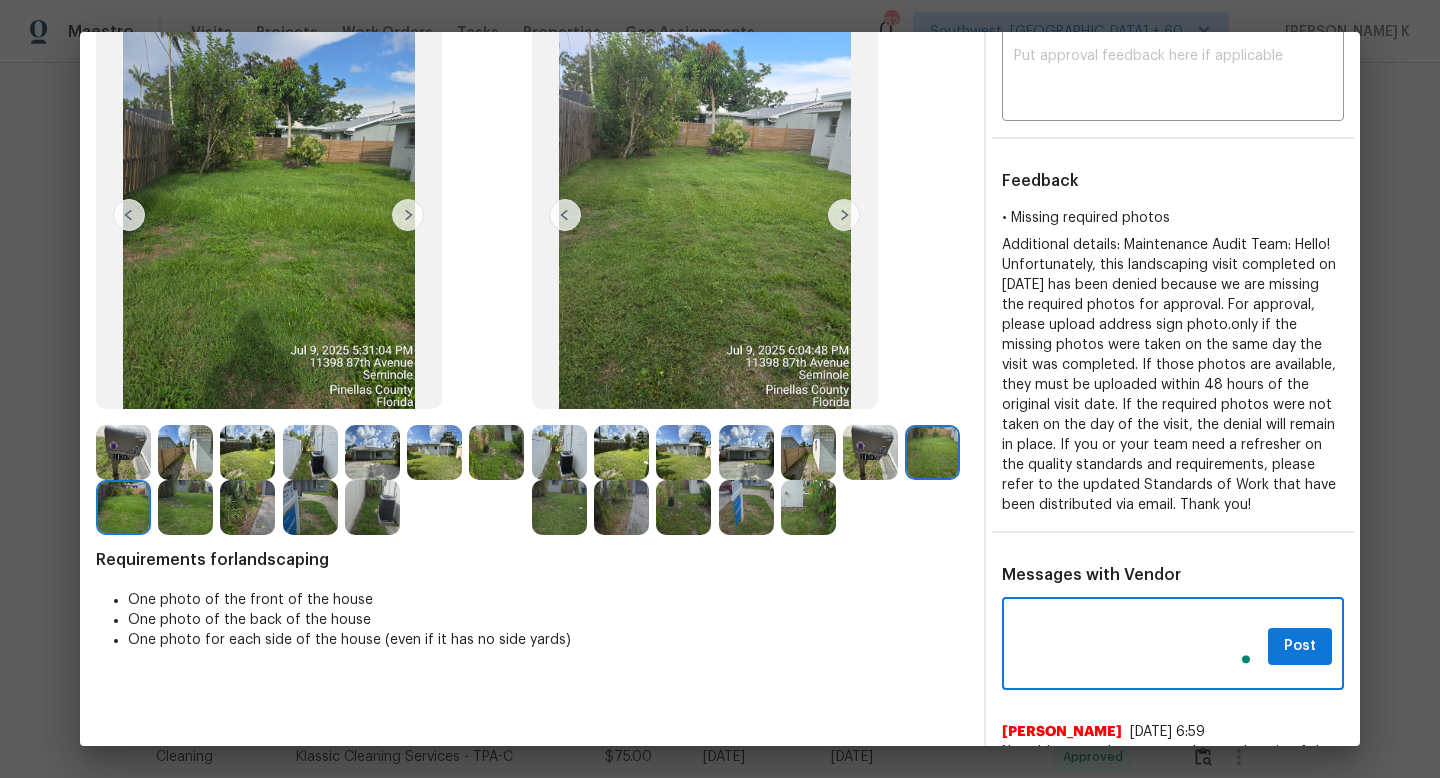 scroll, scrollTop: 0, scrollLeft: 0, axis: both 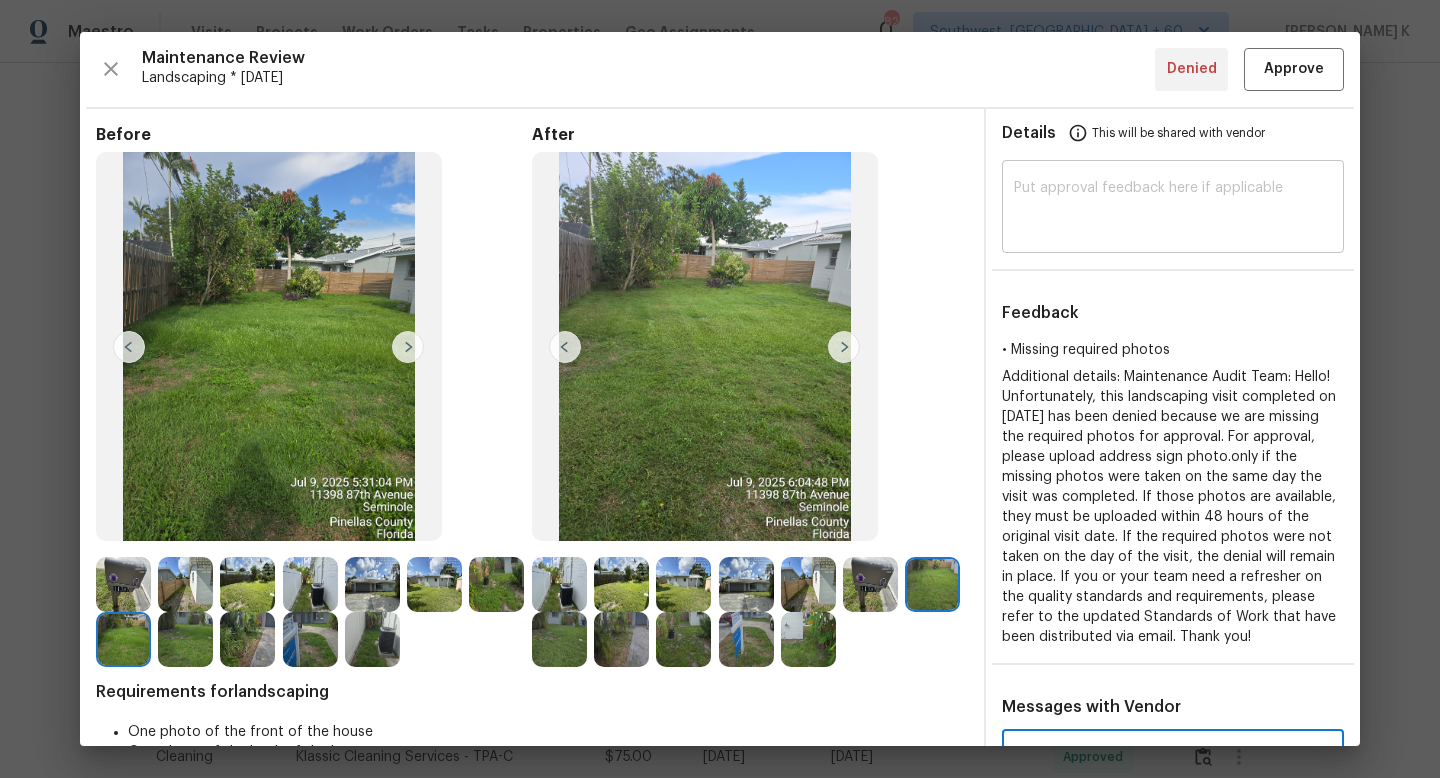 type 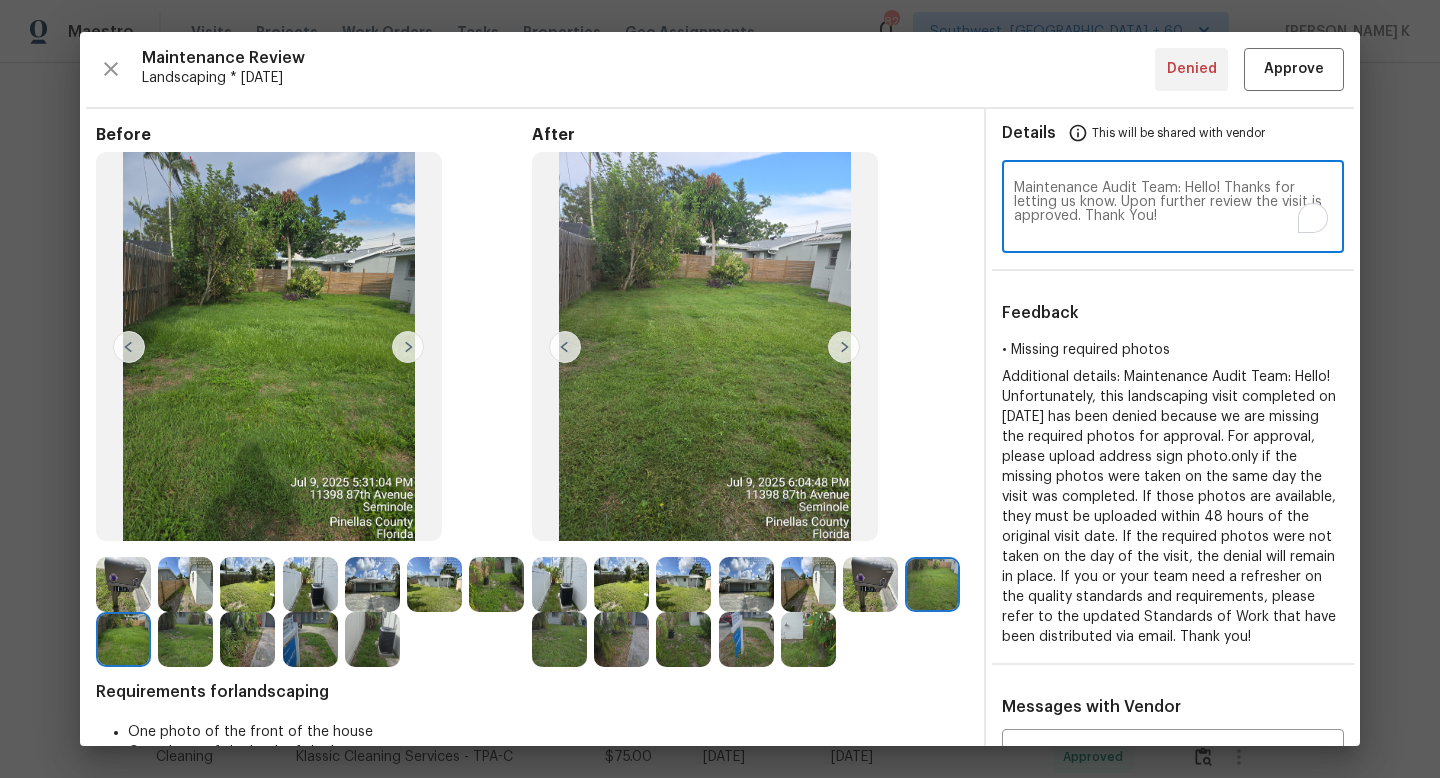 type on "Maintenance Audit Team: Hello! Thanks for letting us know. Upon further review the visit is approved. Thank You!" 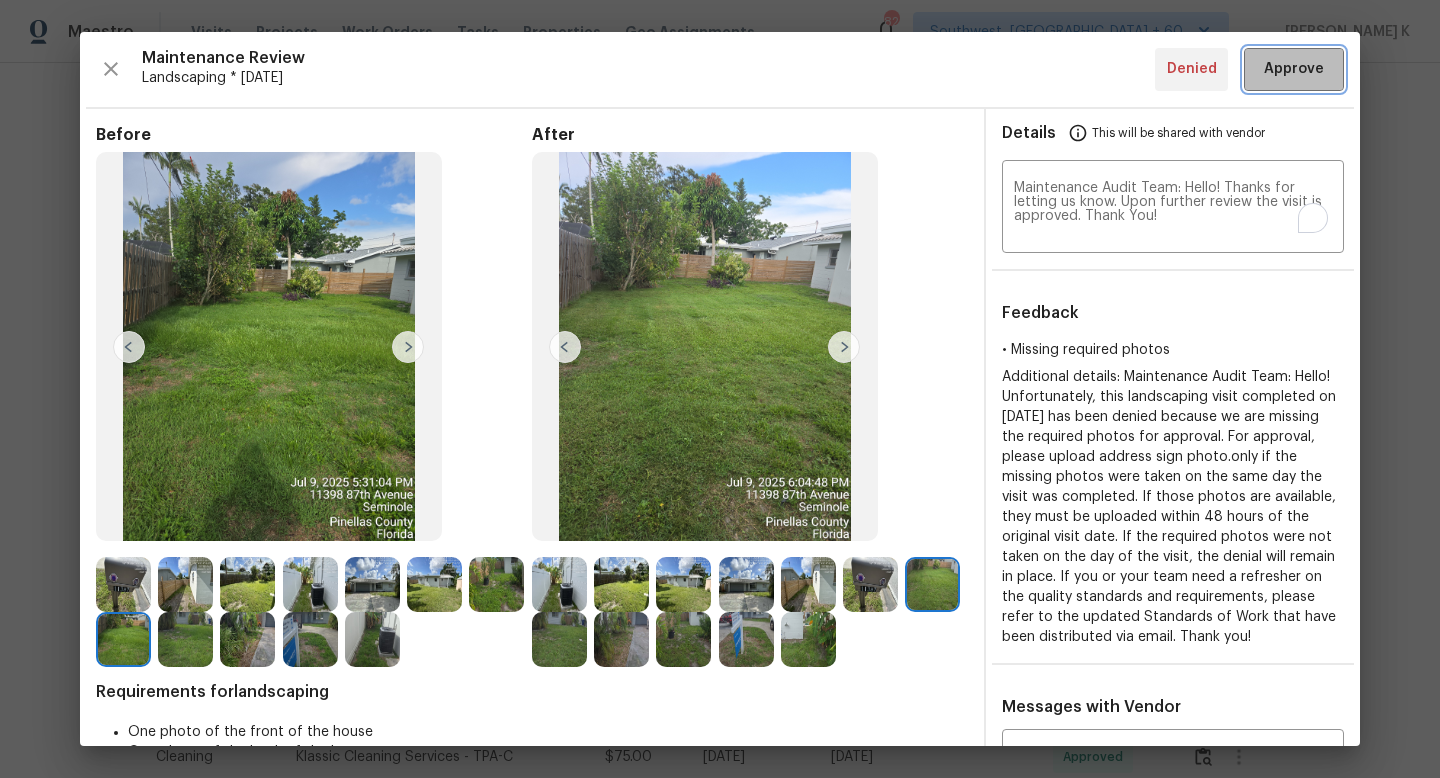 click on "Approve" at bounding box center (1294, 69) 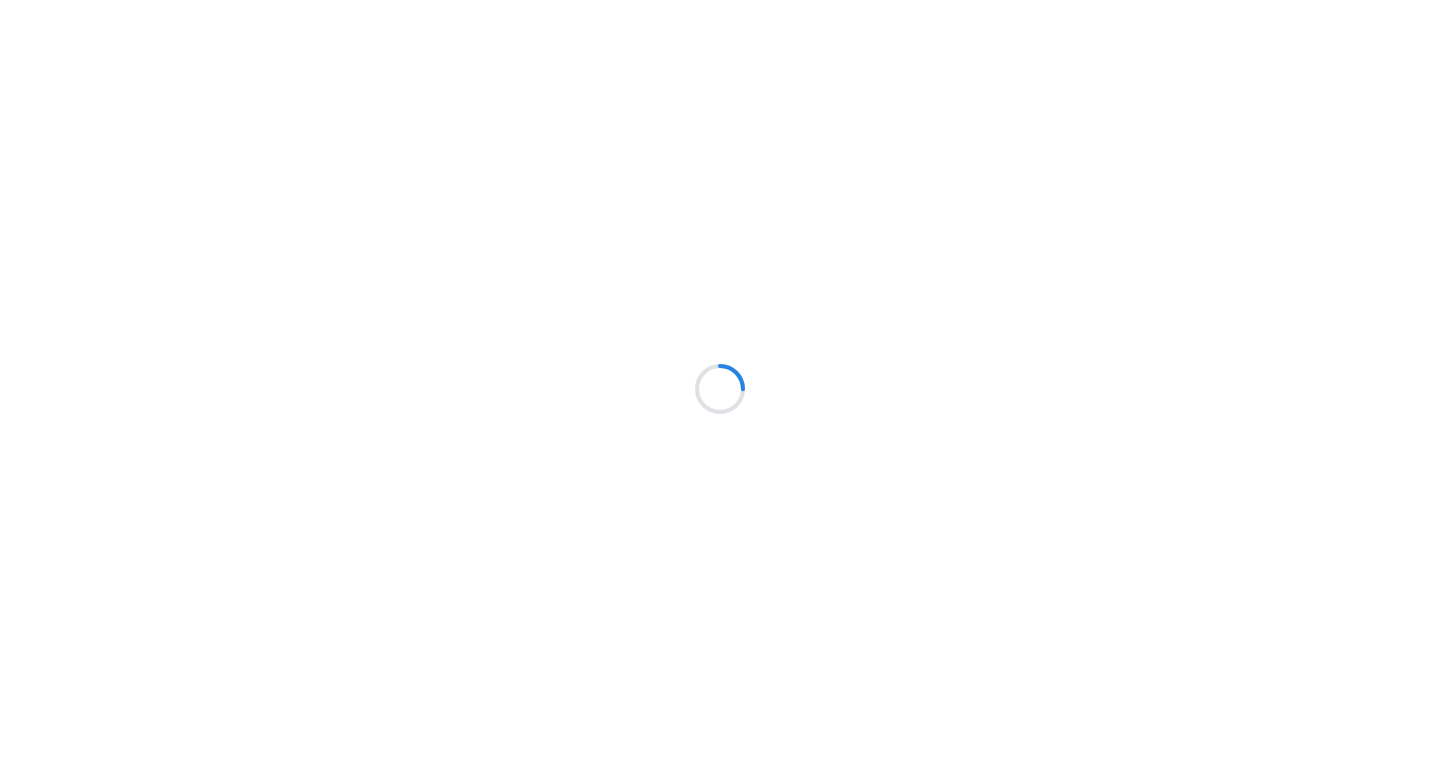 scroll, scrollTop: 0, scrollLeft: 0, axis: both 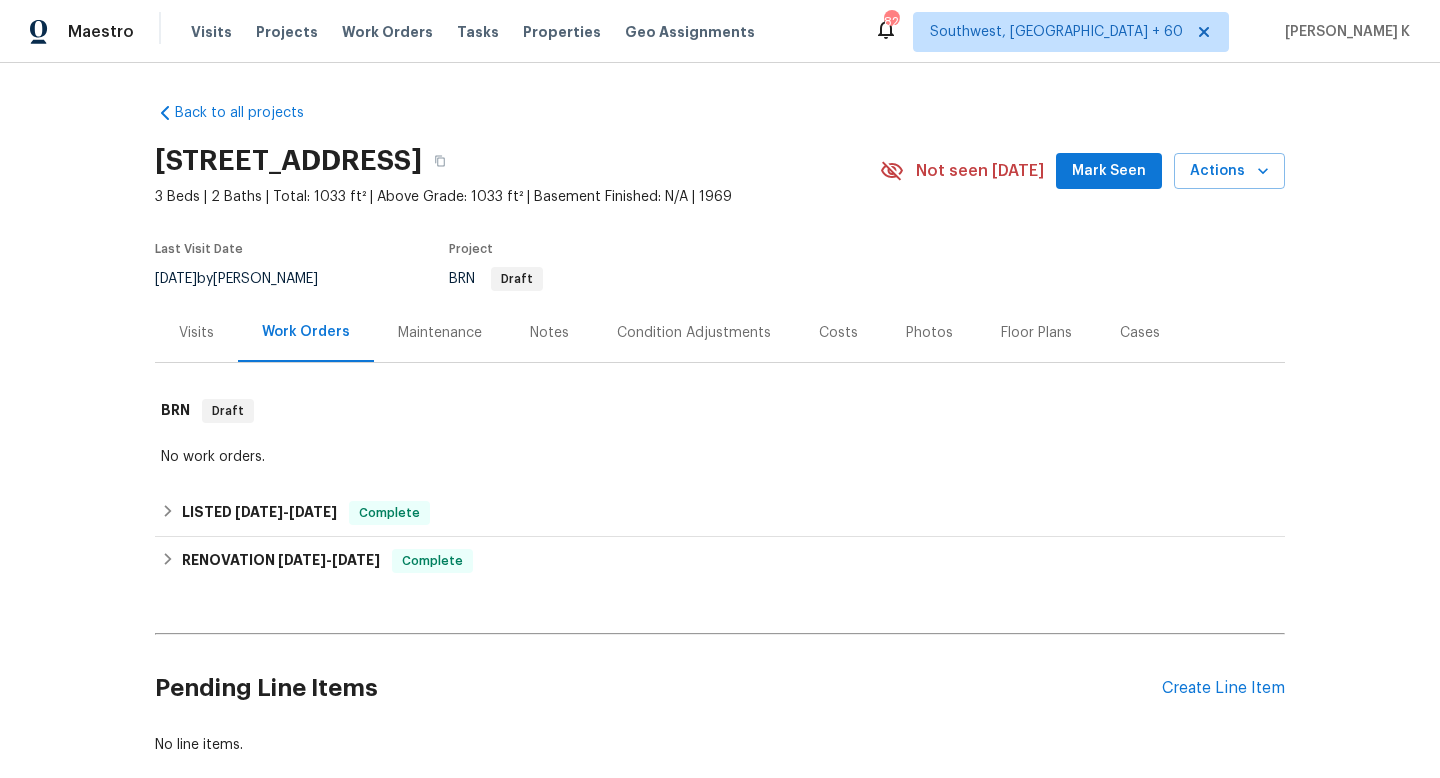 click on "Maintenance" at bounding box center [440, 332] 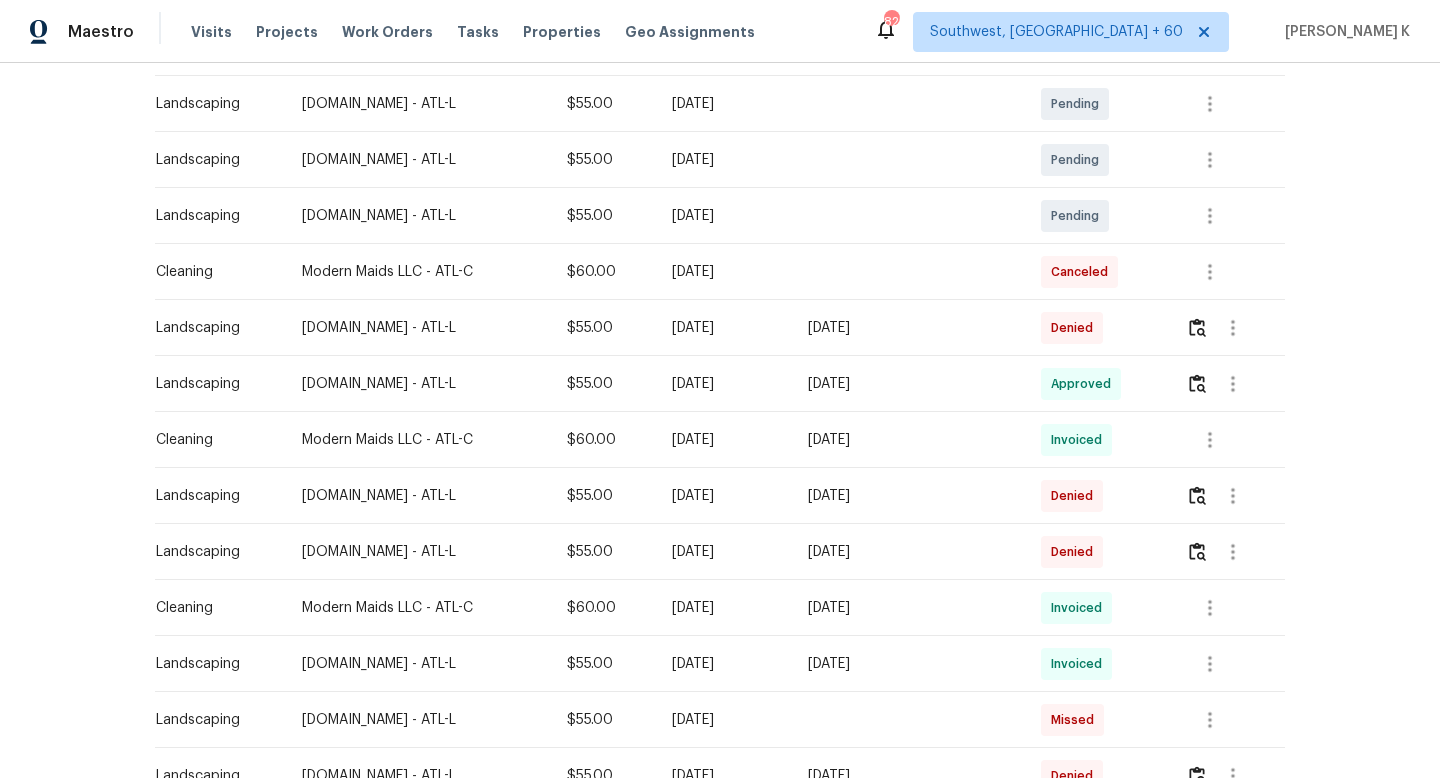 scroll, scrollTop: 358, scrollLeft: 0, axis: vertical 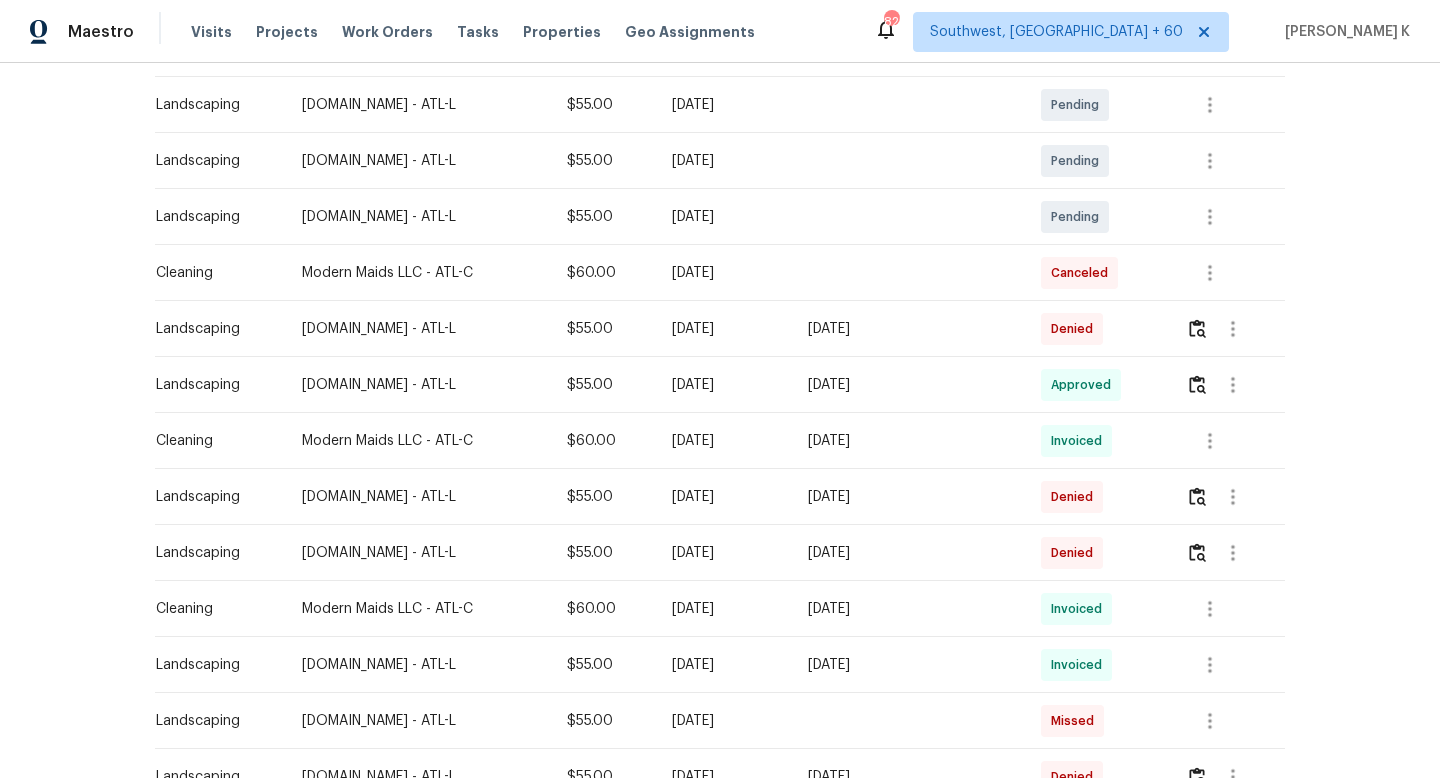 click at bounding box center (1227, 329) 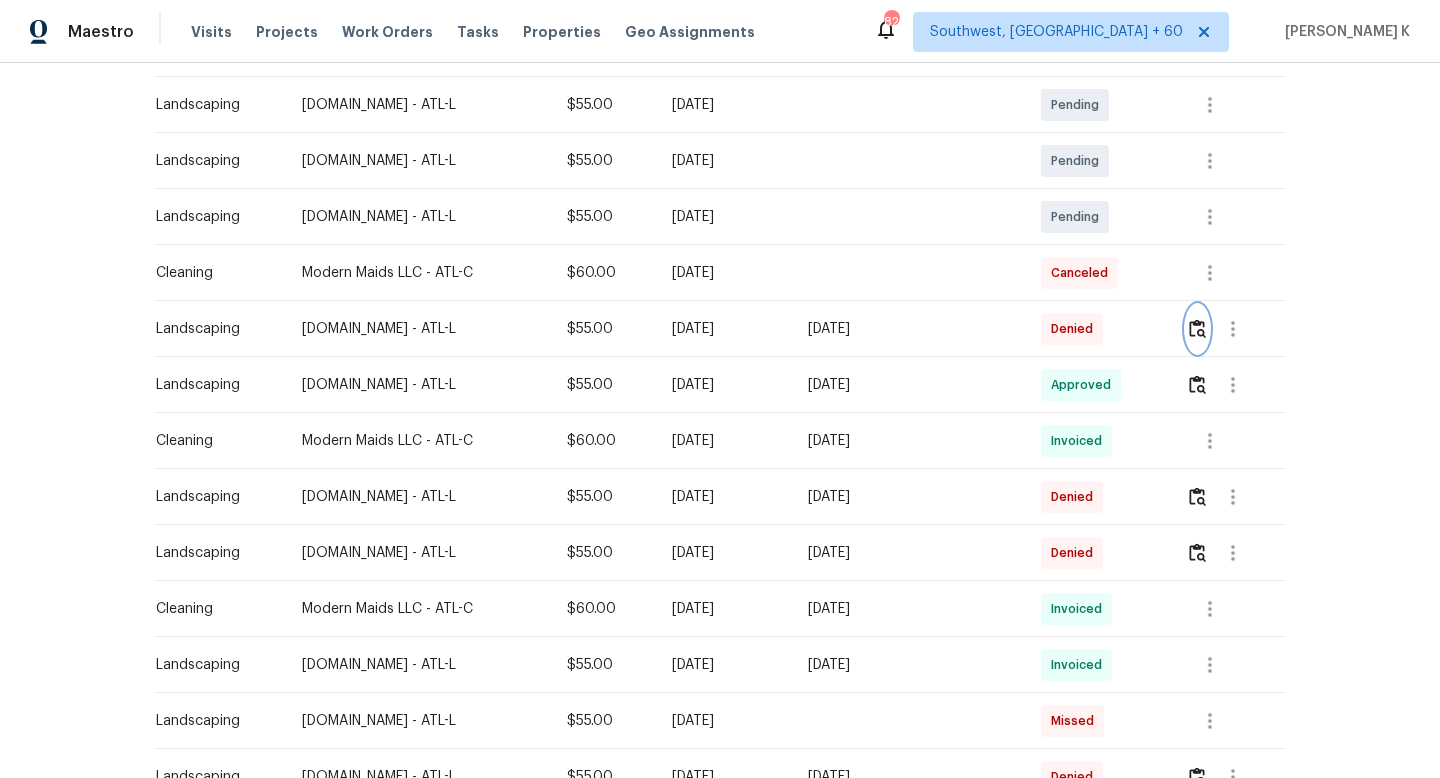 click at bounding box center (1197, 328) 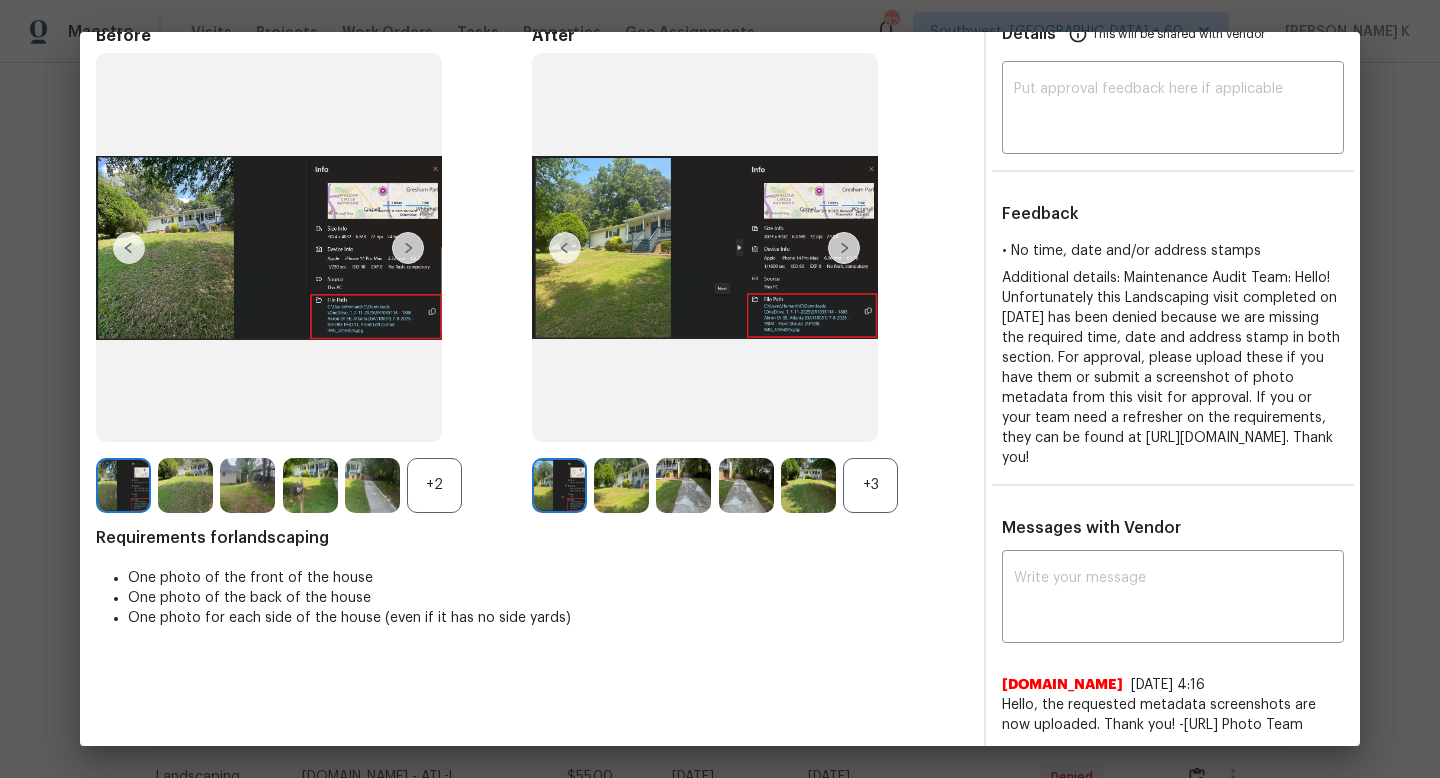 scroll, scrollTop: 75, scrollLeft: 0, axis: vertical 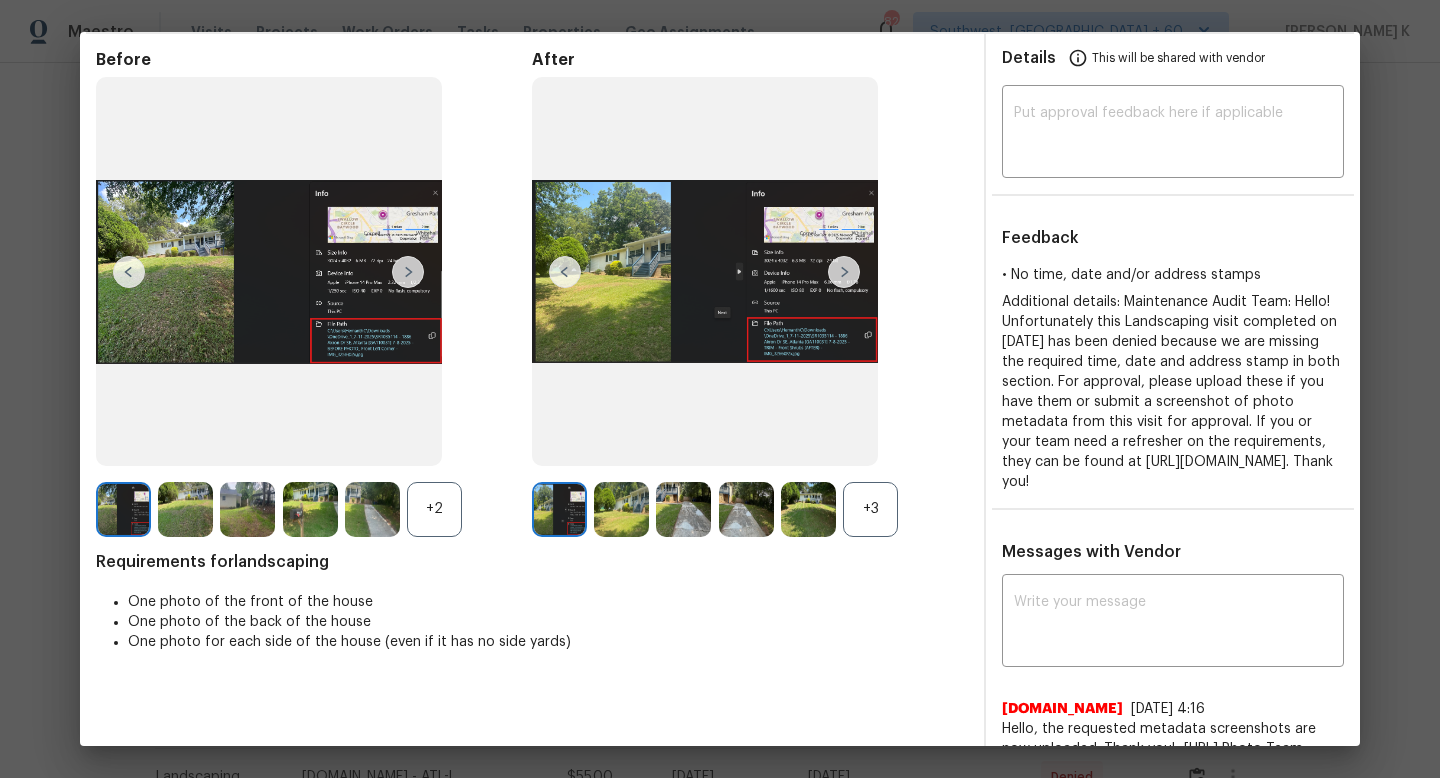 click at bounding box center [269, 271] 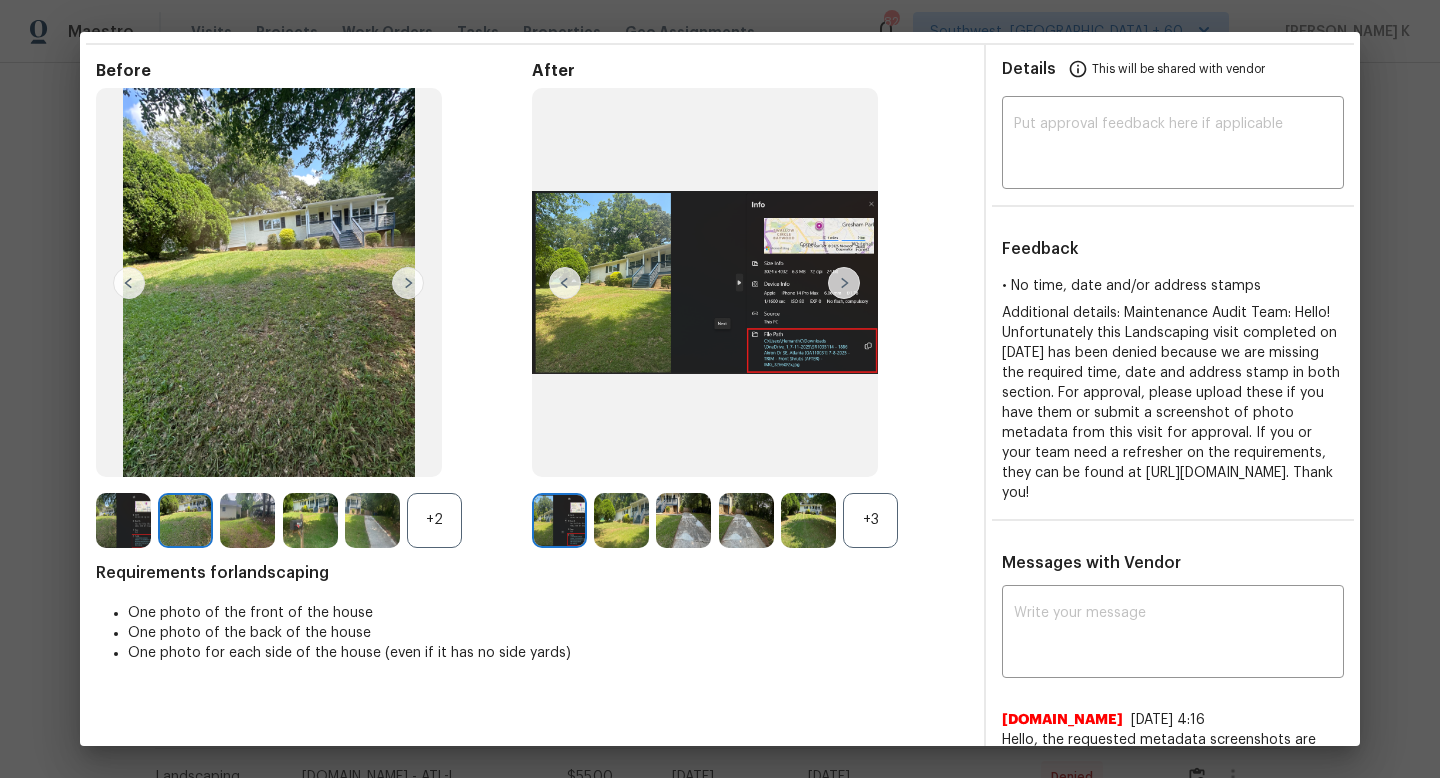 scroll, scrollTop: 63, scrollLeft: 0, axis: vertical 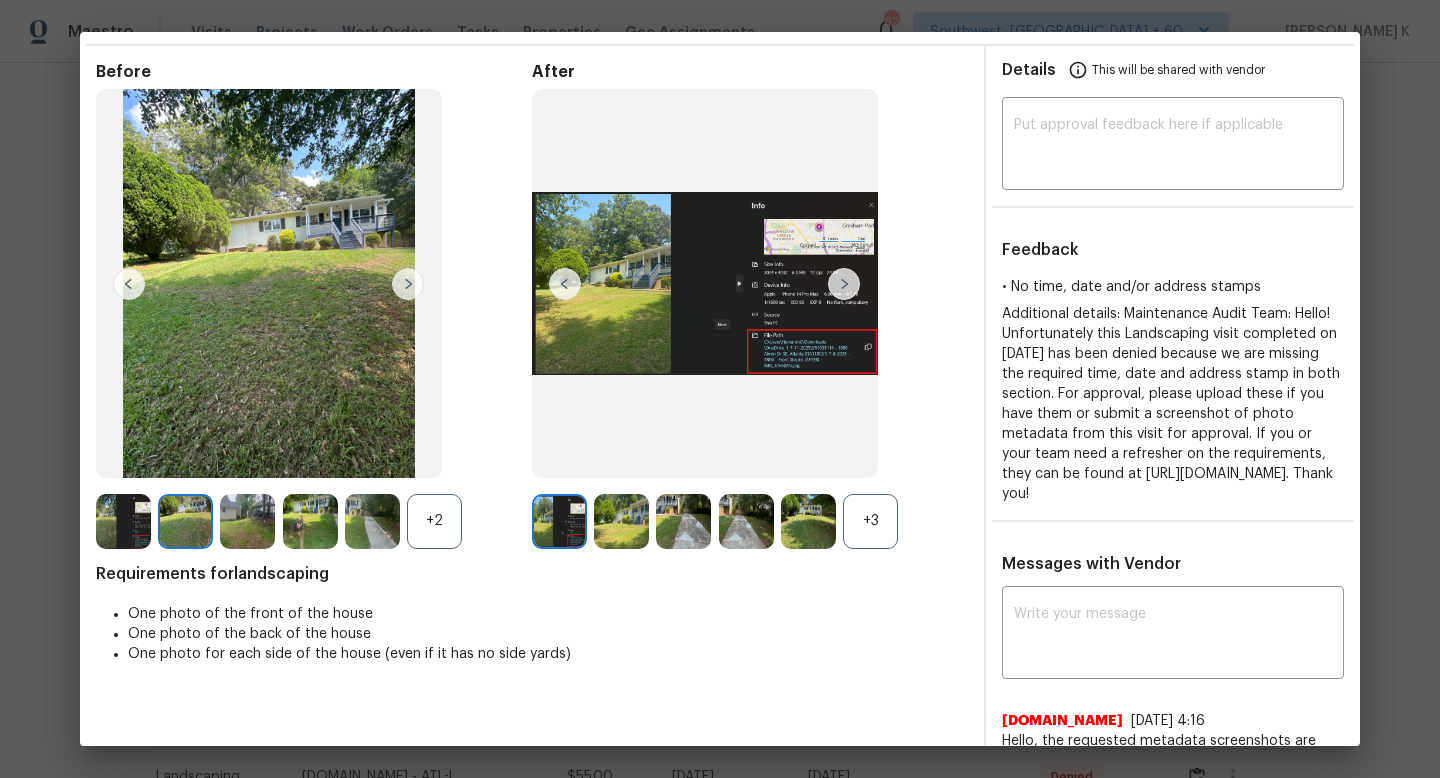 click at bounding box center (129, 284) 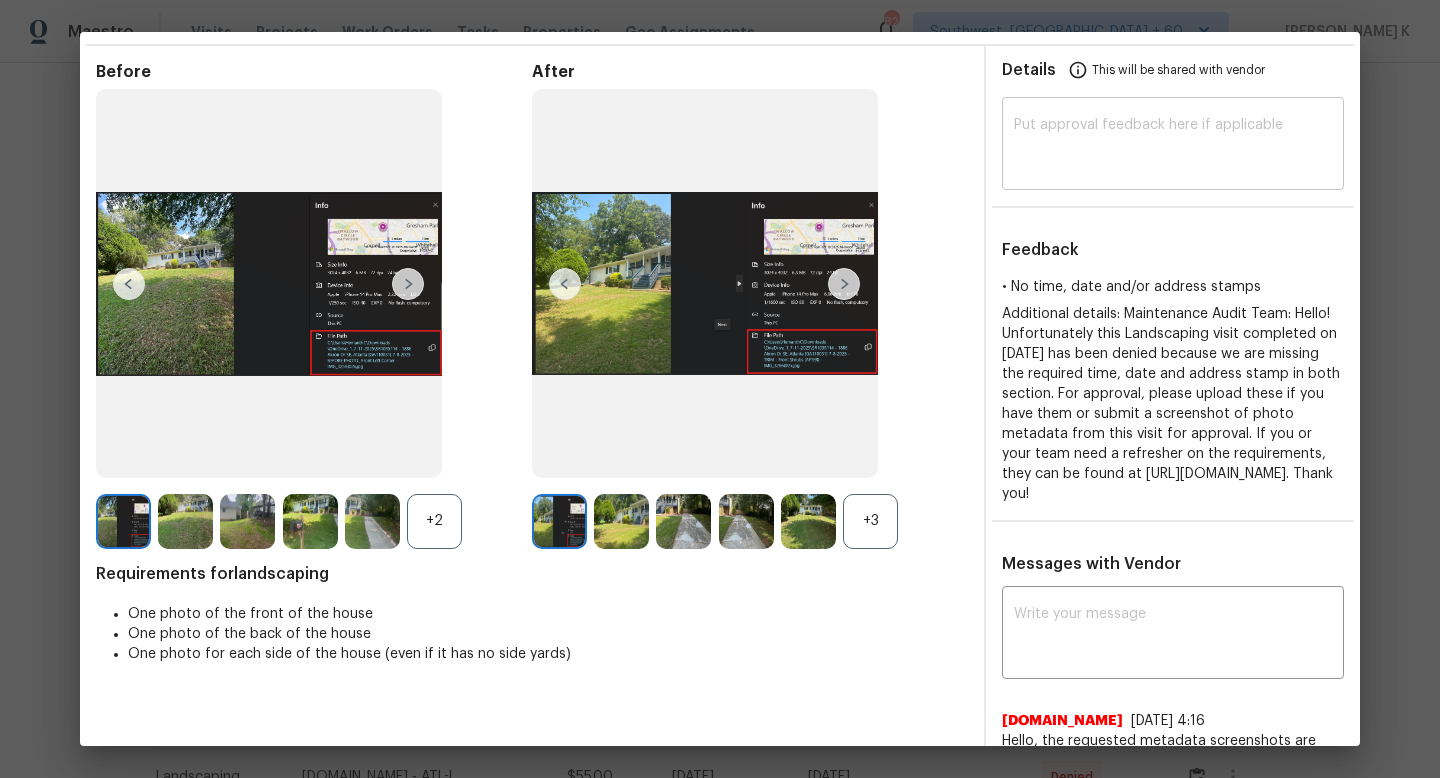 click at bounding box center [1173, 146] 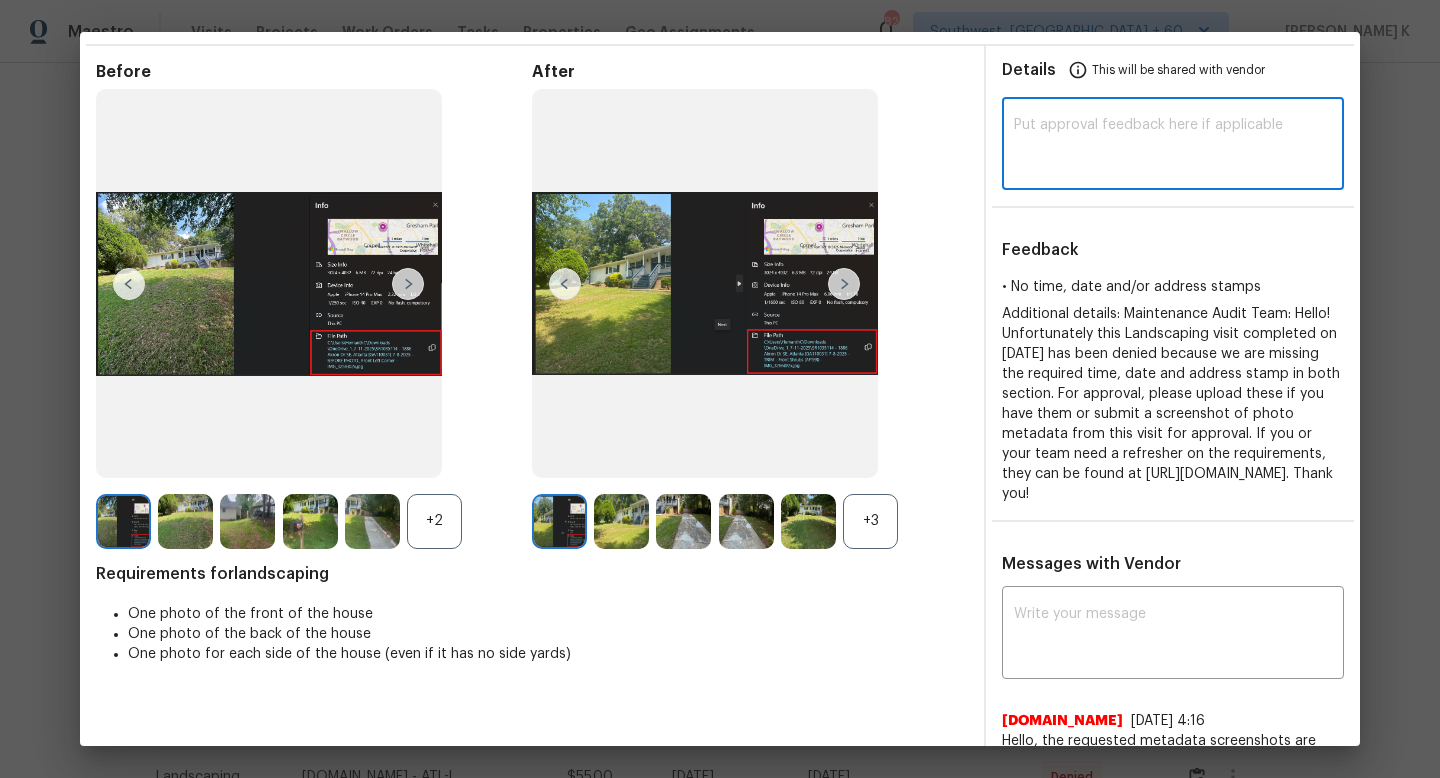 paste on "Maintenance Audit Team: Hello! Upon further review the visit is approved. Thank You!" 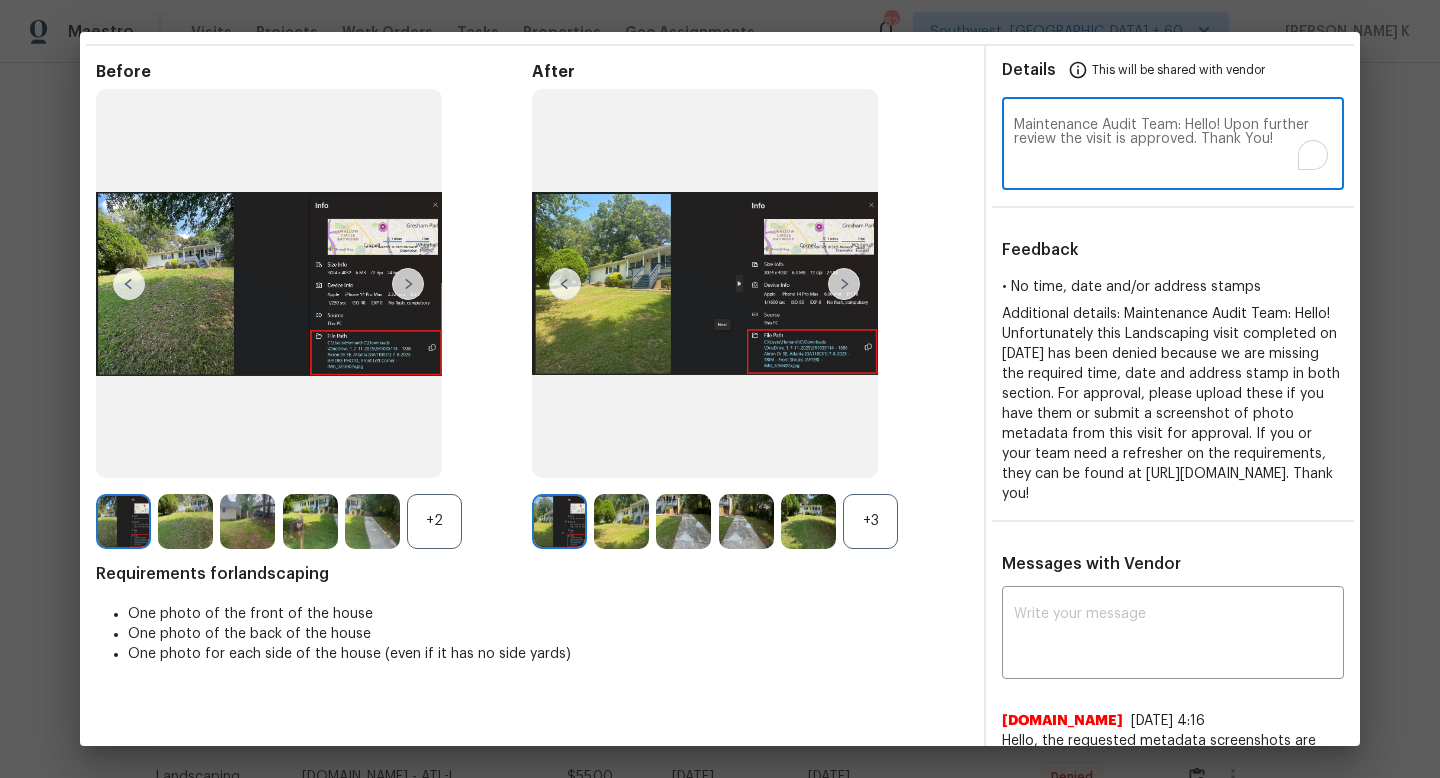 scroll, scrollTop: 42, scrollLeft: 0, axis: vertical 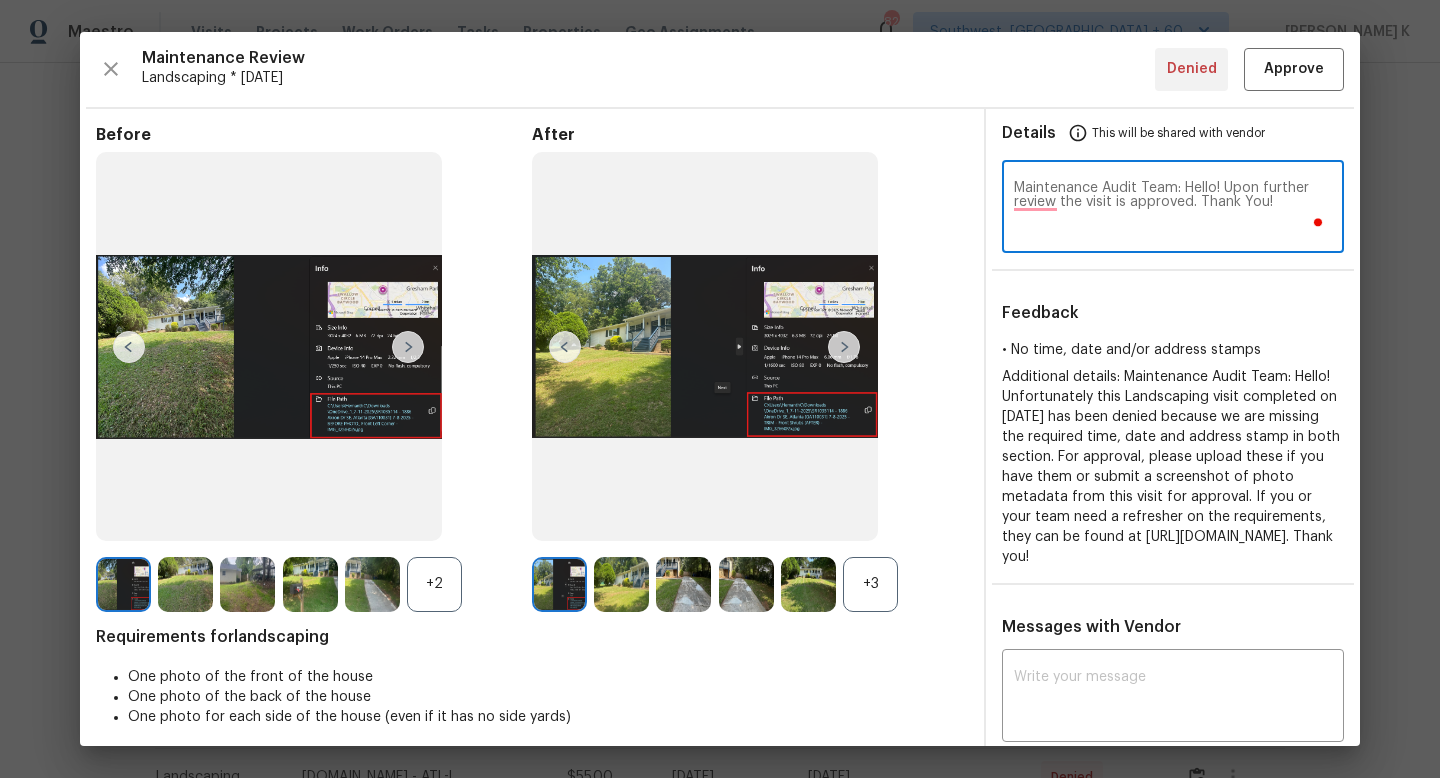 type on "Maintenance Audit Team: Hello! Upon further review the visit is approved. Thank You!" 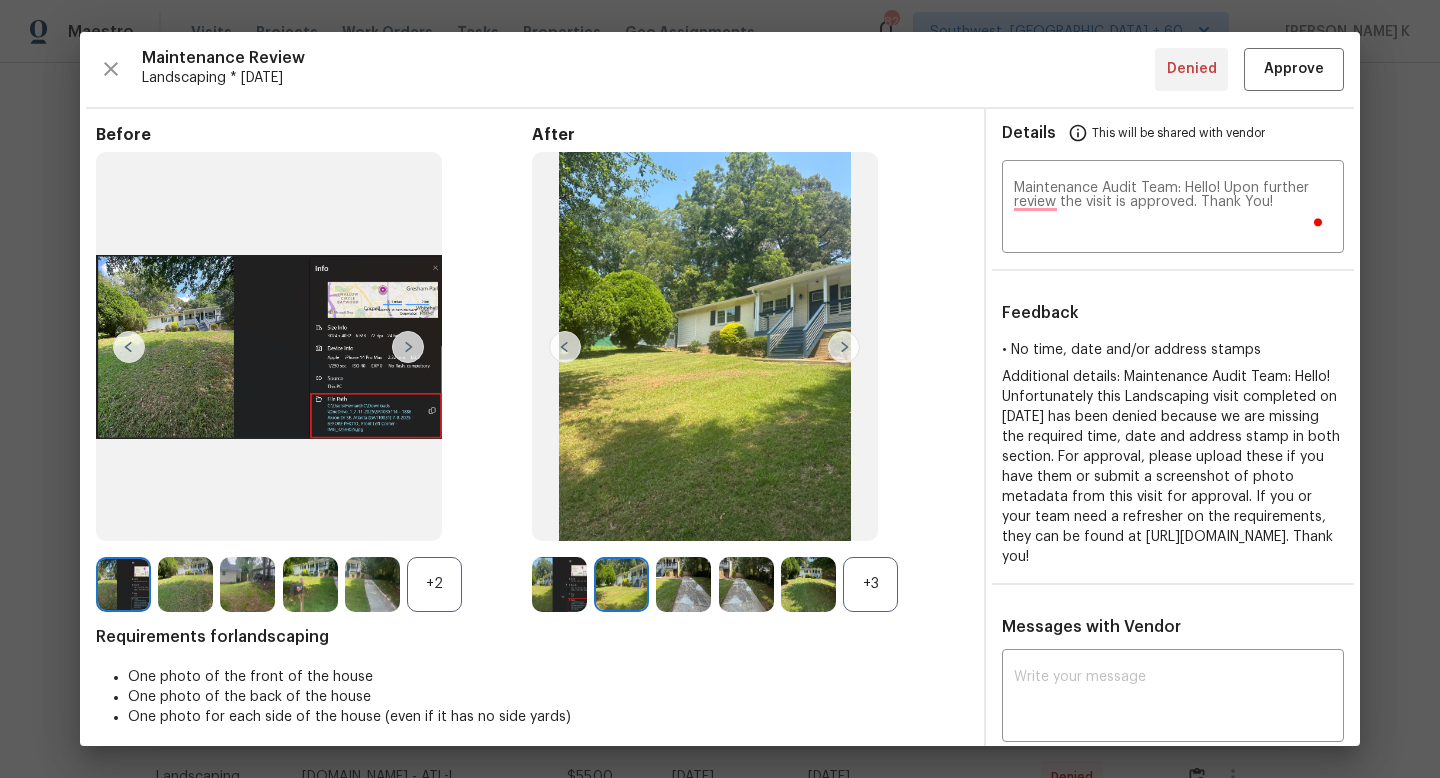 click at bounding box center (844, 347) 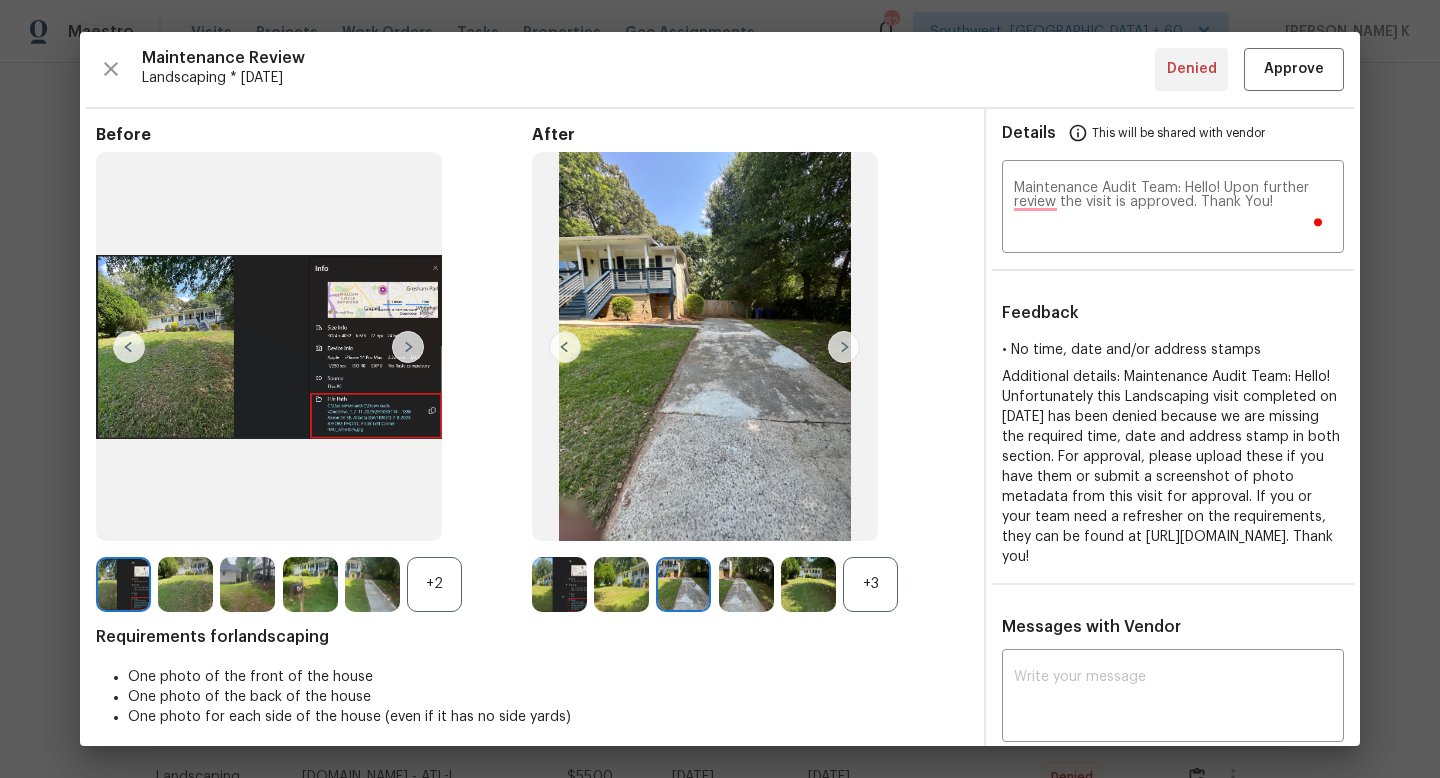 click at bounding box center (808, 584) 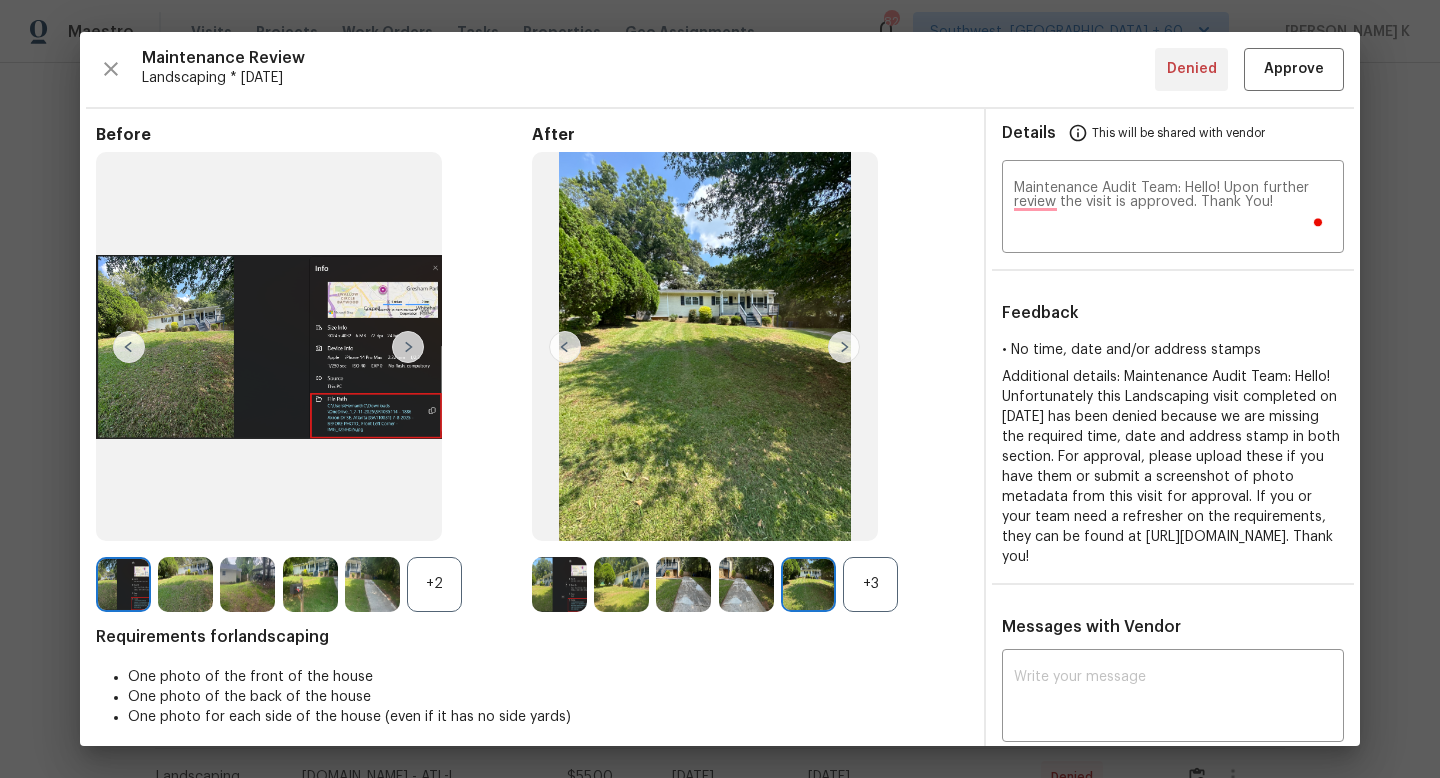 click on "+3" at bounding box center [870, 584] 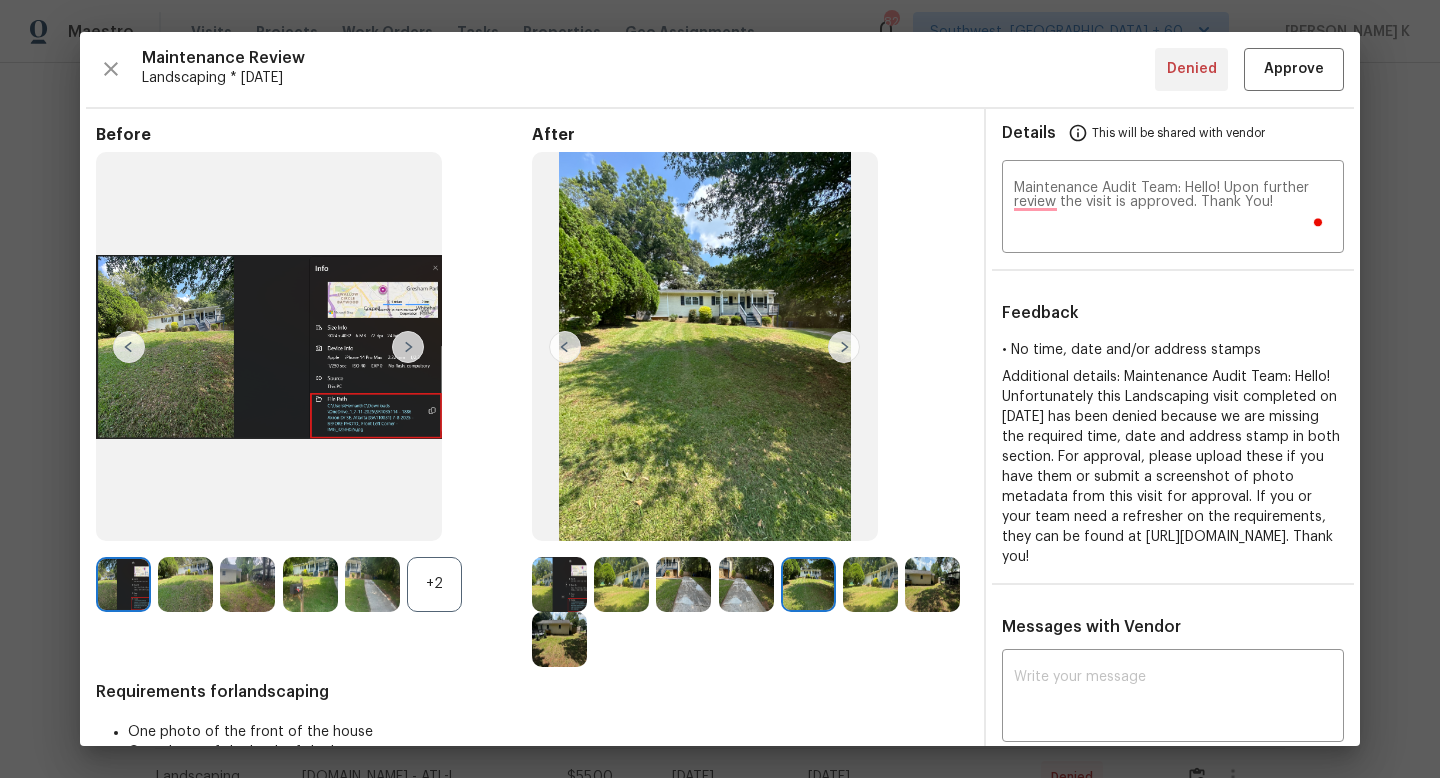 scroll, scrollTop: 142, scrollLeft: 0, axis: vertical 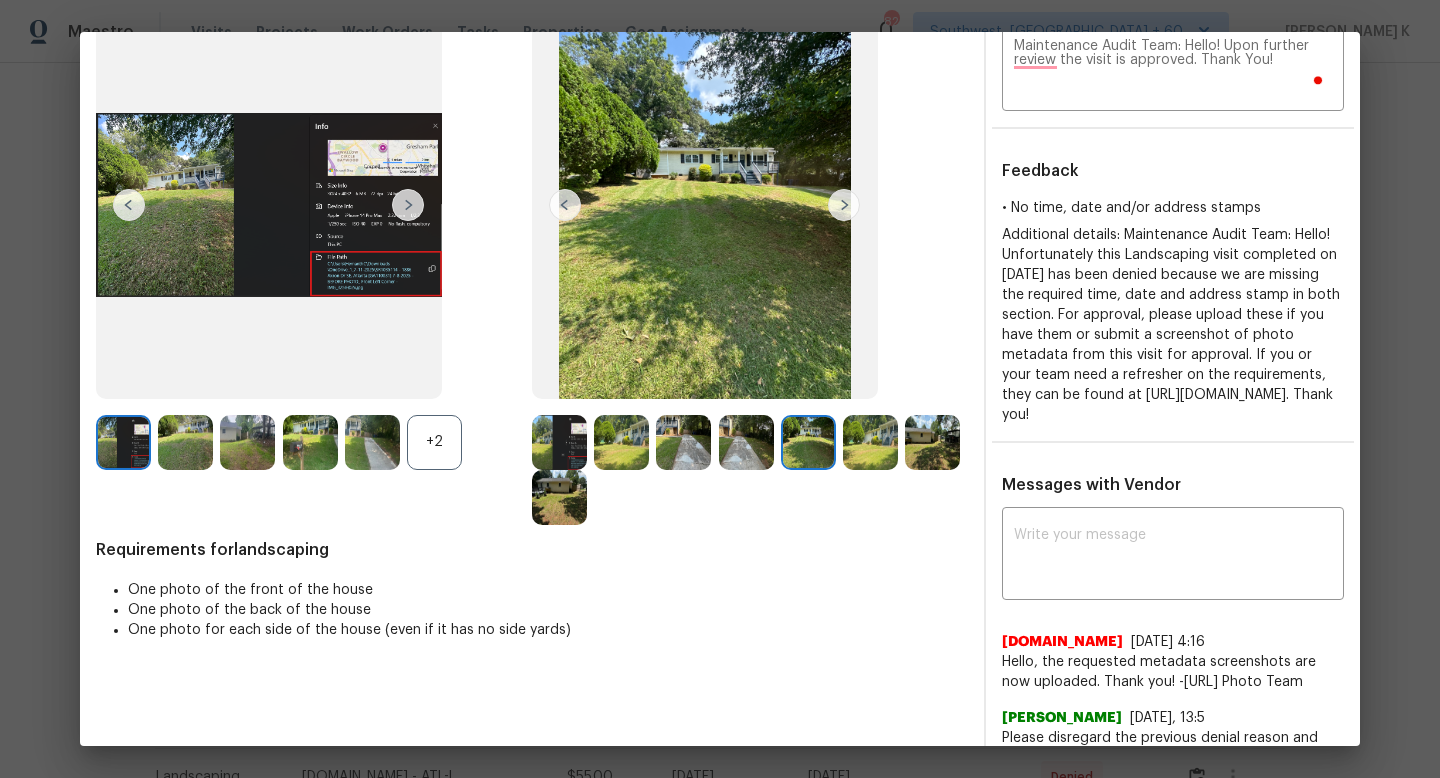 click at bounding box center [808, 442] 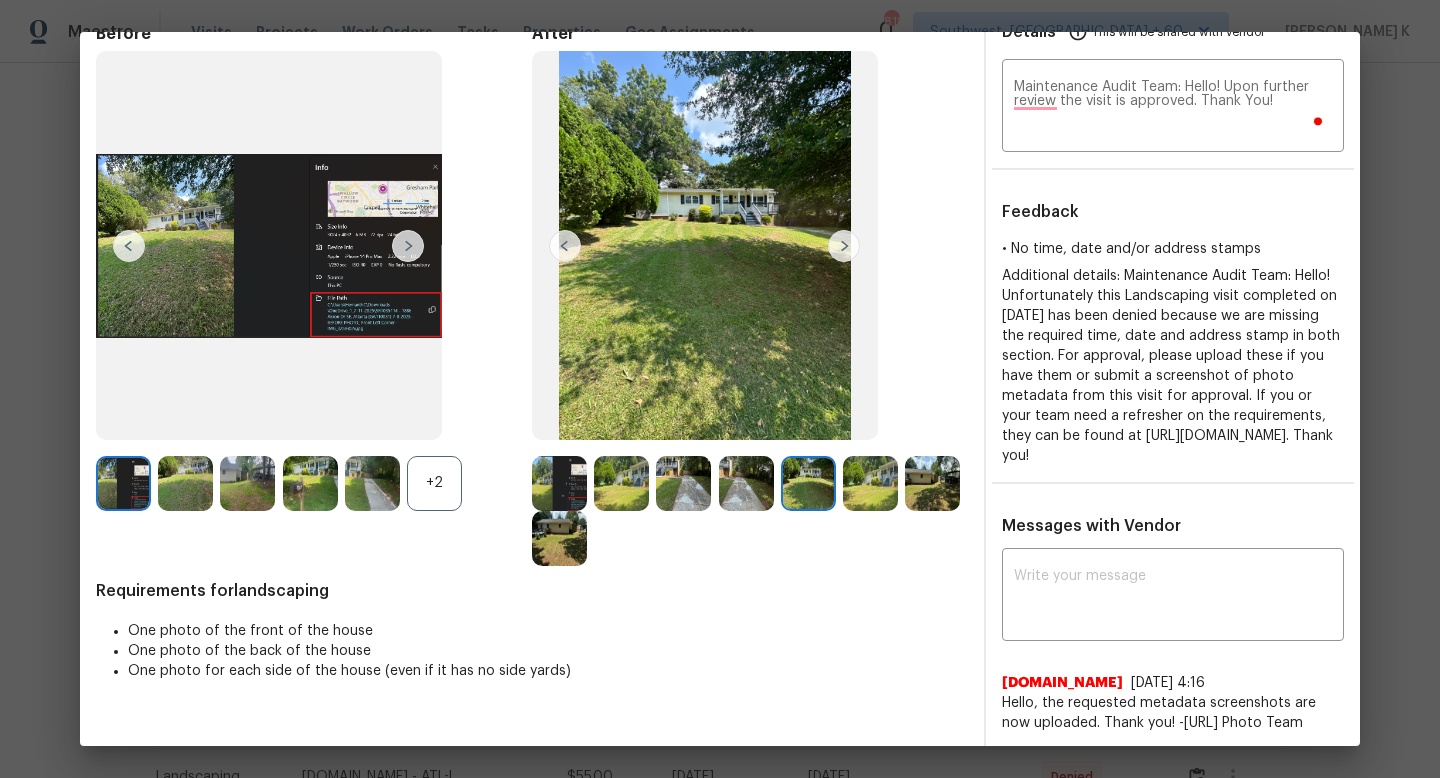 scroll, scrollTop: 0, scrollLeft: 0, axis: both 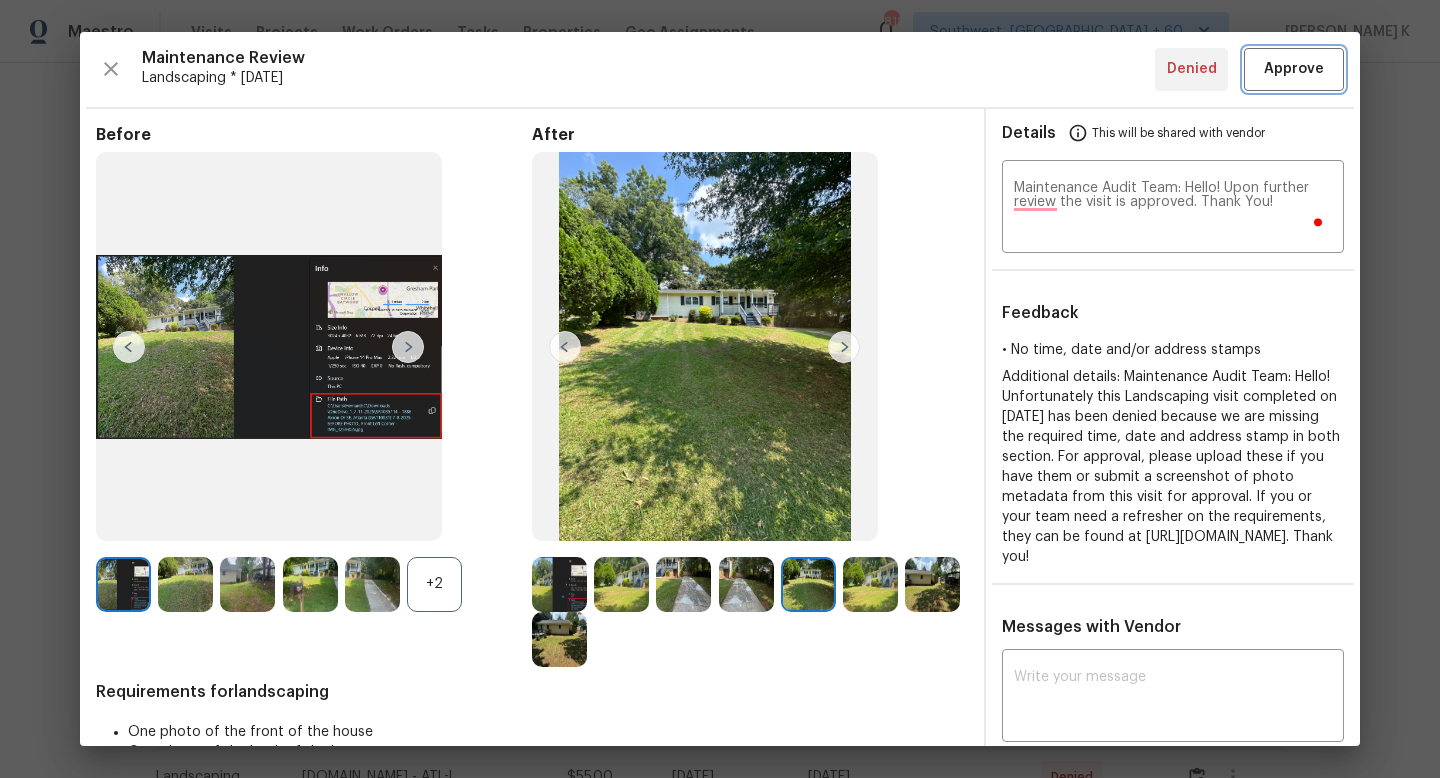 click on "Approve" at bounding box center (1294, 69) 